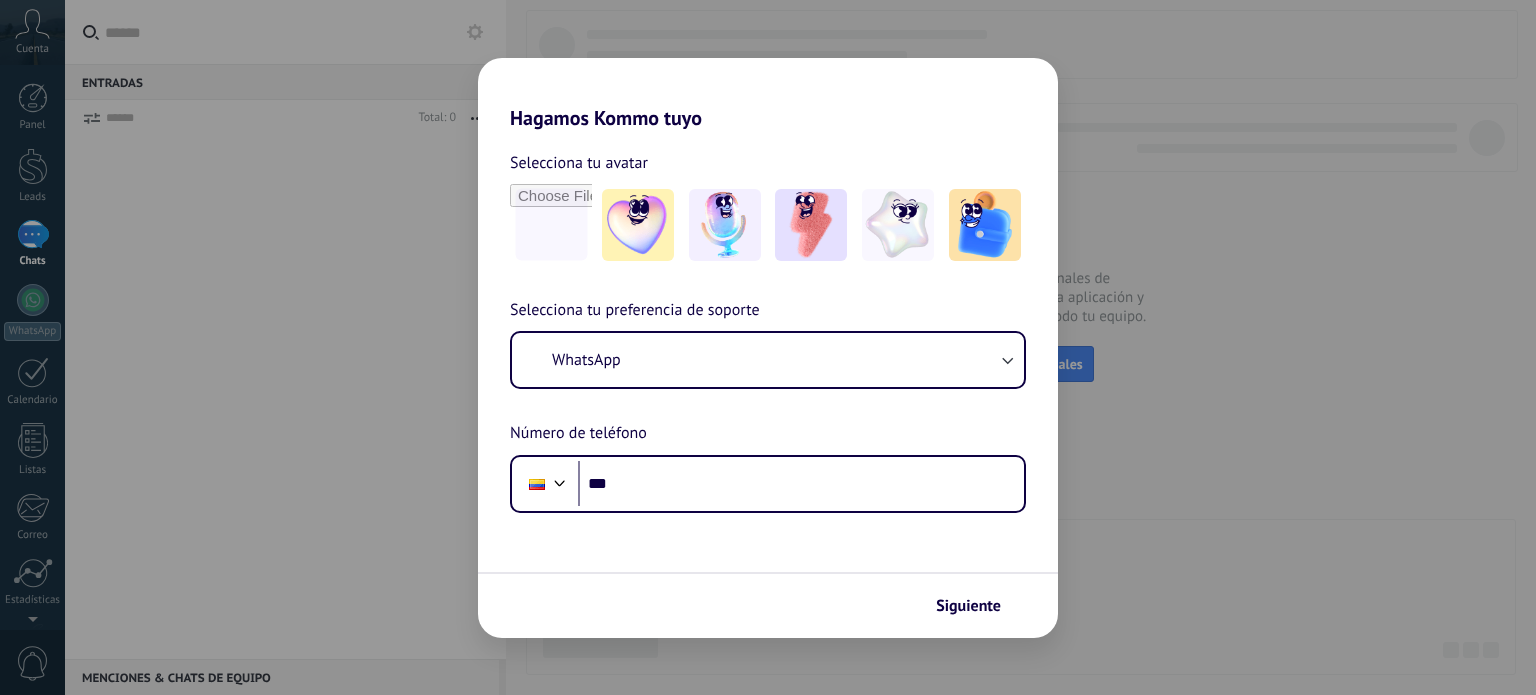 scroll, scrollTop: 0, scrollLeft: 0, axis: both 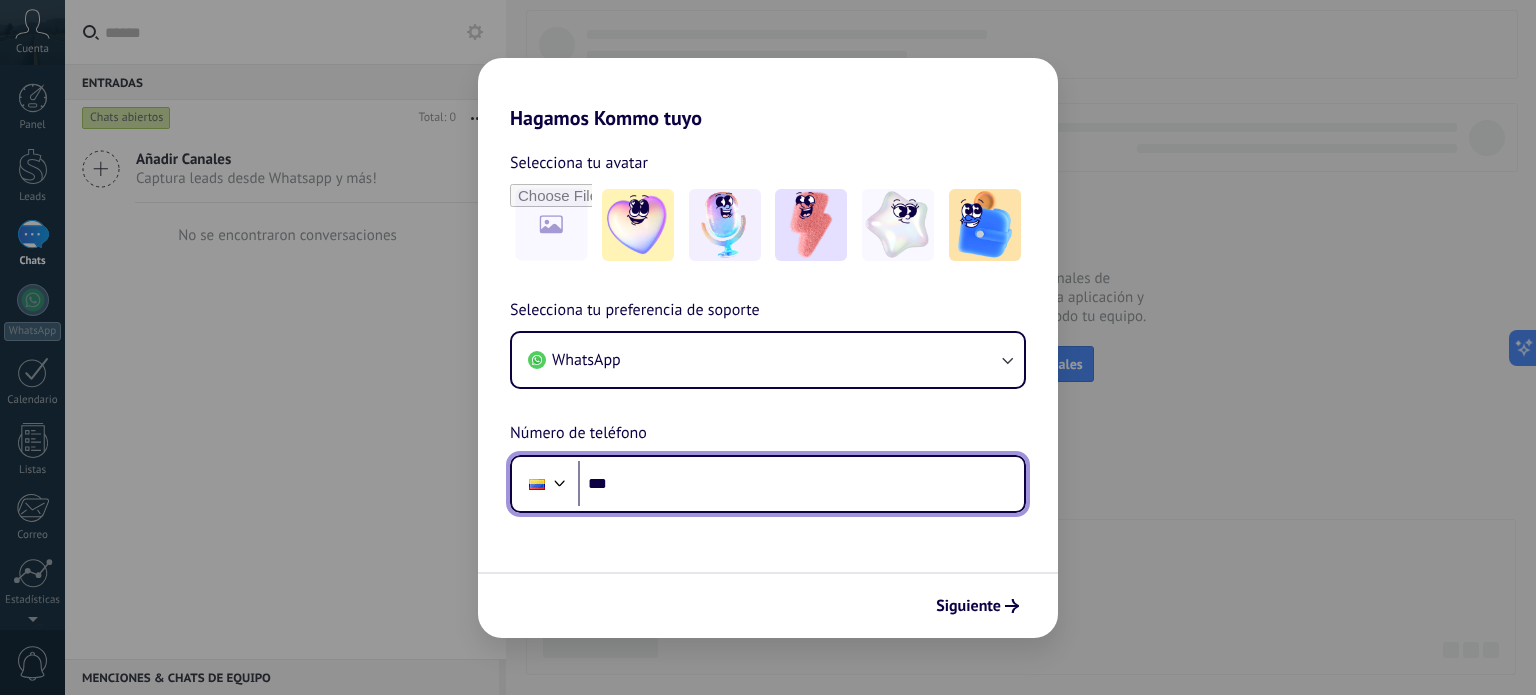 click on "***" at bounding box center [801, 484] 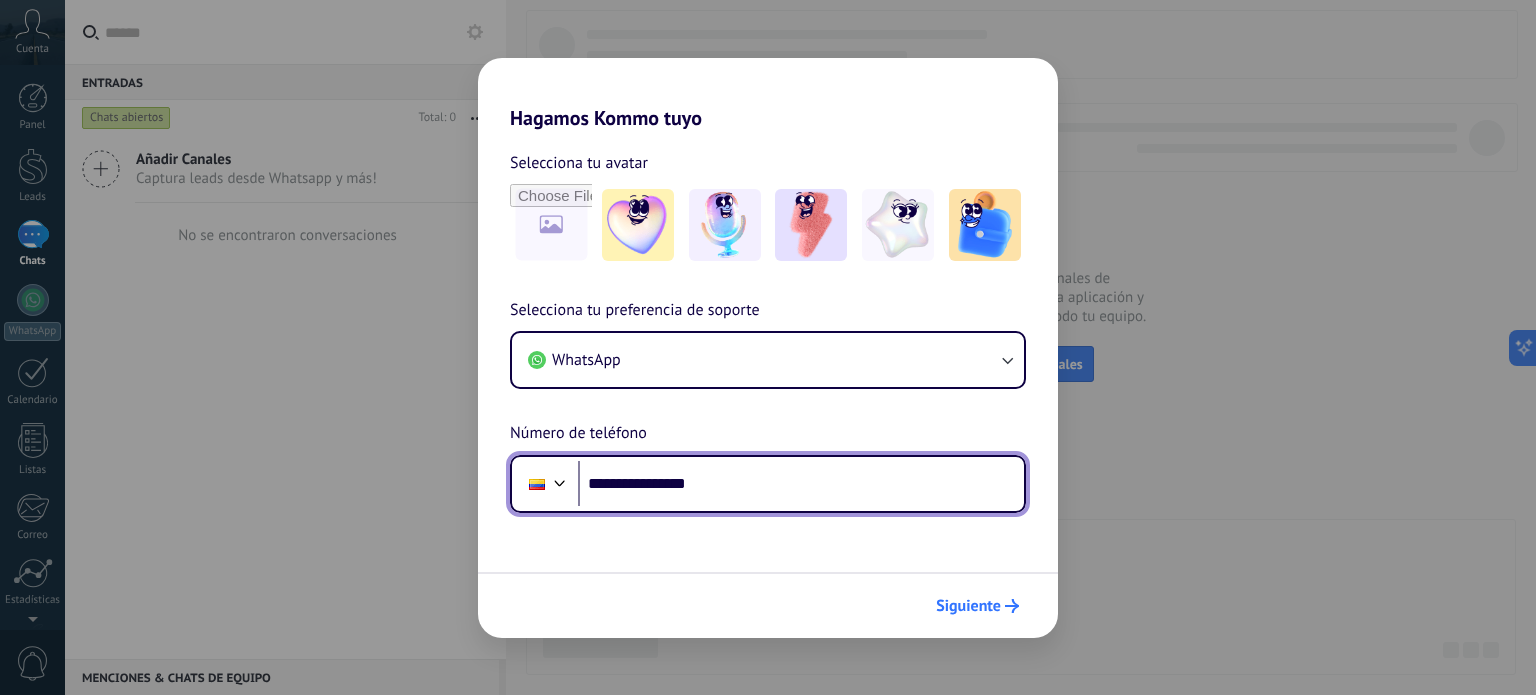 type on "**********" 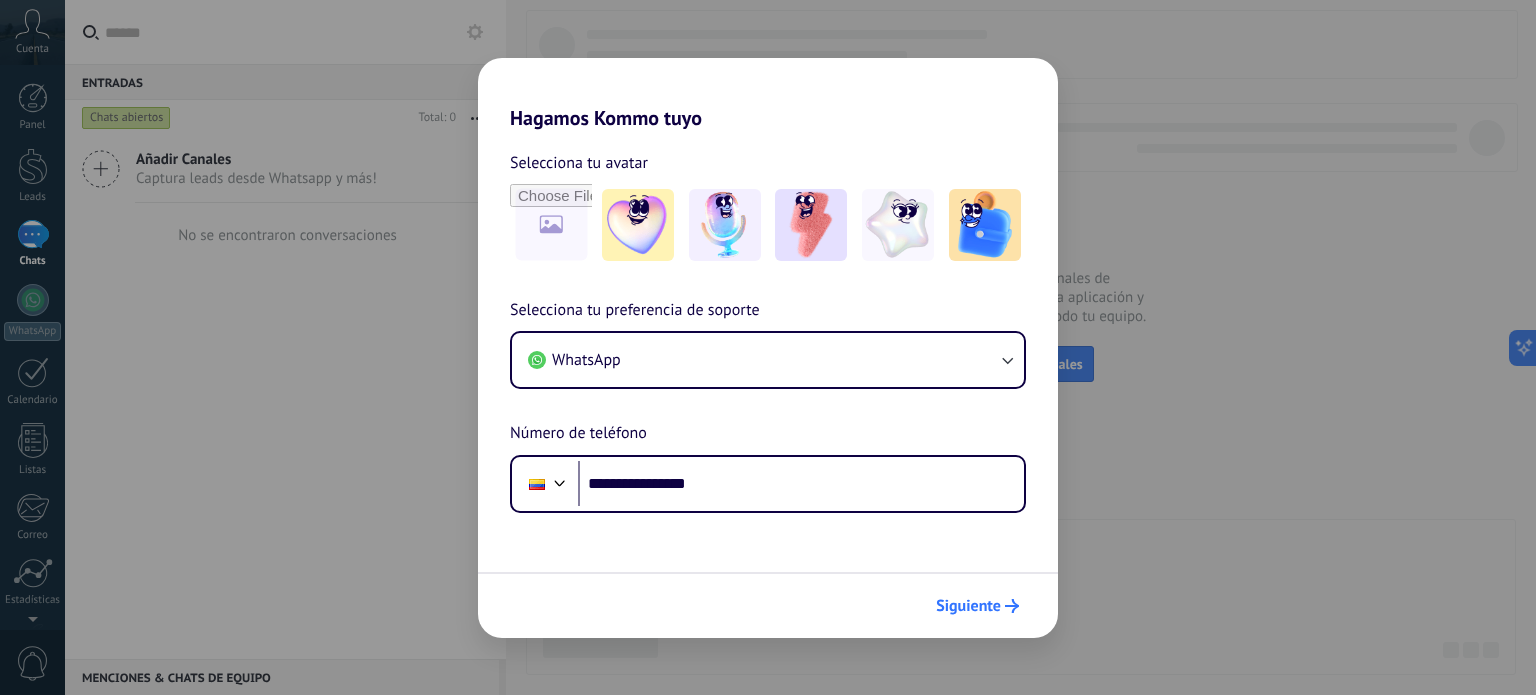 click on "Siguiente" at bounding box center (968, 606) 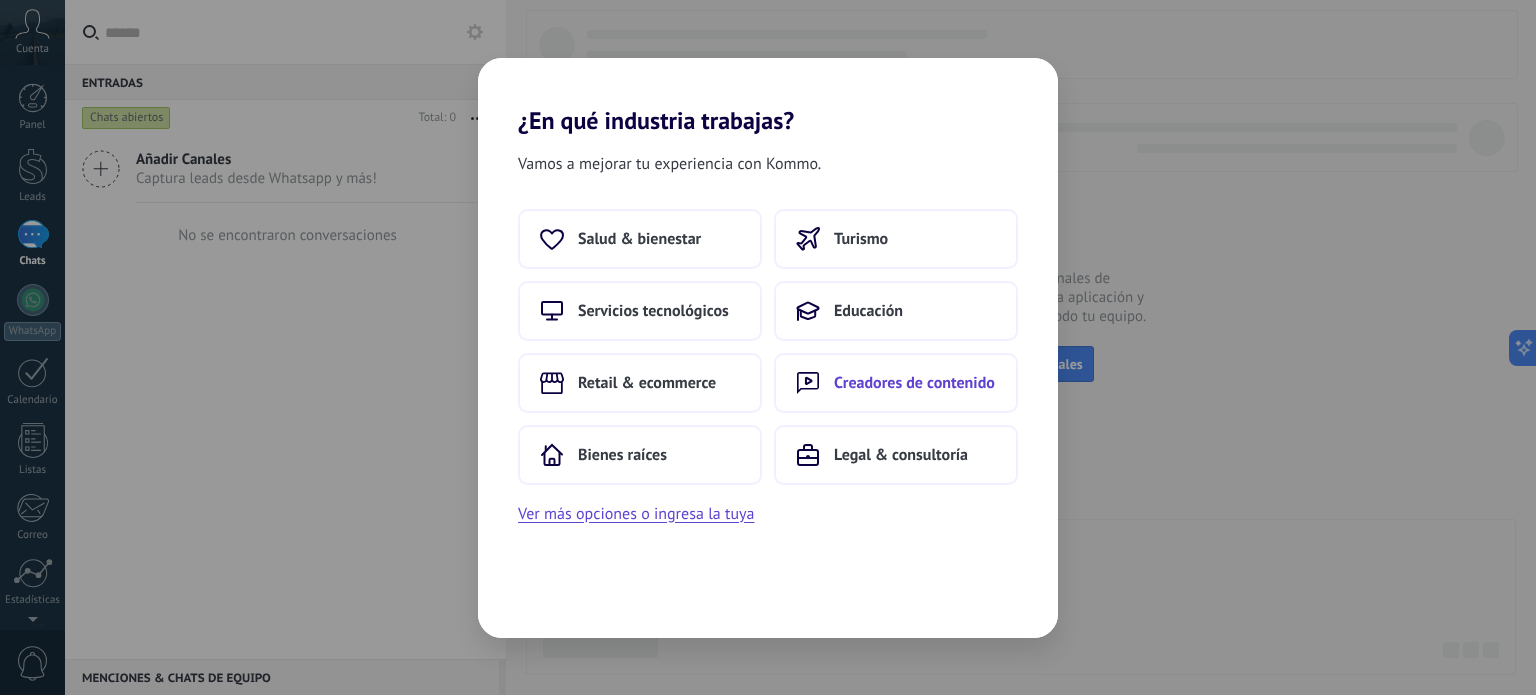 click on "Creadores de contenido" at bounding box center (896, 383) 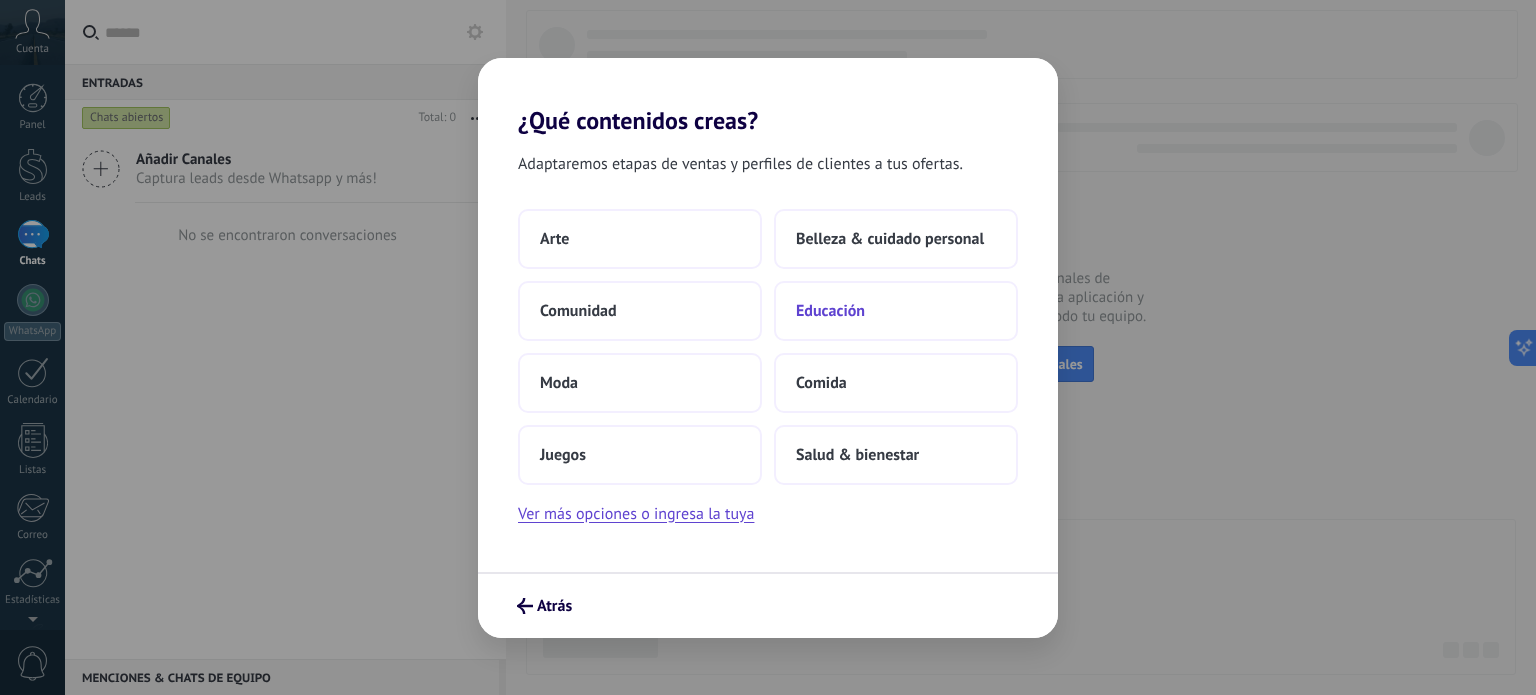 click on "Educación" at bounding box center [830, 311] 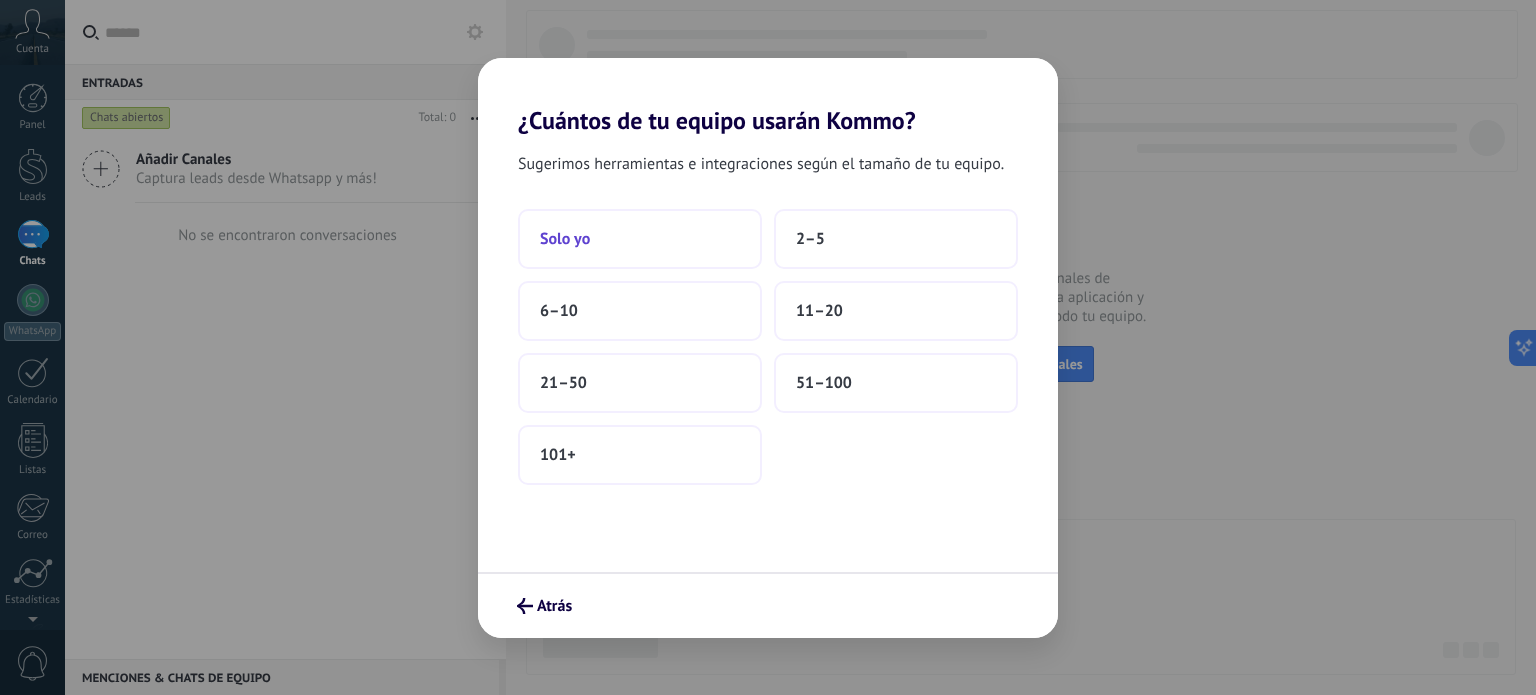 click on "Solo yo" at bounding box center [565, 239] 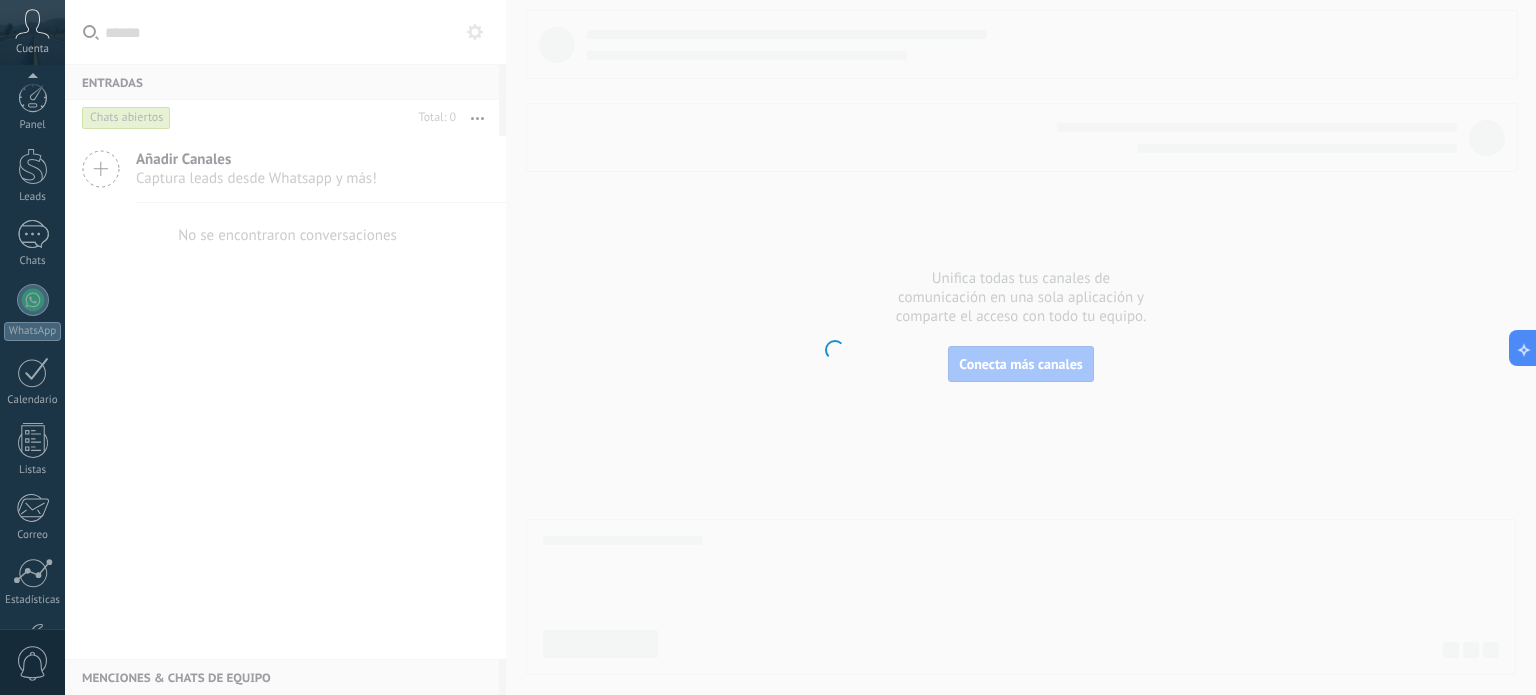scroll, scrollTop: 136, scrollLeft: 0, axis: vertical 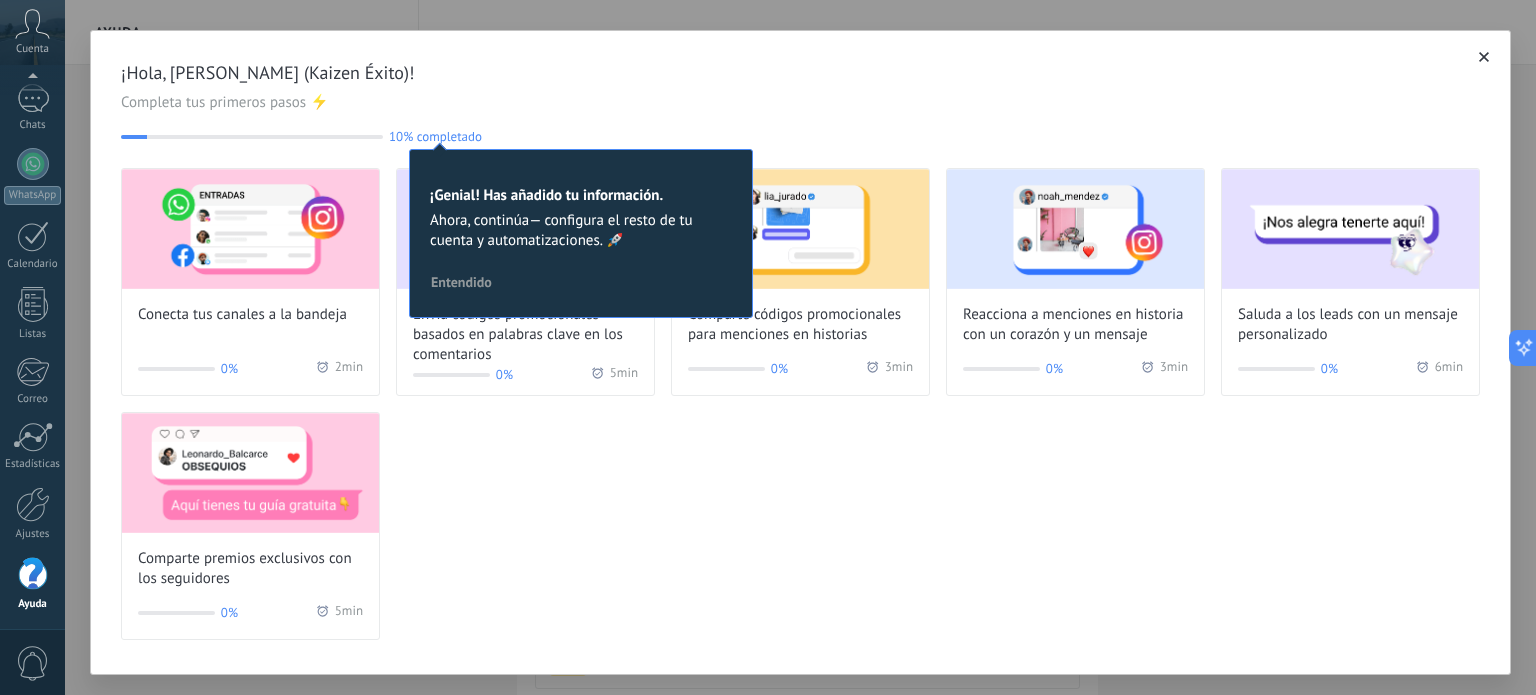 click on "Entendido" at bounding box center (461, 282) 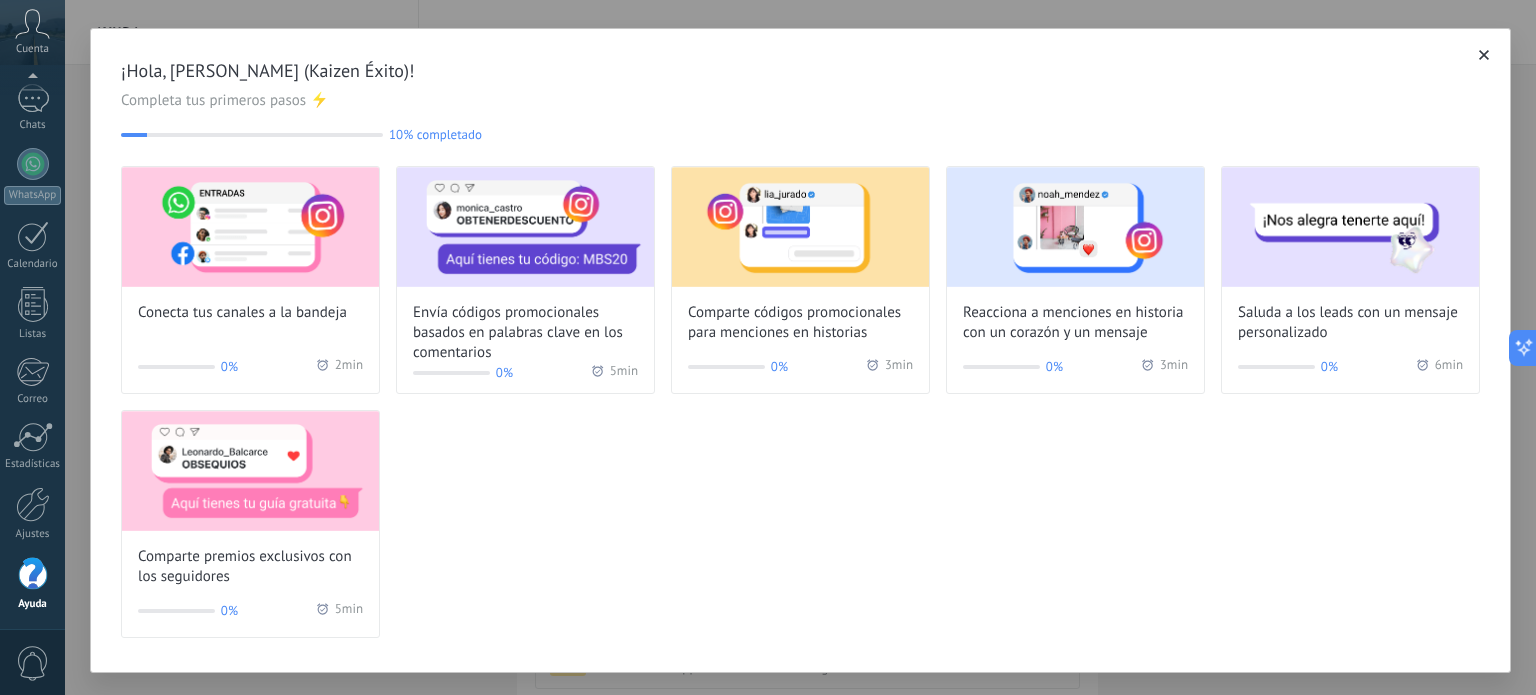 scroll, scrollTop: 0, scrollLeft: 0, axis: both 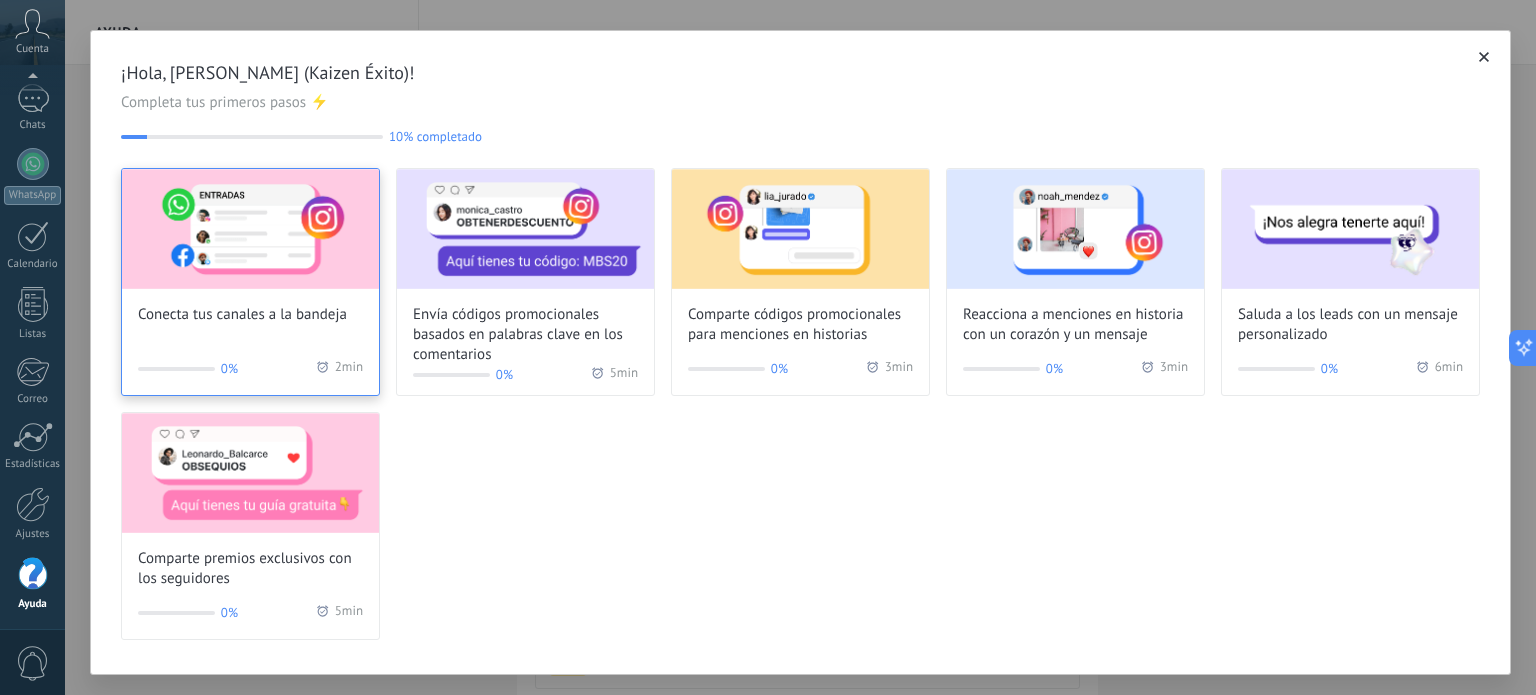 click at bounding box center (250, 229) 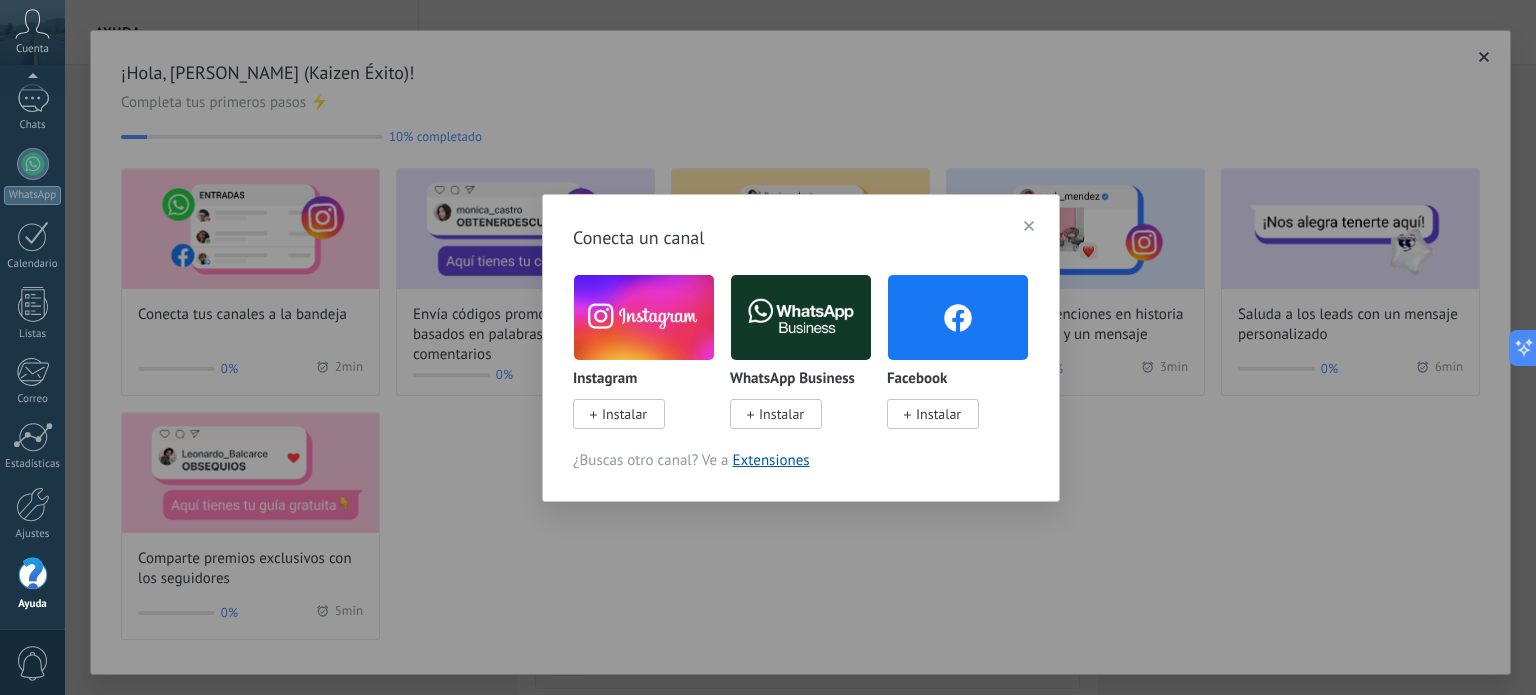 click on "Instalar" at bounding box center (776, 414) 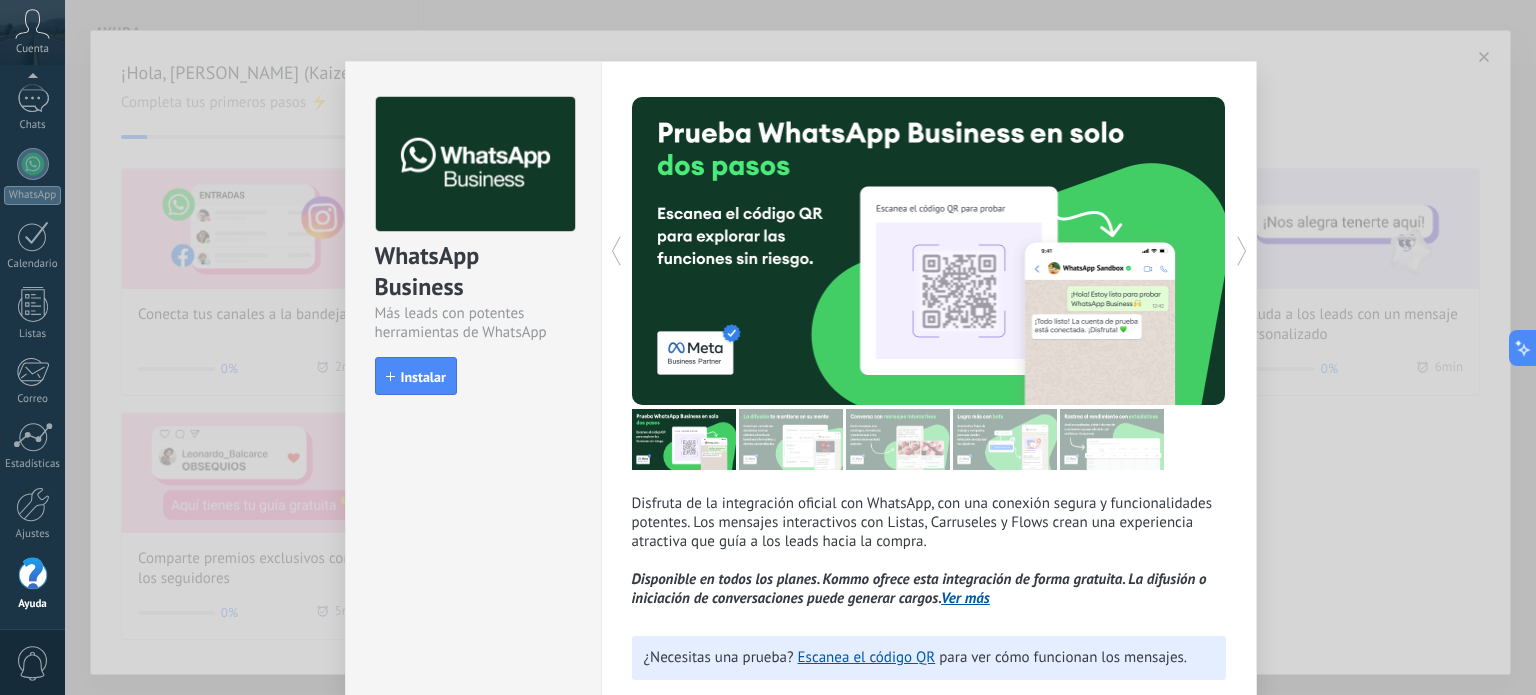 scroll, scrollTop: 0, scrollLeft: 0, axis: both 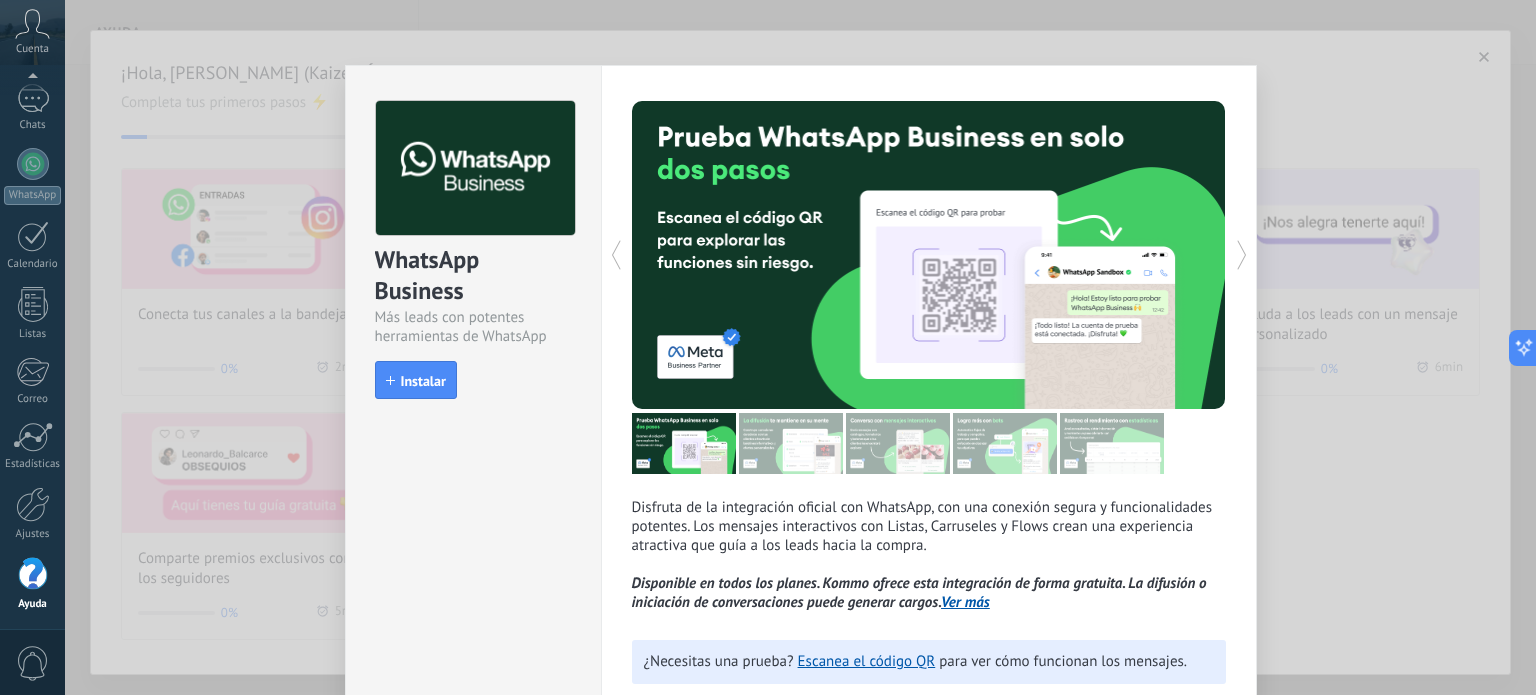 click on "WhatsApp Business Más leads con potentes herramientas de WhatsApp install Instalar Disfruta de la integración oficial con WhatsApp, con una conexión segura y funcionalidades potentes. Los mensajes interactivos con Listas, Carruseles y Flows crean una experiencia atractiva que guía a los leads hacia la compra.    Disponible en todos los planes. Kommo ofrece esta integración de forma gratuita. La difusión o iniciación de conversaciones puede generar cargos.  Ver más más ¿Necesitas una prueba?   Escanea el código QR   para ver cómo funcionan los mensajes." at bounding box center (800, 347) 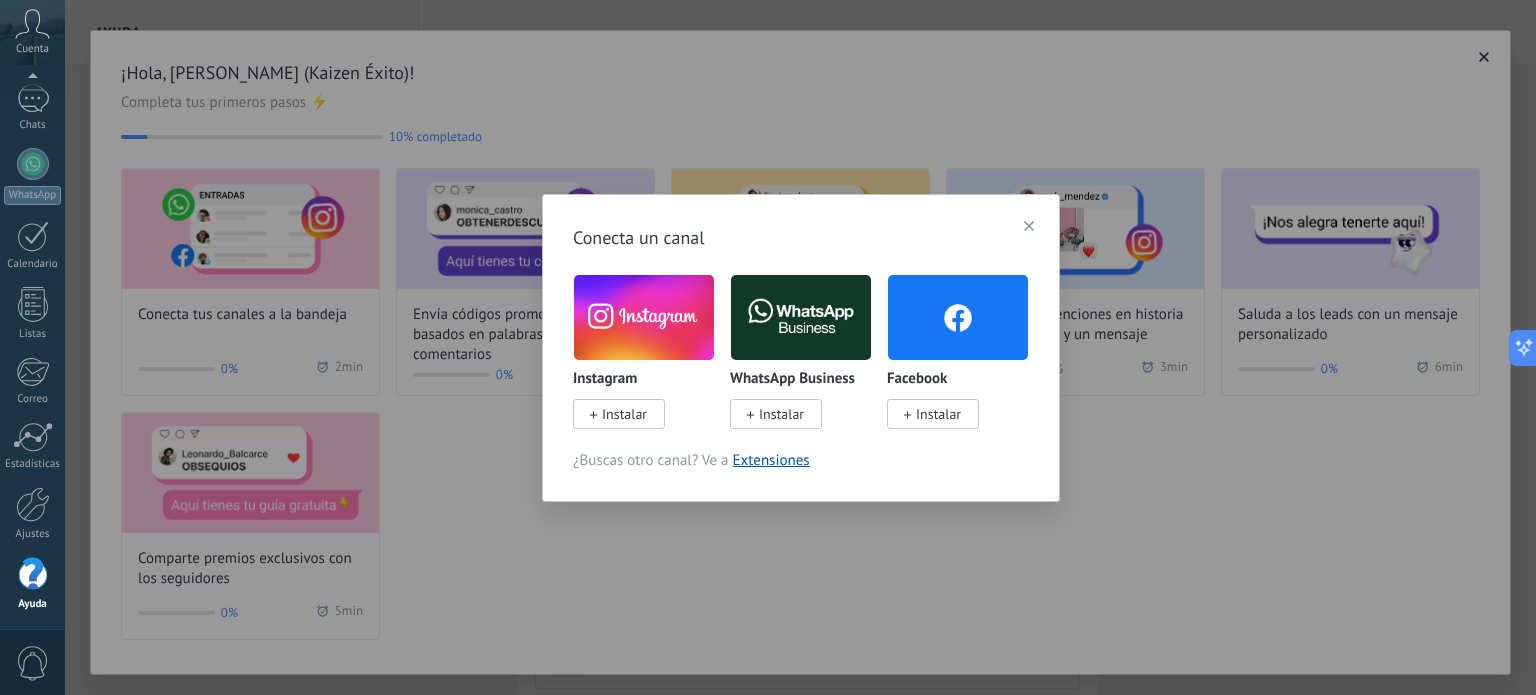 click at bounding box center [1029, 226] 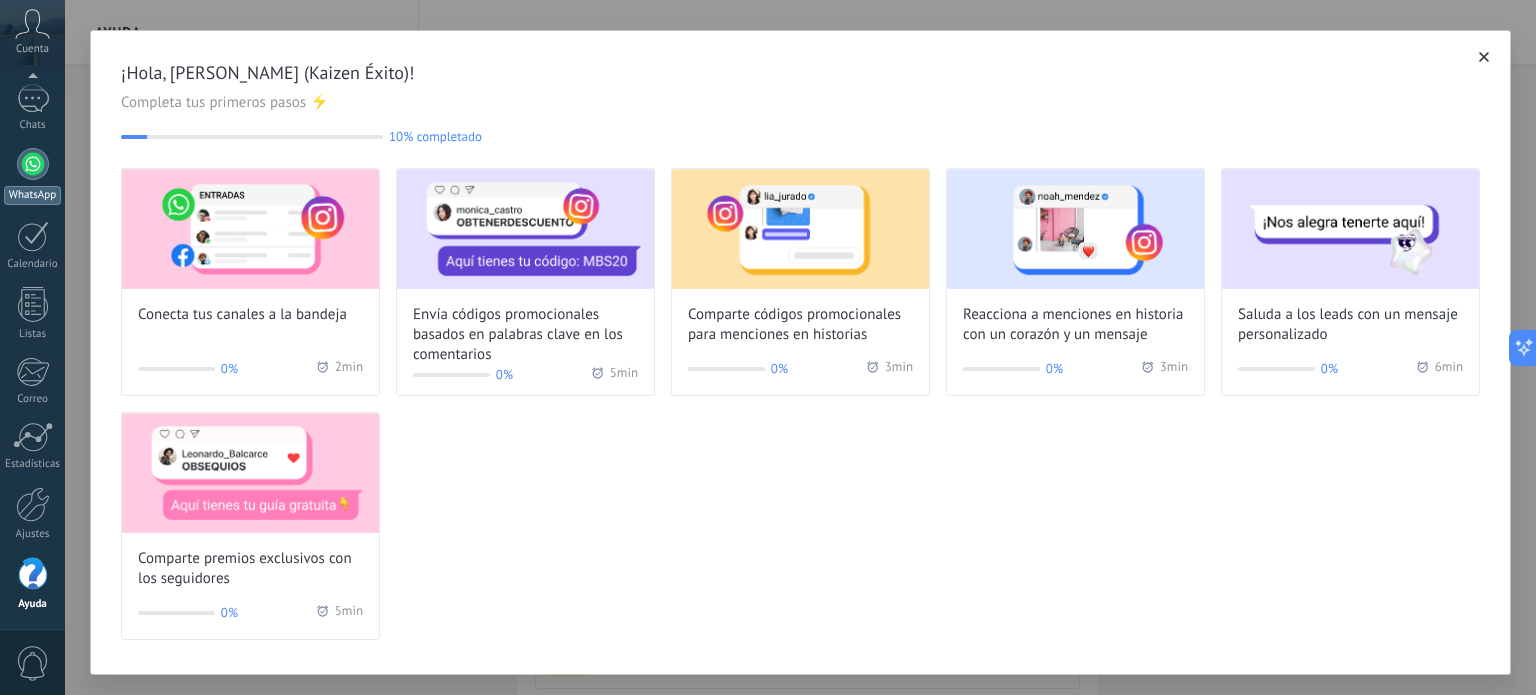 click at bounding box center [33, 164] 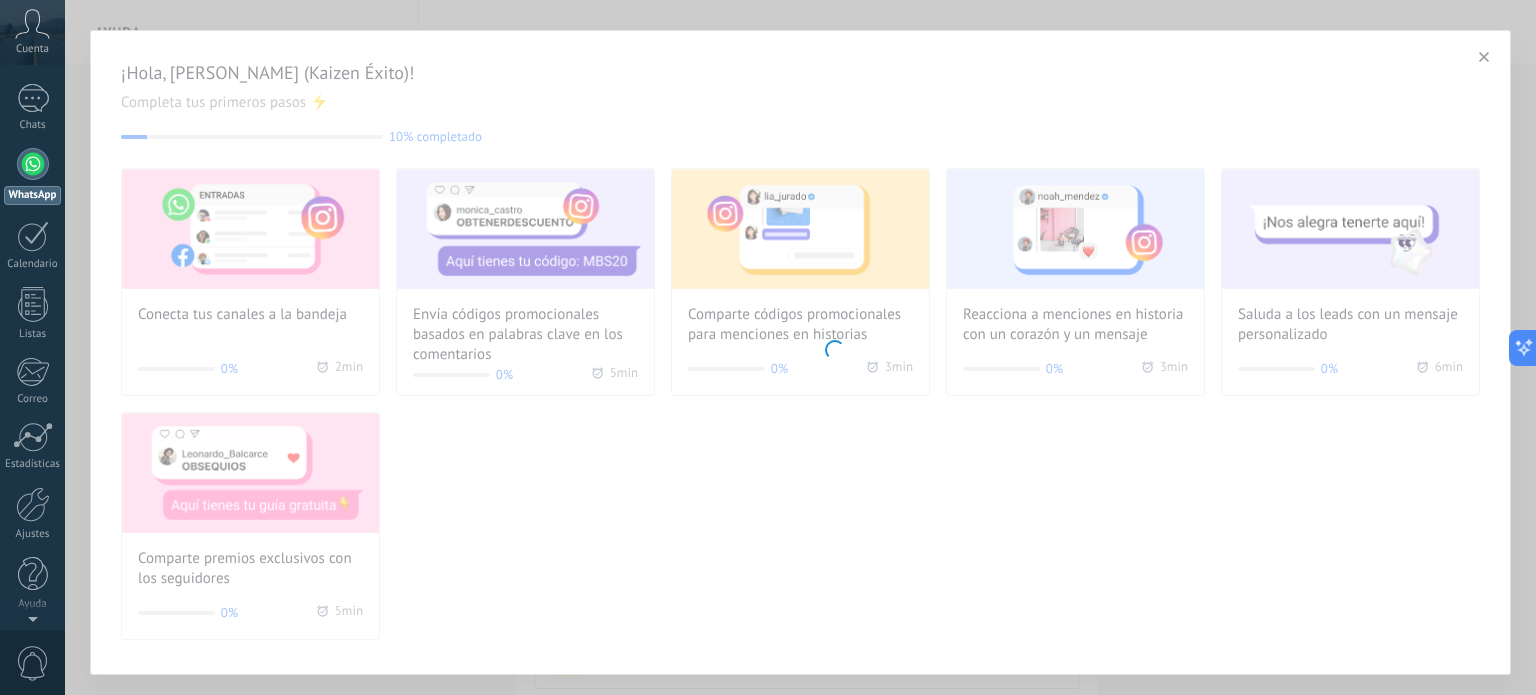 scroll, scrollTop: 0, scrollLeft: 0, axis: both 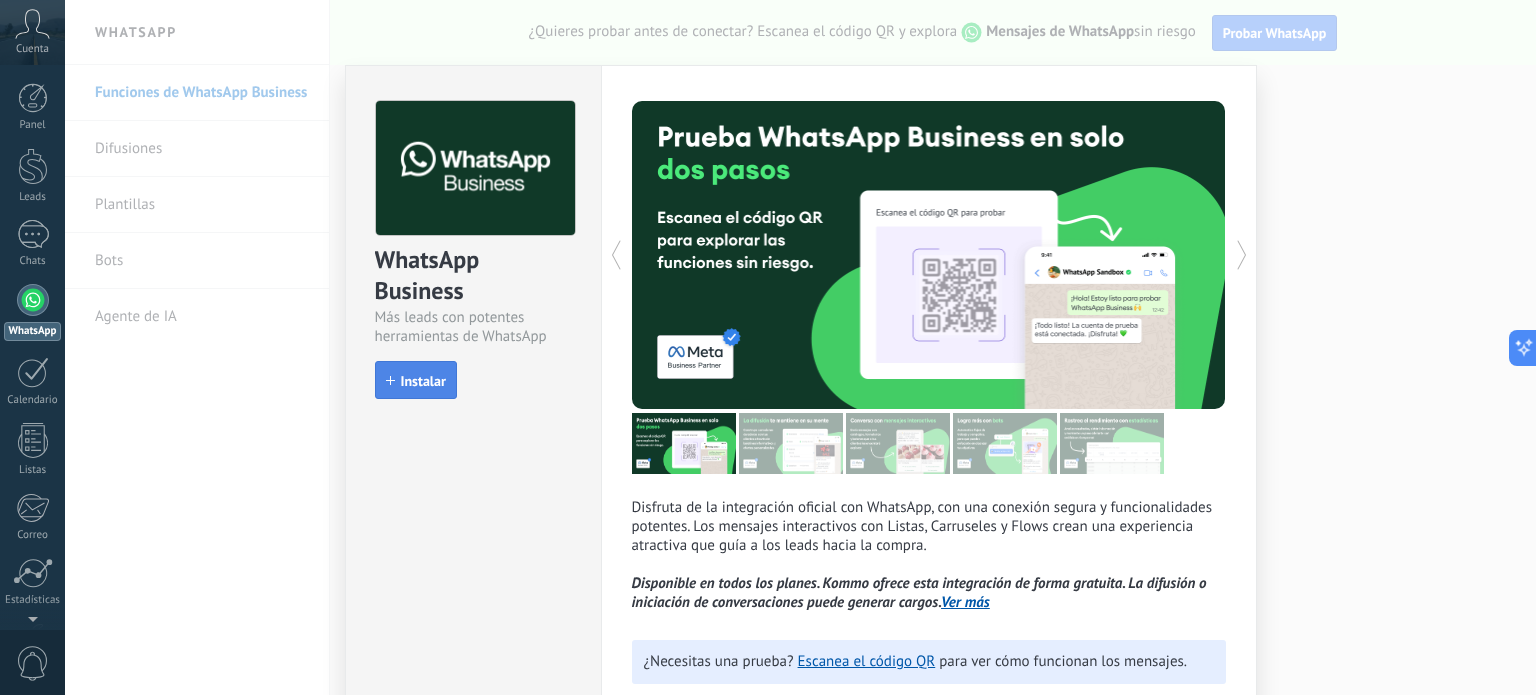 click on "Instalar" at bounding box center [423, 381] 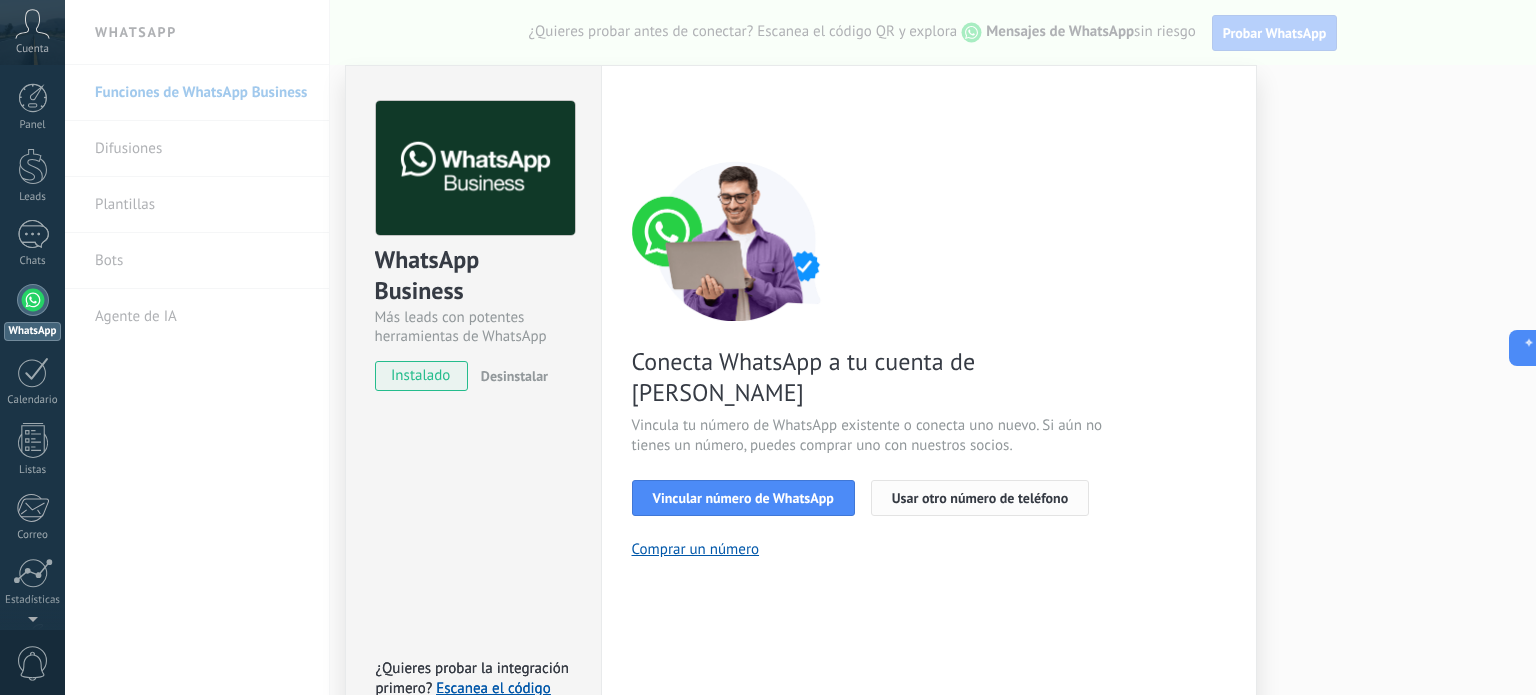 click on "Usar otro número de teléfono" at bounding box center (980, 498) 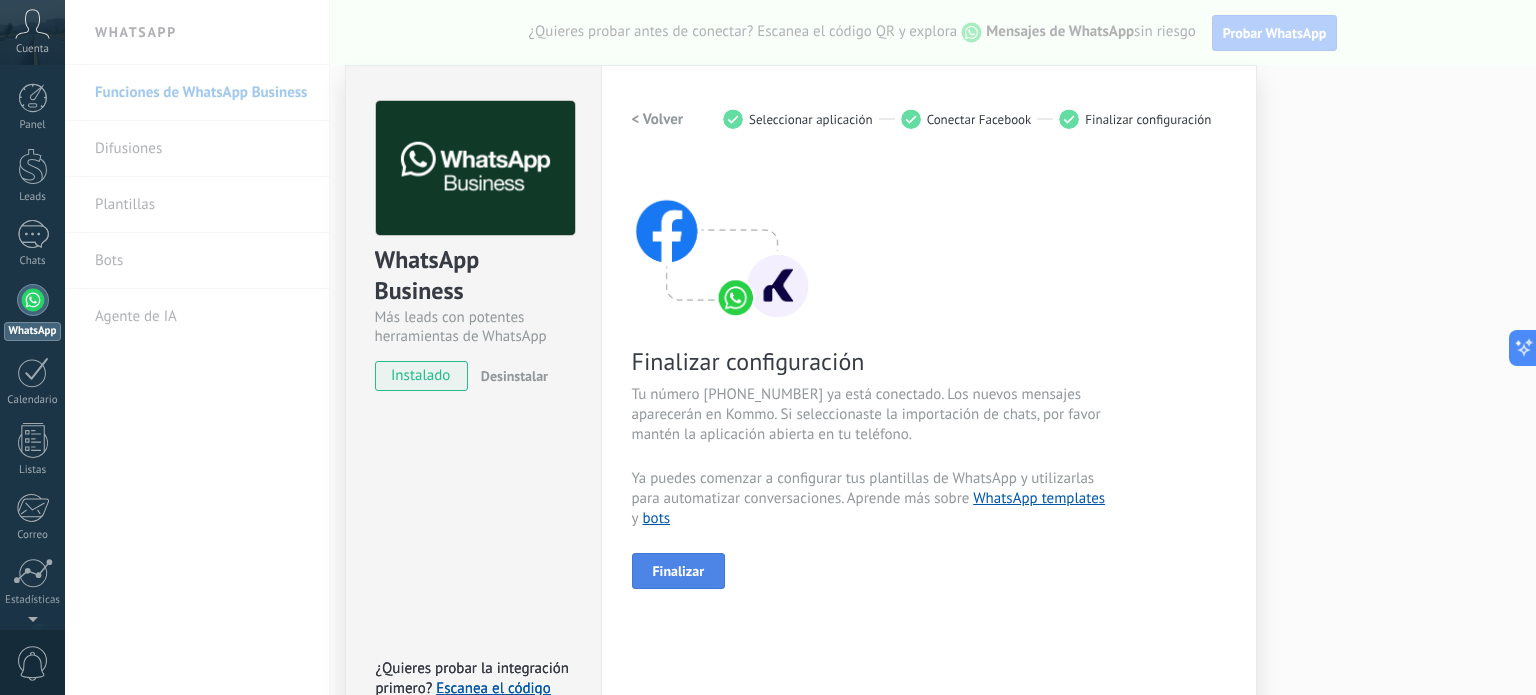 click on "Finalizar" at bounding box center (679, 571) 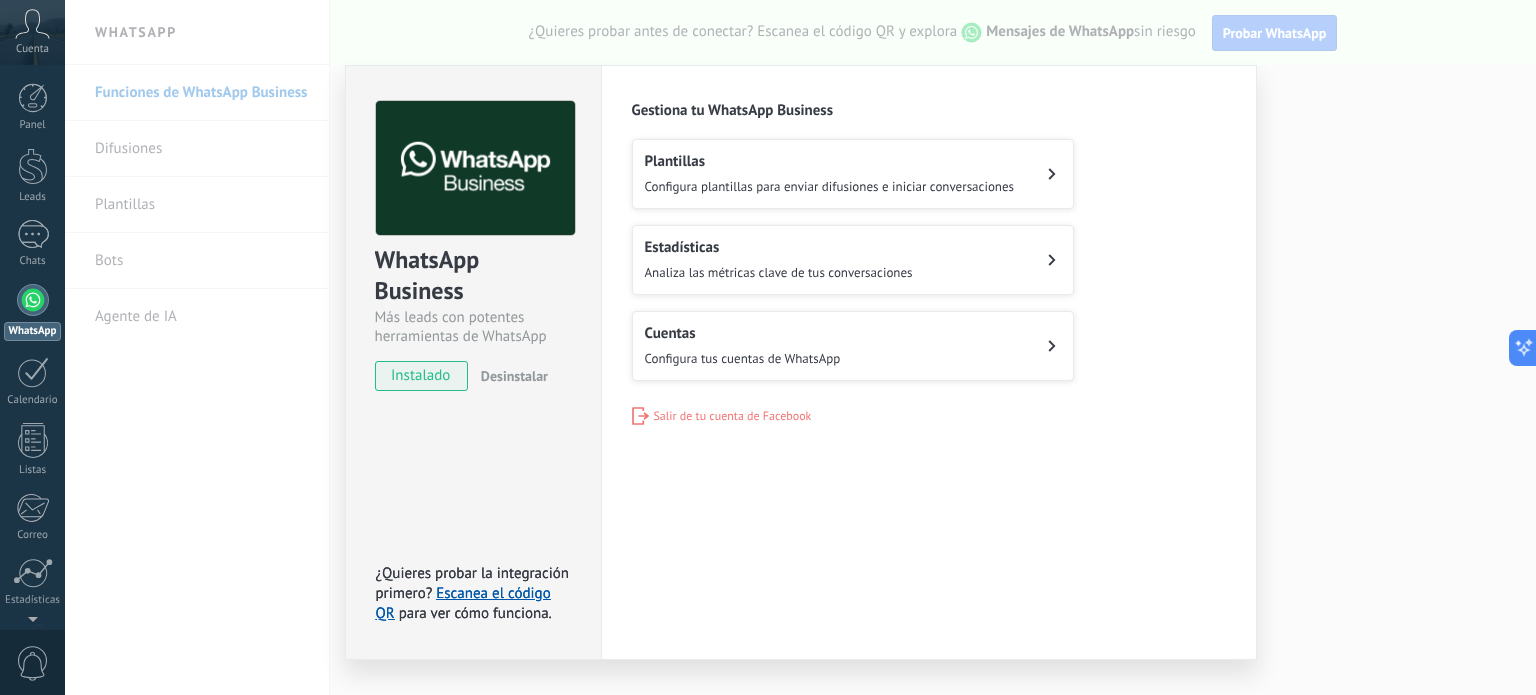 click on "Estadísticas Analiza las métricas clave de tus conversaciones" at bounding box center (853, 260) 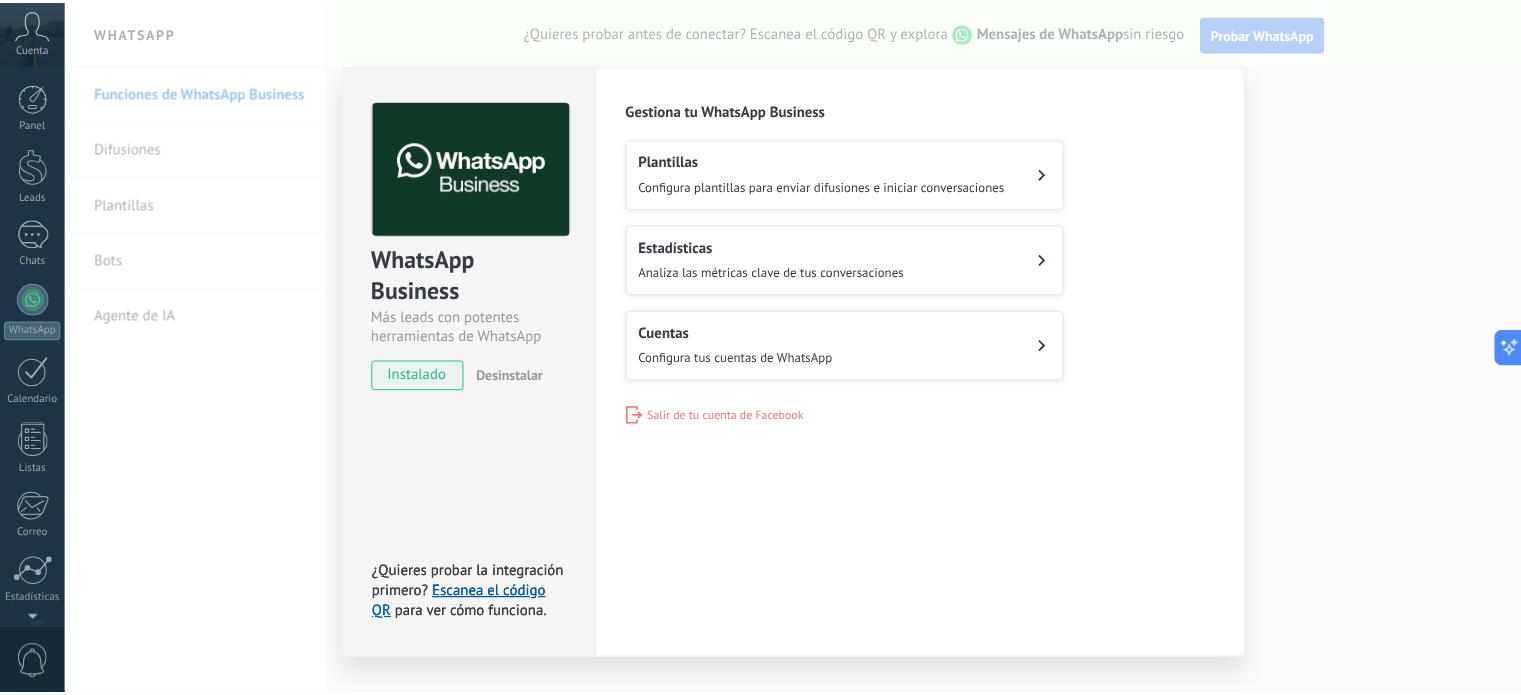 scroll, scrollTop: 136, scrollLeft: 0, axis: vertical 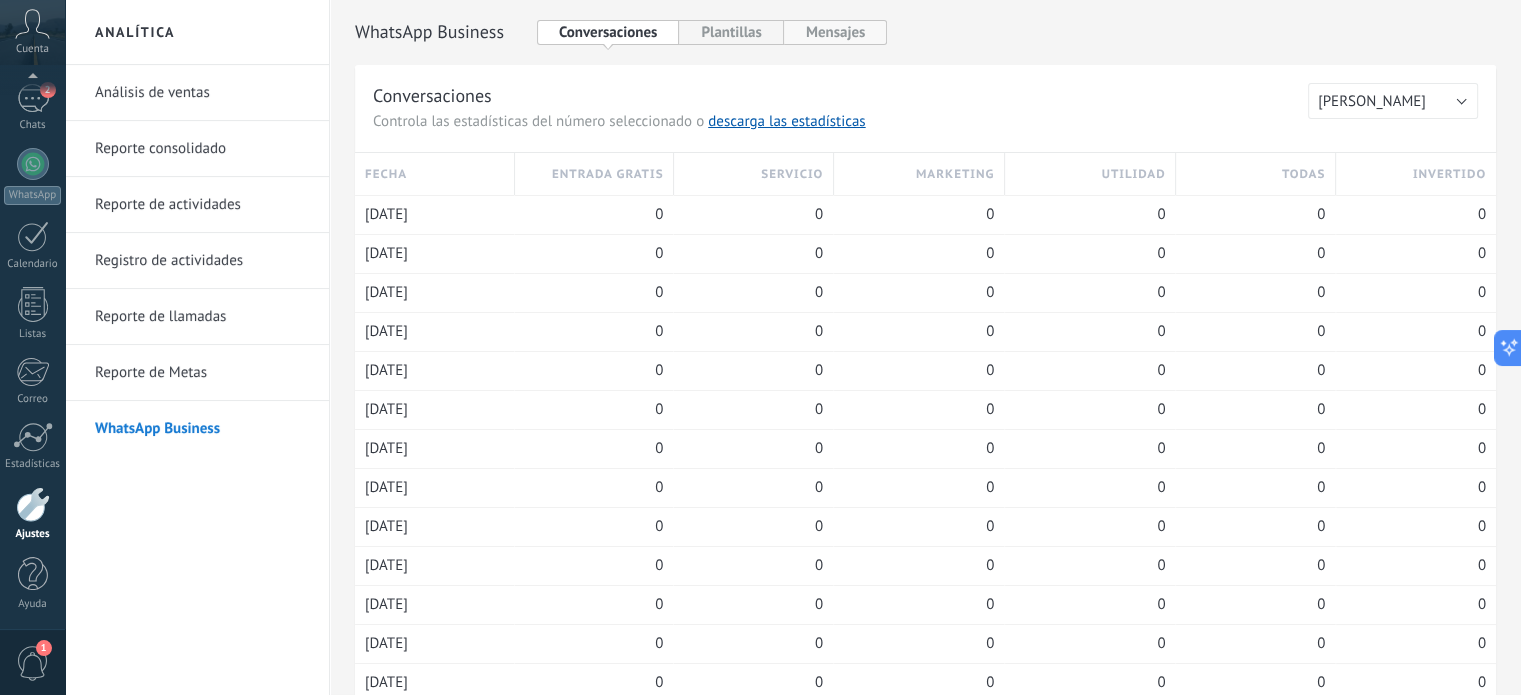 click on "Mensajes" at bounding box center [836, 32] 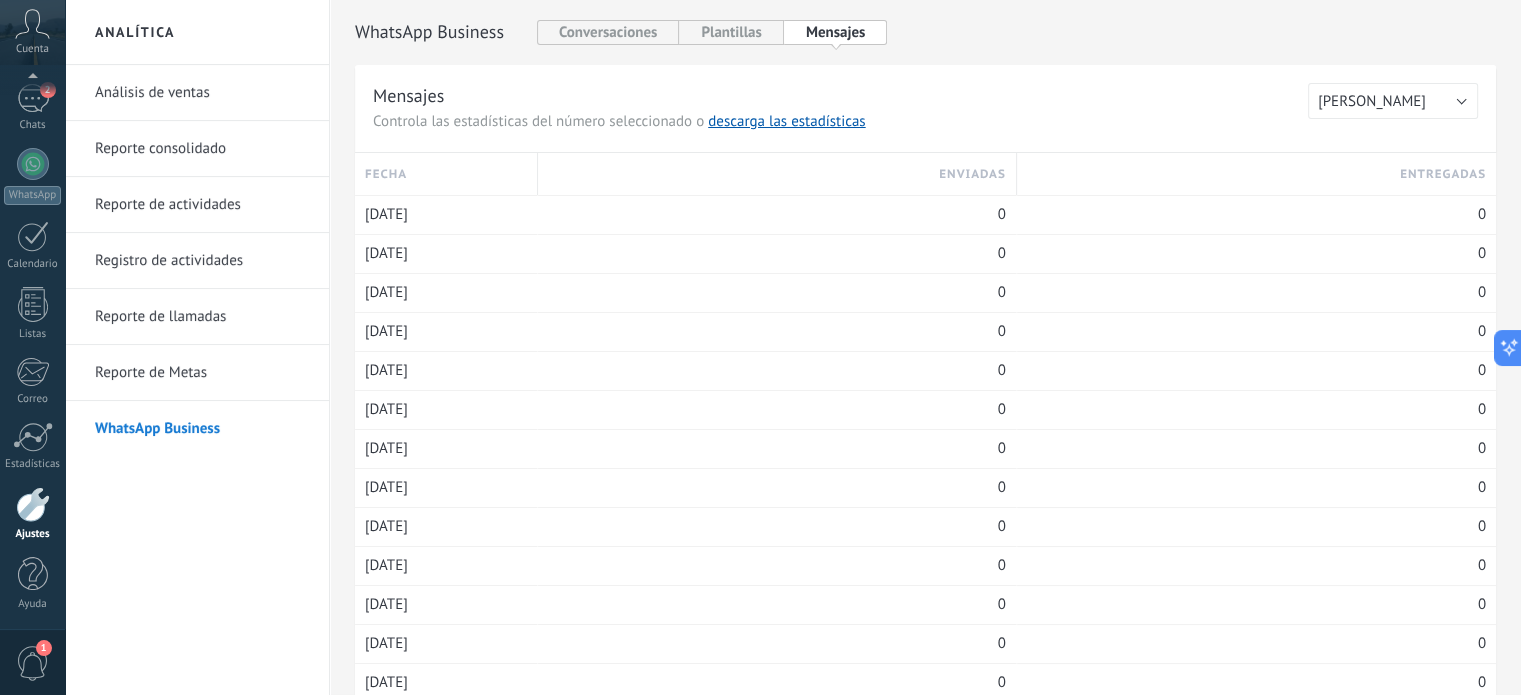 click on "Análisis de ventas" at bounding box center (202, 93) 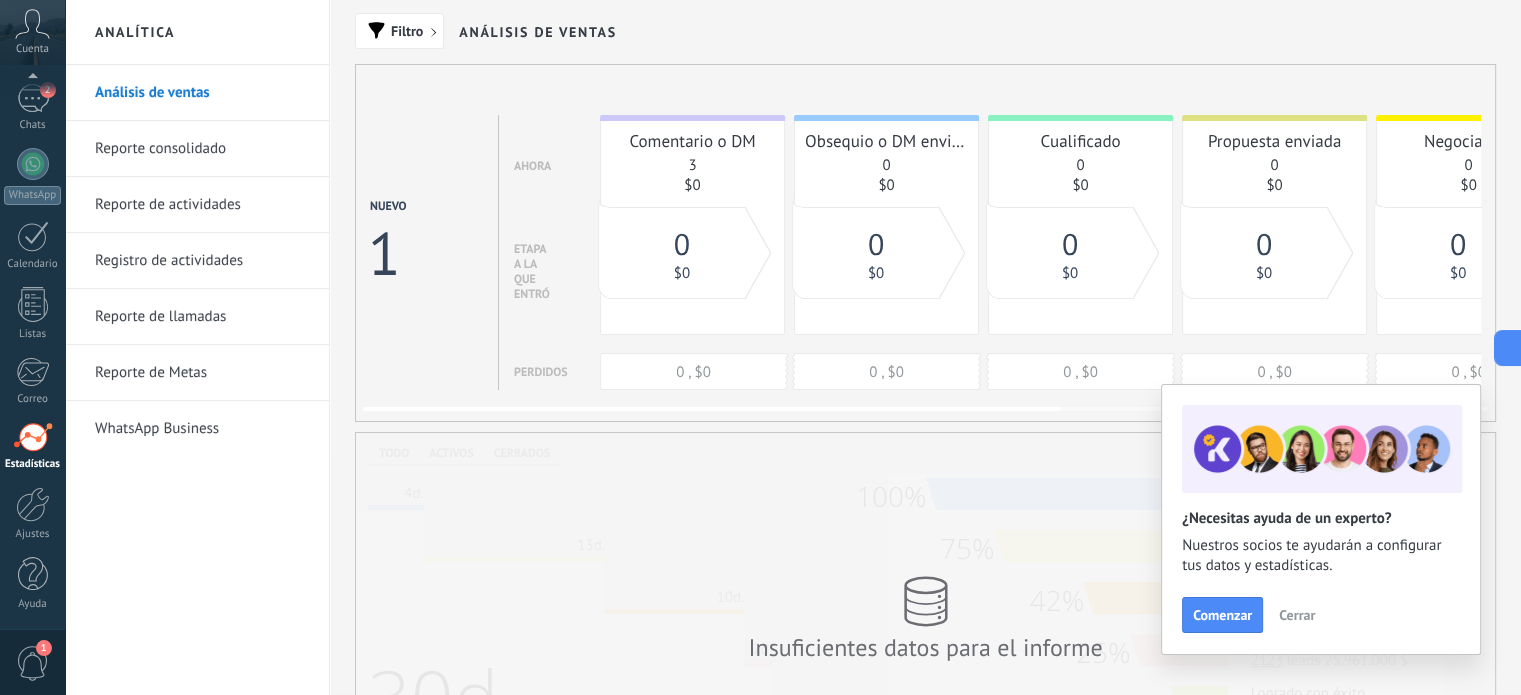 click at bounding box center (925, 407) 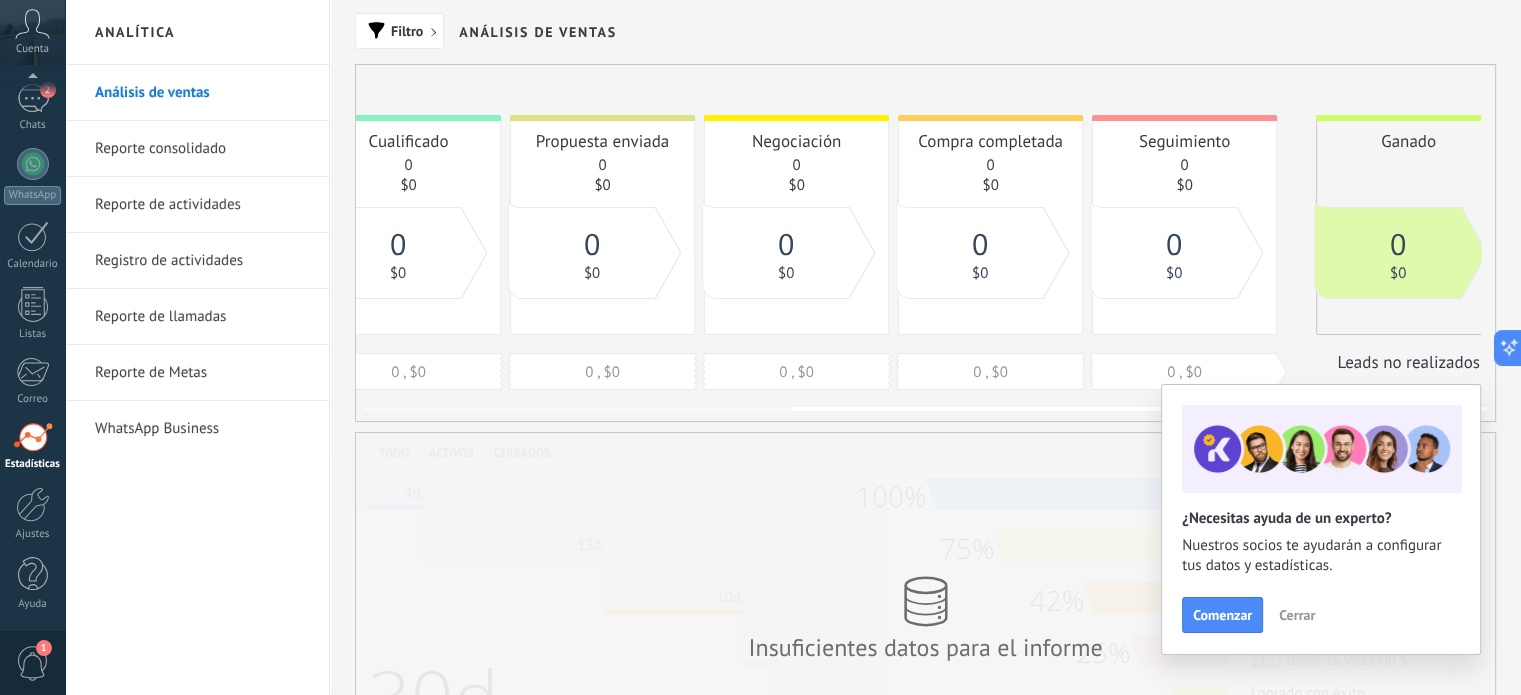 scroll, scrollTop: 0, scrollLeft: 692, axis: horizontal 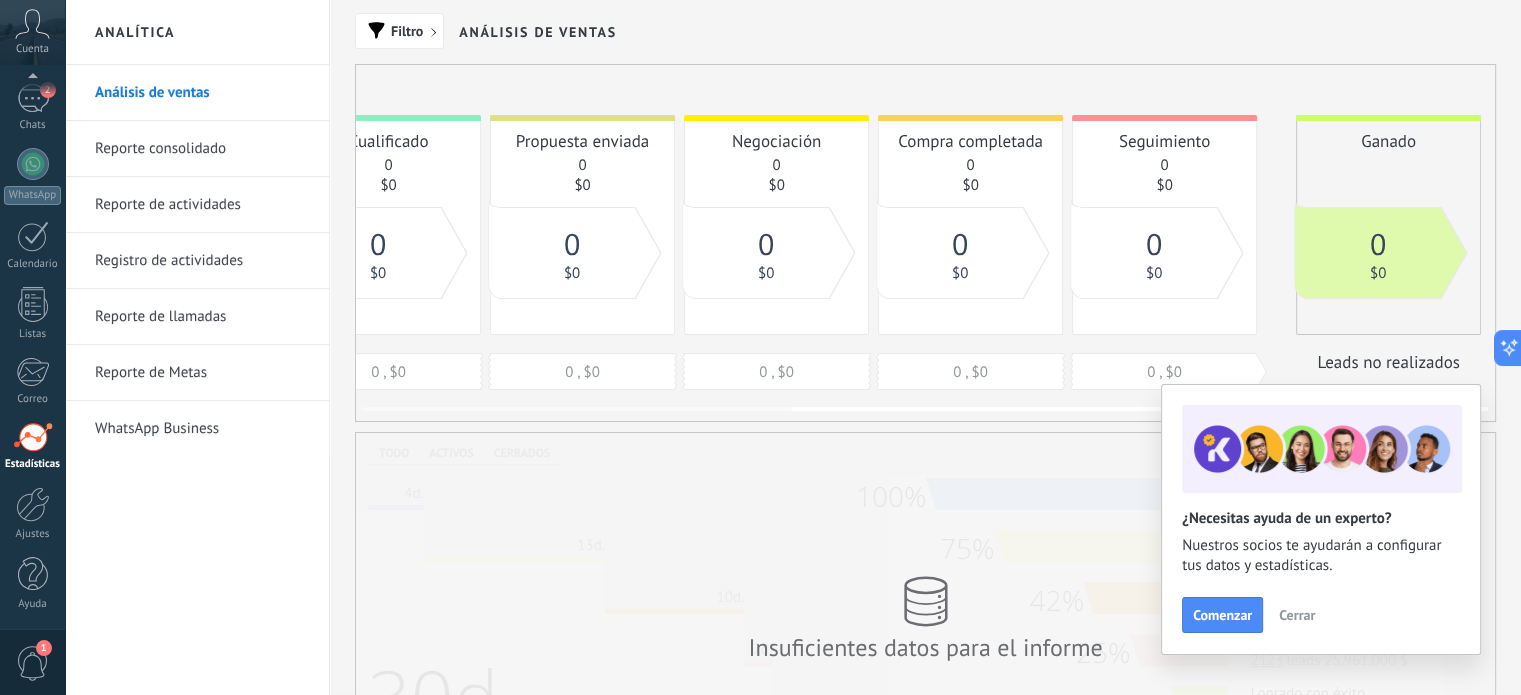 drag, startPoint x: 968, startPoint y: 409, endPoint x: 1422, endPoint y: 408, distance: 454.0011 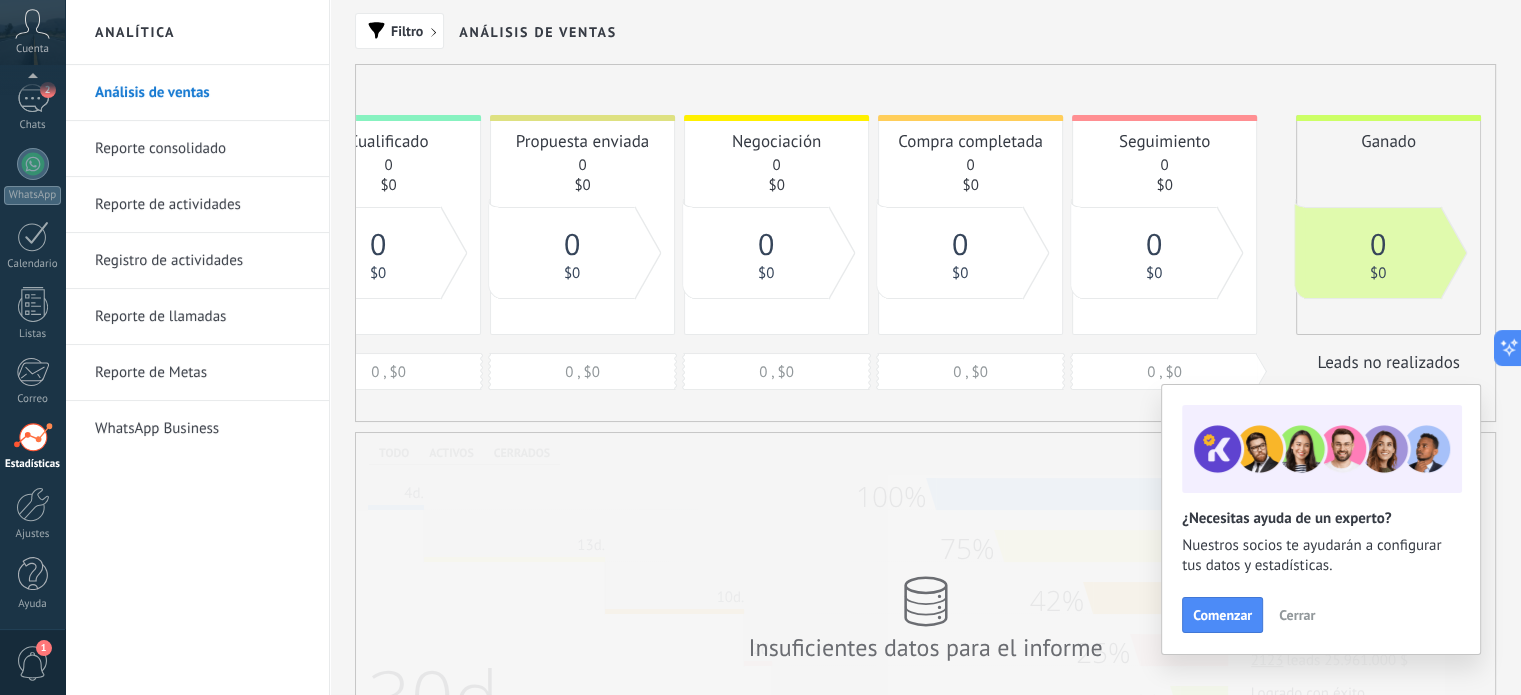 click on "Cerrar" at bounding box center [1297, 615] 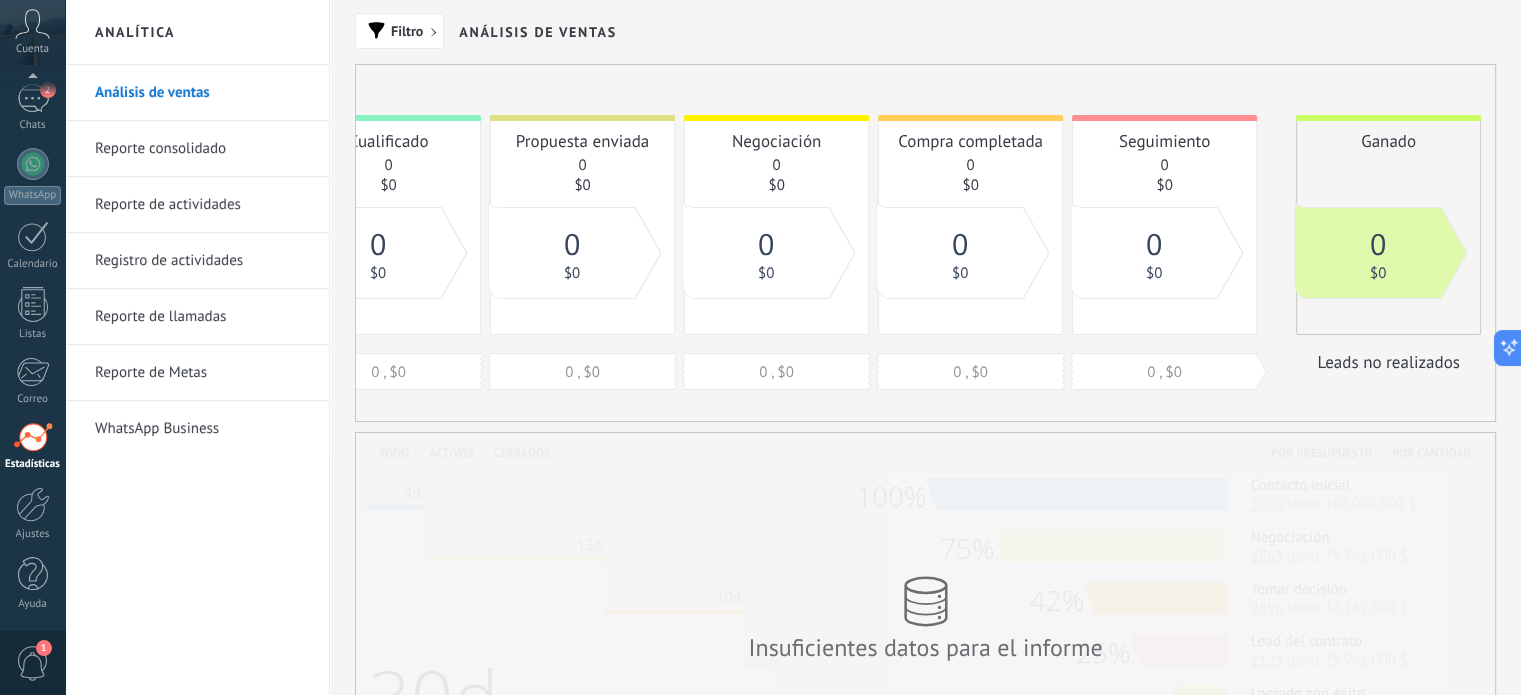 click on "Reporte consolidado" at bounding box center (202, 149) 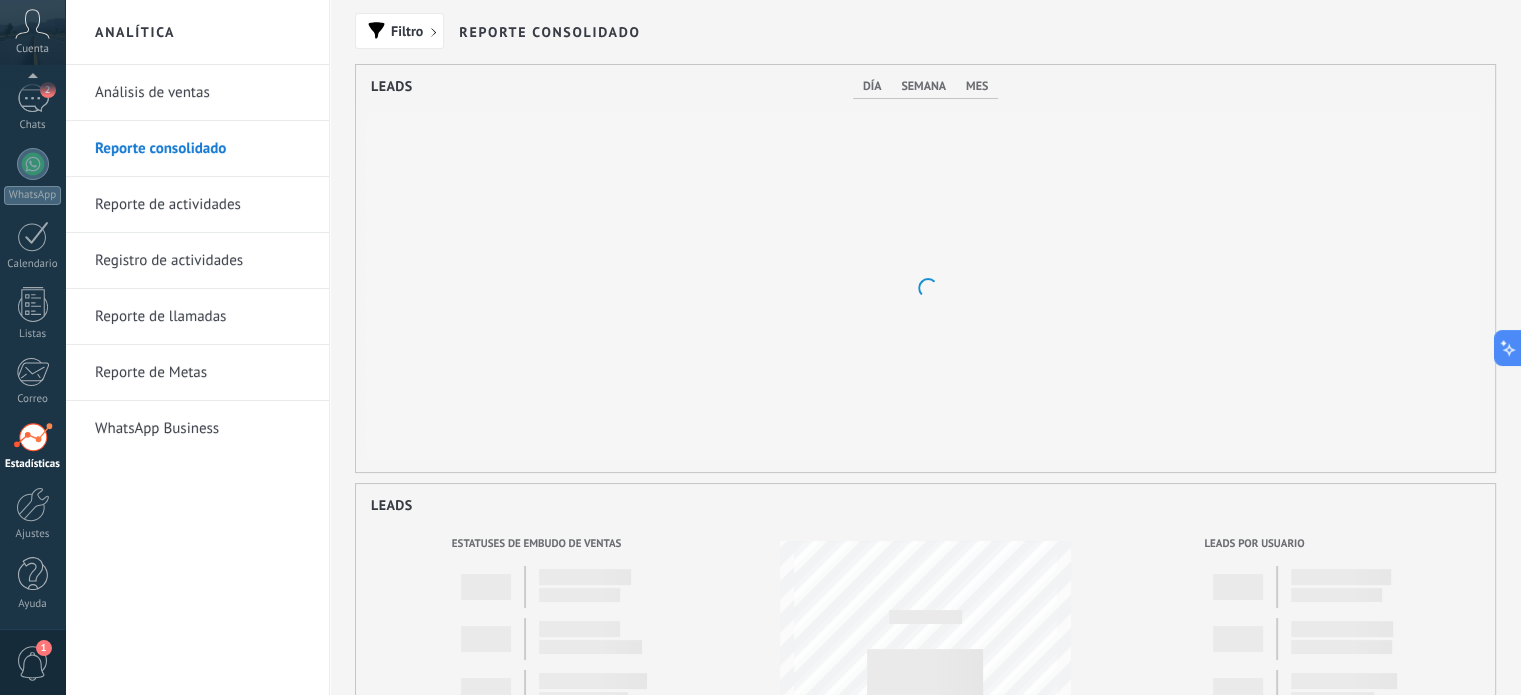 scroll, scrollTop: 0, scrollLeft: 0, axis: both 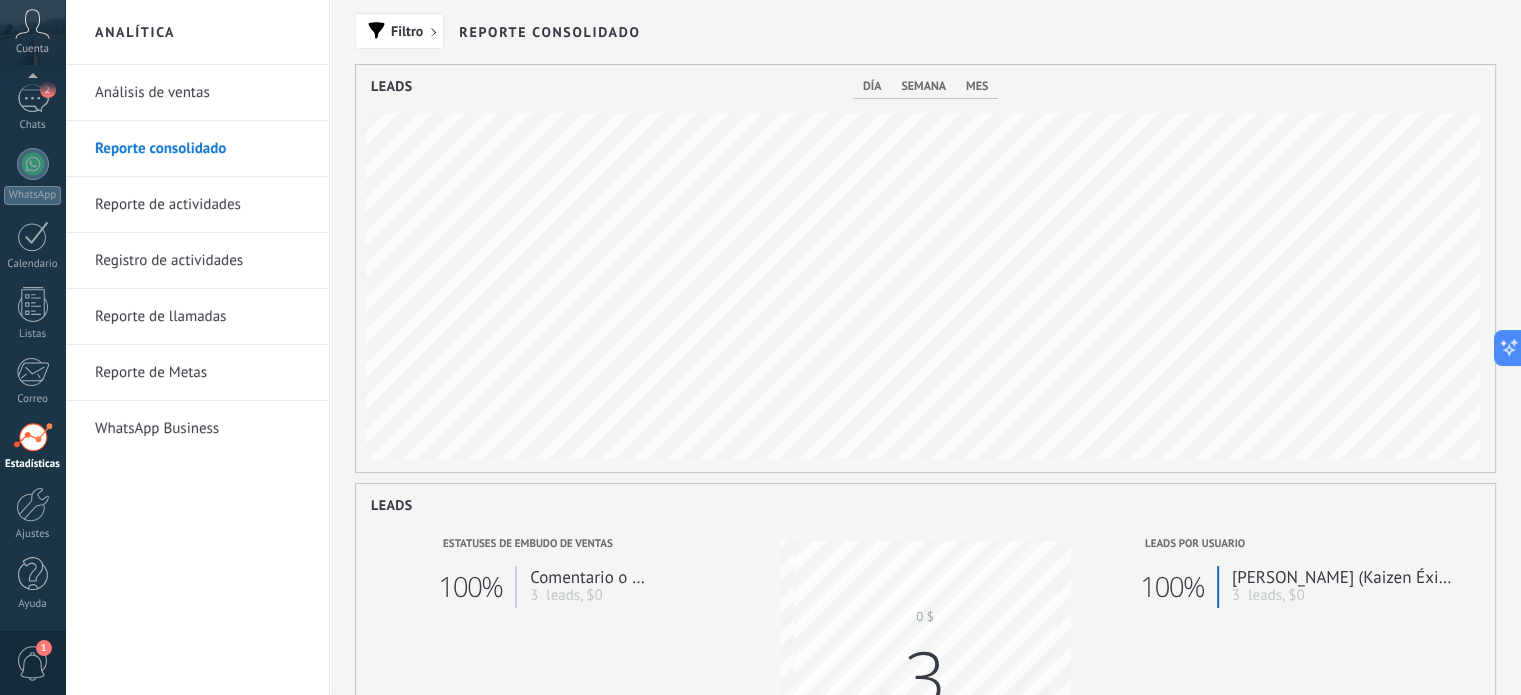 click on "Reporte de actividades" at bounding box center (202, 205) 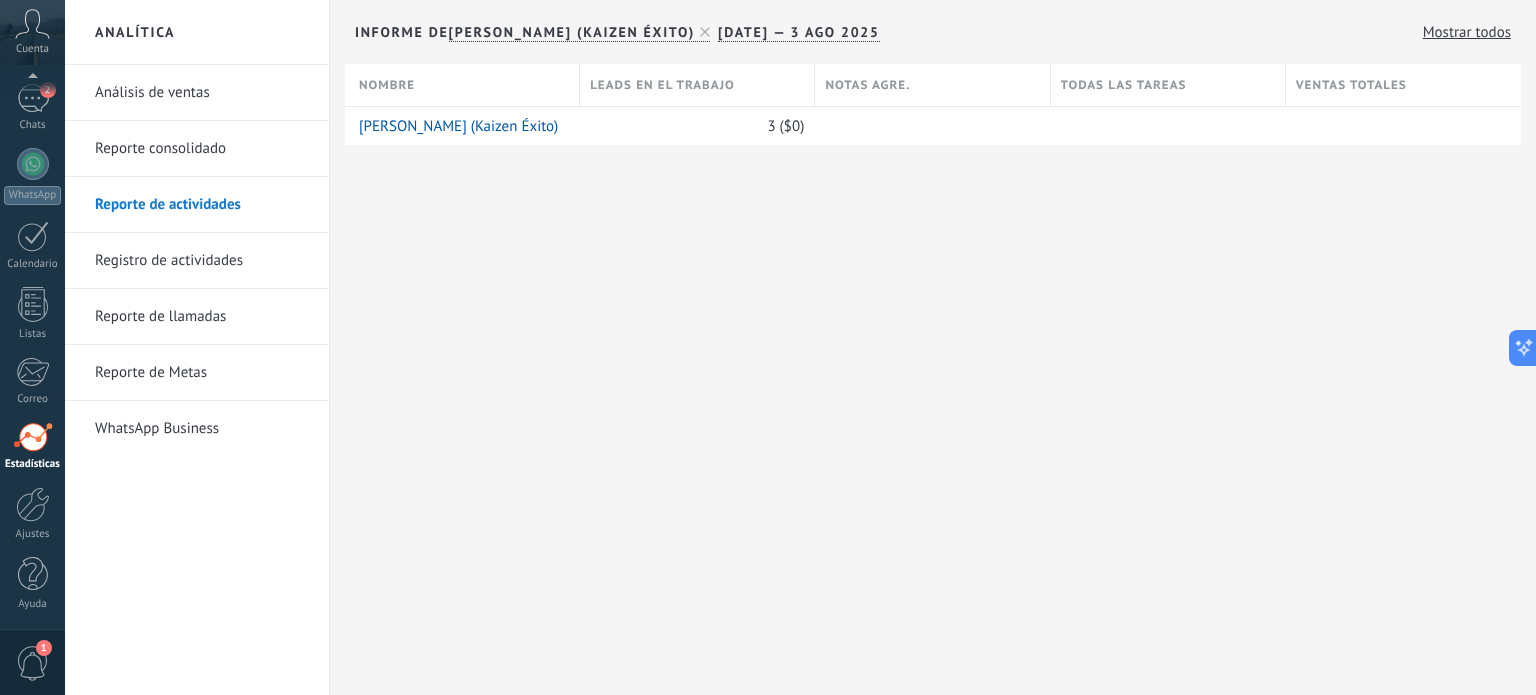 click on "Registro de actividades" at bounding box center (202, 261) 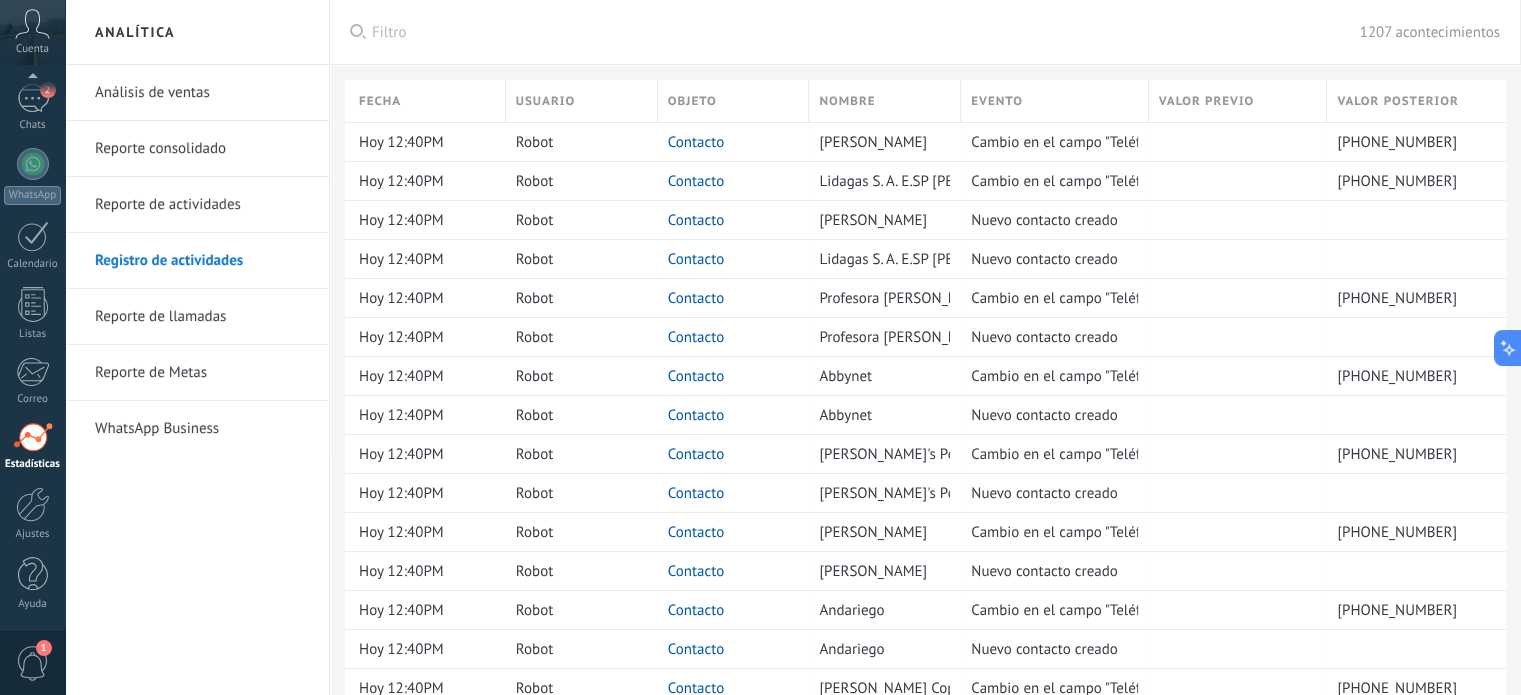 click on "Reporte de llamadas" at bounding box center (202, 317) 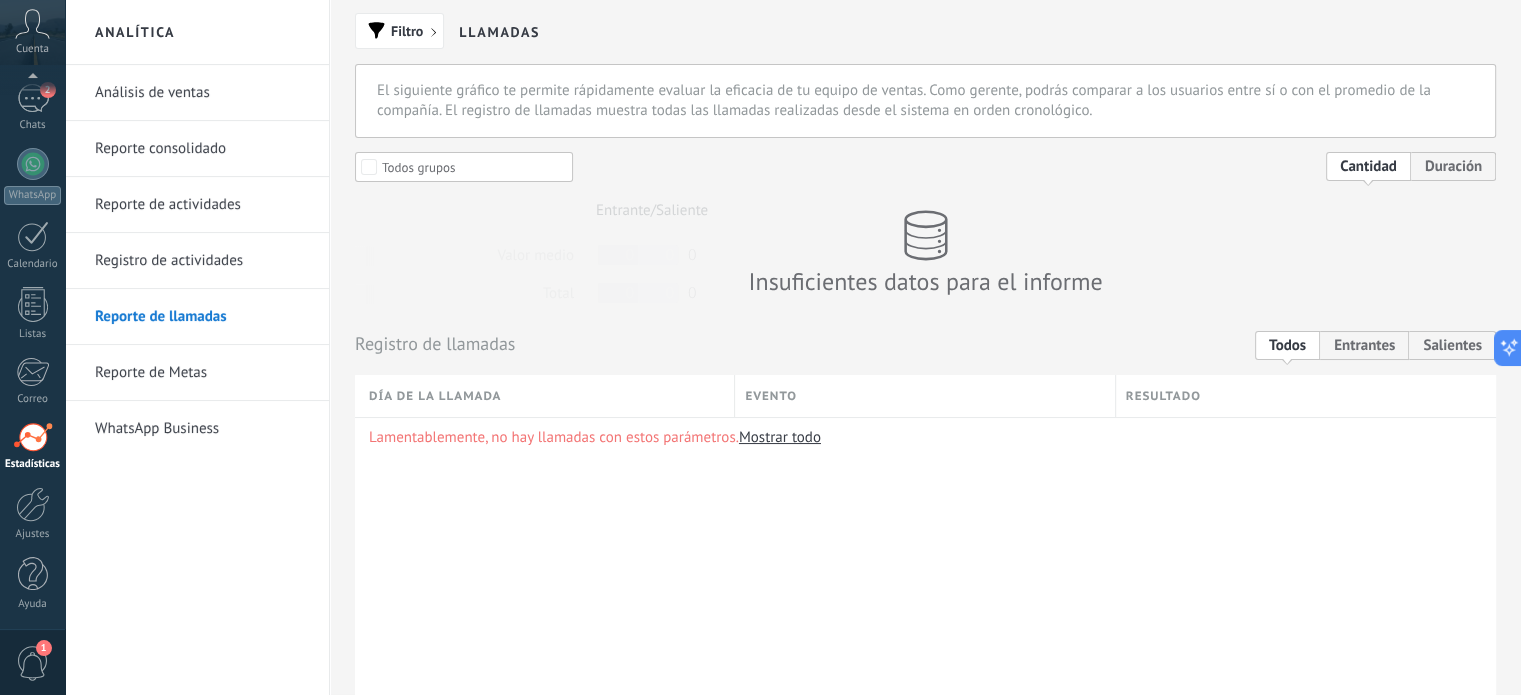 click on "Reporte de Metas" at bounding box center [202, 373] 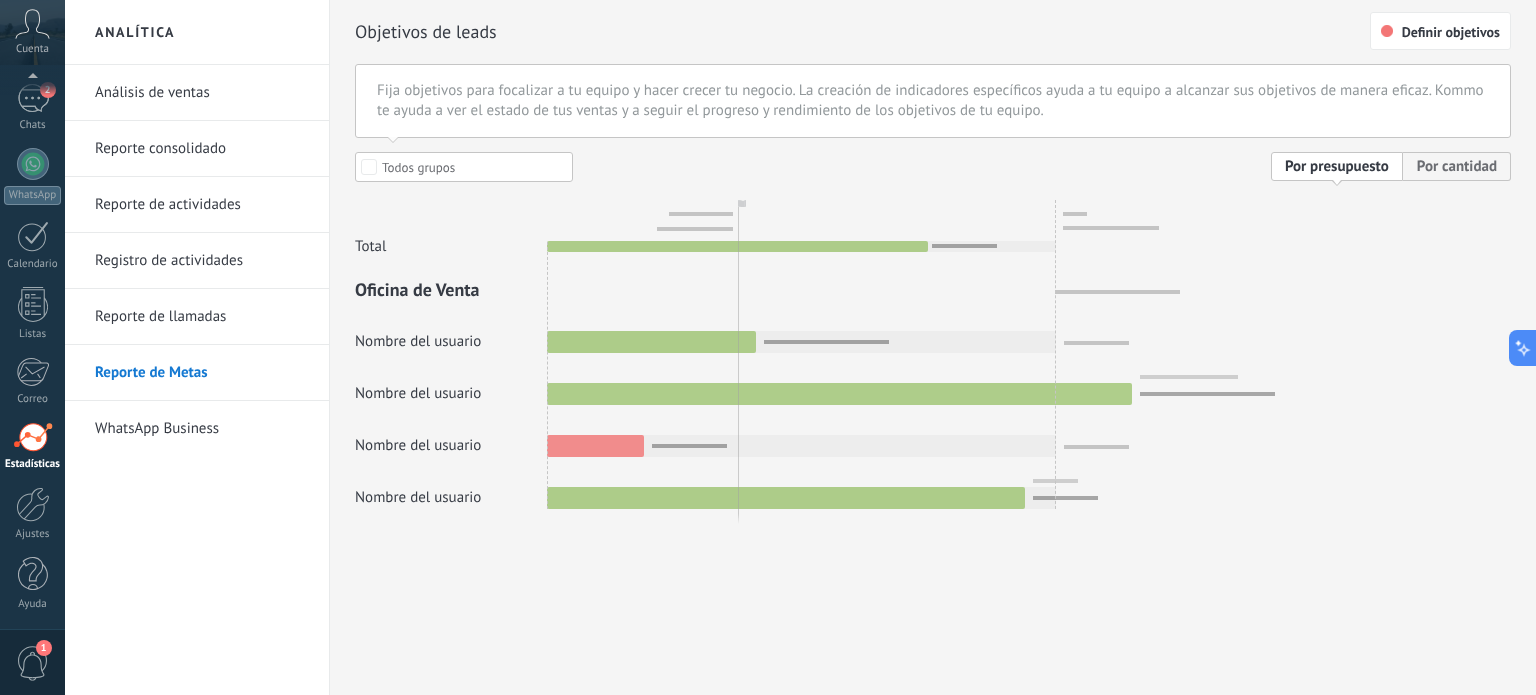 click on "WhatsApp Business" at bounding box center (202, 429) 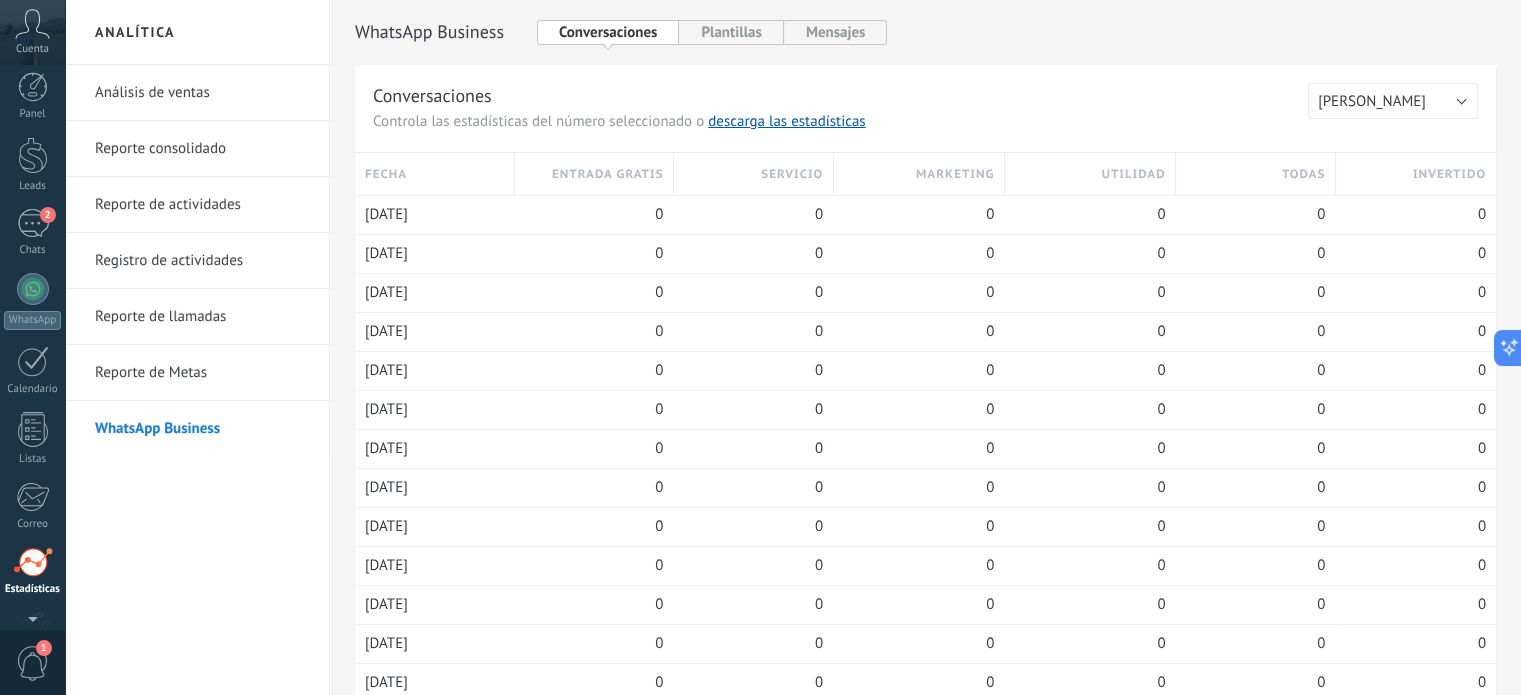 scroll, scrollTop: 0, scrollLeft: 0, axis: both 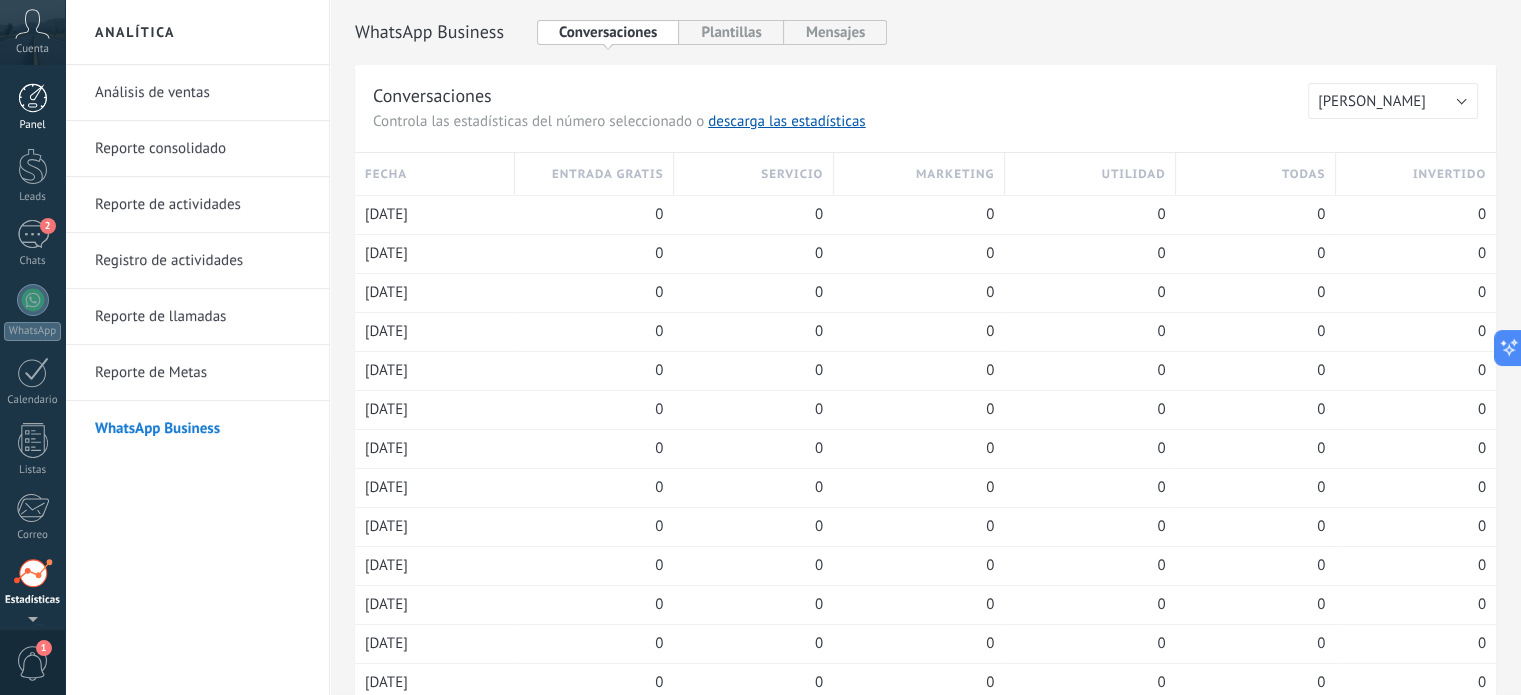 click at bounding box center [33, 98] 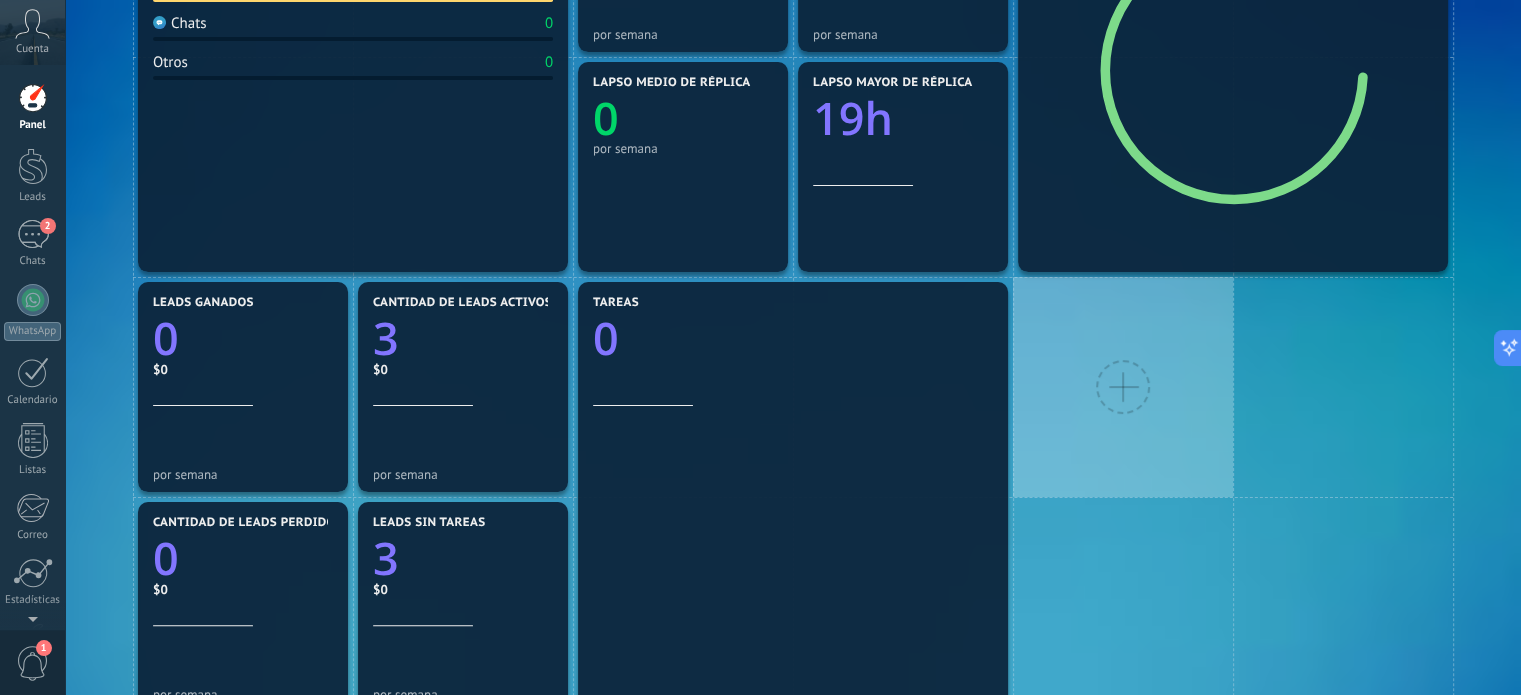 scroll, scrollTop: 200, scrollLeft: 0, axis: vertical 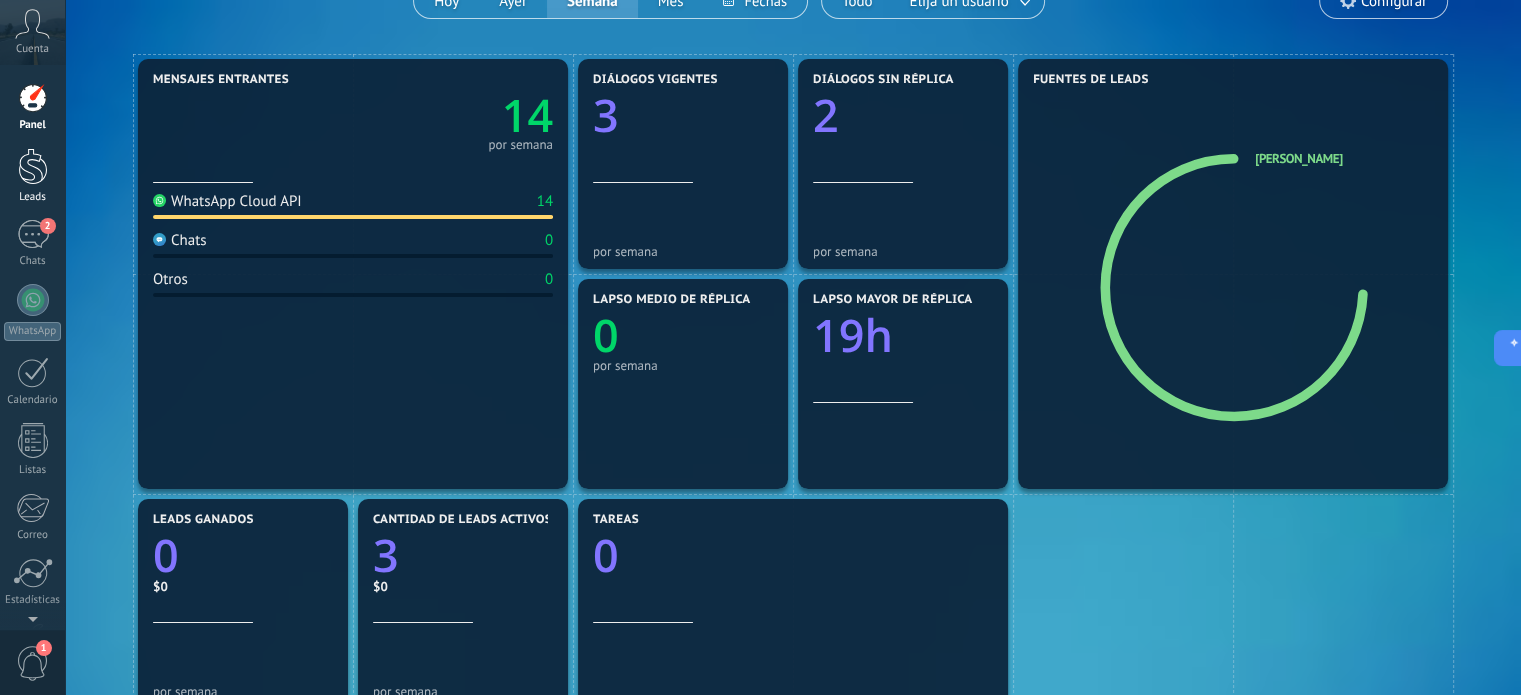 click at bounding box center (33, 166) 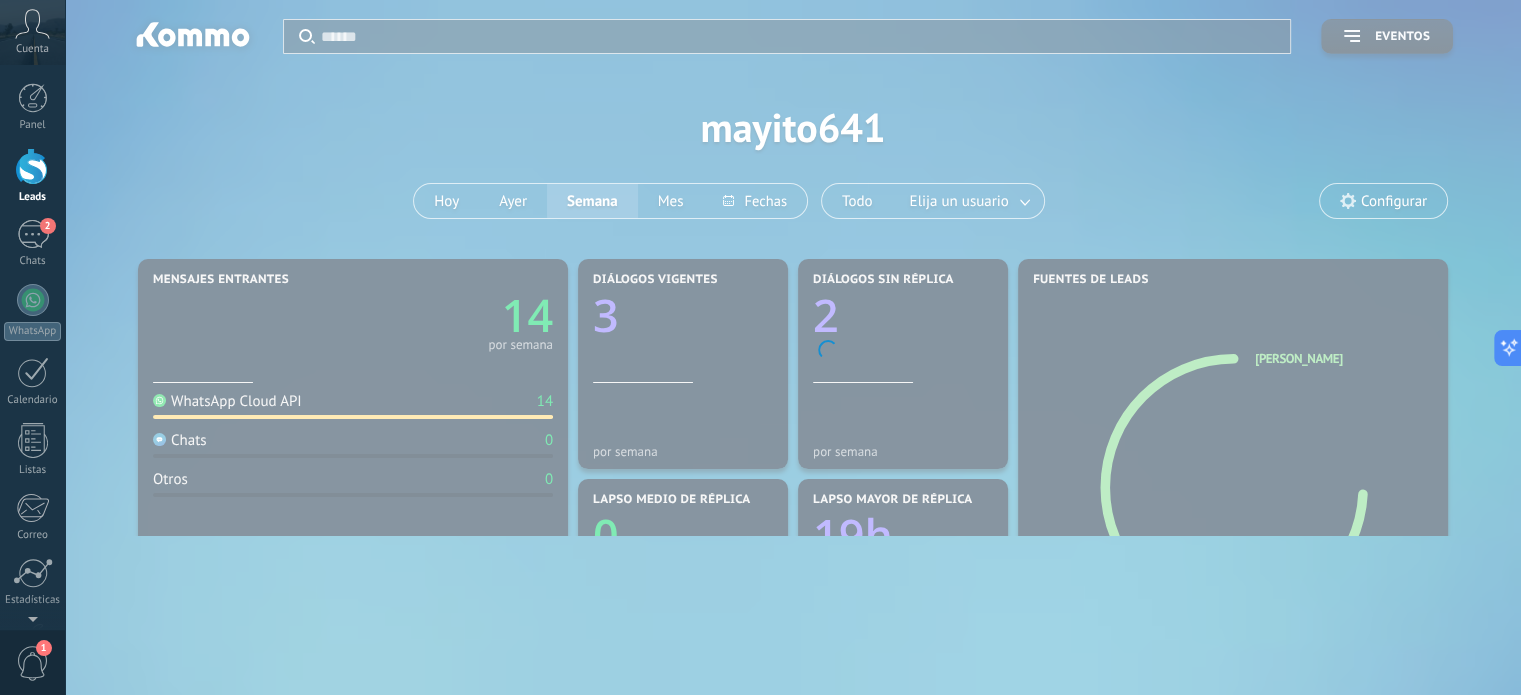 scroll, scrollTop: 0, scrollLeft: 0, axis: both 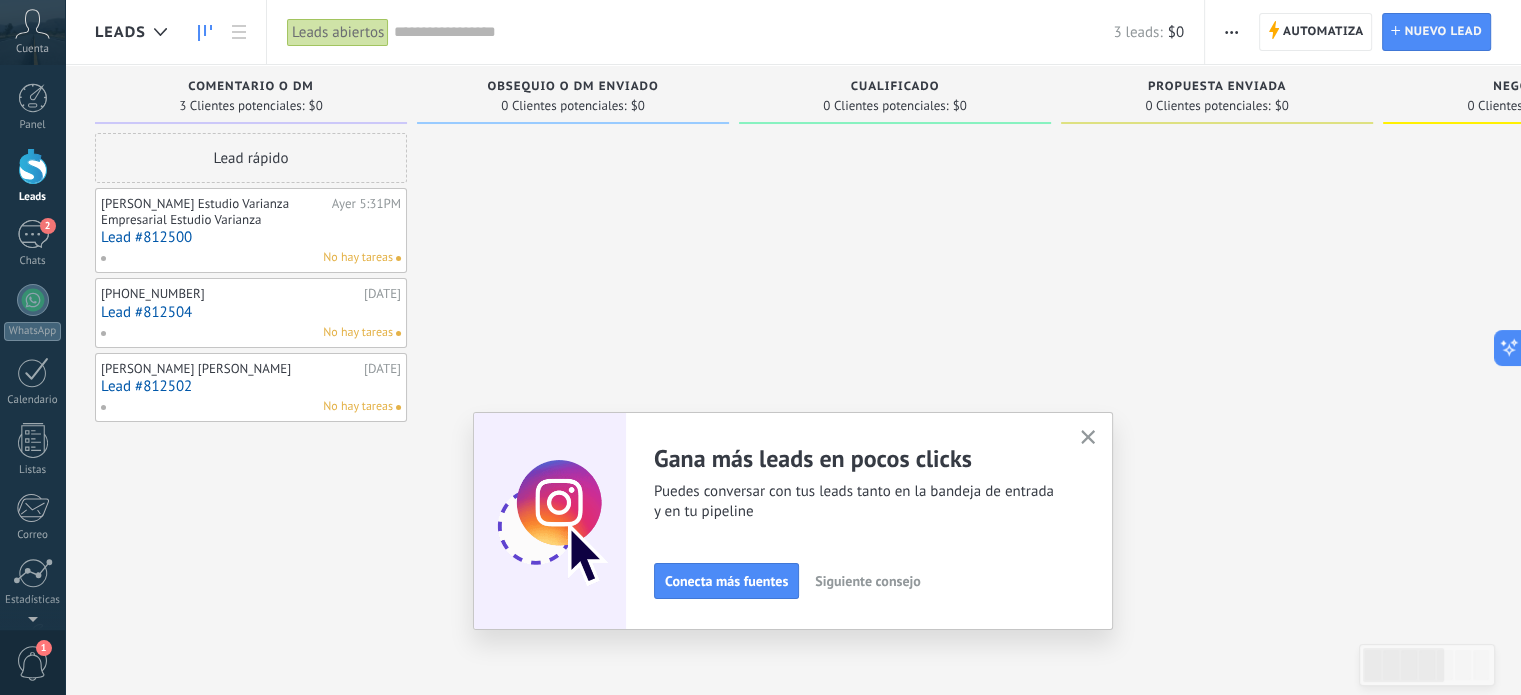 click 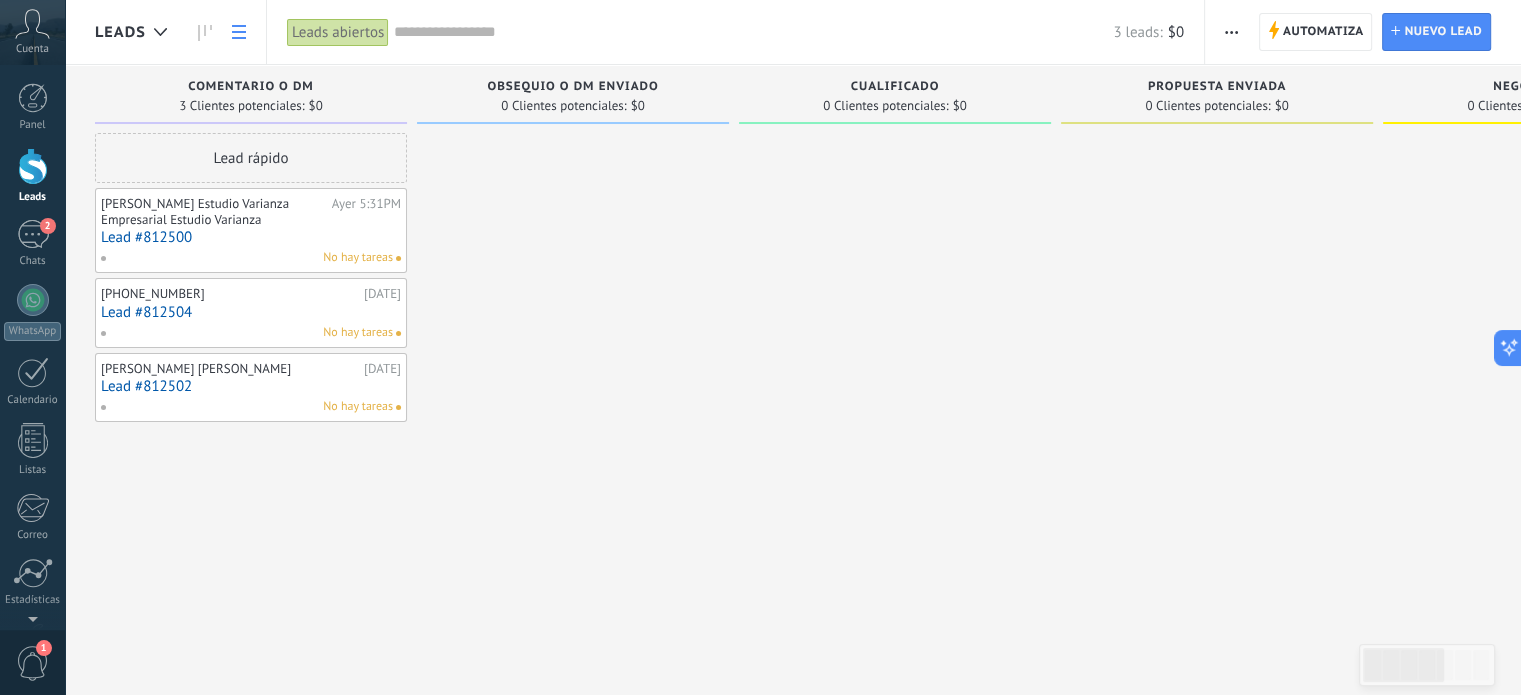 click 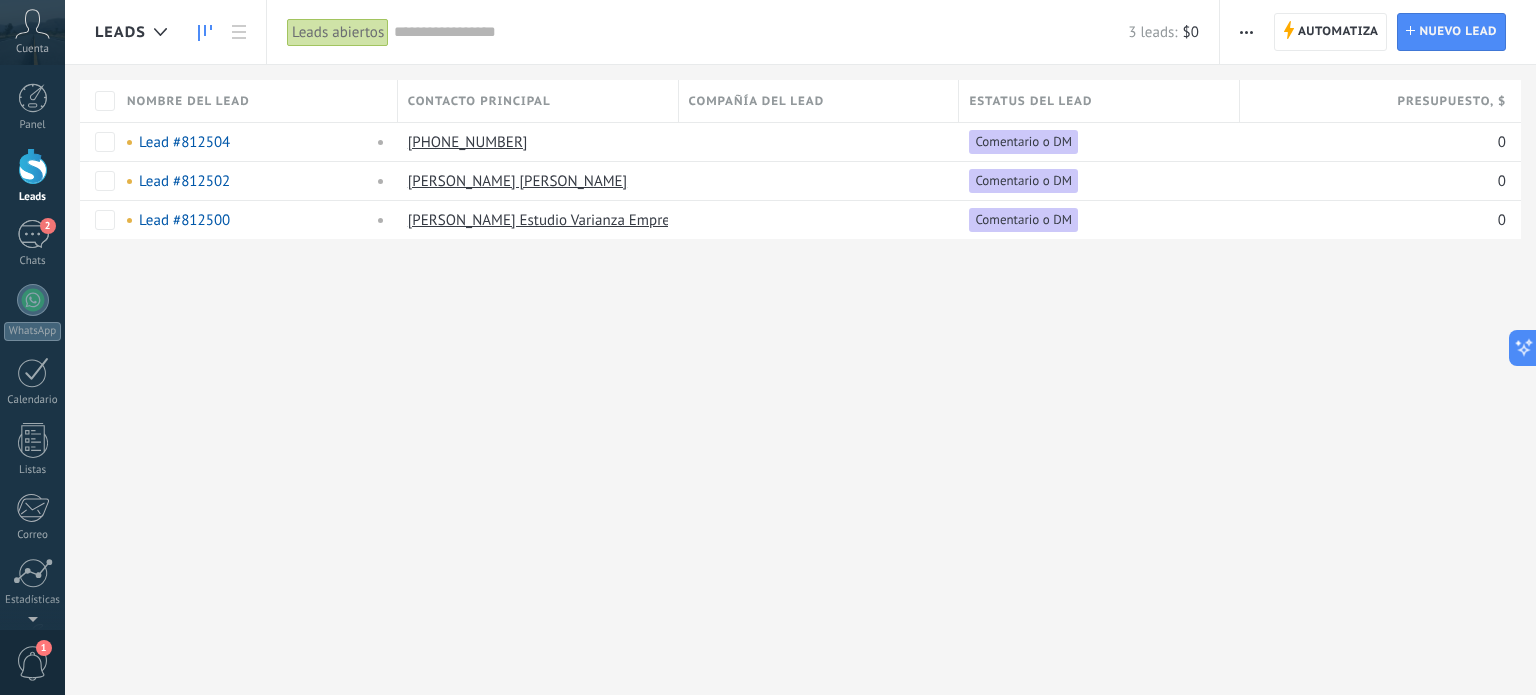 click 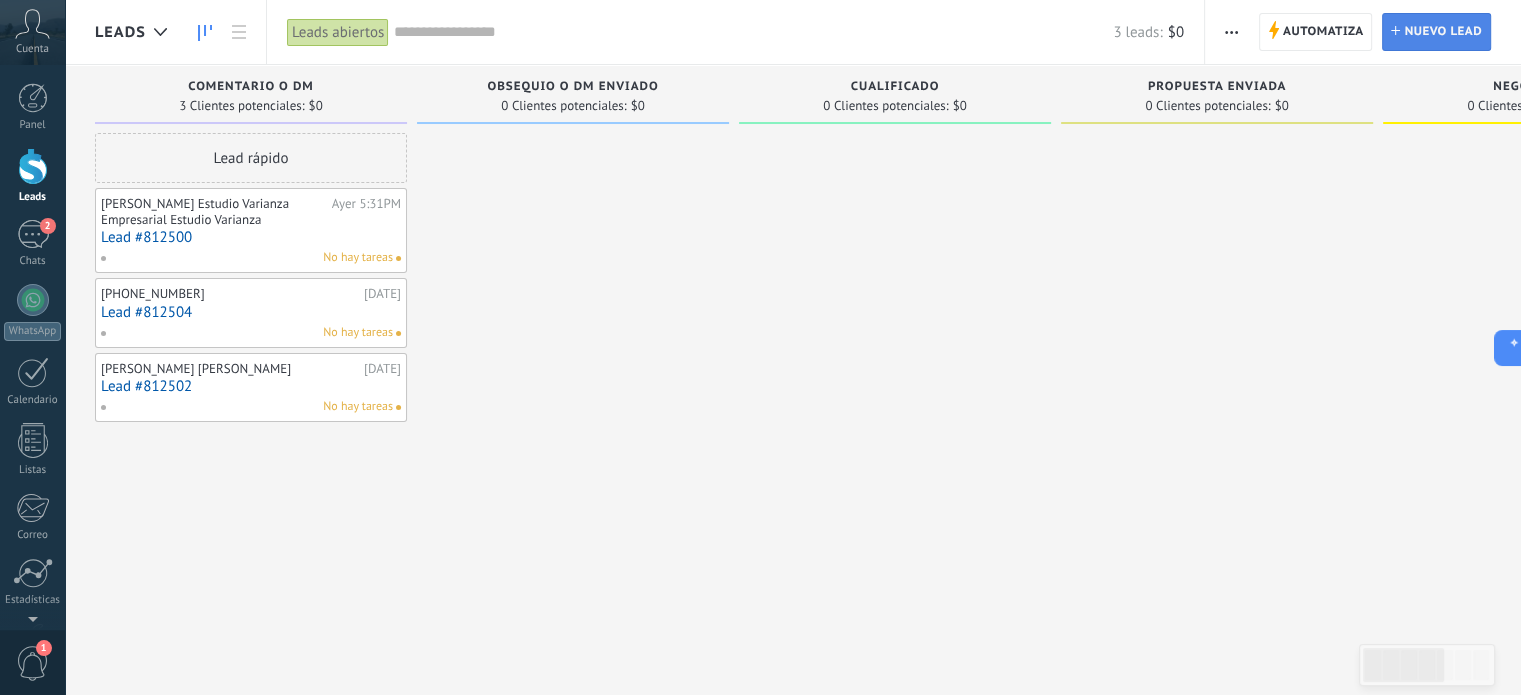 click on "Nuevo lead" at bounding box center (1443, 32) 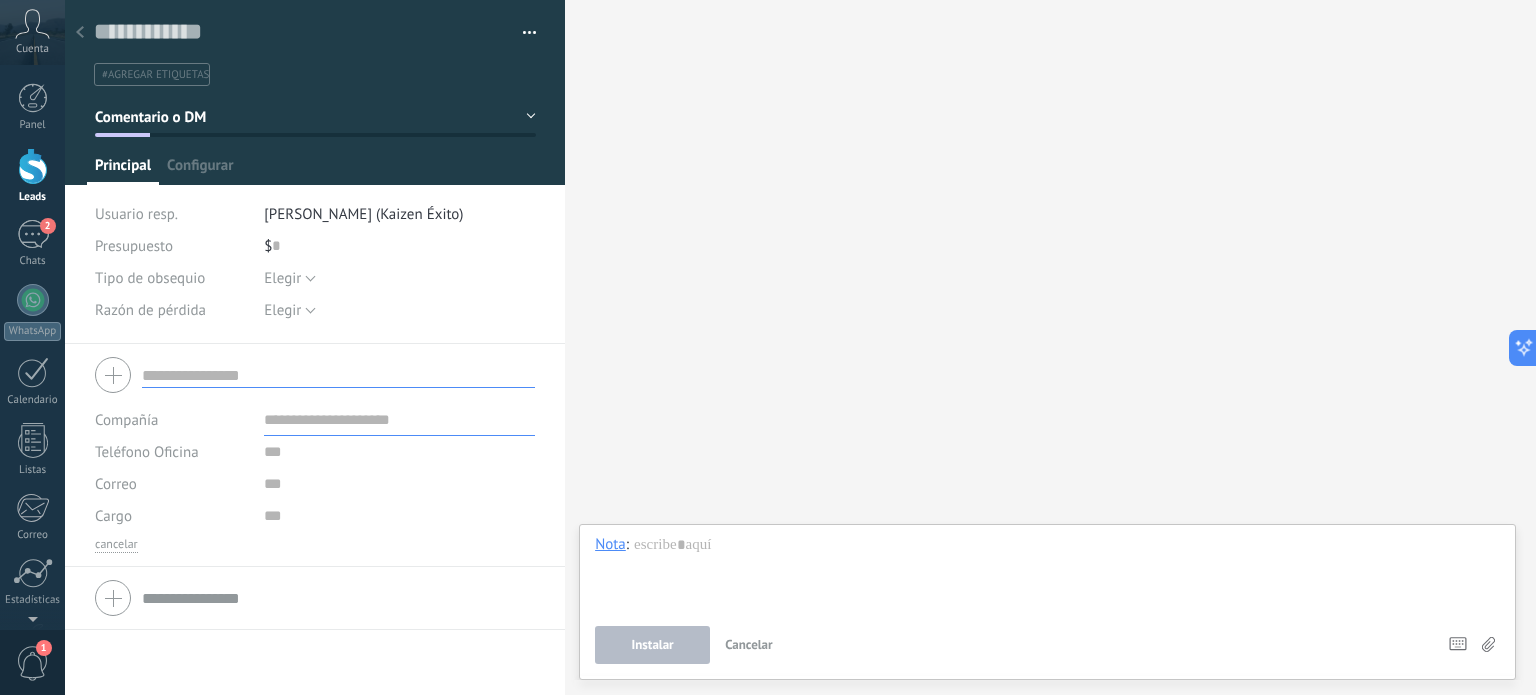 click on "Buscar Carga más Participantes:  0 Agregar usuario Bots:  0" at bounding box center [1050, 347] 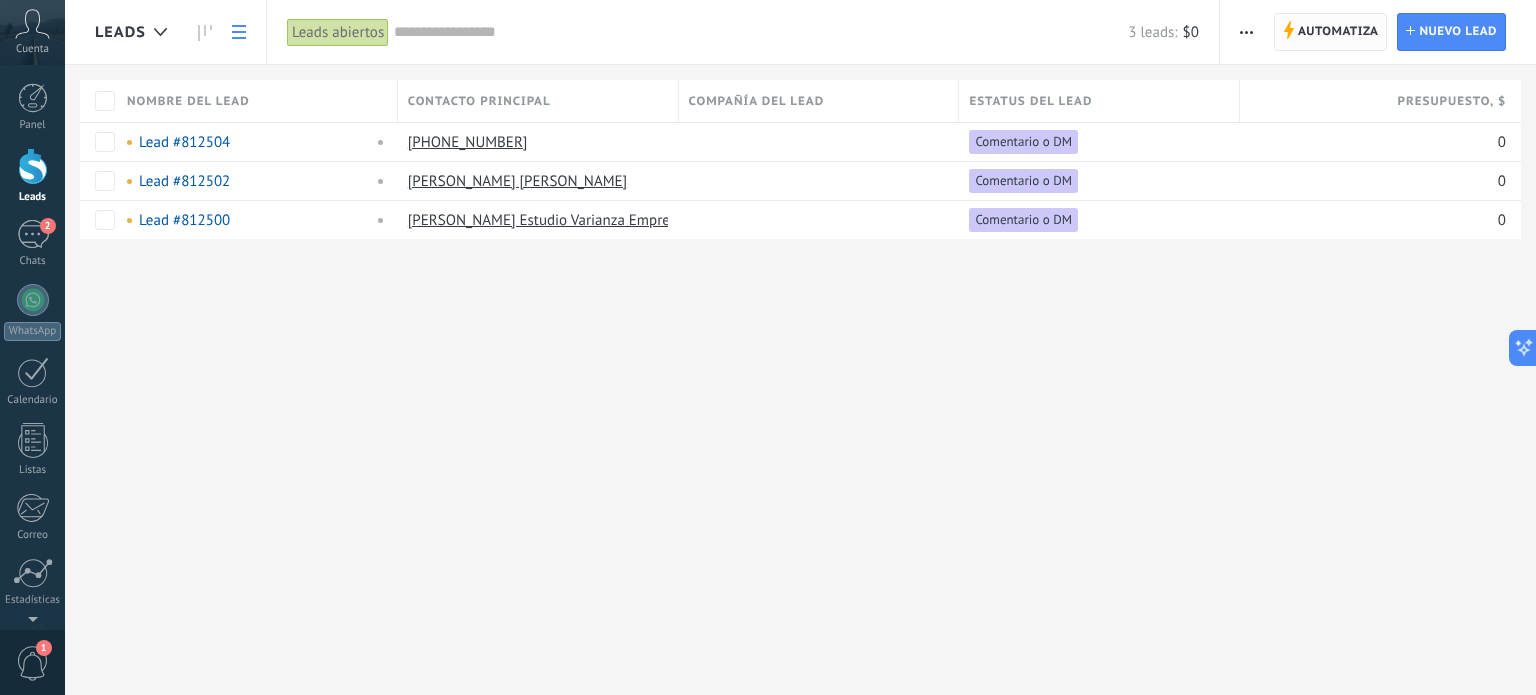 click on "Automatiza" at bounding box center (1338, 32) 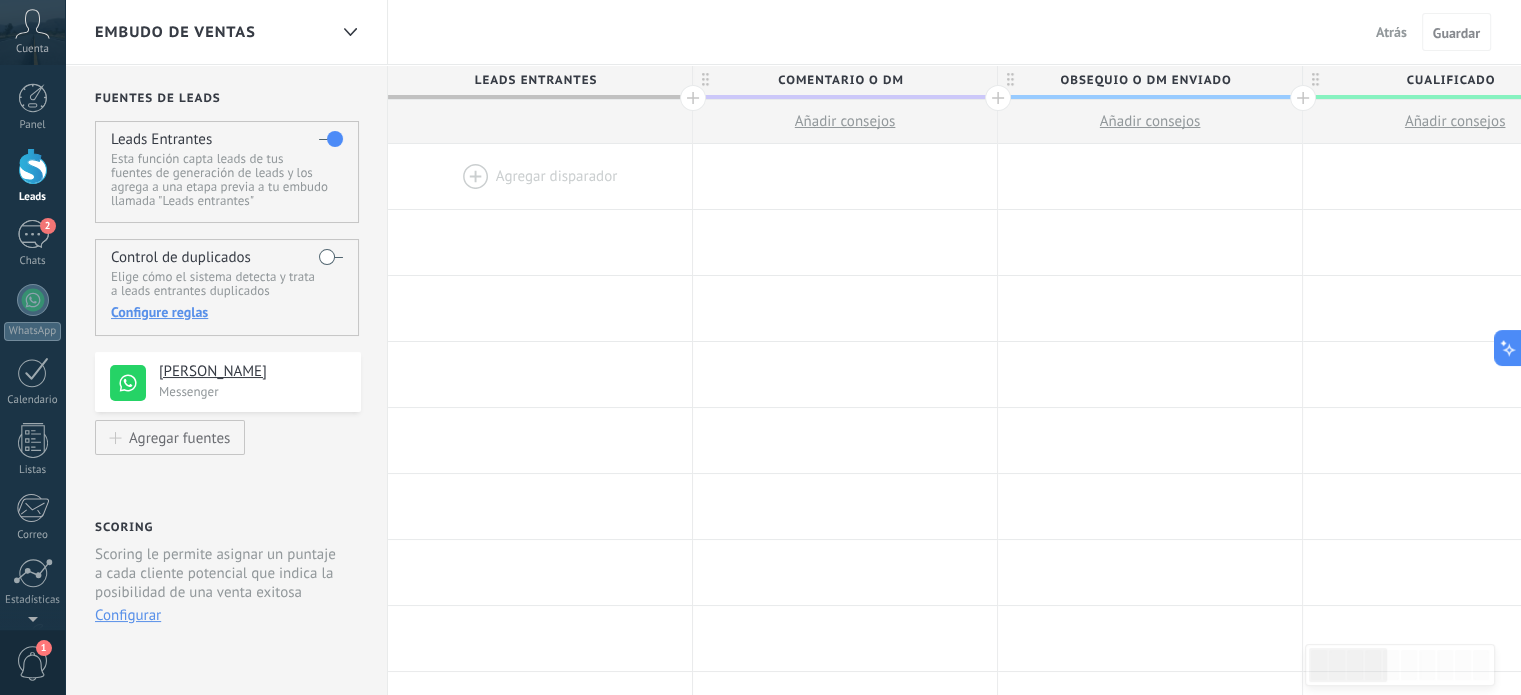 drag, startPoint x: 327, startPoint y: 251, endPoint x: 342, endPoint y: 253, distance: 15.132746 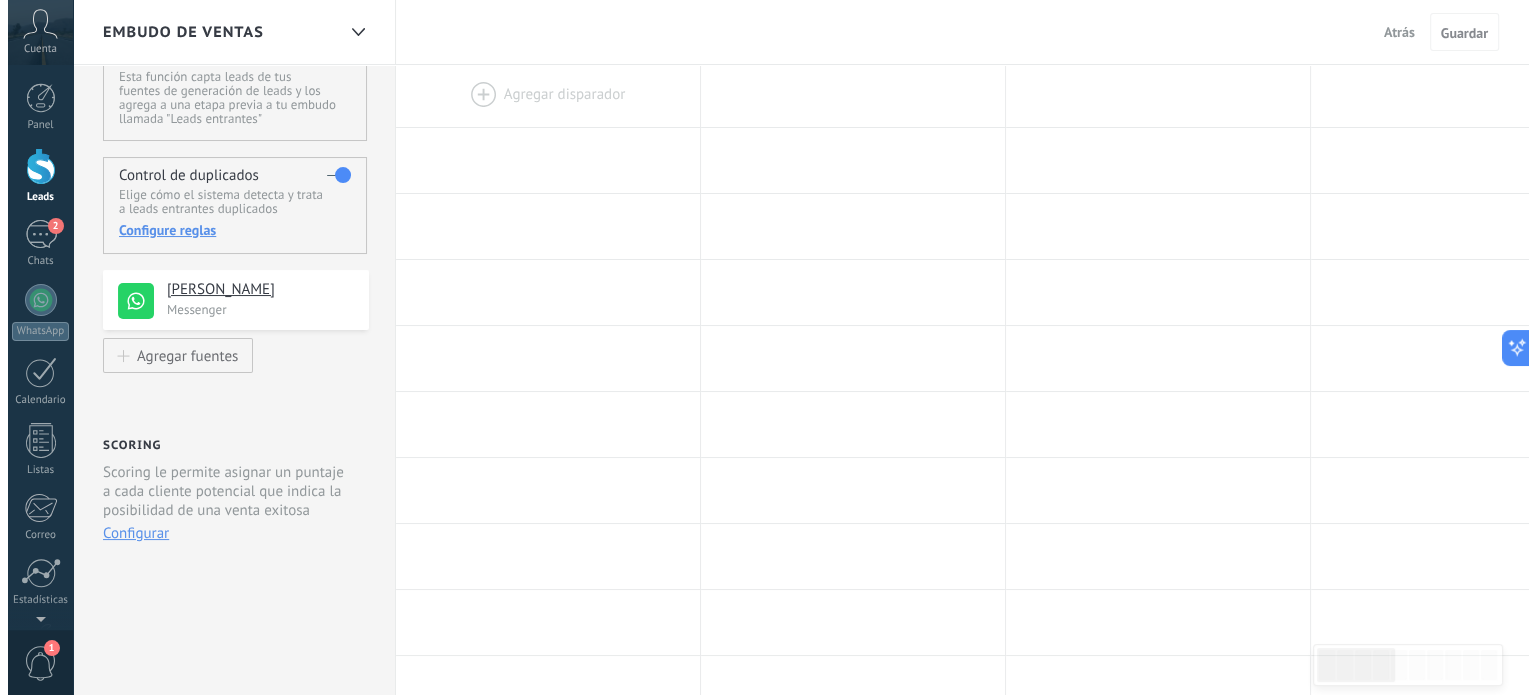 scroll, scrollTop: 0, scrollLeft: 0, axis: both 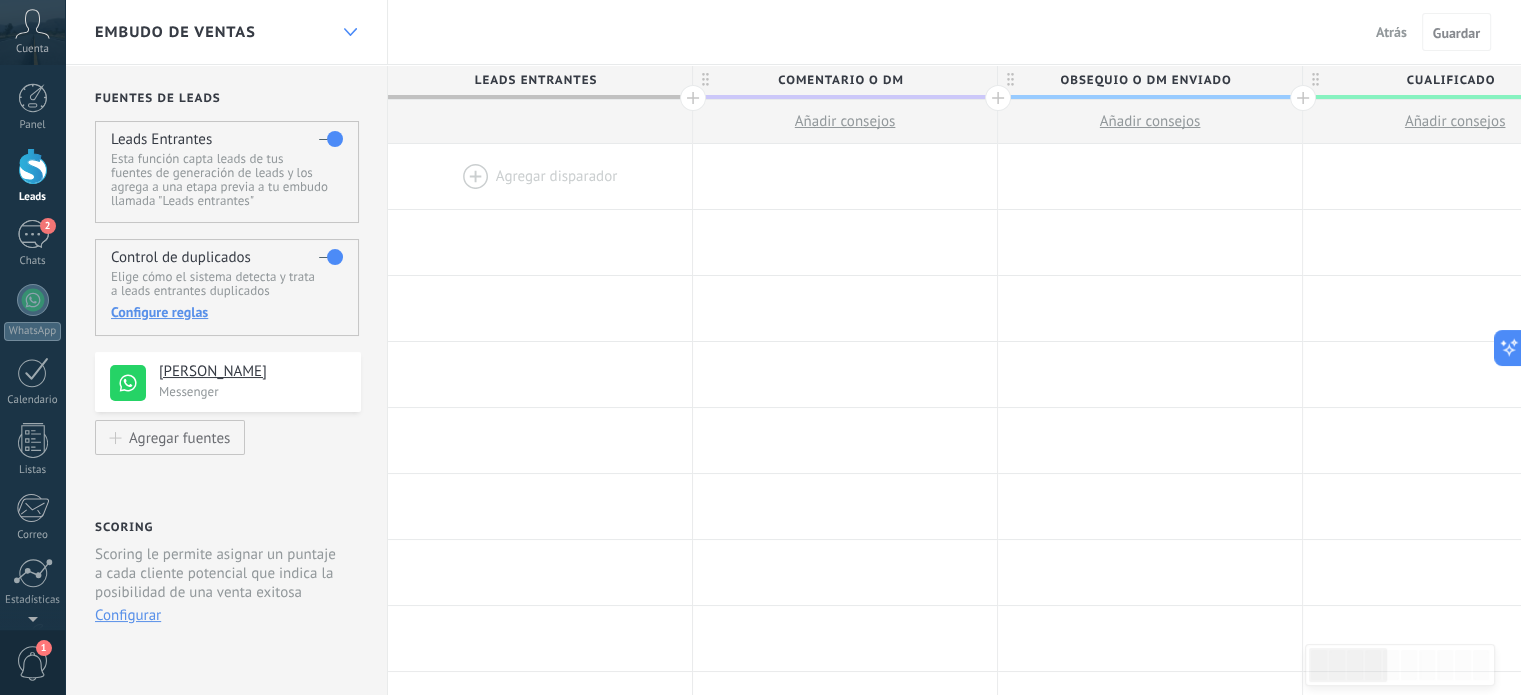 click 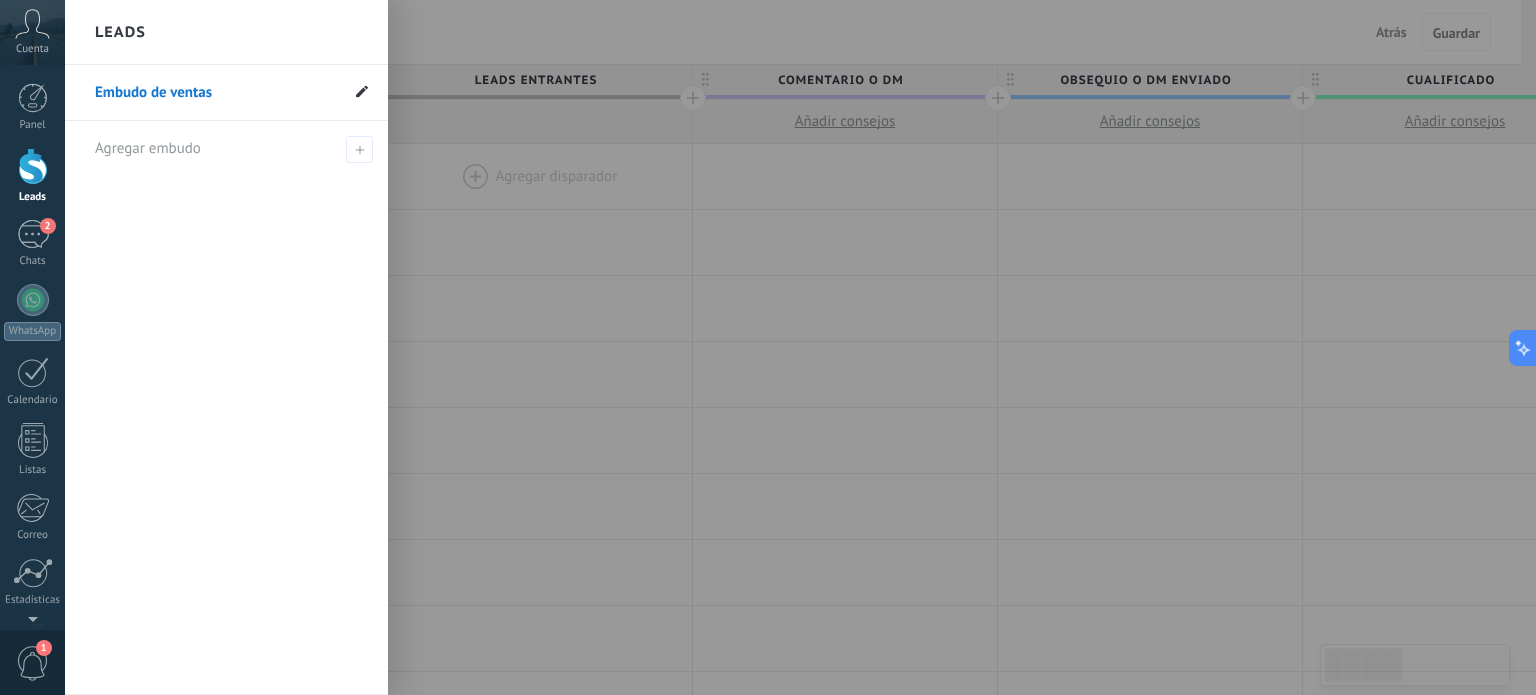 click 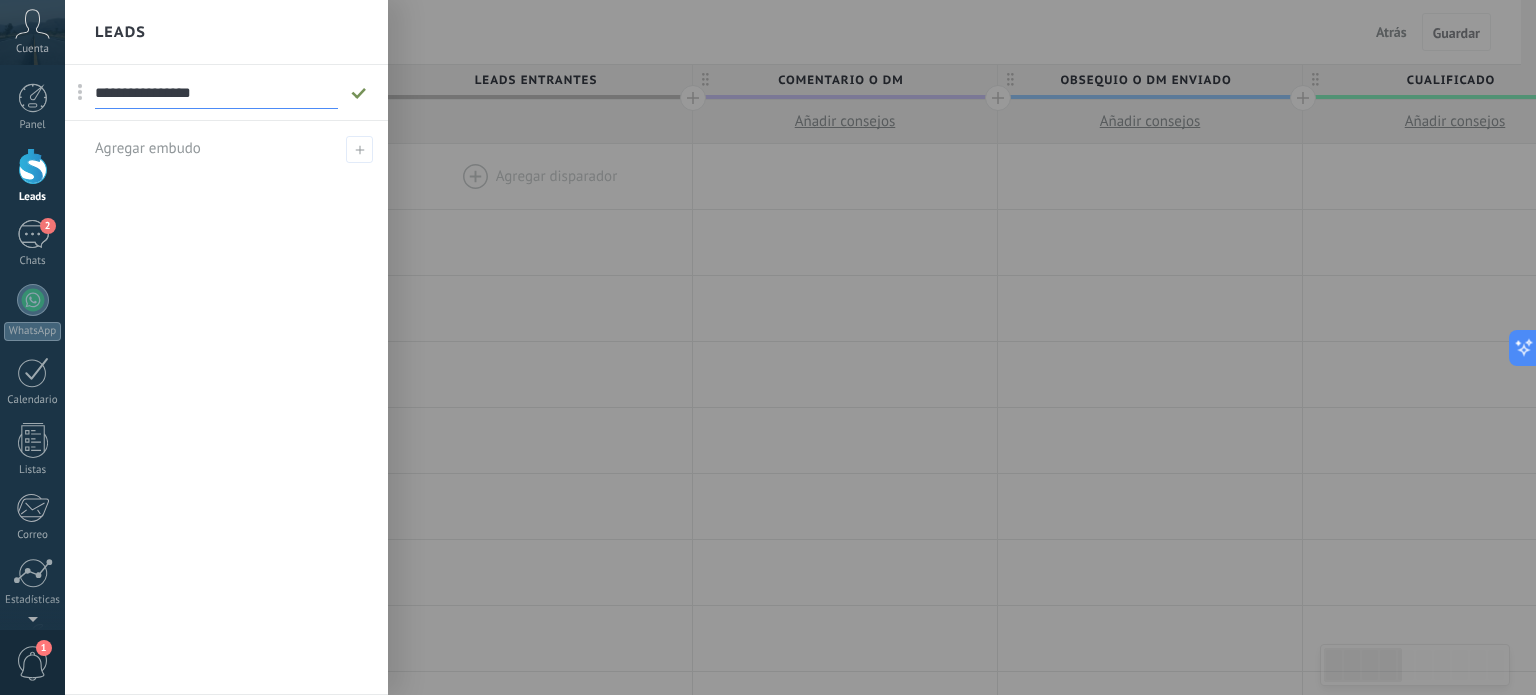 click on "**********" at bounding box center (226, 380) 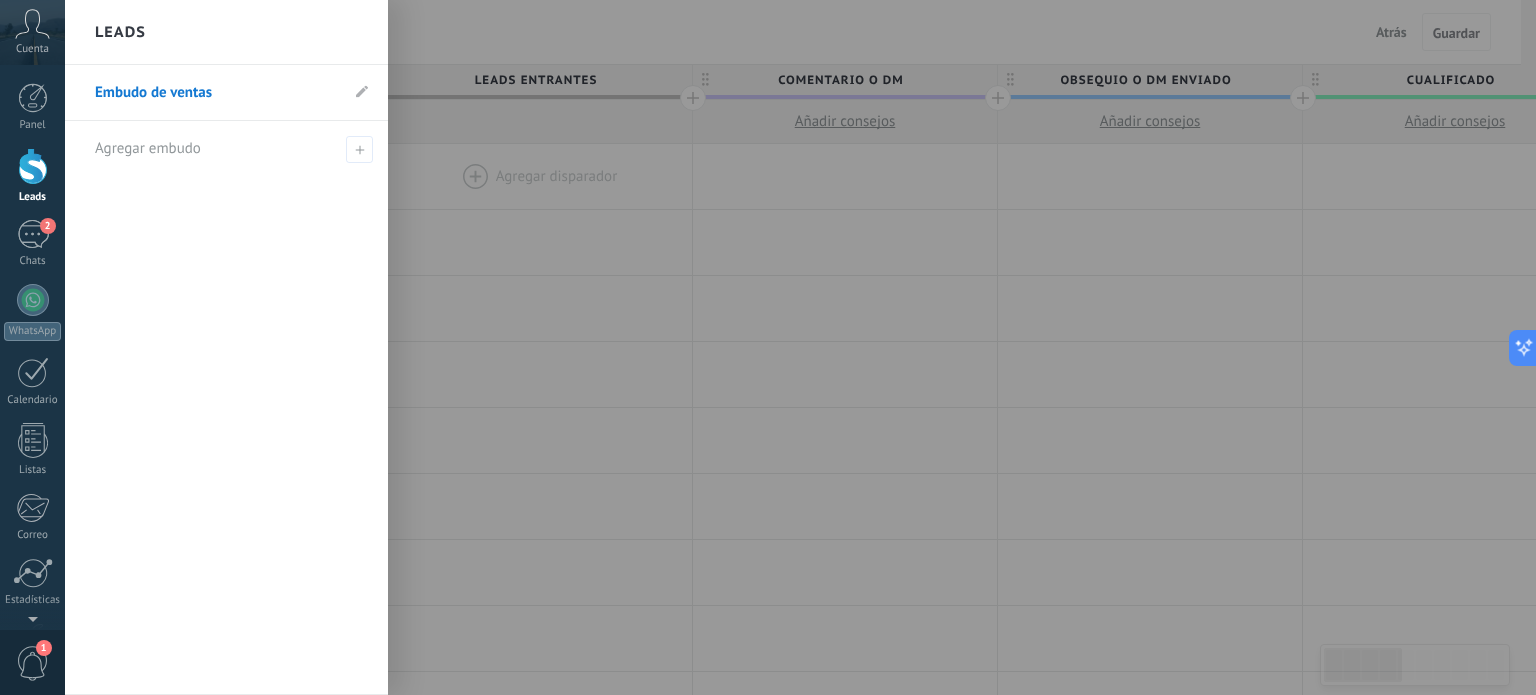click at bounding box center (833, 347) 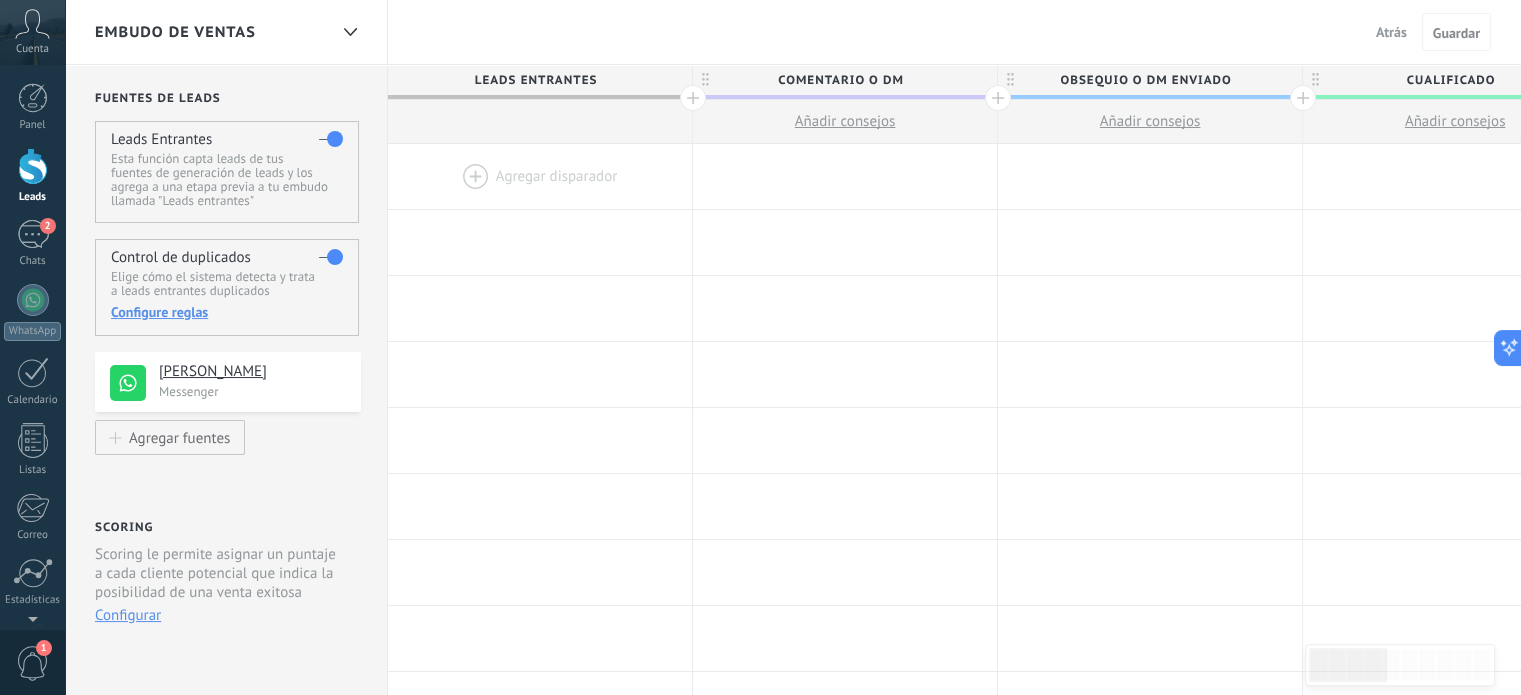 click at bounding box center [540, 176] 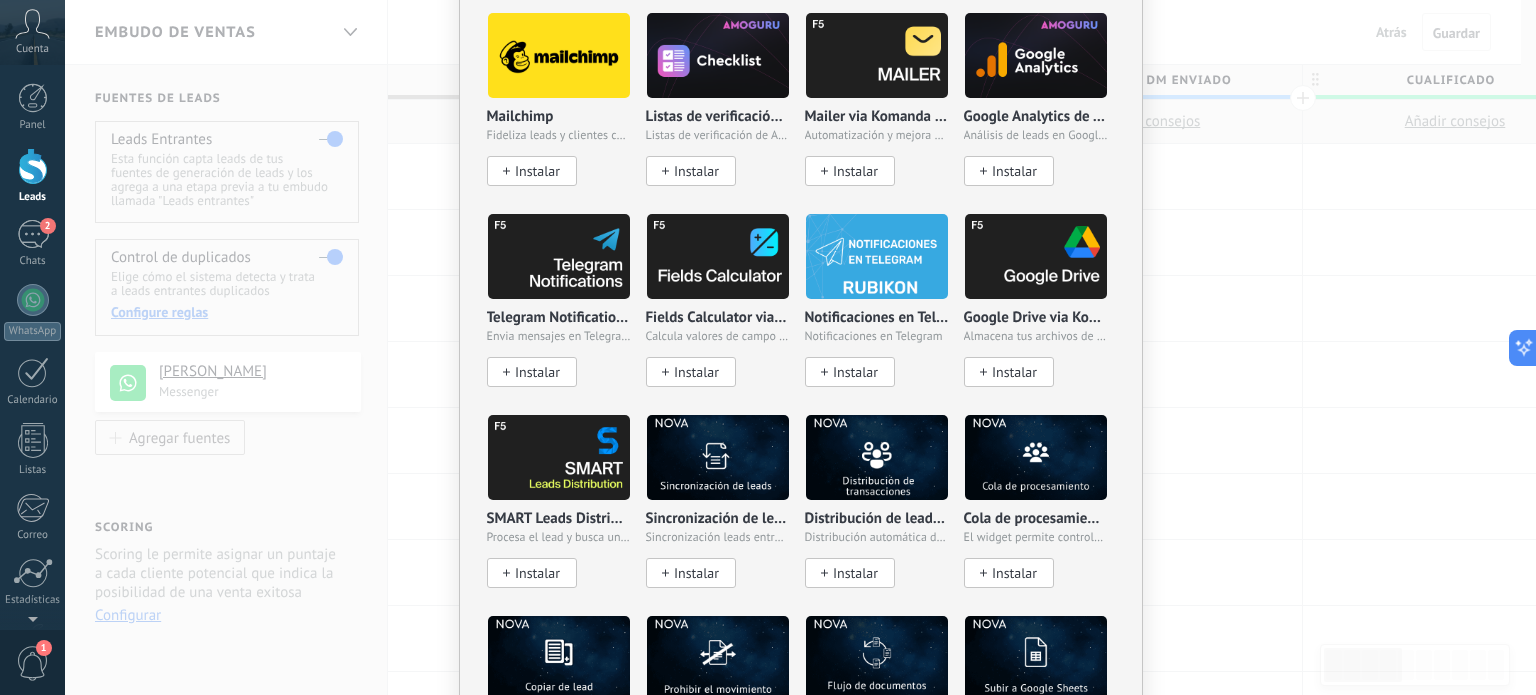 scroll, scrollTop: 1900, scrollLeft: 0, axis: vertical 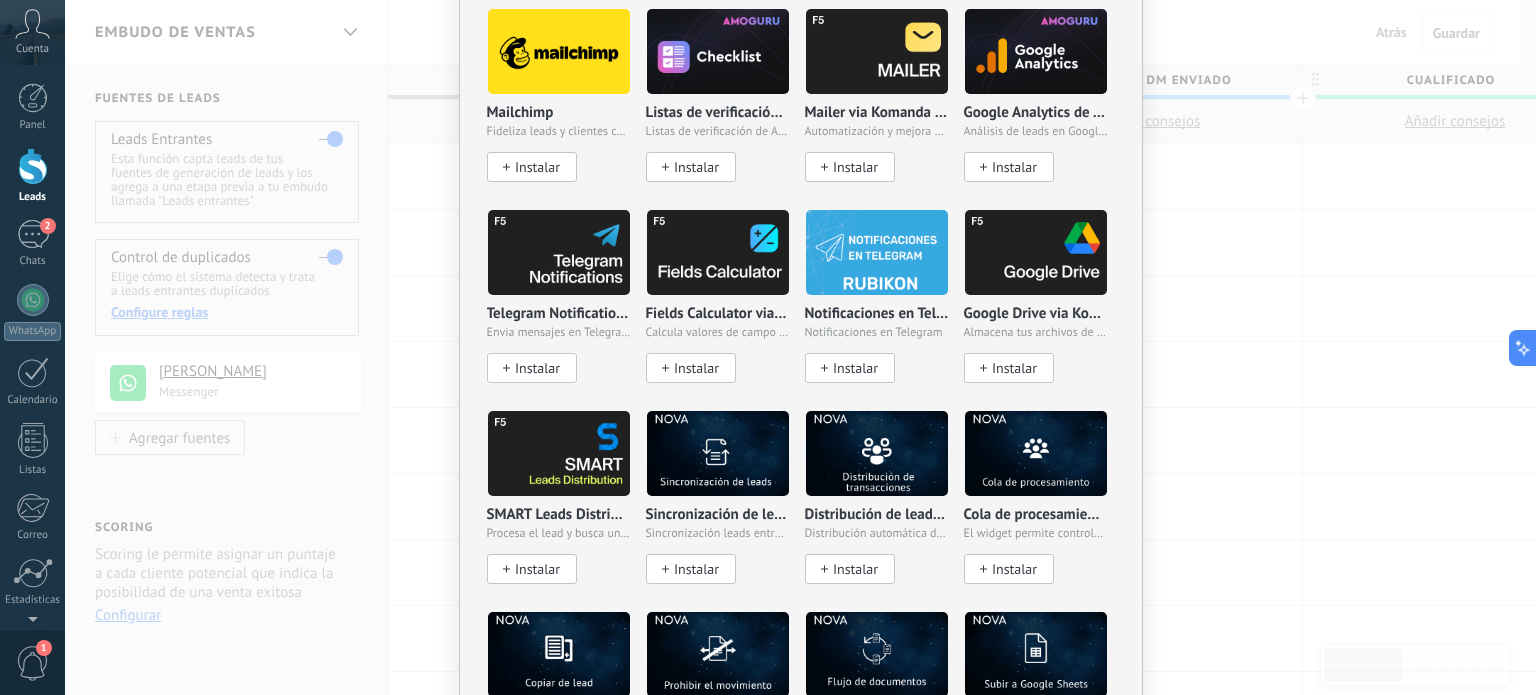 click on "No hay resultados Salesbot Agente de IA Agregar tarea Enviar un webhook Cambiar etapa Cambiar el usuario responsable del lead Widgets Google Analytics Connect your Google Analytics account and create custom Google Analytics Instalar AdWords Conecte su cuenta publicitaria y configure la publicidad en Google Autorizar Meta Conversions API Sincroniza tu cuenta Meta para mejorar tus anuncios Conectar Facebook Conecte este módulo y use la publicidad en Facebook Conectar Creditor por CatCode Control de pagos parciales en un lead Instalar Chatter - WA+ChatGPT via Komanda F5 Integración de WhatsApp, Telegram, Avito & VK Instalar Documentos de Google por AMOGURU Documentos de Google por AMOGURU Instalar Distribución Inteligente por AMOGURU Distribución inteligente de leads de amoGURU Instalar Bloque de cambio de estado de AMOGURU Mover leads solo a etapas configuradas. Instalar Whatsapp de YouMessages Integración de Whatsapp y creador de bots Instalar Calculadora [PERSON_NAME]. Fórmulas Instalar Guru Service Instalar" at bounding box center [800, 347] 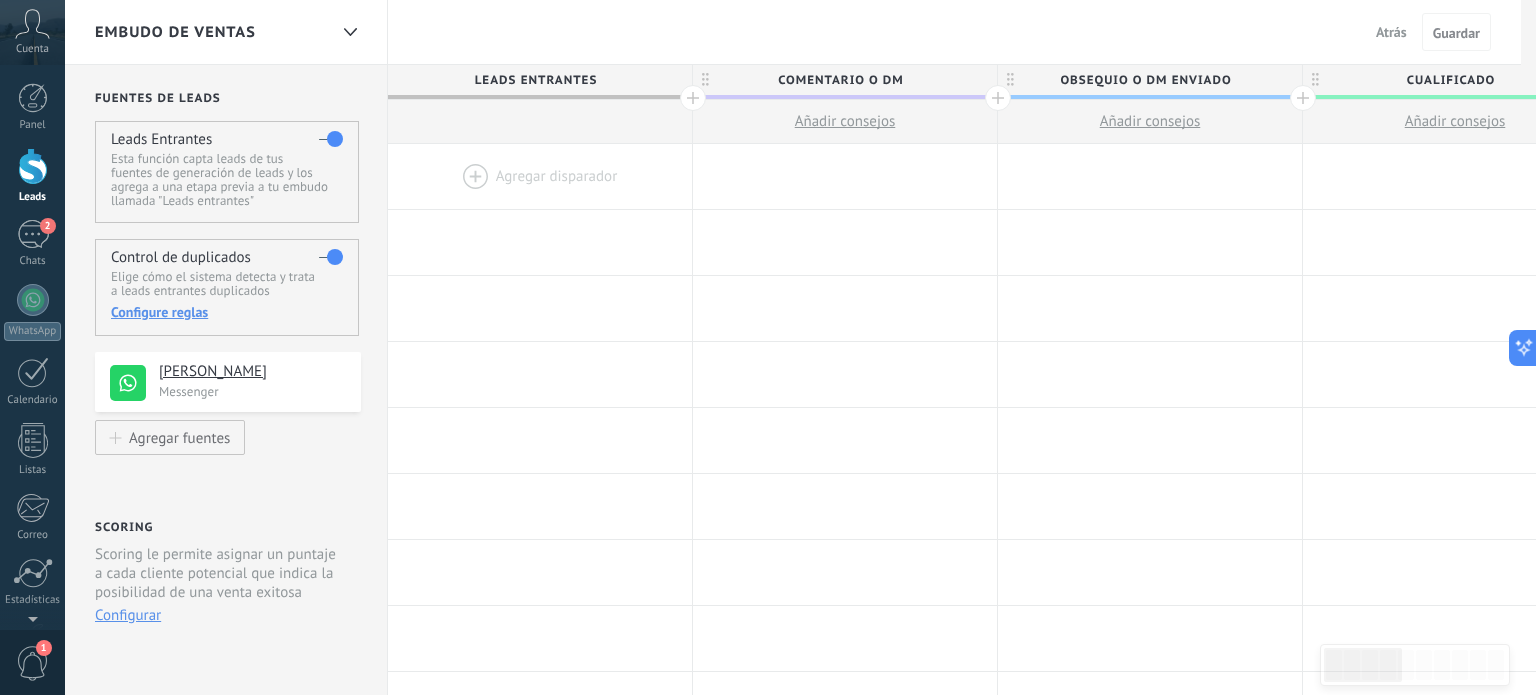 scroll, scrollTop: 0, scrollLeft: 0, axis: both 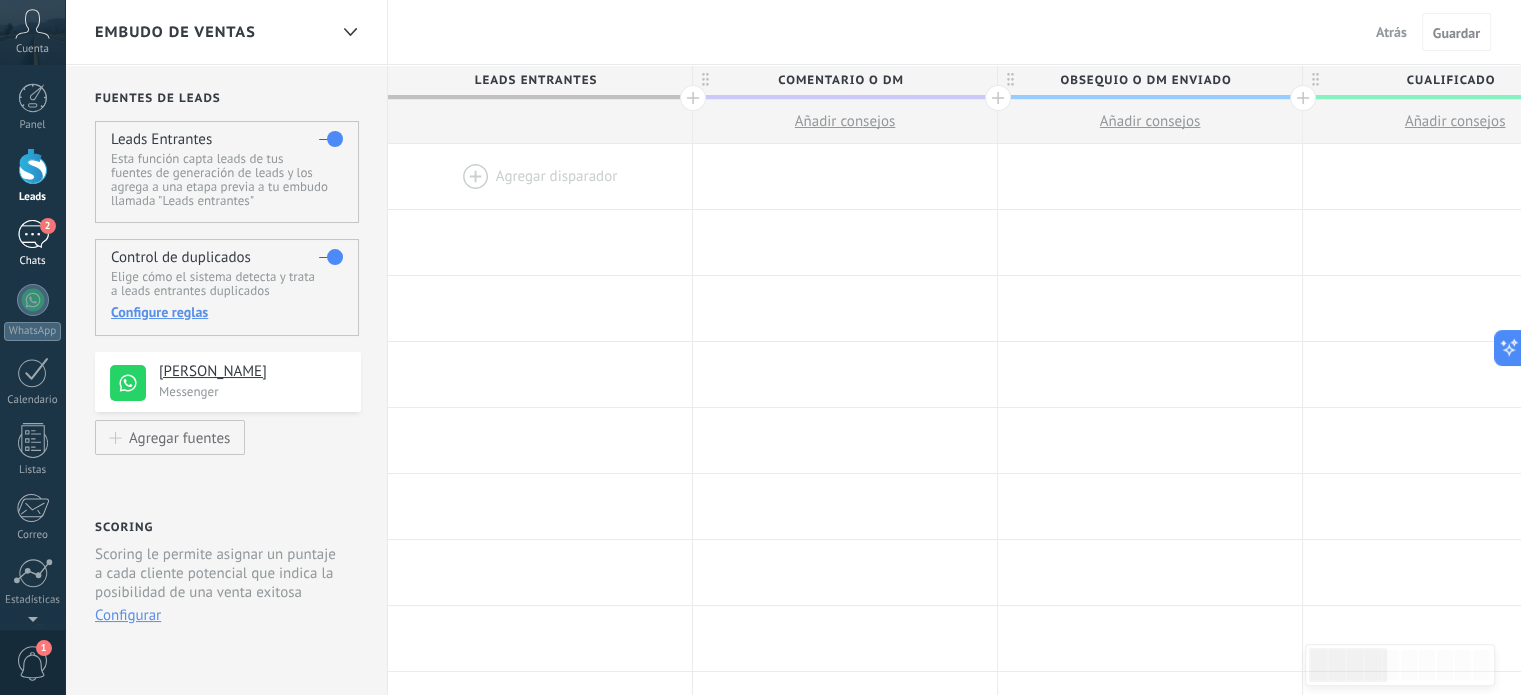 click on "2
Chats" at bounding box center [32, 244] 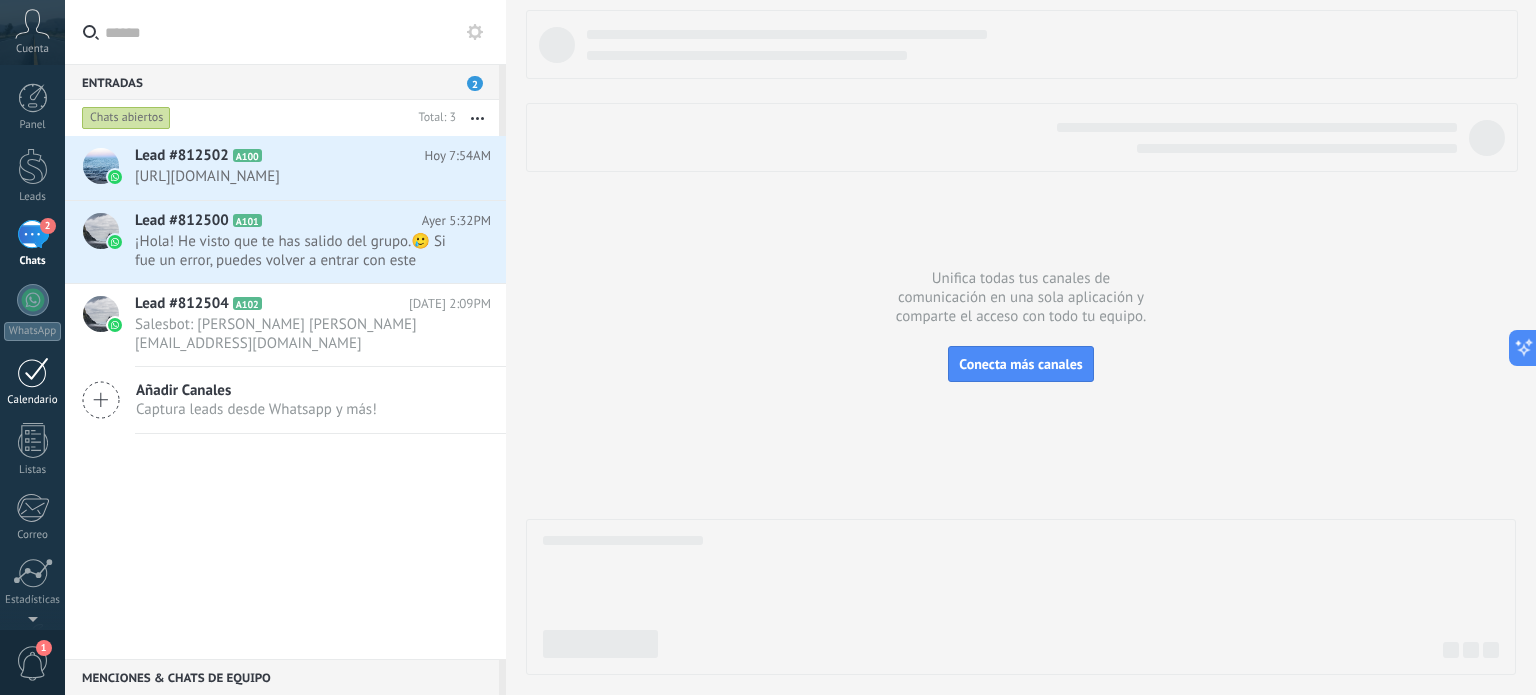 click at bounding box center (33, 372) 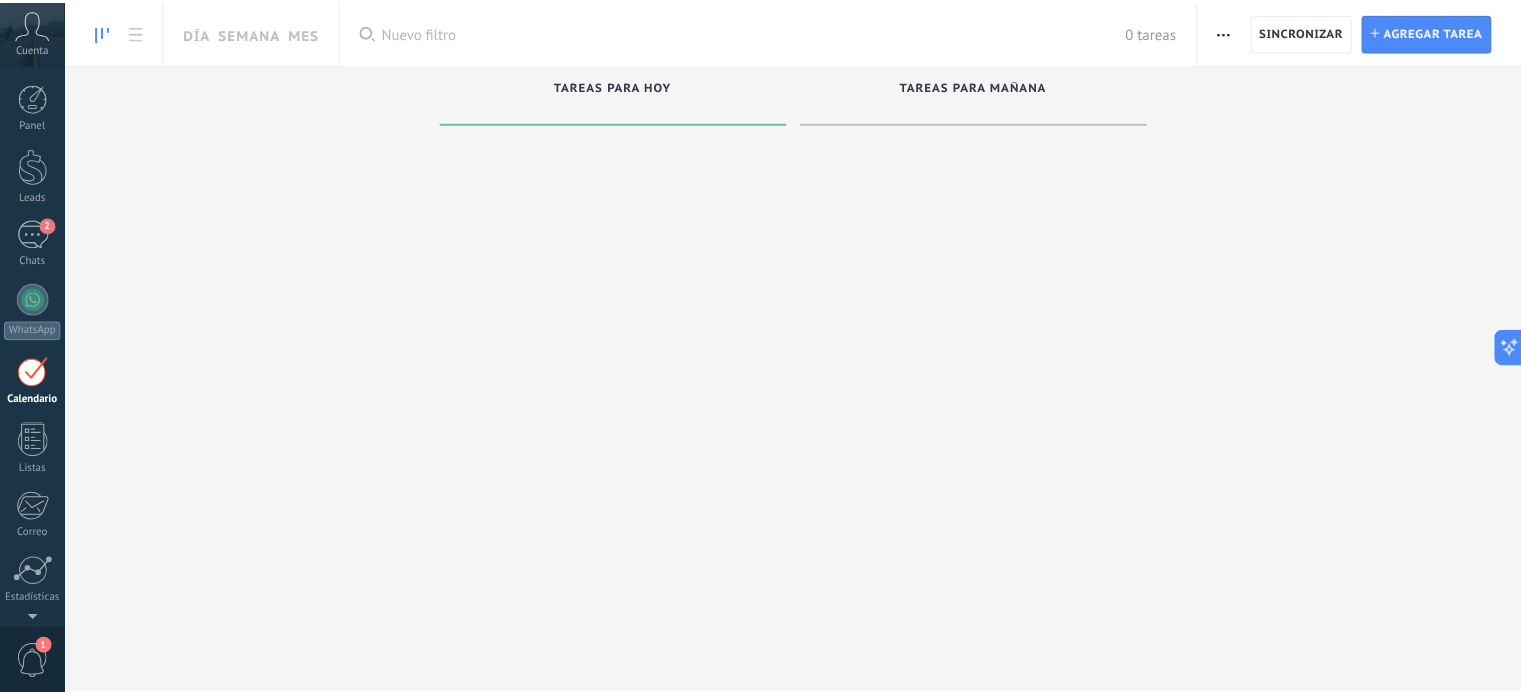 scroll, scrollTop: 56, scrollLeft: 0, axis: vertical 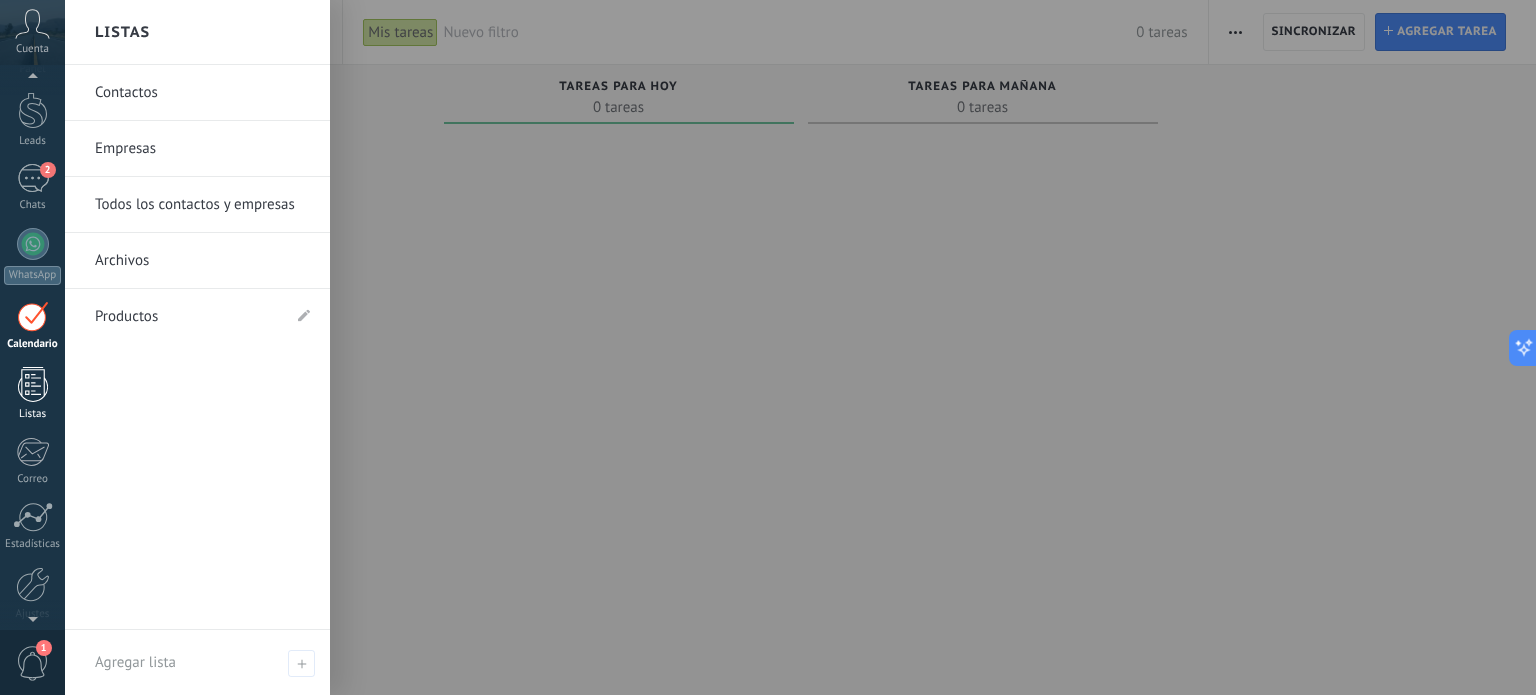 click at bounding box center (33, 384) 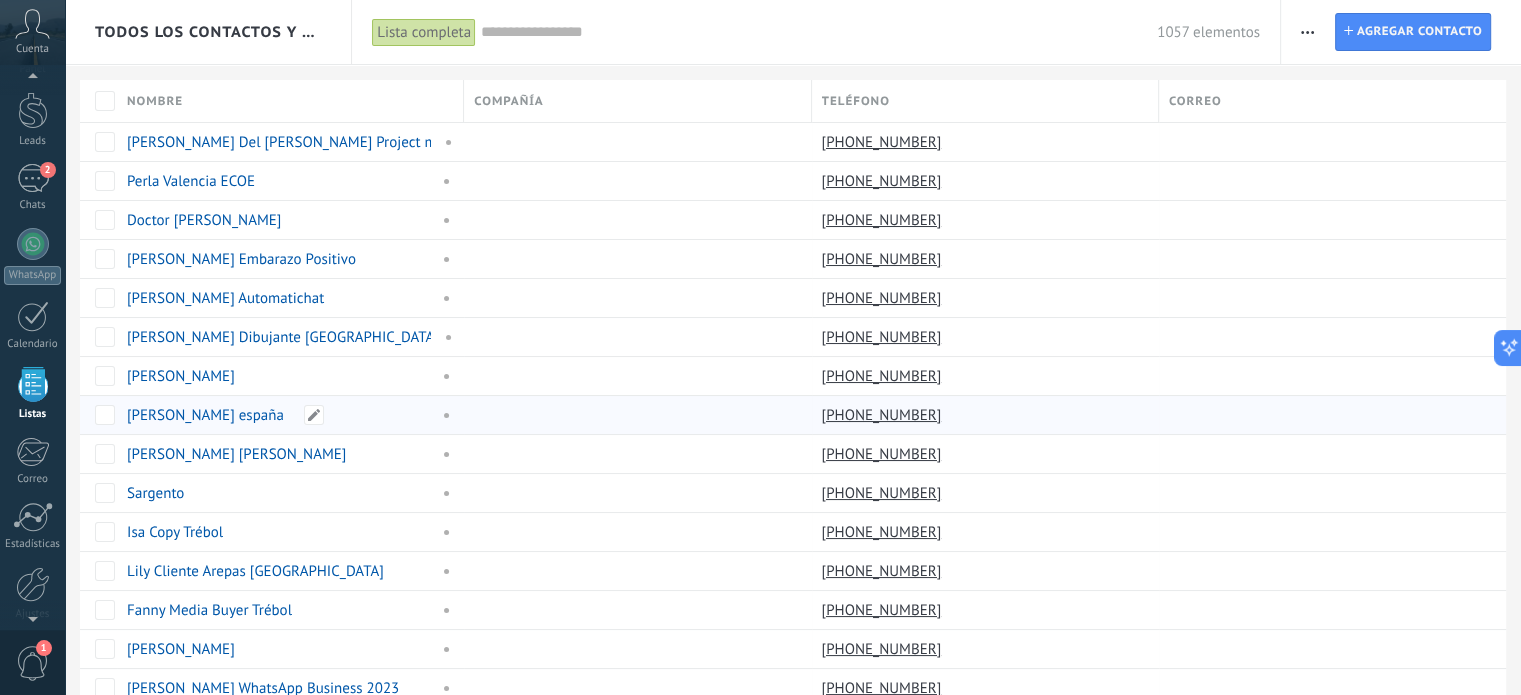 scroll, scrollTop: 123, scrollLeft: 0, axis: vertical 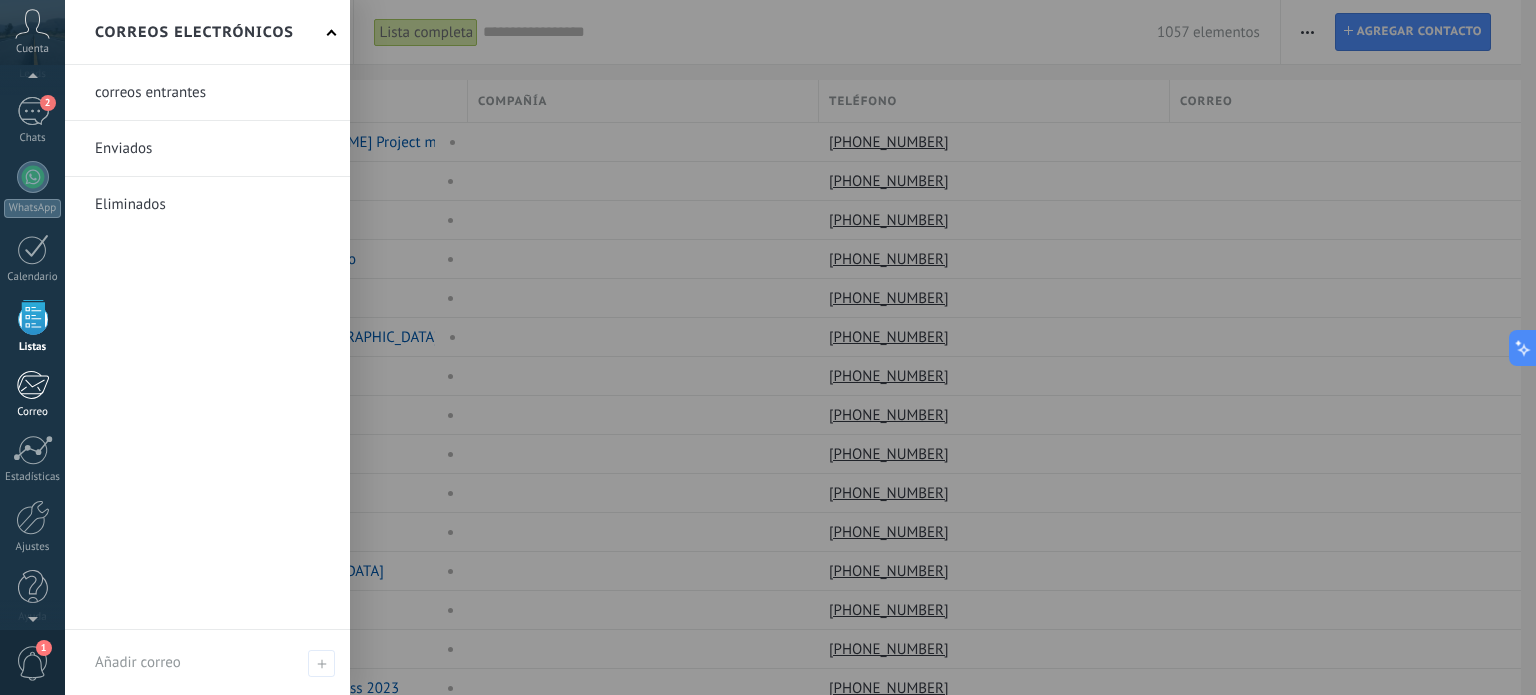 click at bounding box center [32, 385] 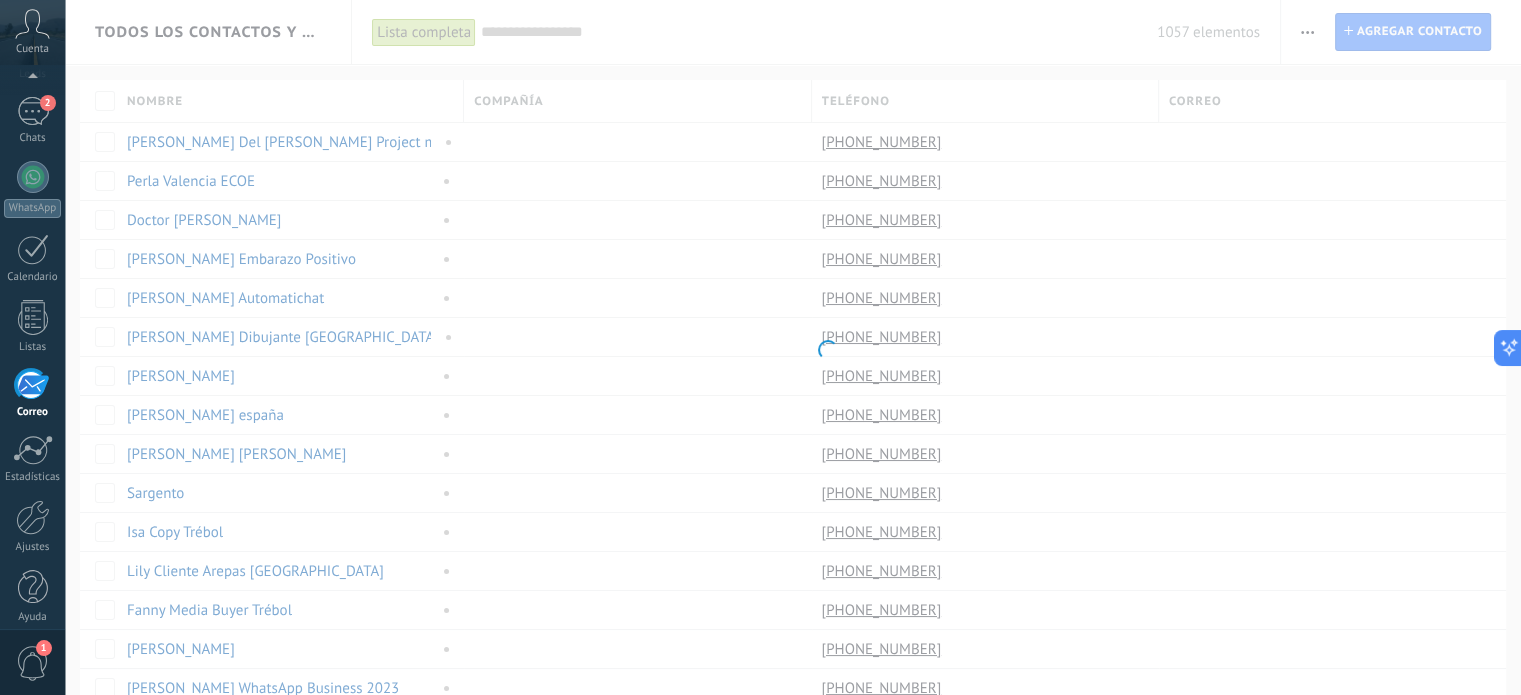 scroll, scrollTop: 136, scrollLeft: 0, axis: vertical 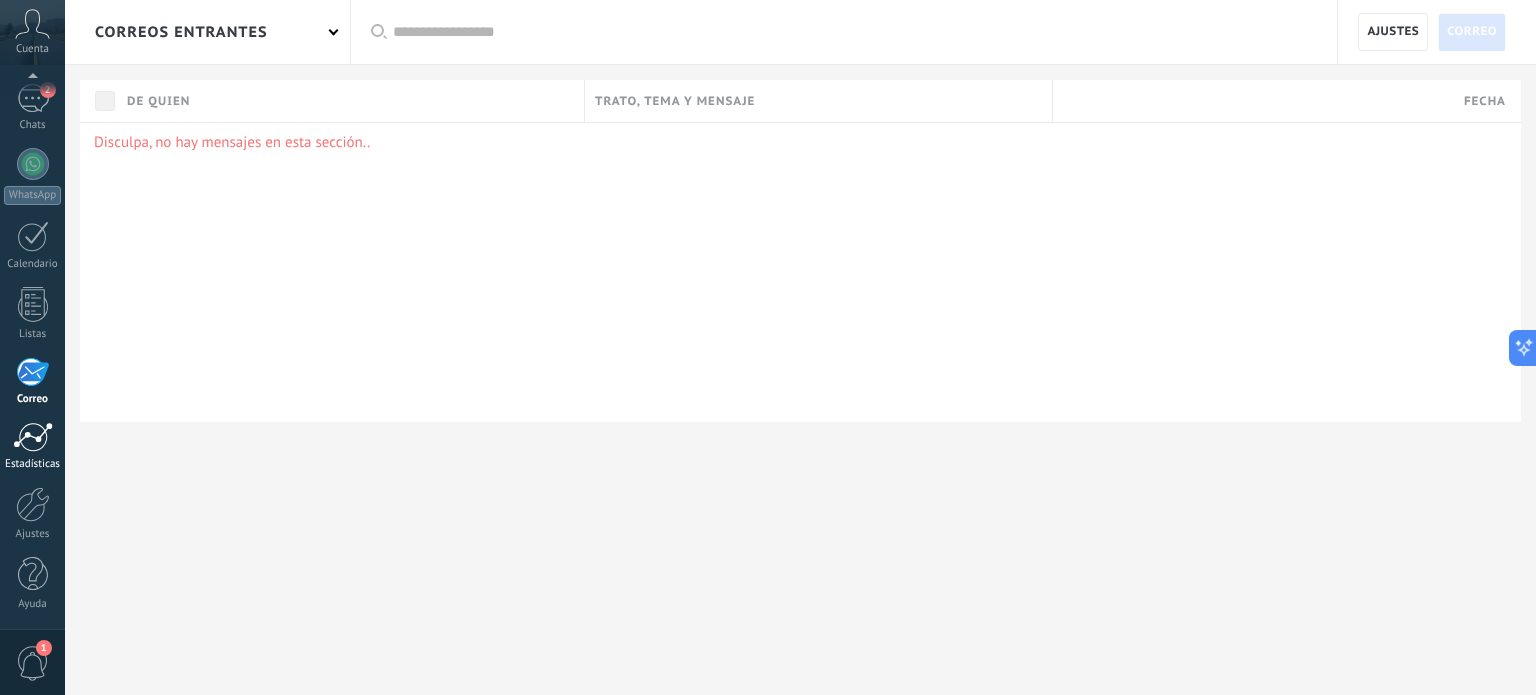 click at bounding box center [33, 437] 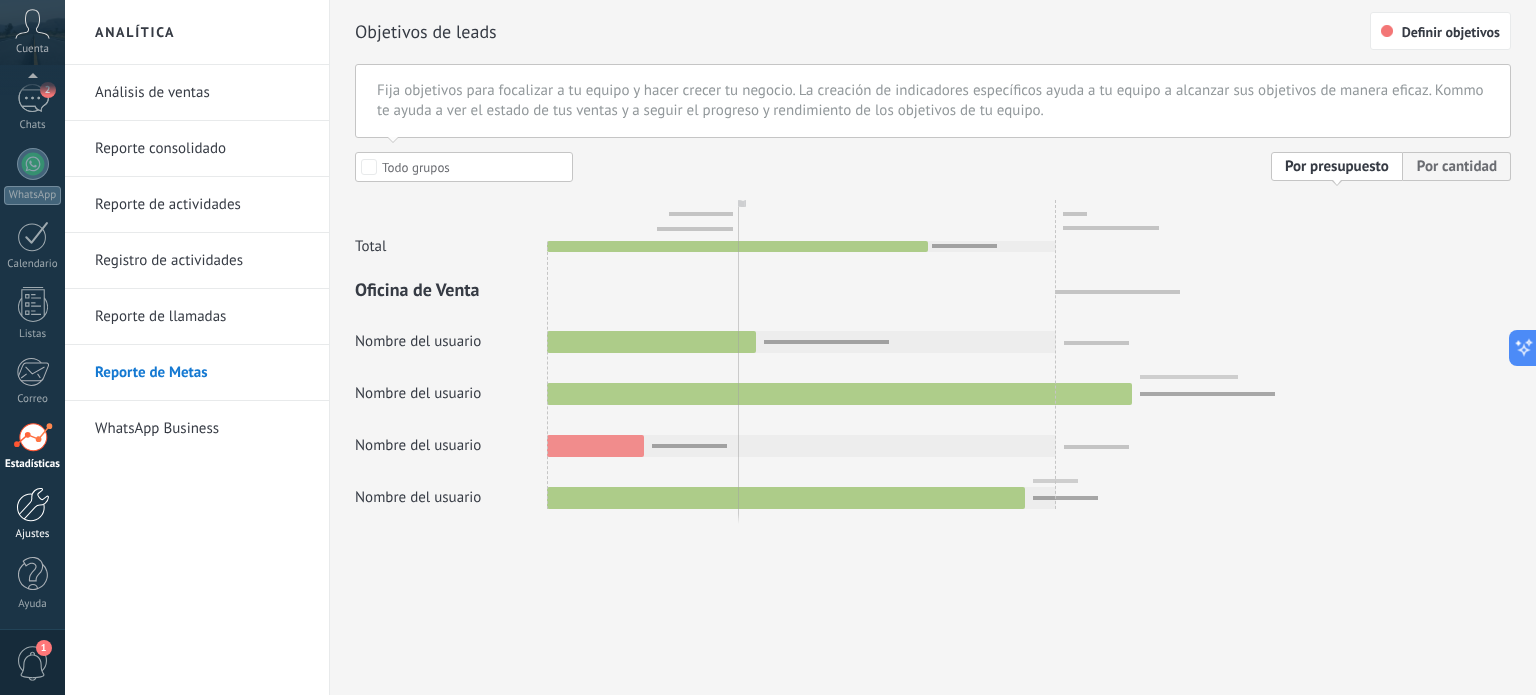 click at bounding box center (33, 504) 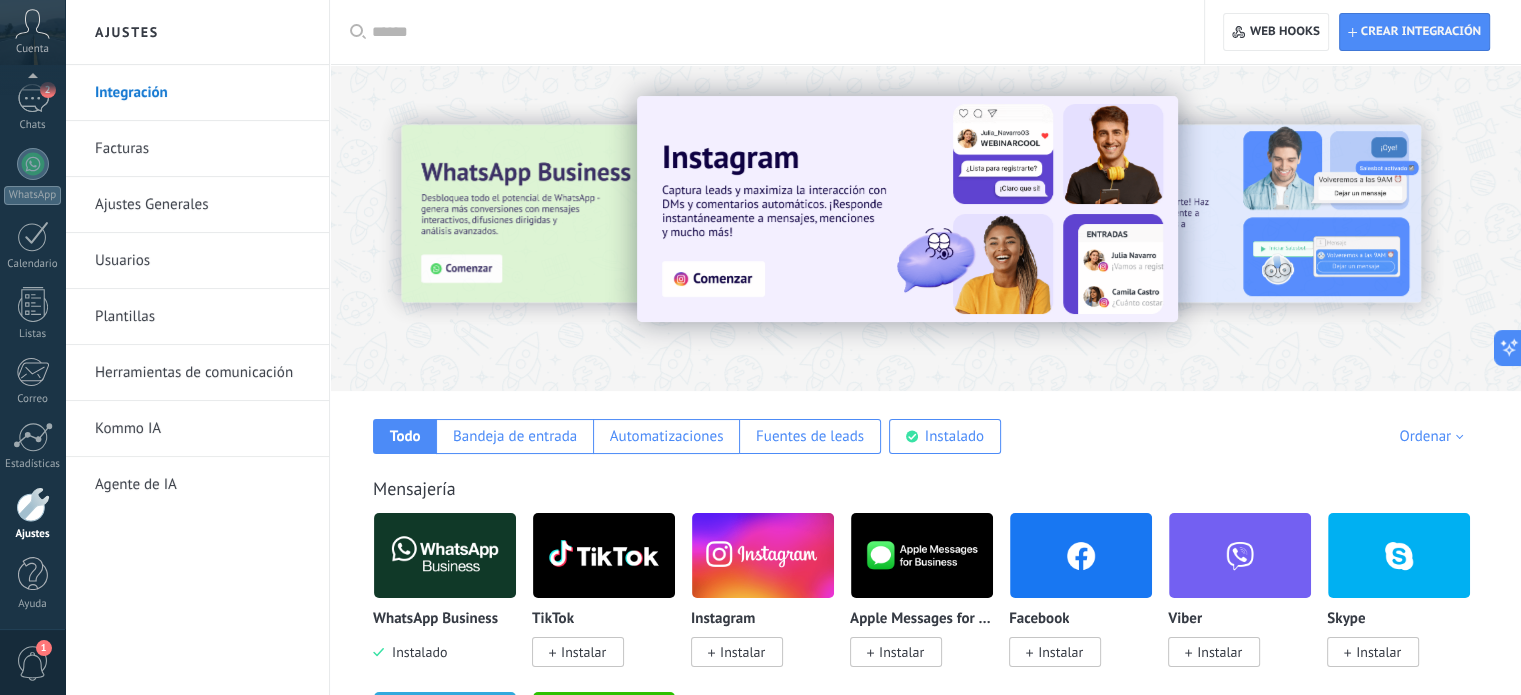 click on "Herramientas de comunicación" at bounding box center [202, 373] 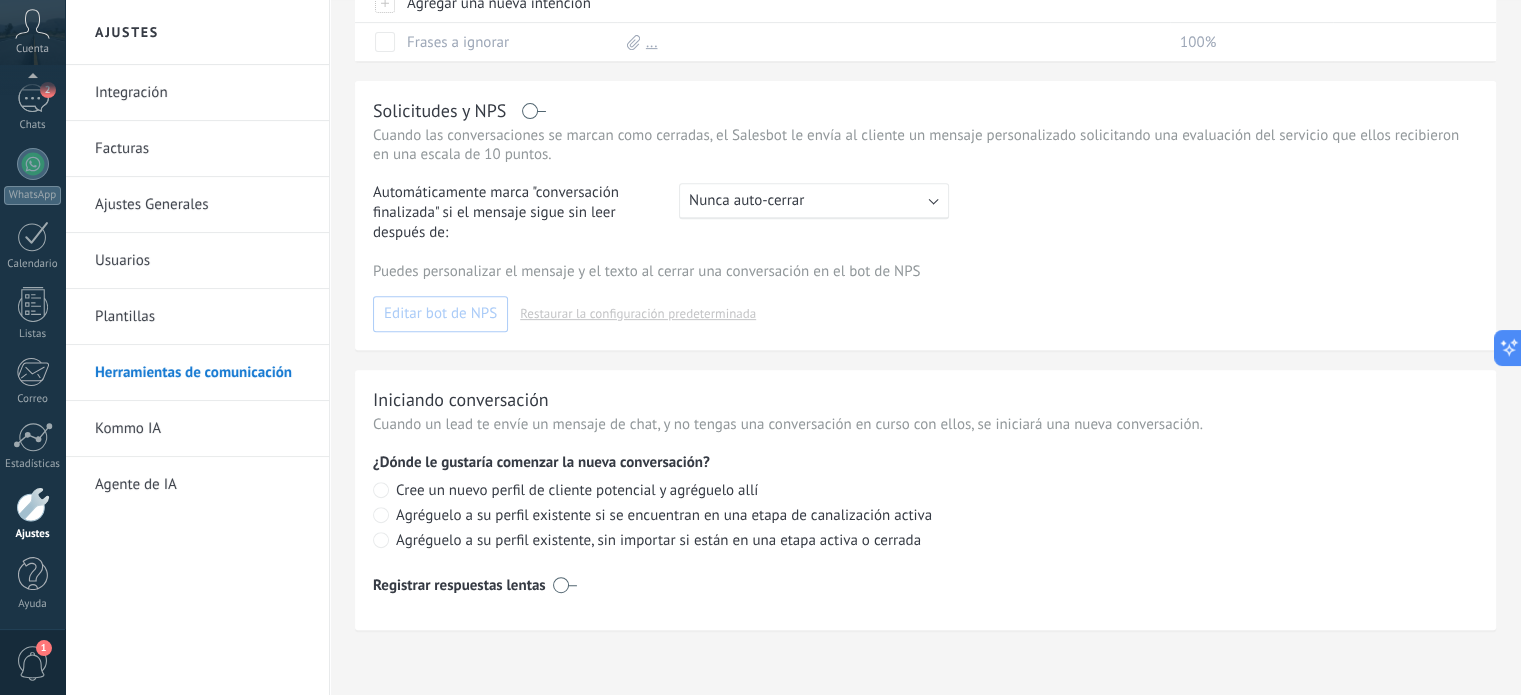 scroll, scrollTop: 574, scrollLeft: 0, axis: vertical 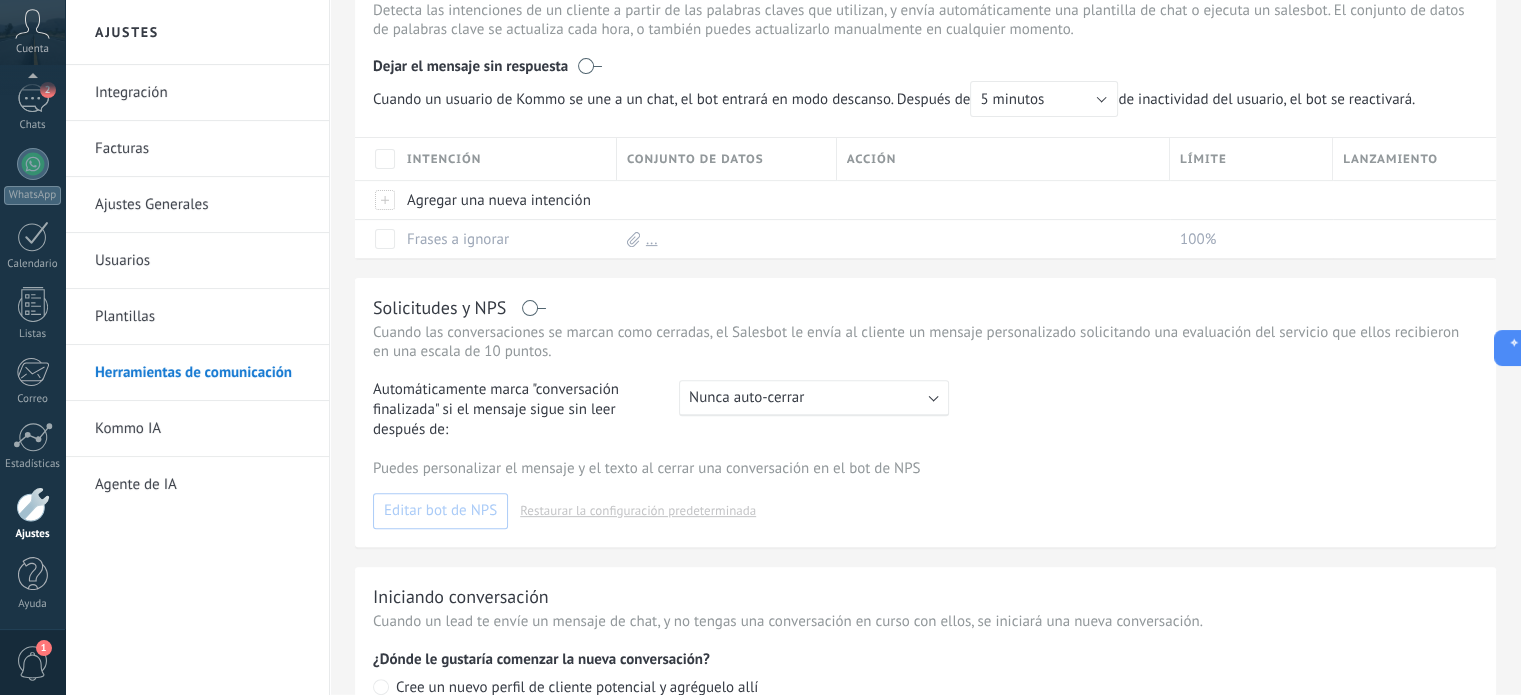 click on "Kommo IA" at bounding box center (202, 429) 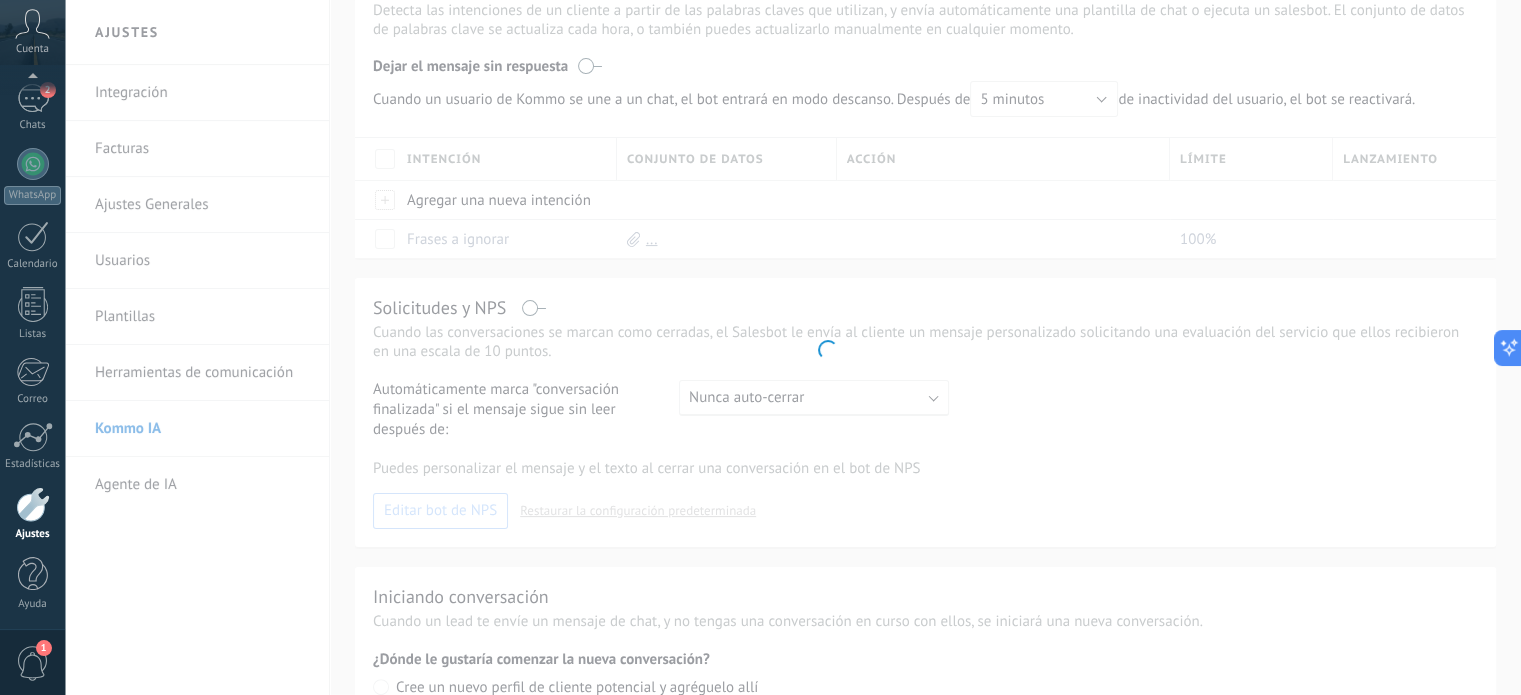 scroll, scrollTop: 0, scrollLeft: 0, axis: both 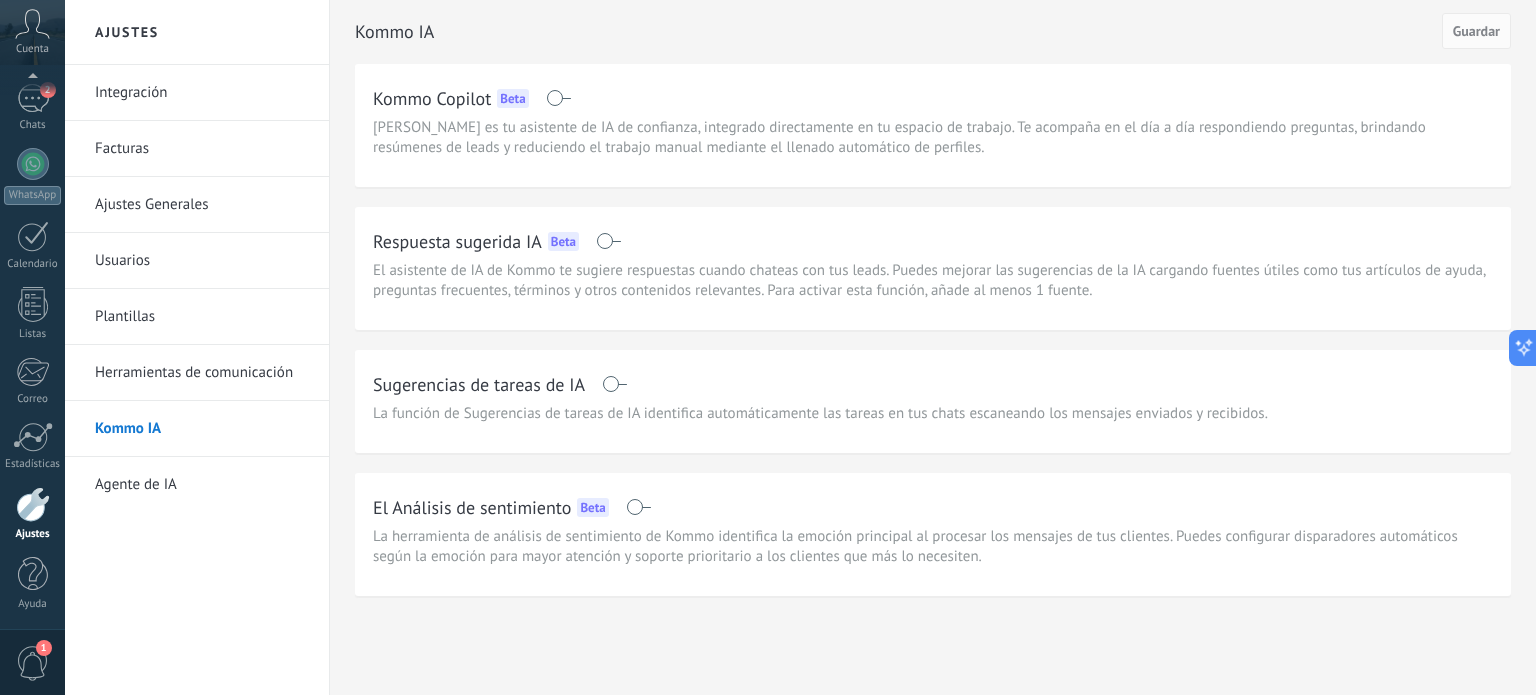 click on "Agente de IA" at bounding box center (202, 485) 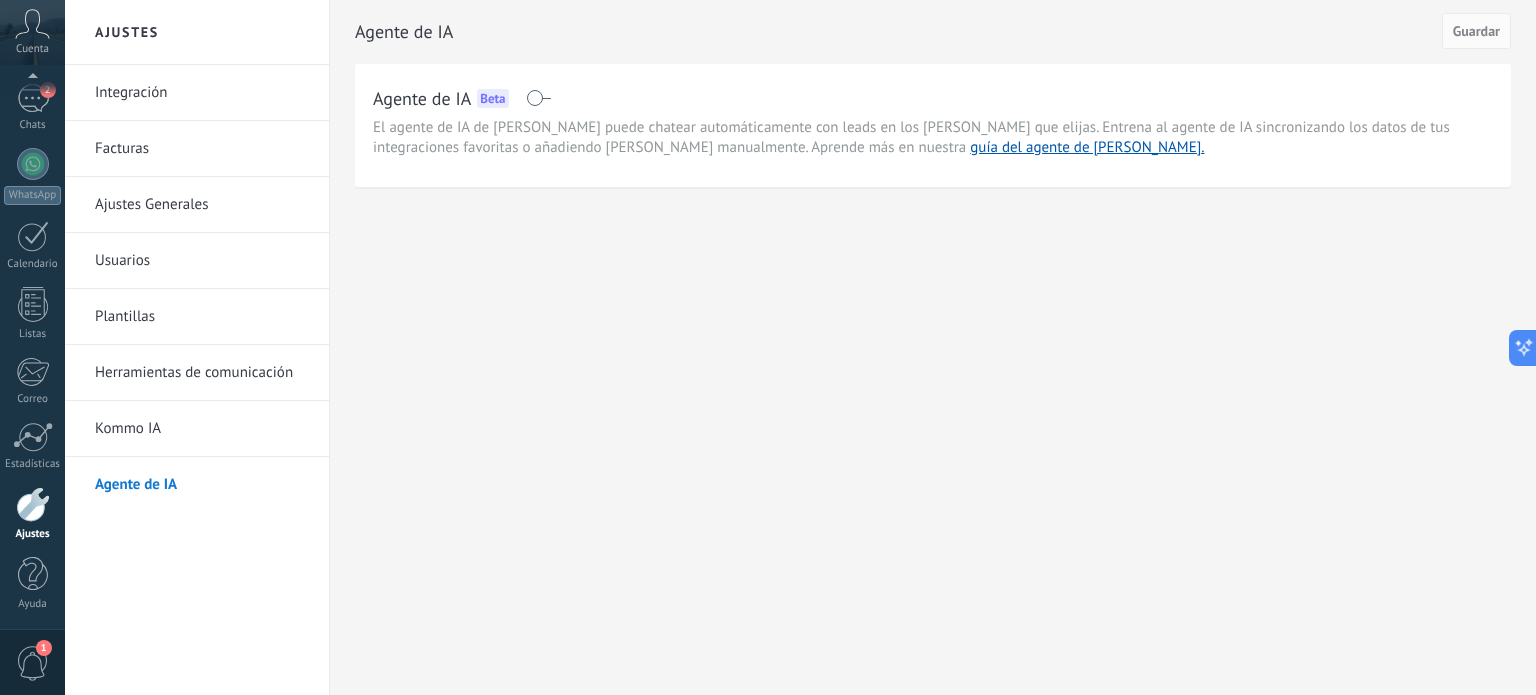 click on "Plantillas" at bounding box center (202, 317) 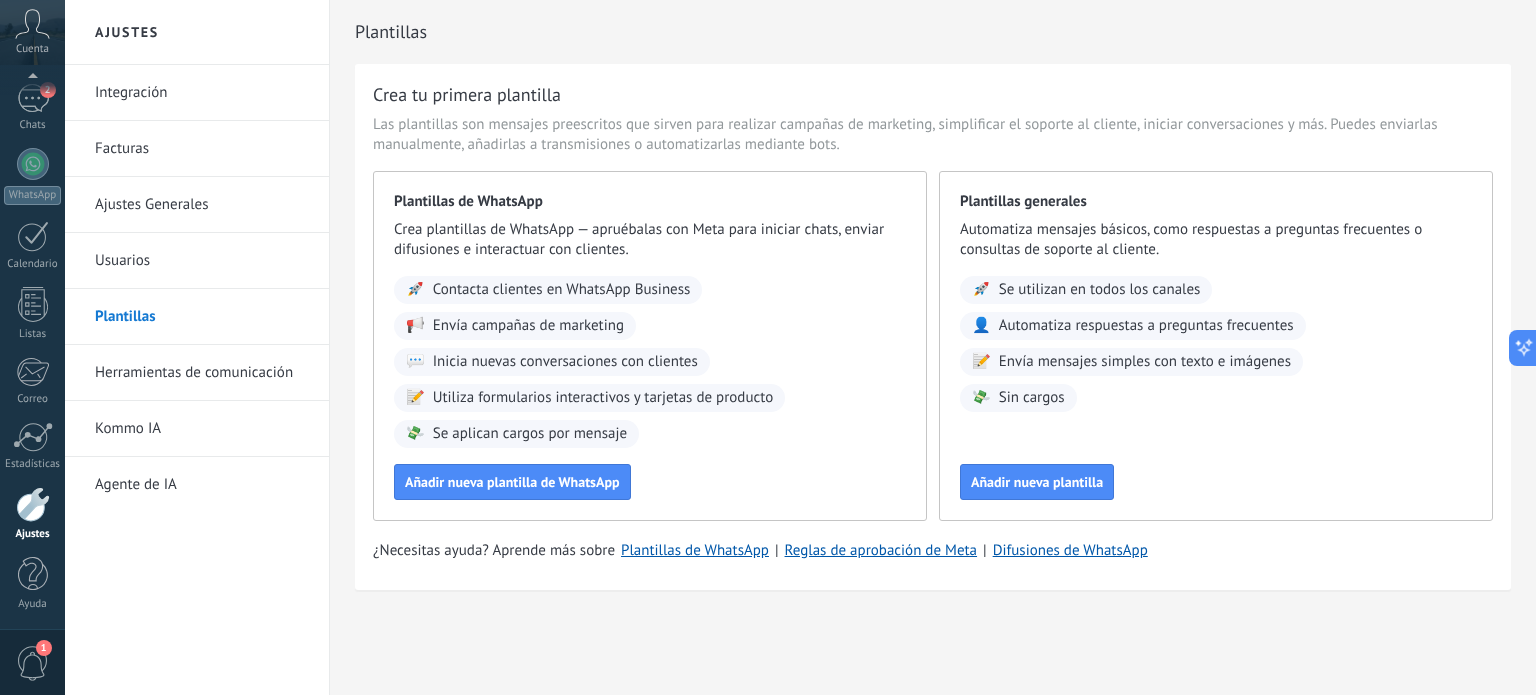 click on "Ajustes Generales" at bounding box center [202, 205] 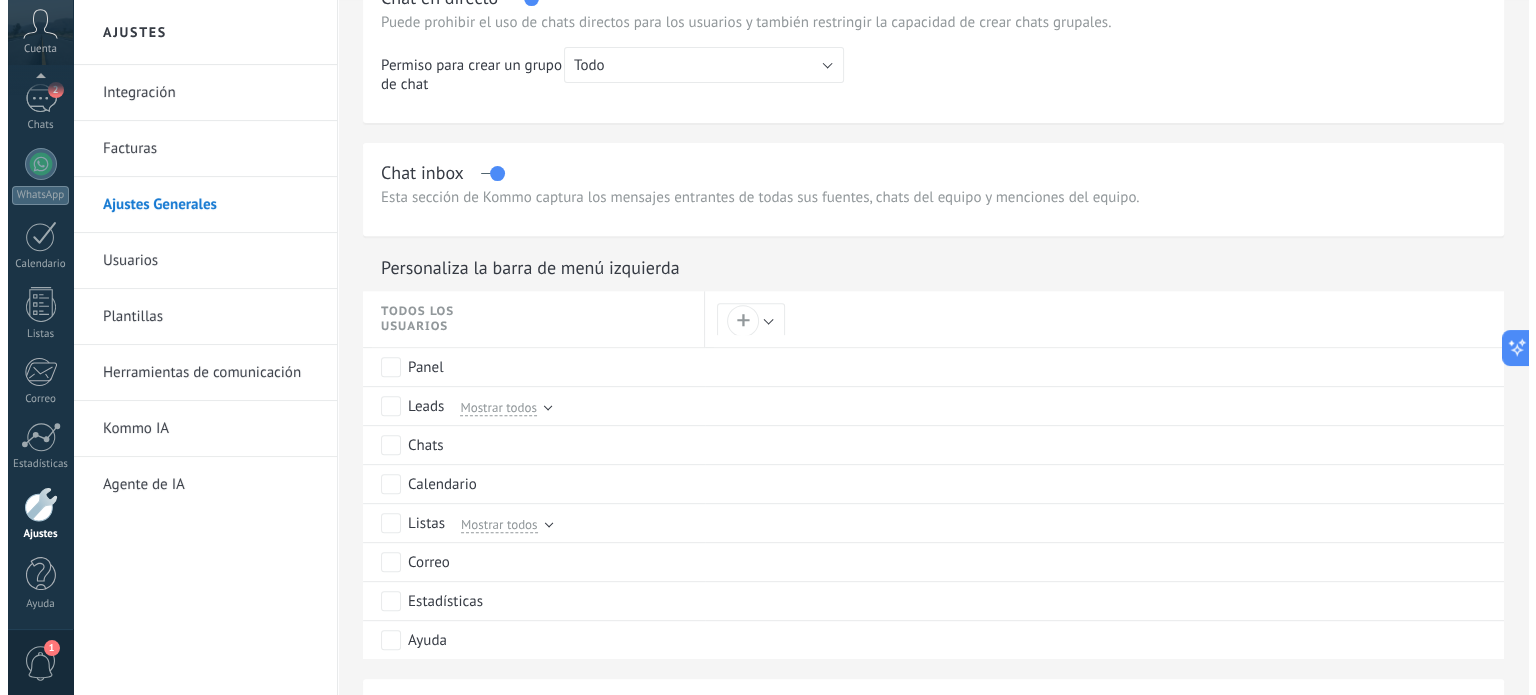 scroll, scrollTop: 900, scrollLeft: 0, axis: vertical 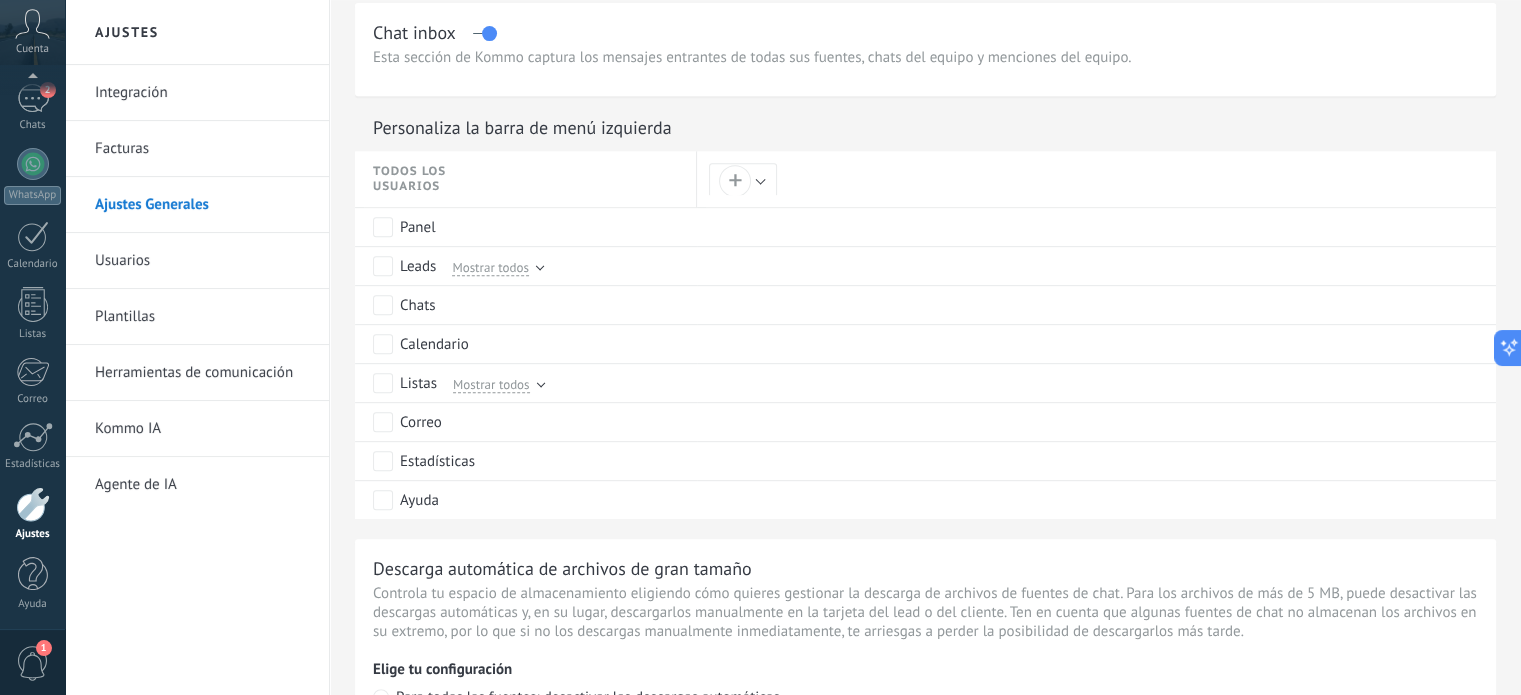 click on "1" at bounding box center [33, 663] 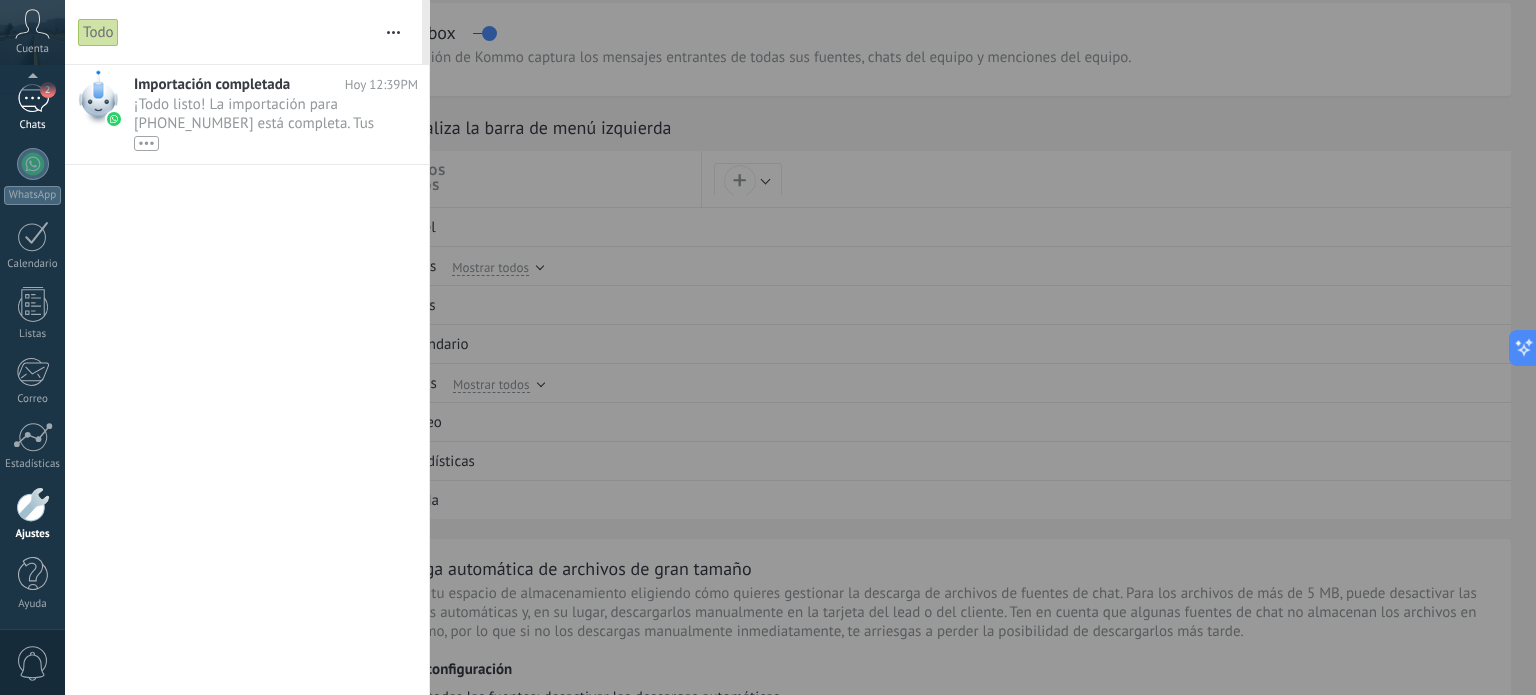 click on "2" at bounding box center [33, 98] 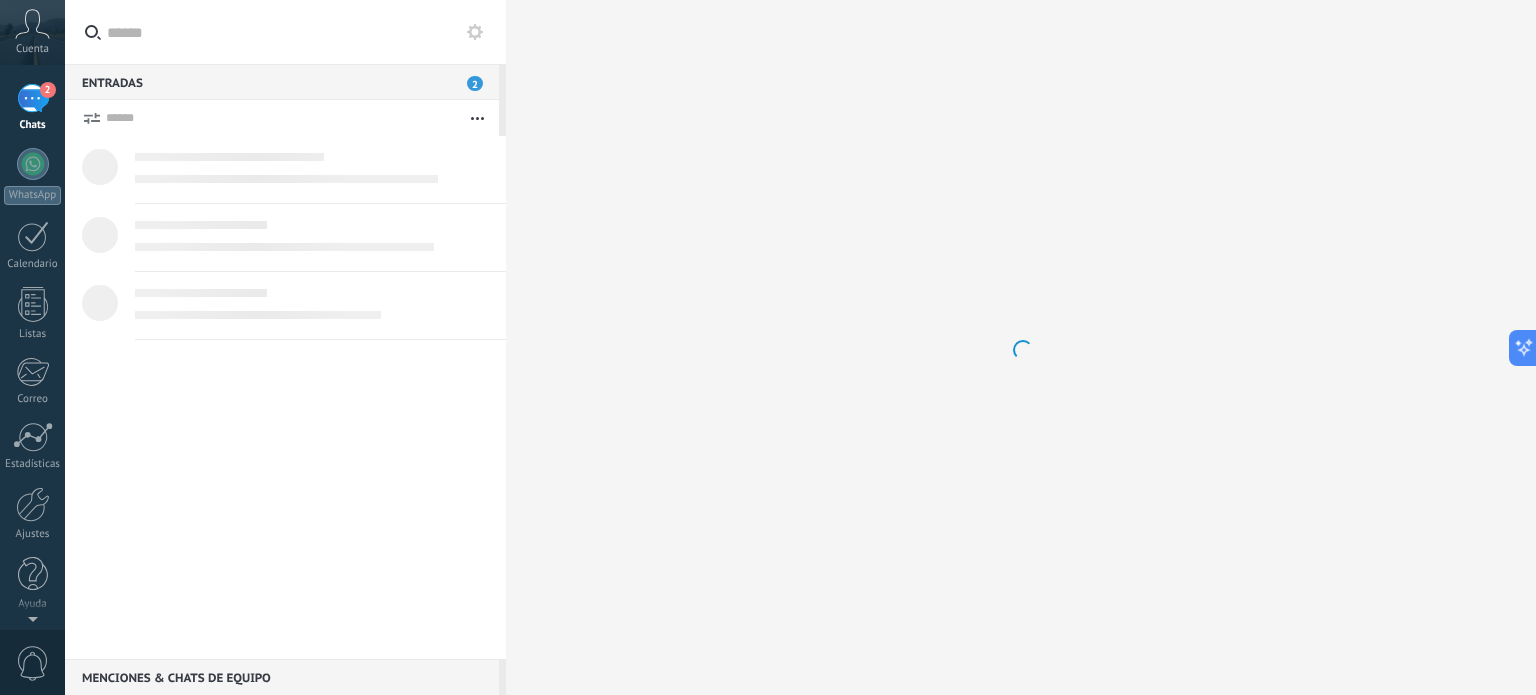 scroll, scrollTop: 0, scrollLeft: 0, axis: both 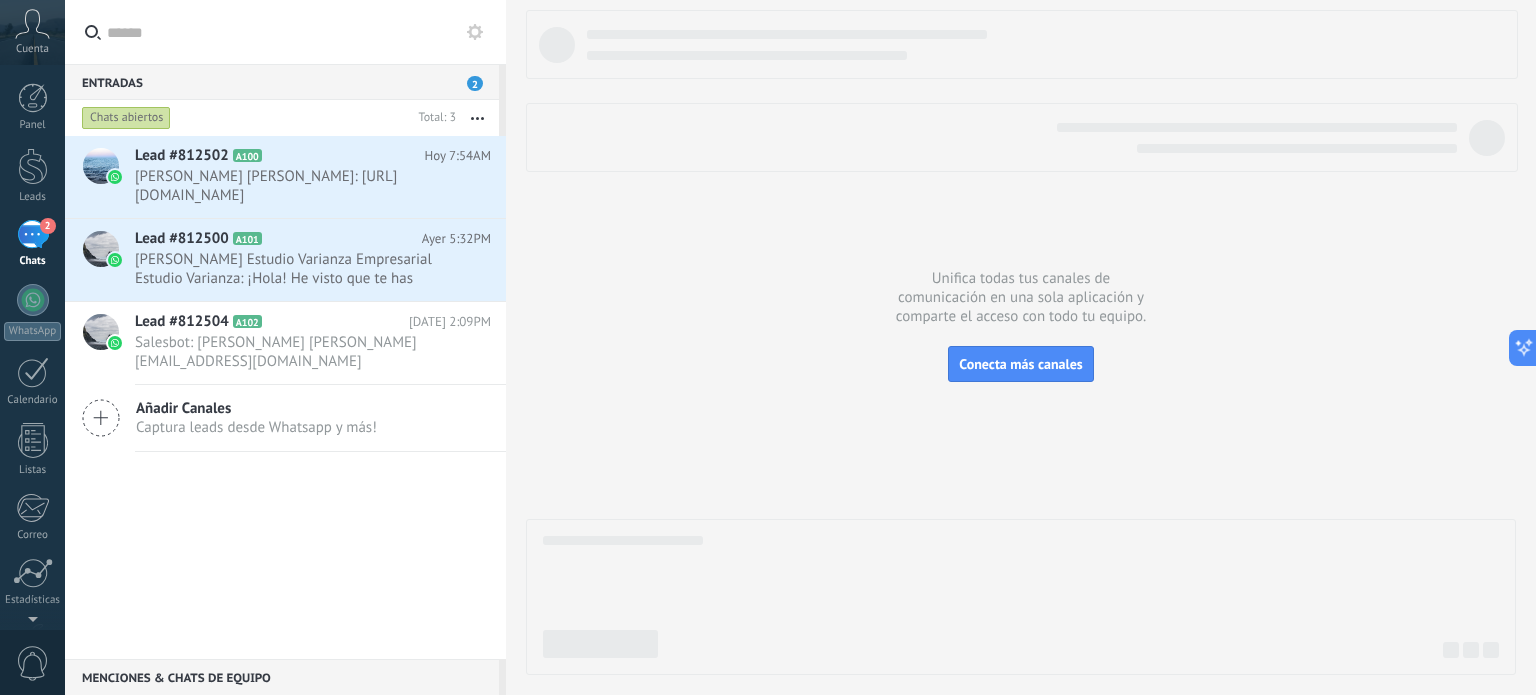click 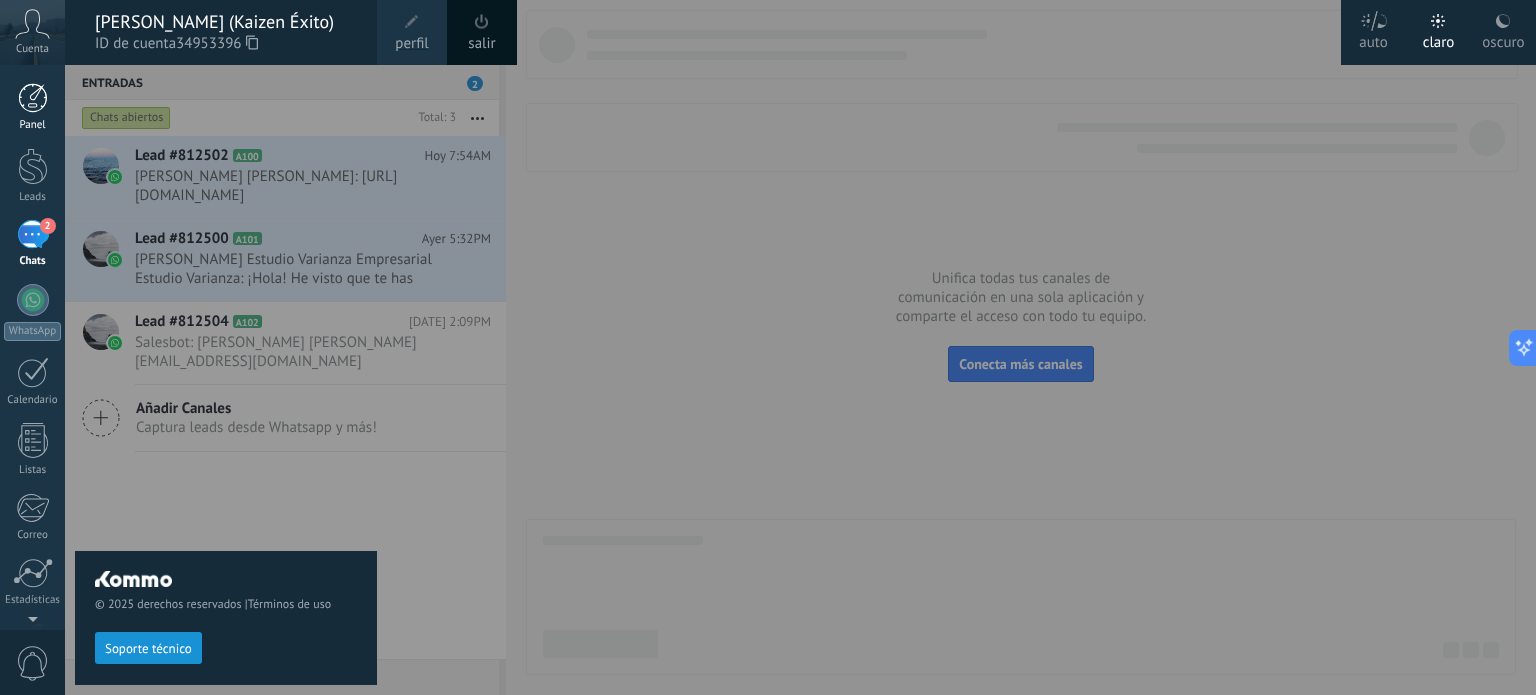 click at bounding box center (33, 98) 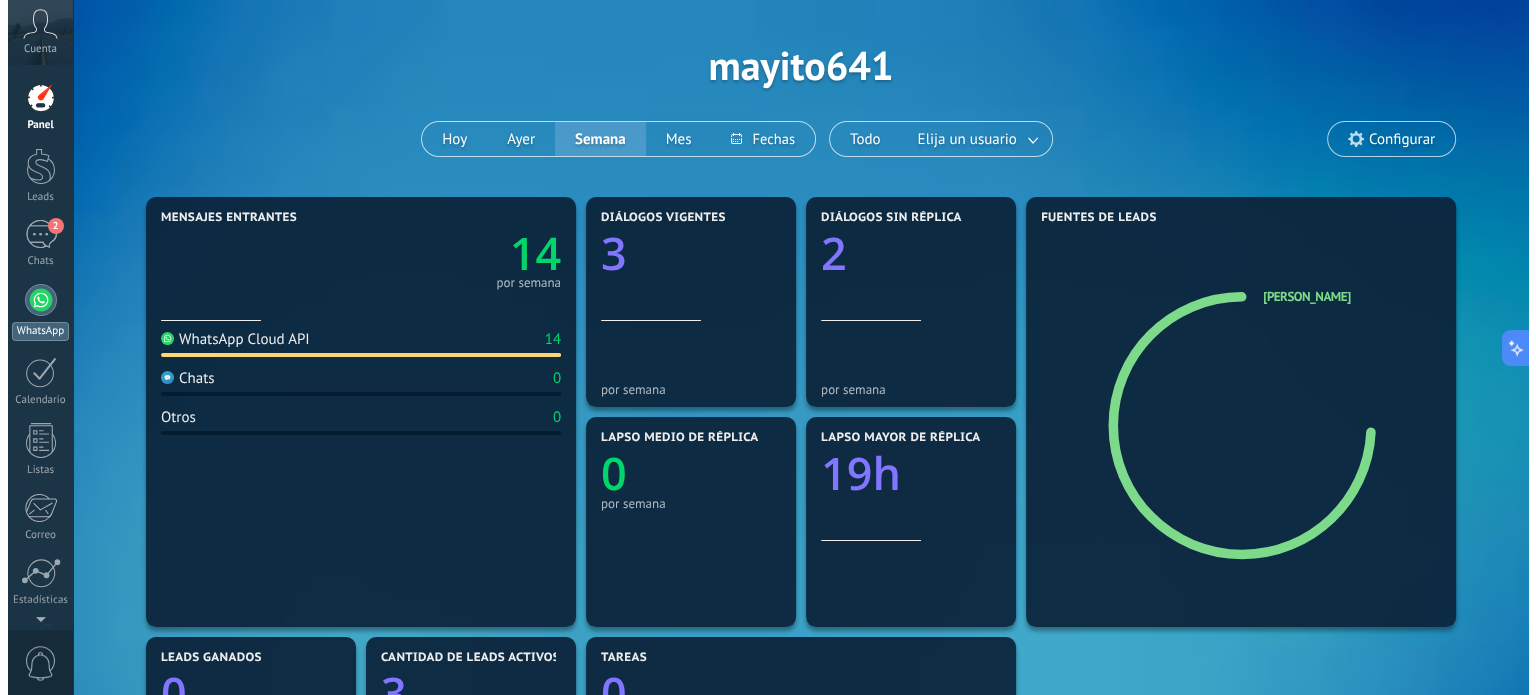 scroll, scrollTop: 0, scrollLeft: 0, axis: both 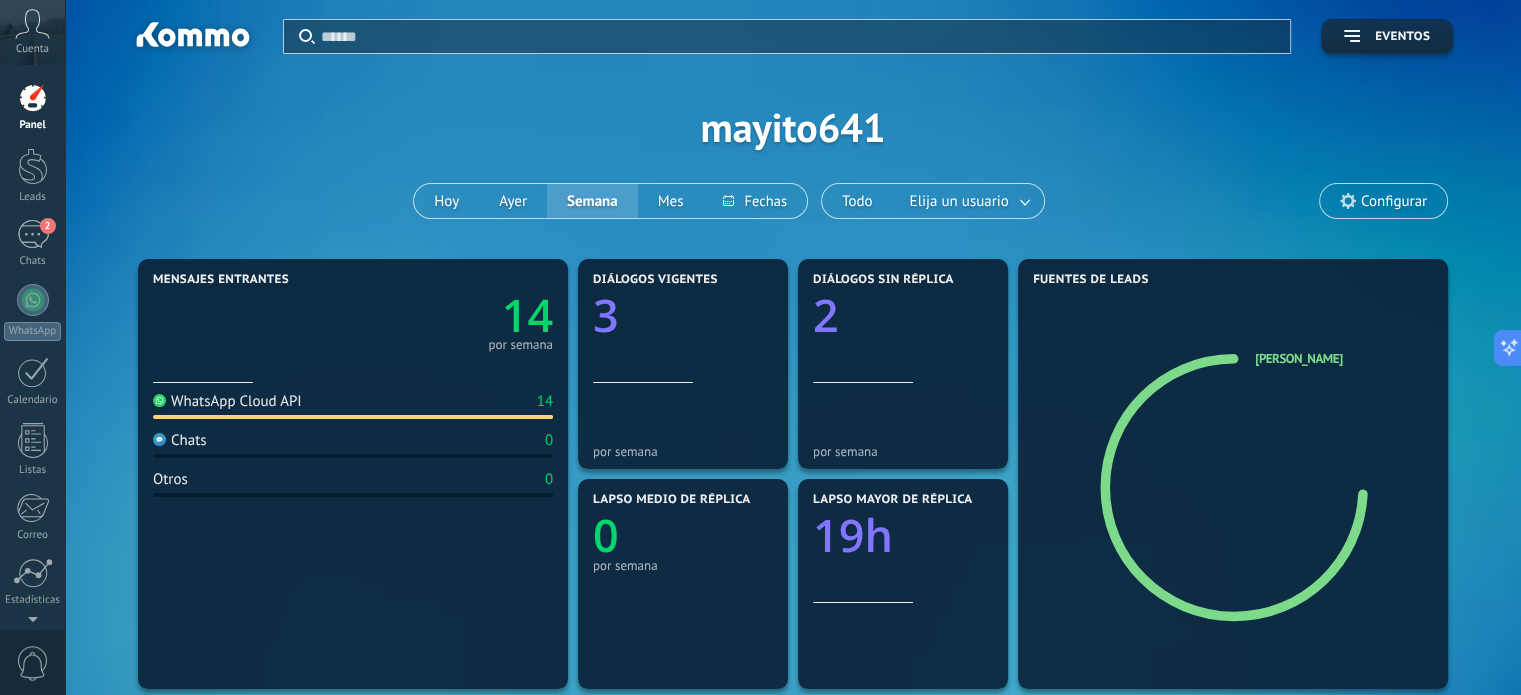 click on "Configurar" at bounding box center (1394, 201) 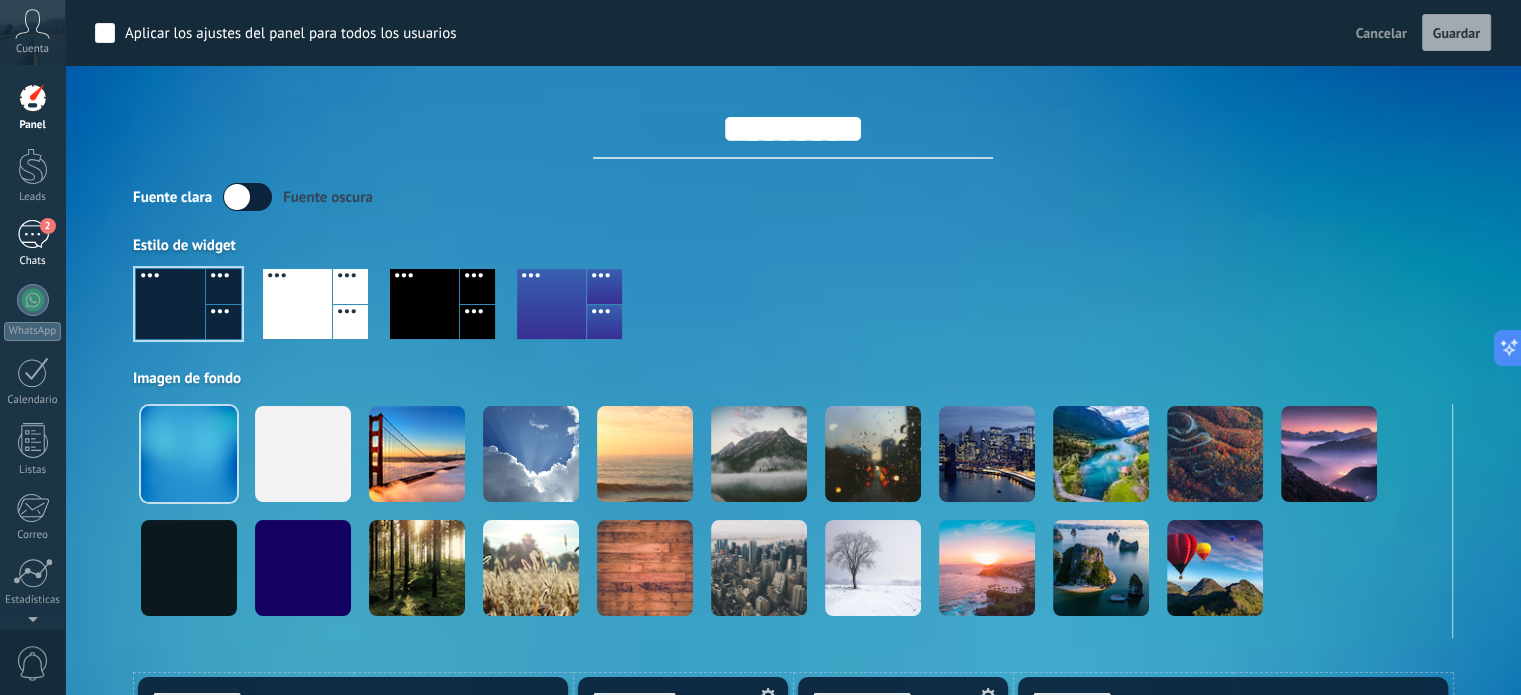 click on "2" at bounding box center [33, 234] 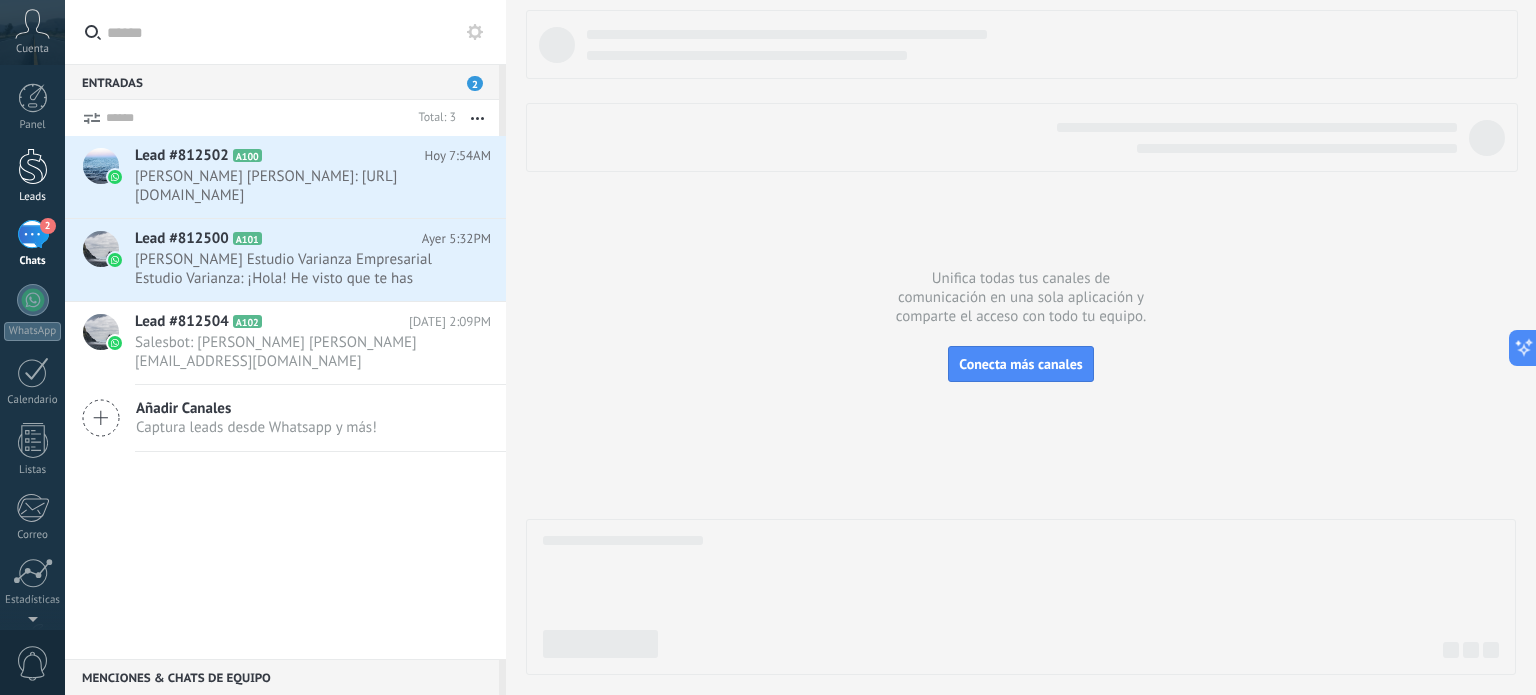 click at bounding box center (33, 166) 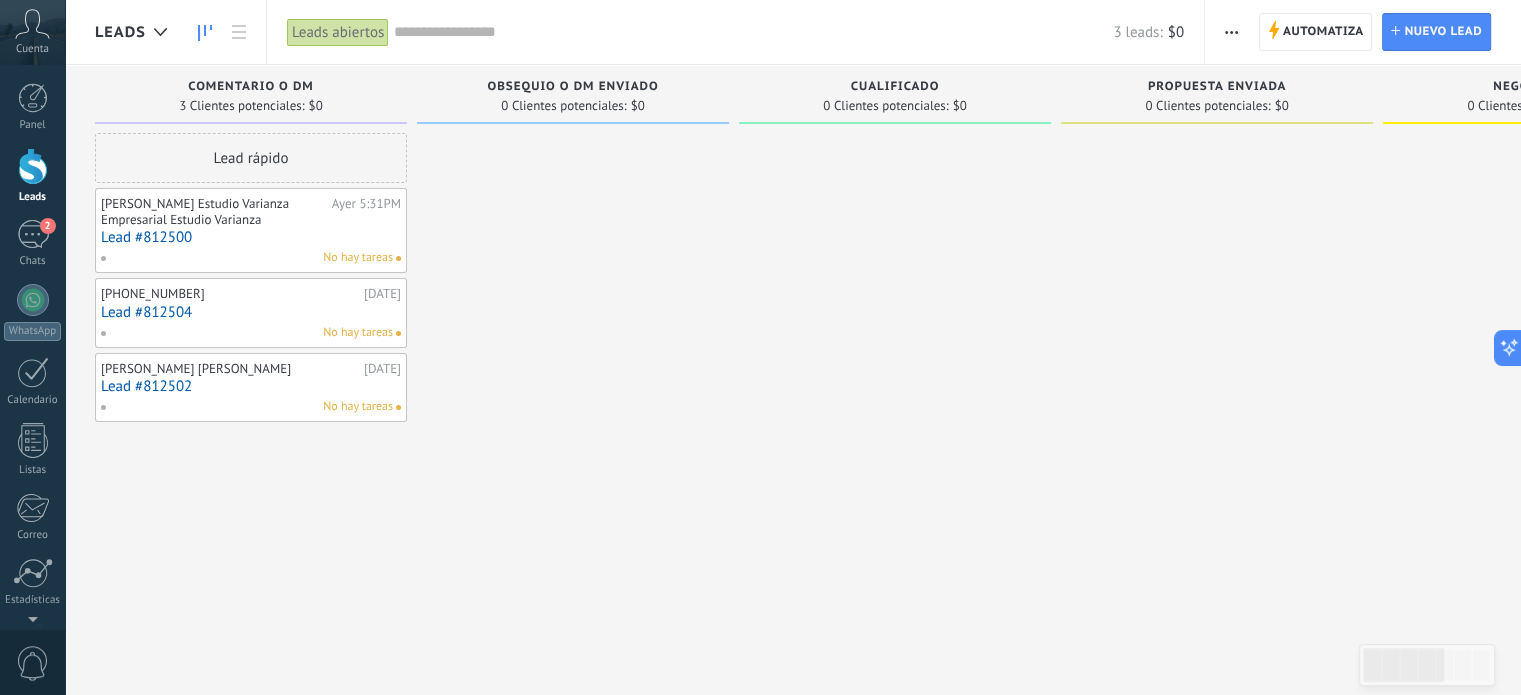 click 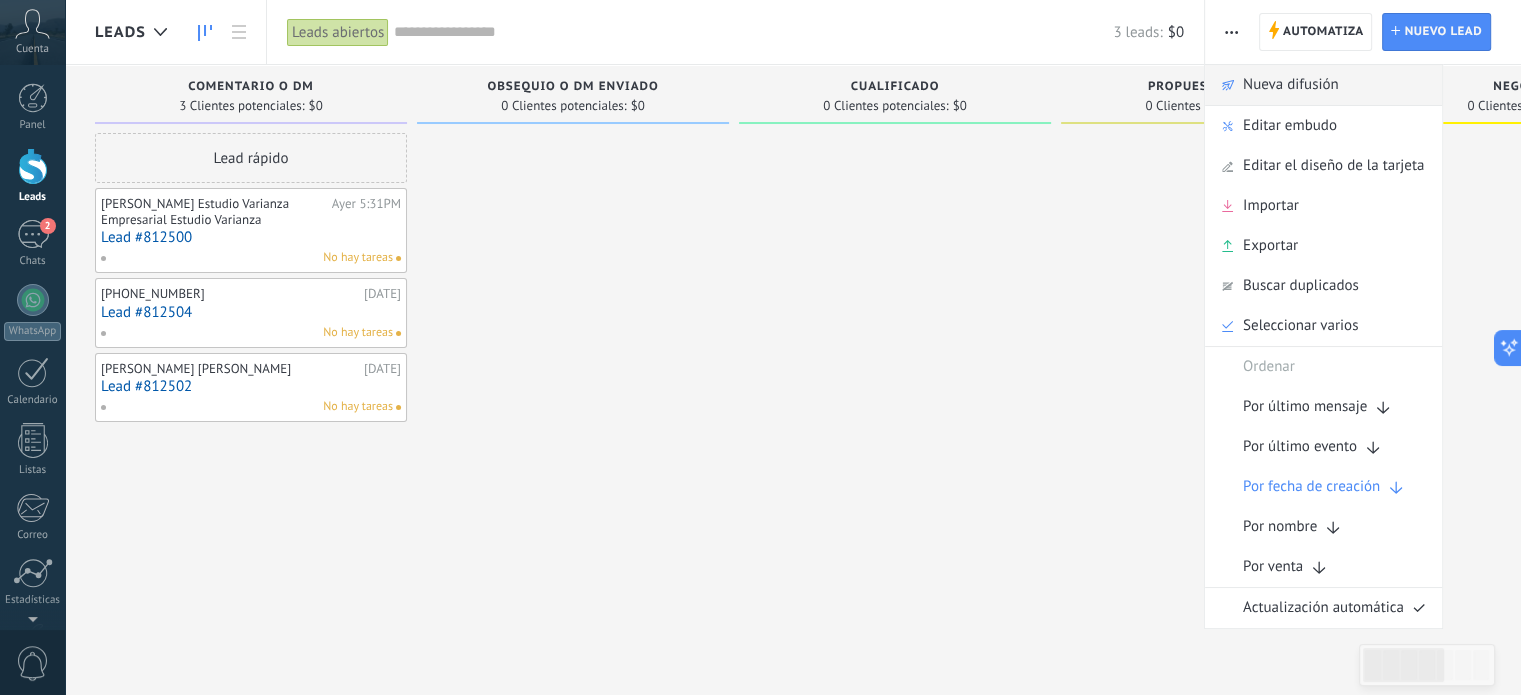 click on "Nueva difusión" at bounding box center [1291, 85] 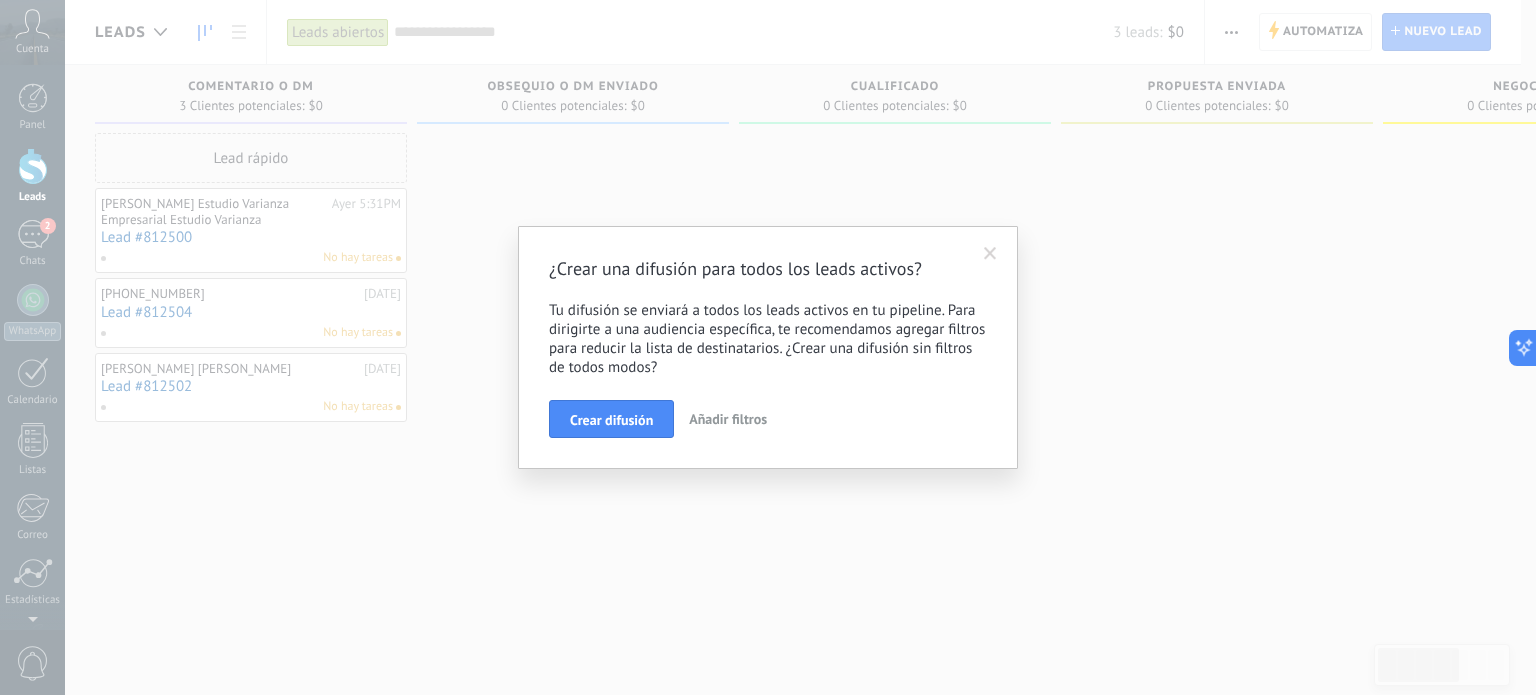 click on "Añadir filtros" at bounding box center (728, 419) 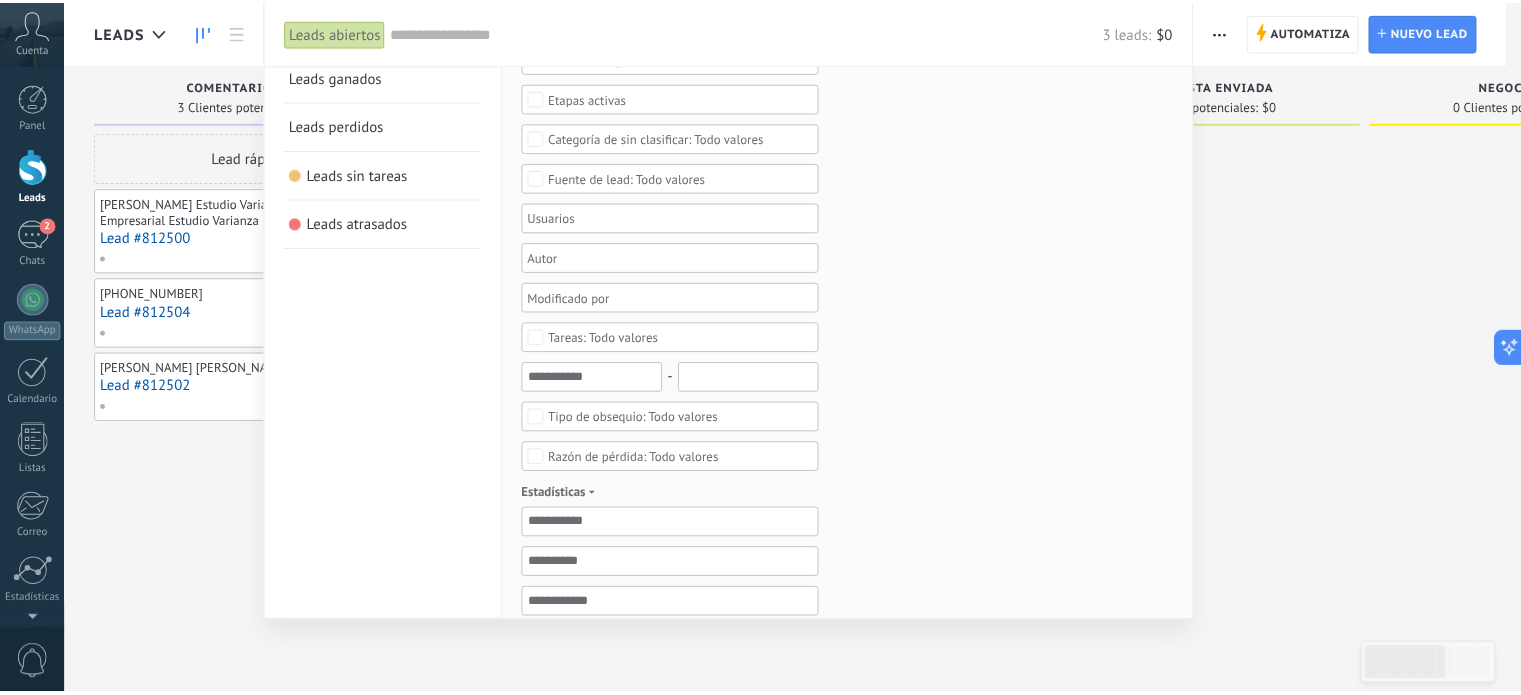 scroll, scrollTop: 0, scrollLeft: 0, axis: both 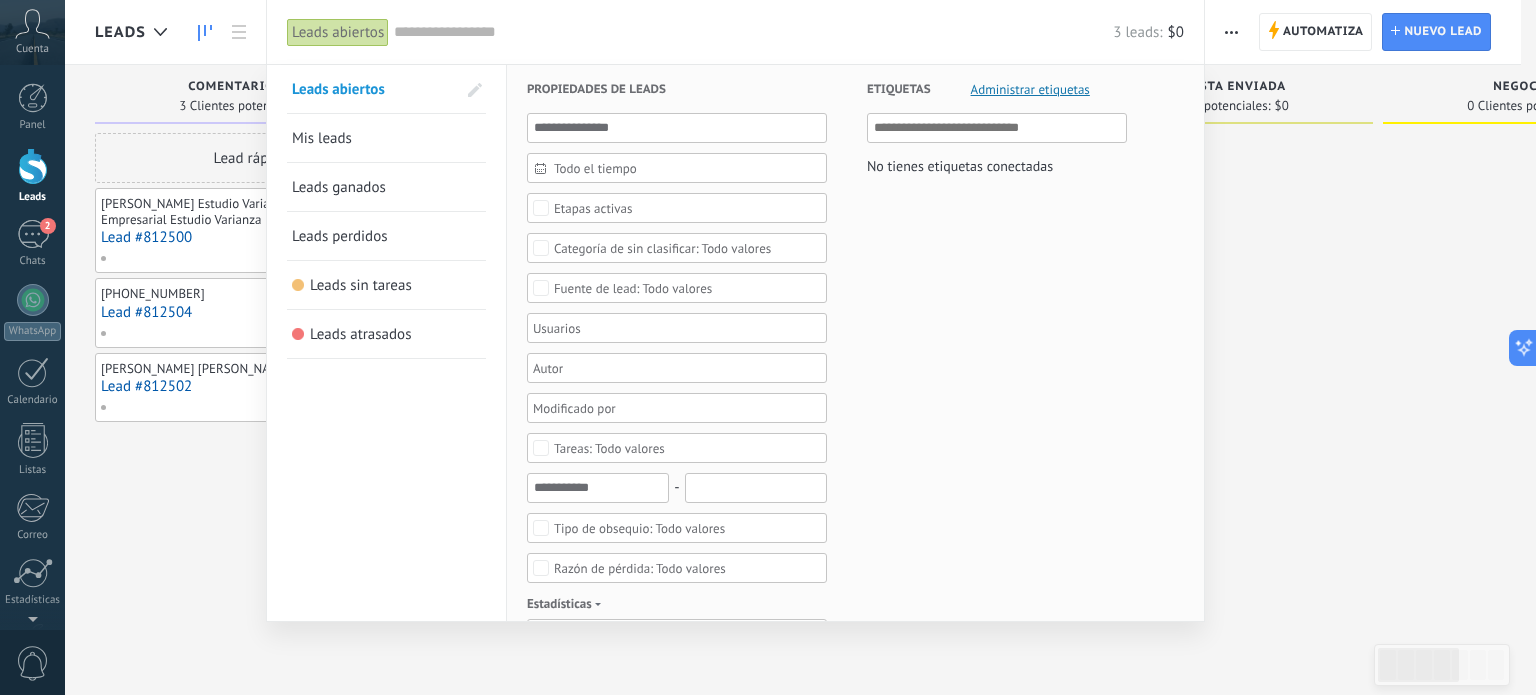 click at bounding box center [768, 347] 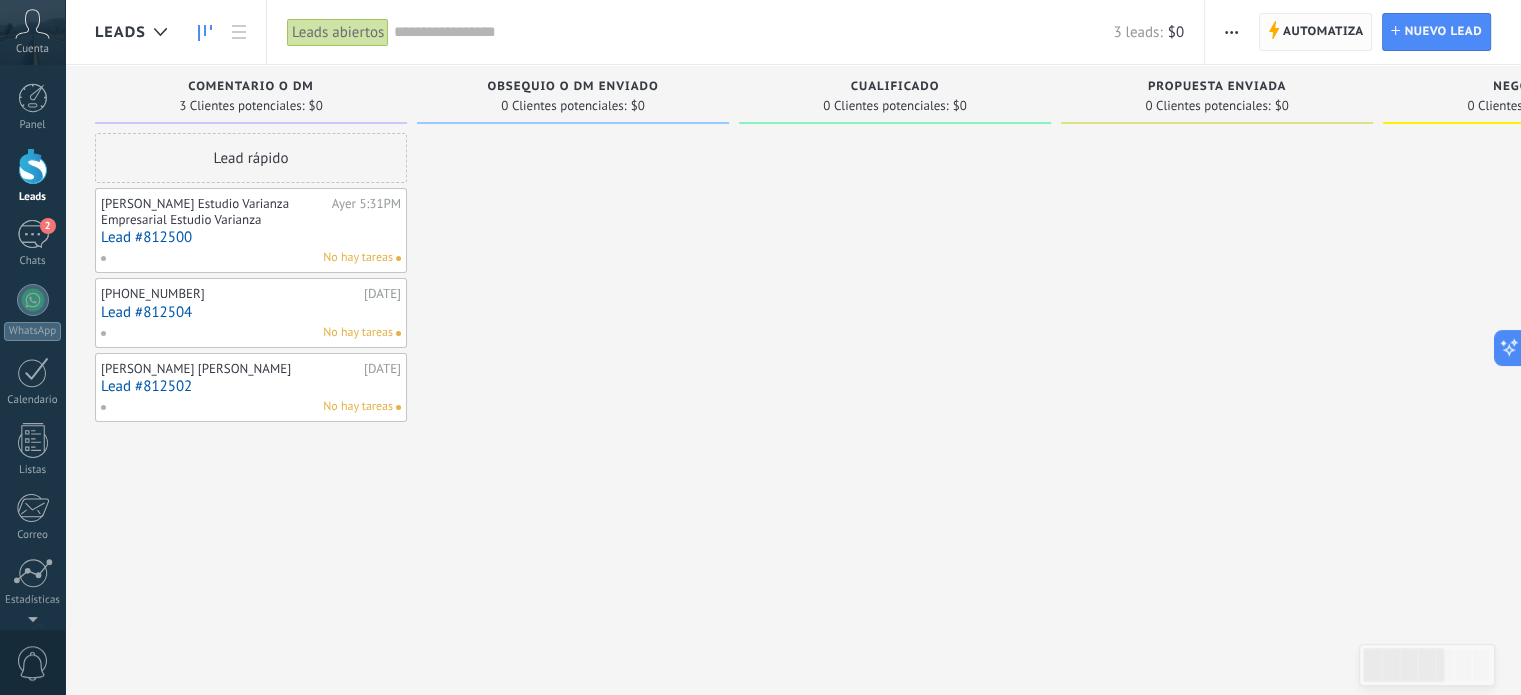 click on "Automatiza" at bounding box center (1323, 32) 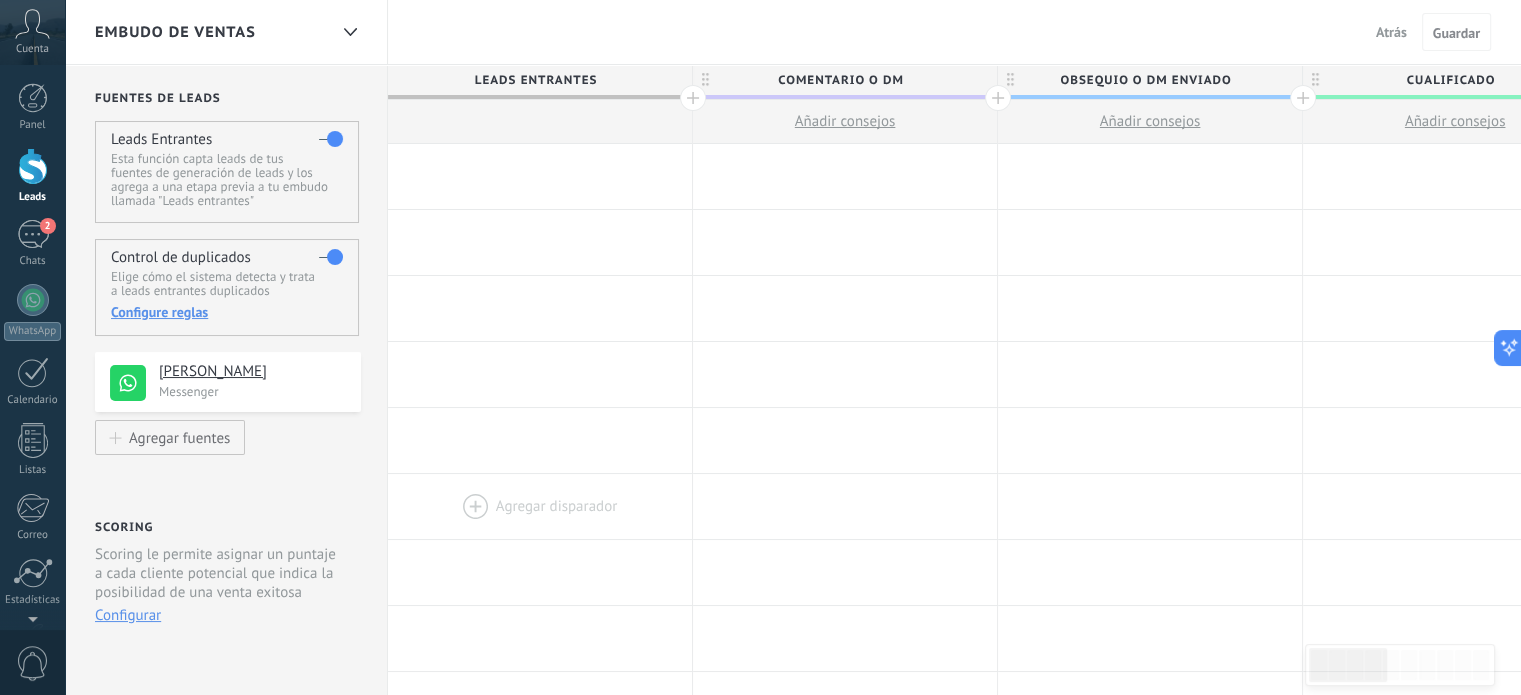 scroll, scrollTop: 0, scrollLeft: 0, axis: both 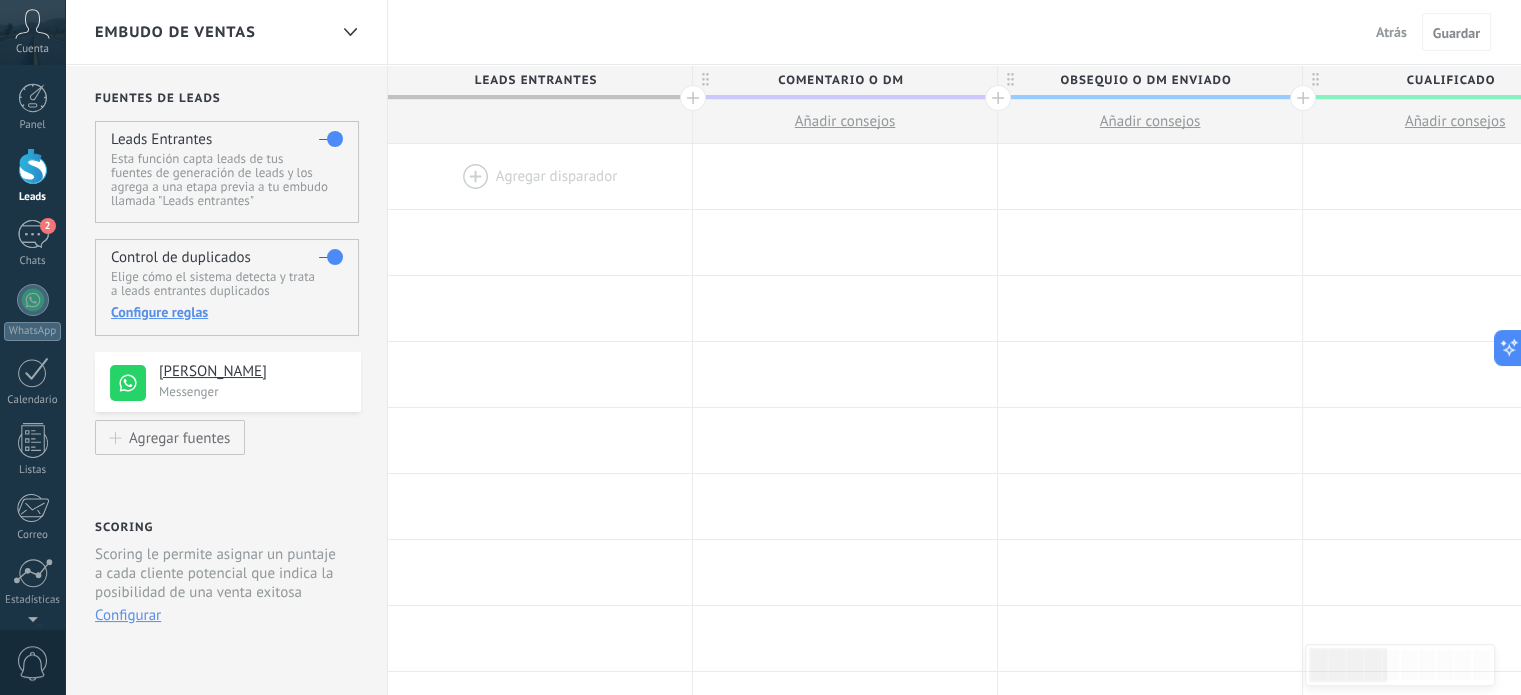 click at bounding box center [540, 176] 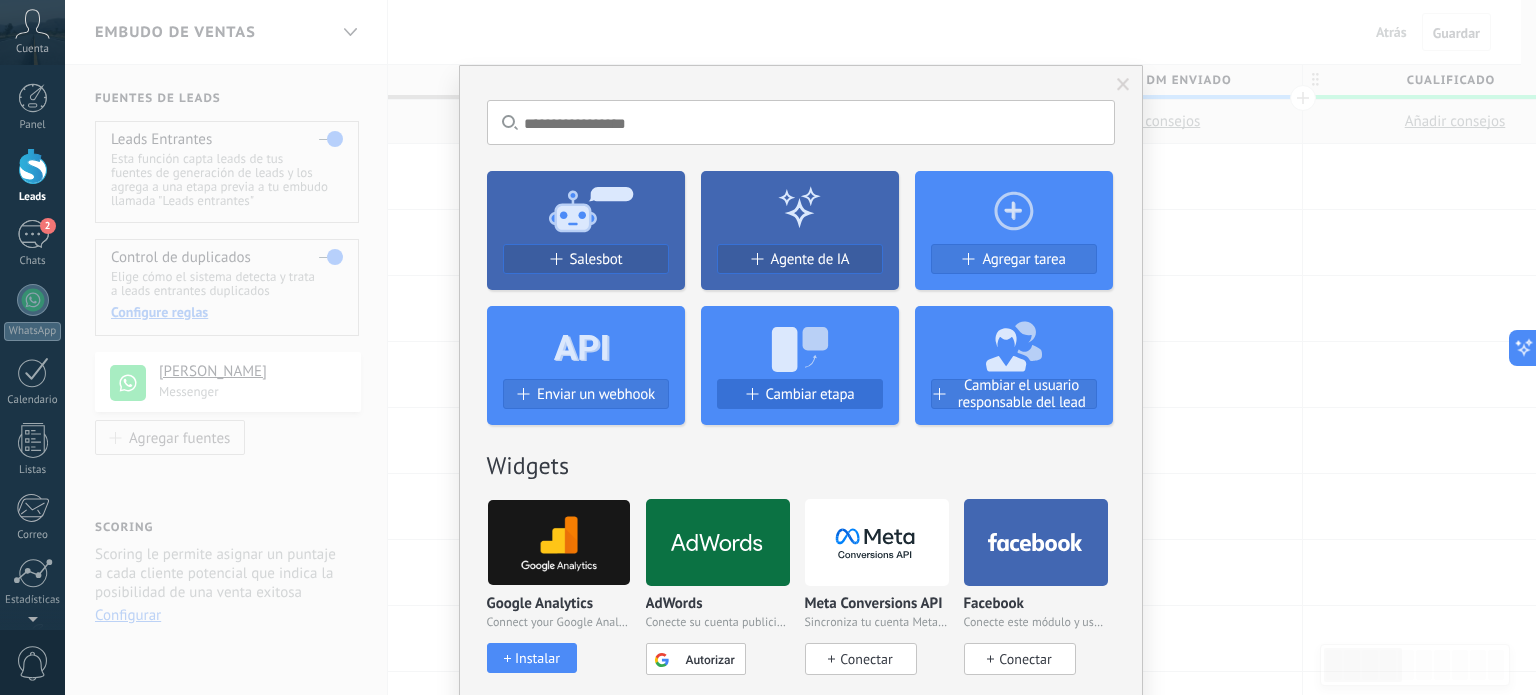 click on "Cambiar etapa" at bounding box center [810, 394] 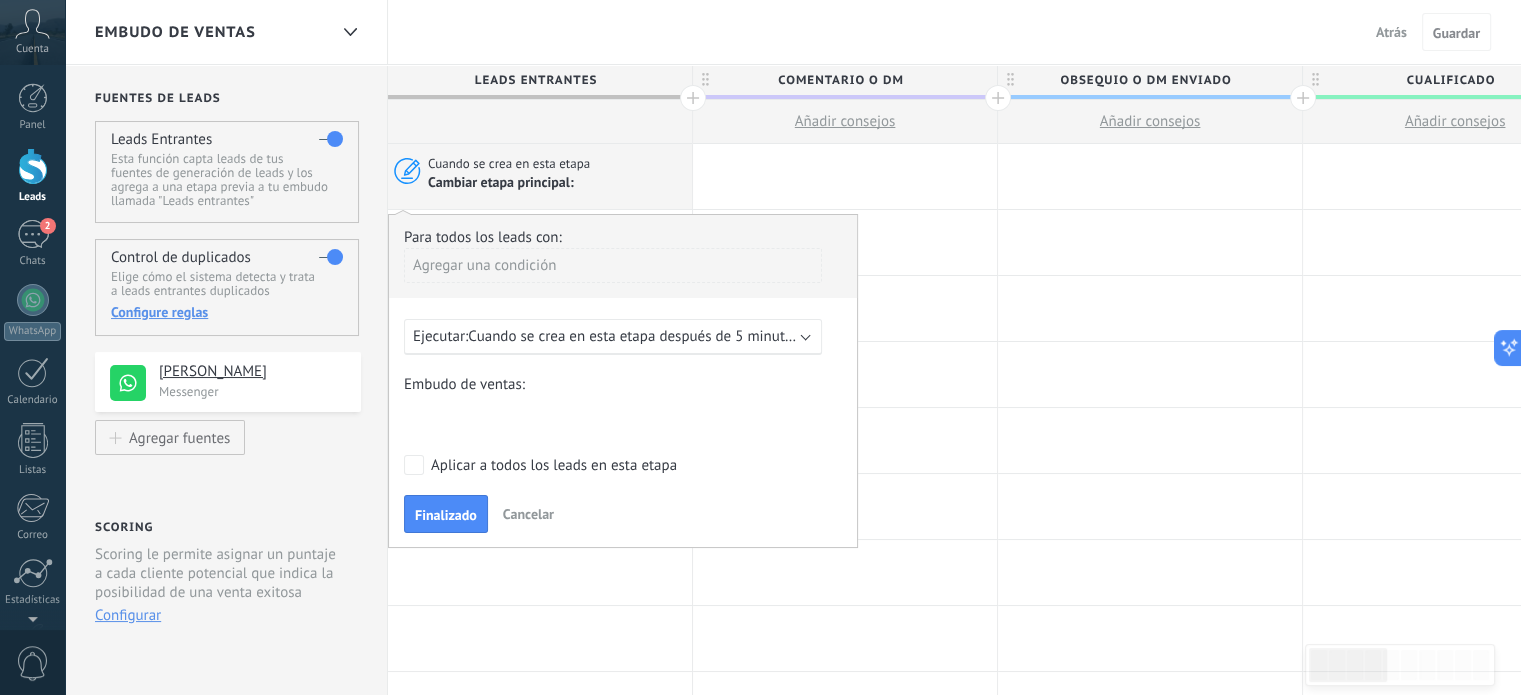 click on "Cuando se crea en esta etapa después de 5 minutos" at bounding box center (633, 336) 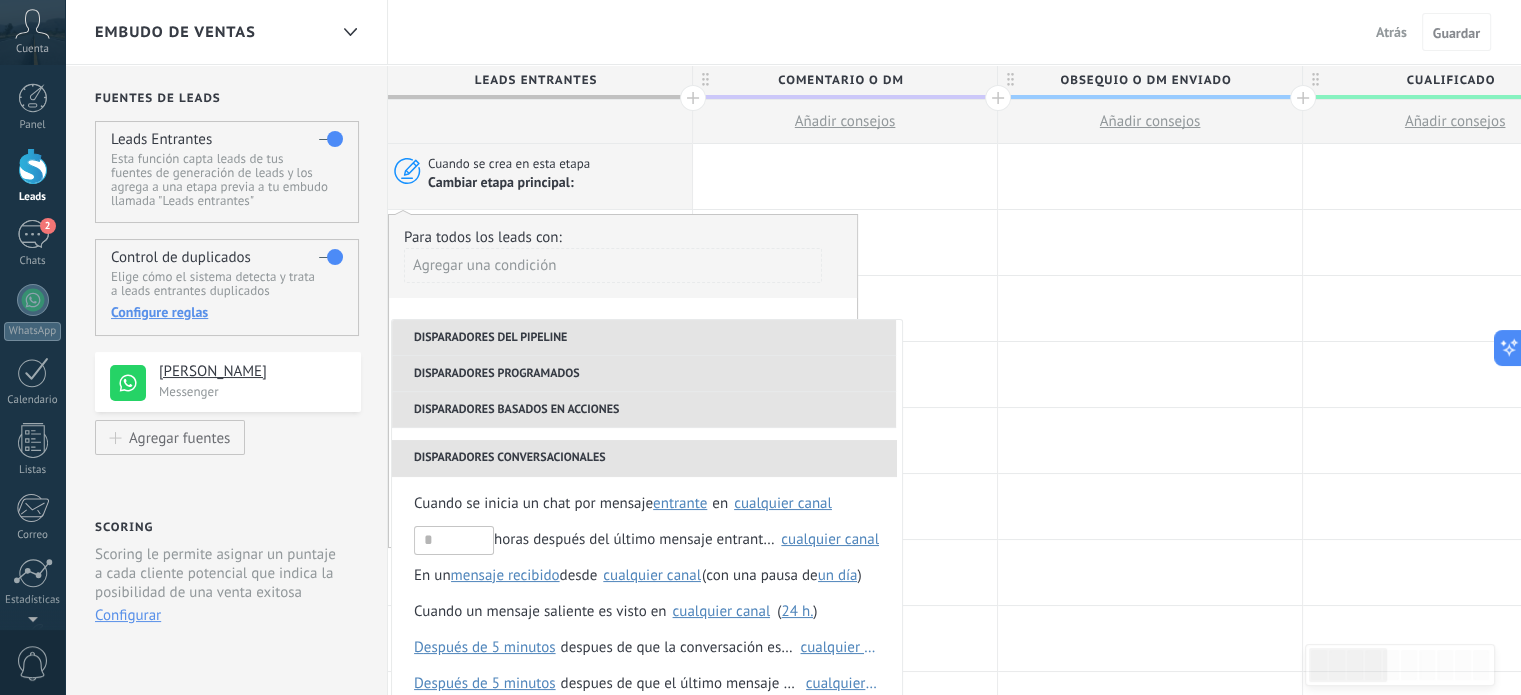 scroll, scrollTop: 328, scrollLeft: 0, axis: vertical 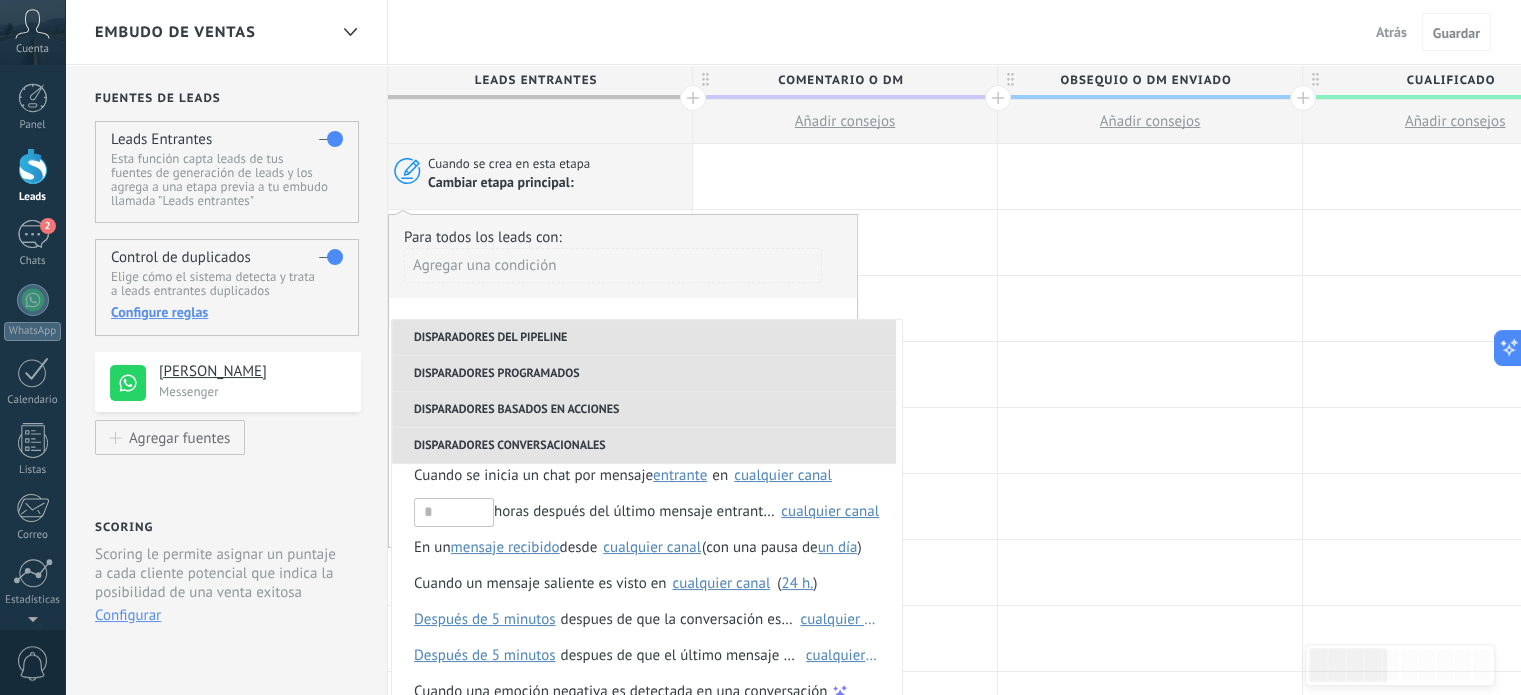 click on "Disparadores del pipeline" at bounding box center [644, 338] 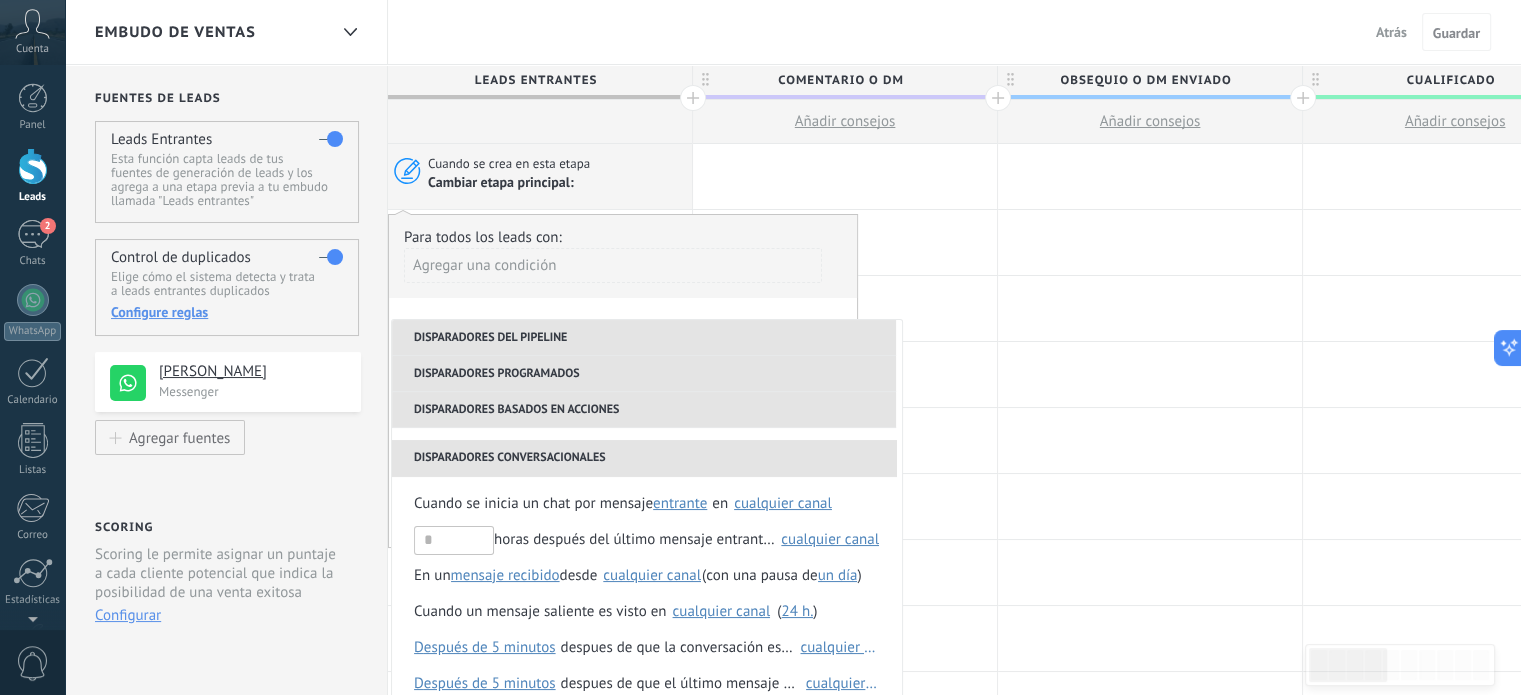 scroll, scrollTop: 328, scrollLeft: 0, axis: vertical 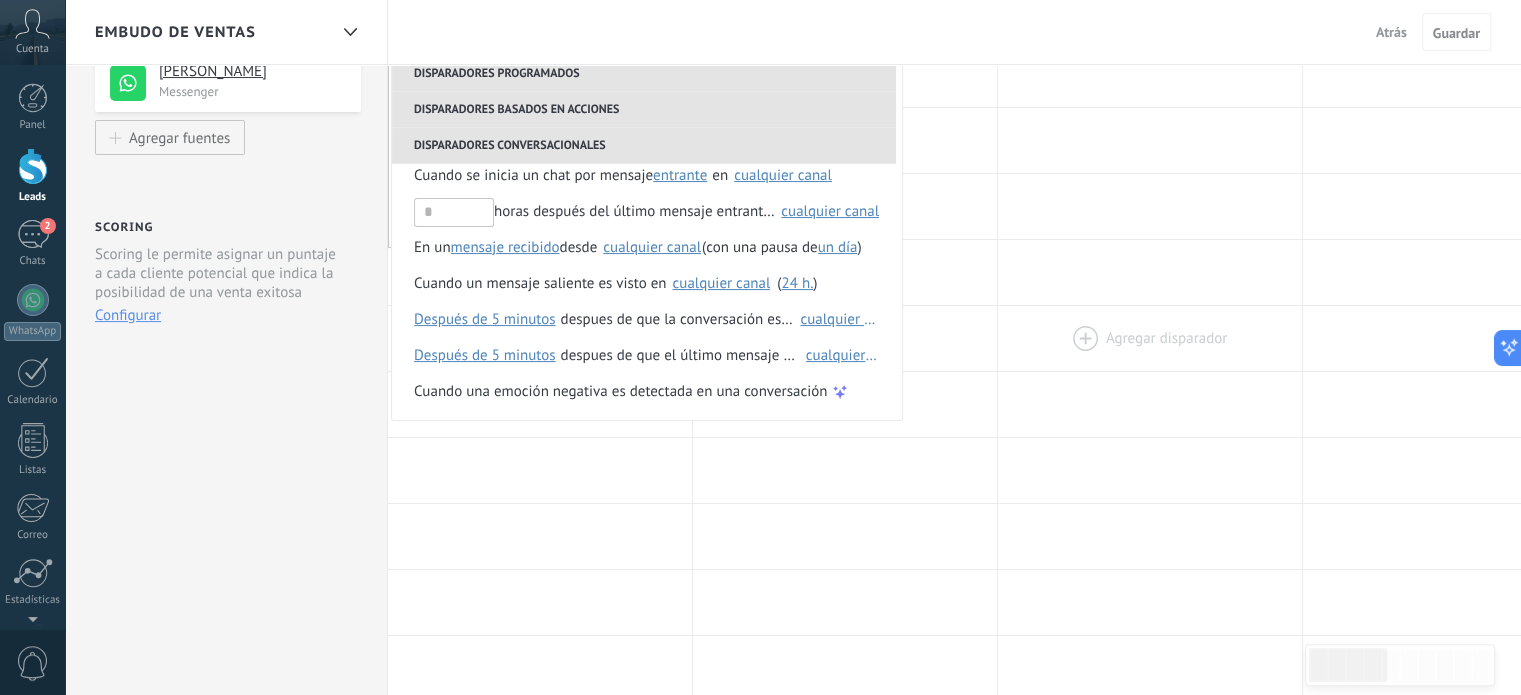 click at bounding box center (1150, 338) 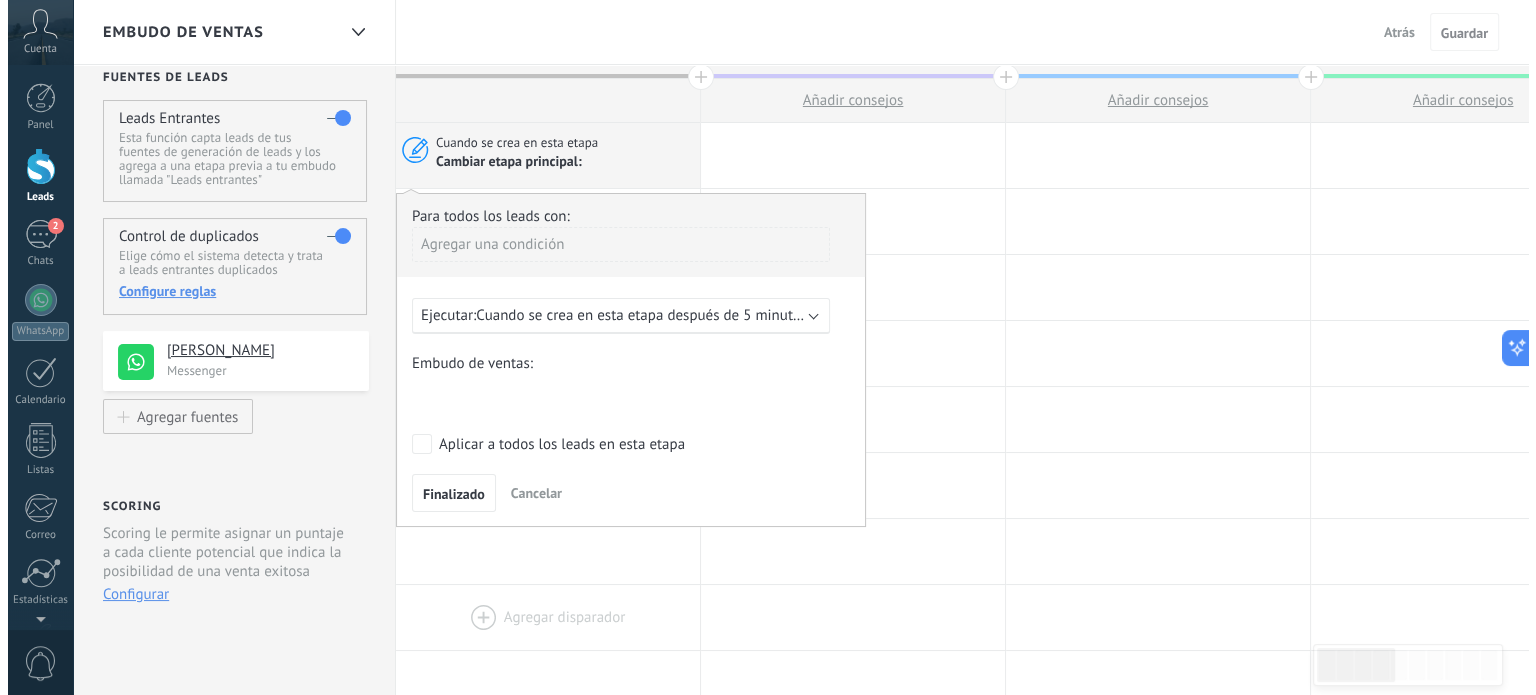scroll, scrollTop: 0, scrollLeft: 0, axis: both 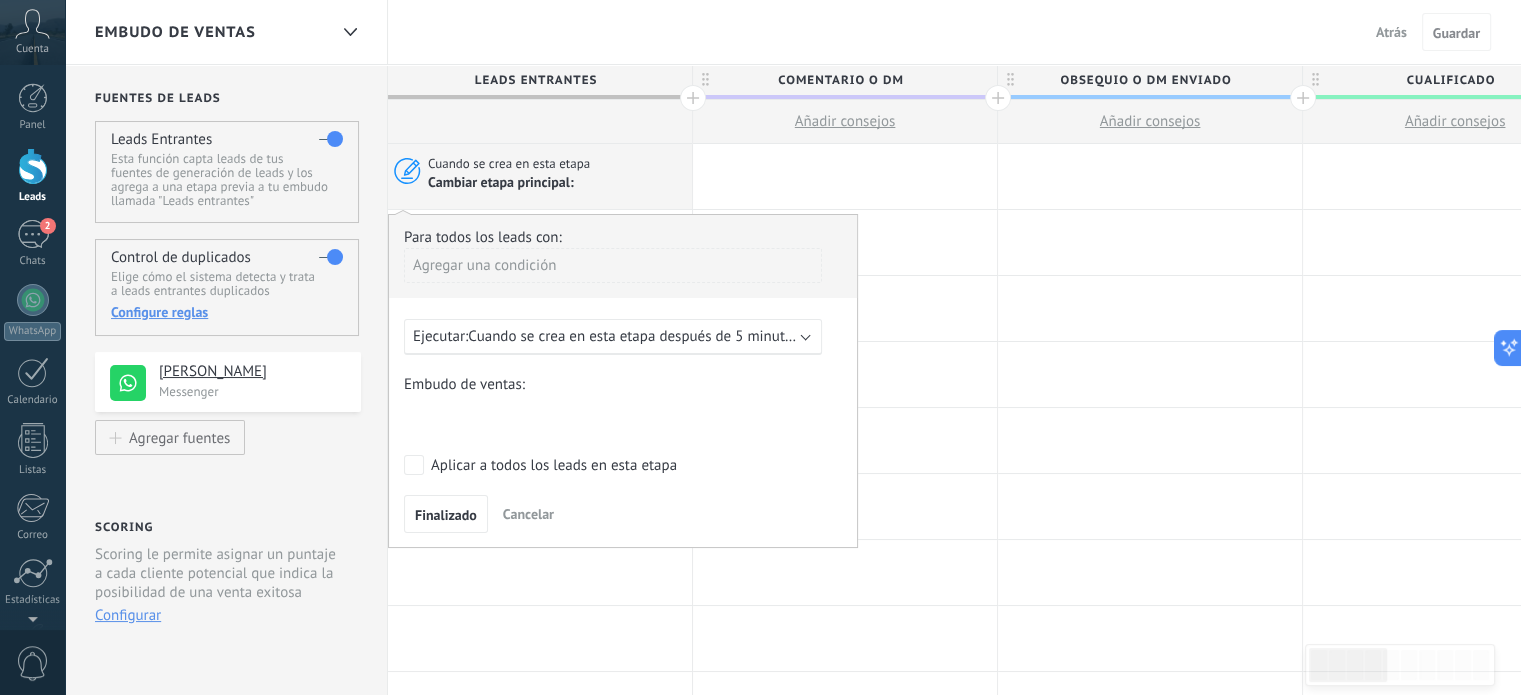 click on "Comentario o DM Obsequio o DM enviado Cualificado Propuesta enviada Negociación Compra completada Seguimiento Ganado Perdido" at bounding box center [0, 0] 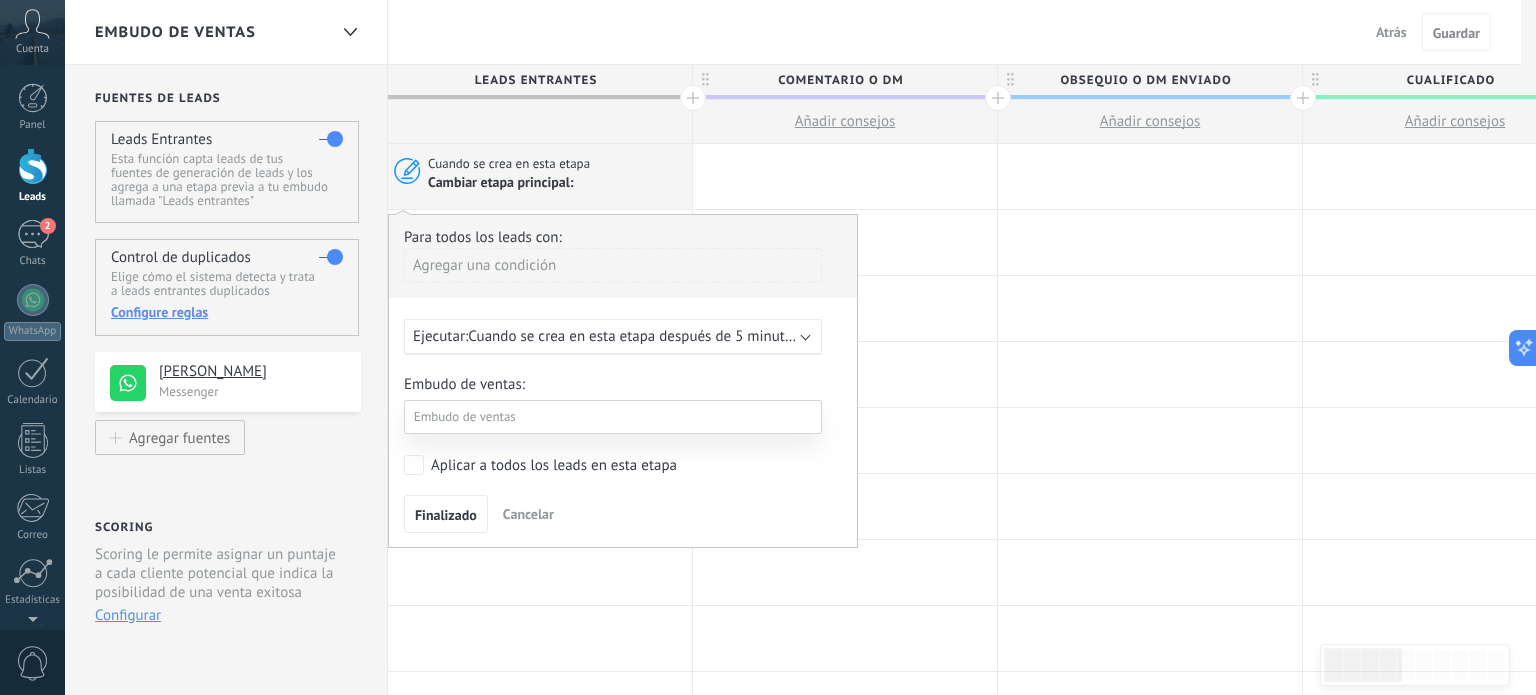 scroll, scrollTop: 100, scrollLeft: 0, axis: vertical 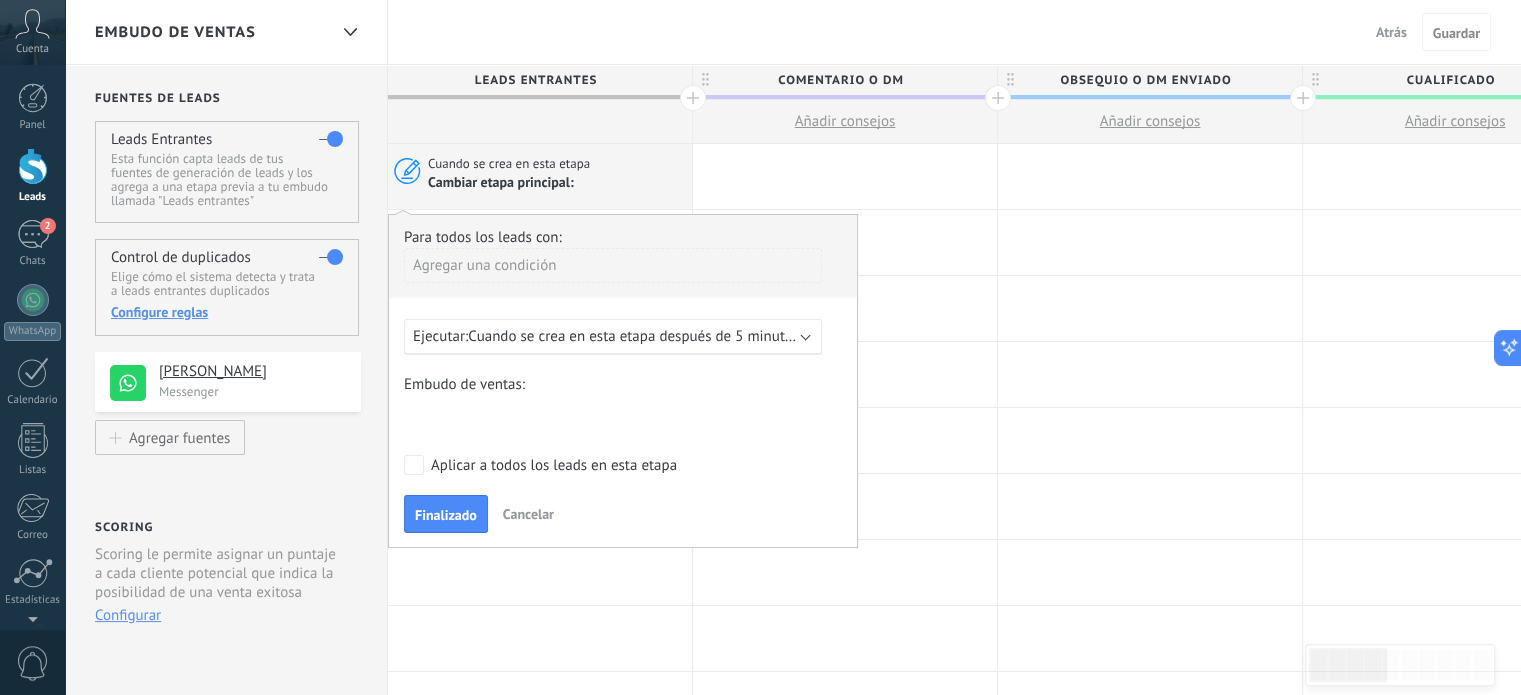 click on "Comentario o DM Obsequio o DM enviado Cualificado Propuesta enviada Negociación Compra completada Seguimiento Ganado Perdido" at bounding box center (0, 0) 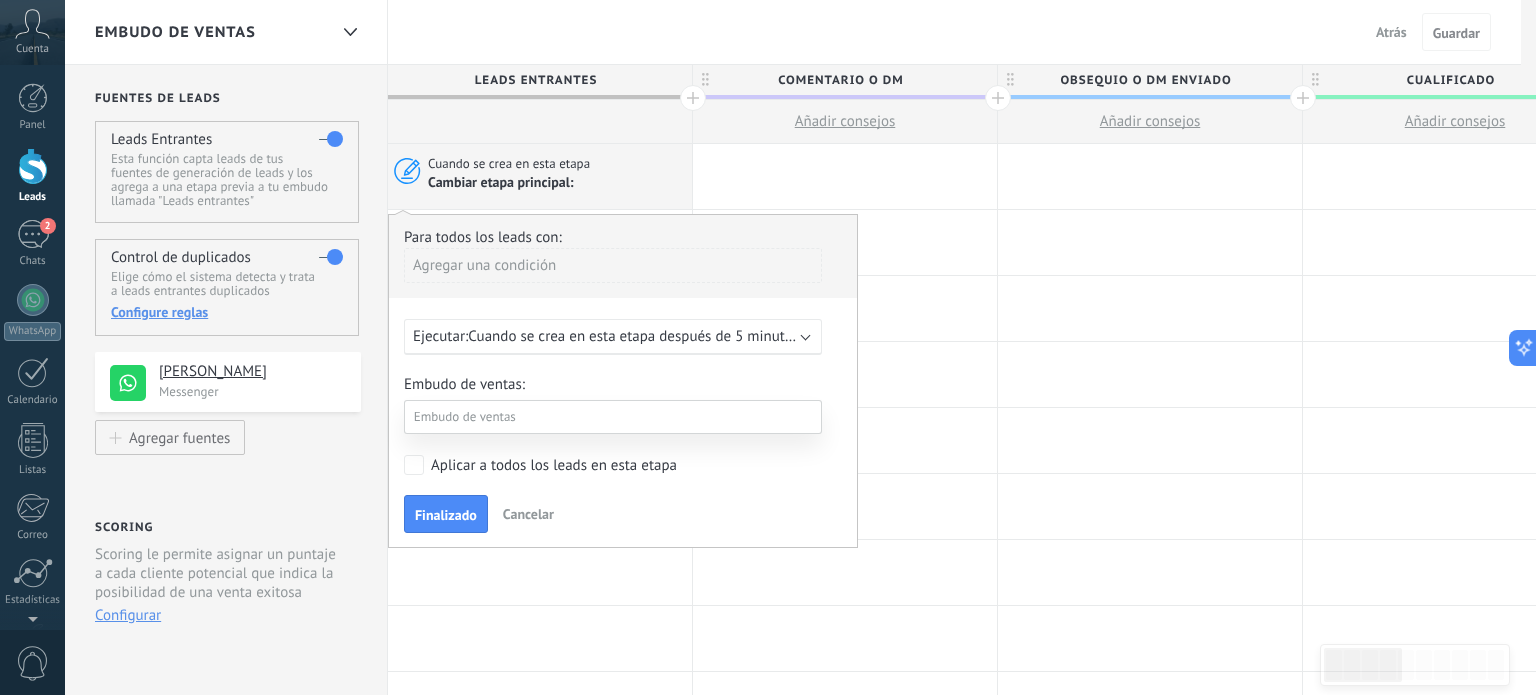 scroll, scrollTop: 0, scrollLeft: 0, axis: both 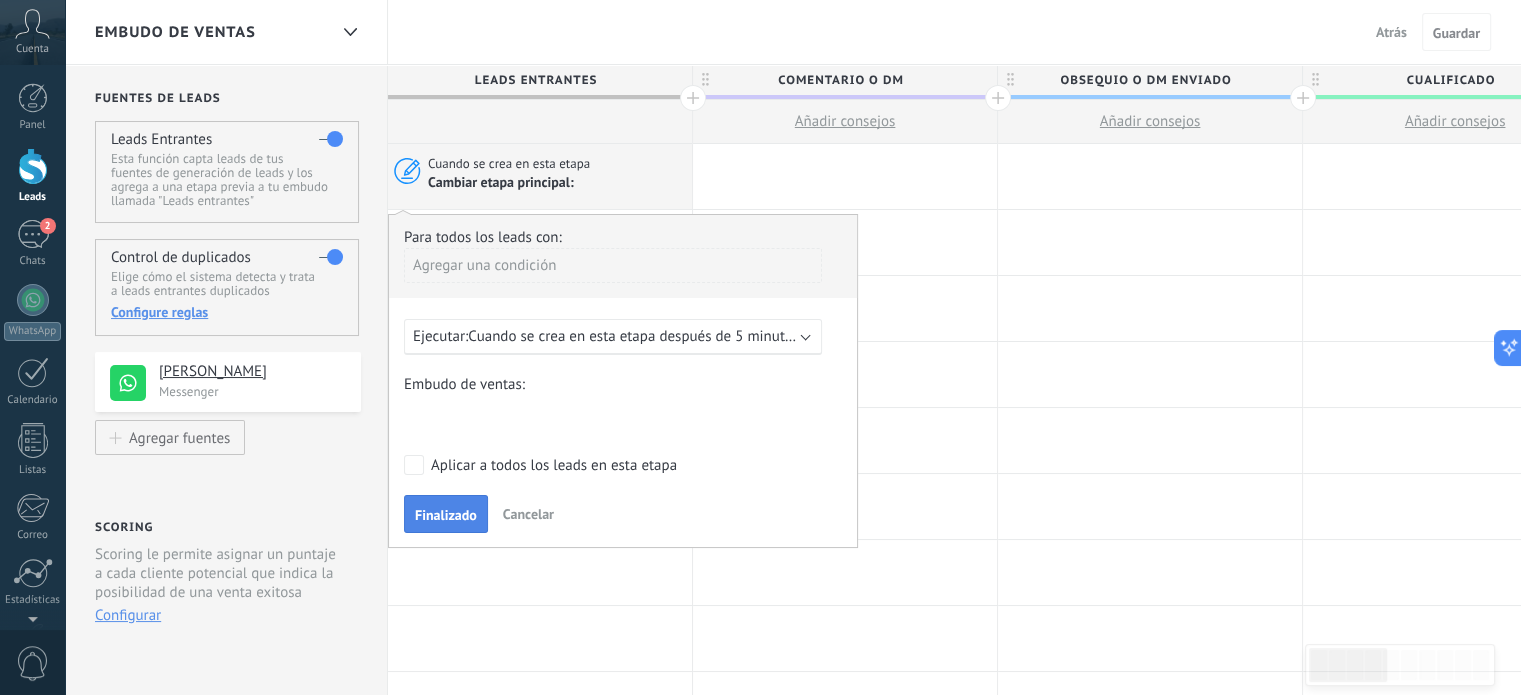 click on "Finalizado" at bounding box center (446, 515) 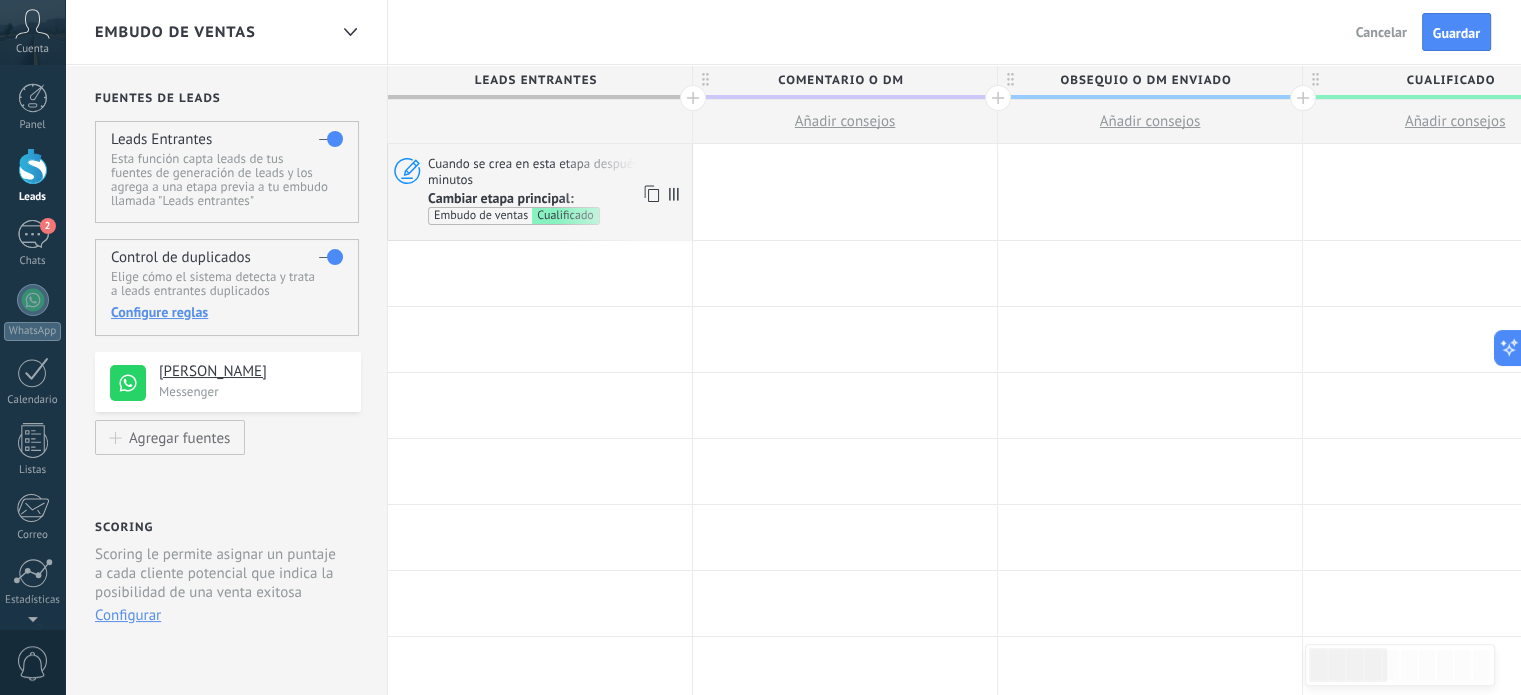 click on "Cualificado" at bounding box center (565, 216) 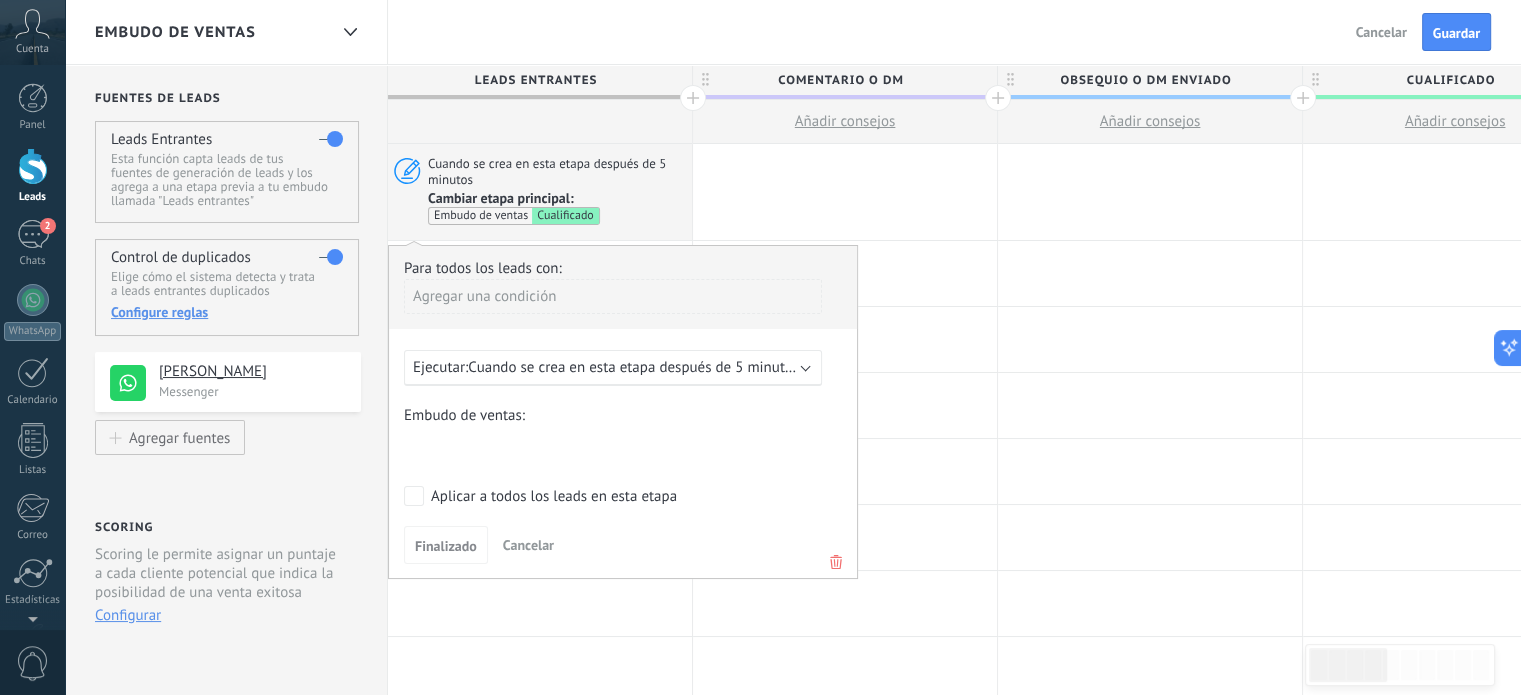 click on "Cuando se crea en esta etapa después de 5 minutos" at bounding box center (633, 367) 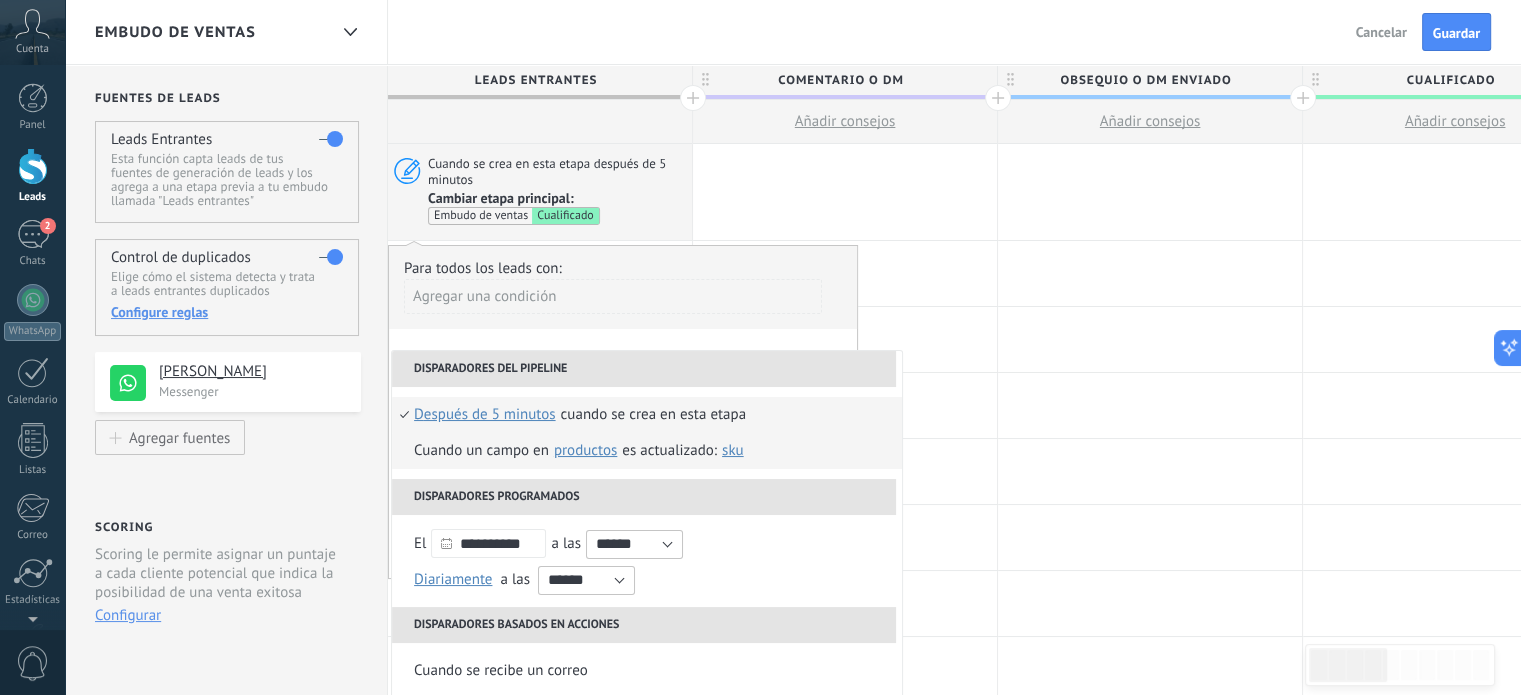 click on "Productos" at bounding box center [585, 450] 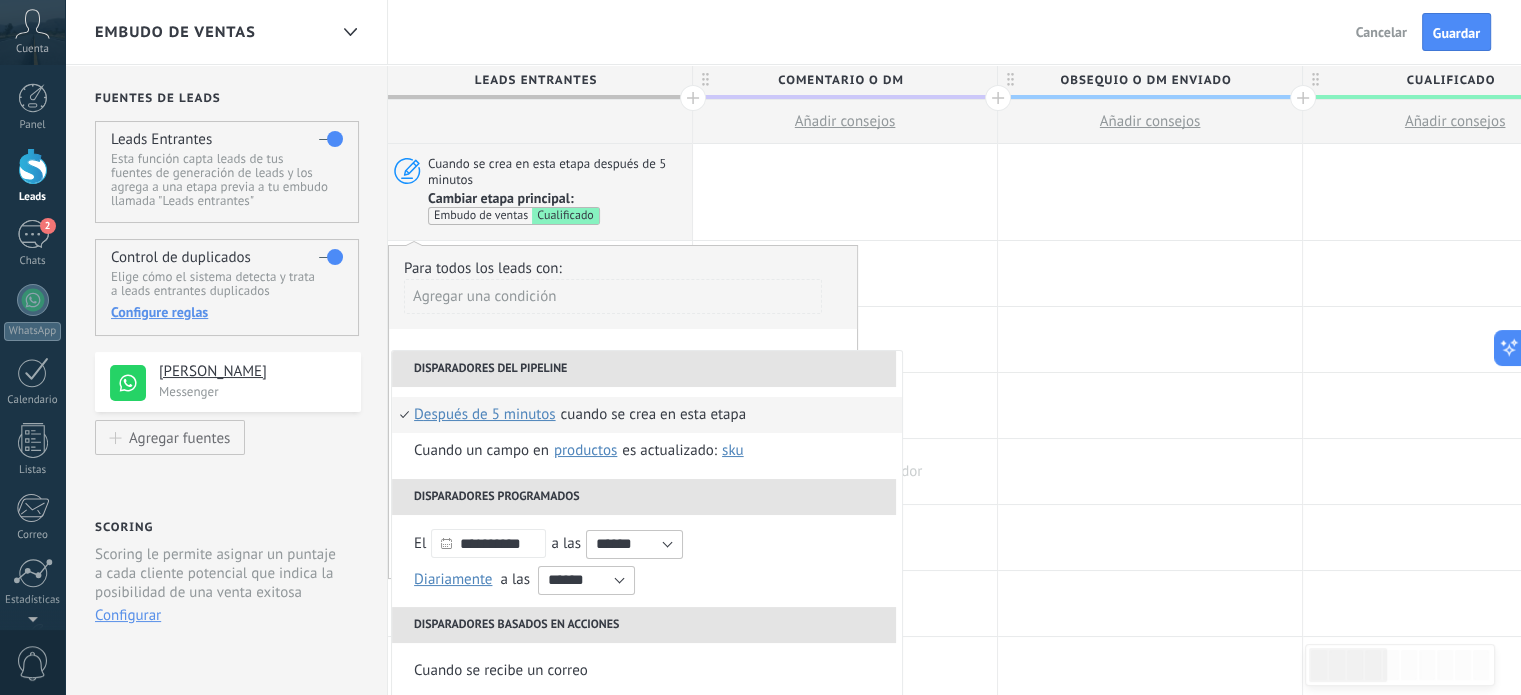 click at bounding box center (845, 537) 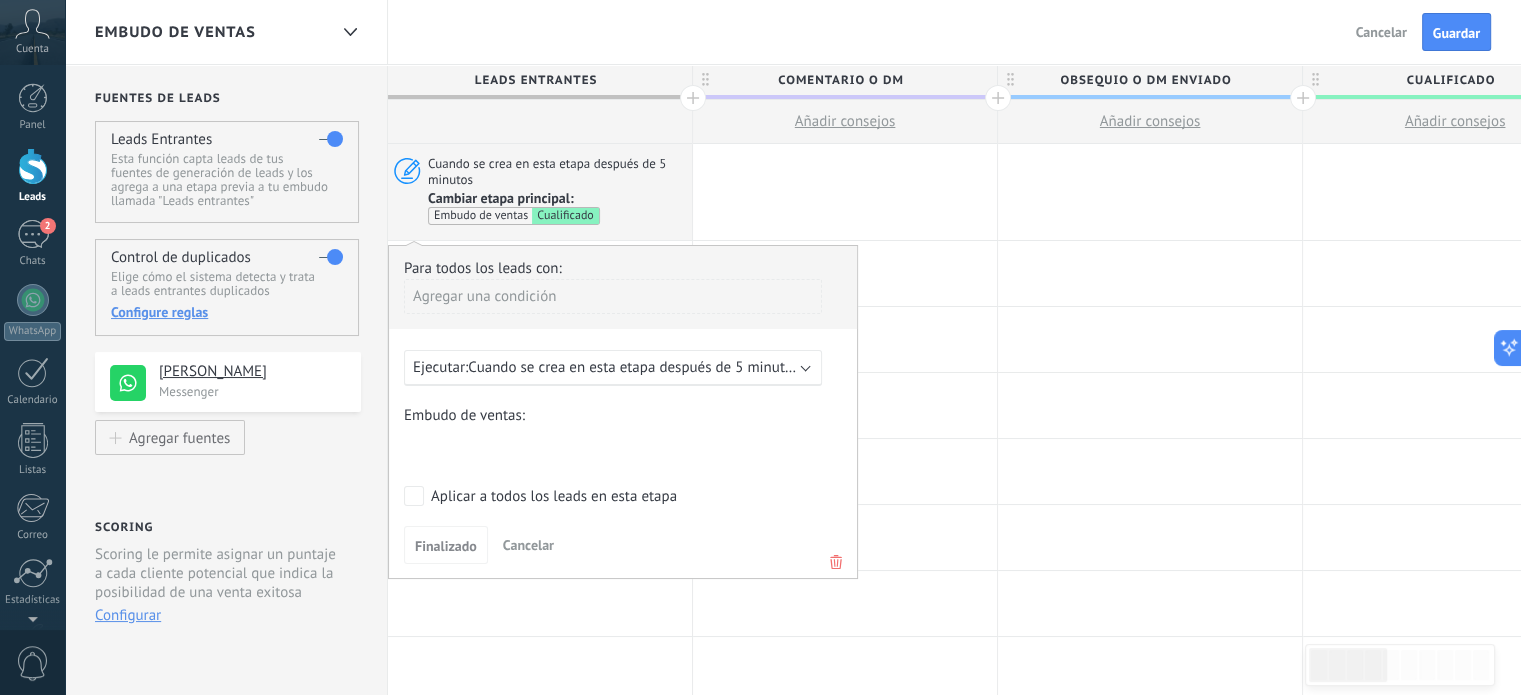 click on "Comentario o DM Obsequio o DM enviado Cualificado Propuesta enviada Negociación Compra completada Seguimiento Ganado Perdido" at bounding box center [0, 0] 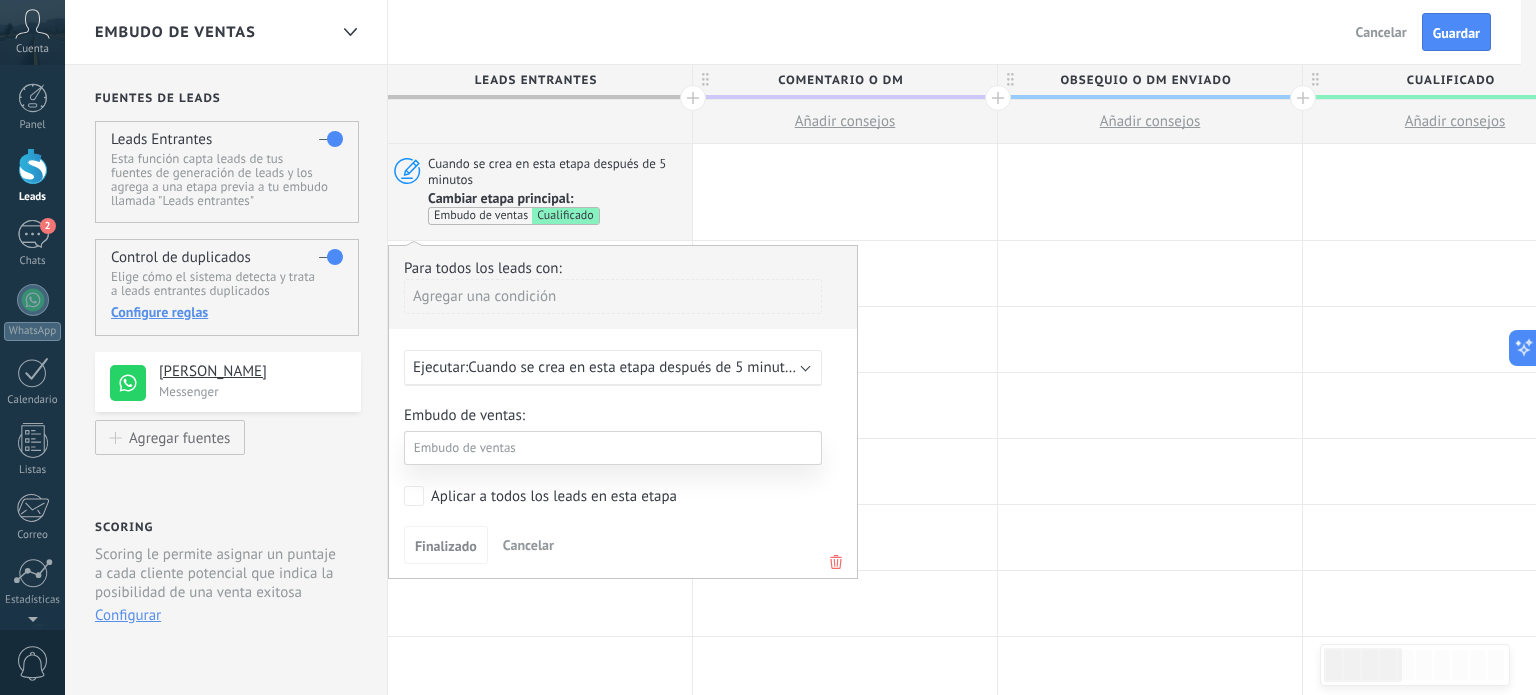 scroll, scrollTop: 100, scrollLeft: 0, axis: vertical 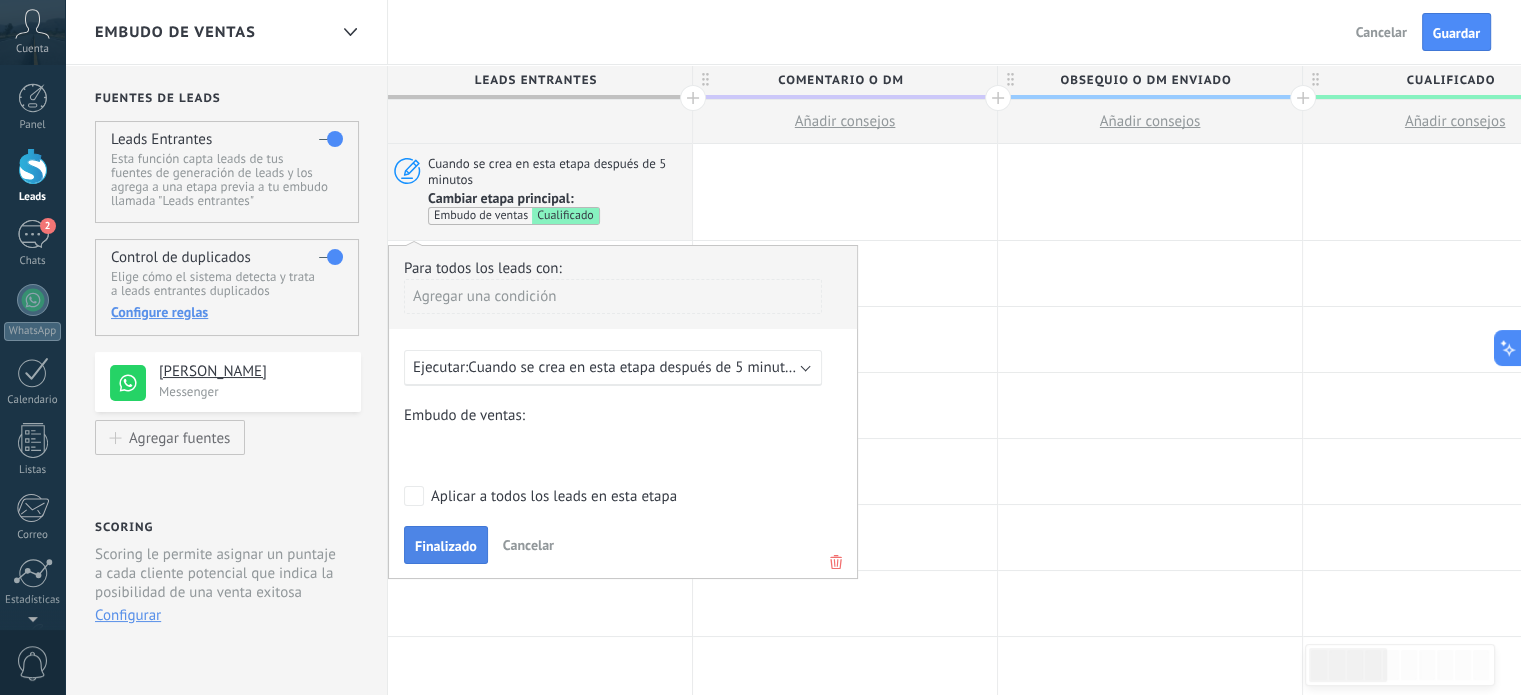 click on "Finalizado" at bounding box center (446, 546) 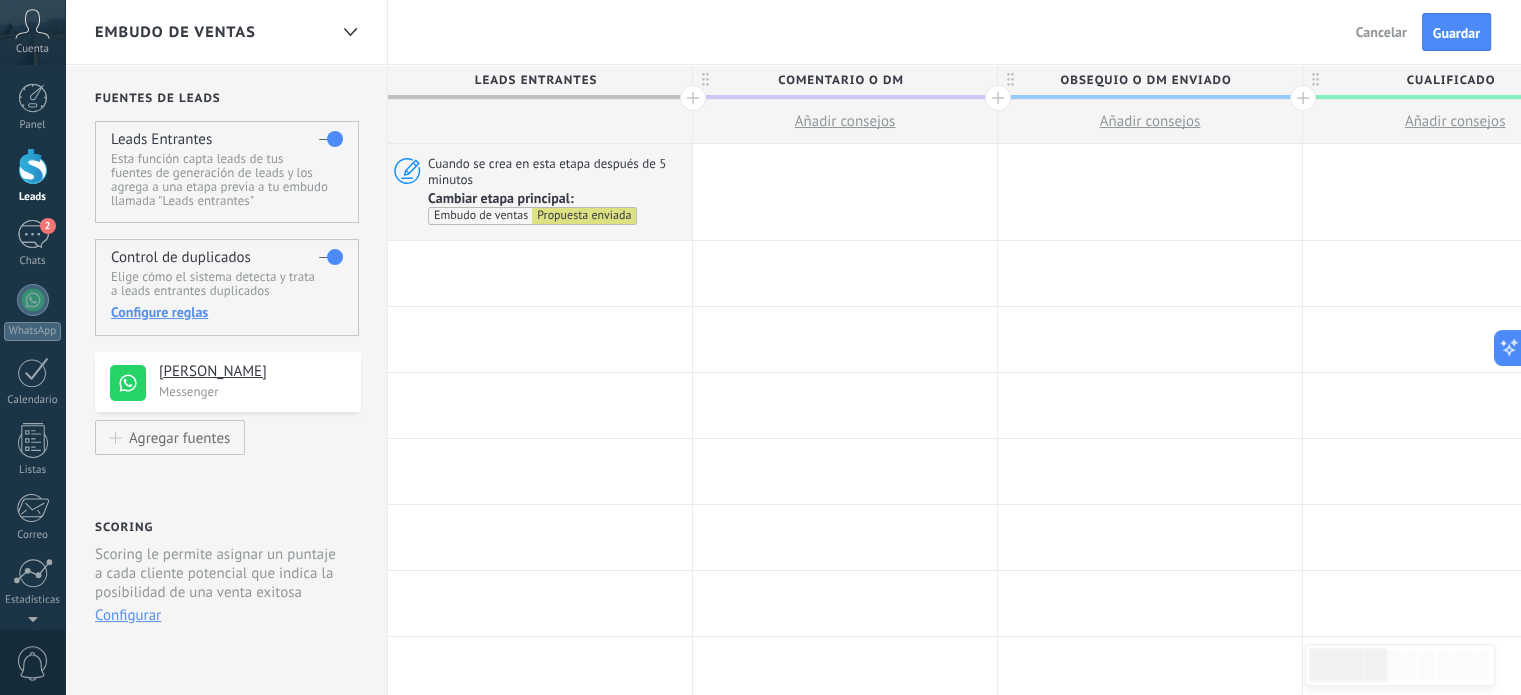 click on "Añadir consejos" at bounding box center [845, 121] 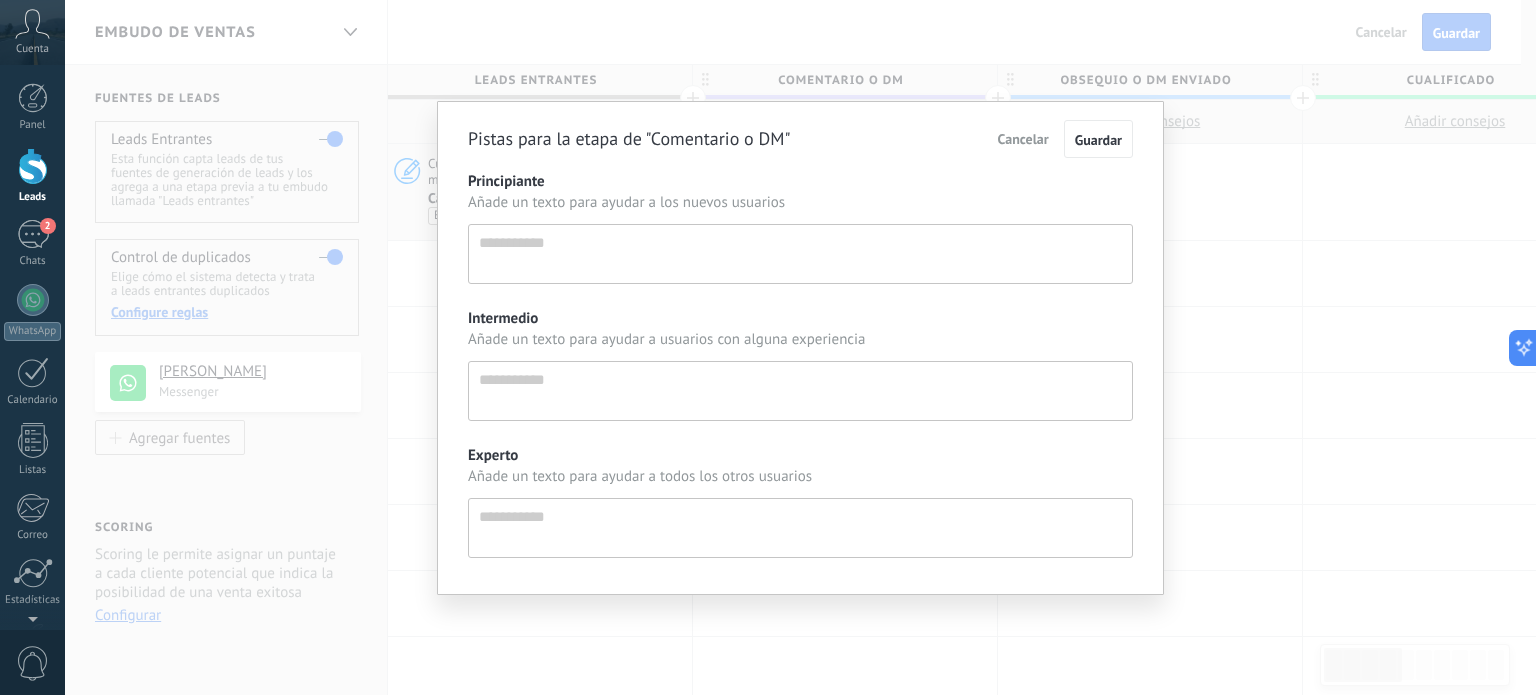 scroll, scrollTop: 19, scrollLeft: 0, axis: vertical 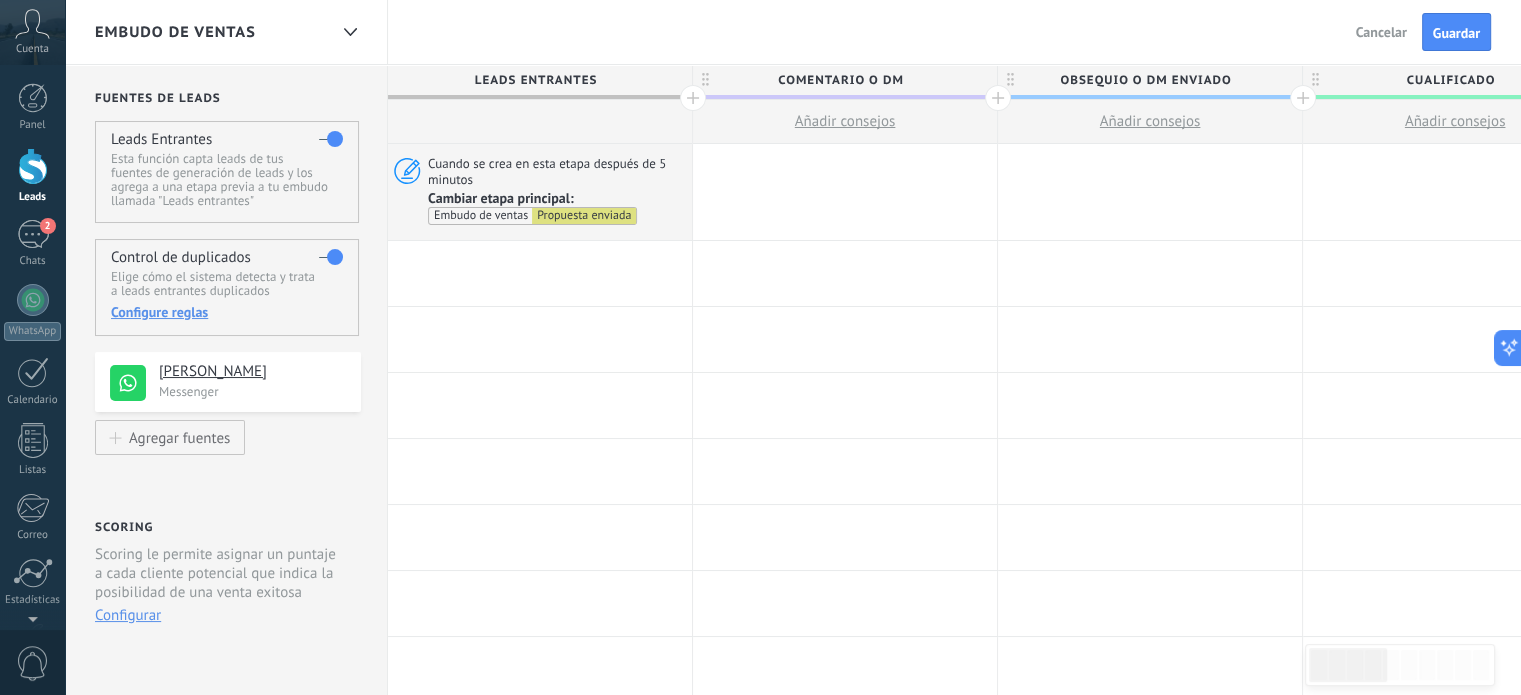 click on "Añadir consejos" at bounding box center (1150, 121) 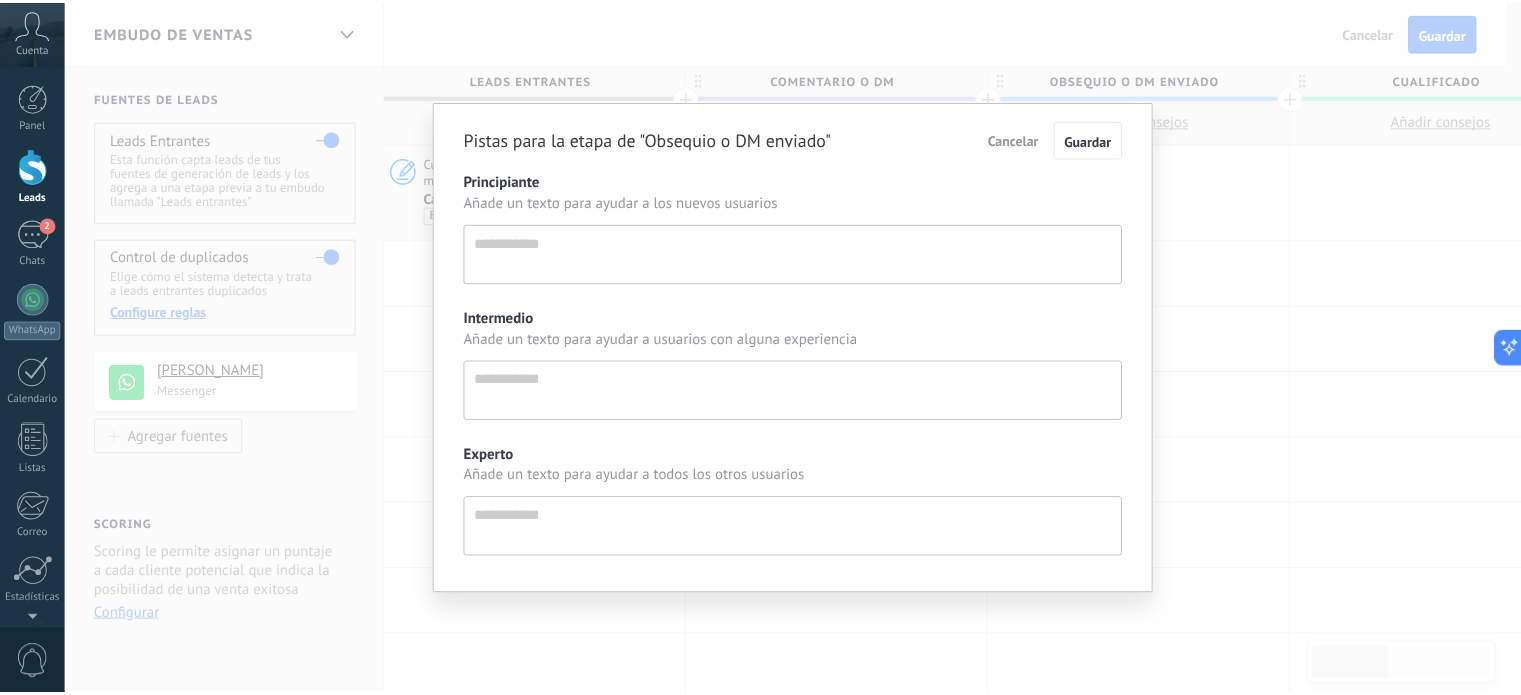 scroll, scrollTop: 19, scrollLeft: 0, axis: vertical 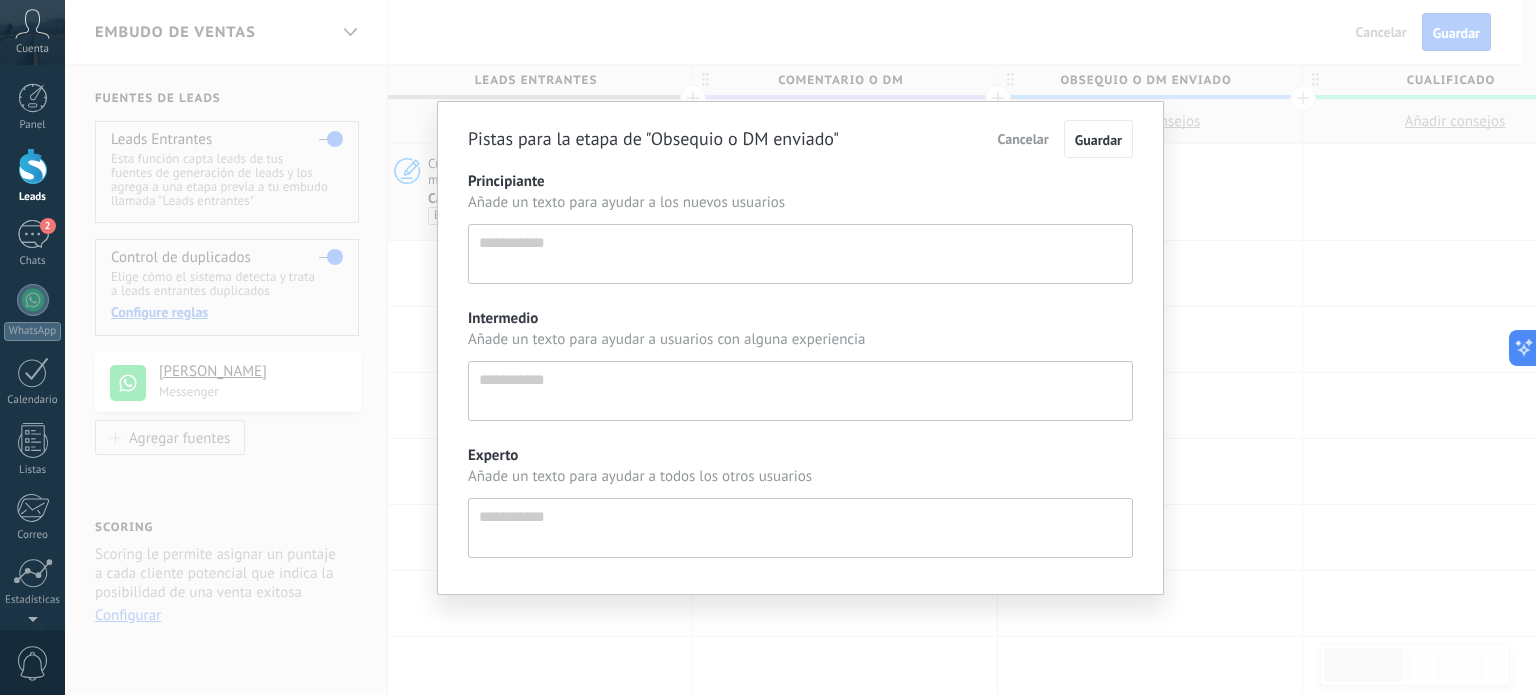 click on "Pistas para la etapa de "Obsequio o DM enviado" Cancelar Guardar Principiante Añade un texto para ayudar a los nuevos usuarios Intermedio Añade un texto para ayudar a usuarios con alguna experiencia Experto Añade un texto para ayudar a todos los otros usuarios" at bounding box center (800, 347) 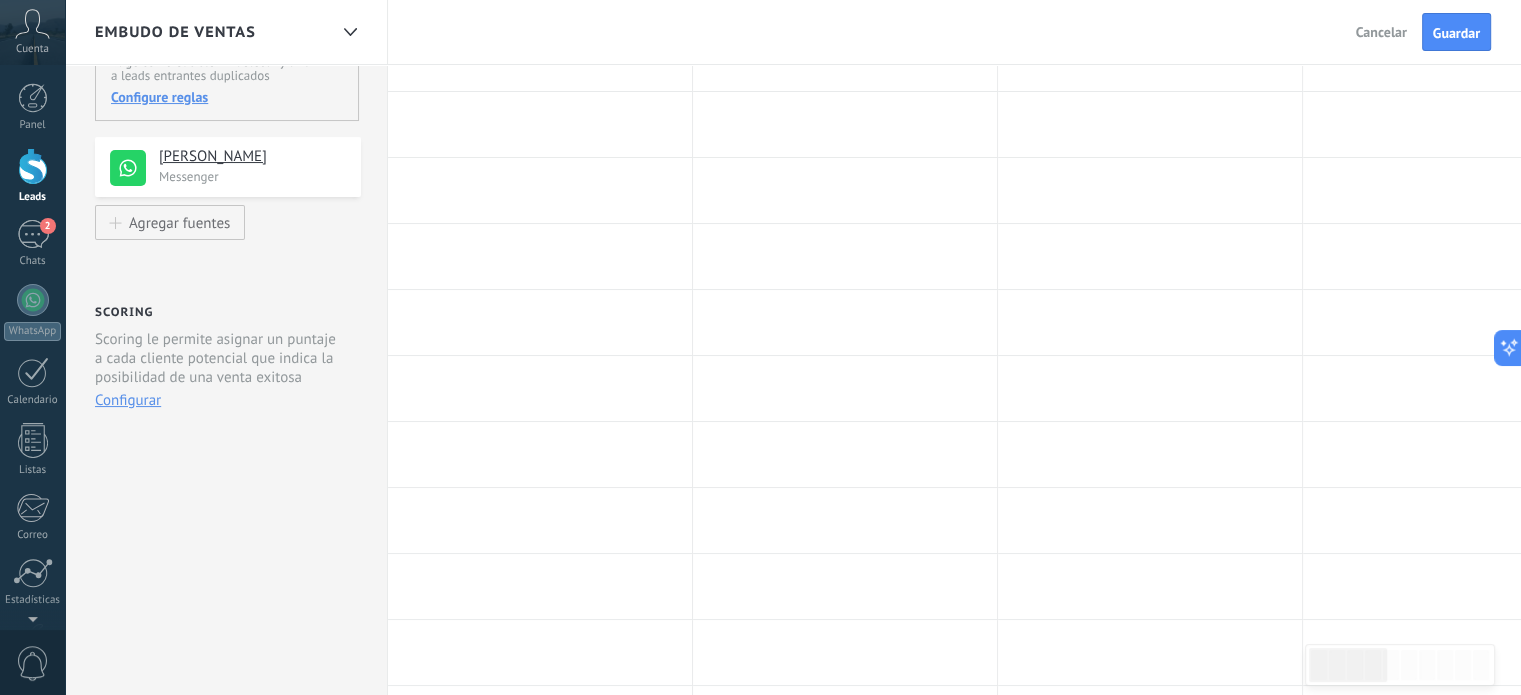 scroll, scrollTop: 0, scrollLeft: 0, axis: both 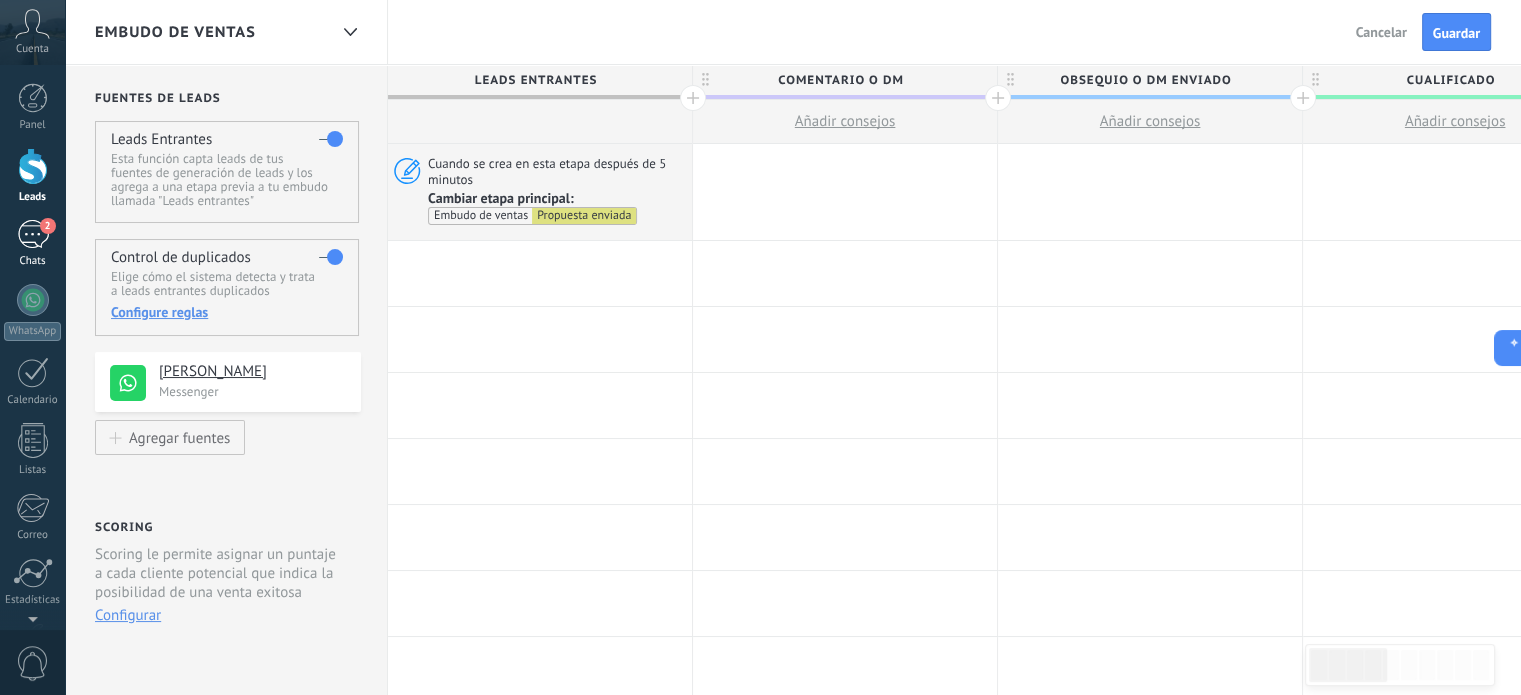 click on "2" at bounding box center [33, 234] 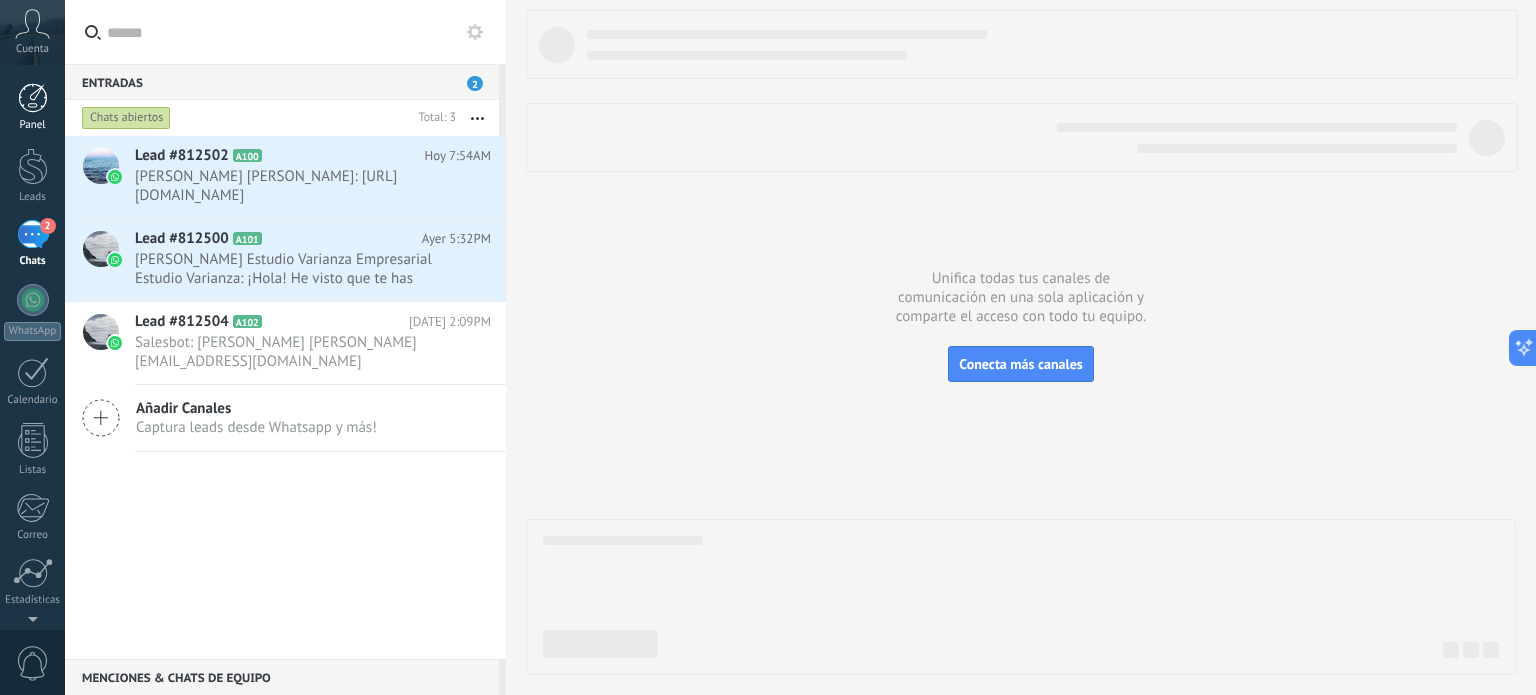 click at bounding box center [33, 98] 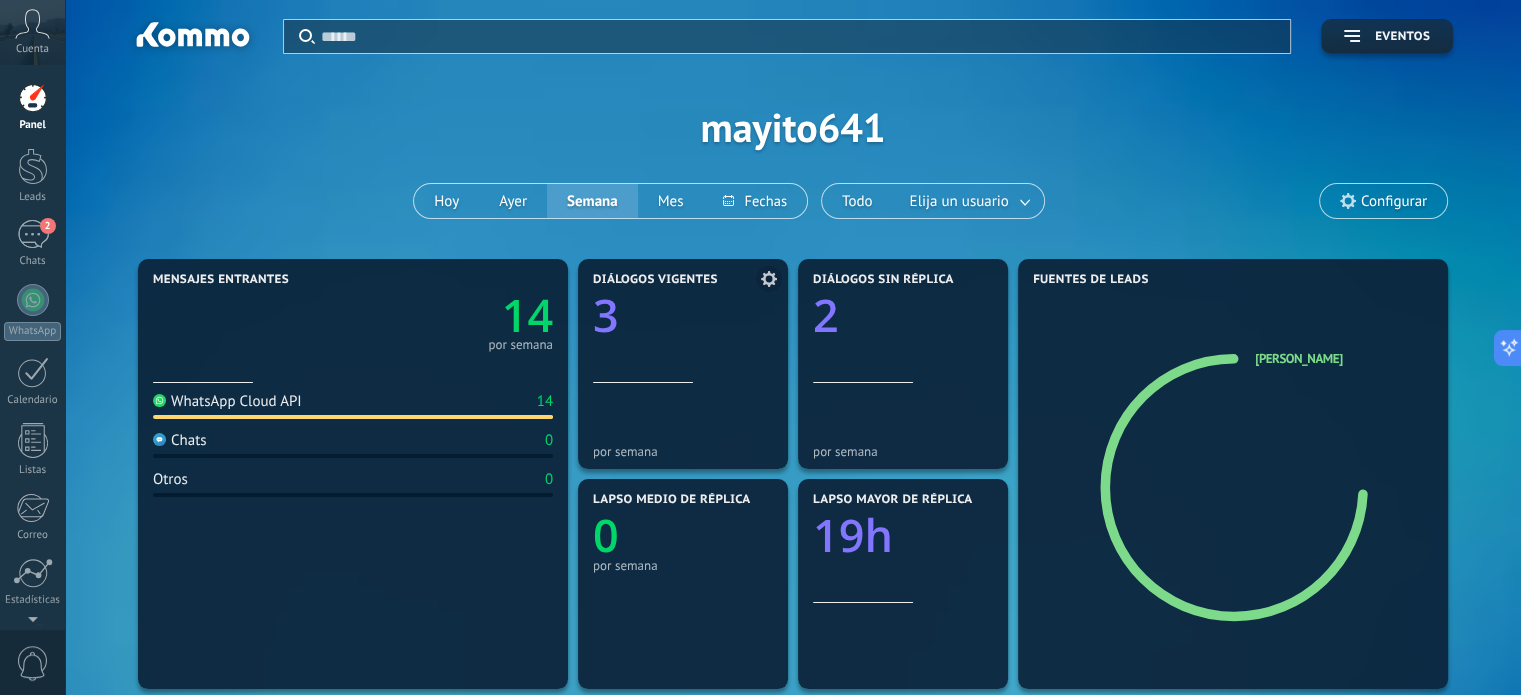 click on "3" 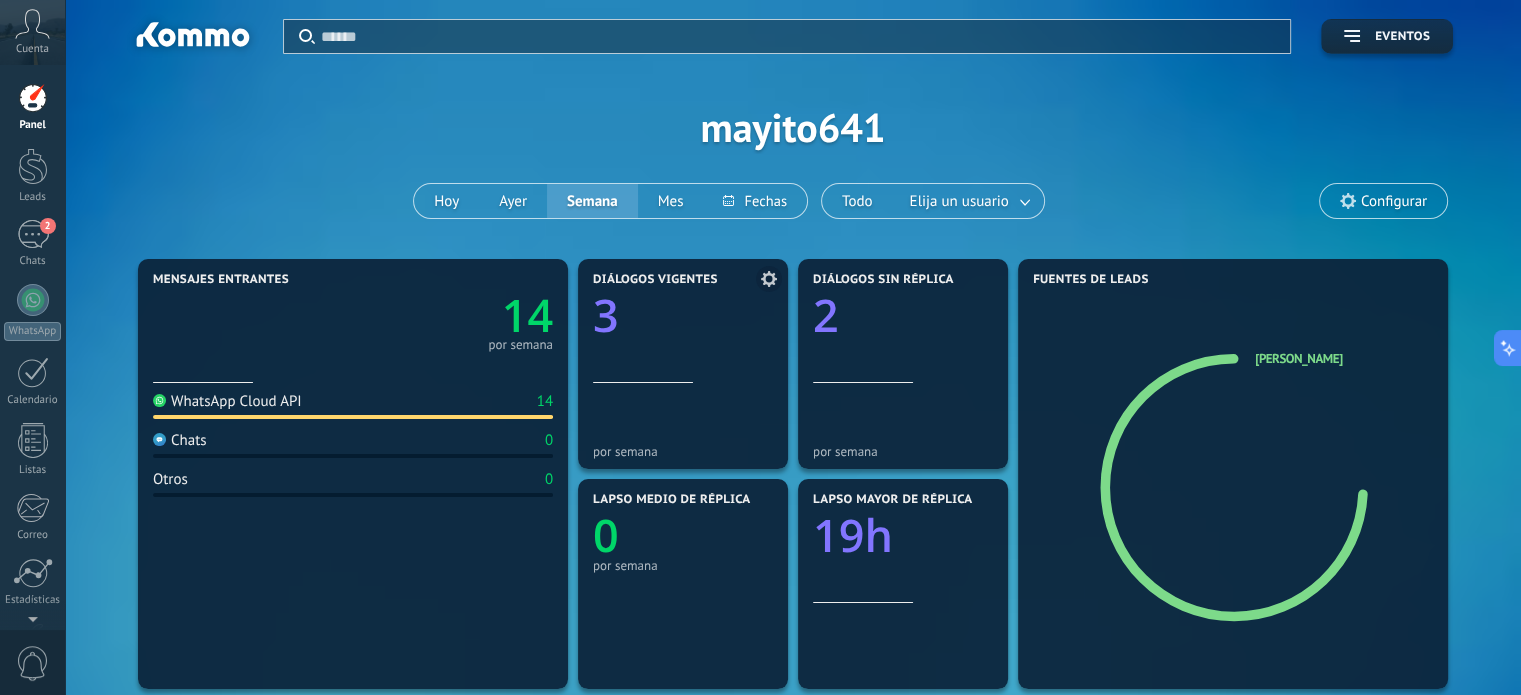 click on "por semana" at bounding box center [683, 421] 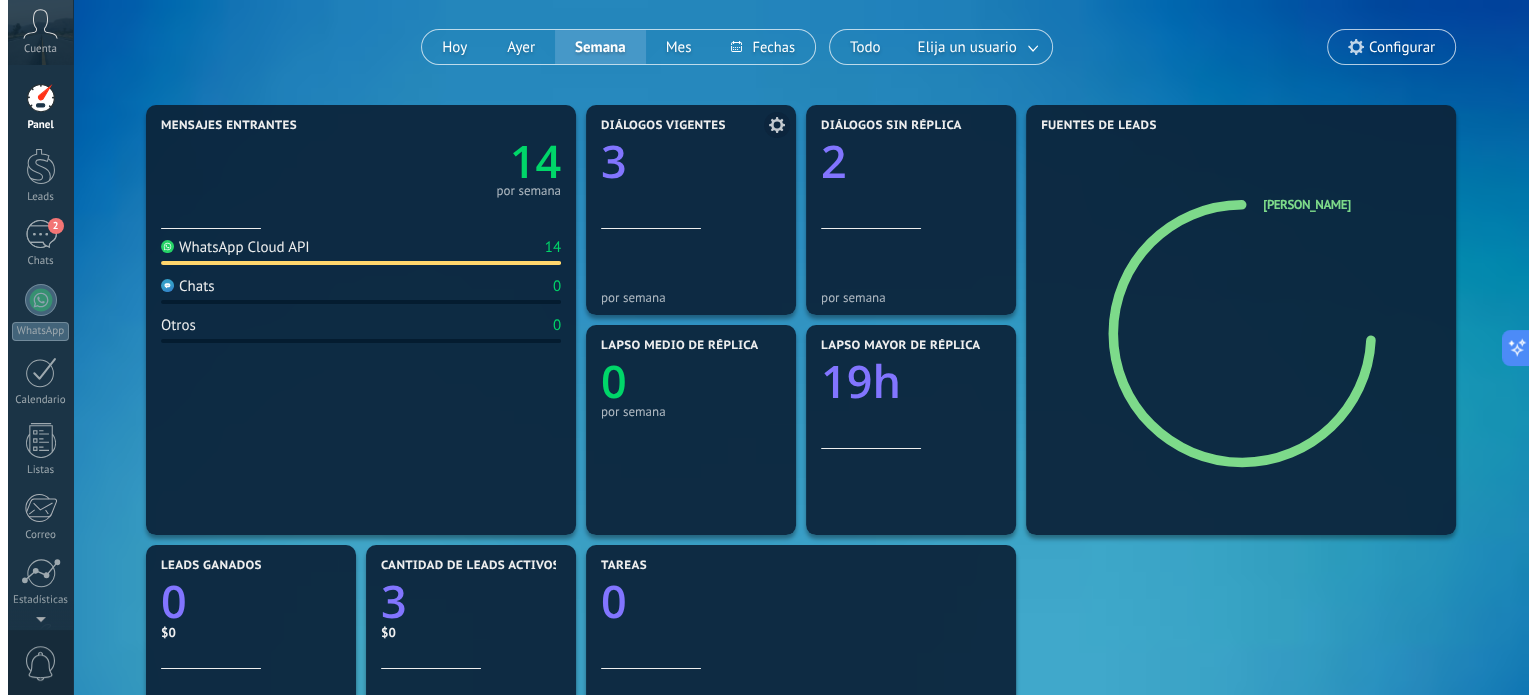 scroll, scrollTop: 0, scrollLeft: 0, axis: both 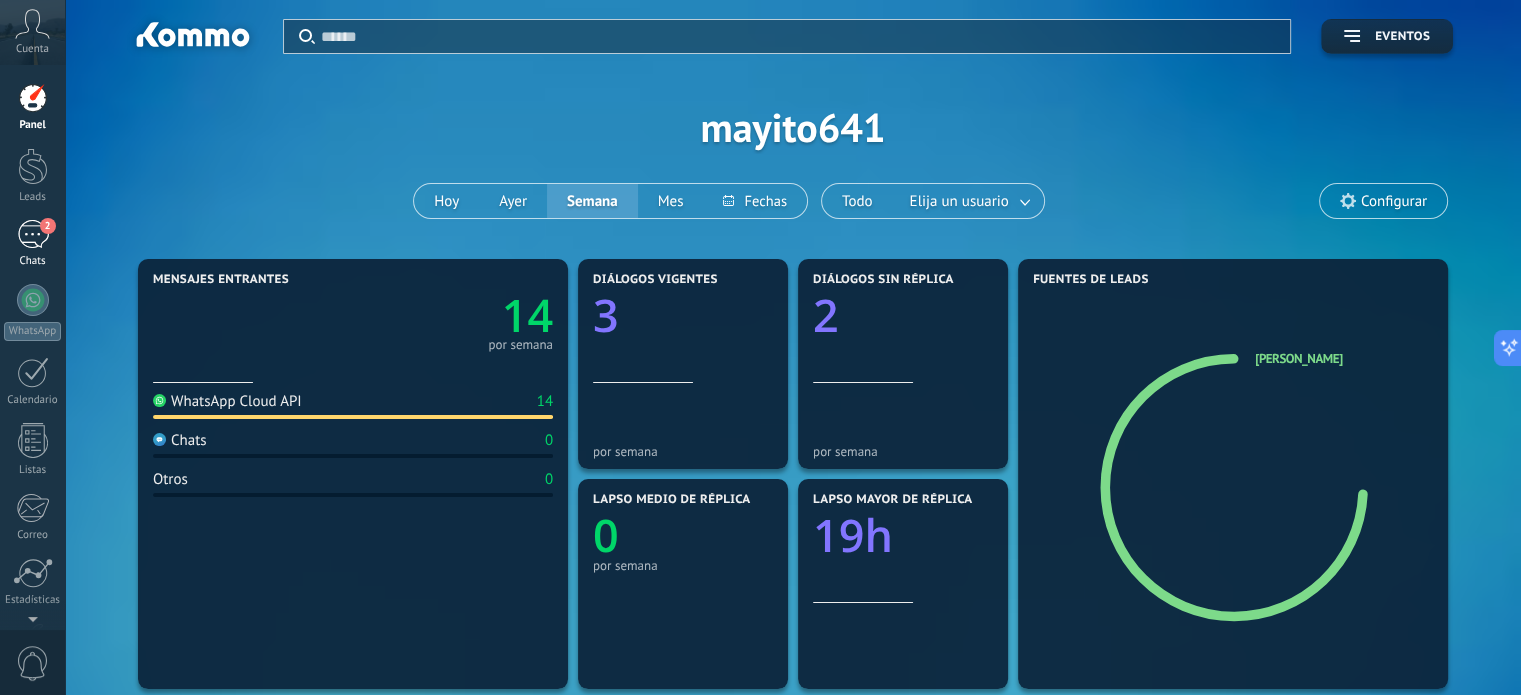 click on "2" at bounding box center [33, 234] 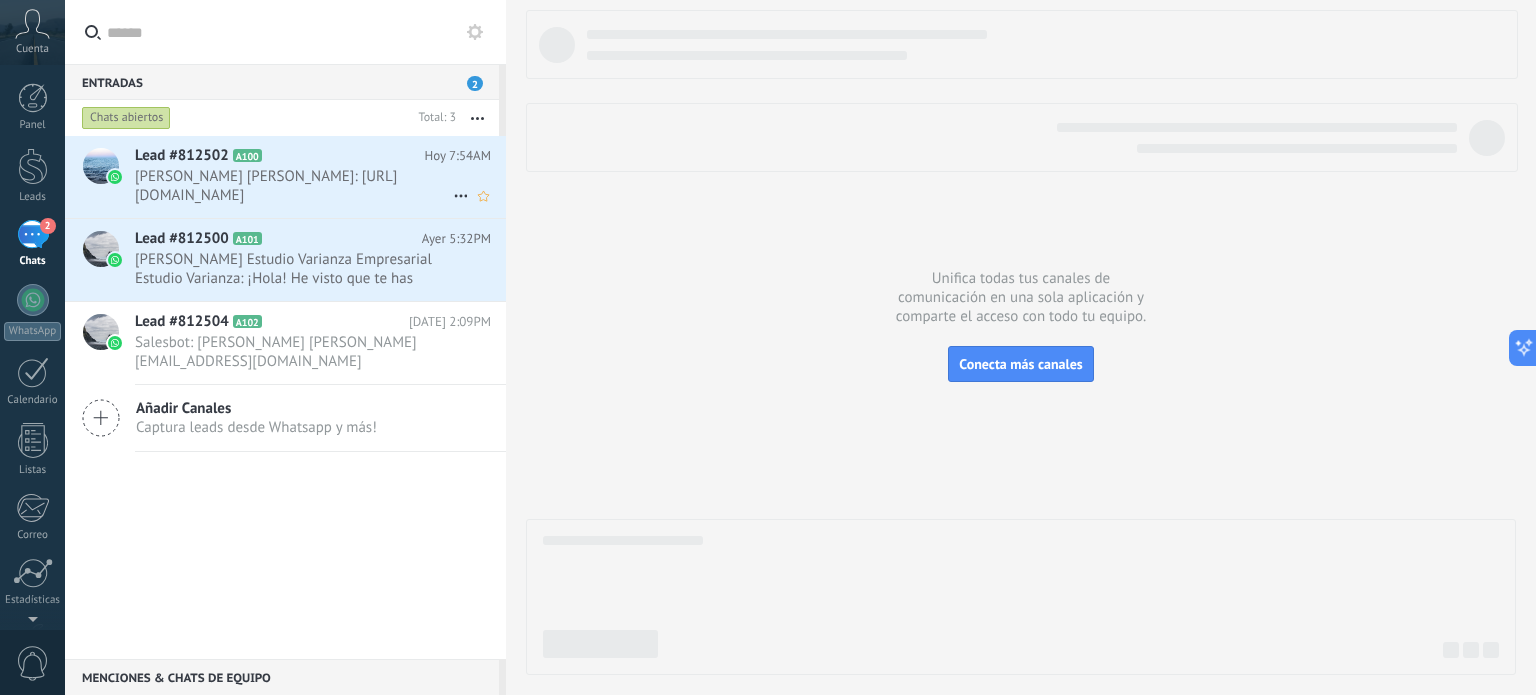 click on "[PERSON_NAME] [PERSON_NAME]: [URL][DOMAIN_NAME]" at bounding box center [294, 186] 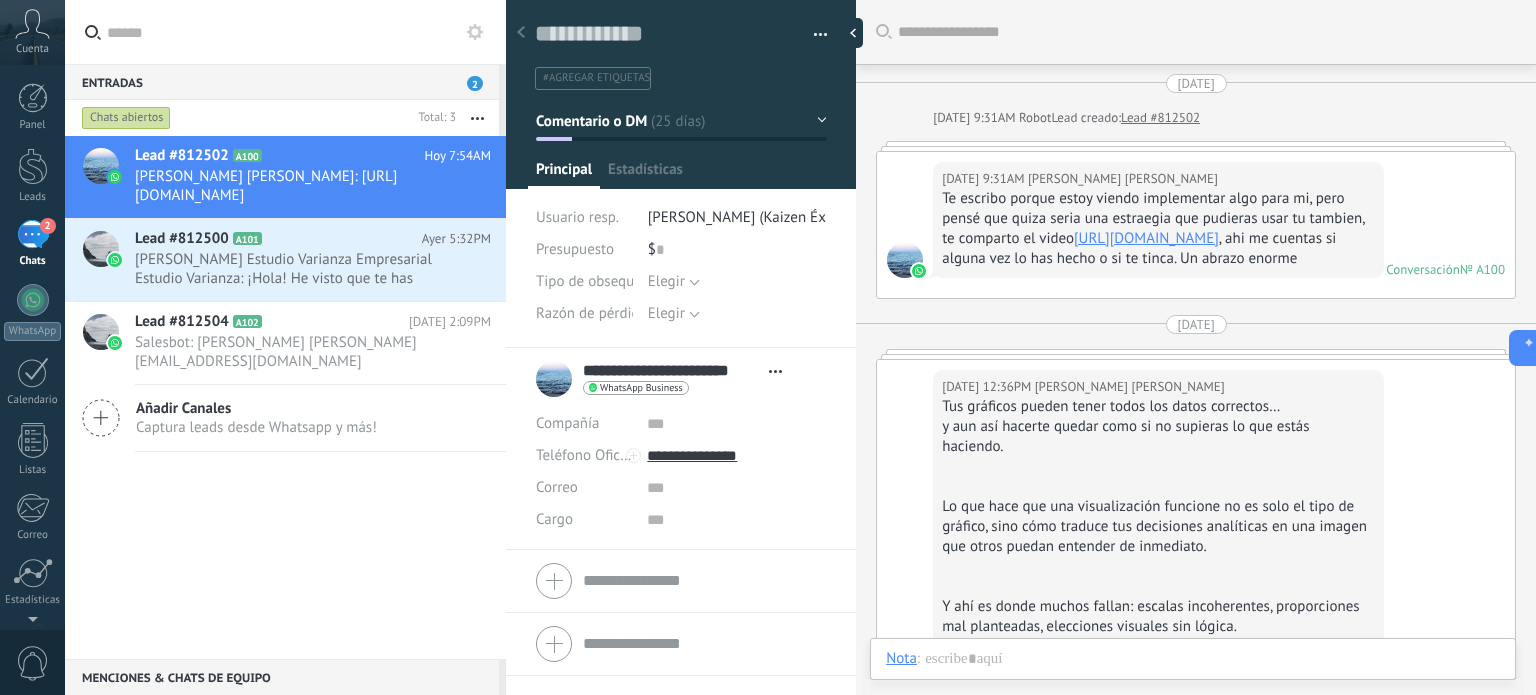 scroll, scrollTop: 4603, scrollLeft: 0, axis: vertical 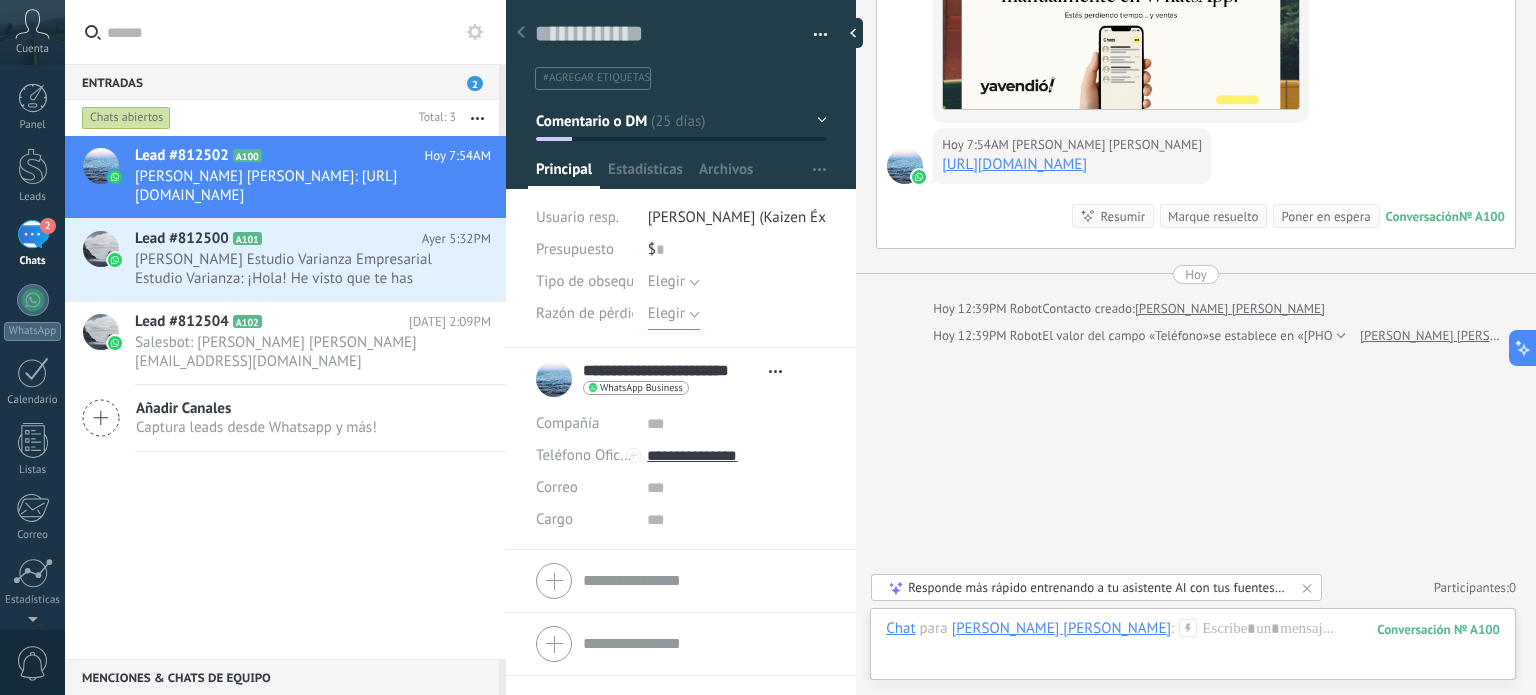 click on "Elegir" at bounding box center (674, 314) 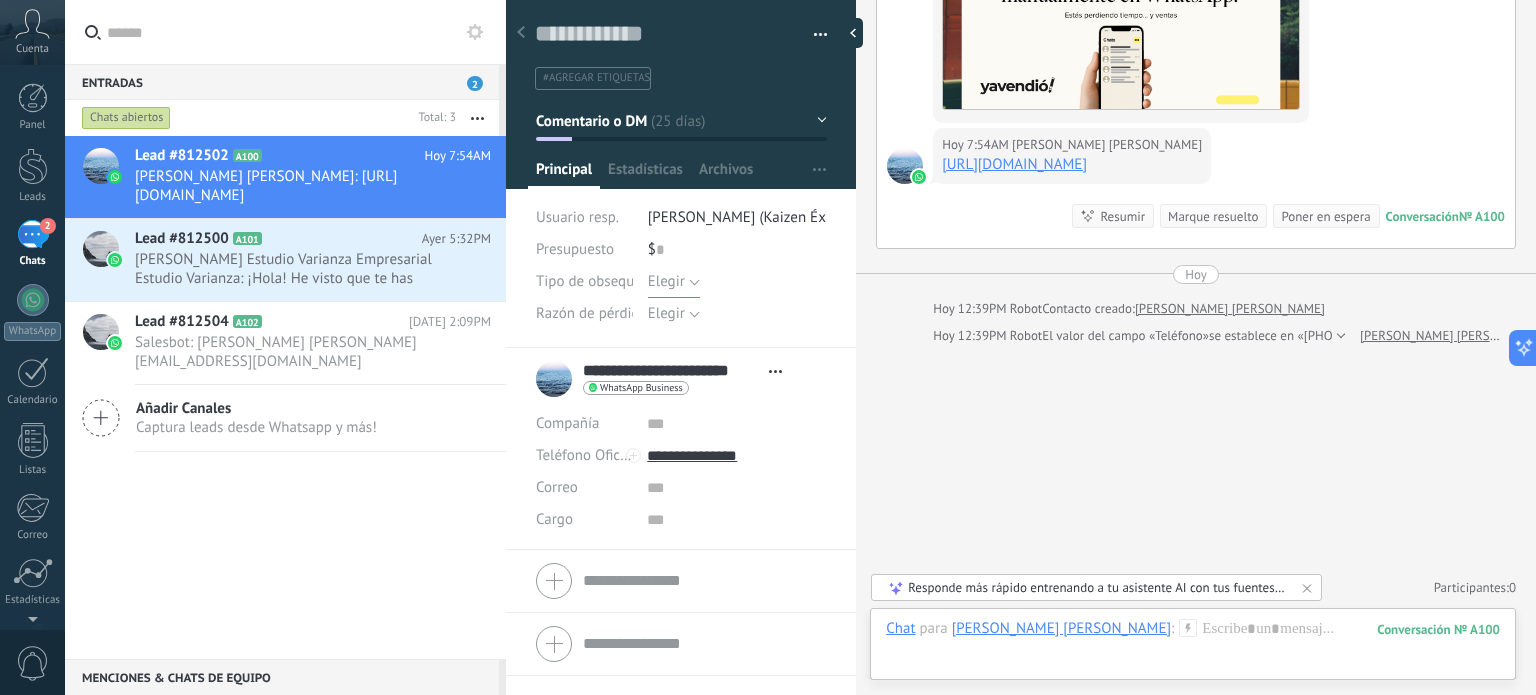 click on "Elegir" at bounding box center [674, 282] 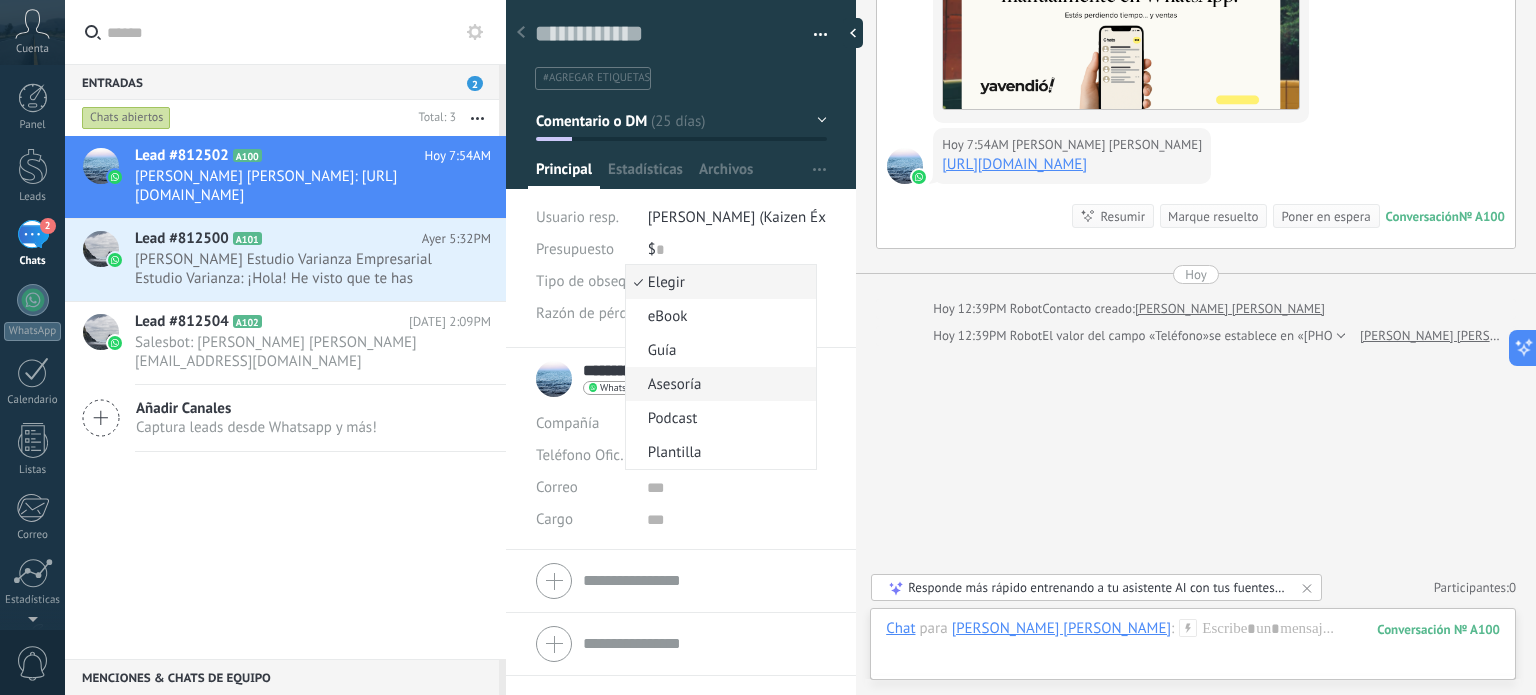click on "Asesoría" at bounding box center (718, 384) 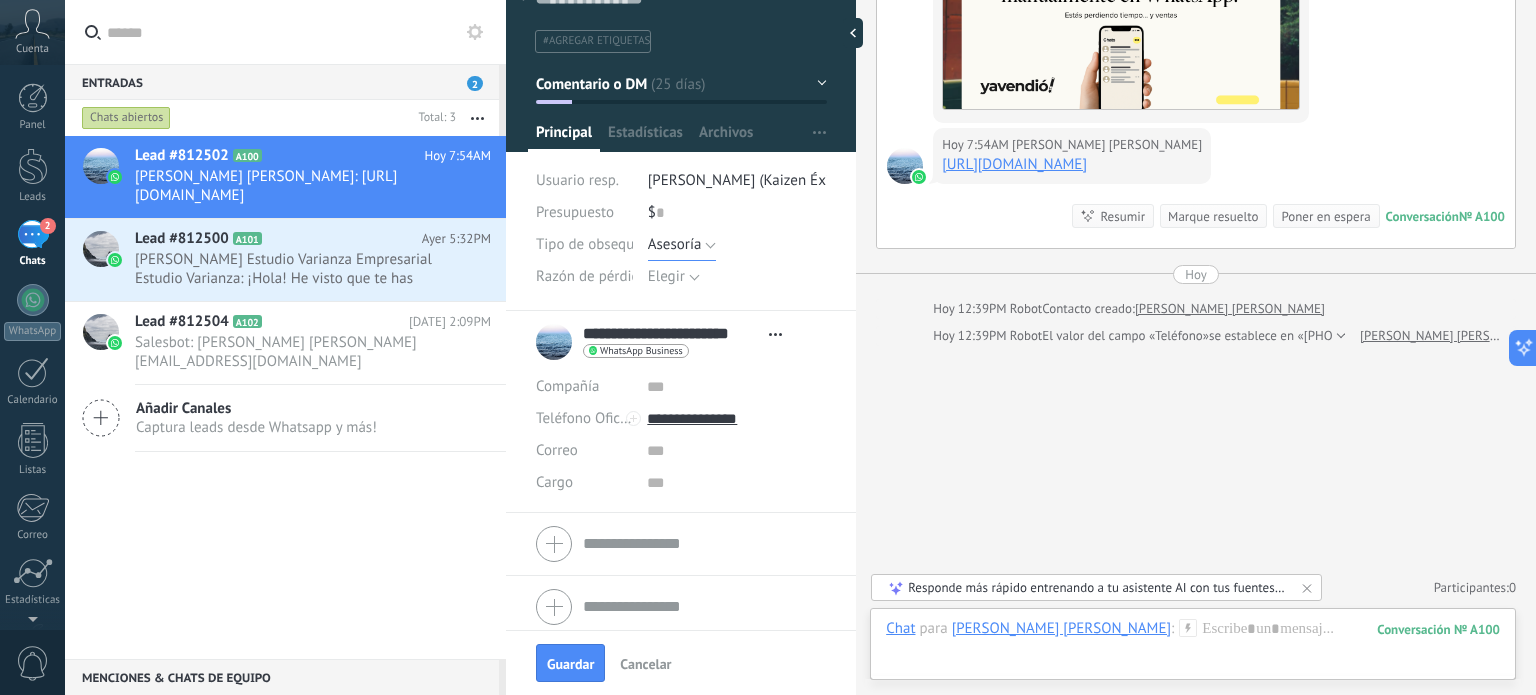 scroll, scrollTop: 44, scrollLeft: 0, axis: vertical 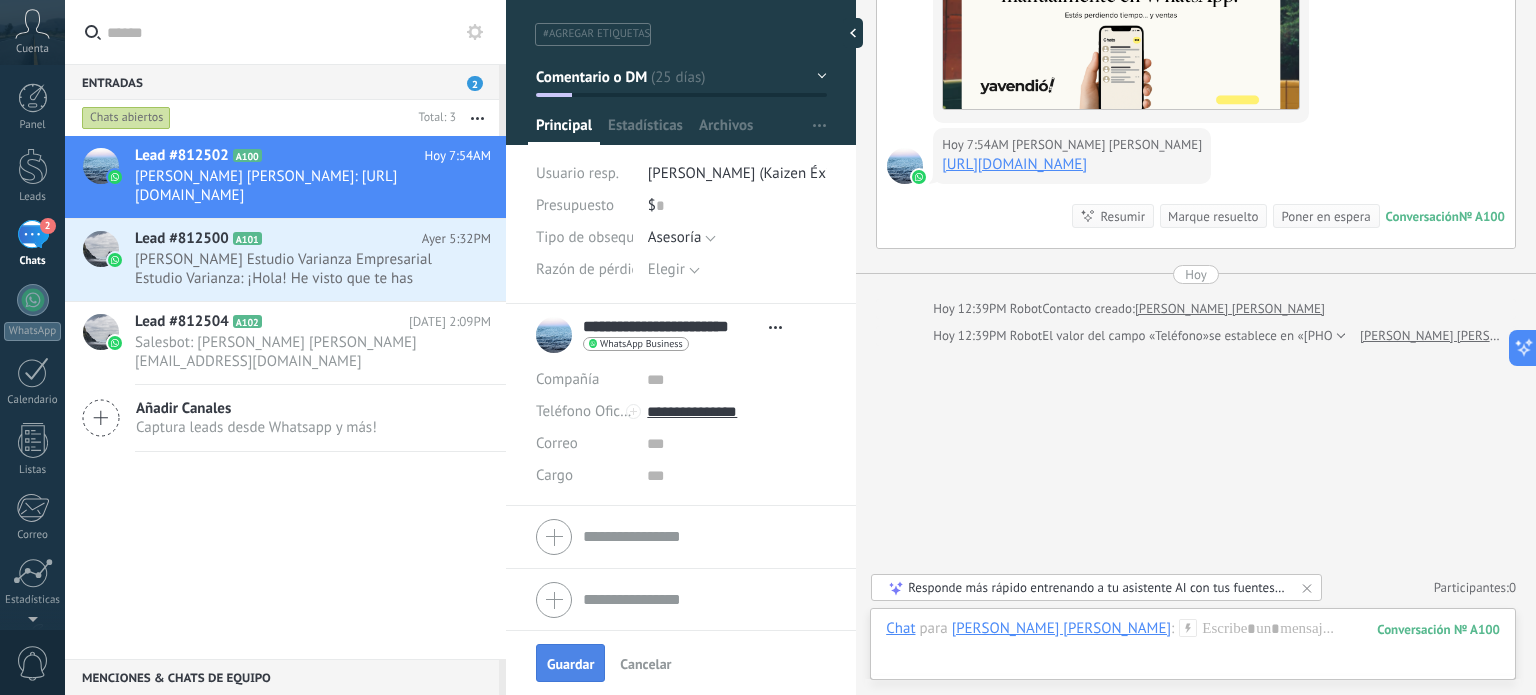 click on "Guardar" at bounding box center [570, 664] 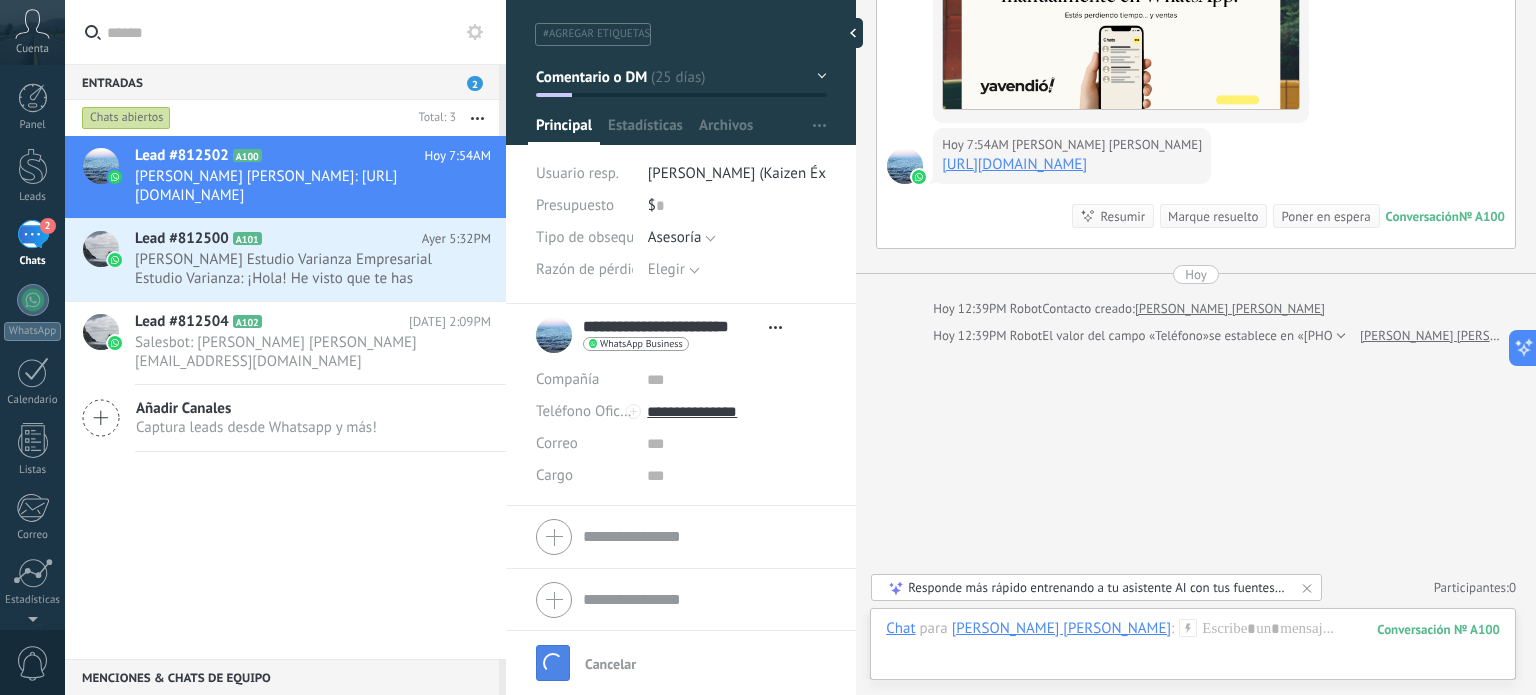 scroll, scrollTop: 0, scrollLeft: 0, axis: both 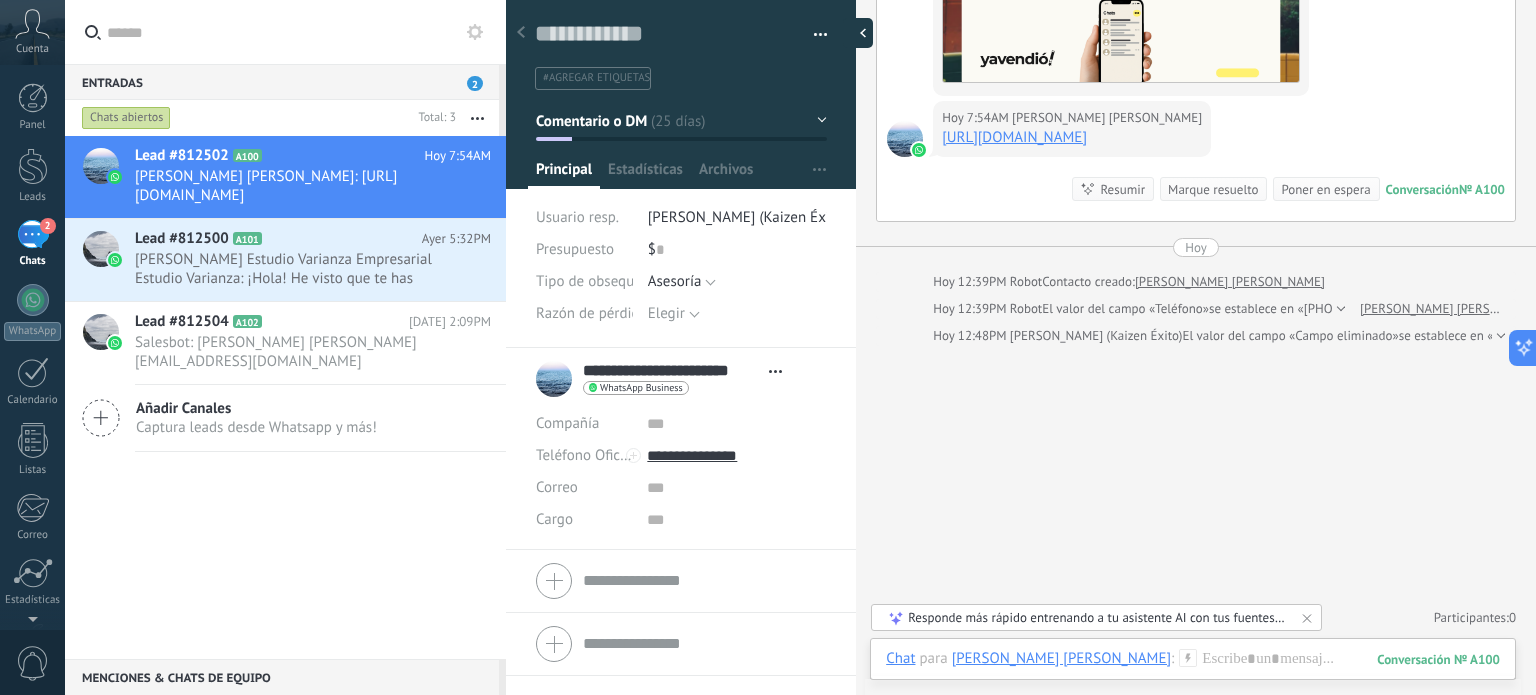 click at bounding box center [858, 33] 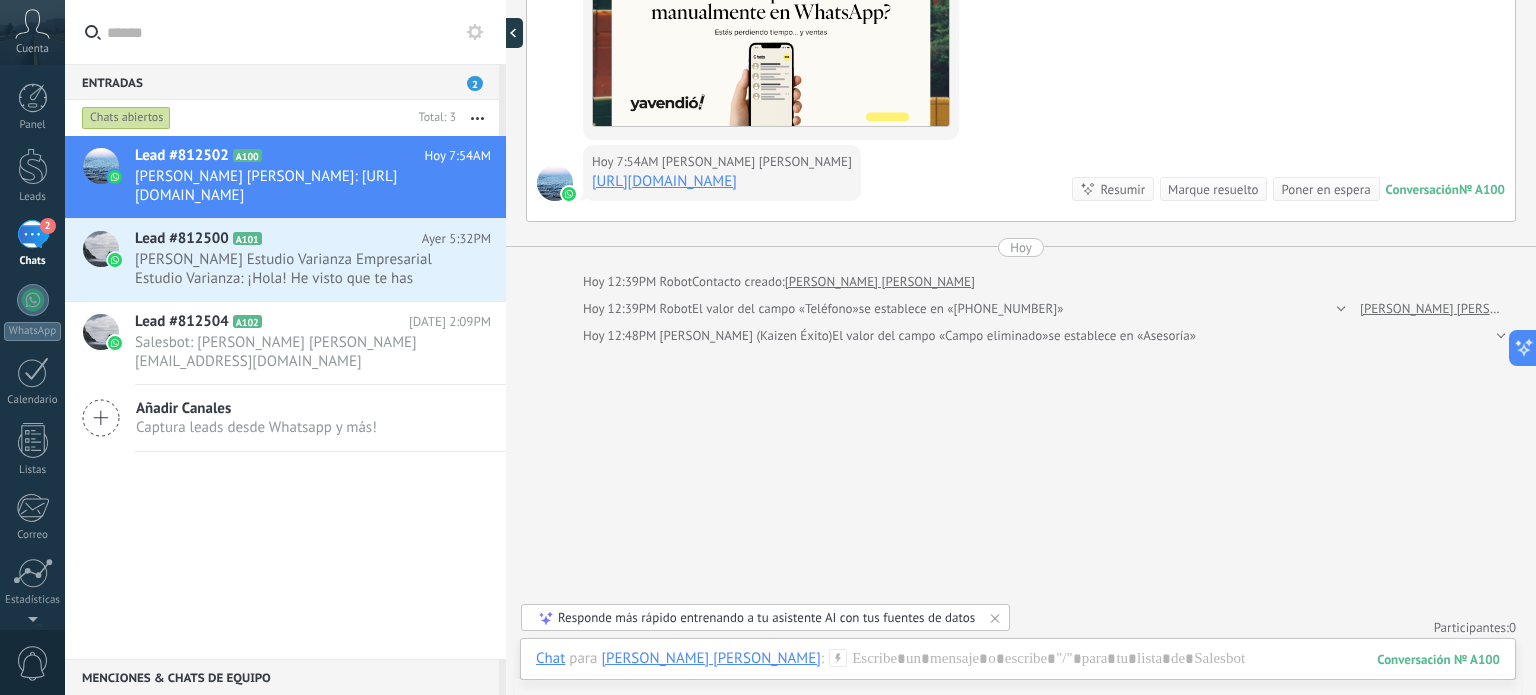 type on "**********" 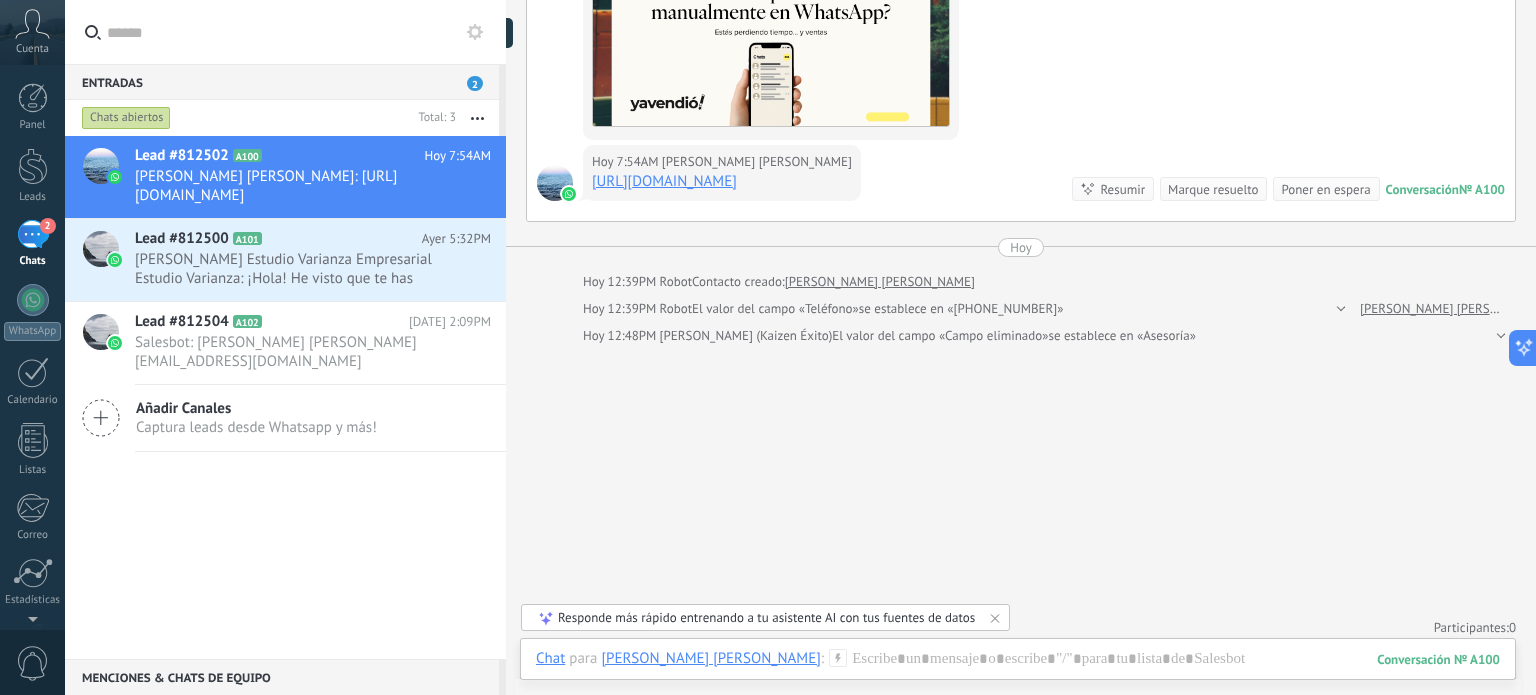 scroll, scrollTop: 29, scrollLeft: 0, axis: vertical 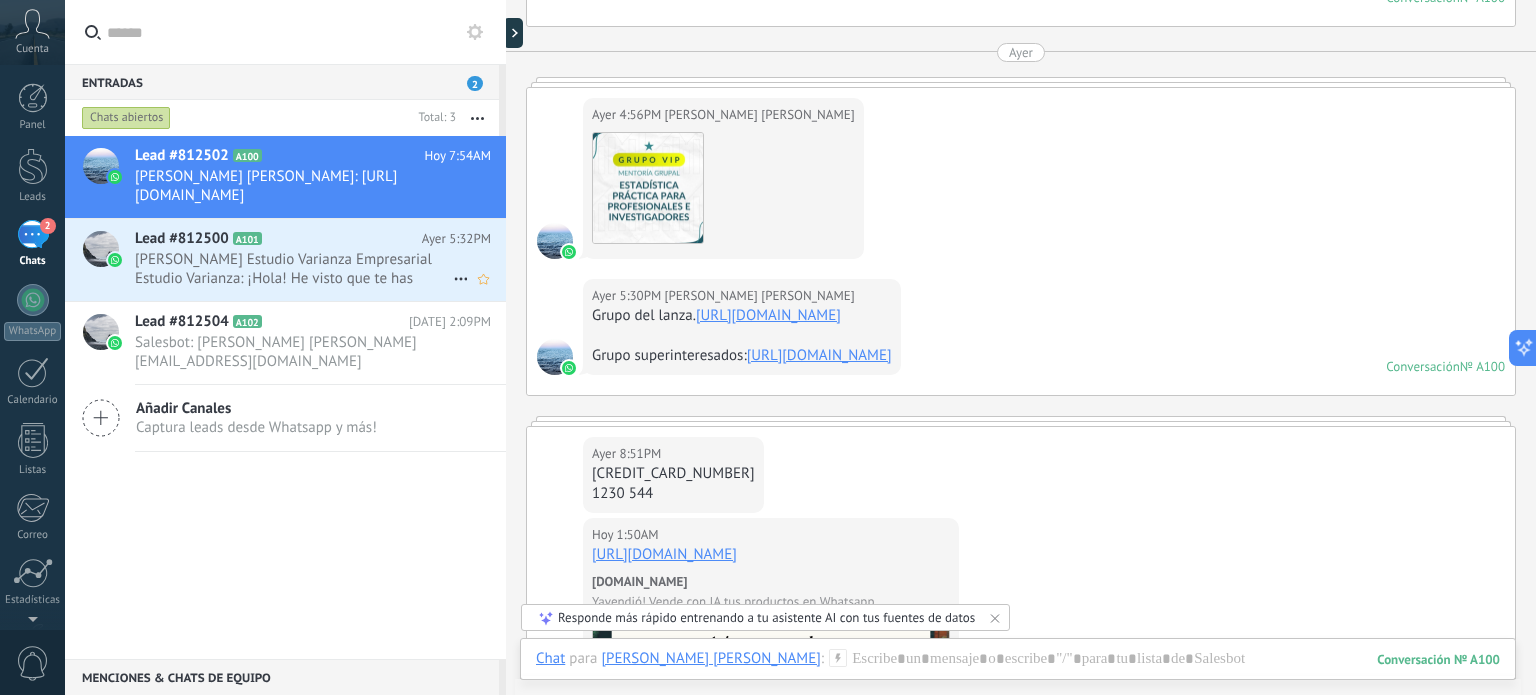 click on "A101" at bounding box center [247, 238] 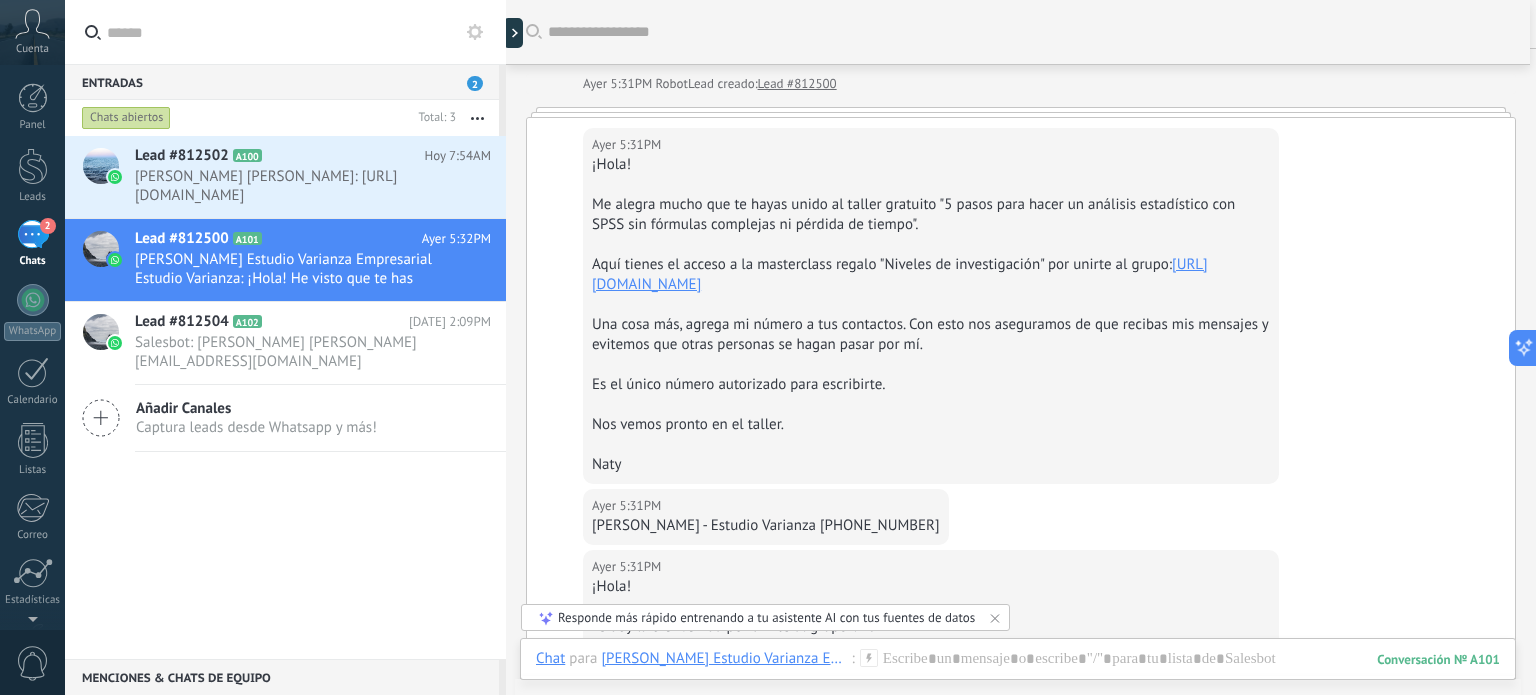 scroll, scrollTop: 0, scrollLeft: 0, axis: both 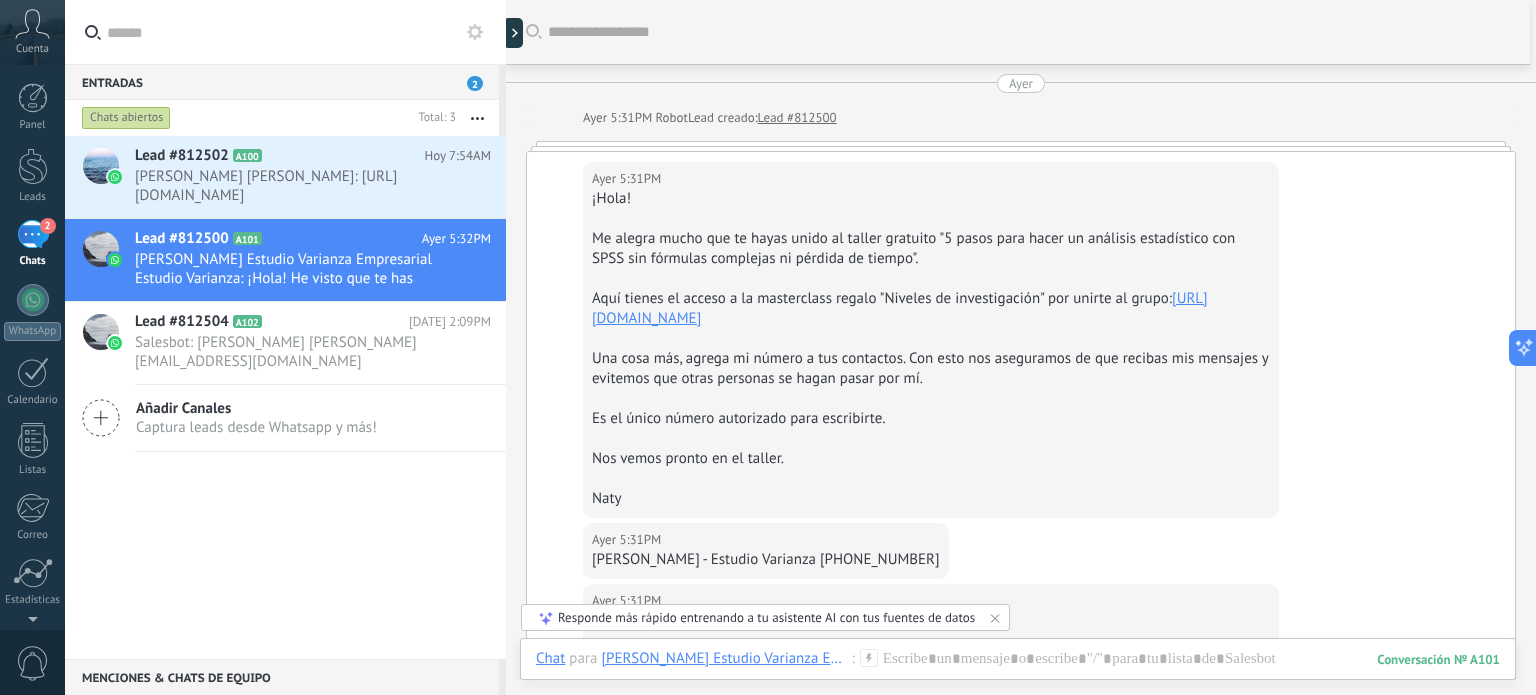 click at bounding box center [477, 118] 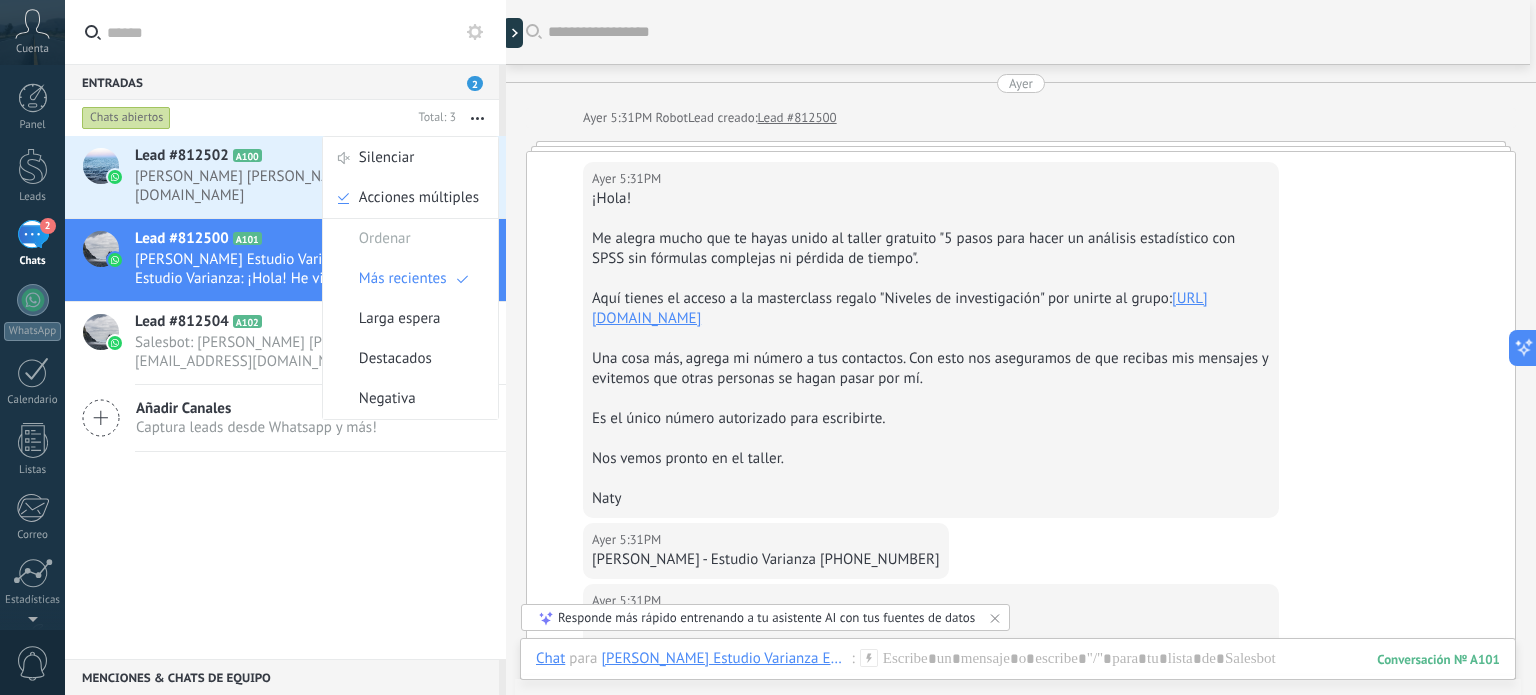 click 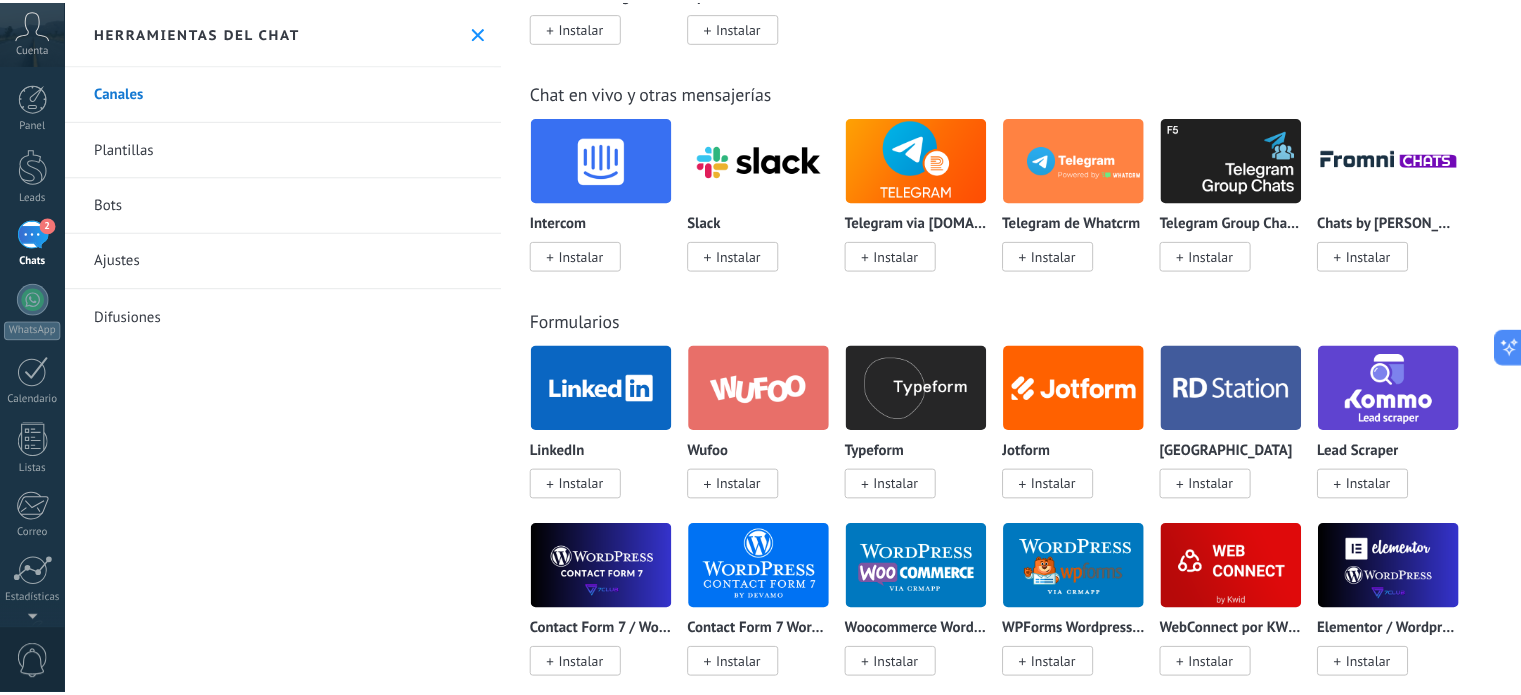 scroll, scrollTop: 1200, scrollLeft: 0, axis: vertical 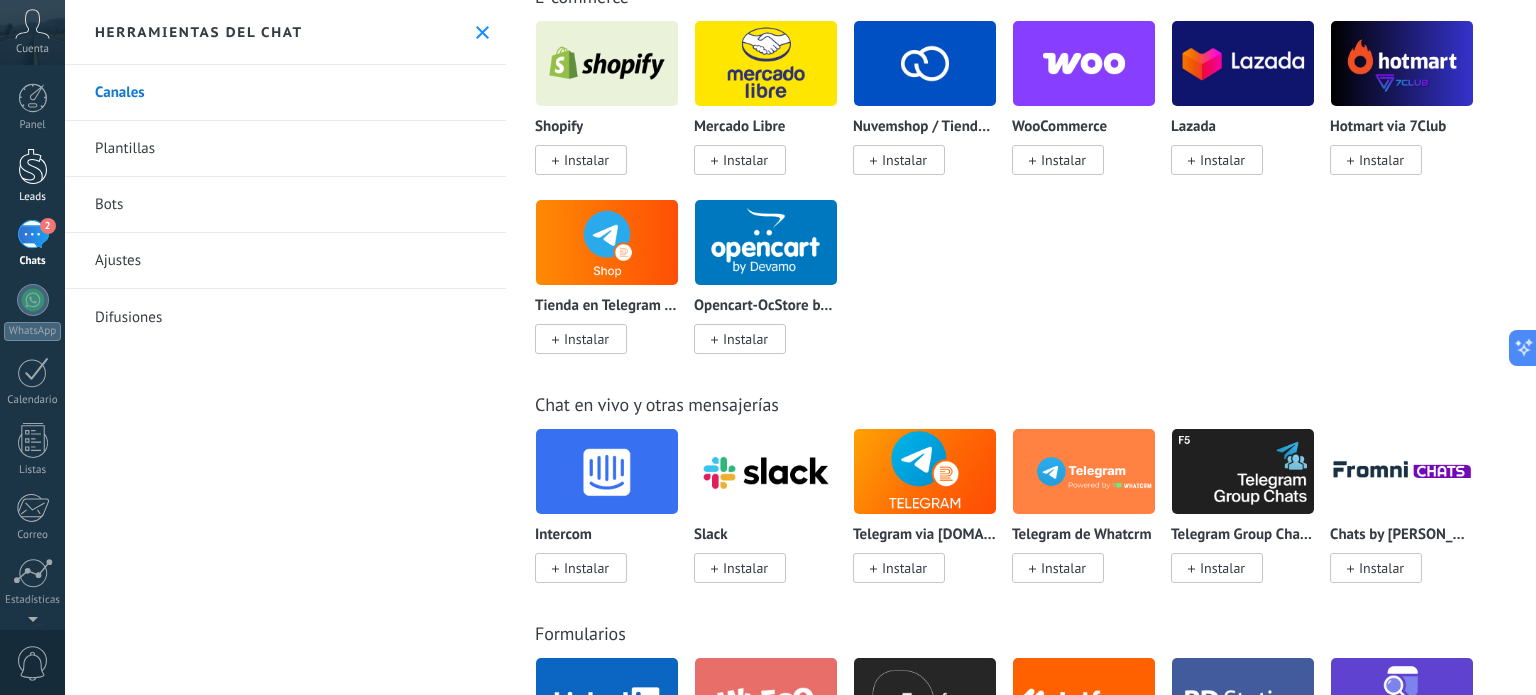 click at bounding box center (33, 166) 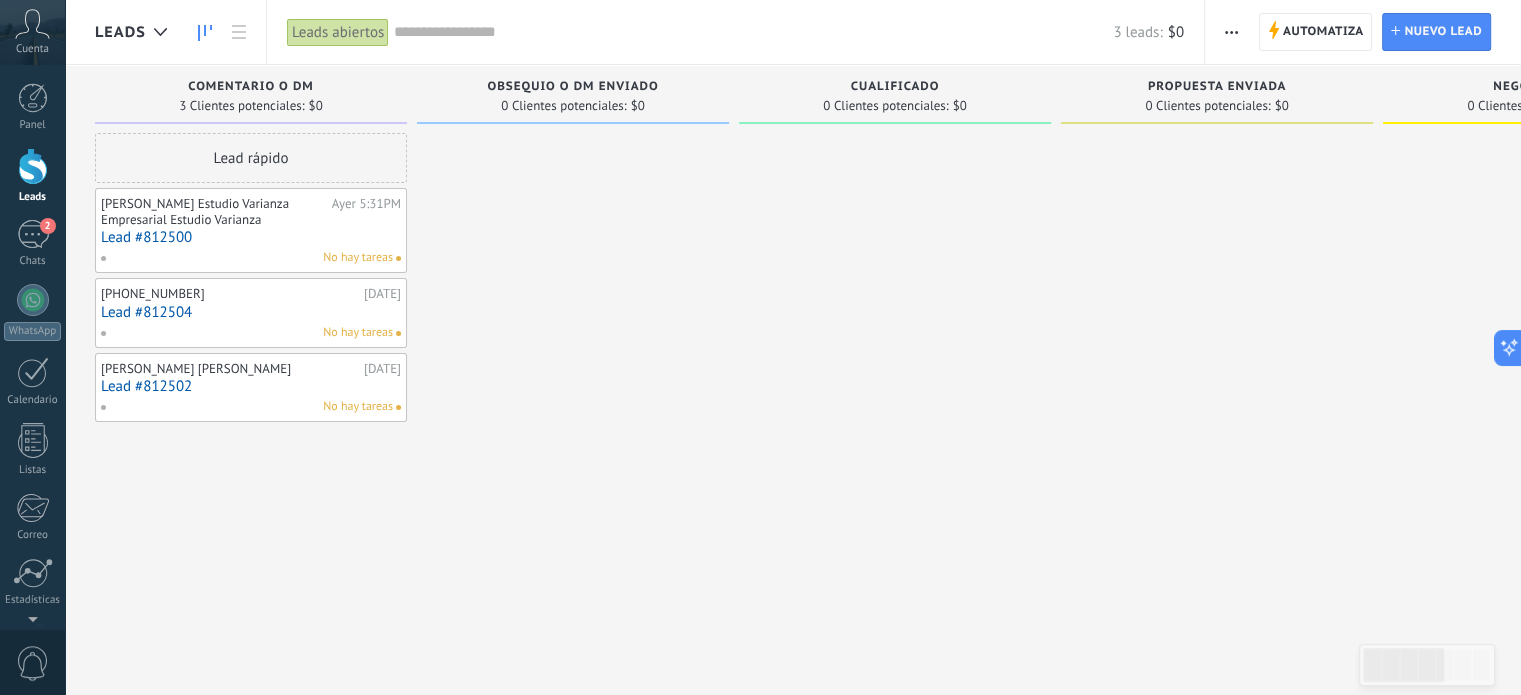click on "Comentario o DM" at bounding box center [250, 87] 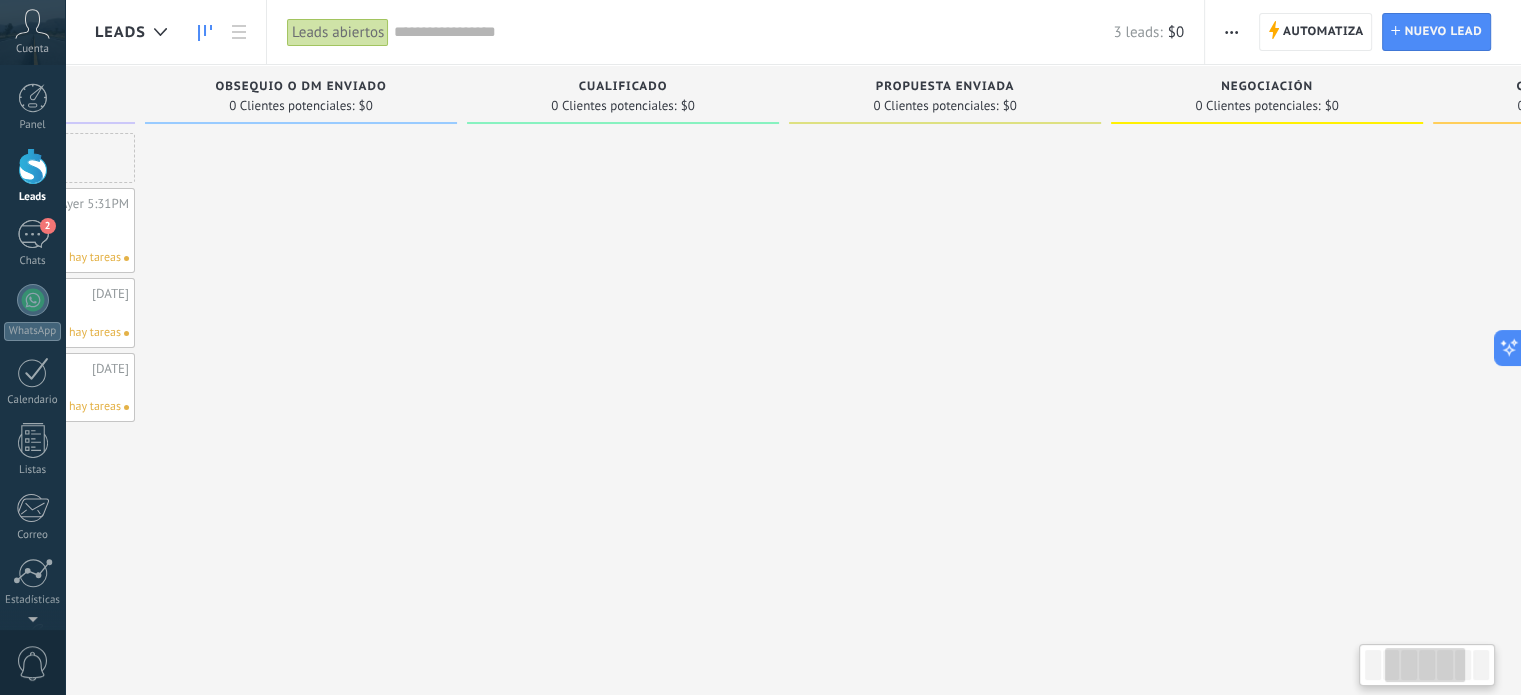 scroll, scrollTop: 0, scrollLeft: 0, axis: both 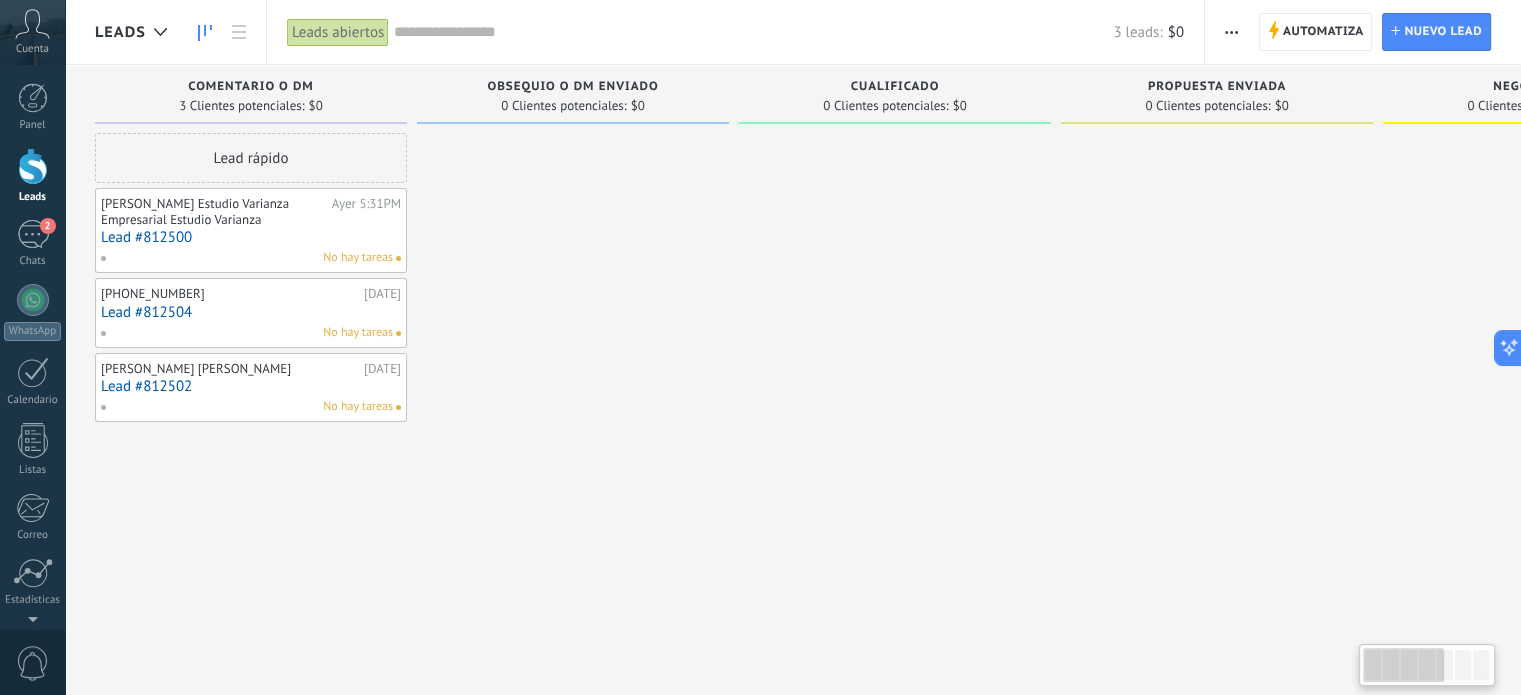 drag, startPoint x: 1155, startPoint y: 577, endPoint x: 791, endPoint y: 180, distance: 538.61395 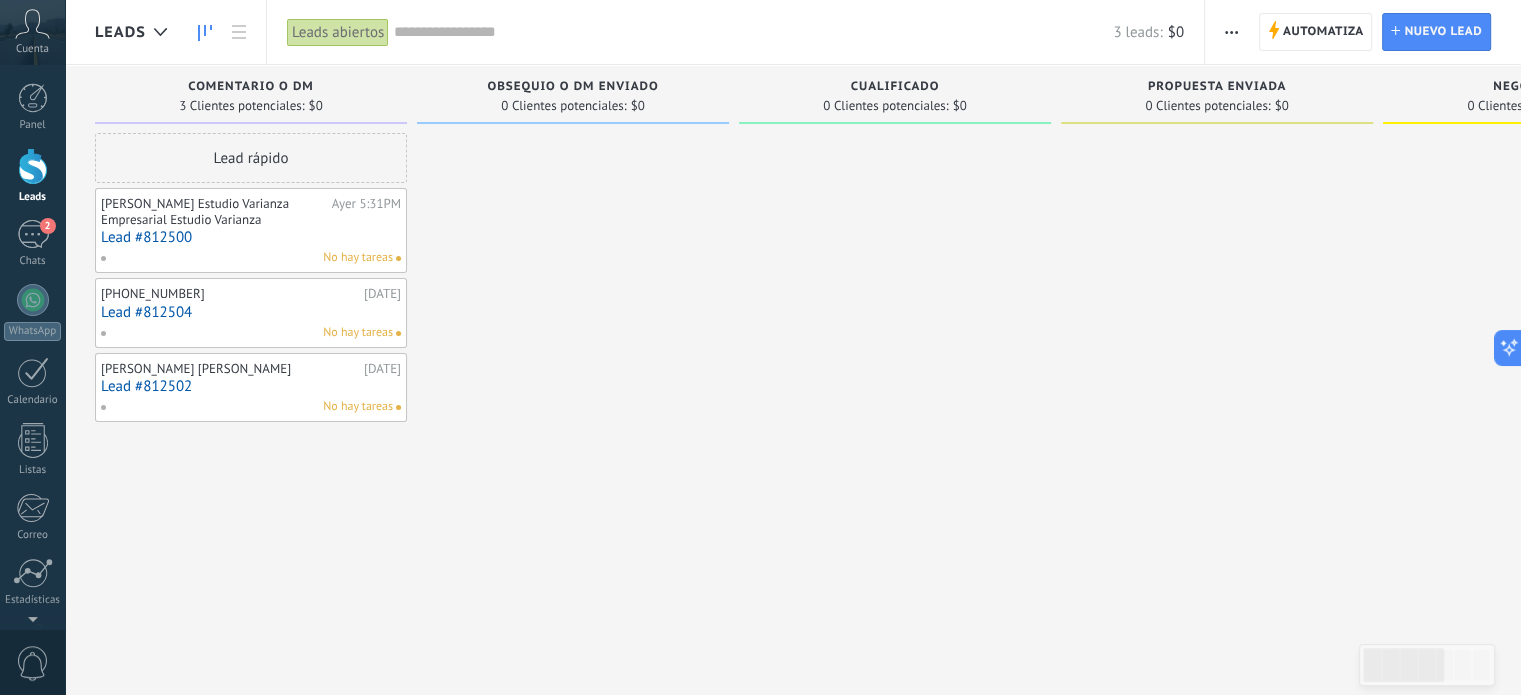 click on "3  Clientes potenciales:" at bounding box center (241, 106) 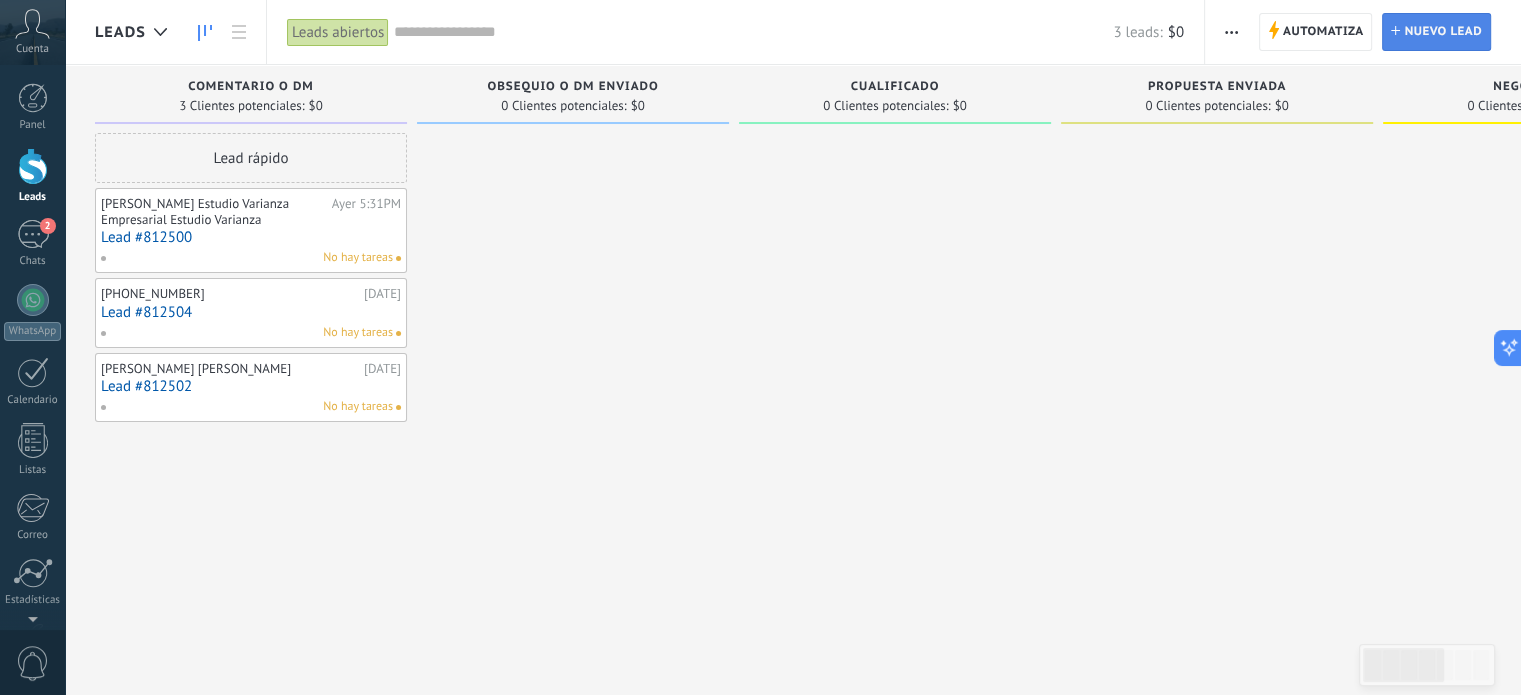 click on "Nuevo lead" at bounding box center (1443, 32) 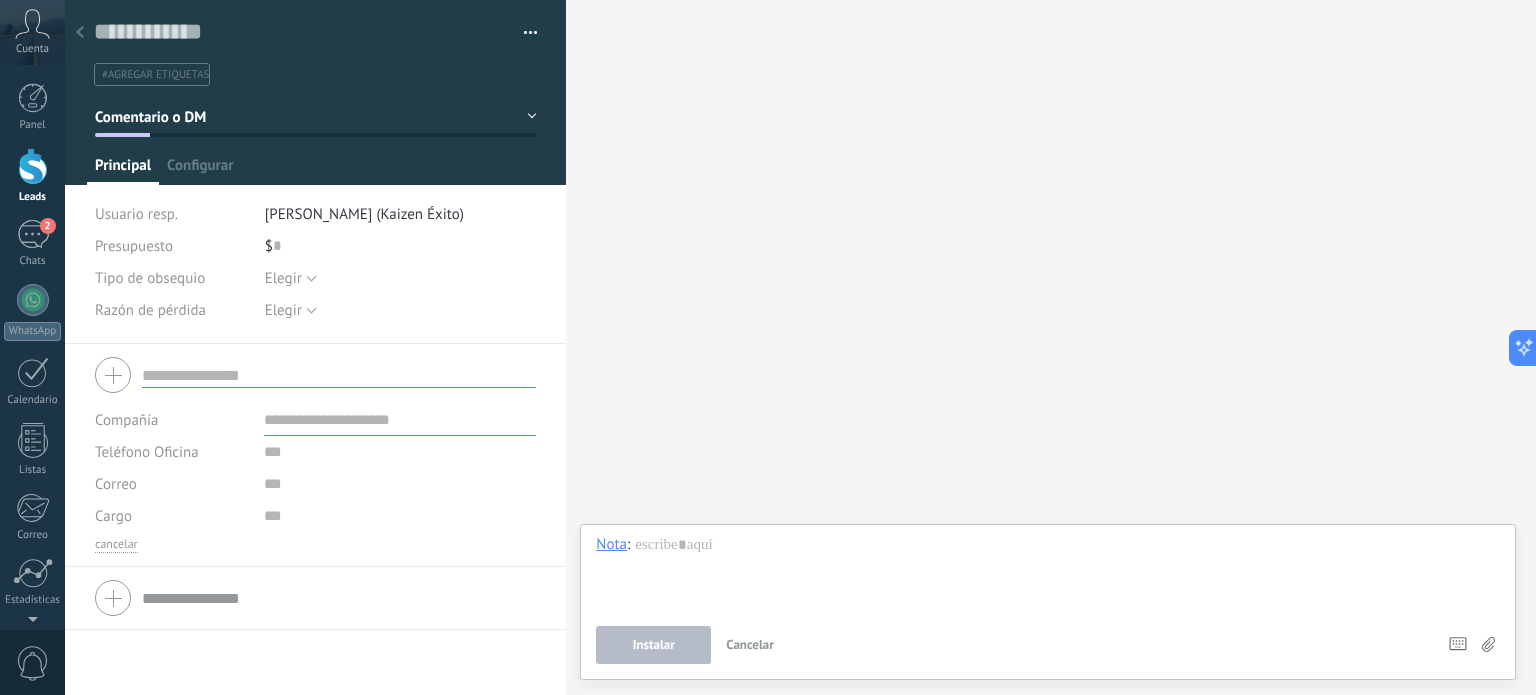 click 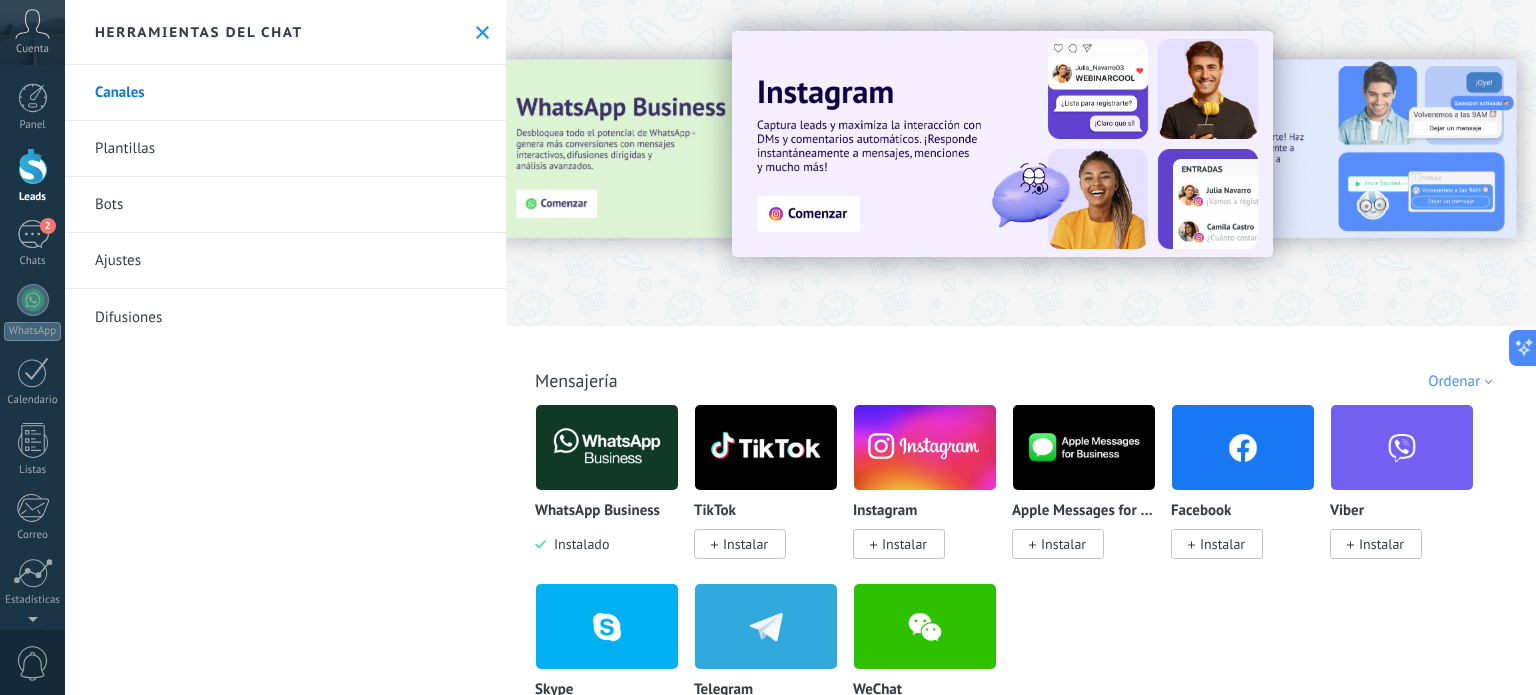 click at bounding box center [33, 166] 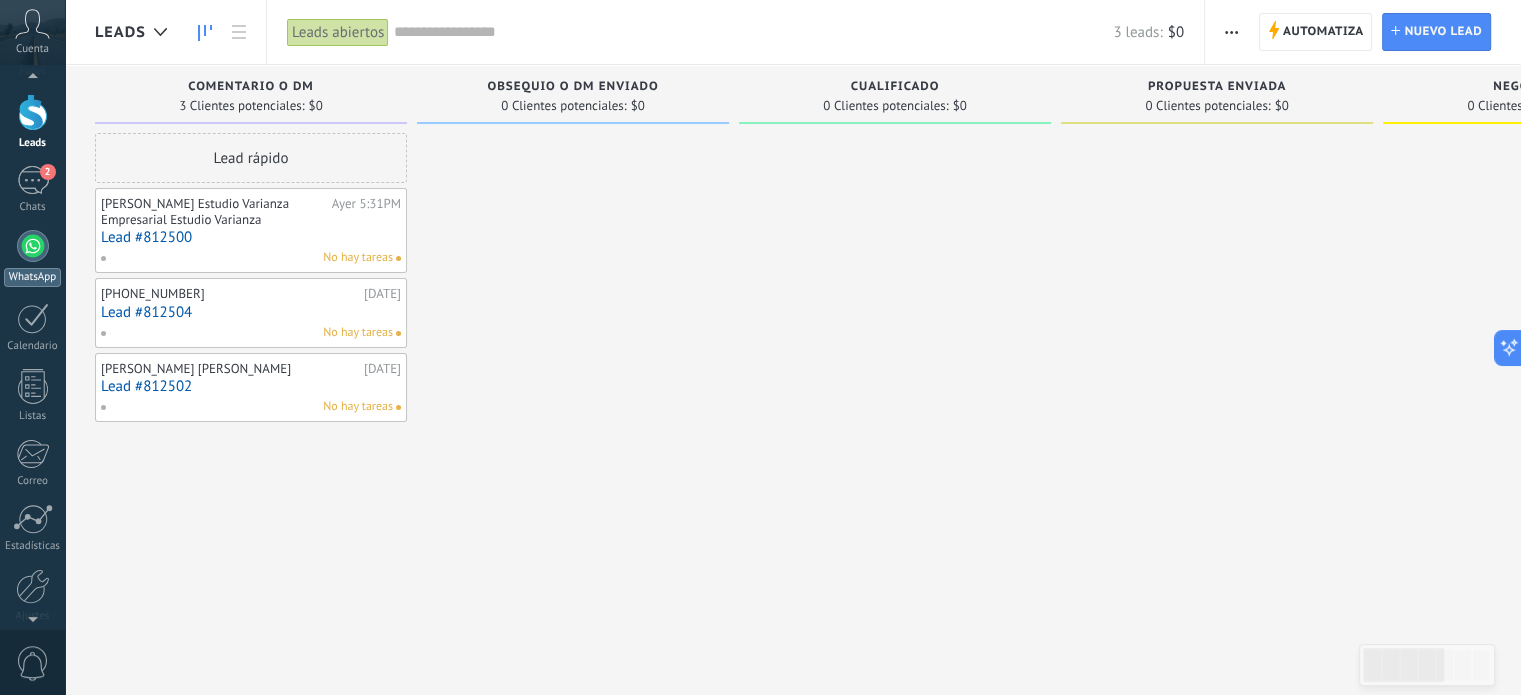 scroll, scrollTop: 73, scrollLeft: 0, axis: vertical 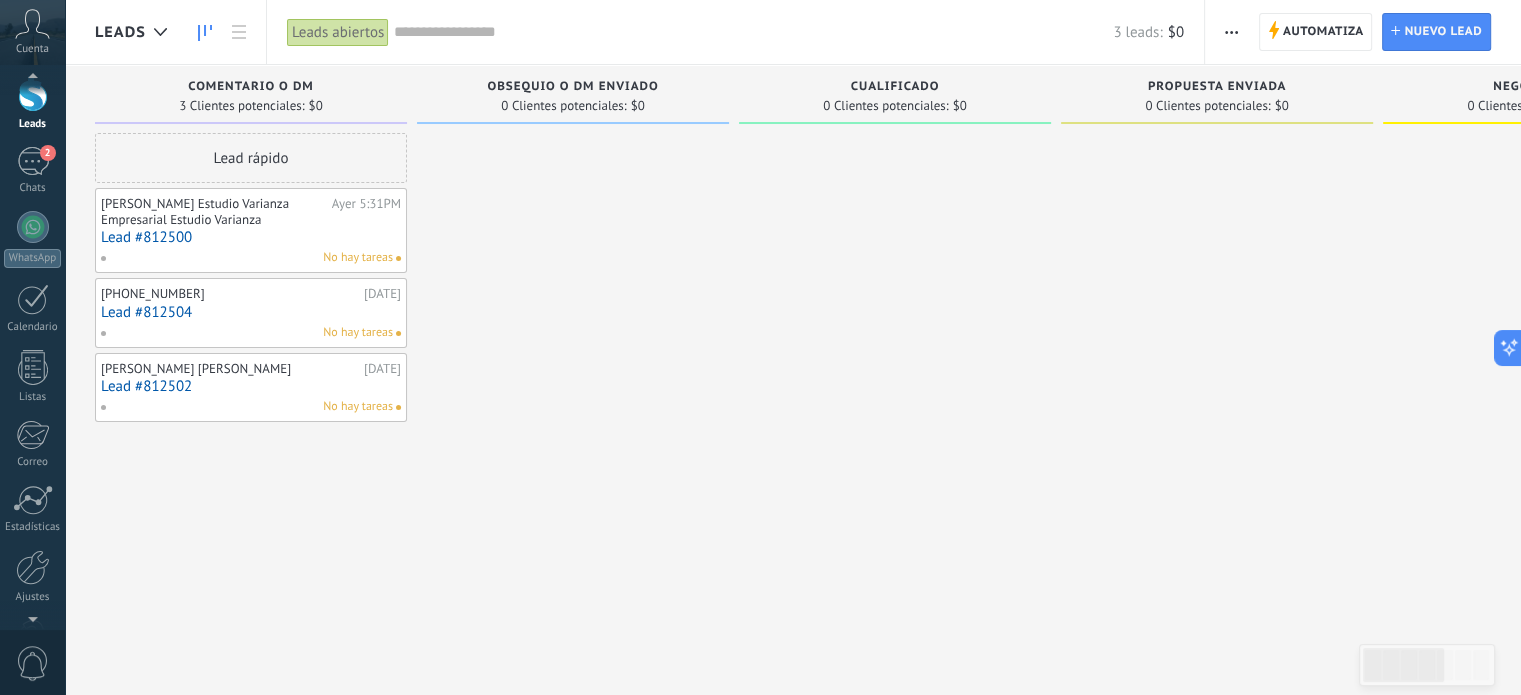 click at bounding box center (33, 93) 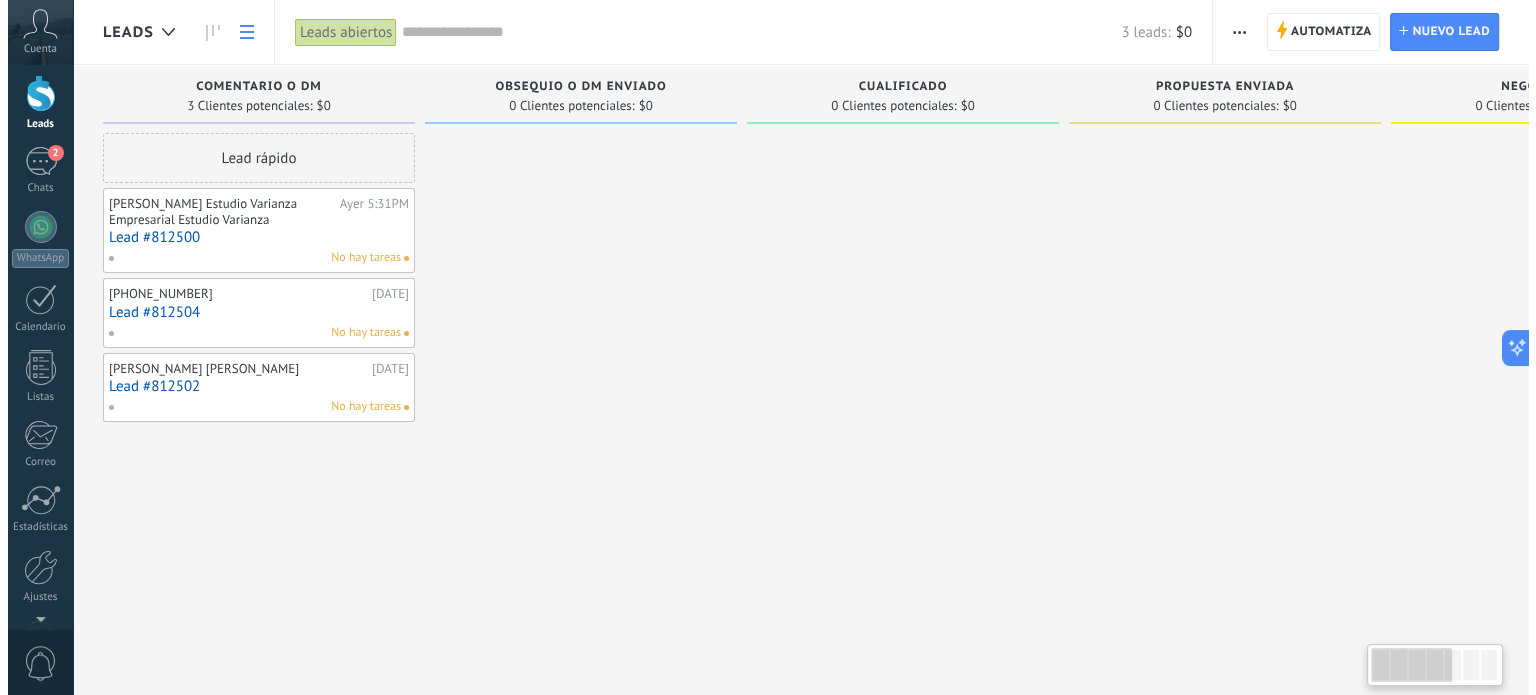 scroll, scrollTop: 0, scrollLeft: 0, axis: both 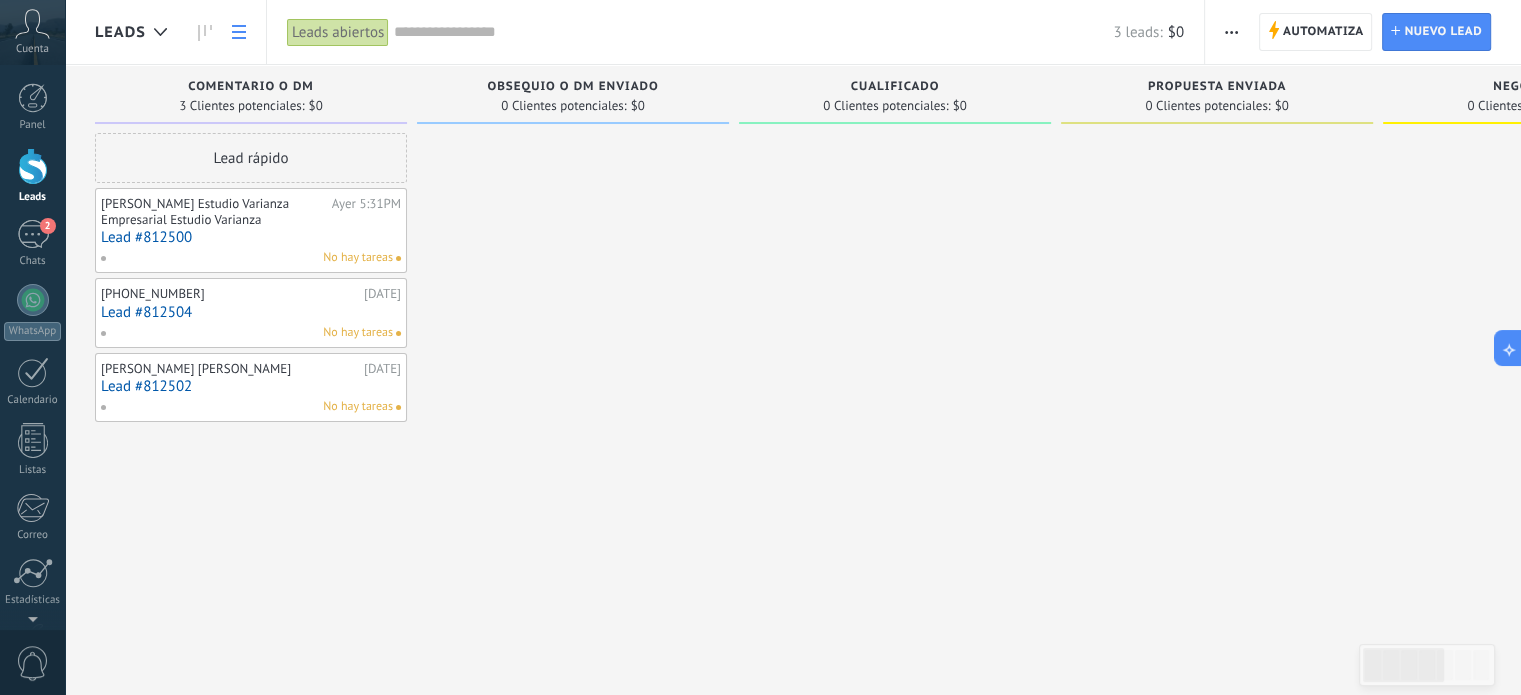 click at bounding box center [239, 32] 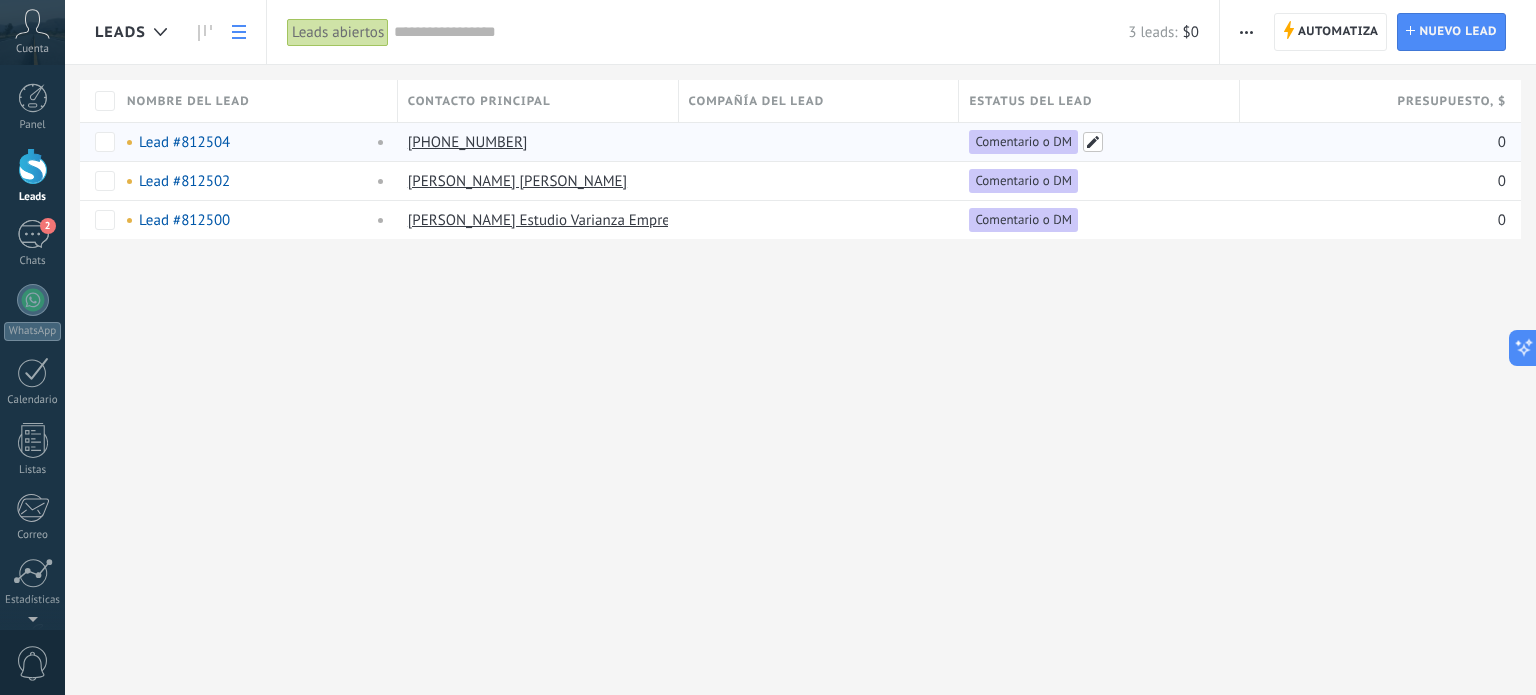 click at bounding box center [1093, 142] 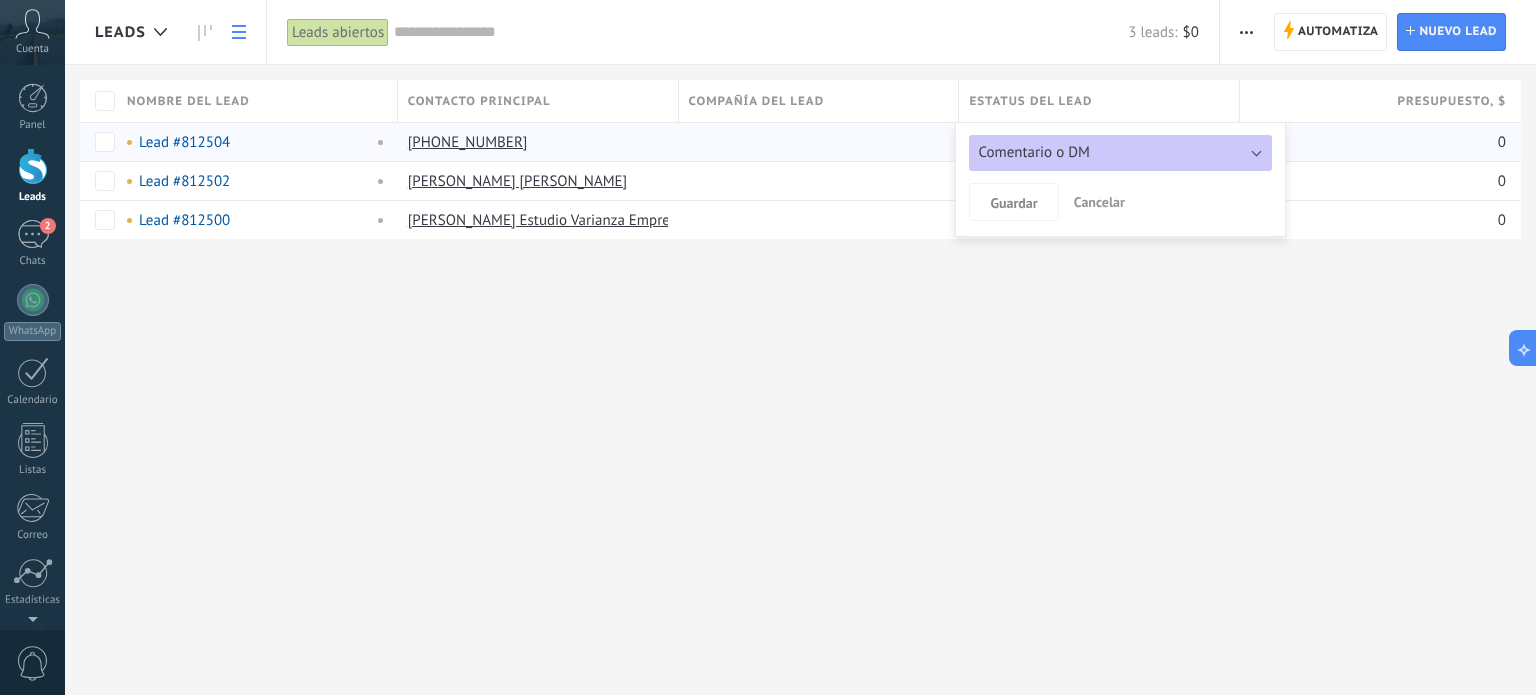 click on "Comentario o DM" at bounding box center [1120, 153] 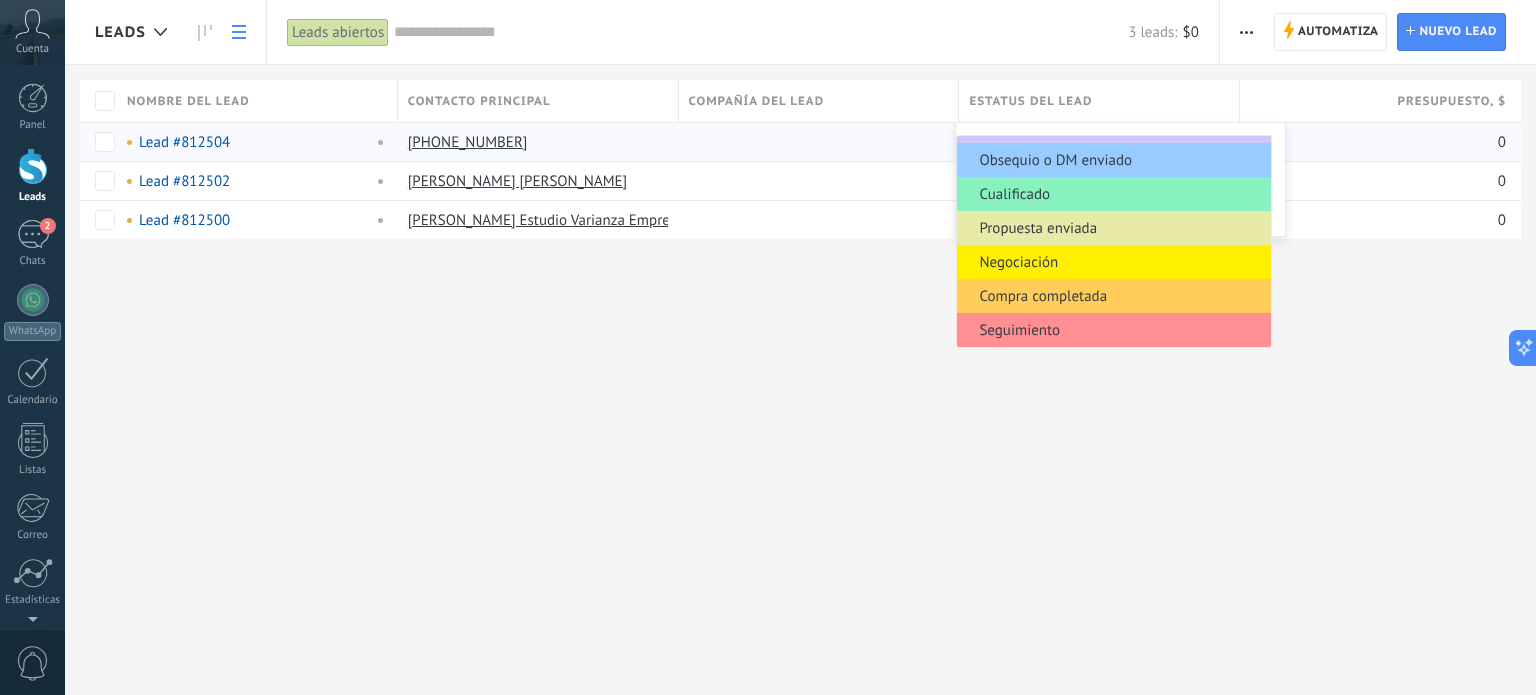 scroll, scrollTop: 0, scrollLeft: 0, axis: both 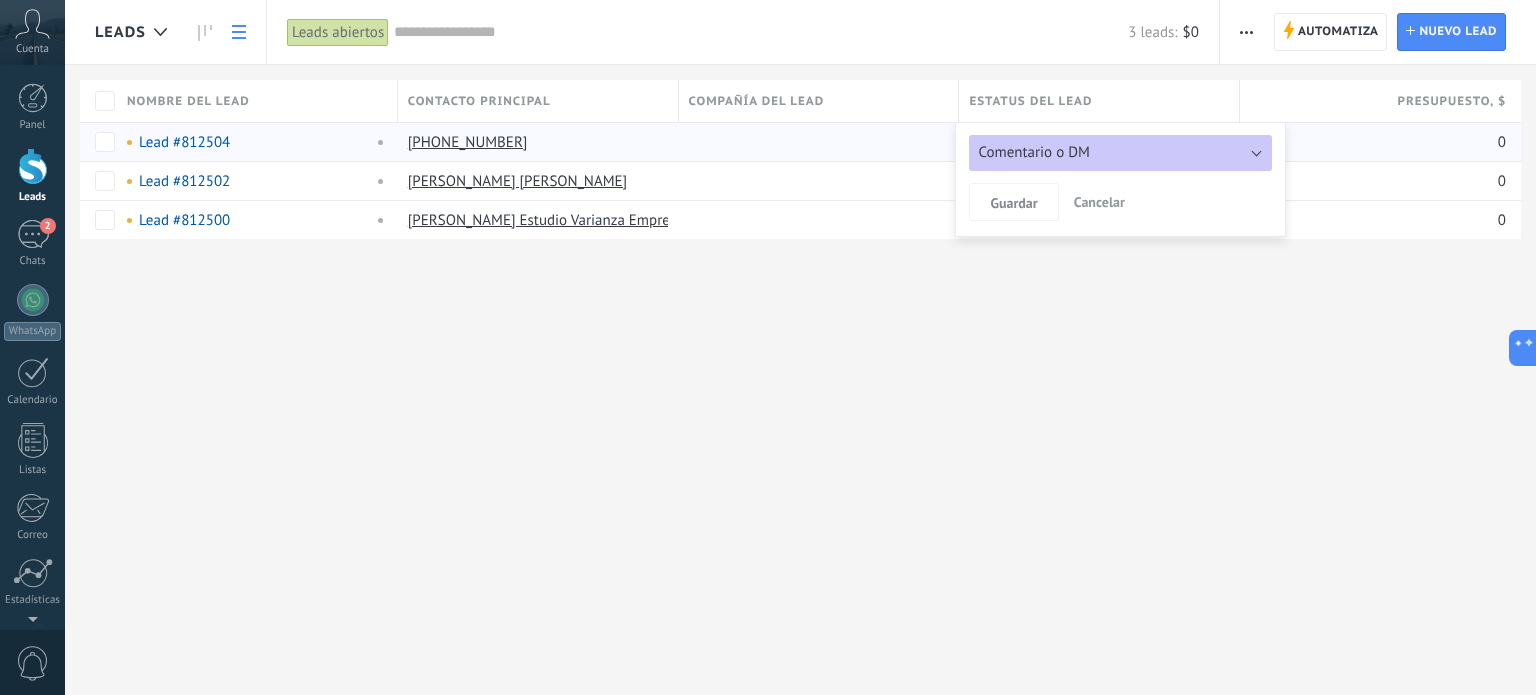 click on "Leads Automatiza Nueva difusión Editar embudo Imprimir Ajustes de la lista Importar Exportar Buscar duplicados Automatiza Automatiza Lead Nuevo lead Leads abiertos Aplicar 3  leads: $0 Leads abiertos Mis leads Leads ganados Leads perdidos Leads sin tareas Leads atrasados Eliminados Guardar Propiedades de leads Todo el tiempo Todo el tiempo [PERSON_NAME] Últimos  ** 30  dias Esta semana La última semana Este mes El mes pasado Este trimestre Este año   Ninguno Leads Entrantes Comentario o [PERSON_NAME] o DM enviado Cualificado Propuesta enviada Negociación Compra completada Seguimiento Ganado Perdido Etapas activas Seleccionar todo Presupuesto insuficiente No hay necesidad para el producto No satisfecho con las condiciones Comprado del competidor Razón no definida Razones de pérdidas Seleccionar todo Tel. Correo Formulario Chat Todo valores Seleccionar todo [PERSON_NAME] Todo valores Seleccionar todo Hoy Mañana Esta semana Este mes Este trimestre No hay tareas atrasadas Todo valores - Seleccionar todo Vacío" at bounding box center (800, 347) 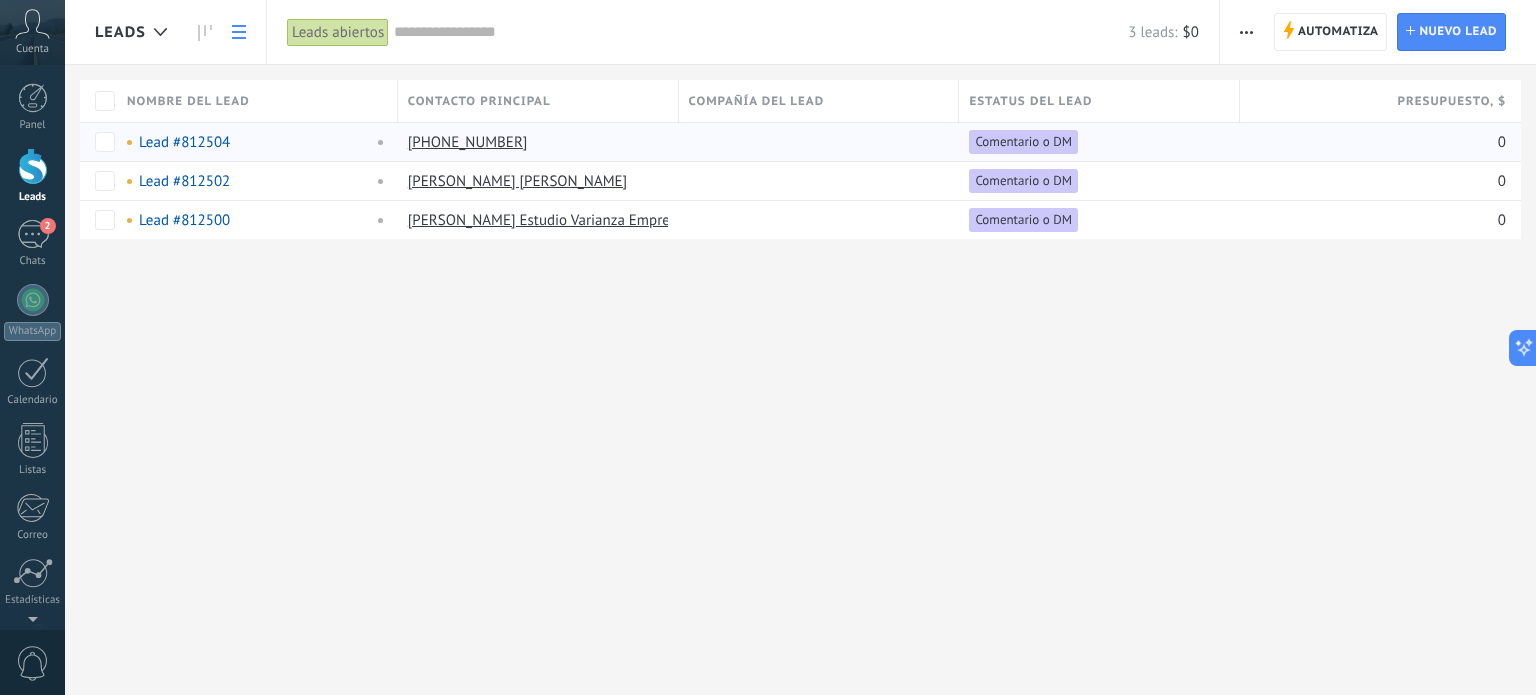 click at bounding box center [1246, 32] 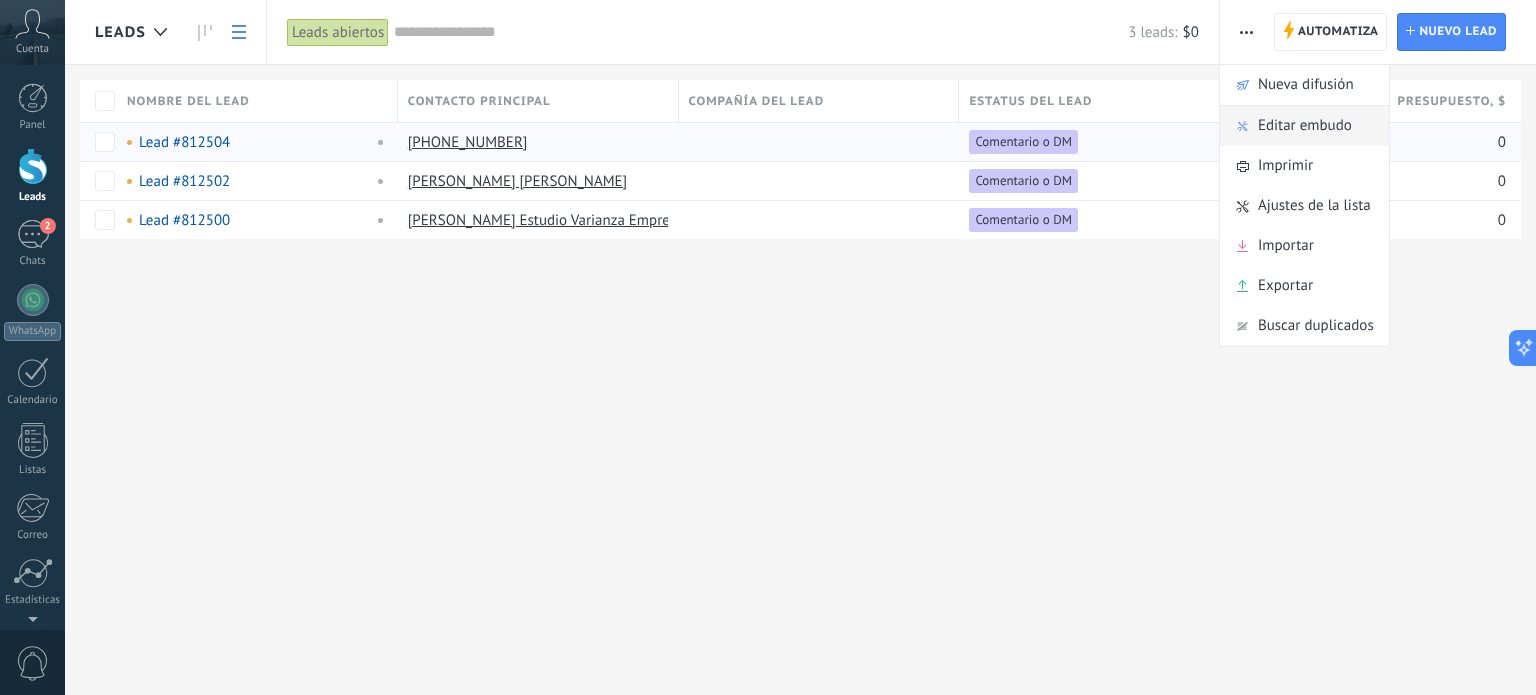 click on "Editar embudo" at bounding box center [1305, 126] 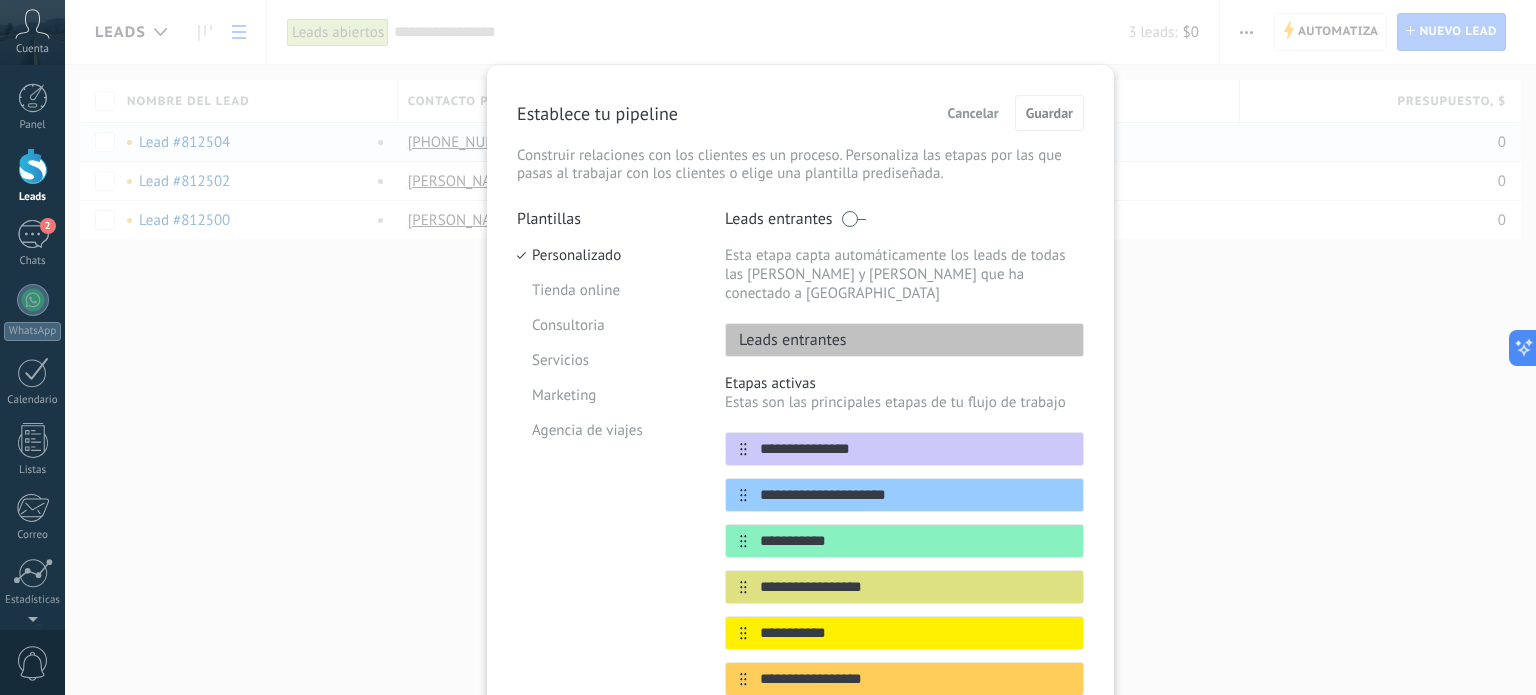 scroll, scrollTop: 100, scrollLeft: 0, axis: vertical 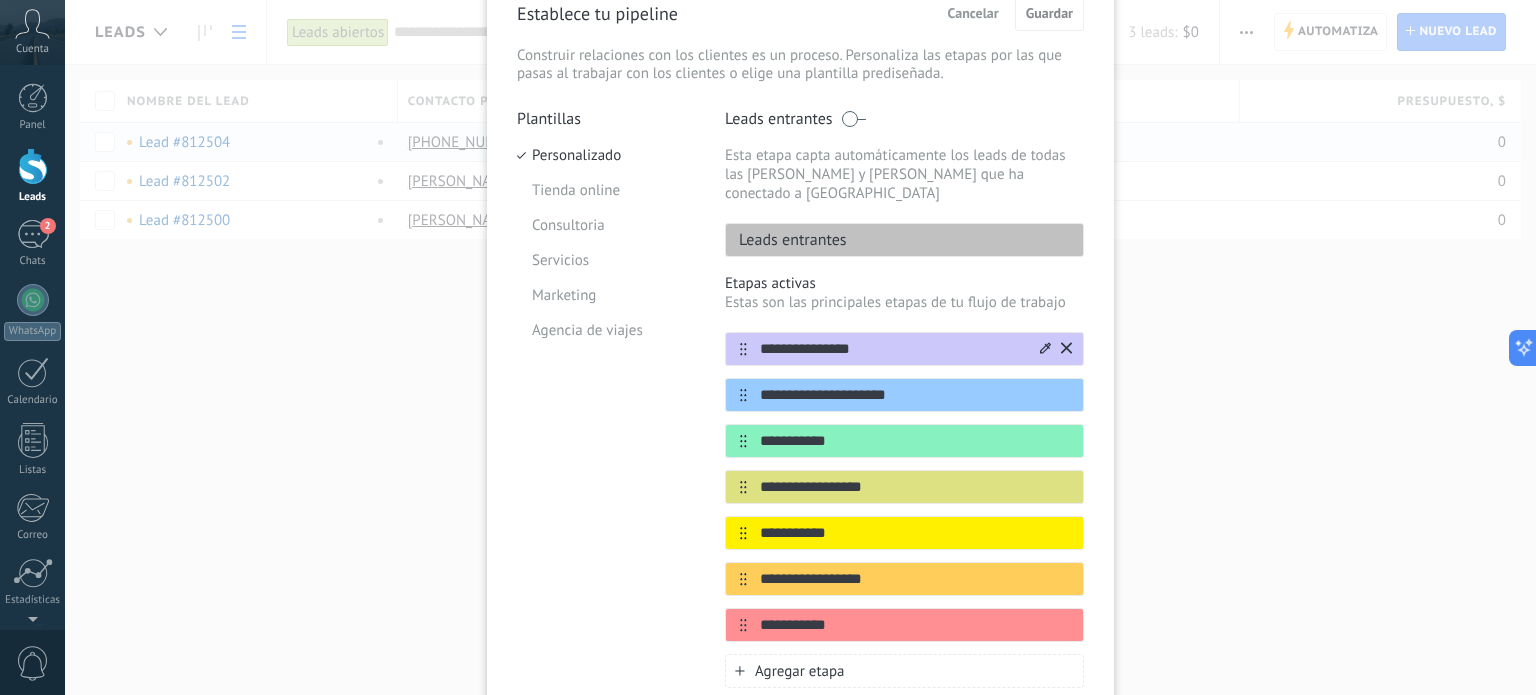 click 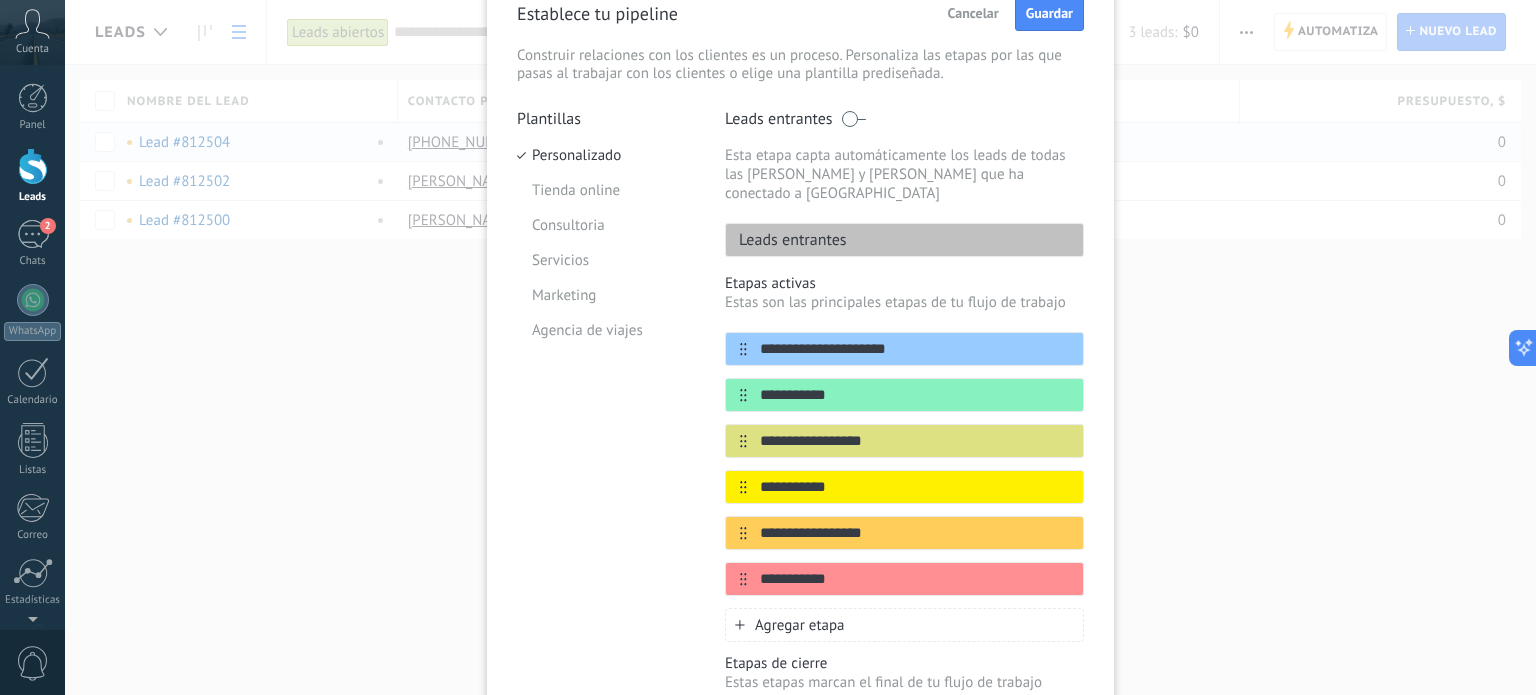 click 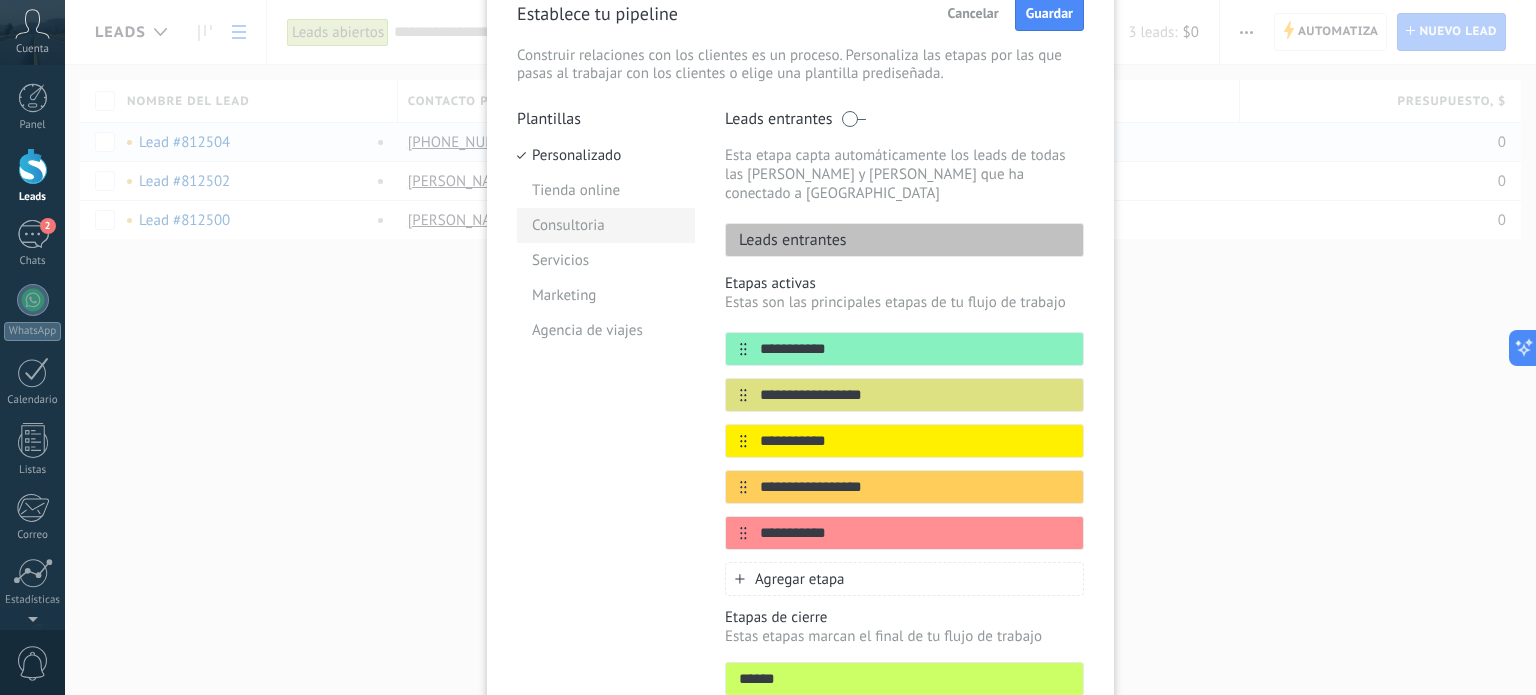 click on "Consultoria" at bounding box center (606, 225) 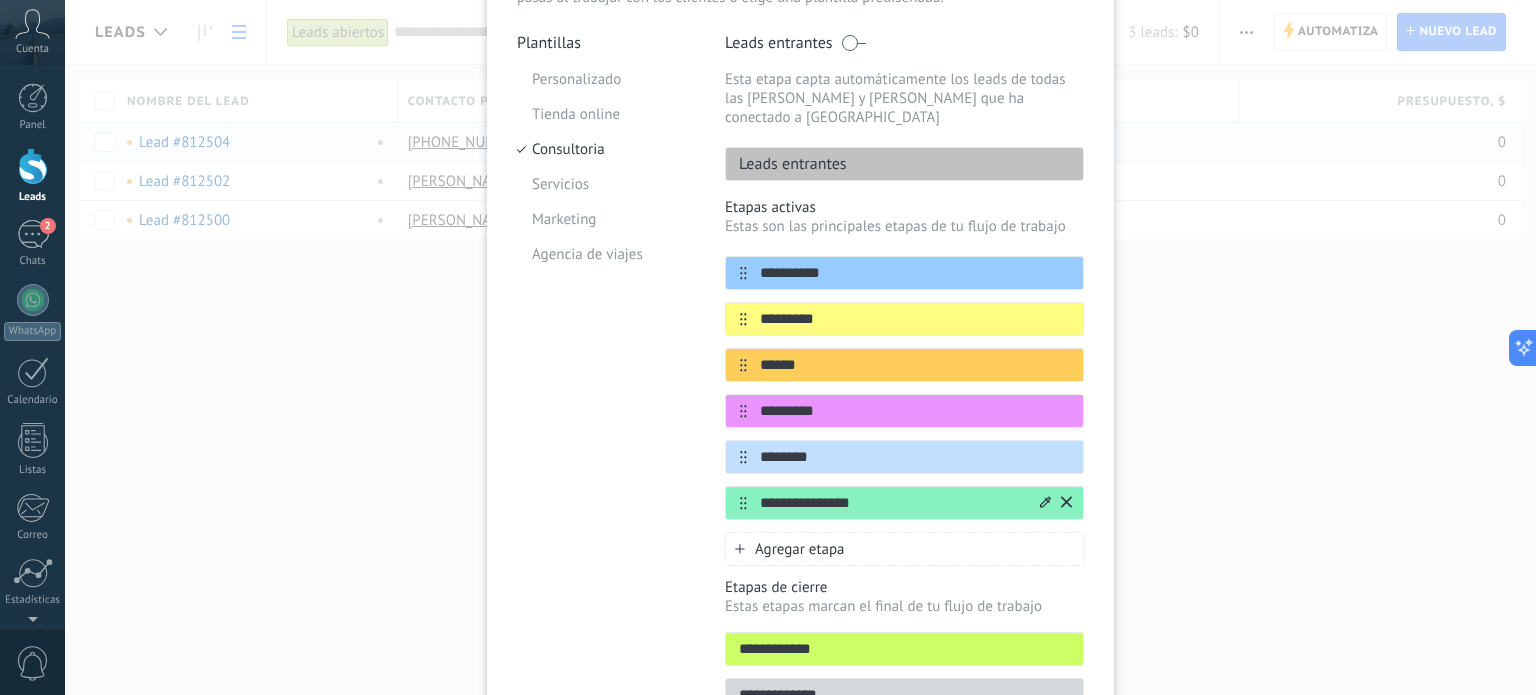 scroll, scrollTop: 78, scrollLeft: 0, axis: vertical 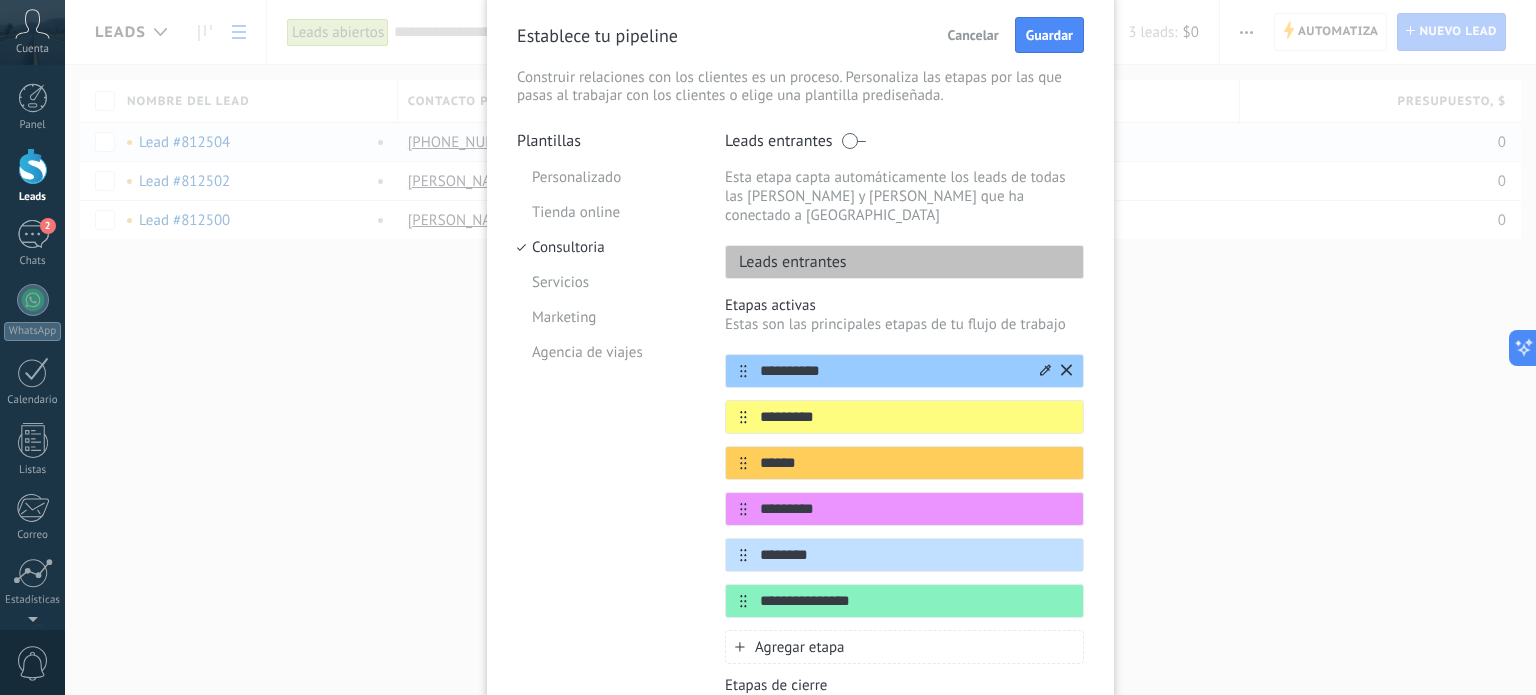 click on "**********" at bounding box center (892, 371) 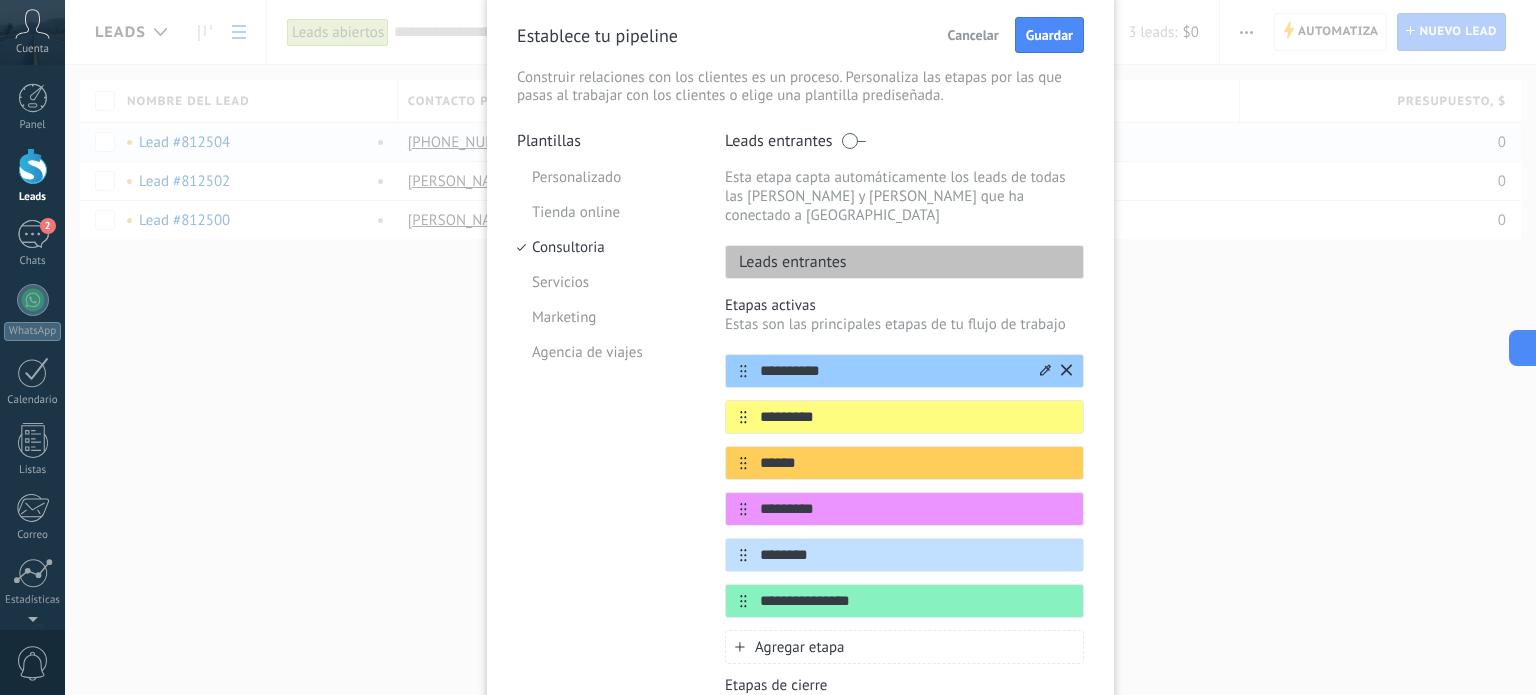 click 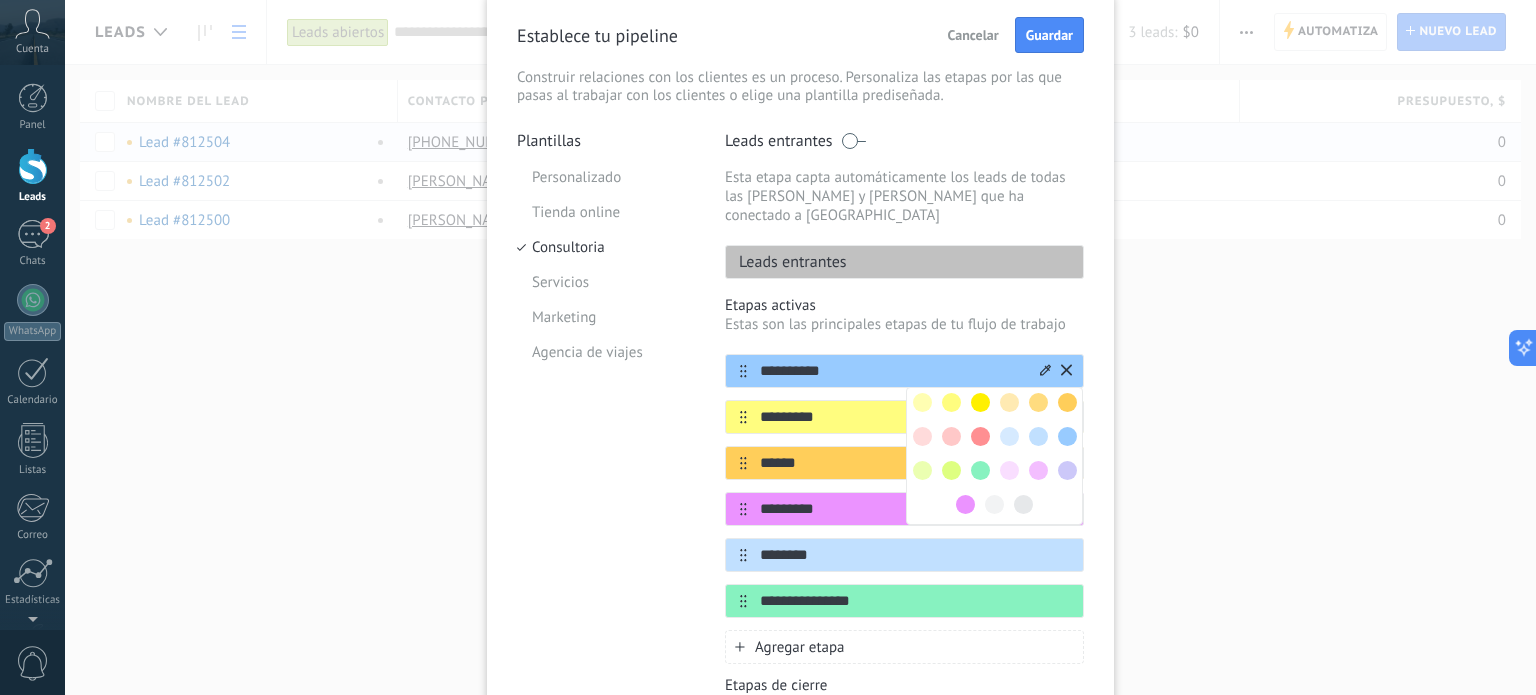 click on "**********" at bounding box center (892, 371) 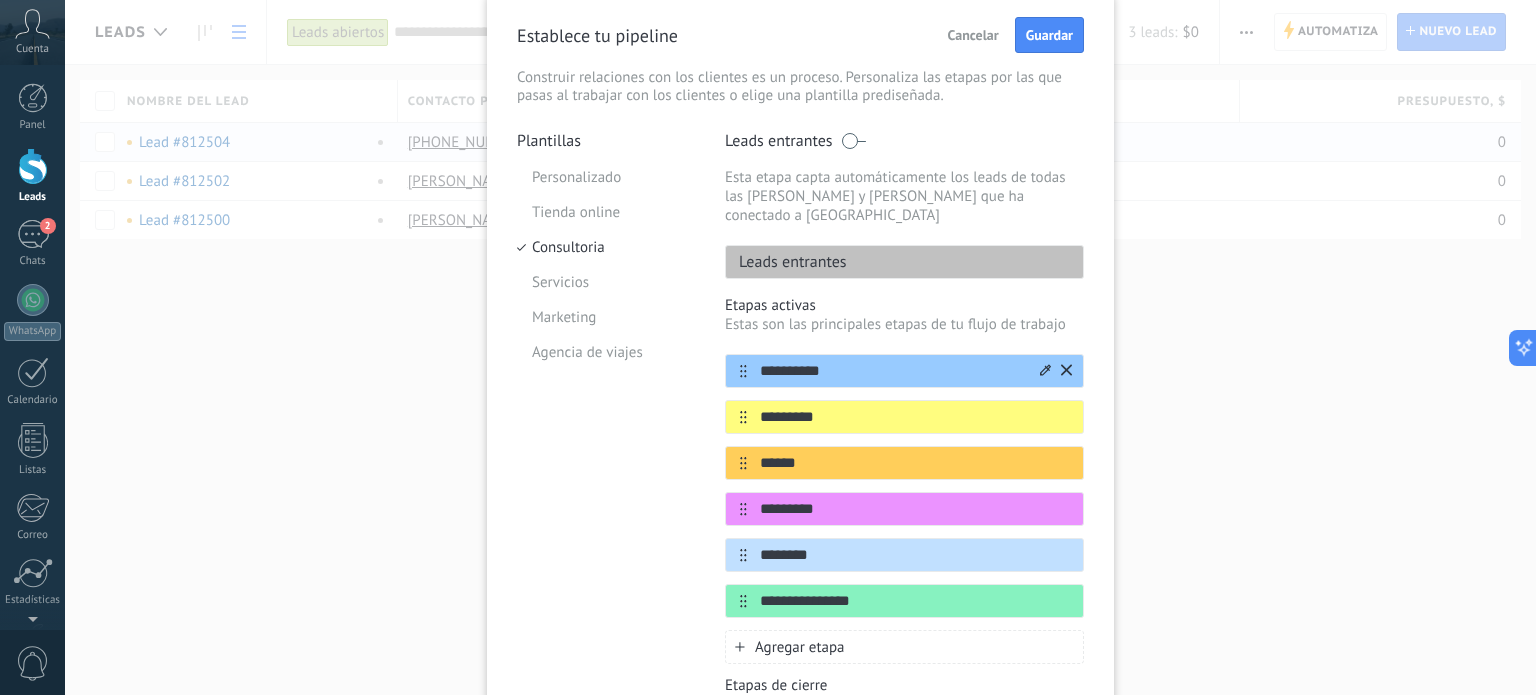 drag, startPoint x: 841, startPoint y: 349, endPoint x: 759, endPoint y: 351, distance: 82.02438 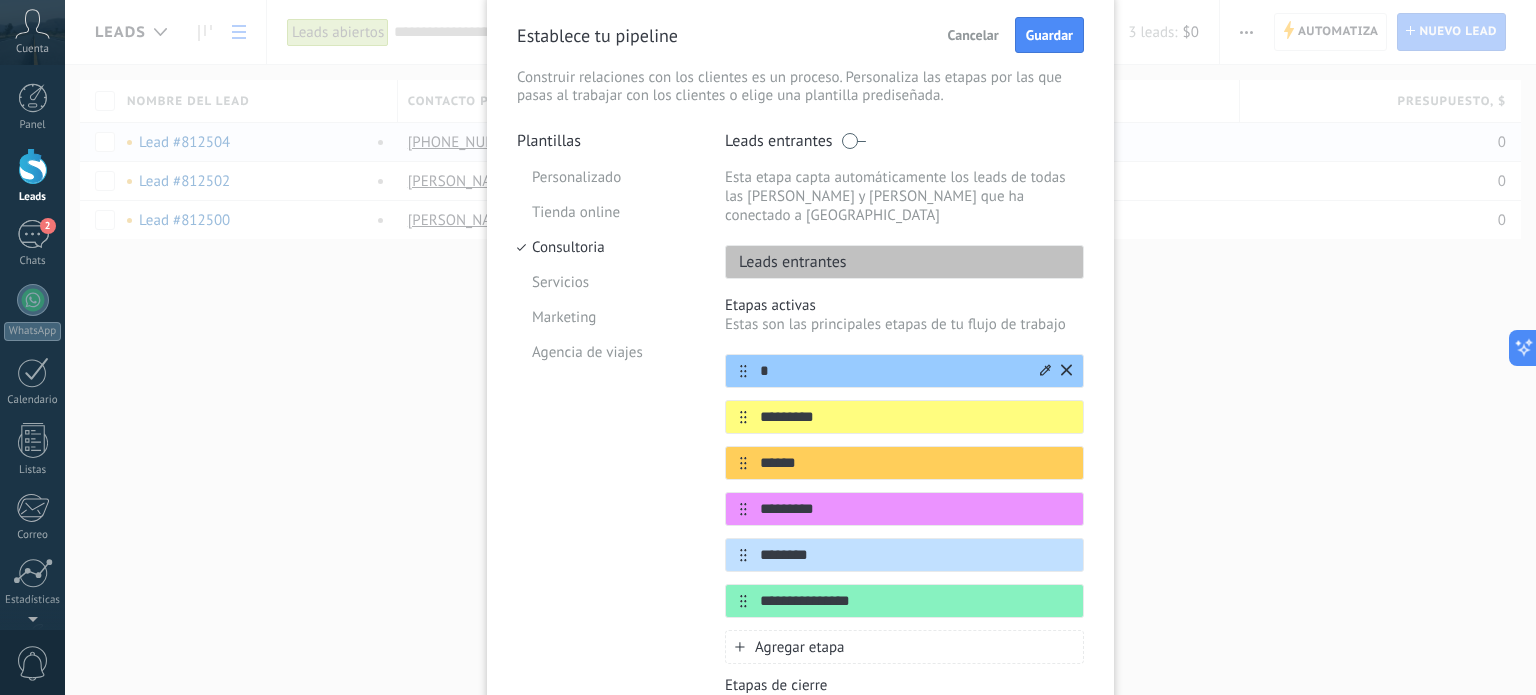 click on "*" at bounding box center [892, 371] 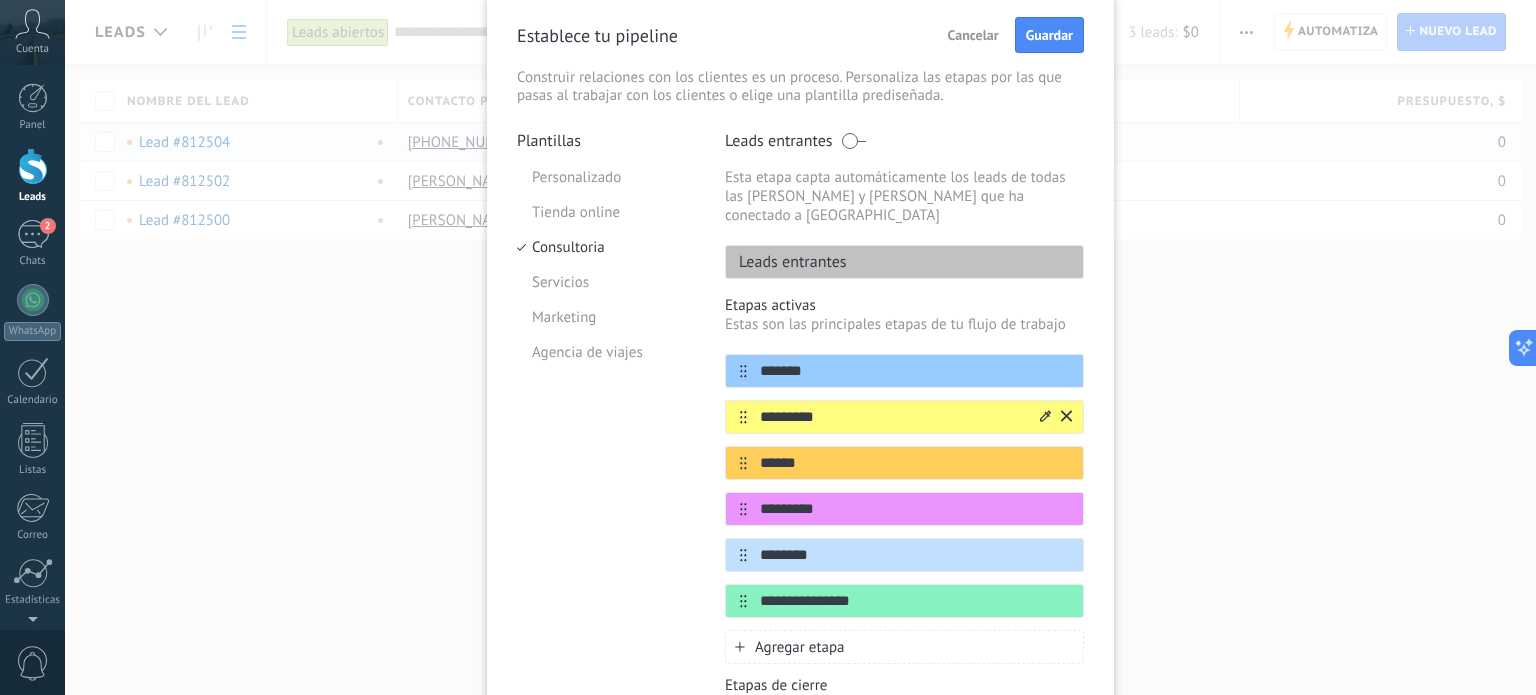 type on "*******" 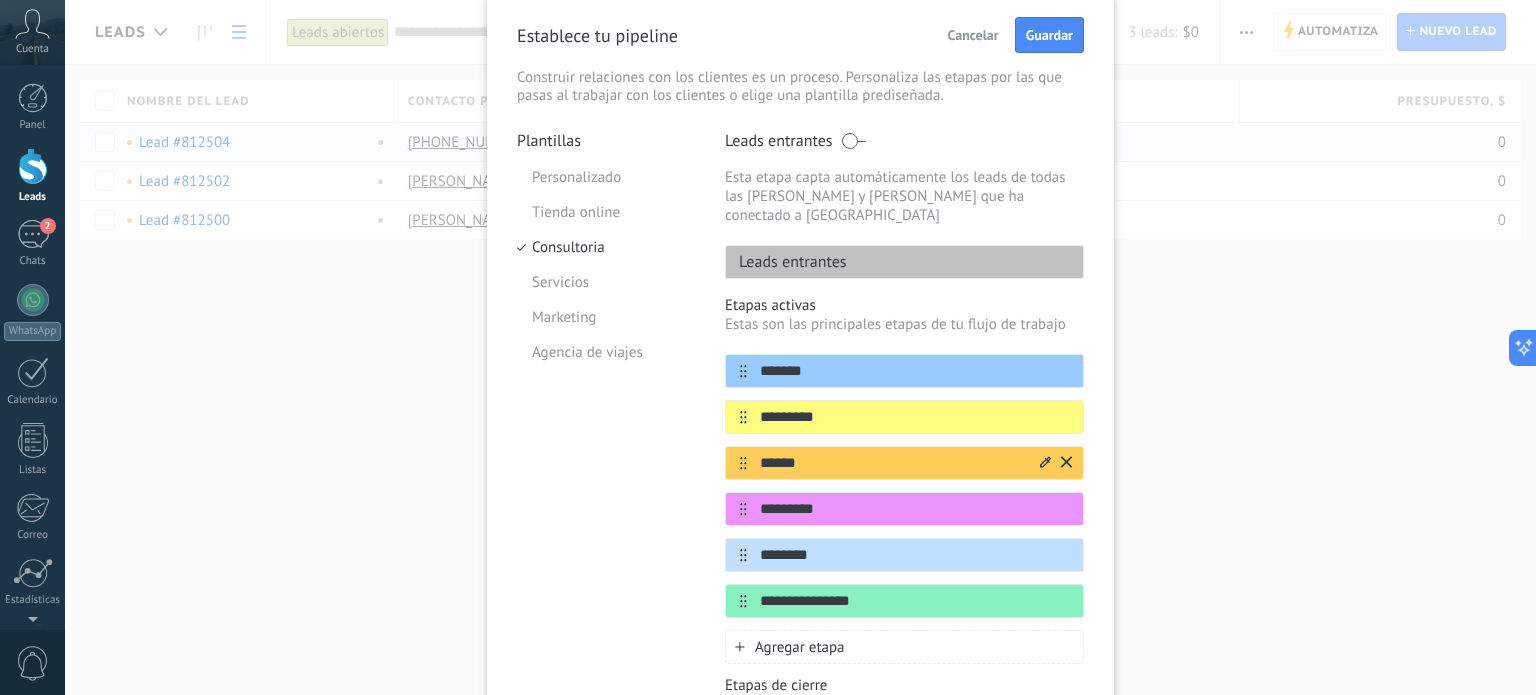 click 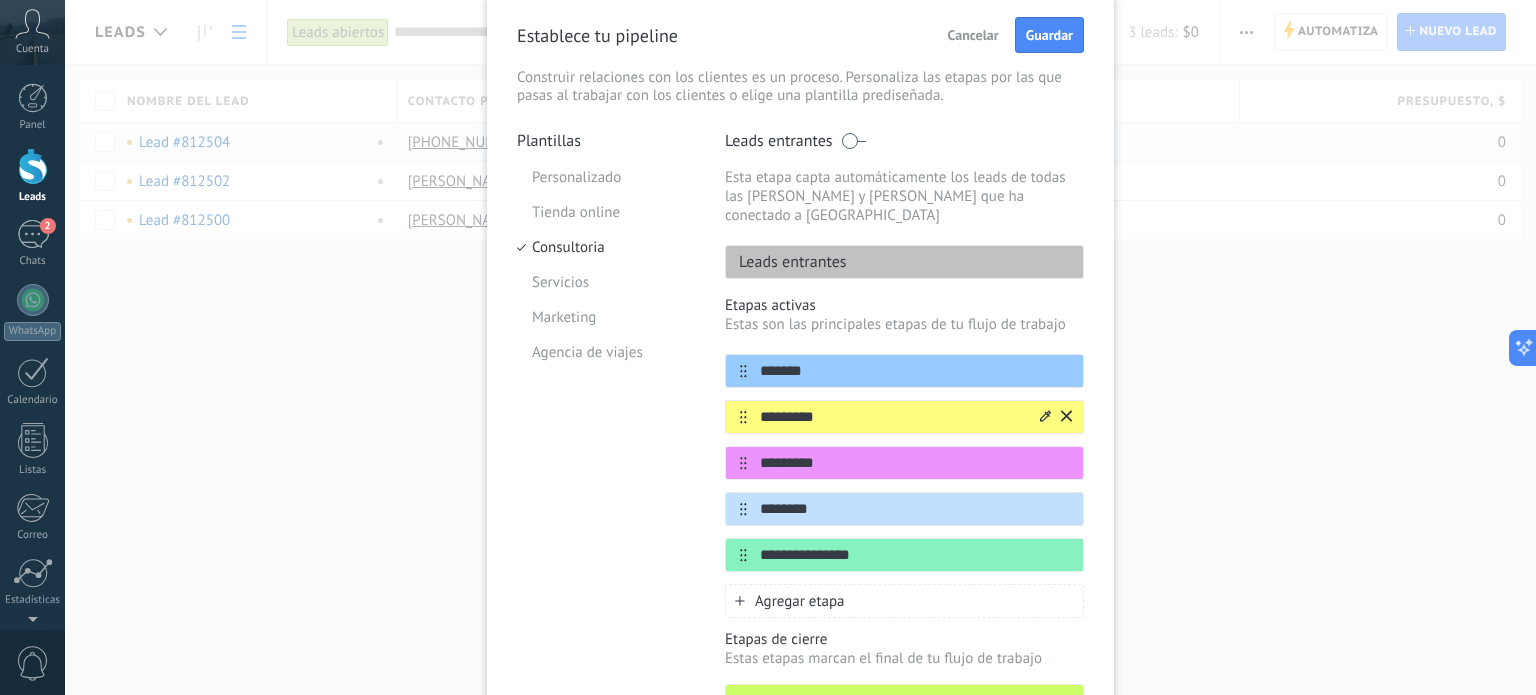 click on "*********" at bounding box center [892, 417] 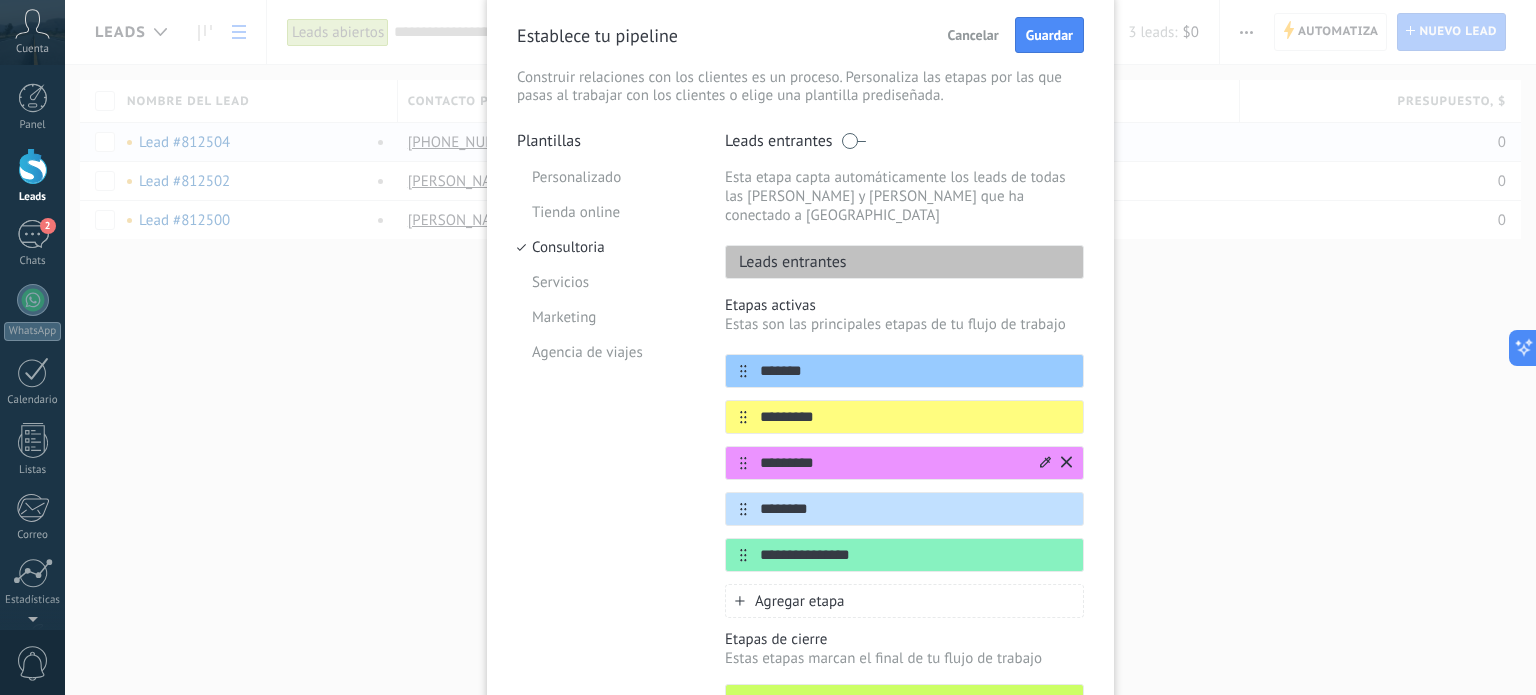 drag, startPoint x: 824, startPoint y: 447, endPoint x: 756, endPoint y: 443, distance: 68.117546 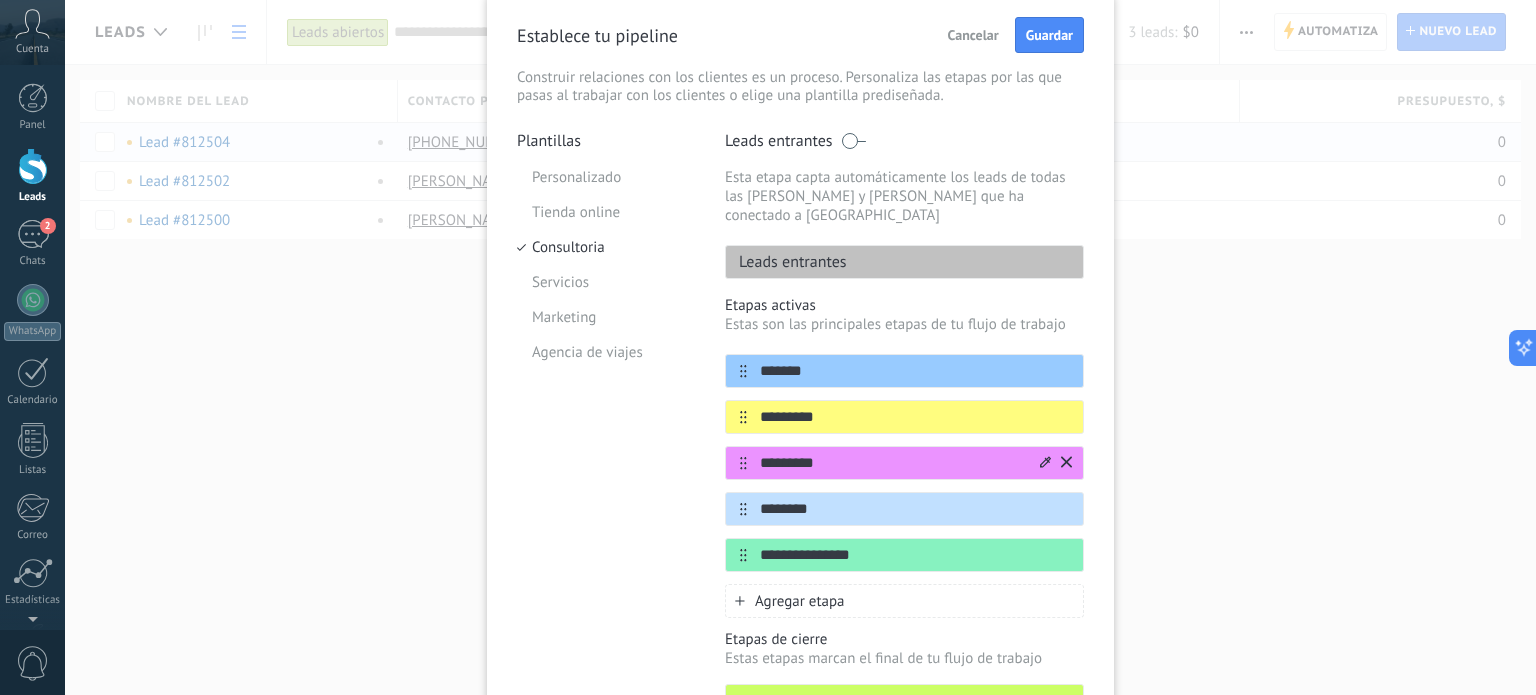 click on "*********" at bounding box center [892, 463] 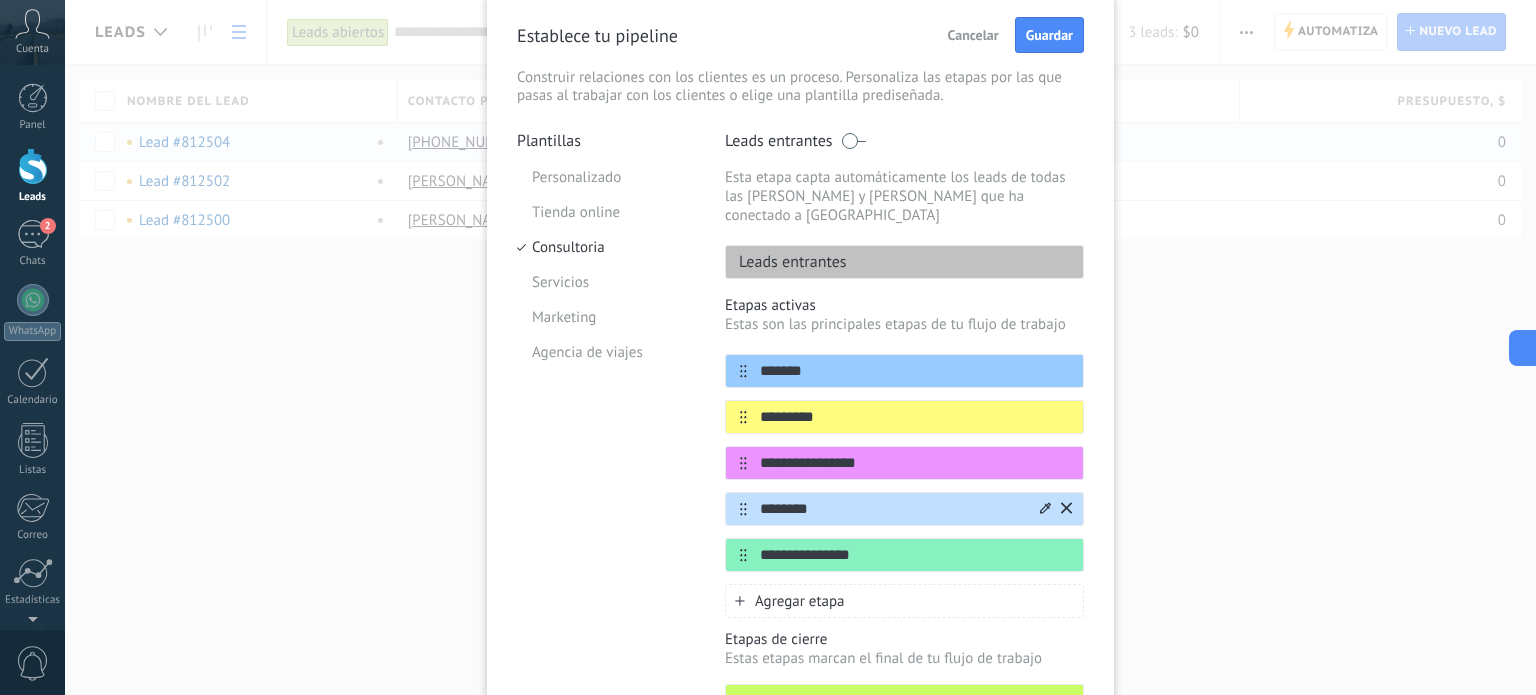 type on "**********" 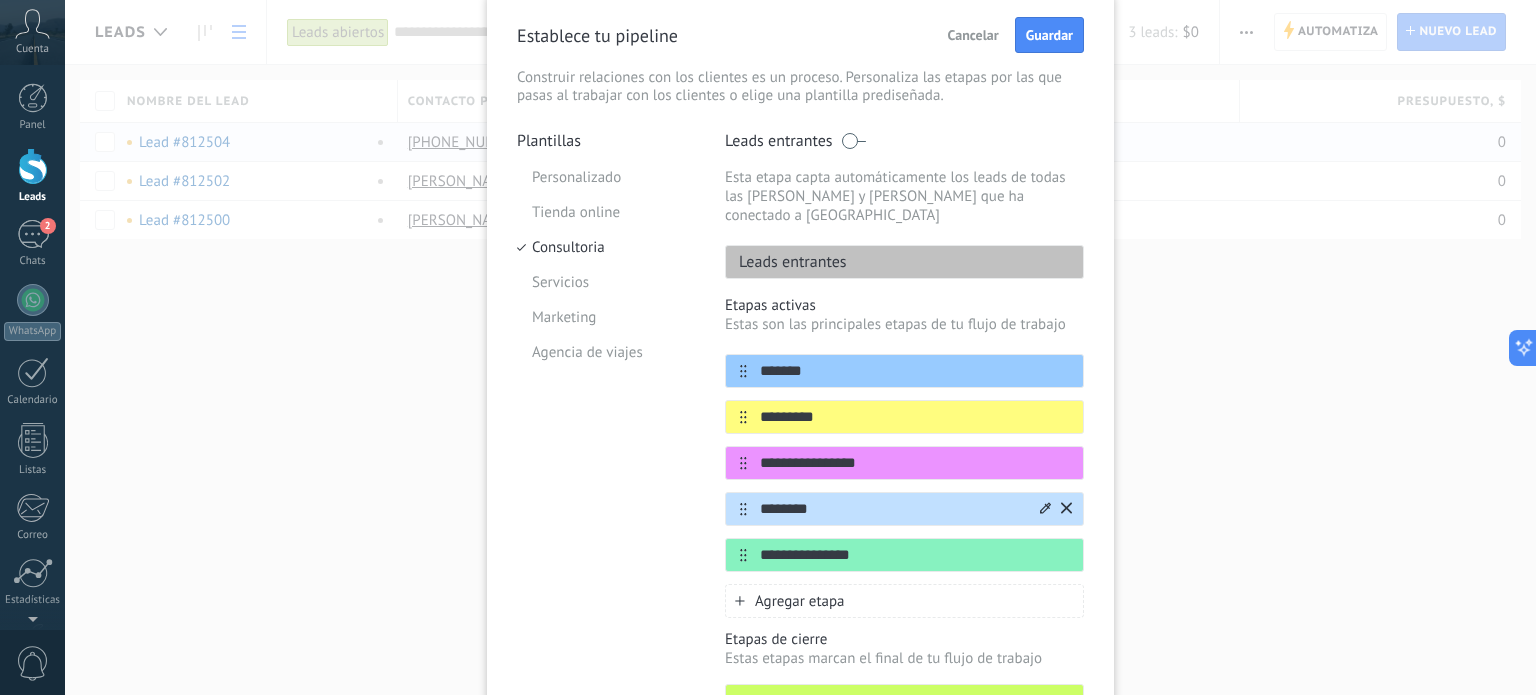 click on "********" at bounding box center (892, 509) 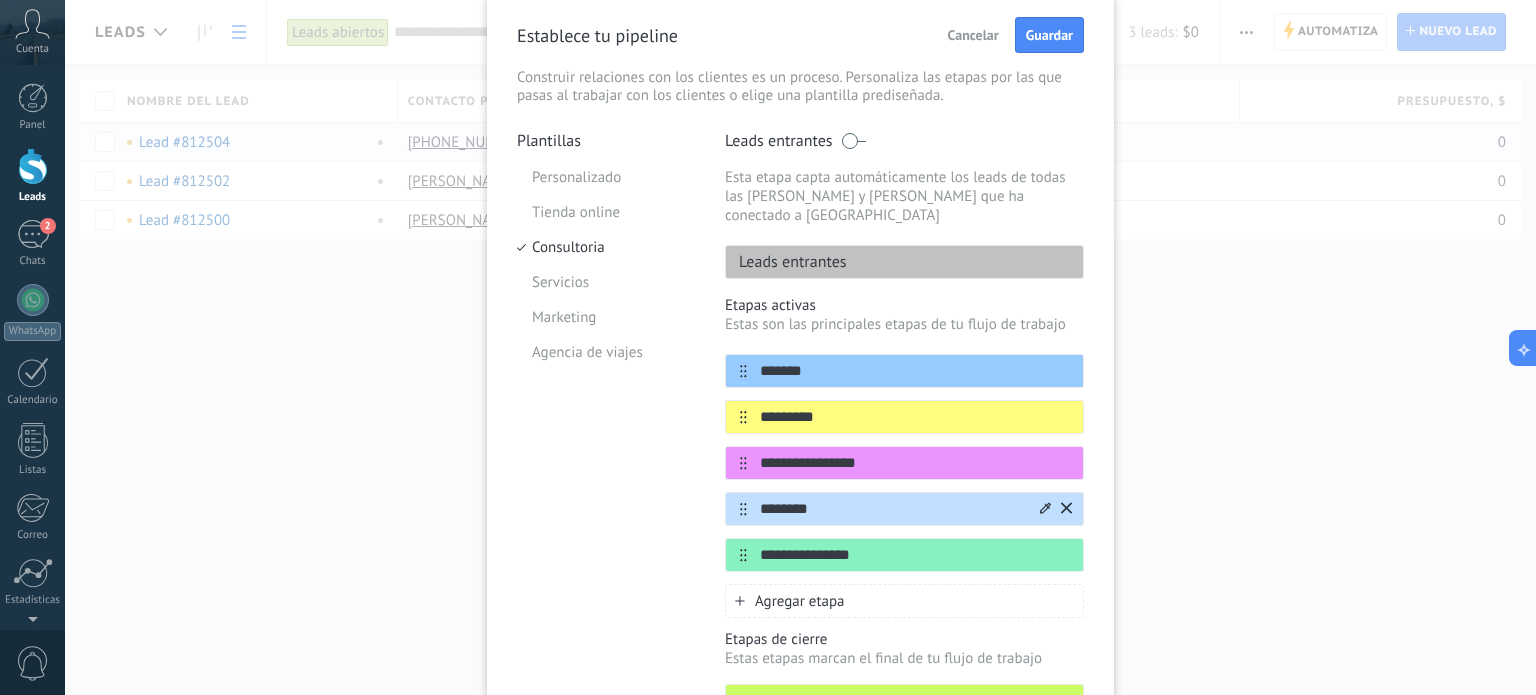 drag, startPoint x: 823, startPoint y: 490, endPoint x: 753, endPoint y: 487, distance: 70.064255 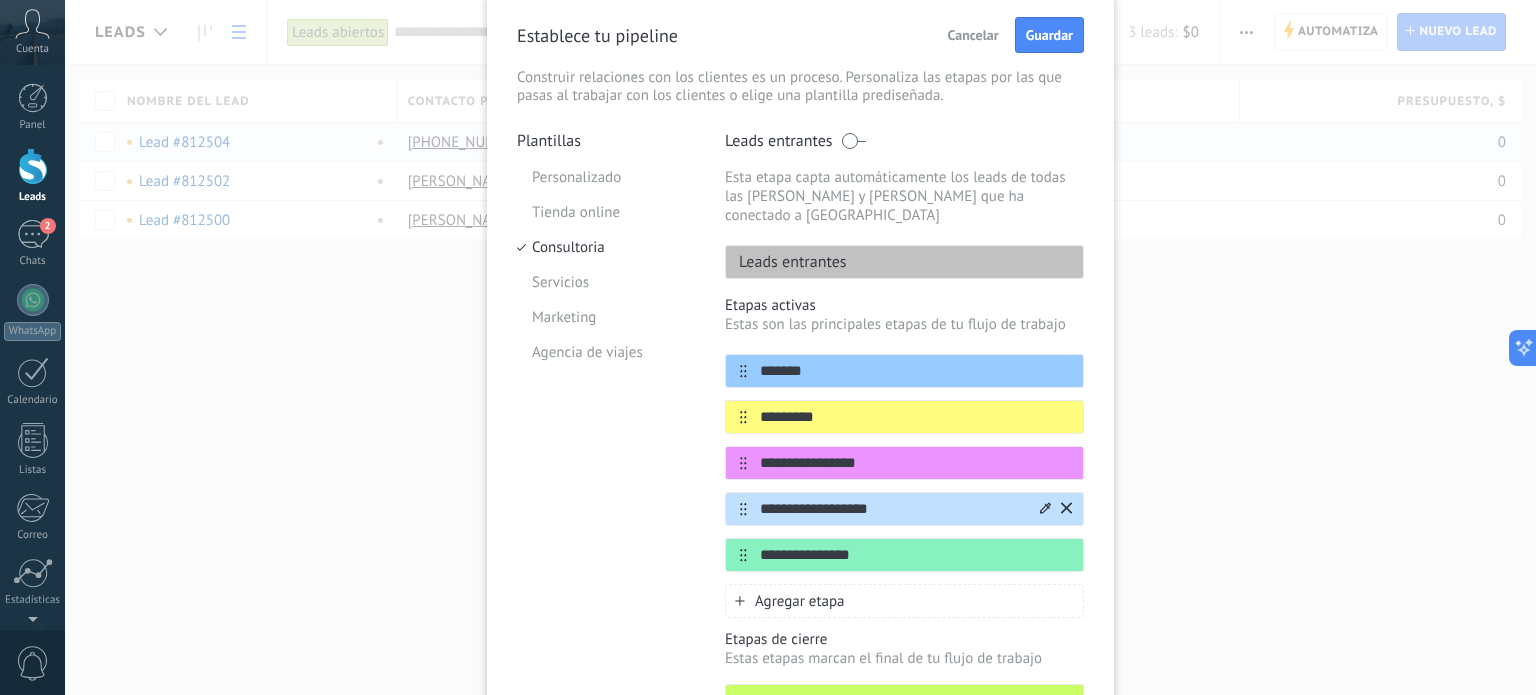 drag, startPoint x: 897, startPoint y: 491, endPoint x: 755, endPoint y: 491, distance: 142 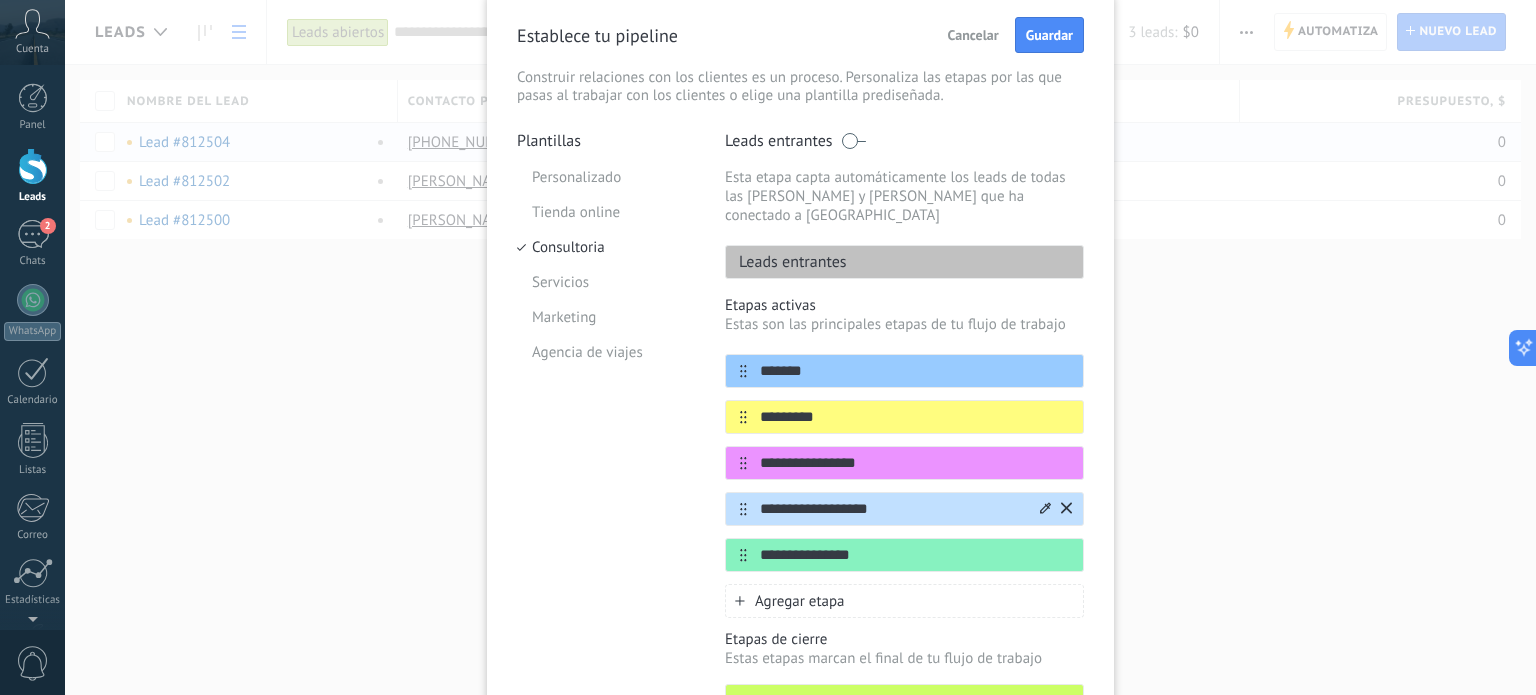click on "**********" at bounding box center (892, 509) 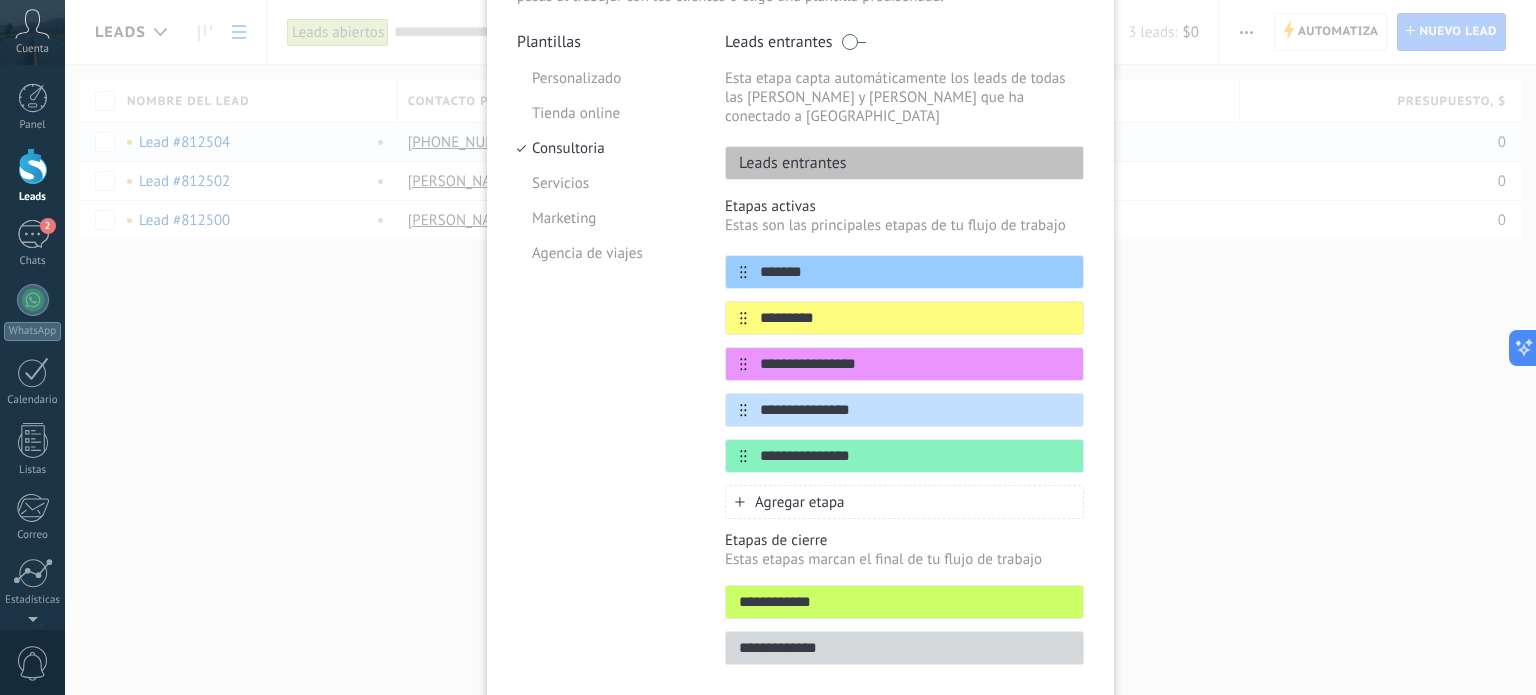 scroll, scrollTop: 178, scrollLeft: 0, axis: vertical 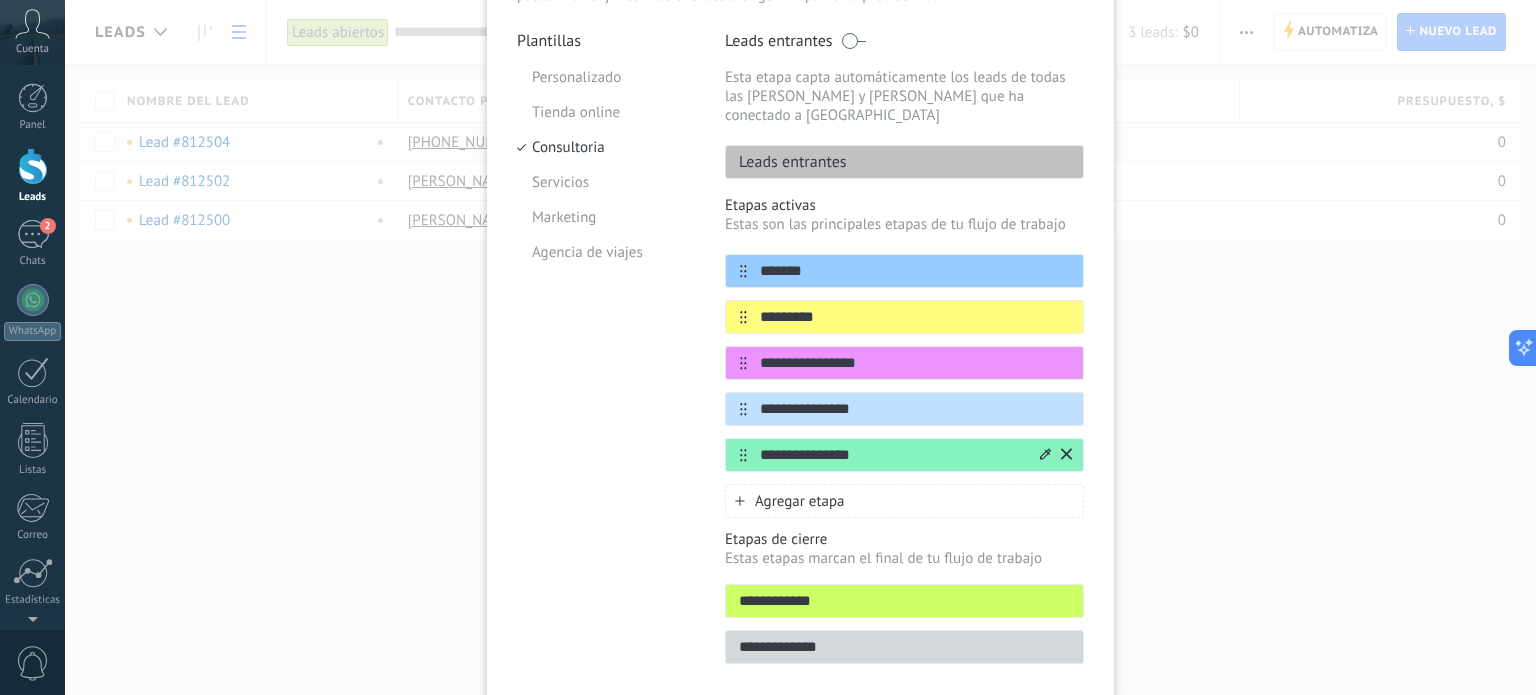 type on "**********" 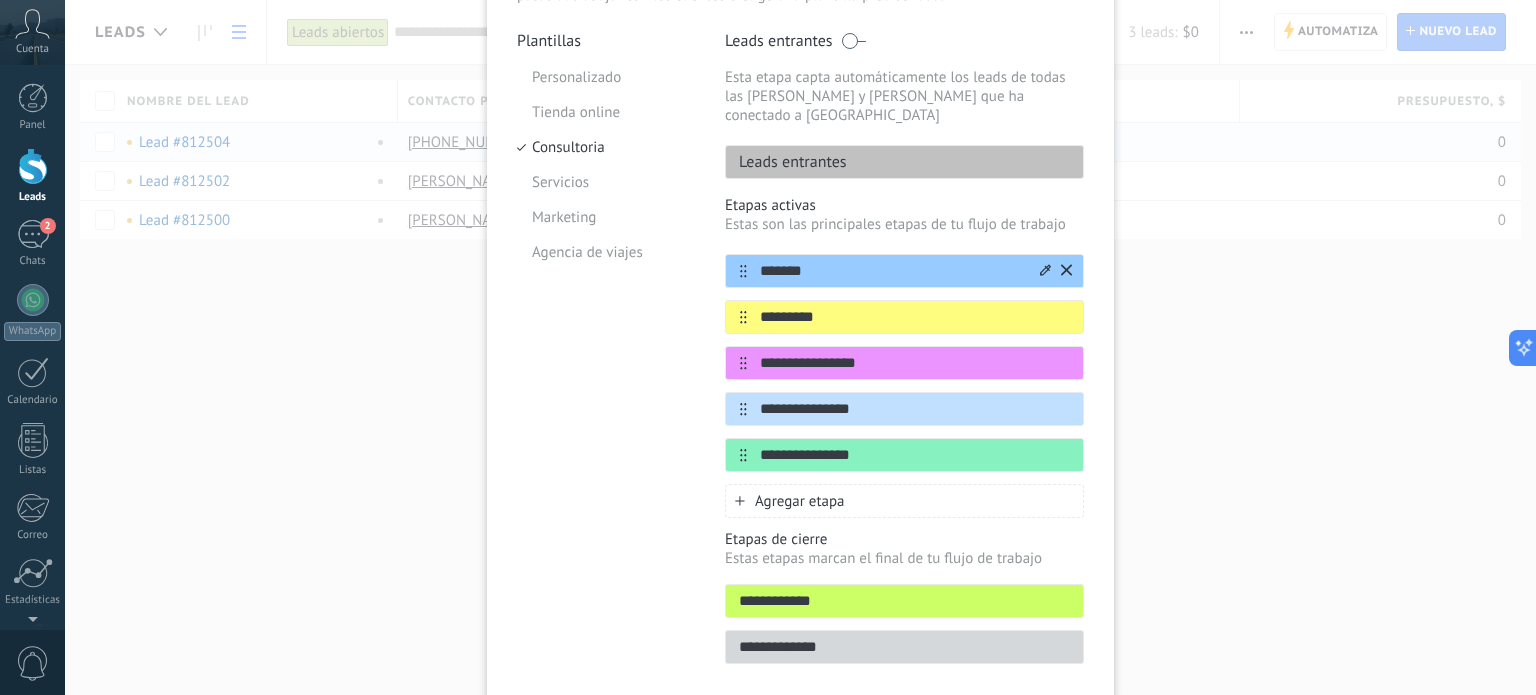 click on "*******" at bounding box center (892, 271) 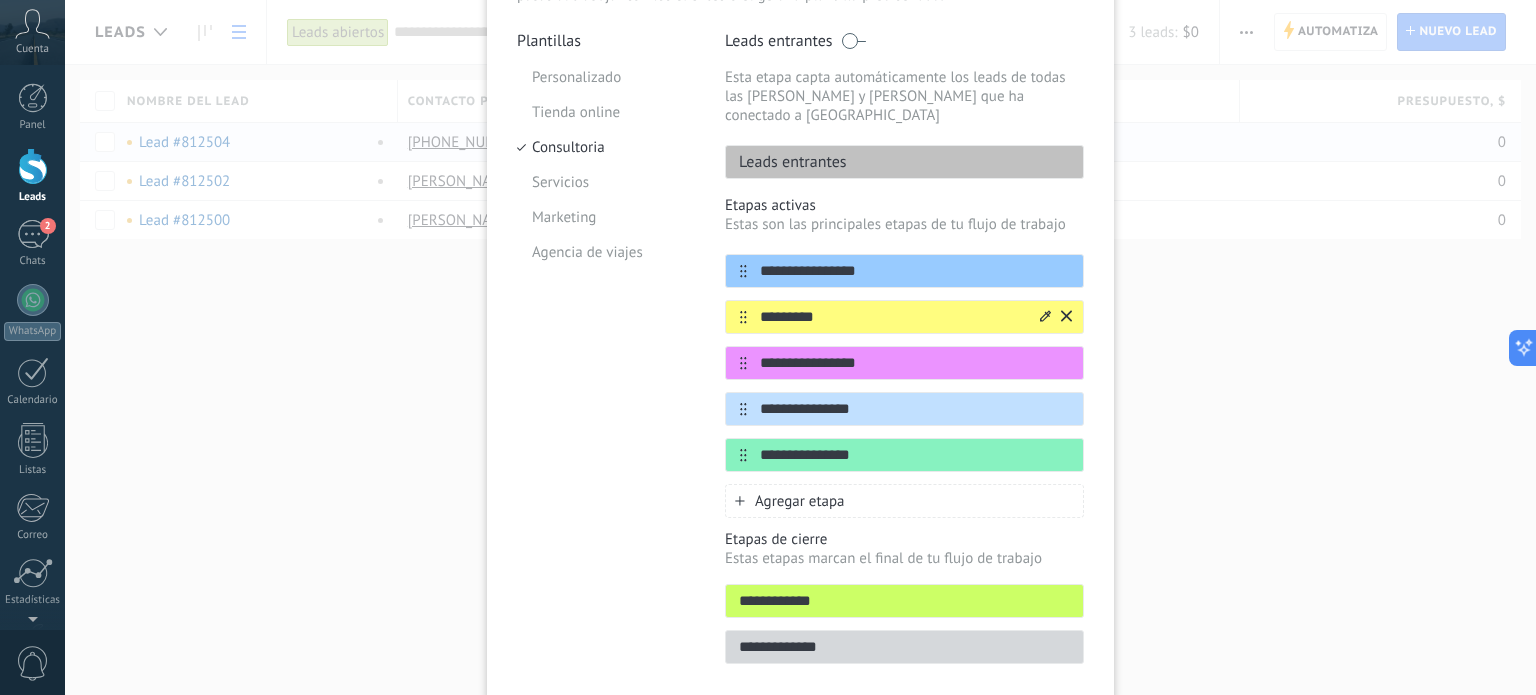 type on "**********" 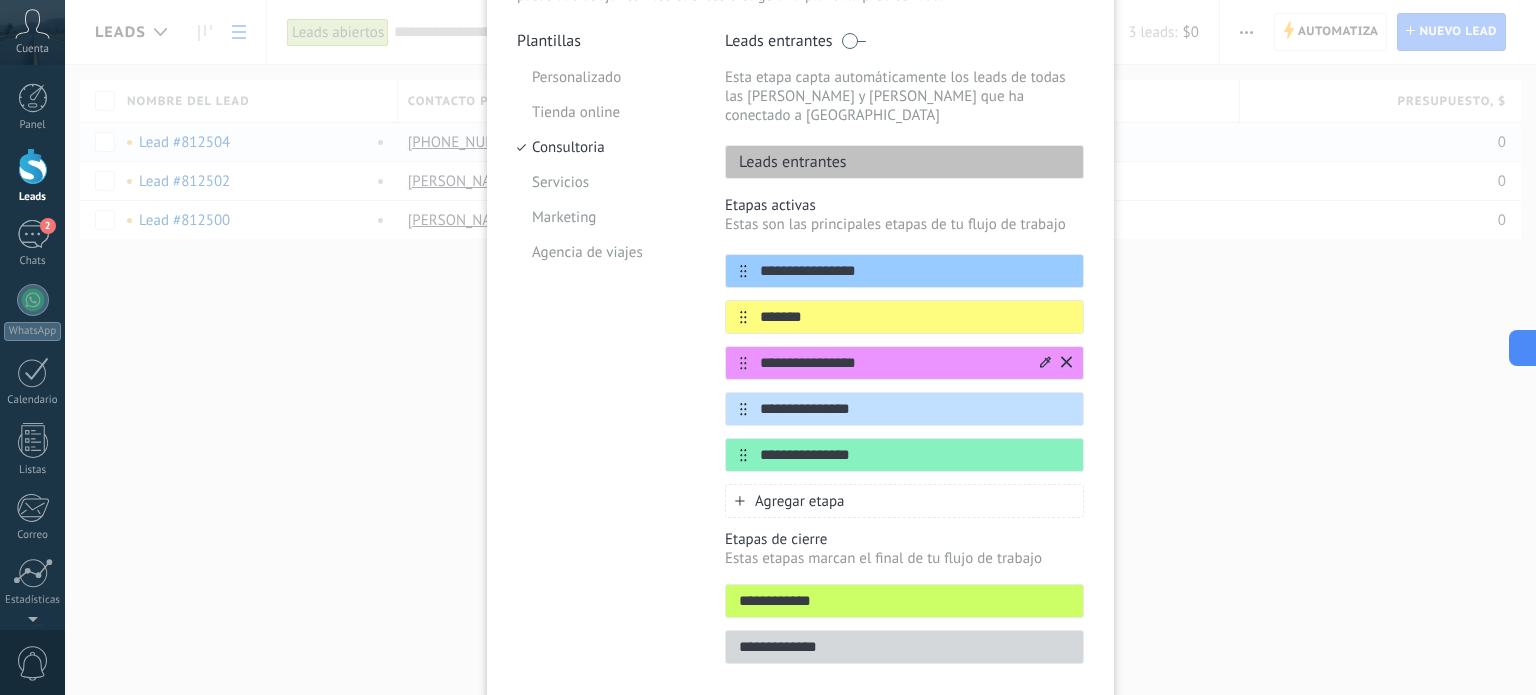 type on "*******" 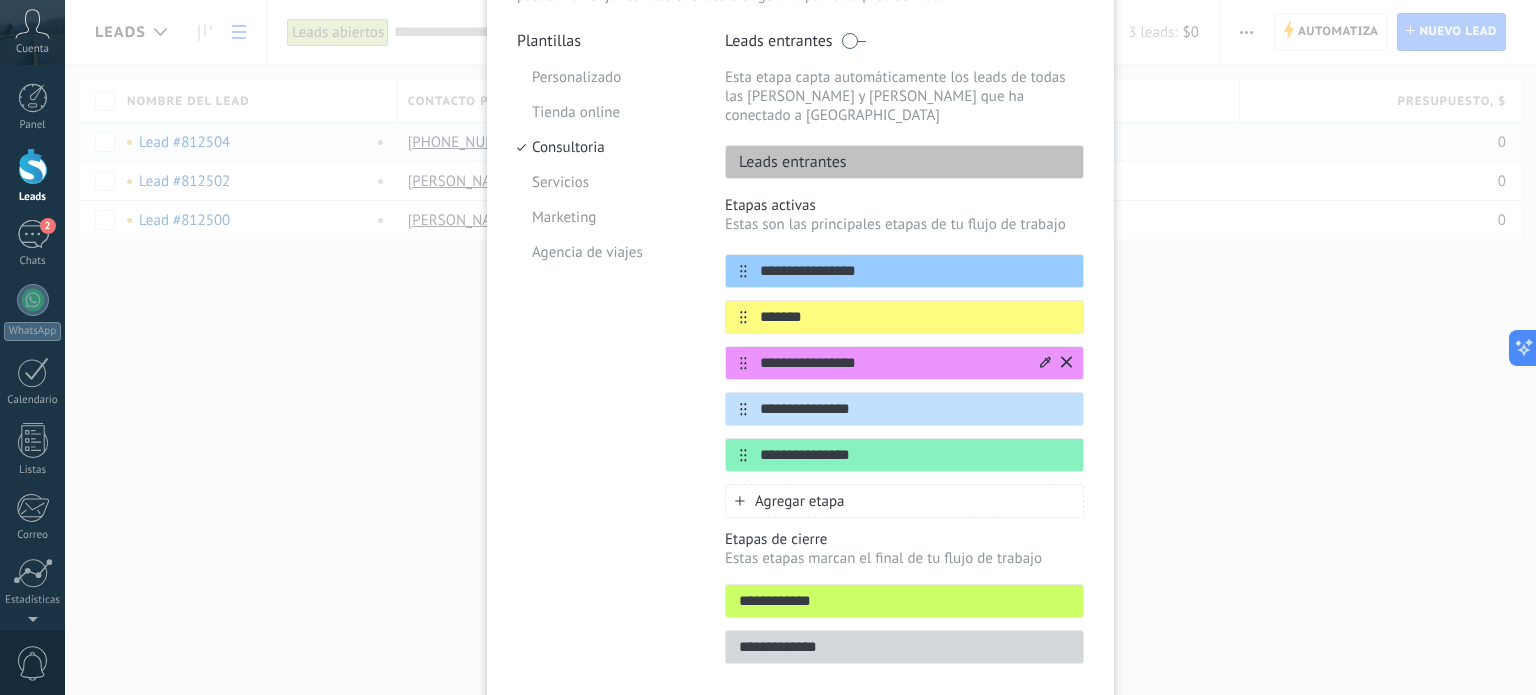 drag, startPoint x: 914, startPoint y: 335, endPoint x: 750, endPoint y: 339, distance: 164.04877 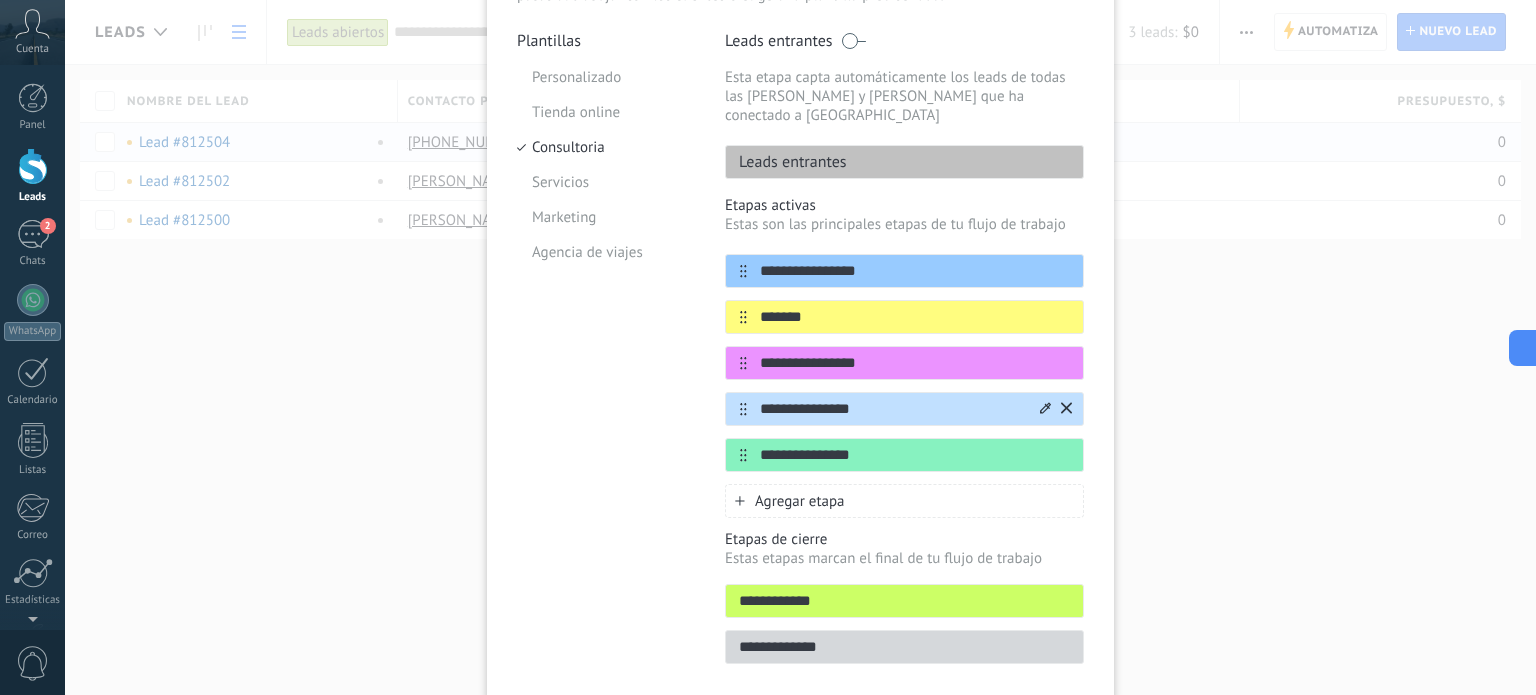 type on "**********" 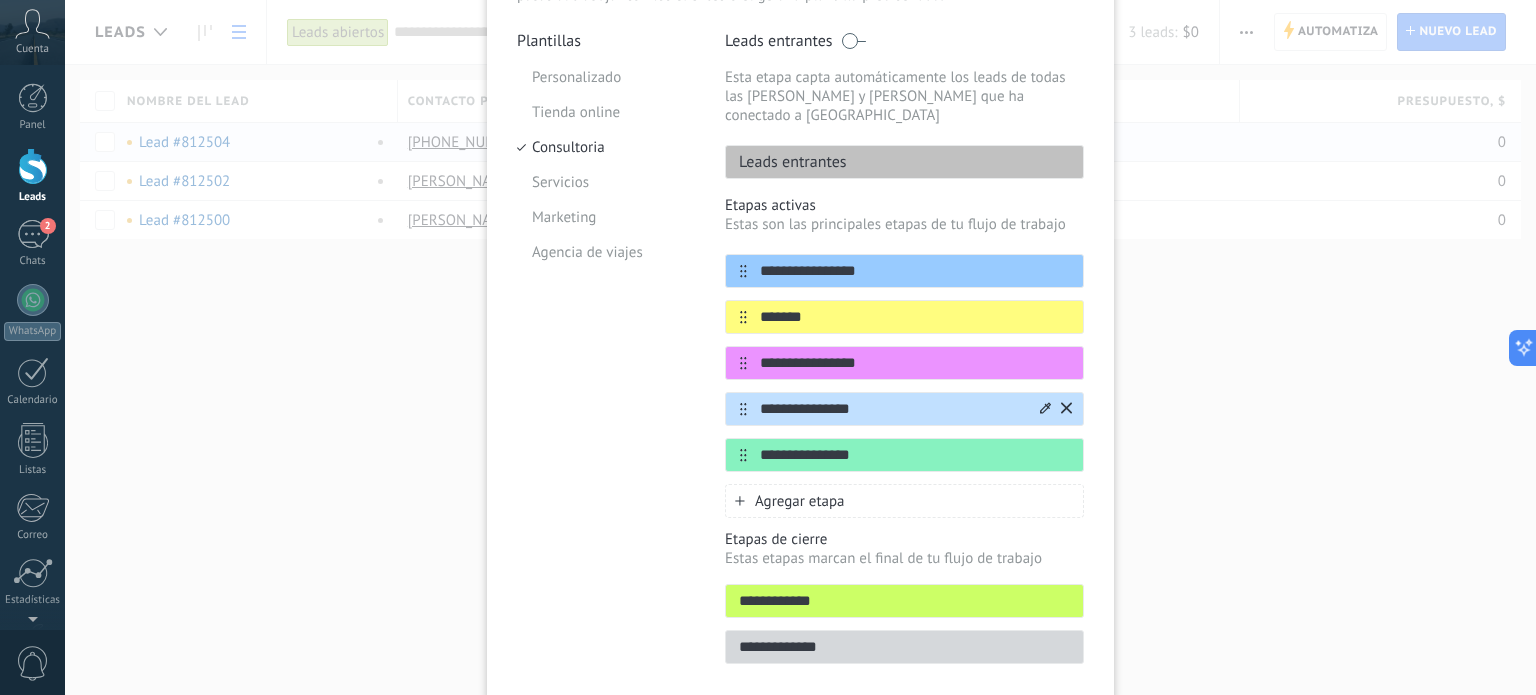 click on "**********" at bounding box center (892, 409) 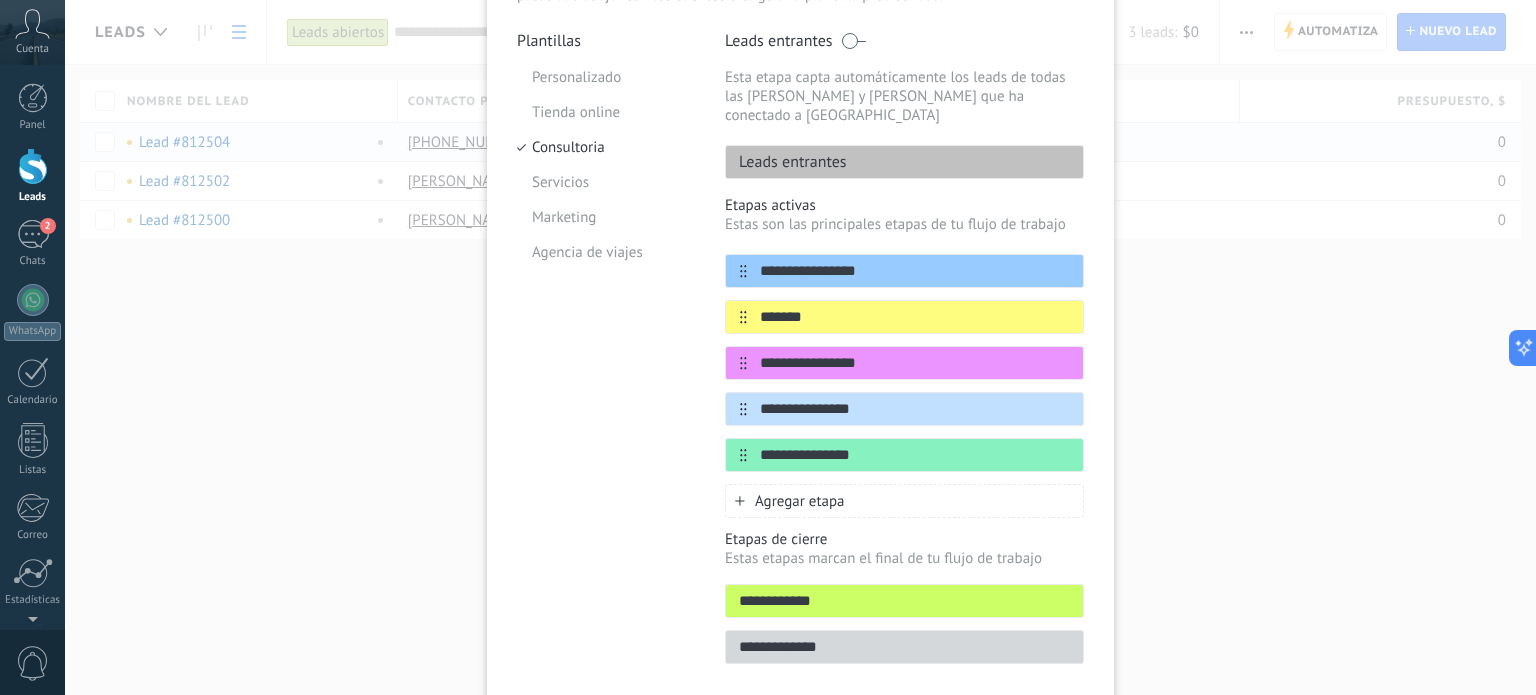 drag, startPoint x: 865, startPoint y: 391, endPoint x: 720, endPoint y: 390, distance: 145.00345 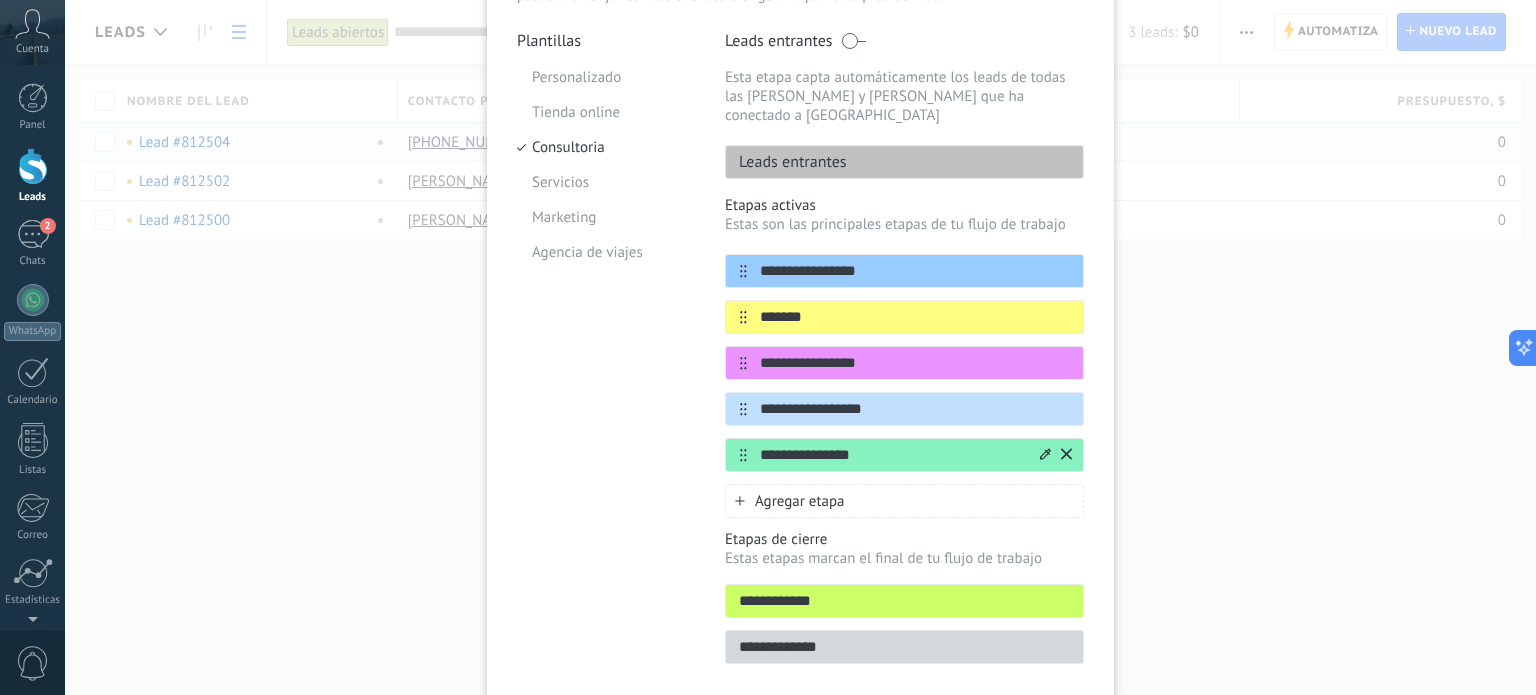 type on "**********" 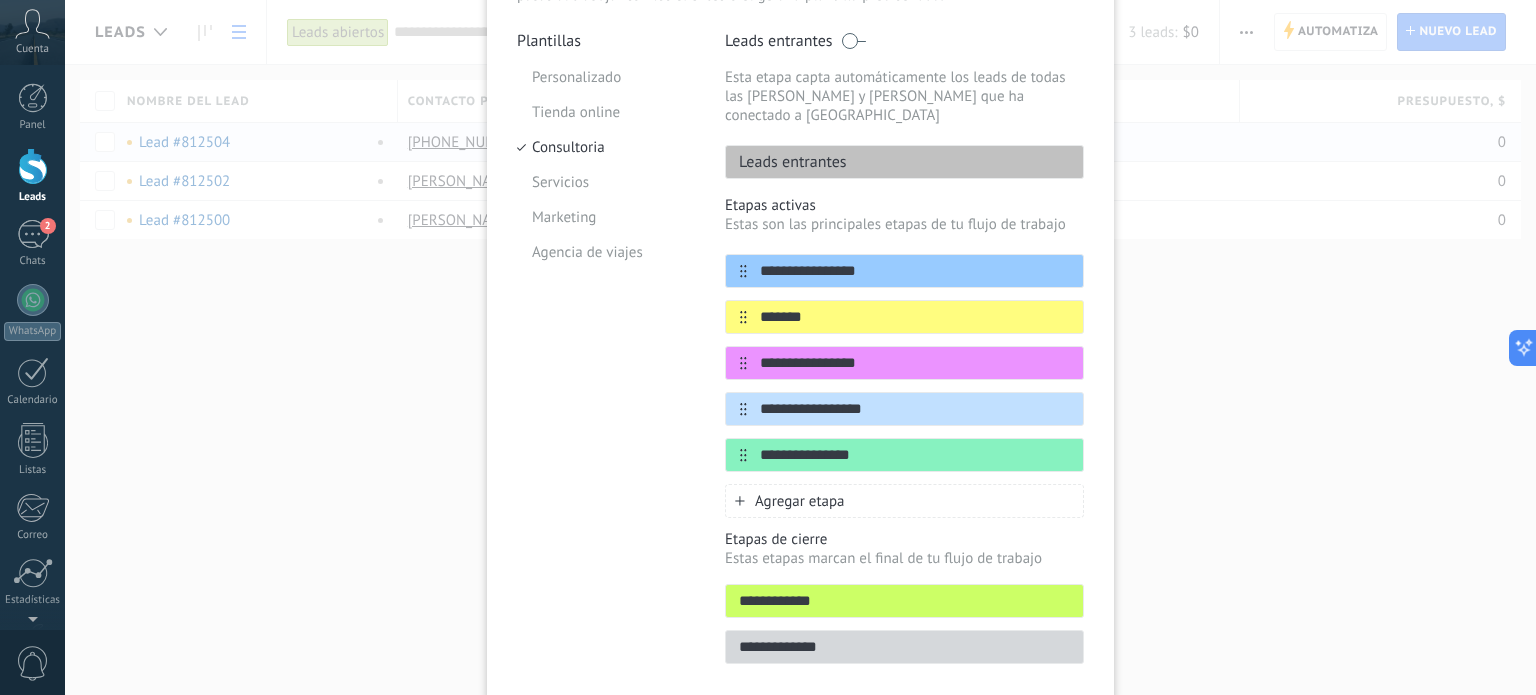 click on "Agregar etapa" at bounding box center (800, 501) 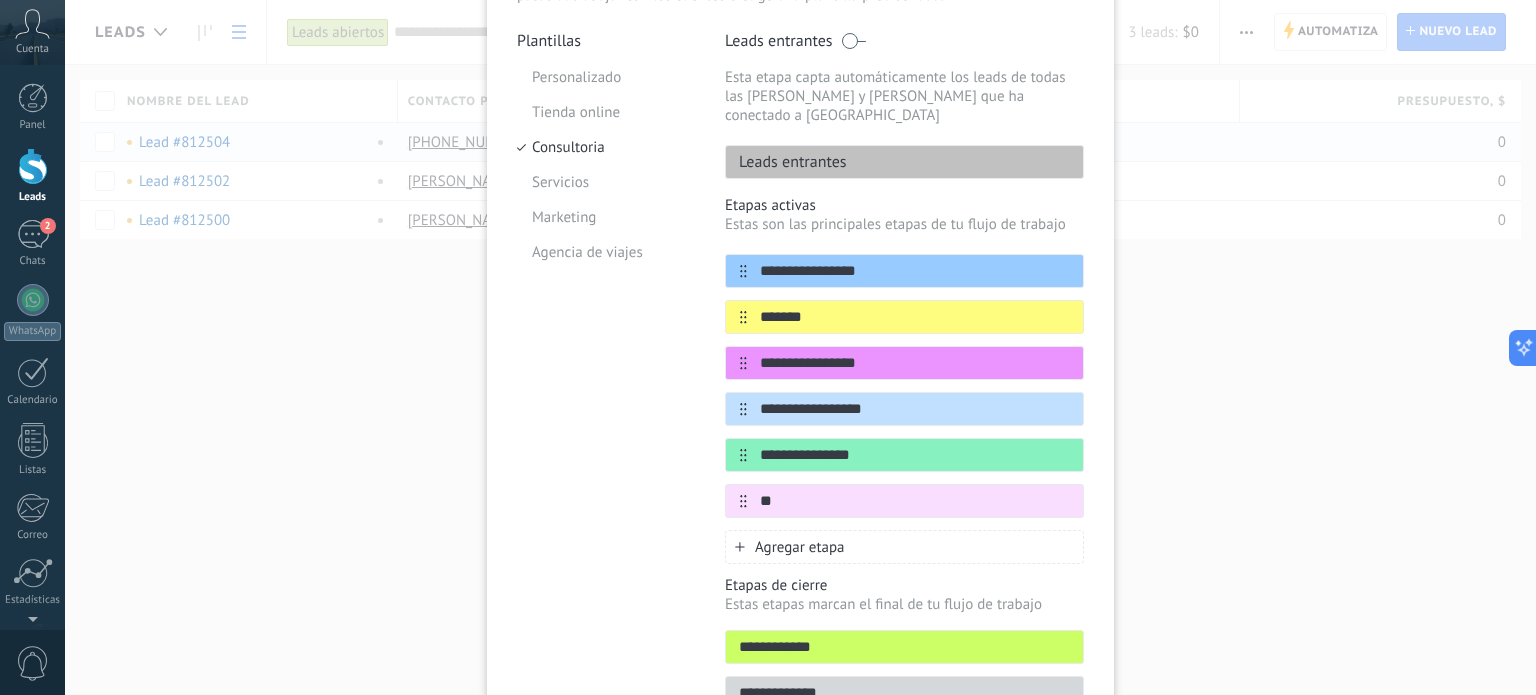type on "*" 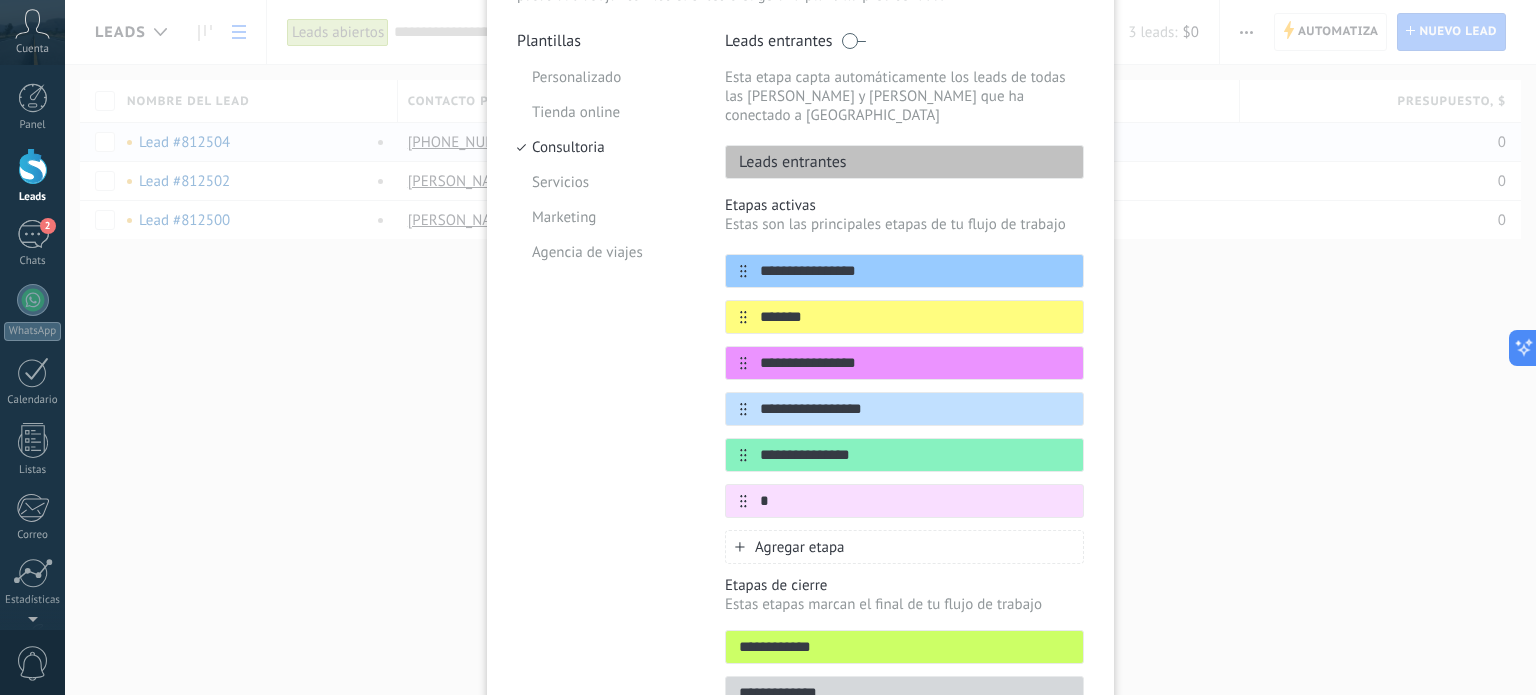type 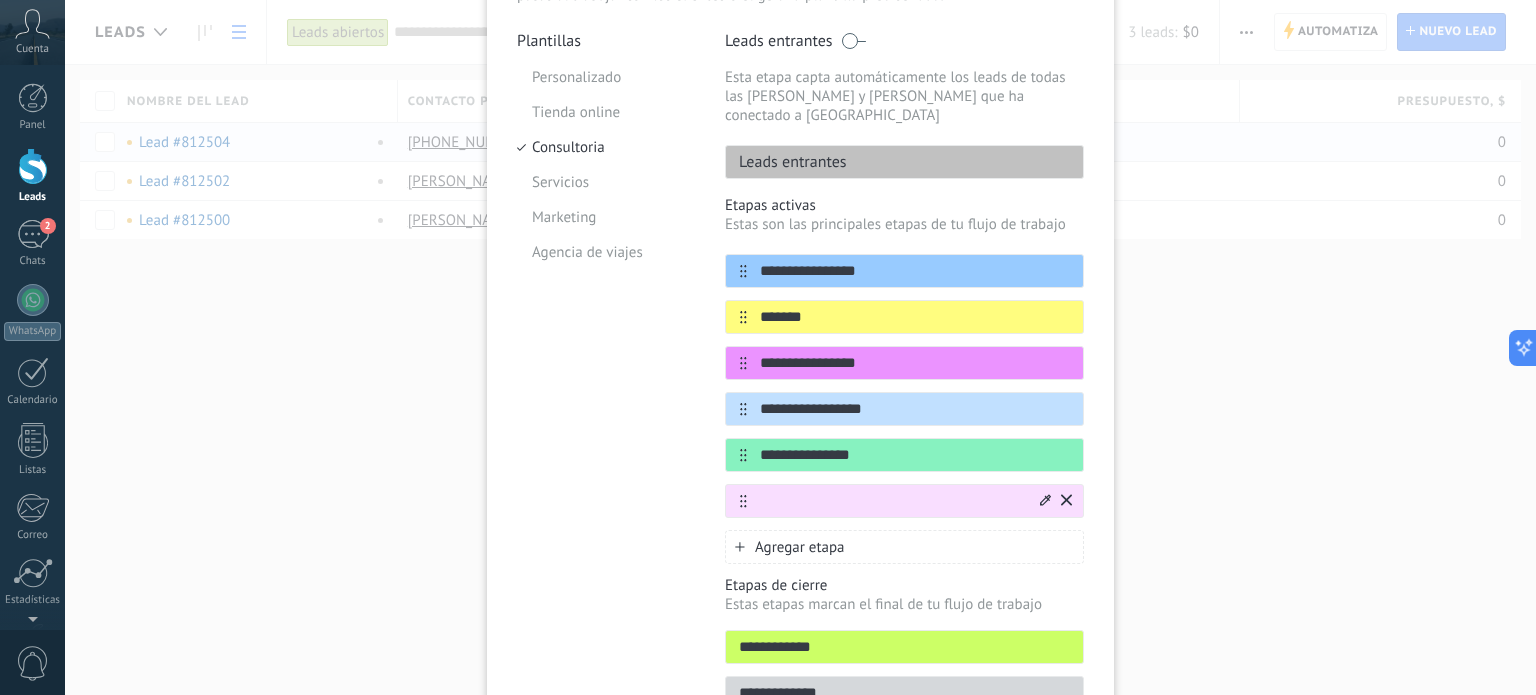 click 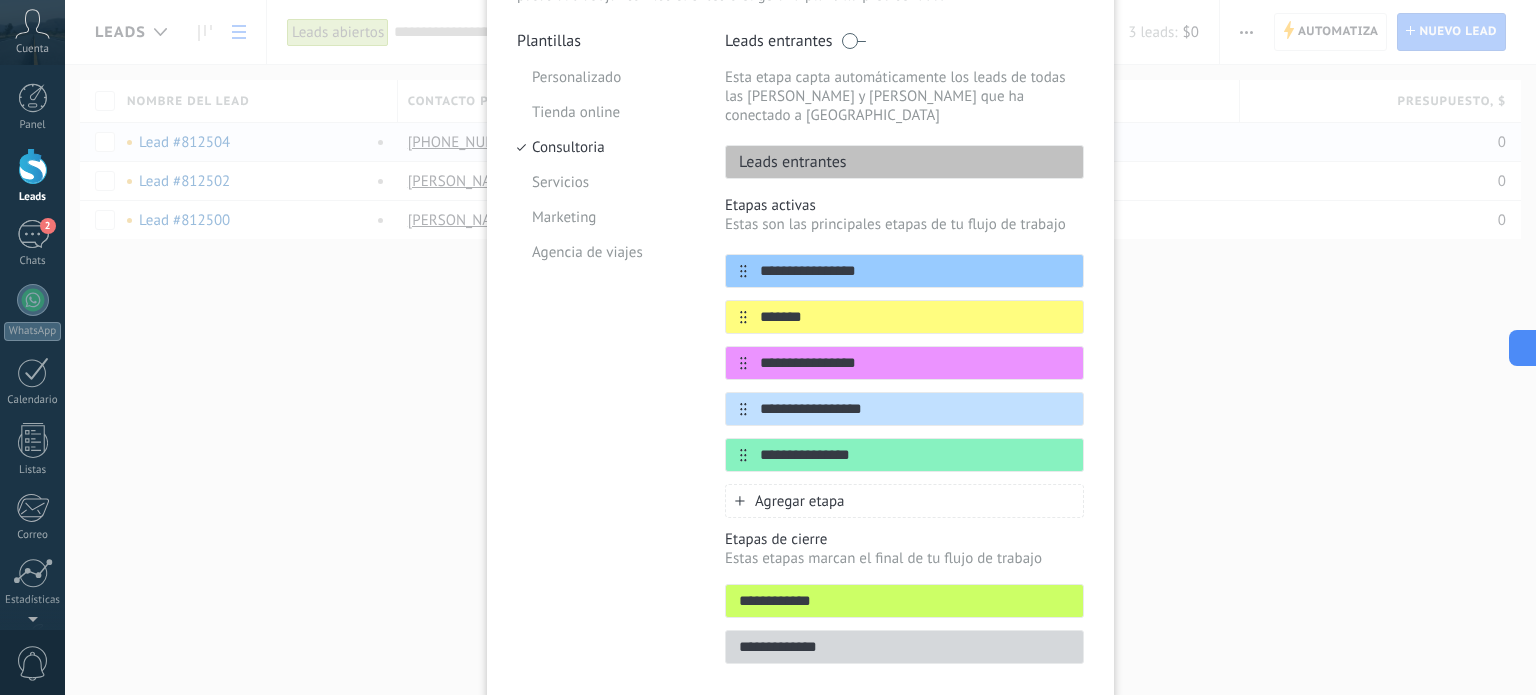 click on "**********" at bounding box center (904, 601) 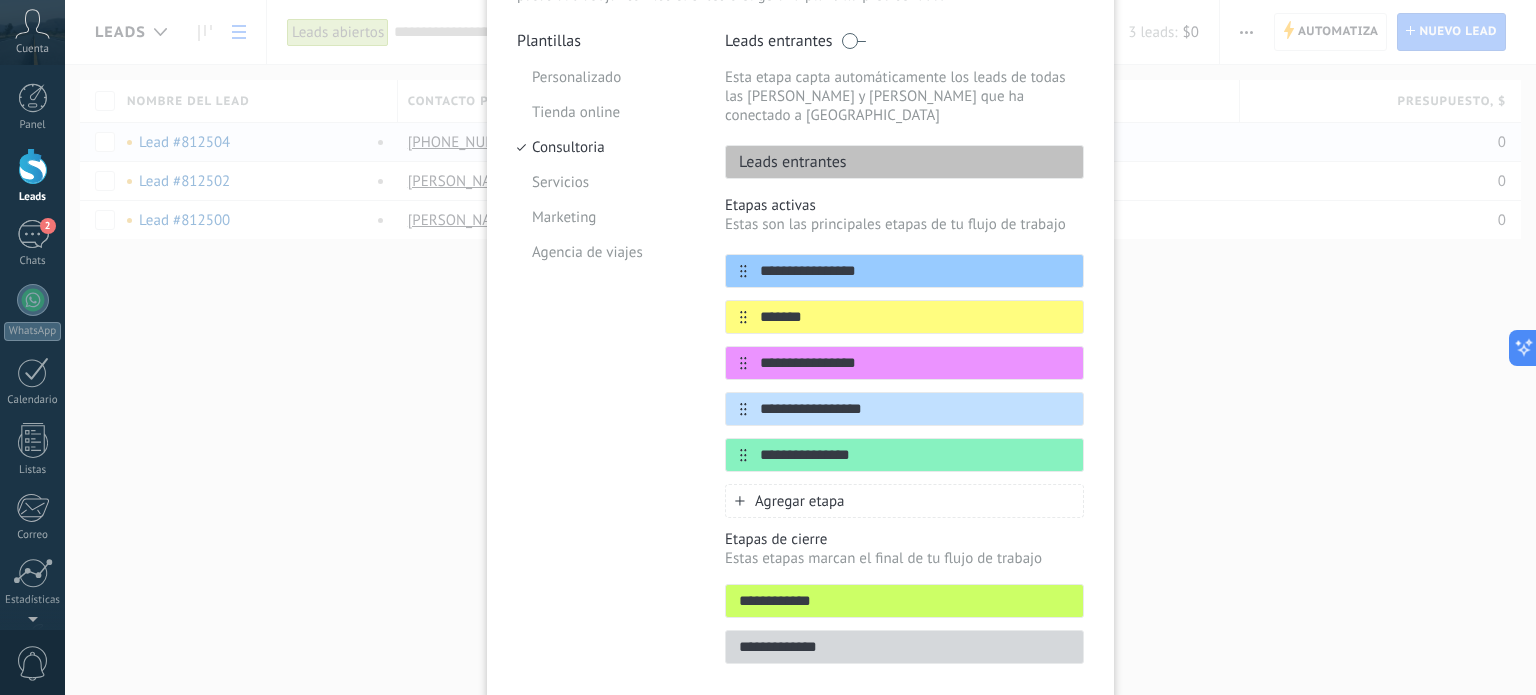 drag, startPoint x: 828, startPoint y: 579, endPoint x: 731, endPoint y: 579, distance: 97 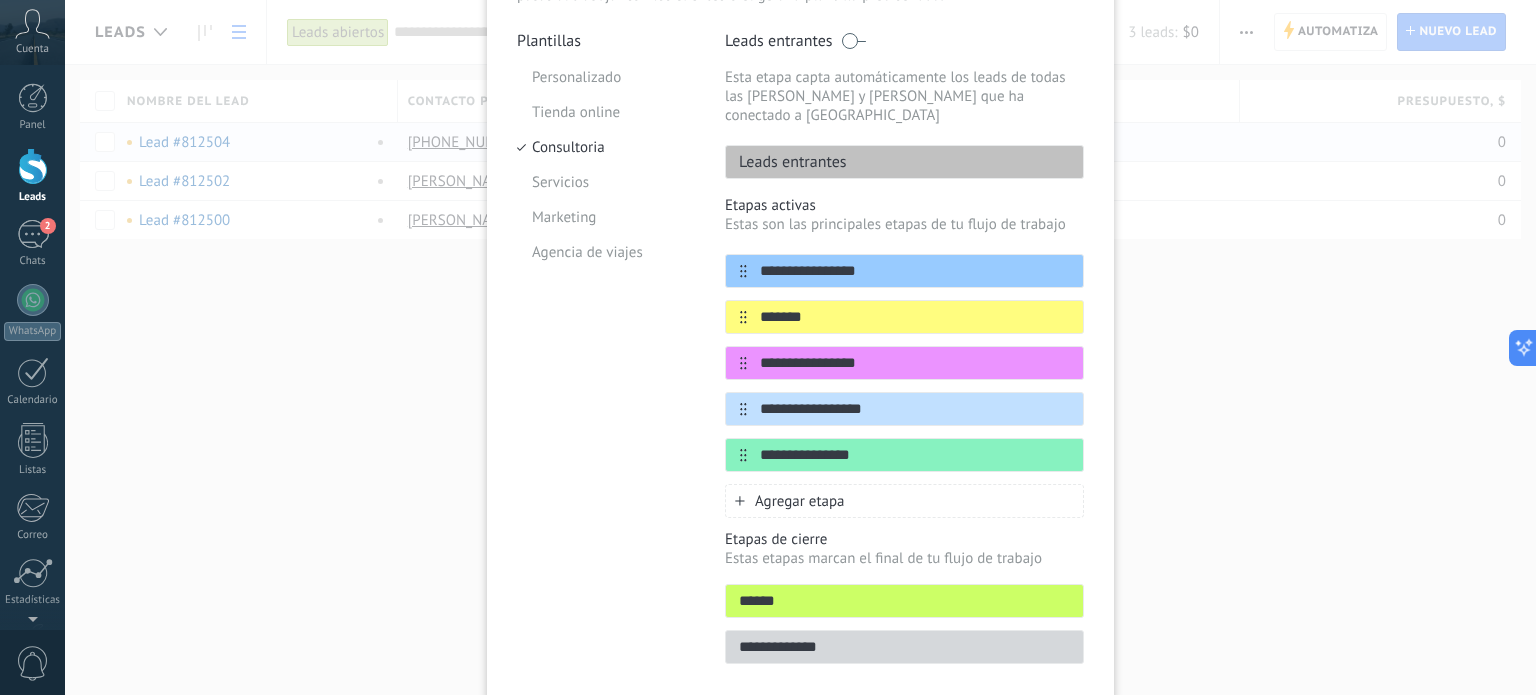 type on "******" 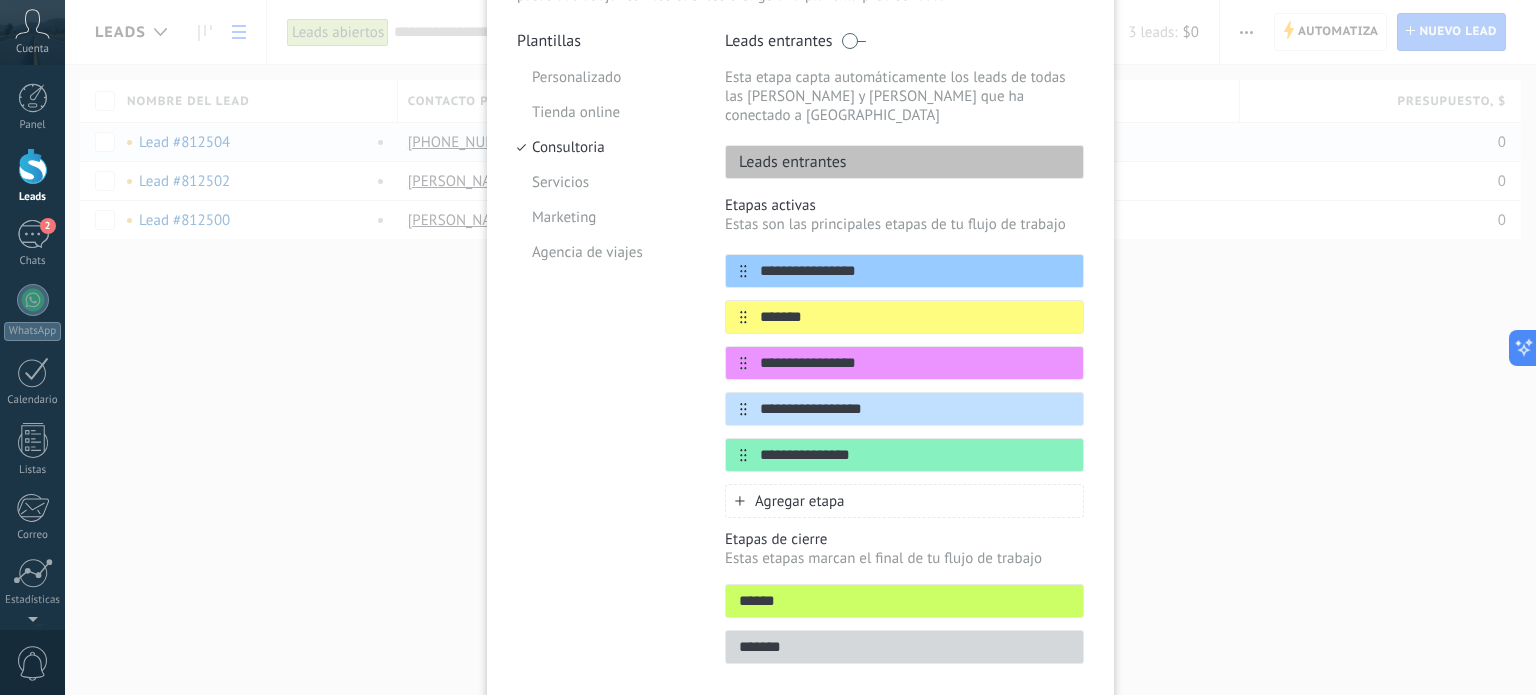 type on "*******" 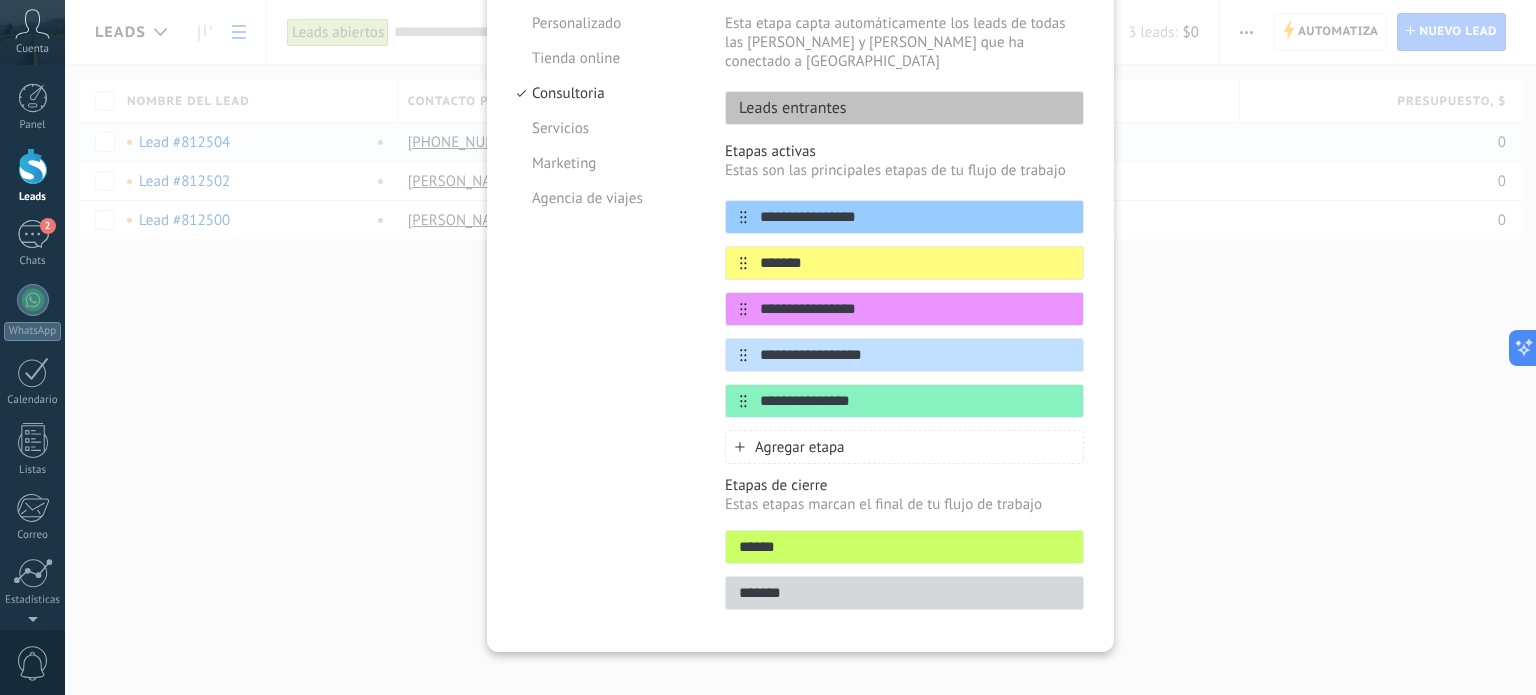 scroll, scrollTop: 0, scrollLeft: 0, axis: both 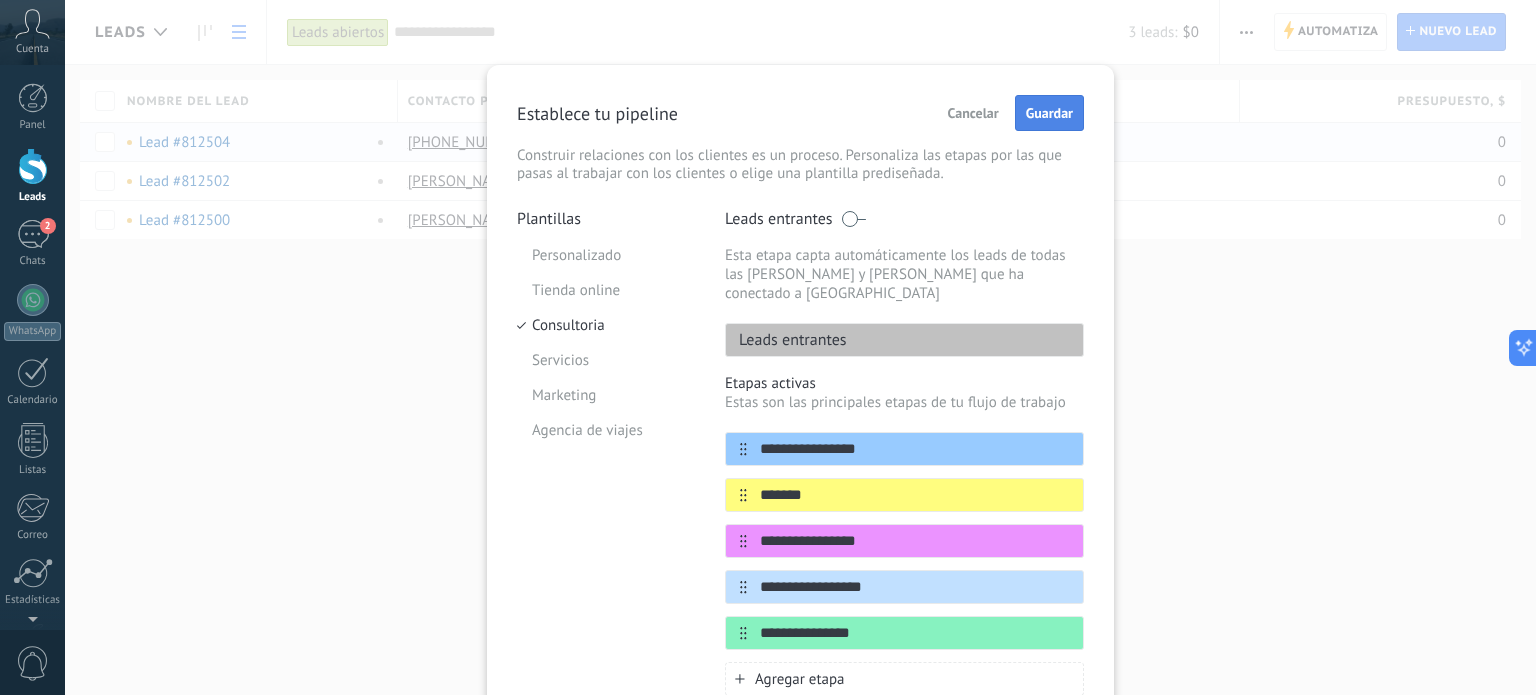 click on "Guardar" at bounding box center [1049, 113] 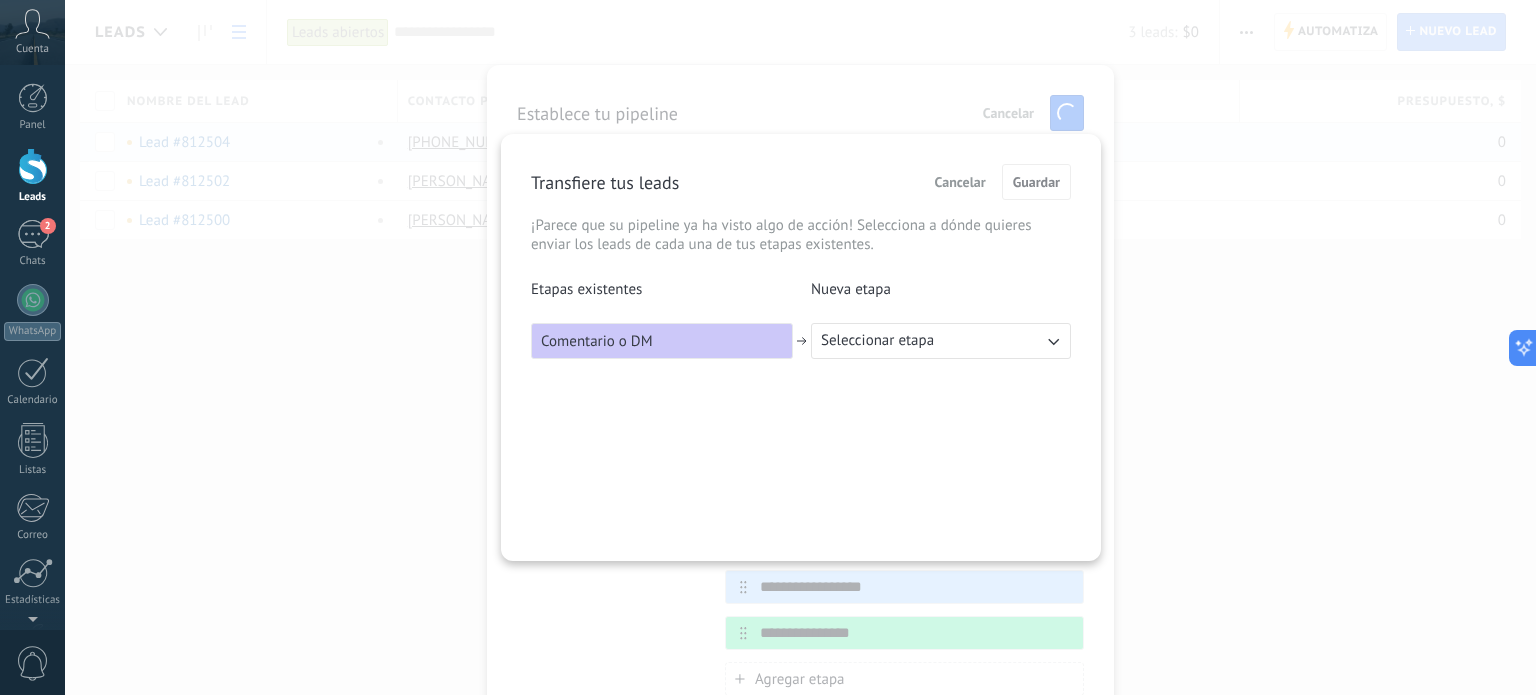 click on "Seleccionar etapa" at bounding box center (877, 341) 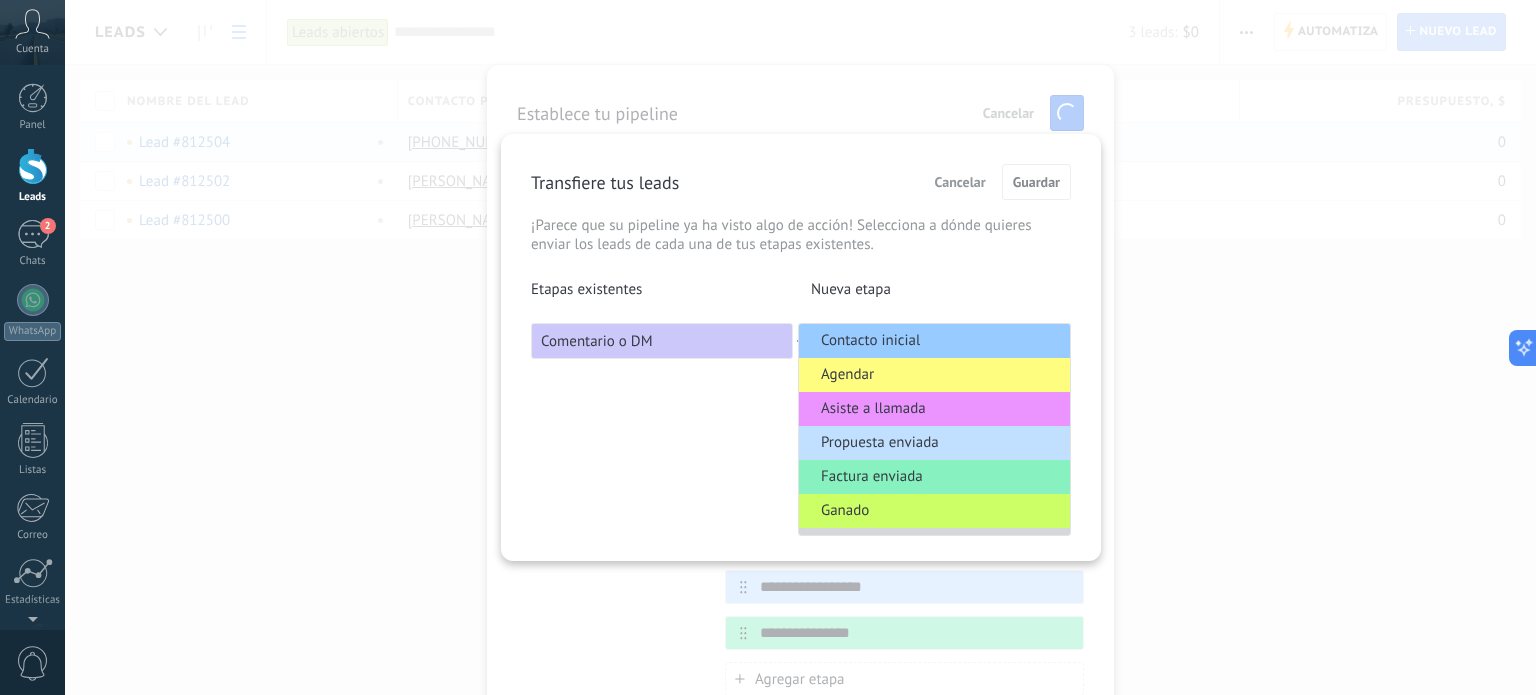 click on "Contacto inicial" at bounding box center [870, 341] 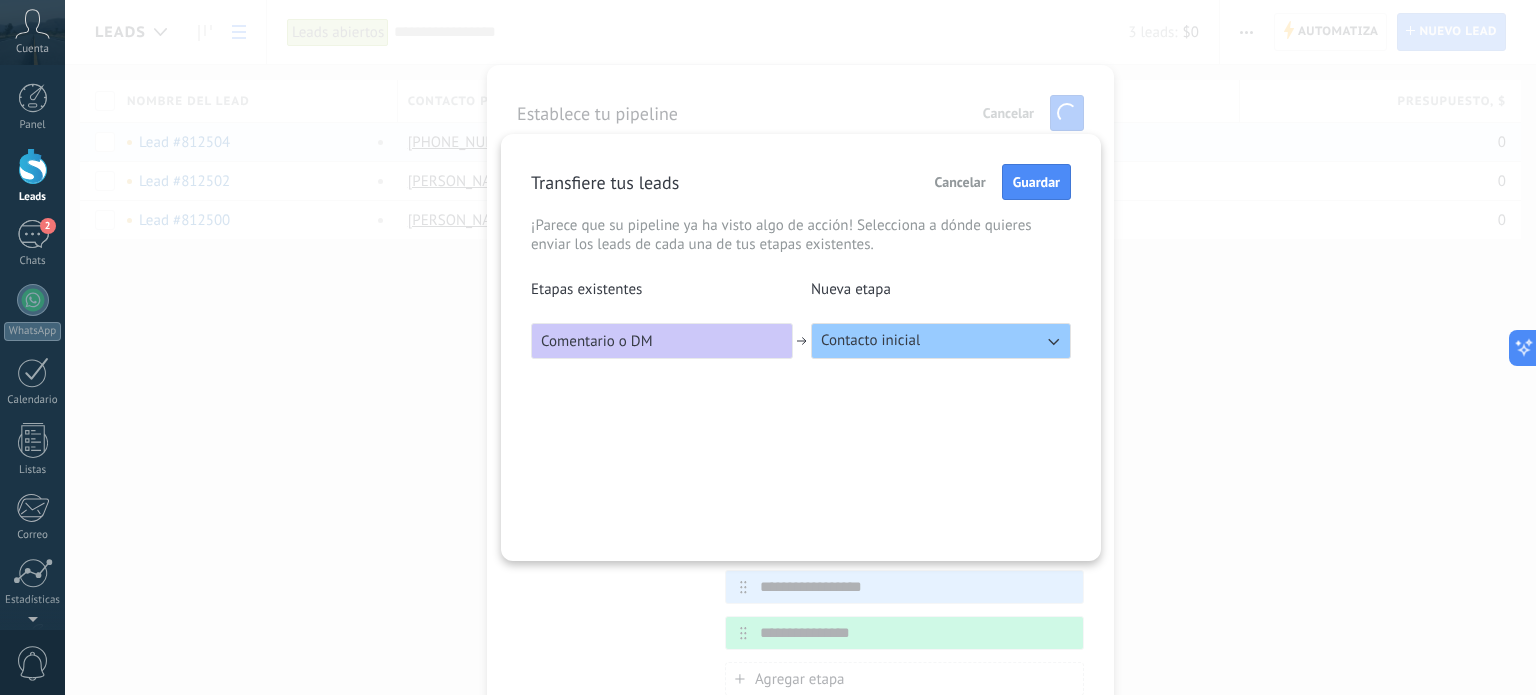 click on "Guardar" at bounding box center [1036, 182] 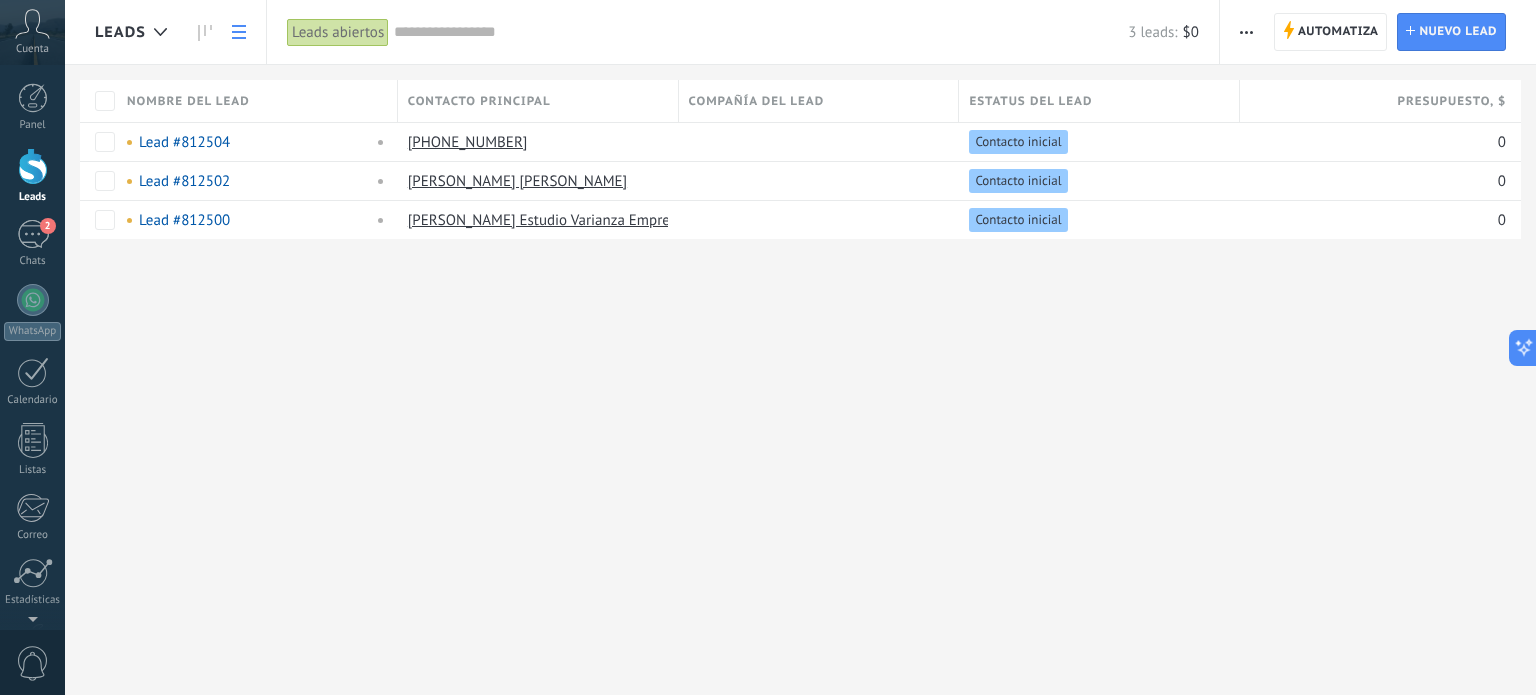 click at bounding box center [33, 166] 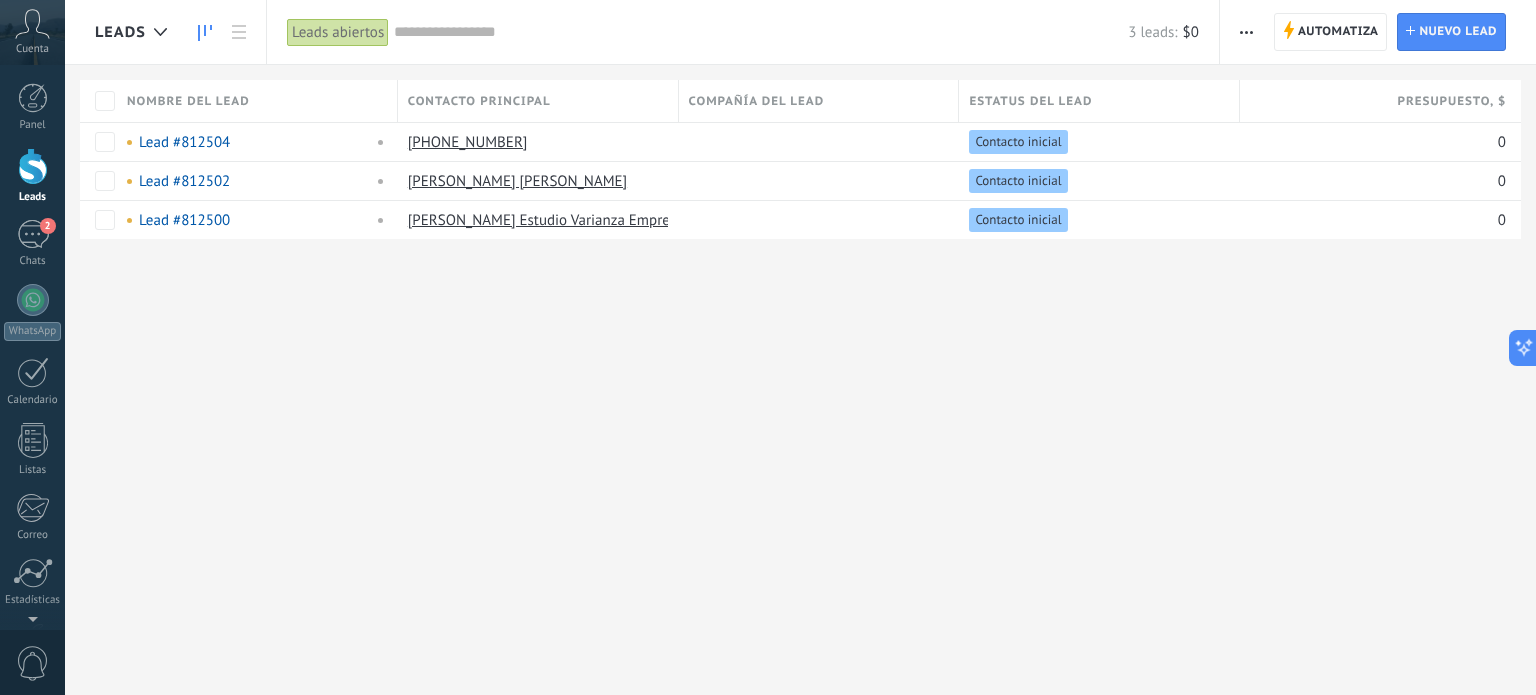 click 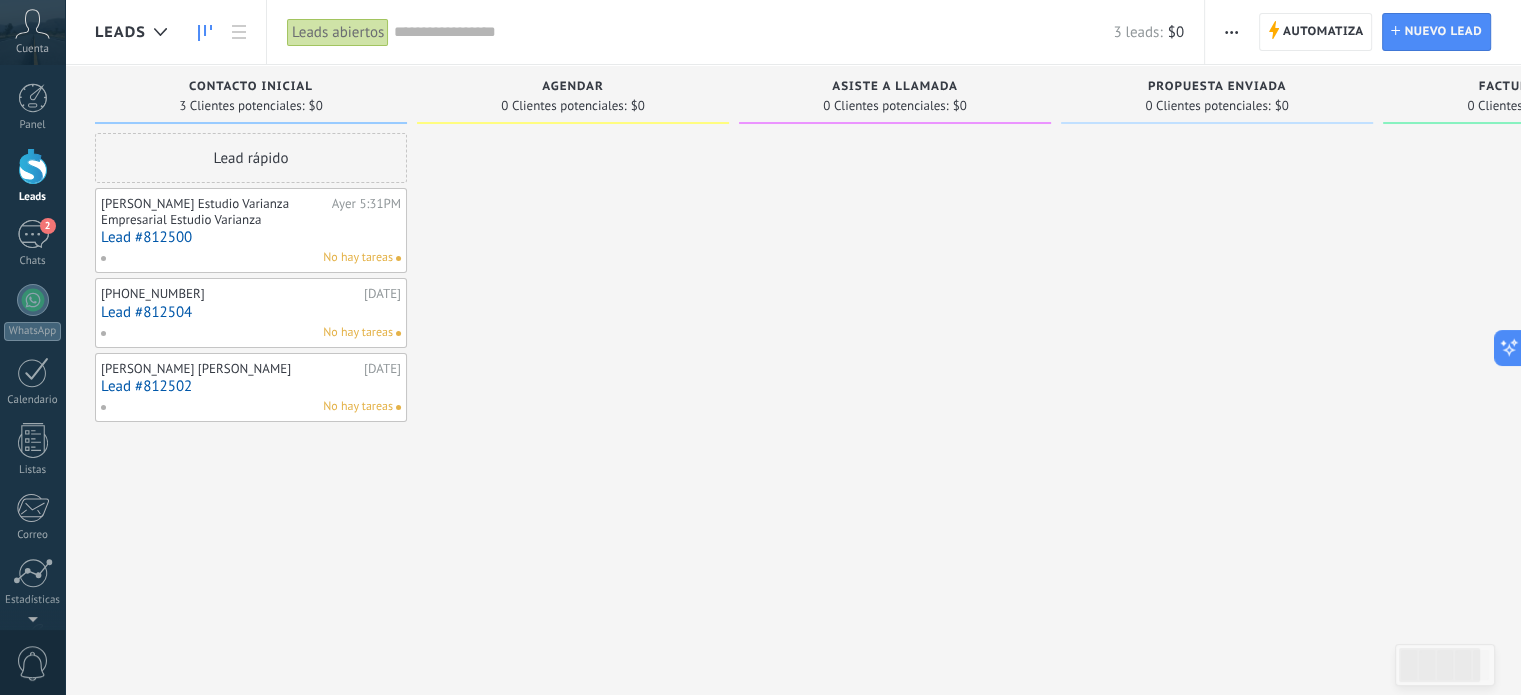 click on "Lead rápido" at bounding box center [251, 158] 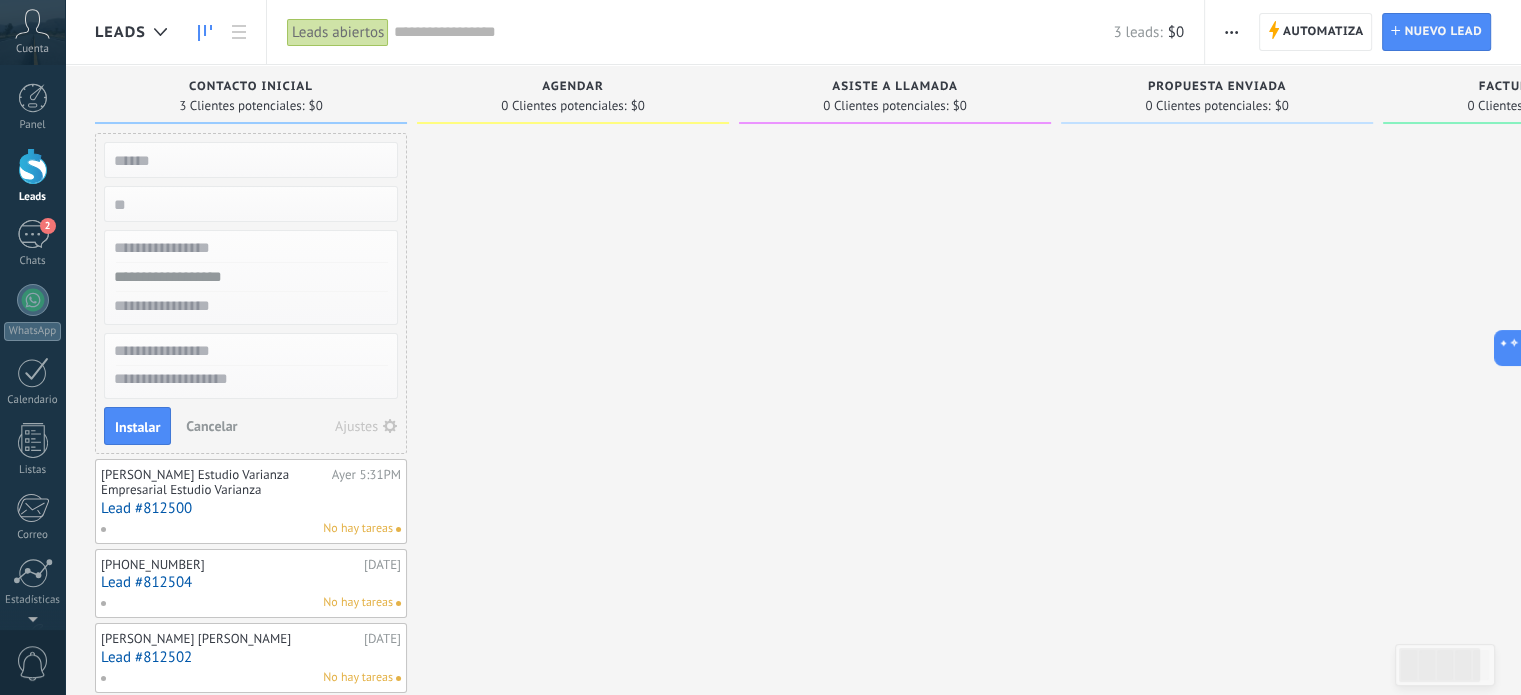 click at bounding box center (249, 160) 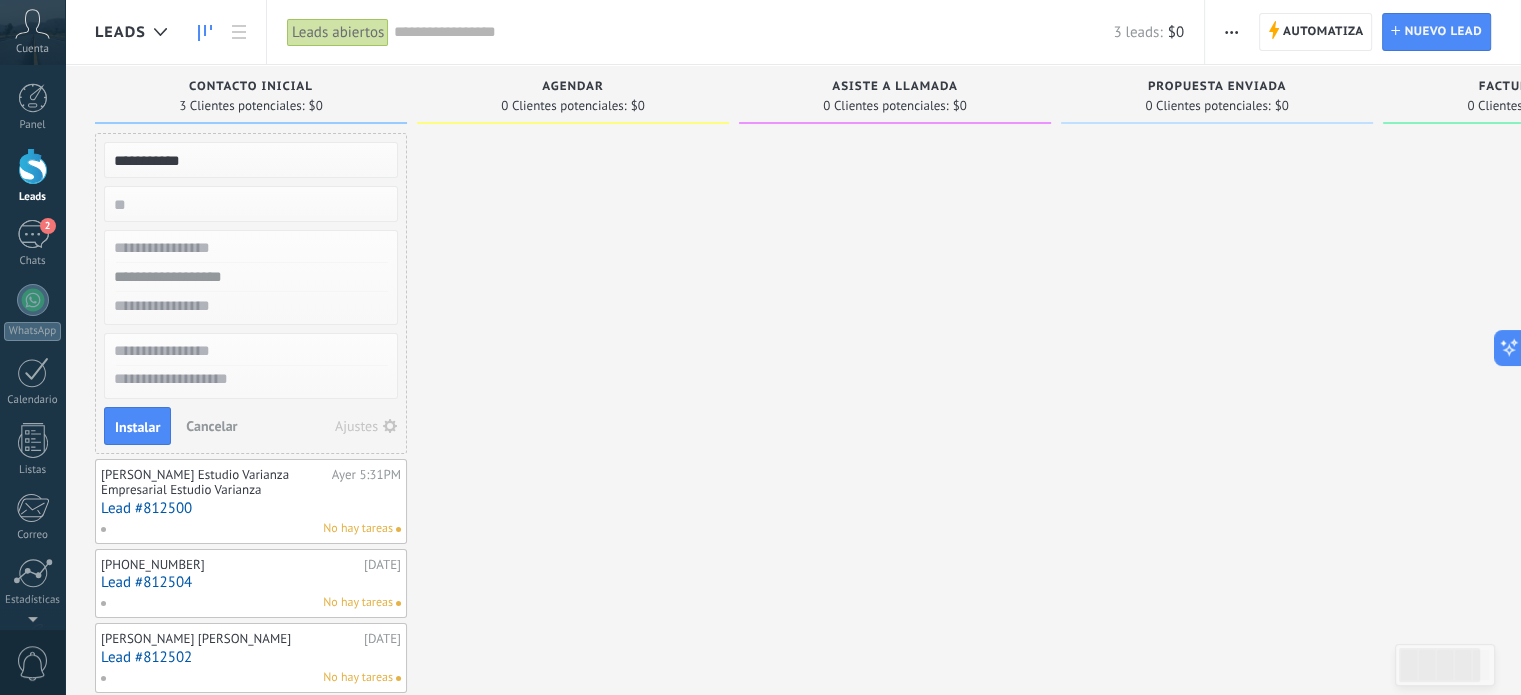 type on "**********" 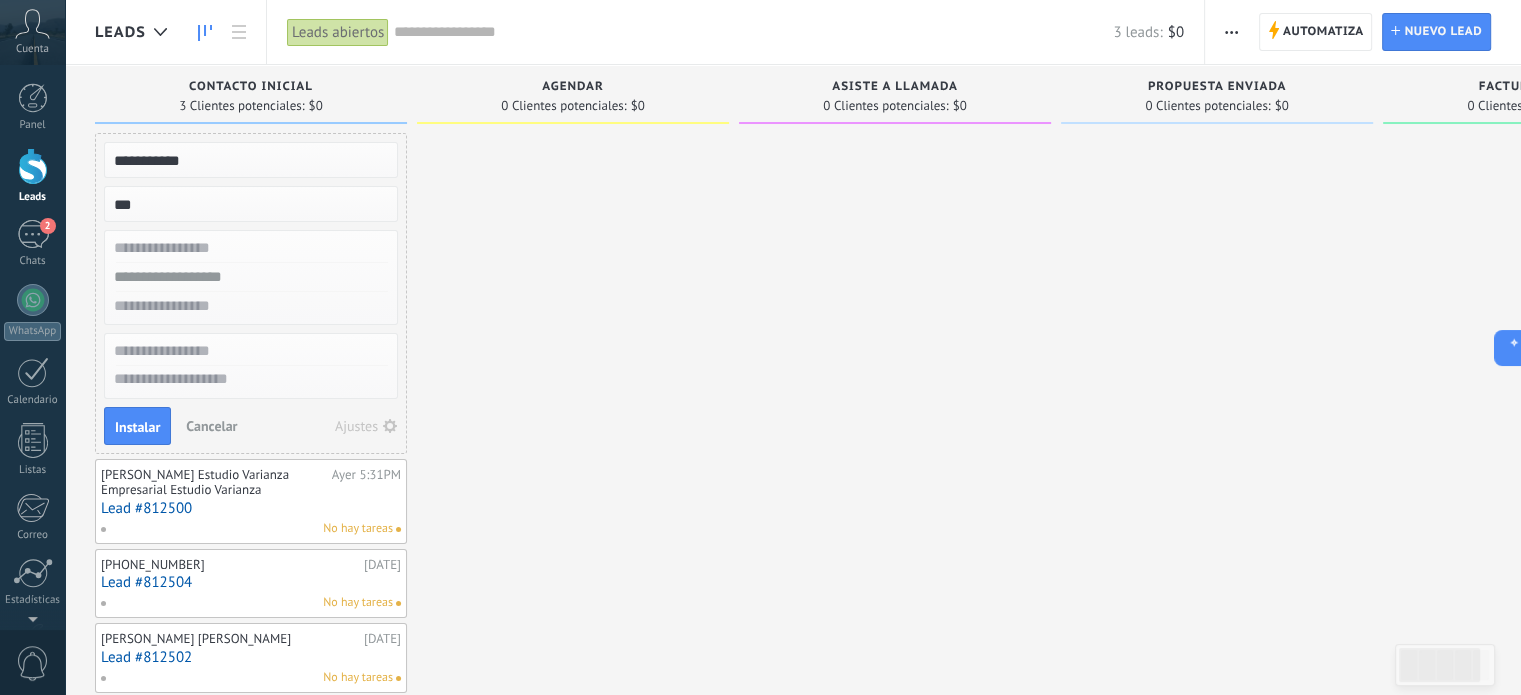 type on "***" 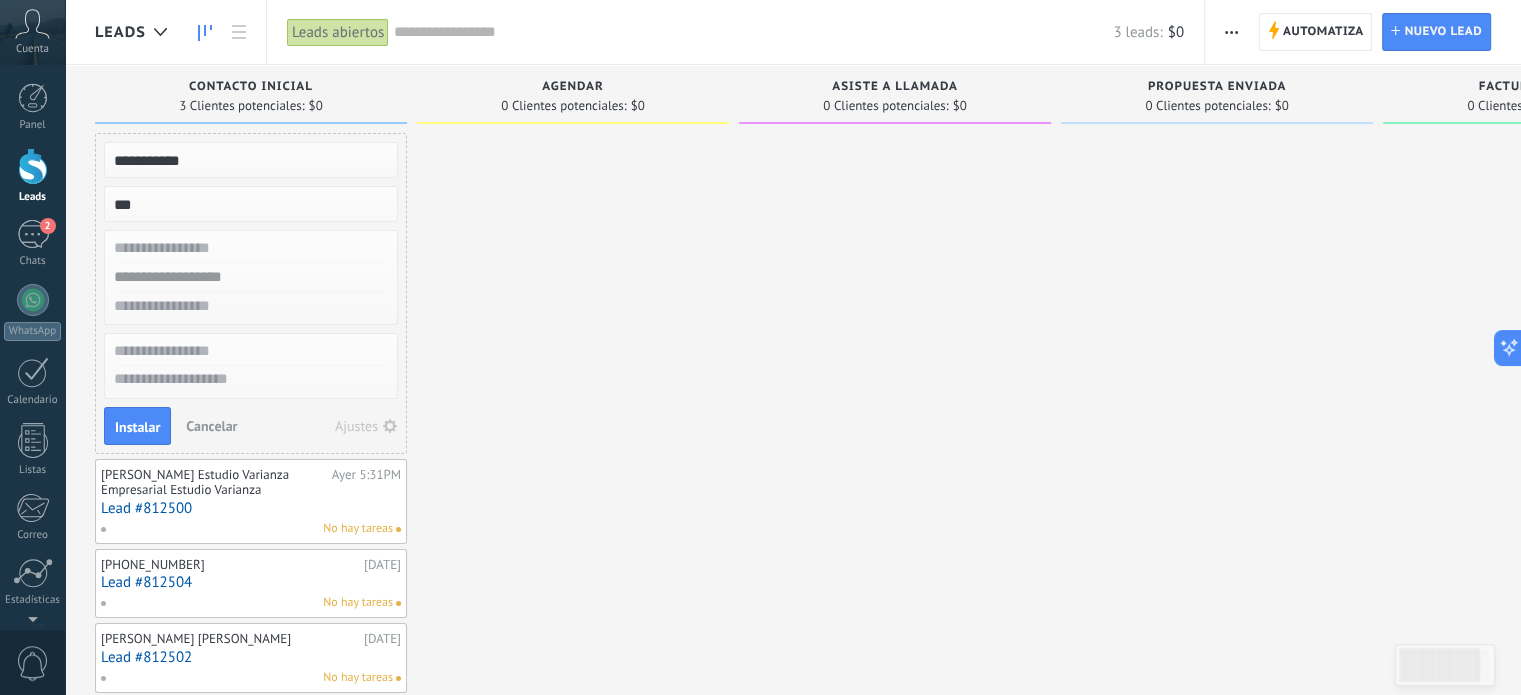 click at bounding box center (249, 248) 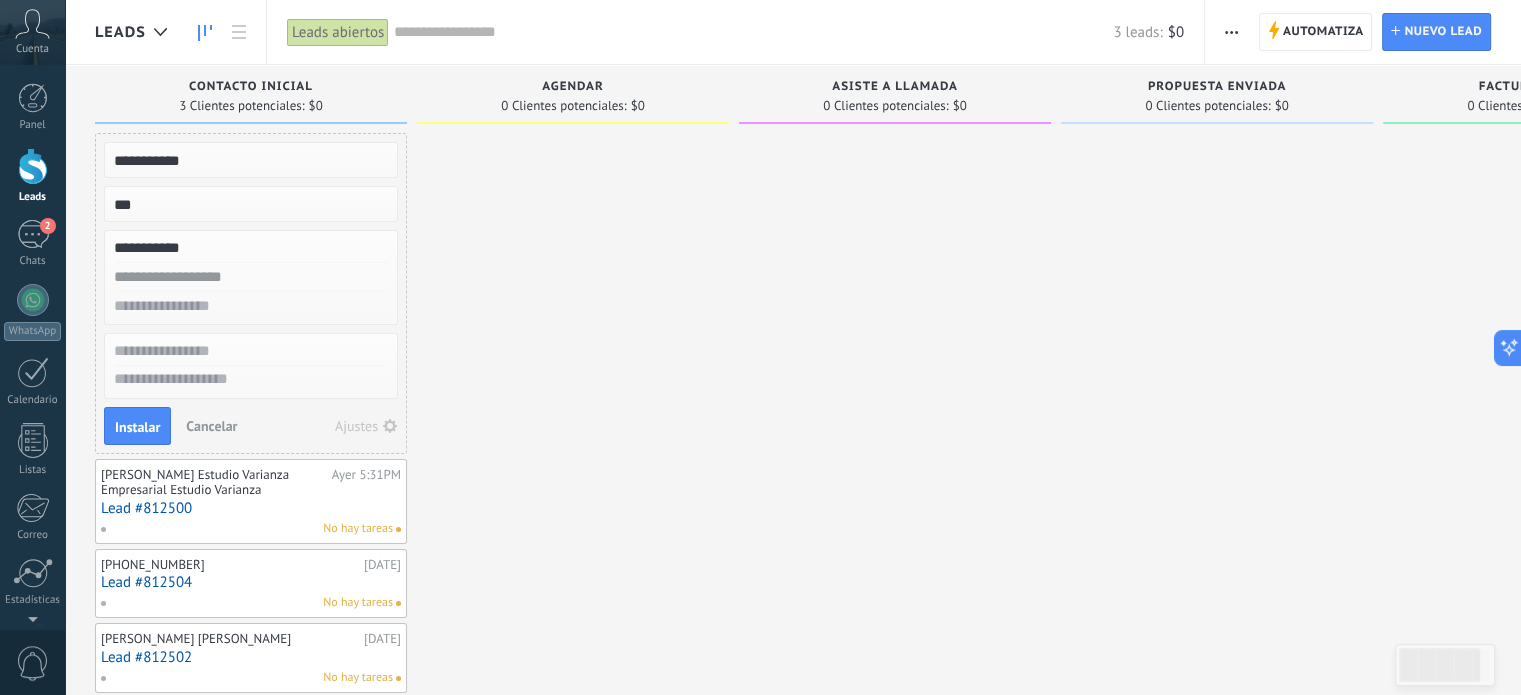 type on "**********" 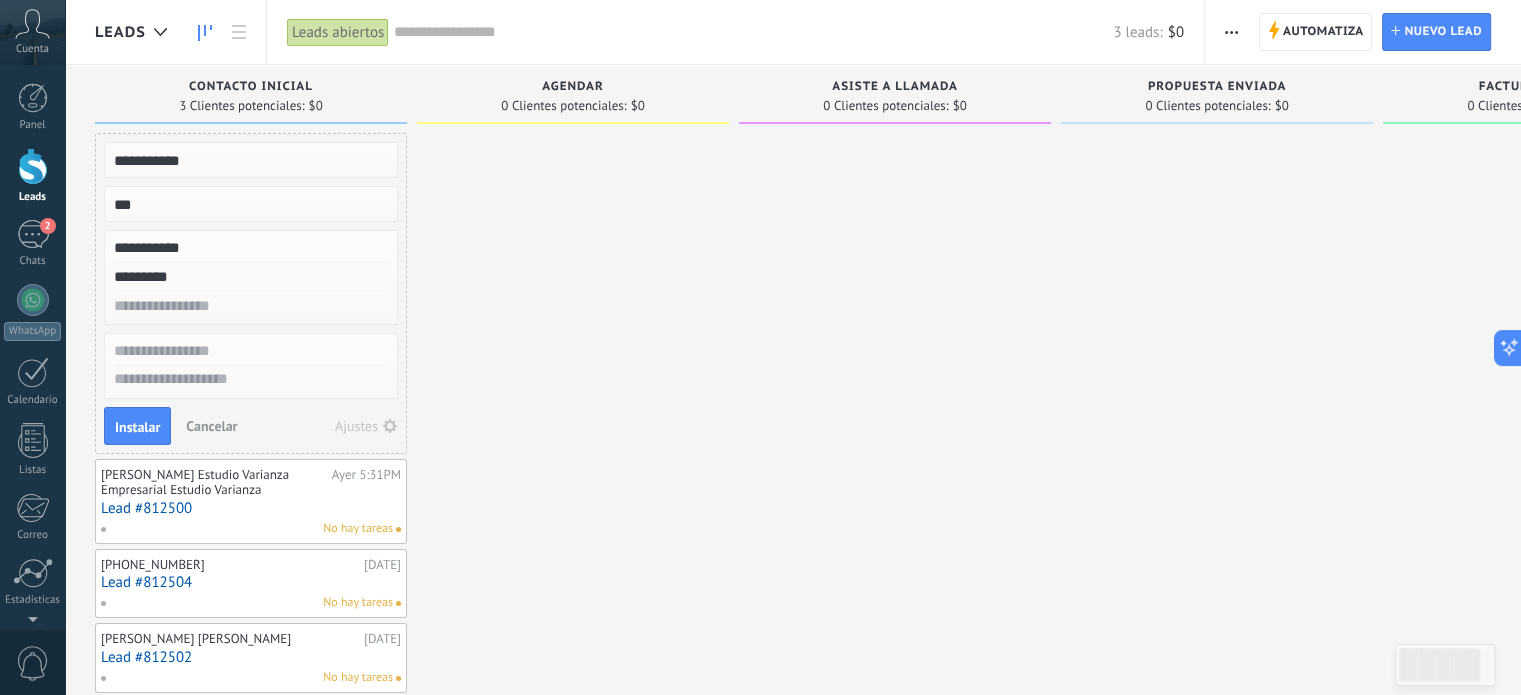 type on "*********" 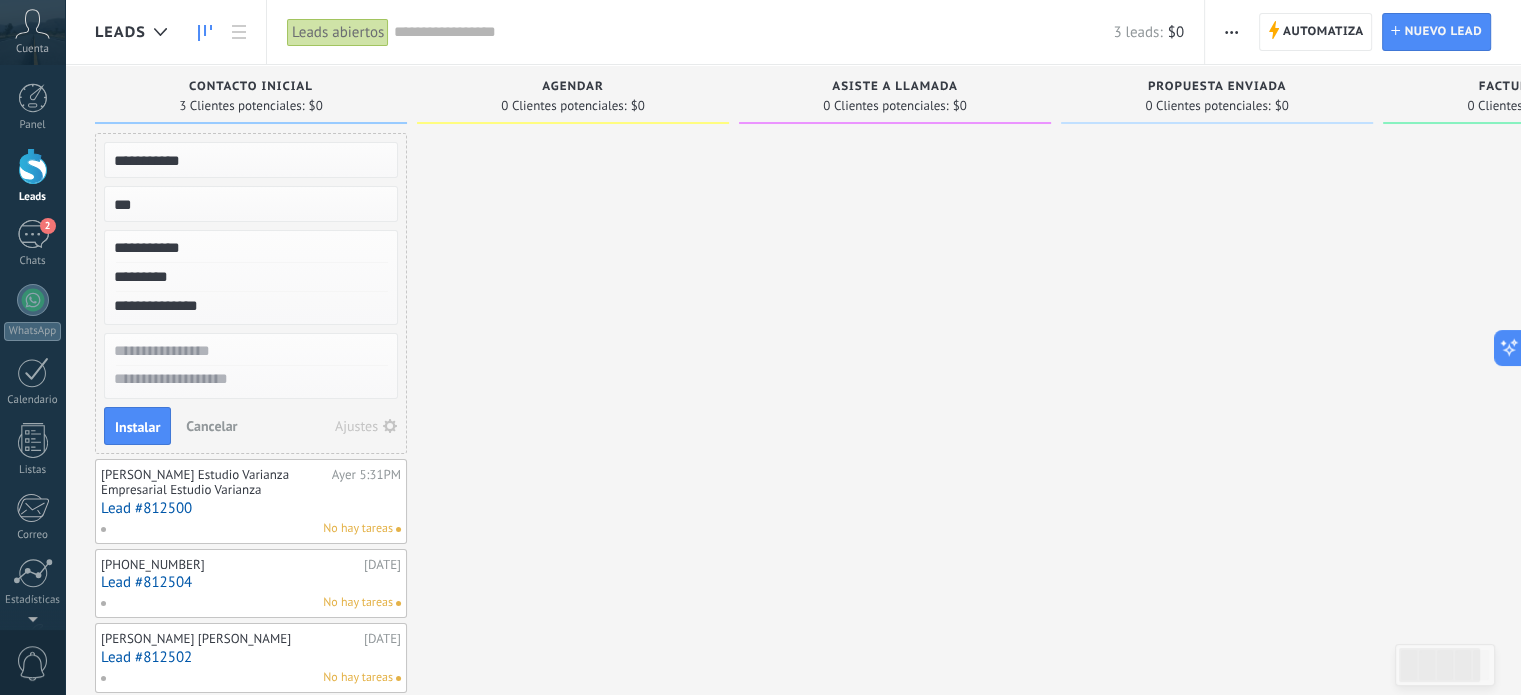 type on "**********" 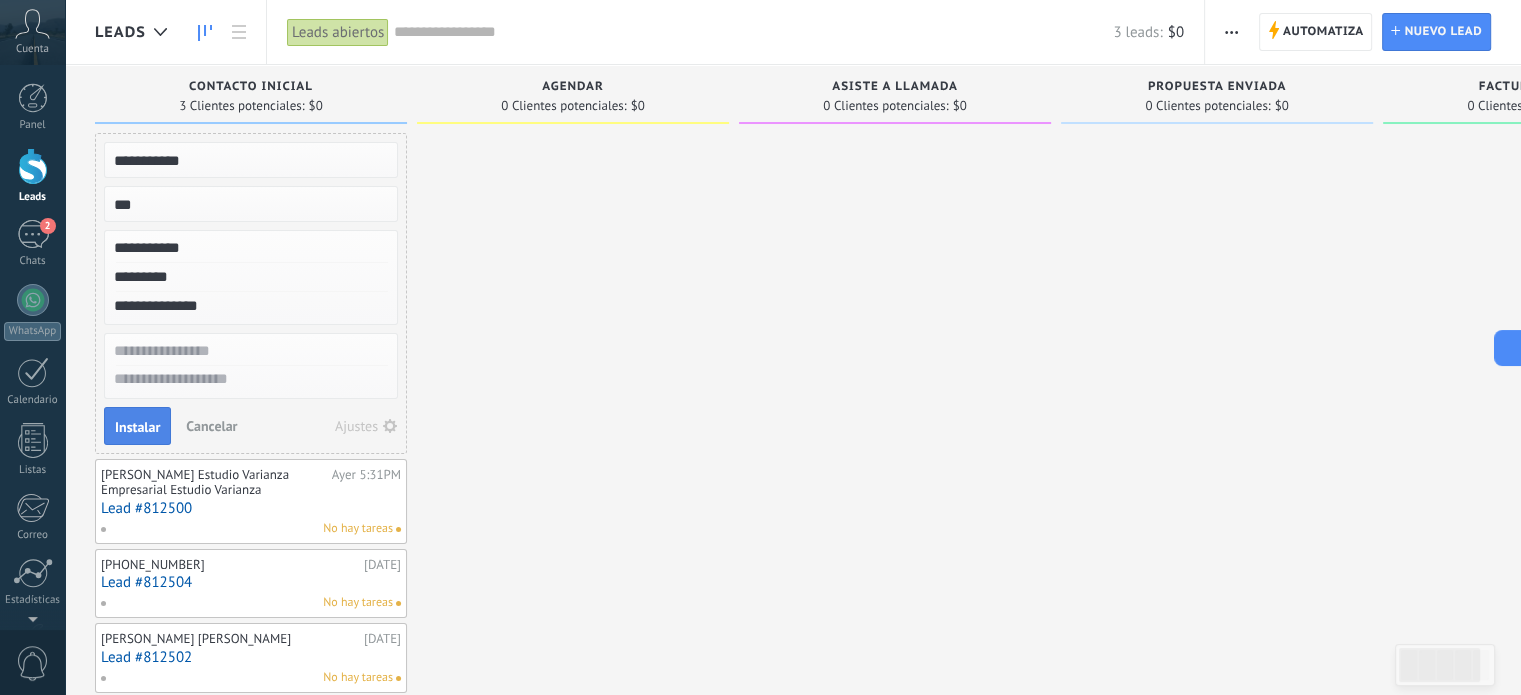 click on "Instalar" at bounding box center [137, 427] 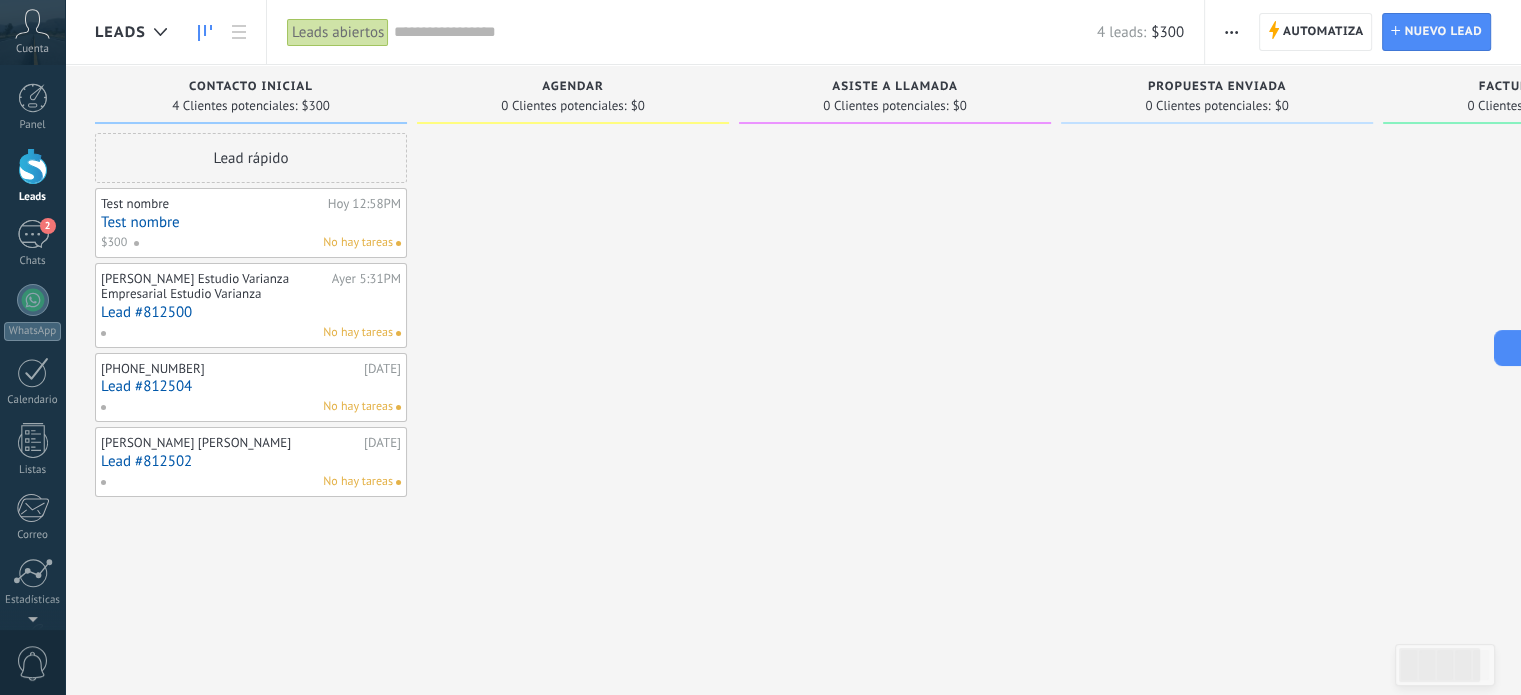 click on "Test nombre" at bounding box center (251, 222) 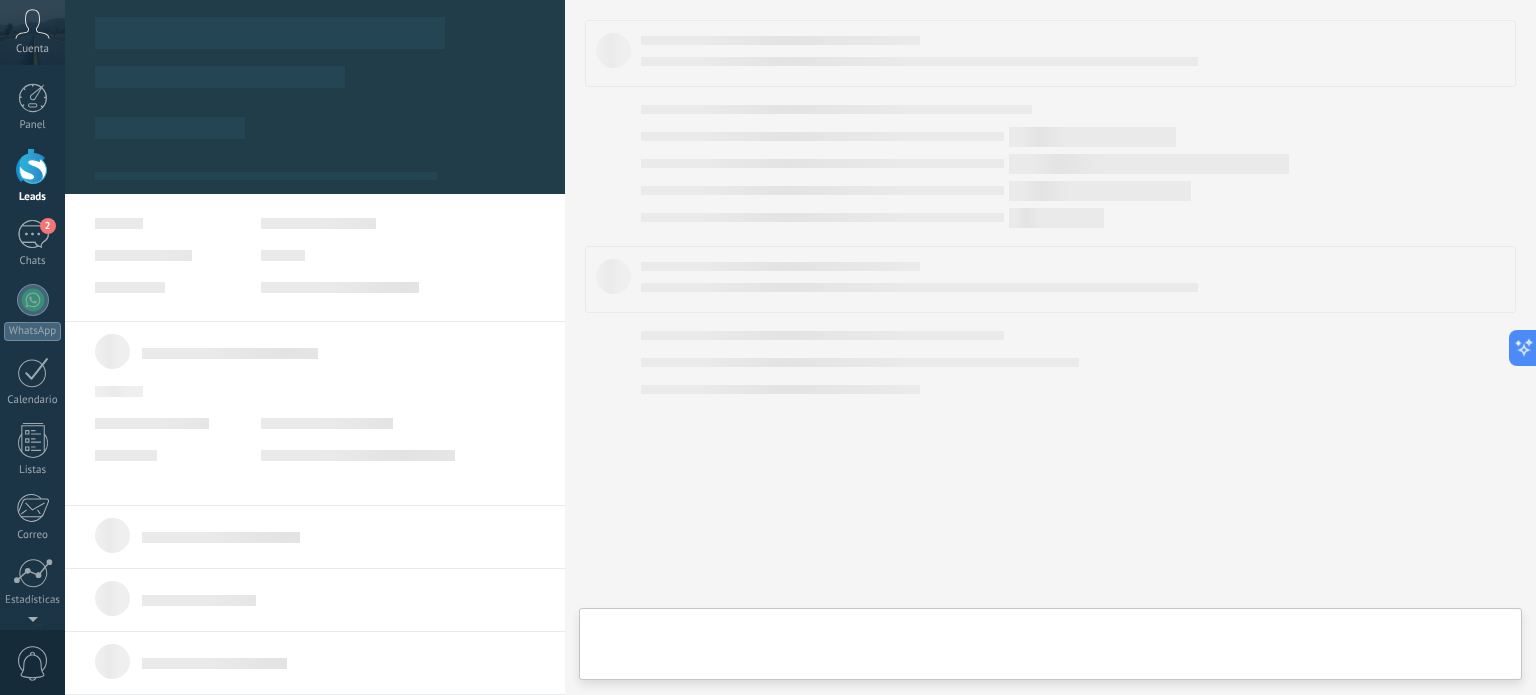 type on "**********" 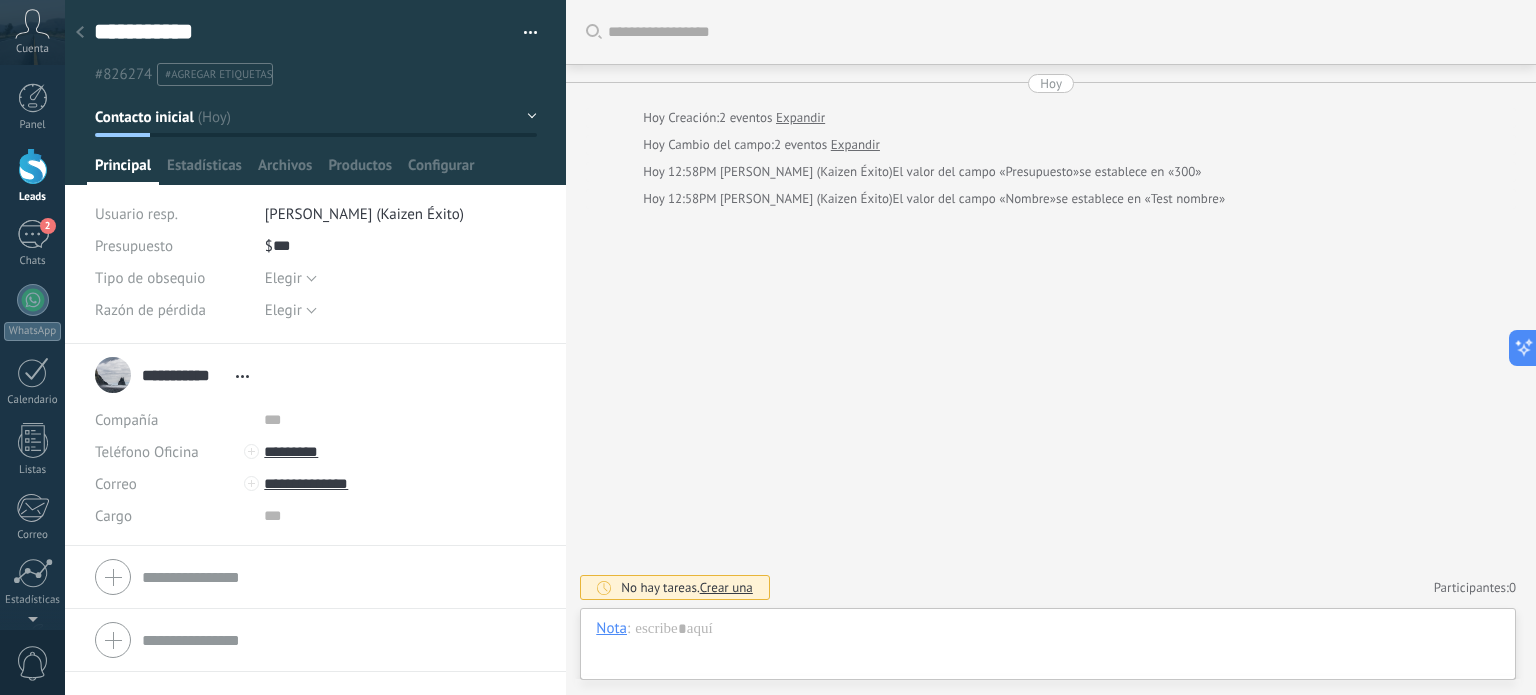 scroll, scrollTop: 29, scrollLeft: 0, axis: vertical 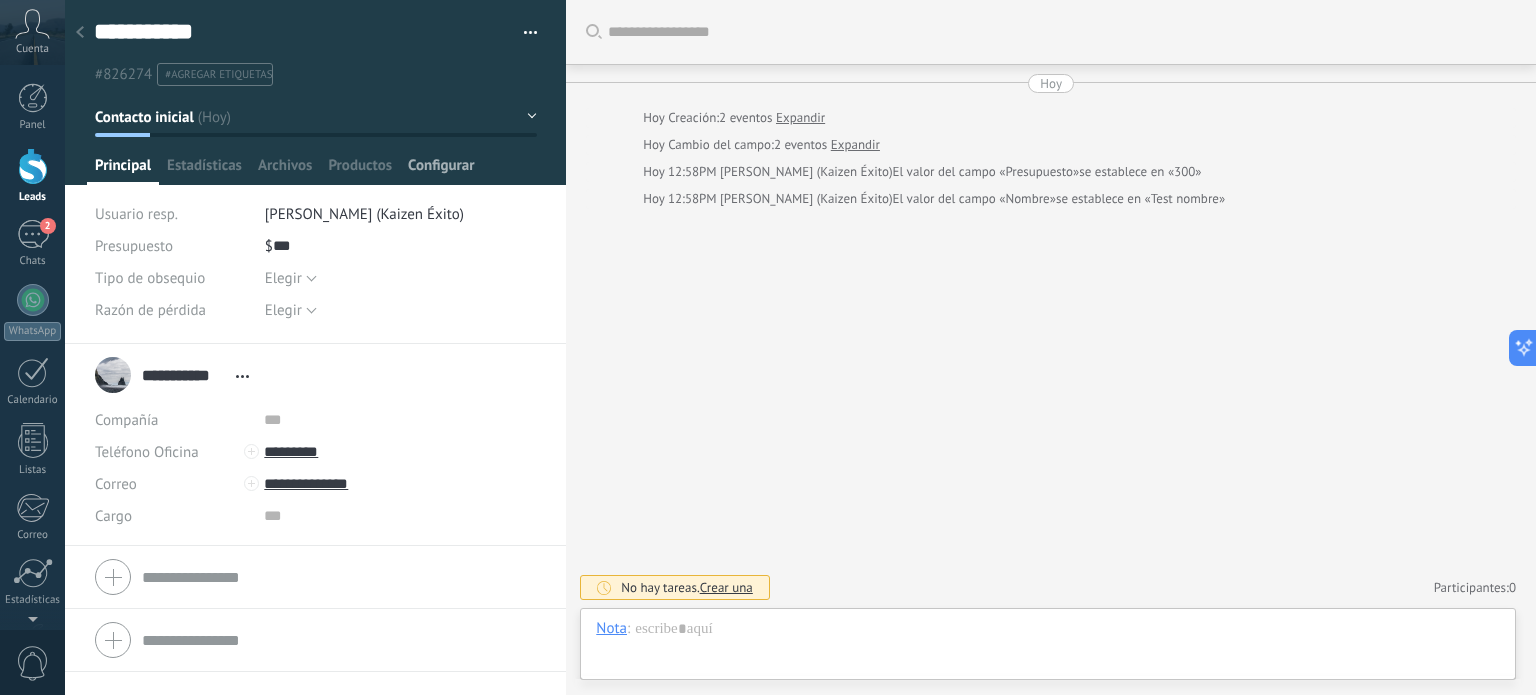 click on "Configurar" at bounding box center [441, 170] 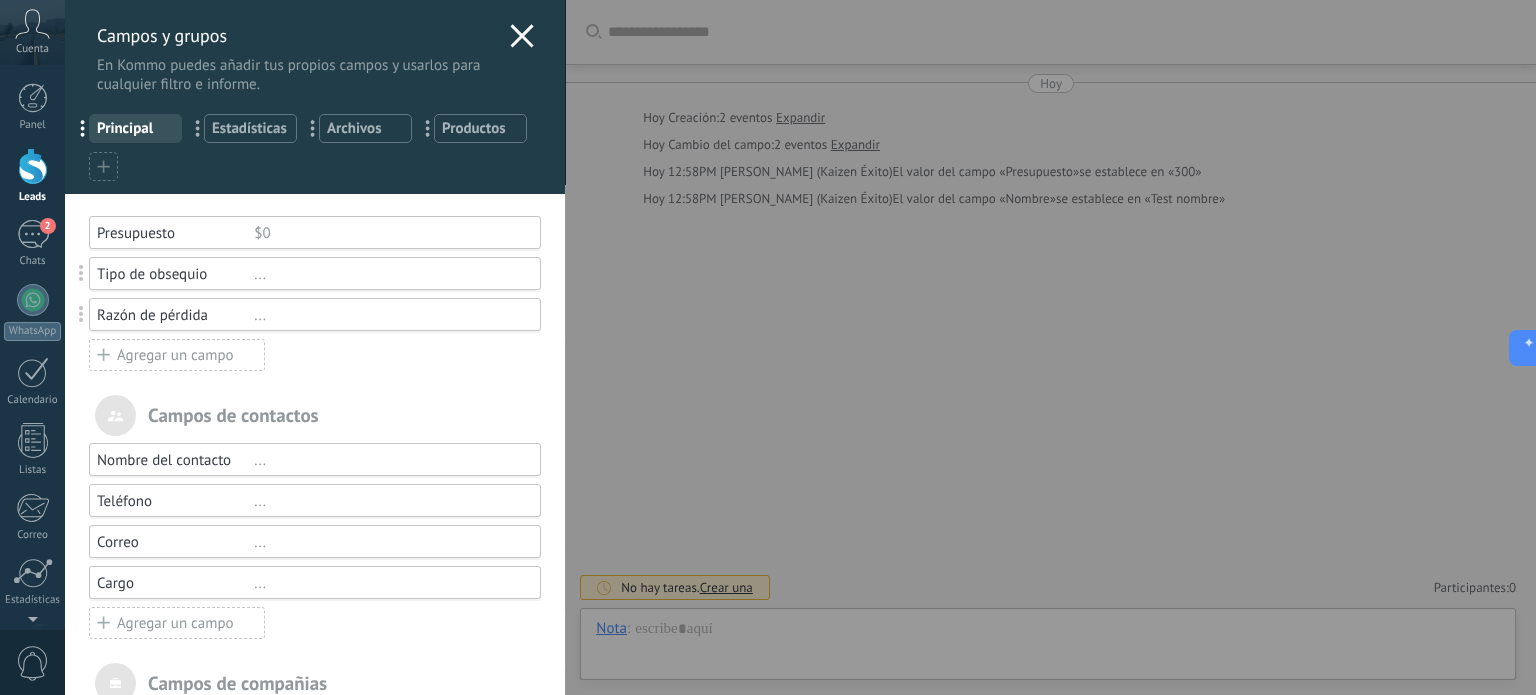 click on "Agregar un campo" at bounding box center (177, 355) 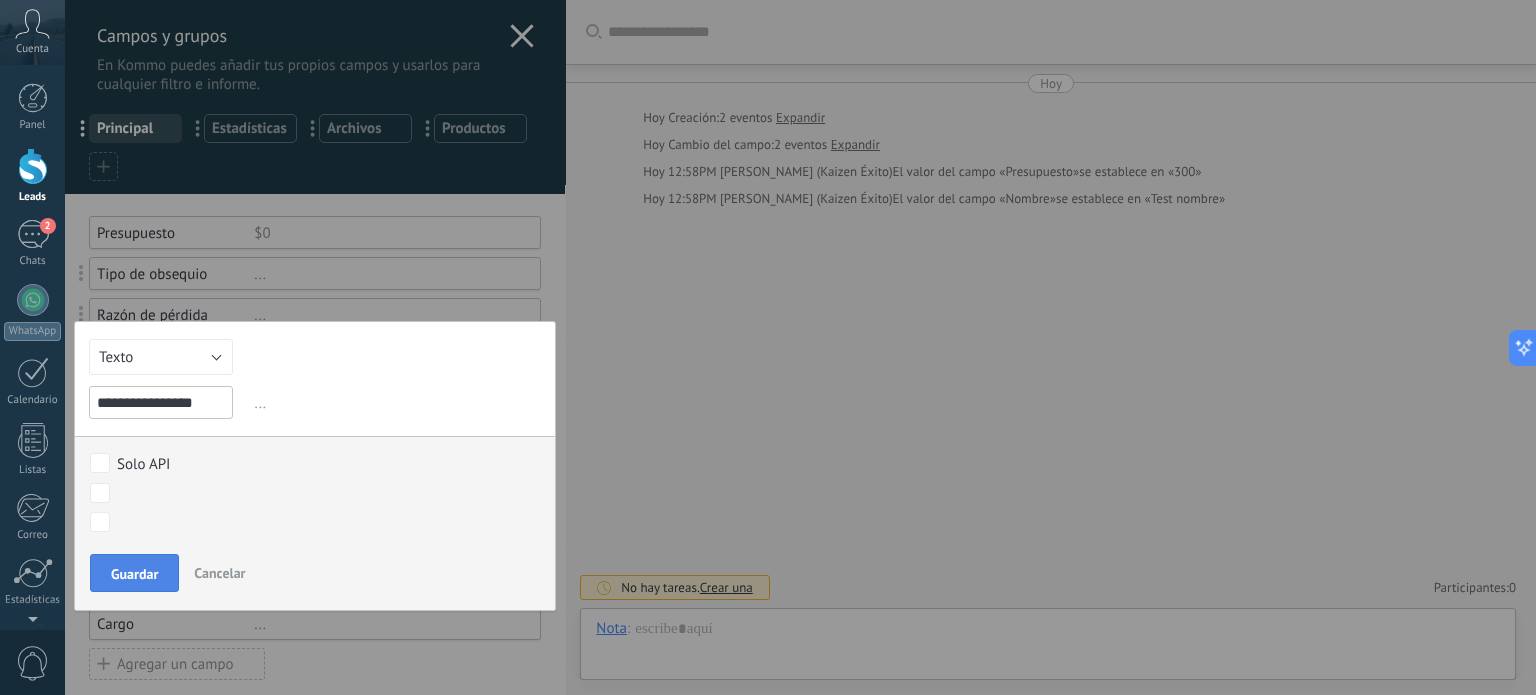 type on "**********" 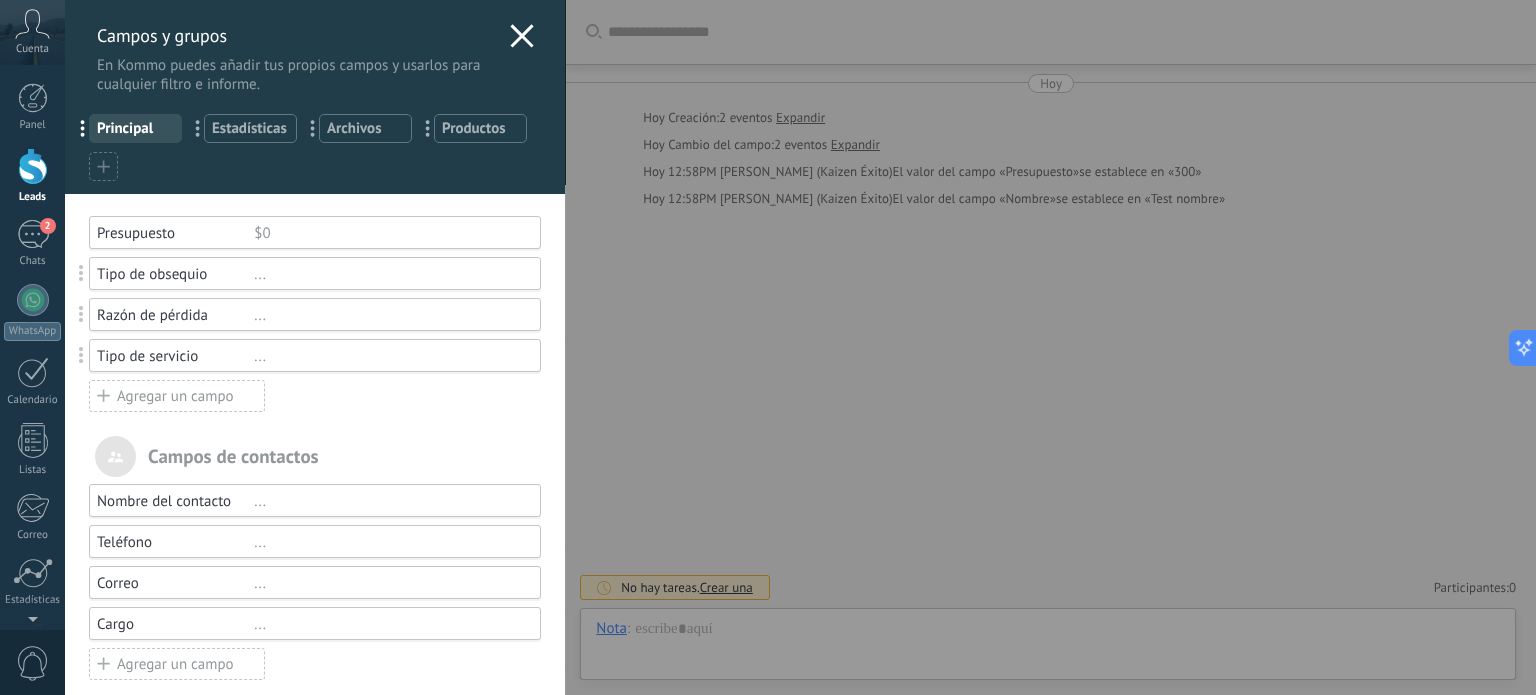 click on "Agregar un campo" at bounding box center (177, 396) 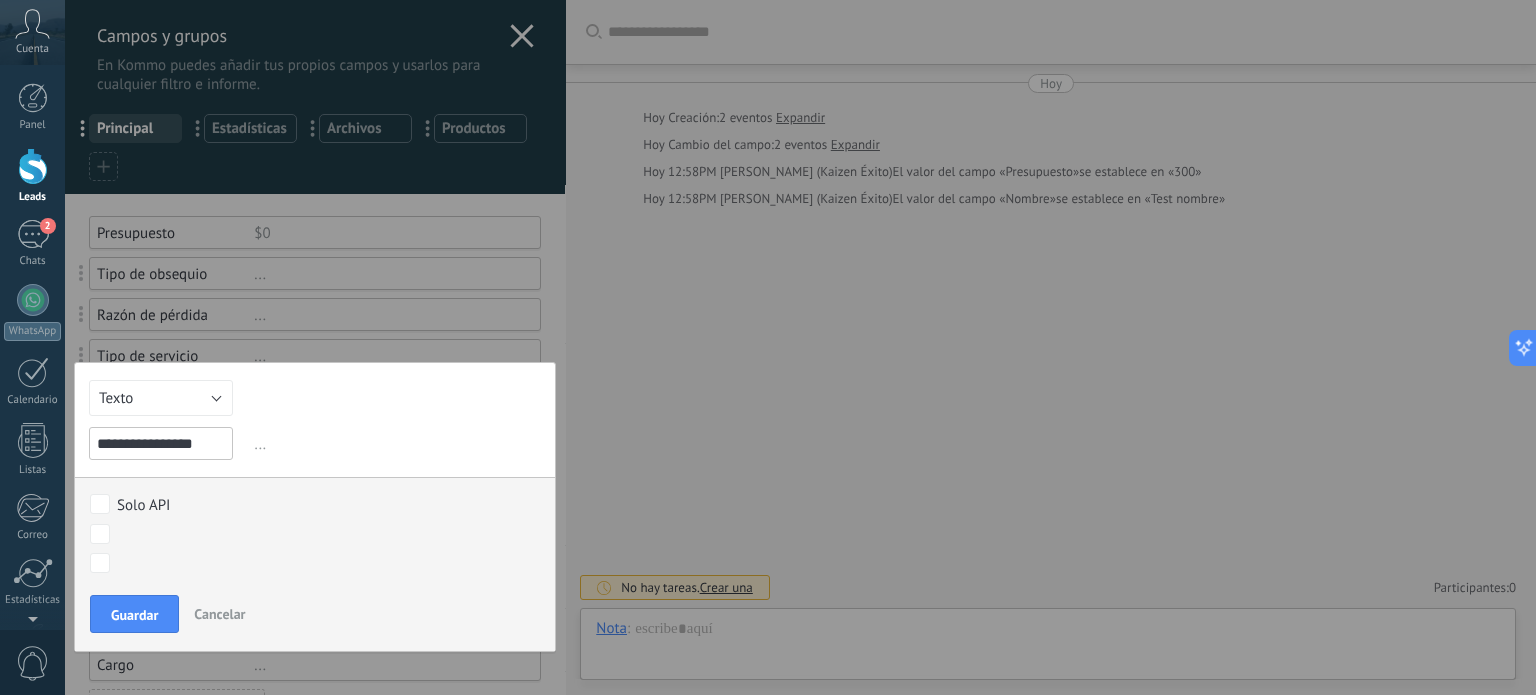 drag, startPoint x: 200, startPoint y: 443, endPoint x: 82, endPoint y: 443, distance: 118 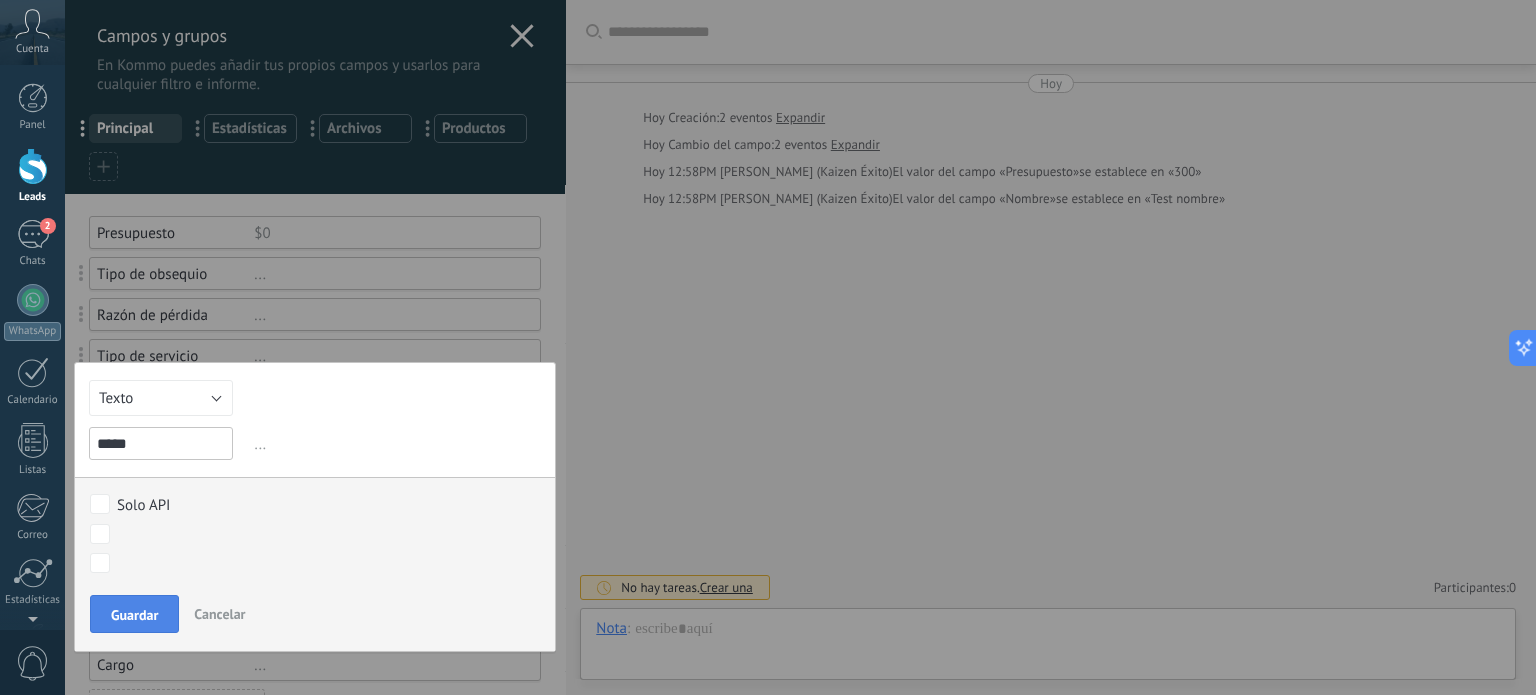 type on "*****" 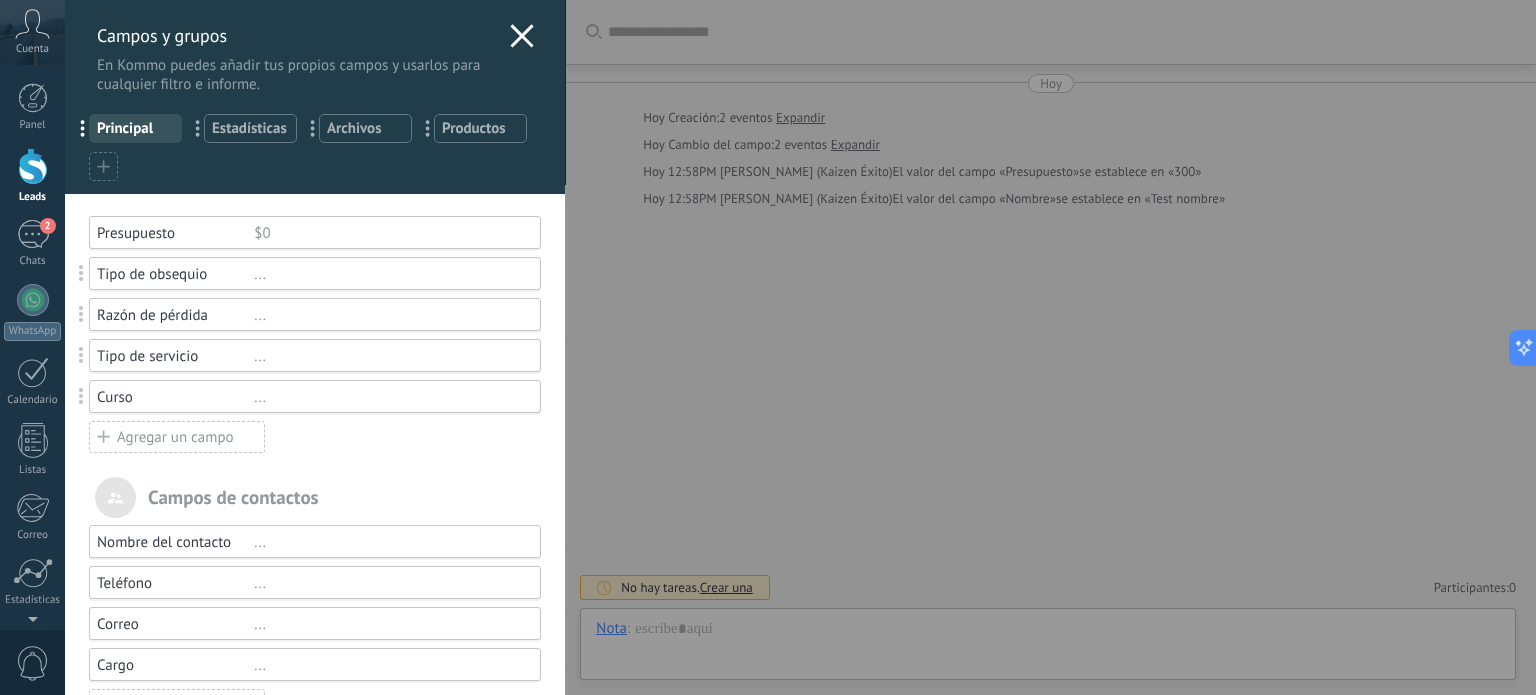click on "Agregar un campo" at bounding box center [177, 437] 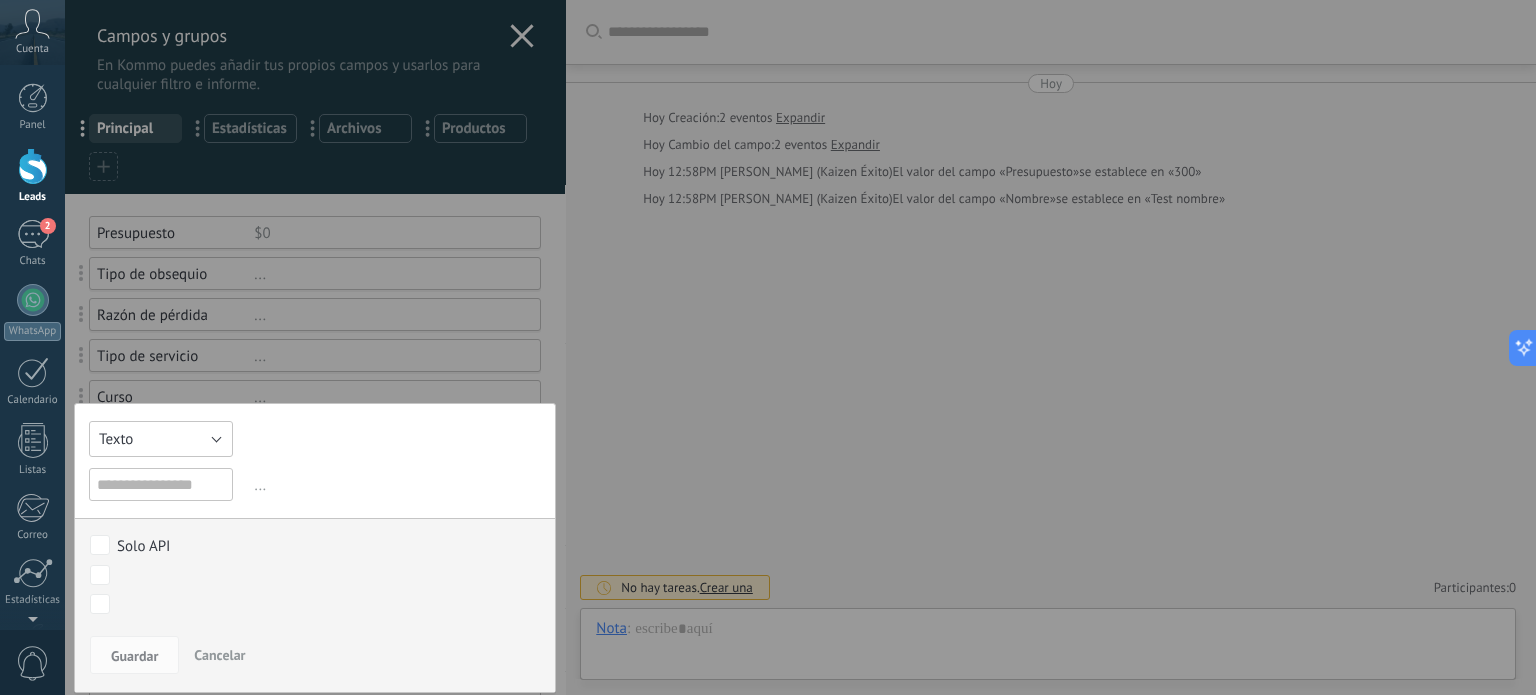 click on "Texto" at bounding box center [161, 439] 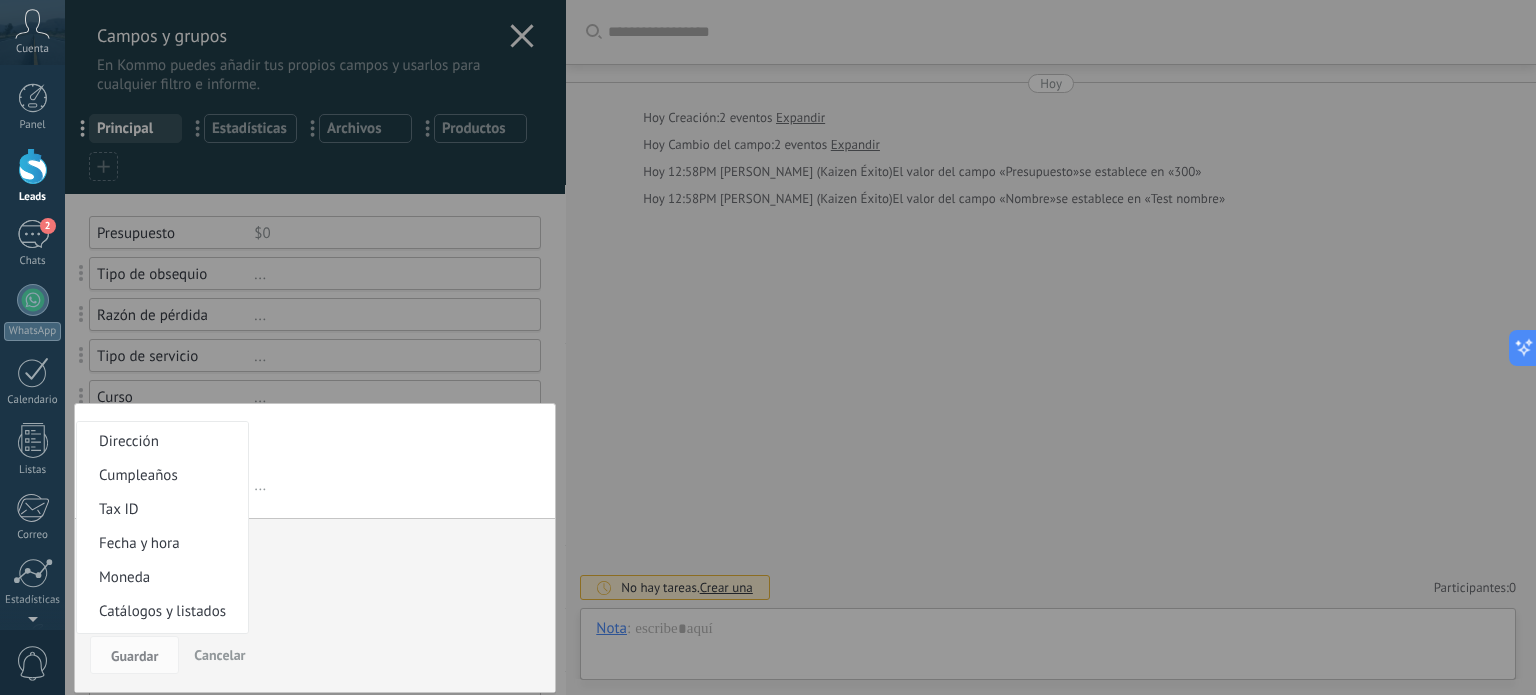 scroll, scrollTop: 370, scrollLeft: 0, axis: vertical 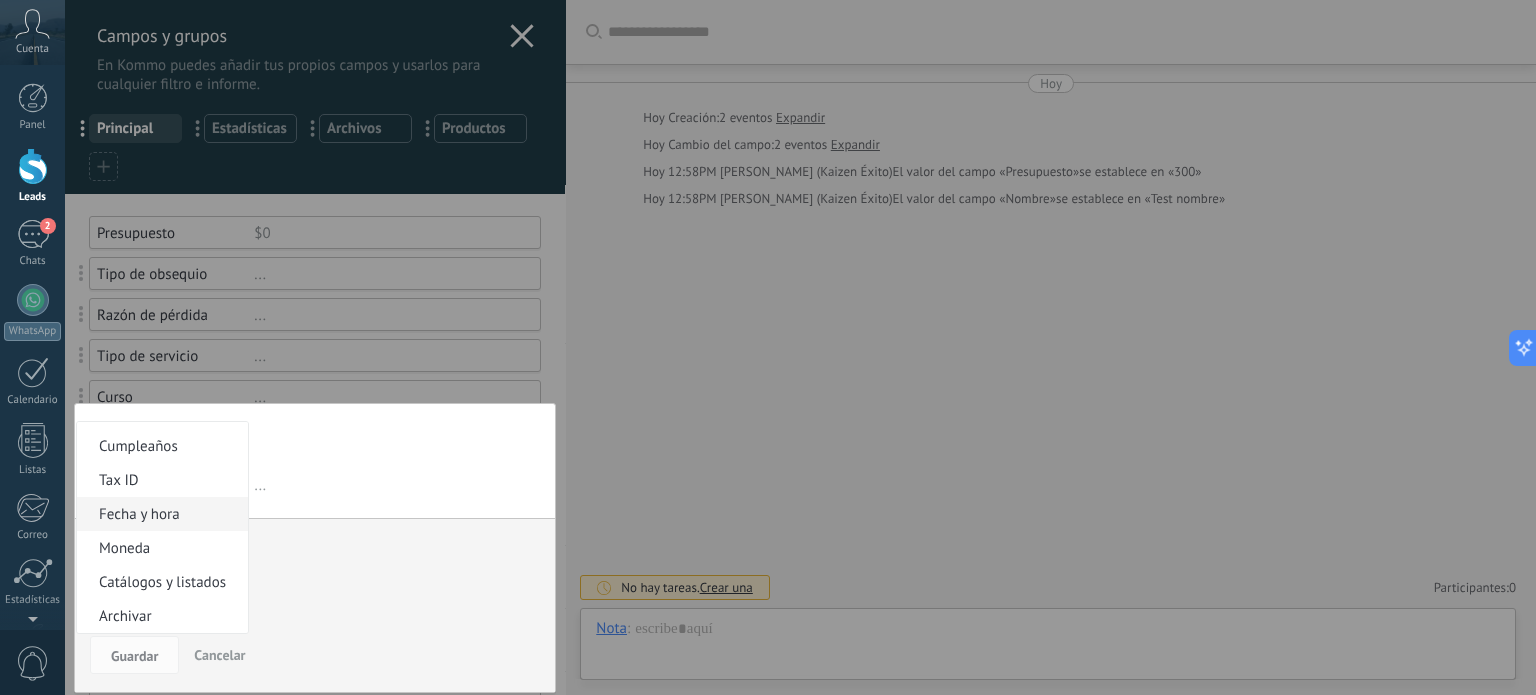 click on "Fecha y hora" at bounding box center (162, 514) 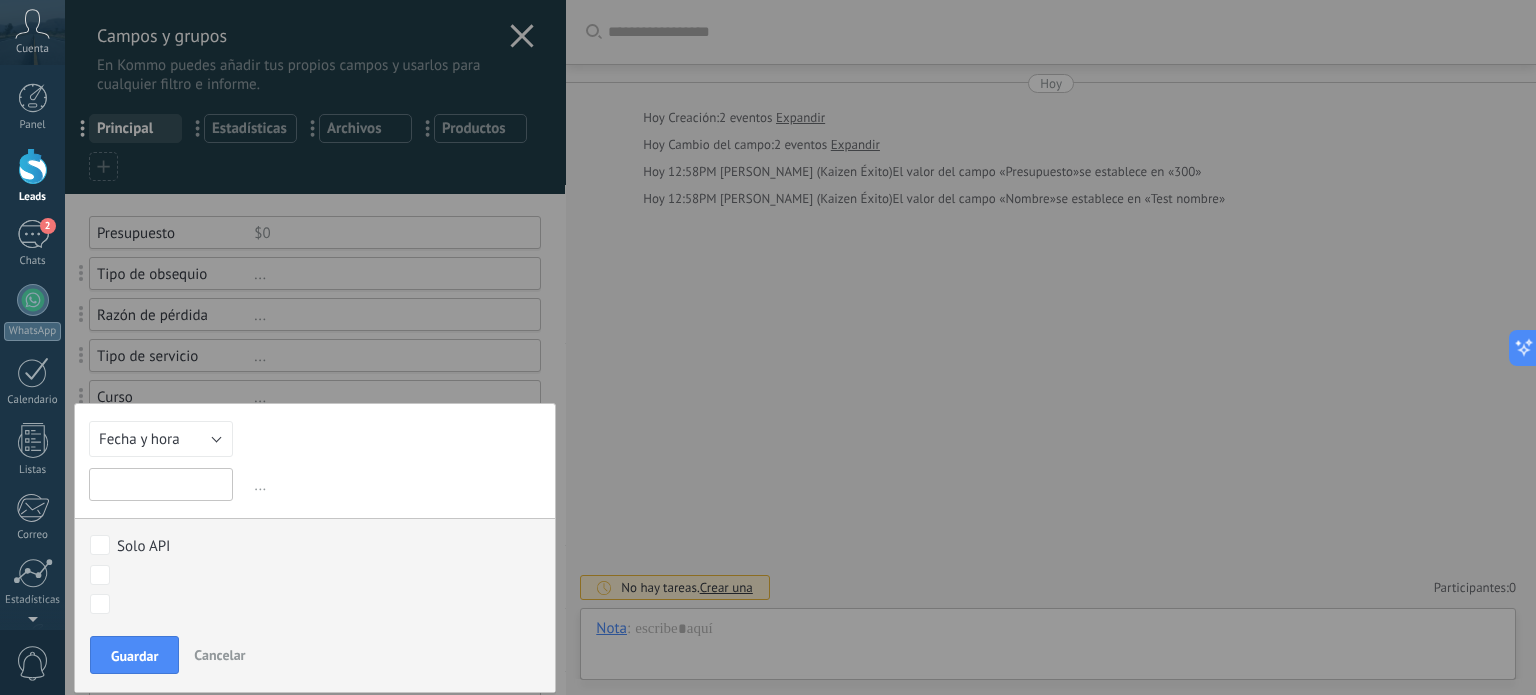 click at bounding box center [161, 484] 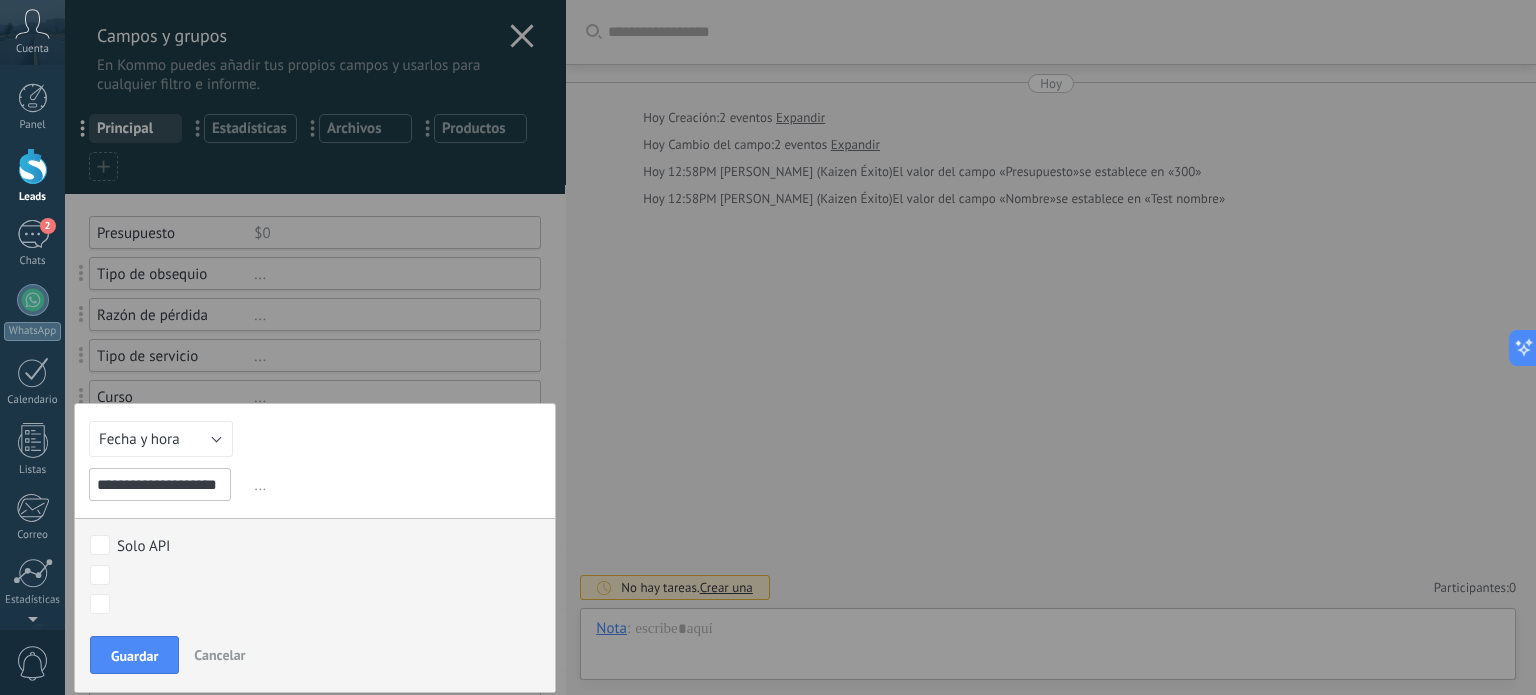 scroll, scrollTop: 0, scrollLeft: 28, axis: horizontal 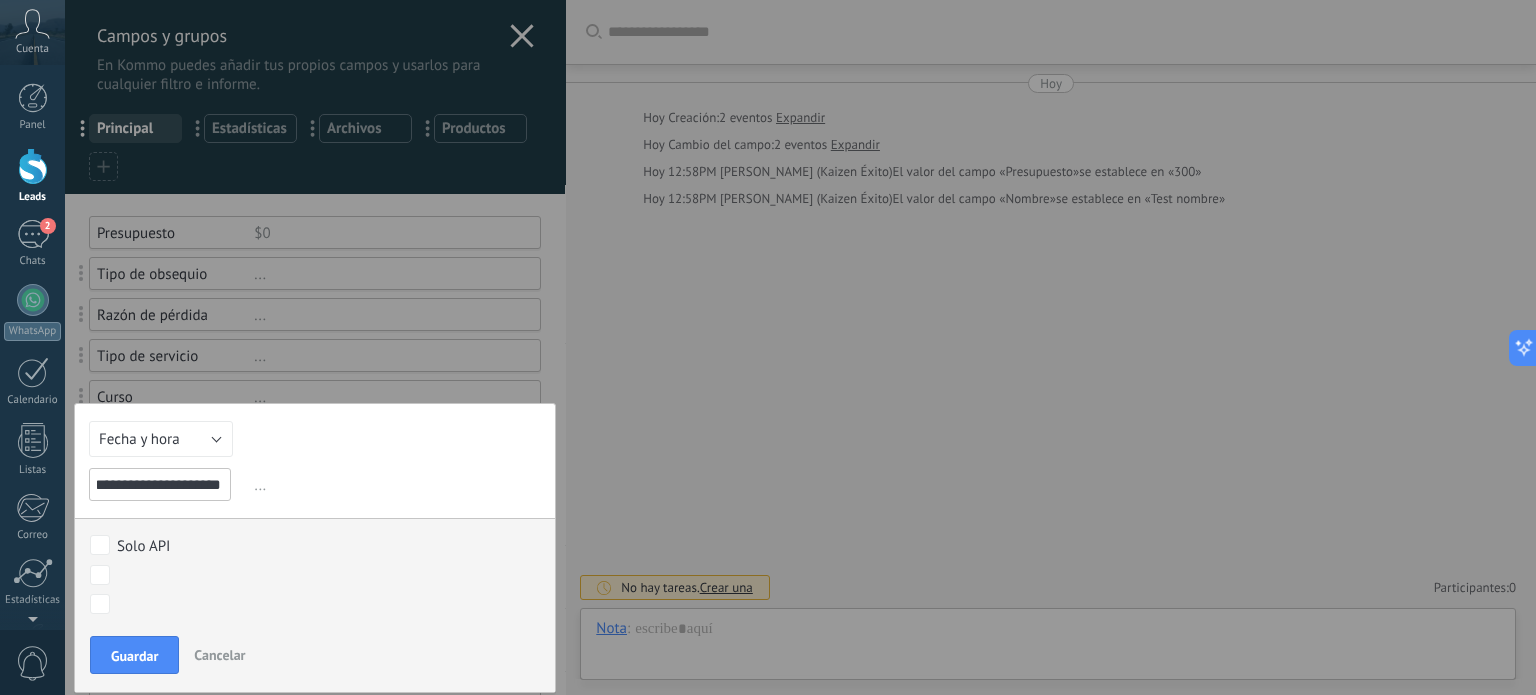 drag, startPoint x: 137, startPoint y: 485, endPoint x: 227, endPoint y: 496, distance: 90.66973 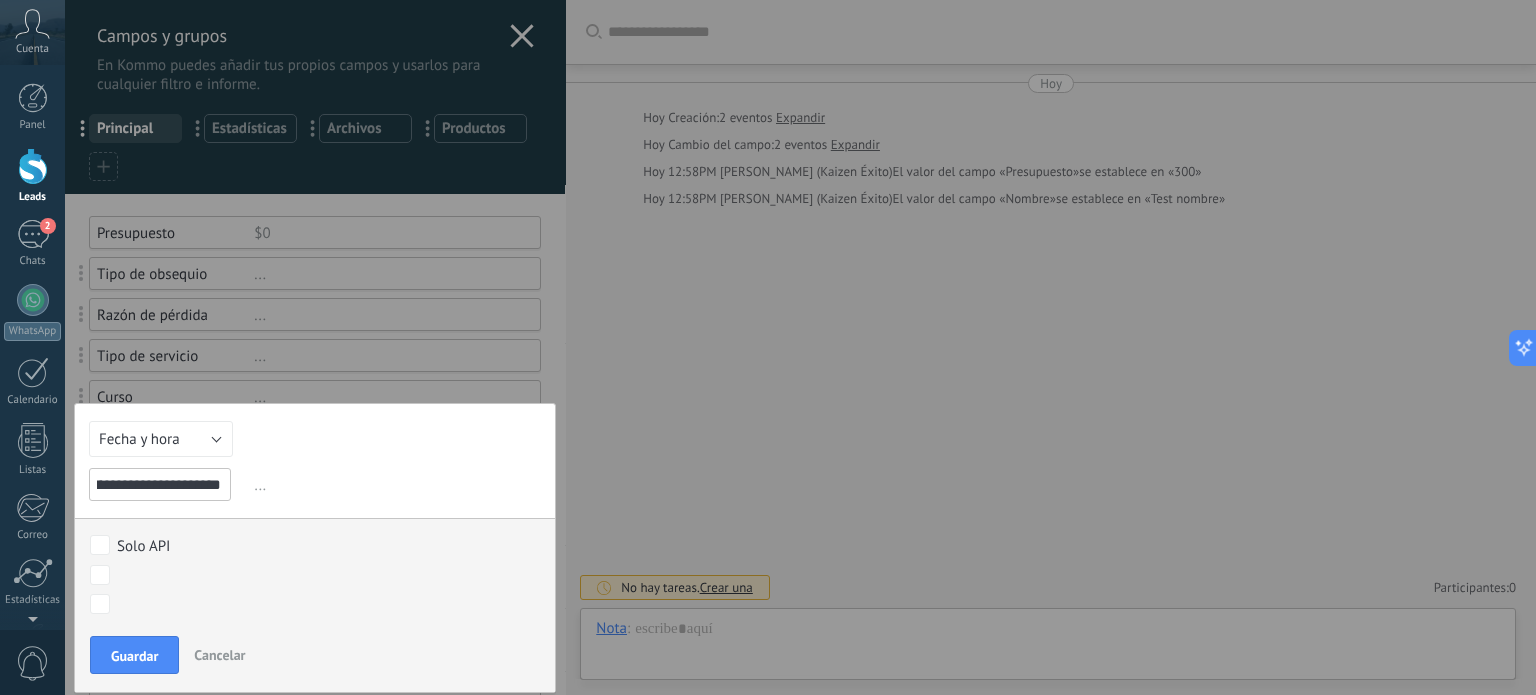 scroll, scrollTop: 0, scrollLeft: 26, axis: horizontal 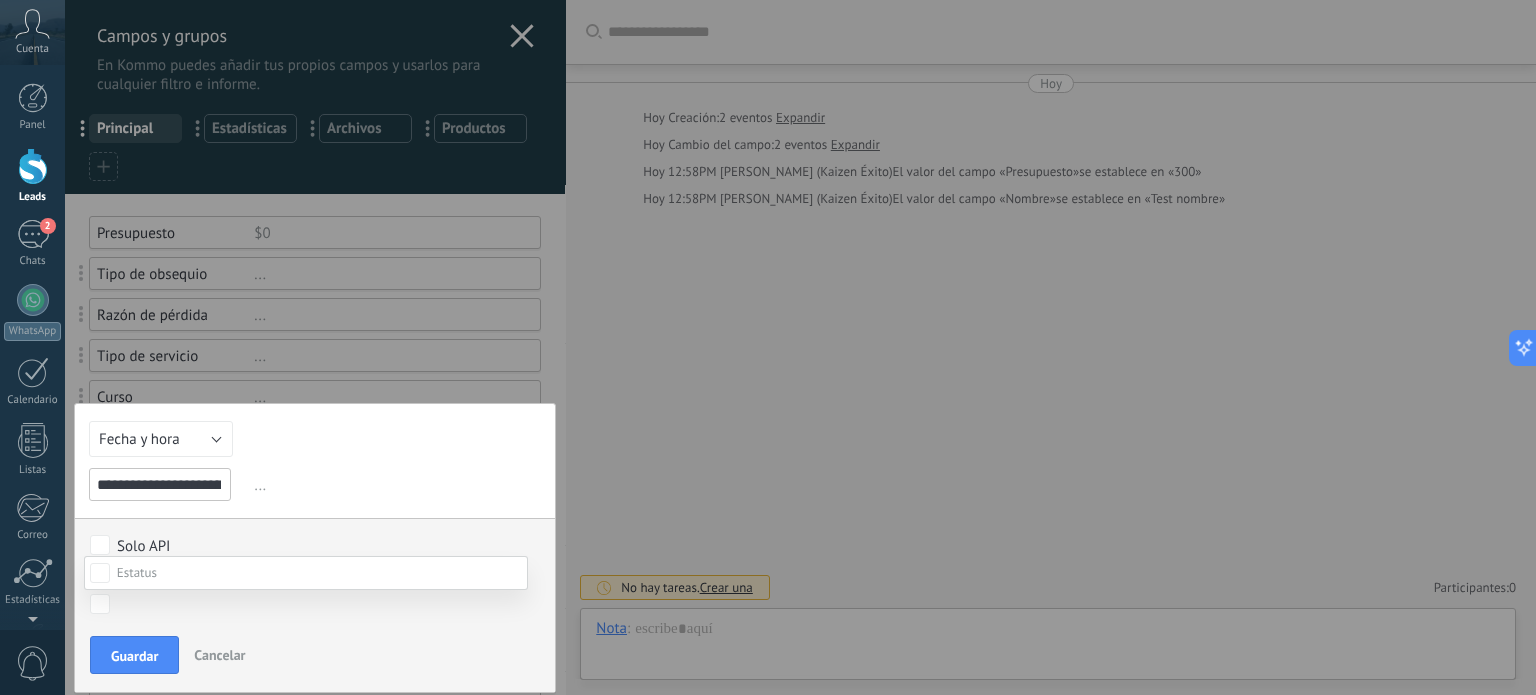 click on "Agendar" at bounding box center [0, 0] 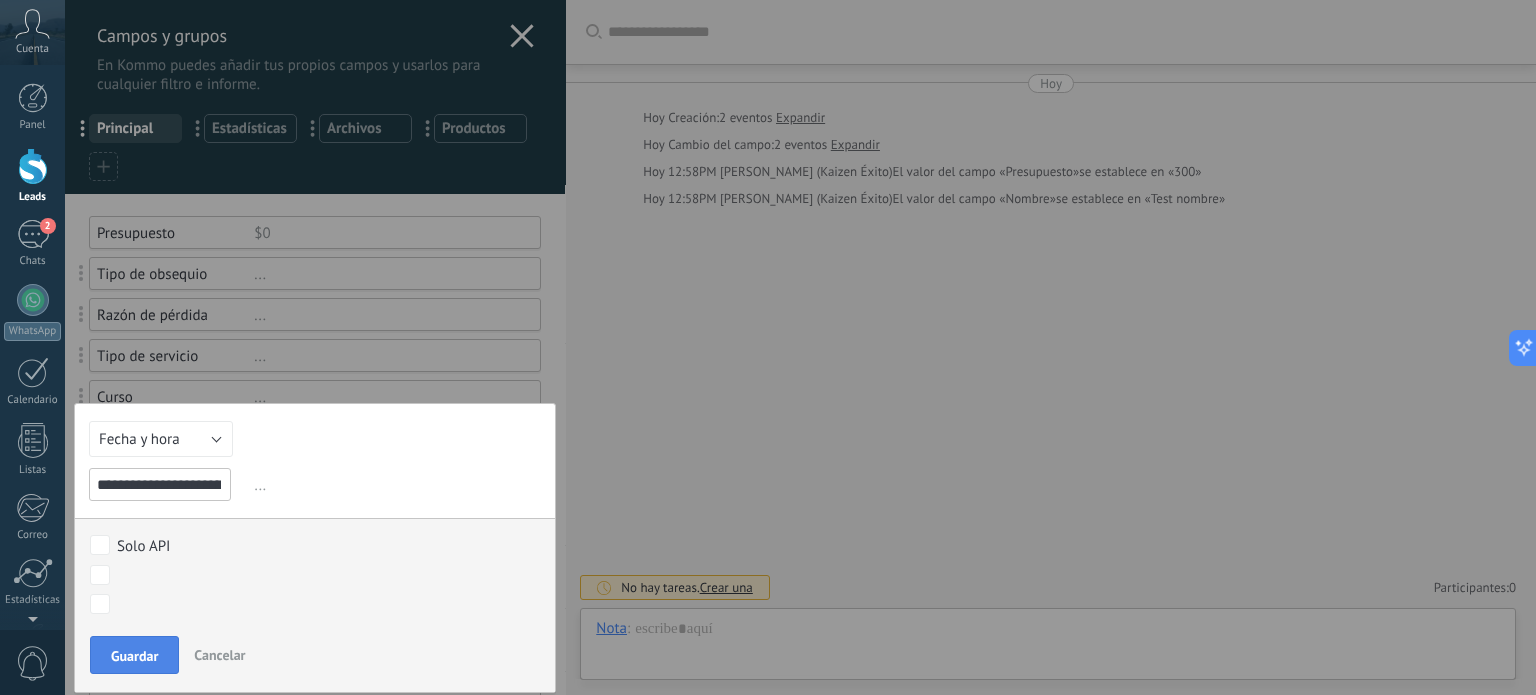 click on "Guardar" at bounding box center [134, 655] 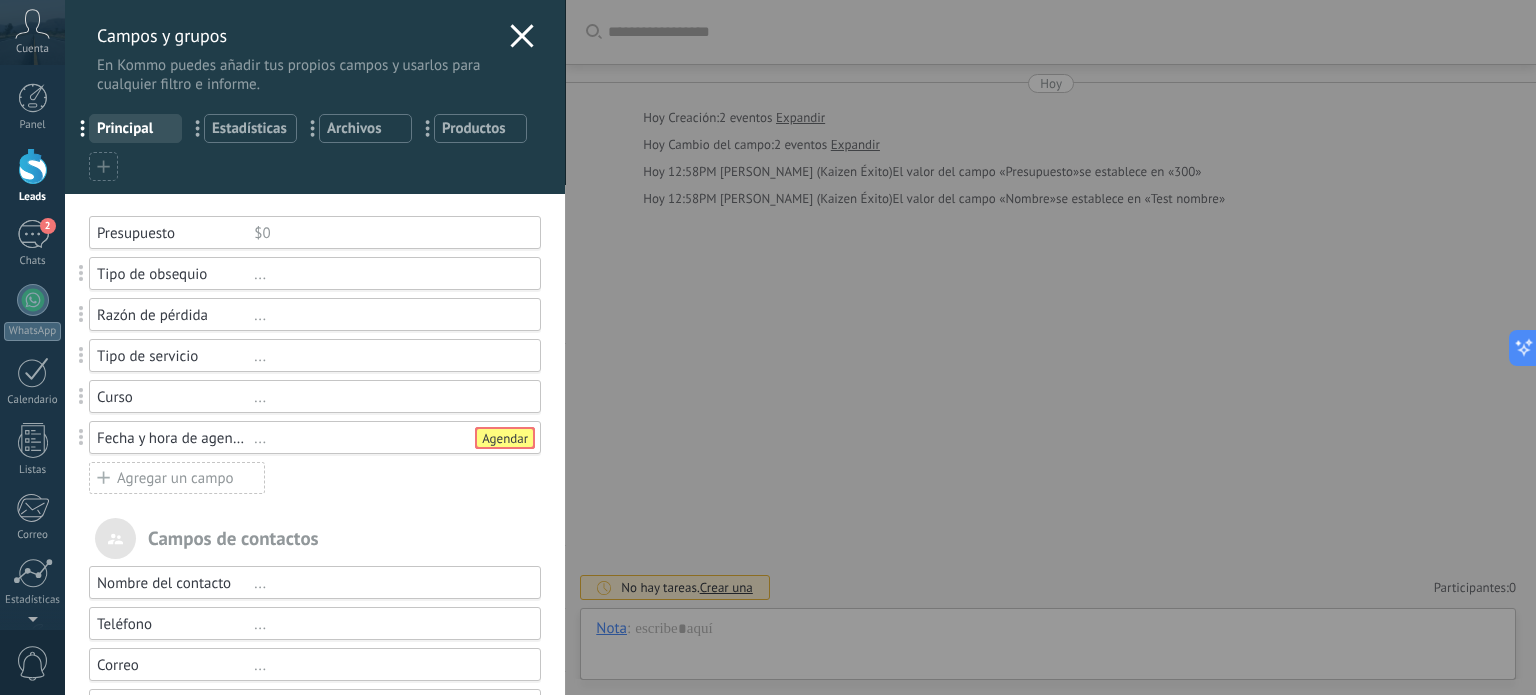 click on "Campos y grupos En Kommo puedes añadir tus propios campos y usarlos para cualquier filtro e informe. ... Principal ... Estadísticas ... Archivos ... Productos Usted ha alcanzado la cantidad máxima de los campos añadidos en la tarifa Periodo de prueba Presupuesto $0 Tipo de obsequio ... Razón de pérdida ... Tipo de servicio ... Curso ... Fecha y hora de agenda ... Agendar Agregar un campo utm_content ... utm_medium ... utm_campaign ... utm_source ... utm_term ... utm_referrer ... referrer ... gclientid ... gclid ... fbclid ... Add meta Campos de contactos Nombre del contacto ... Teléfono ... Correo ... Cargo ... Agregar un campo Campos de compañias Nombre de la compañía ... Teléfono ... Correo ... Página web ... Dirección ... Agregar un campo" at bounding box center (800, 347) 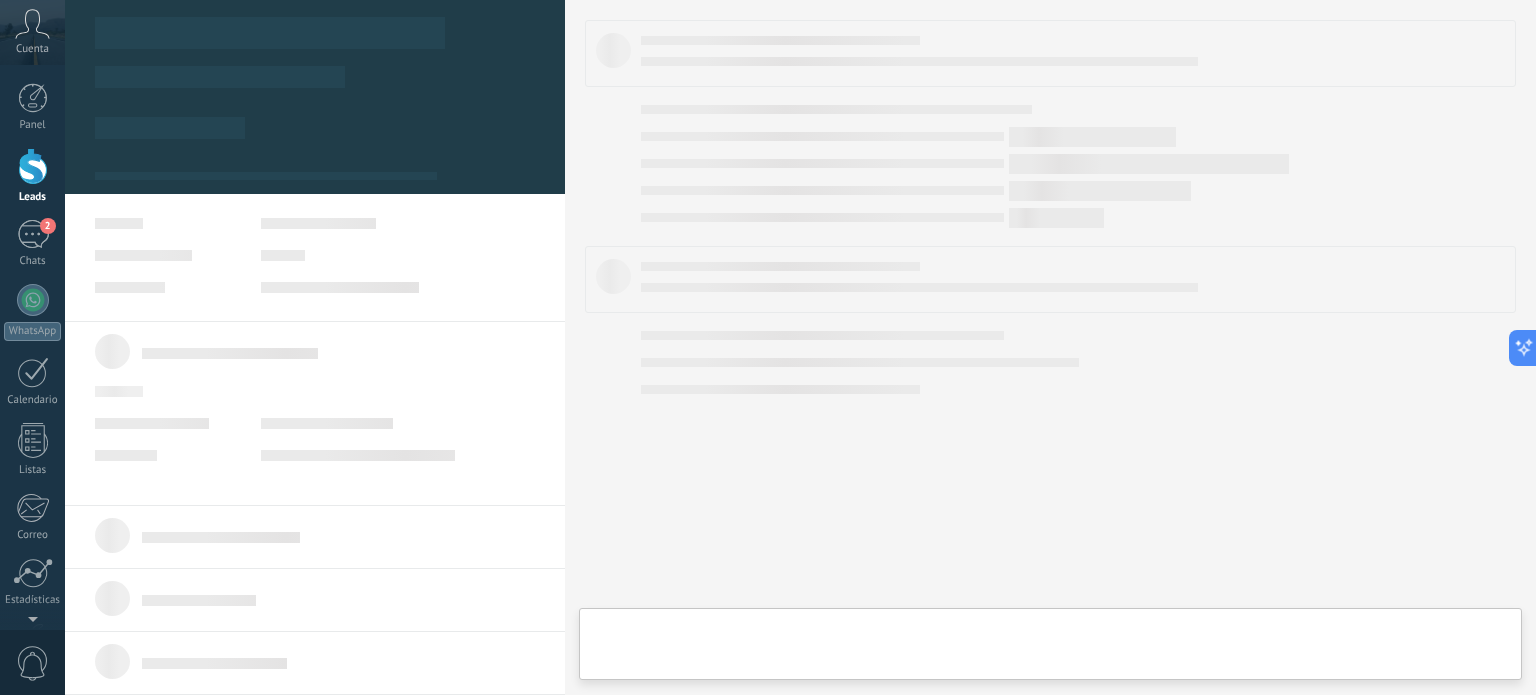 type on "**********" 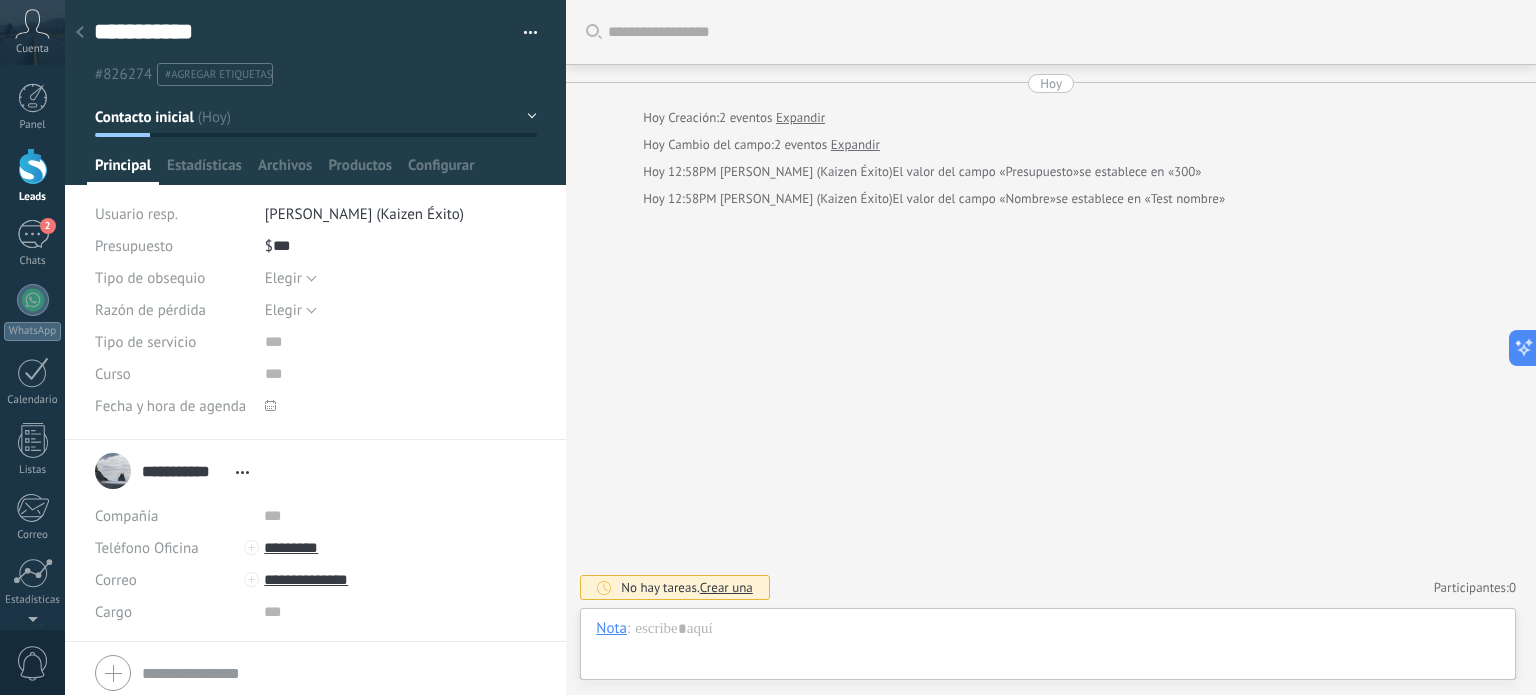 click at bounding box center [80, 33] 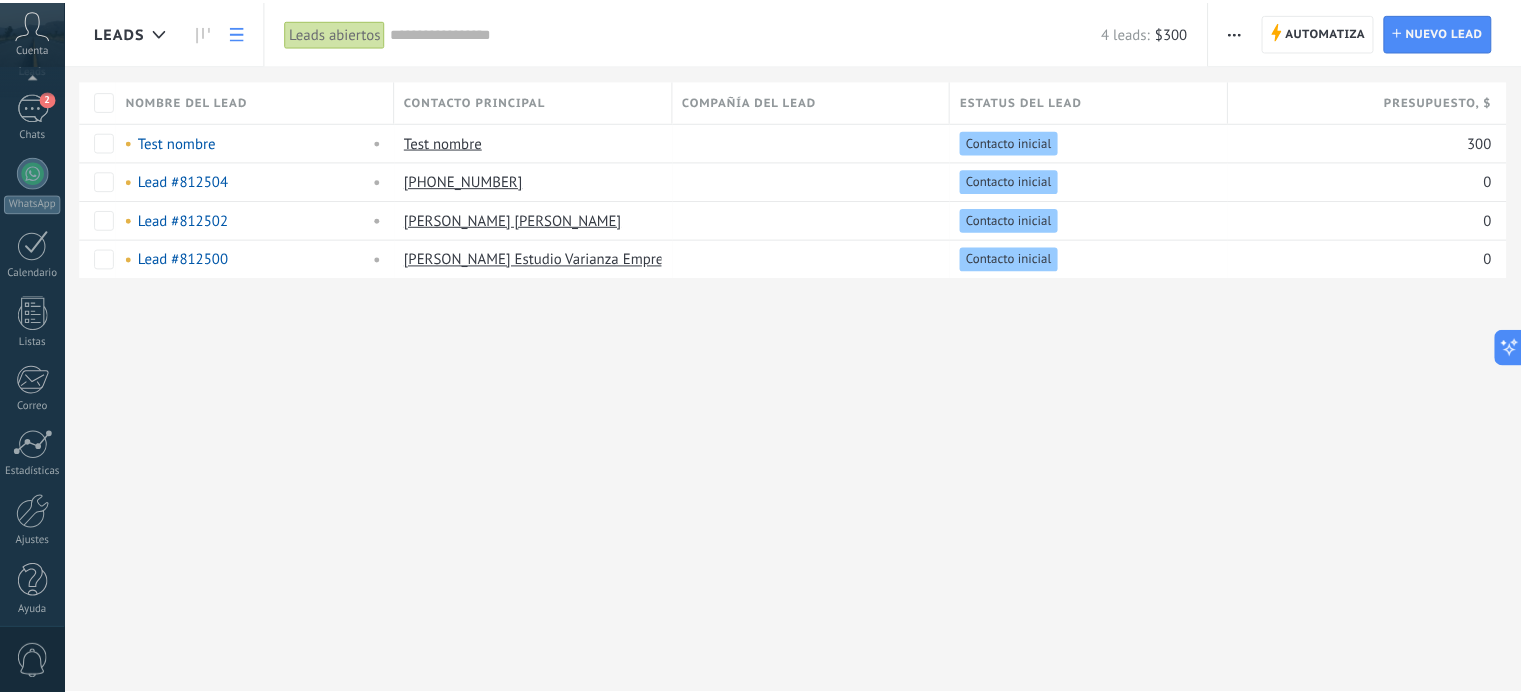 scroll, scrollTop: 136, scrollLeft: 0, axis: vertical 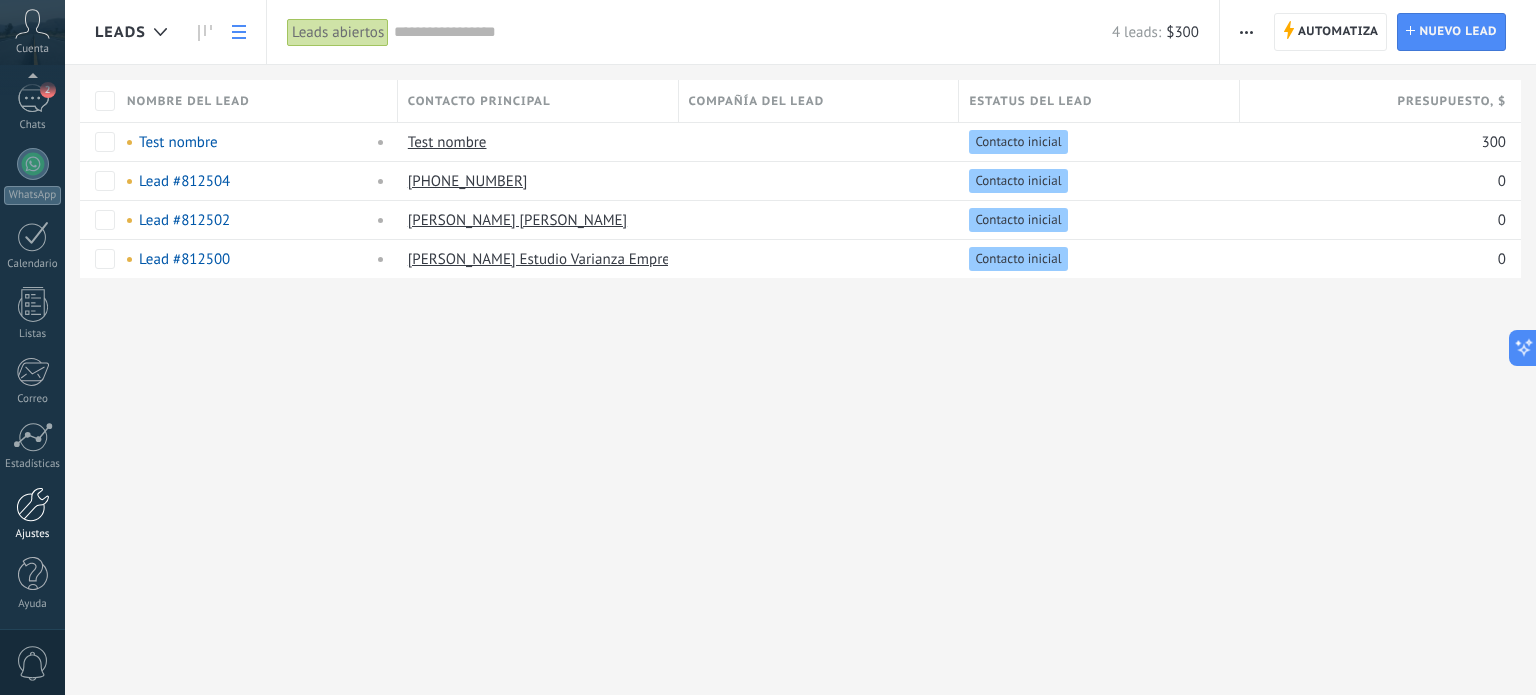 click at bounding box center [33, 504] 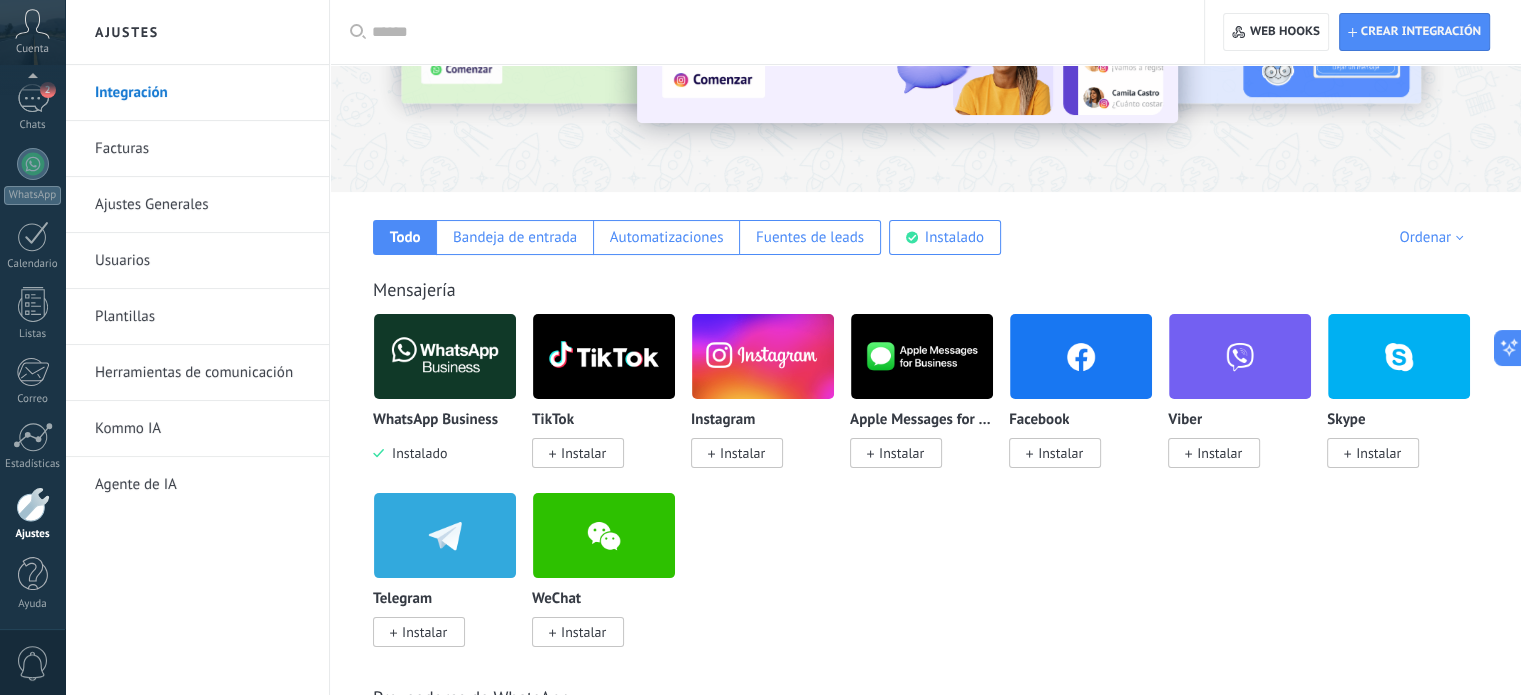 scroll, scrollTop: 200, scrollLeft: 0, axis: vertical 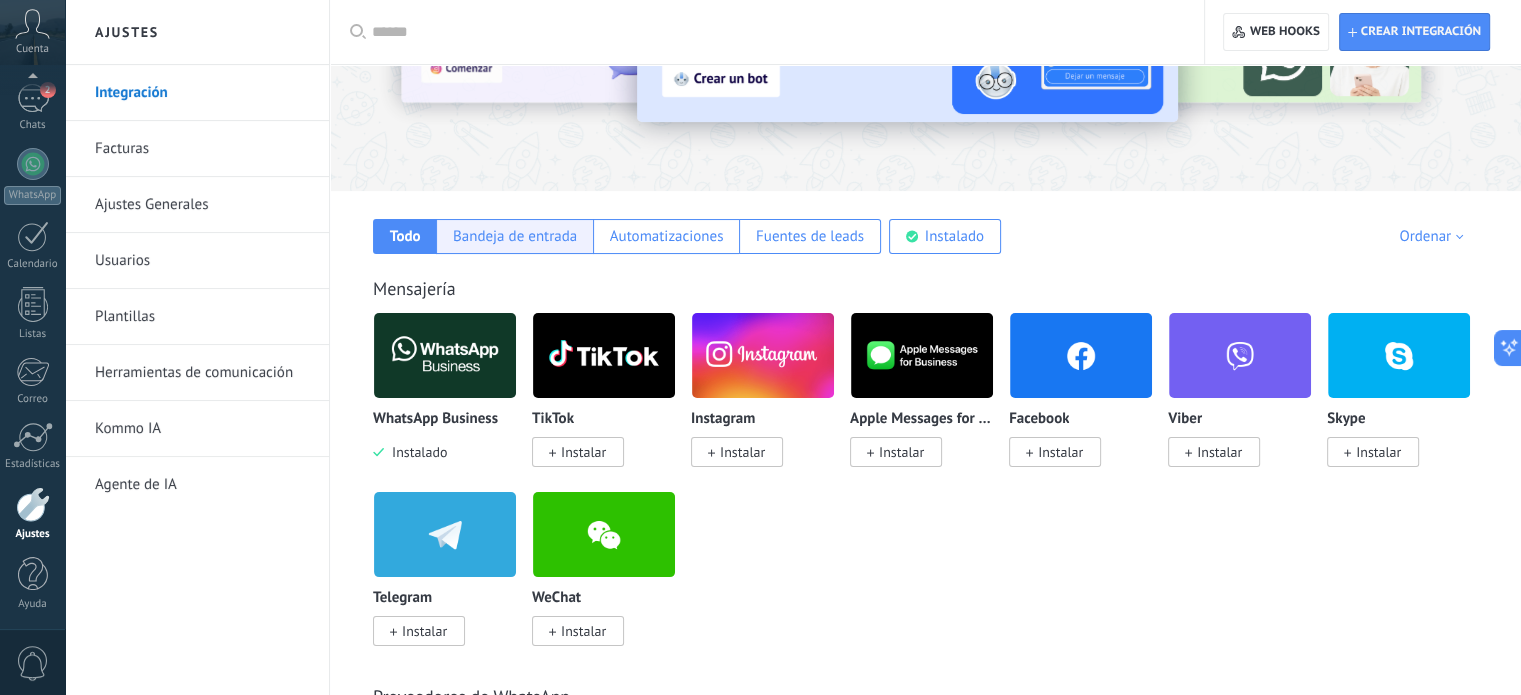 click on "Bandeja de entrada" at bounding box center [515, 236] 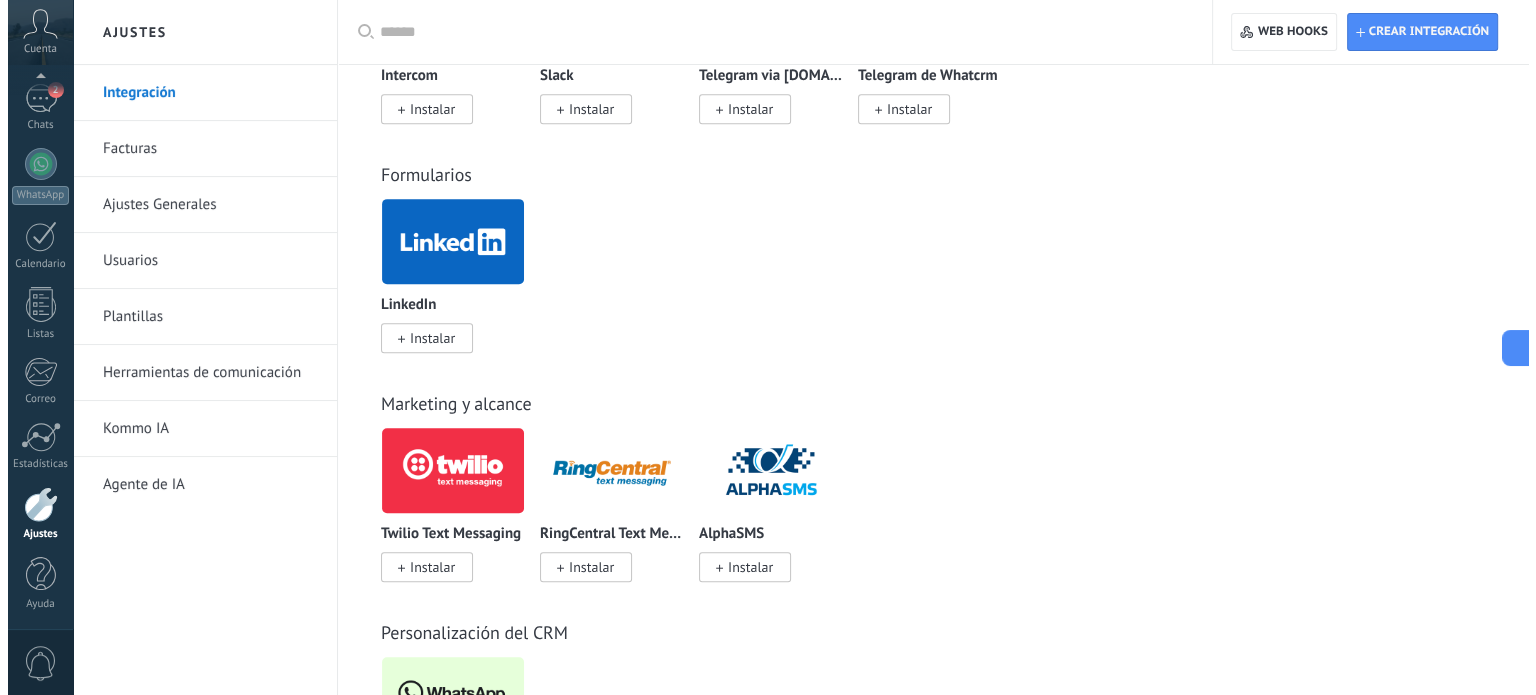 scroll, scrollTop: 1170, scrollLeft: 0, axis: vertical 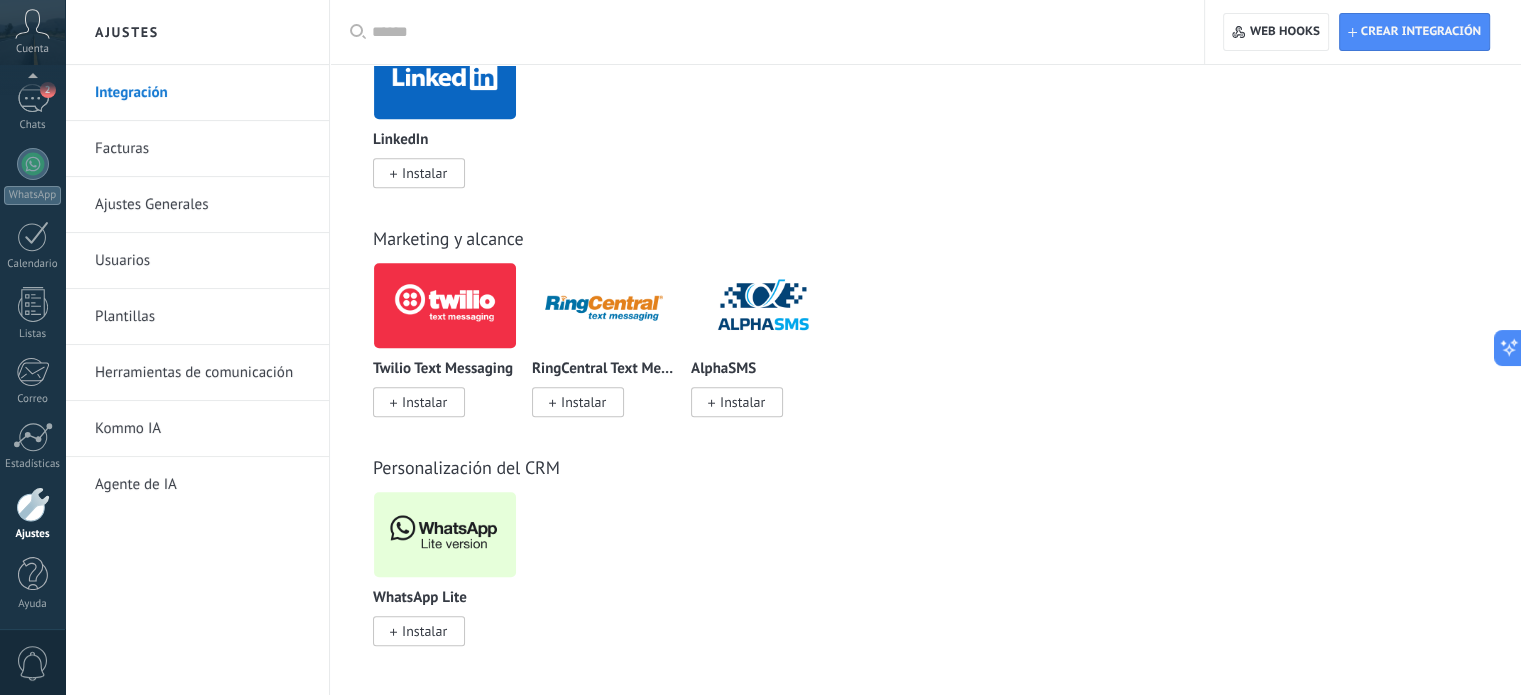 click at bounding box center [445, 534] 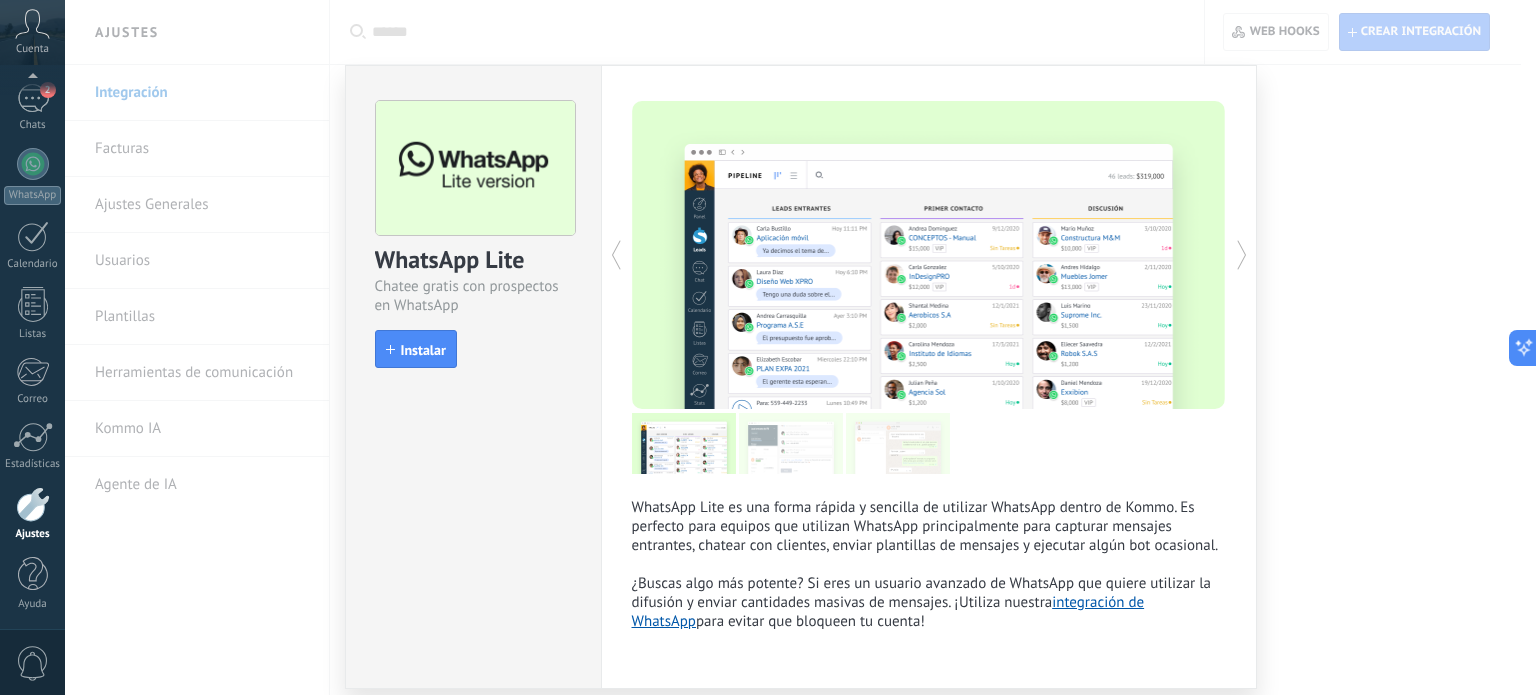 scroll, scrollTop: 69, scrollLeft: 0, axis: vertical 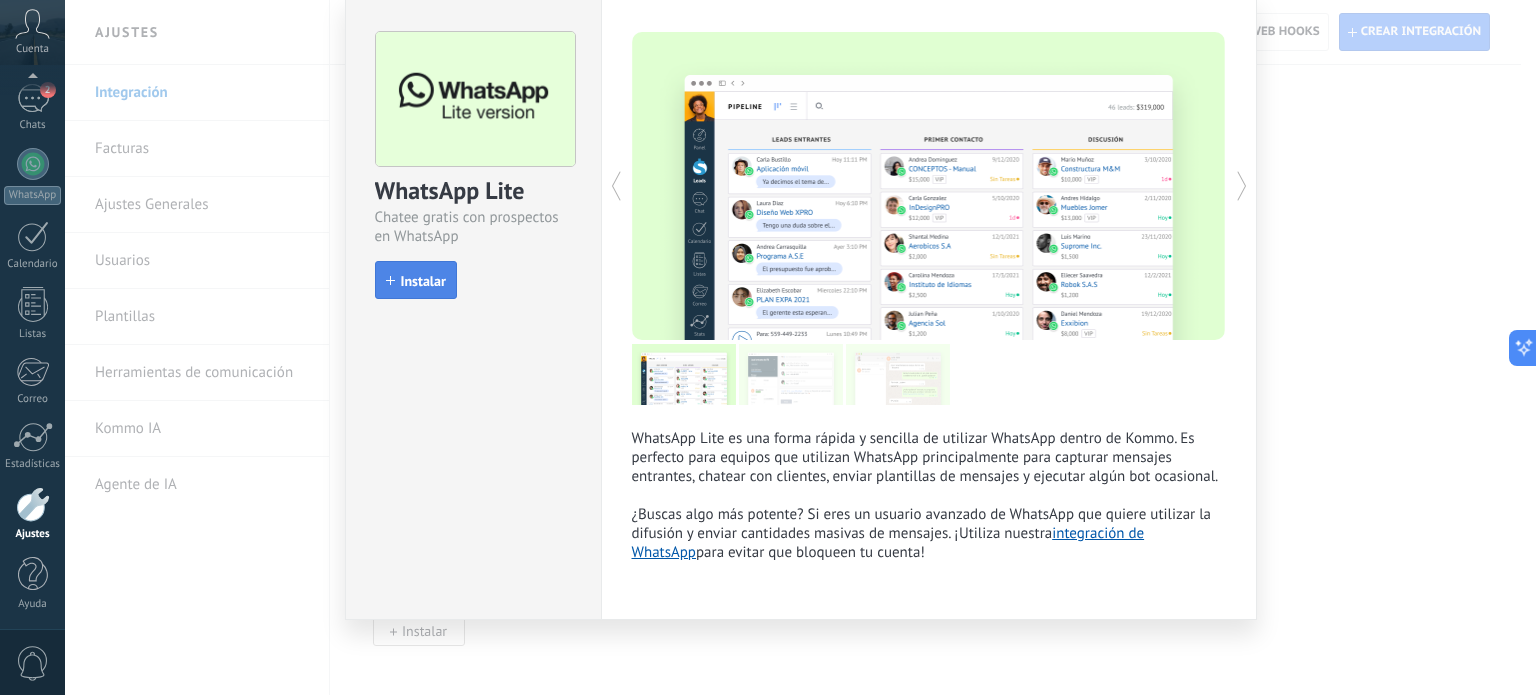 click on "Instalar" at bounding box center (423, 281) 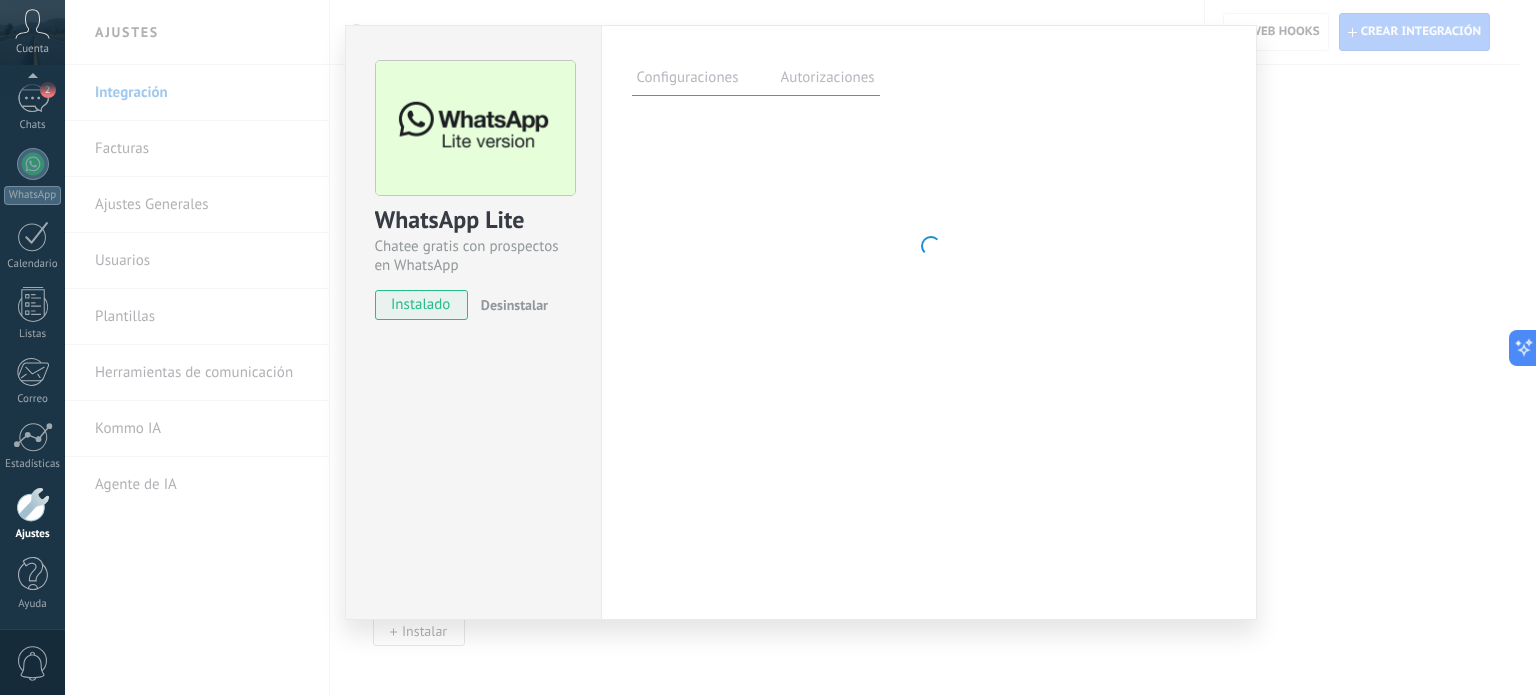 scroll, scrollTop: 40, scrollLeft: 0, axis: vertical 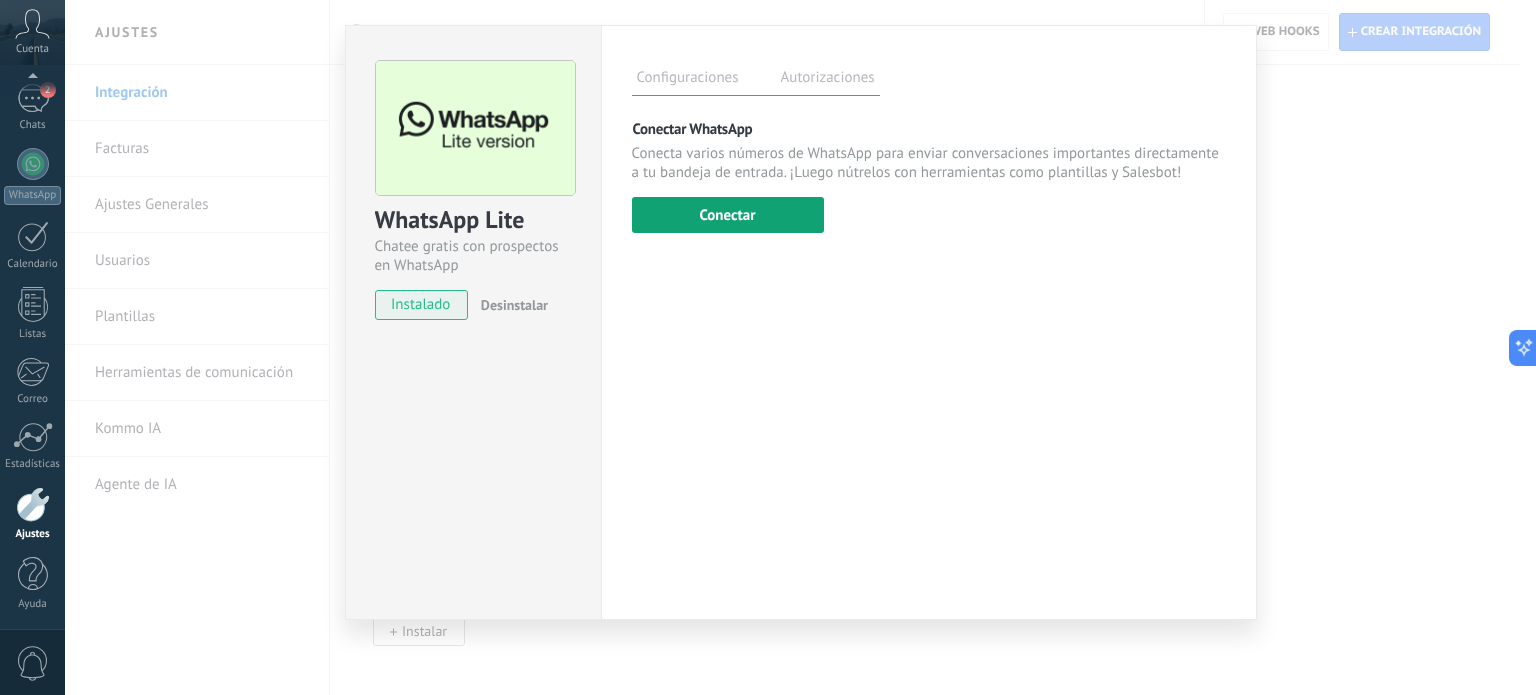 click on "Conectar" at bounding box center [728, 215] 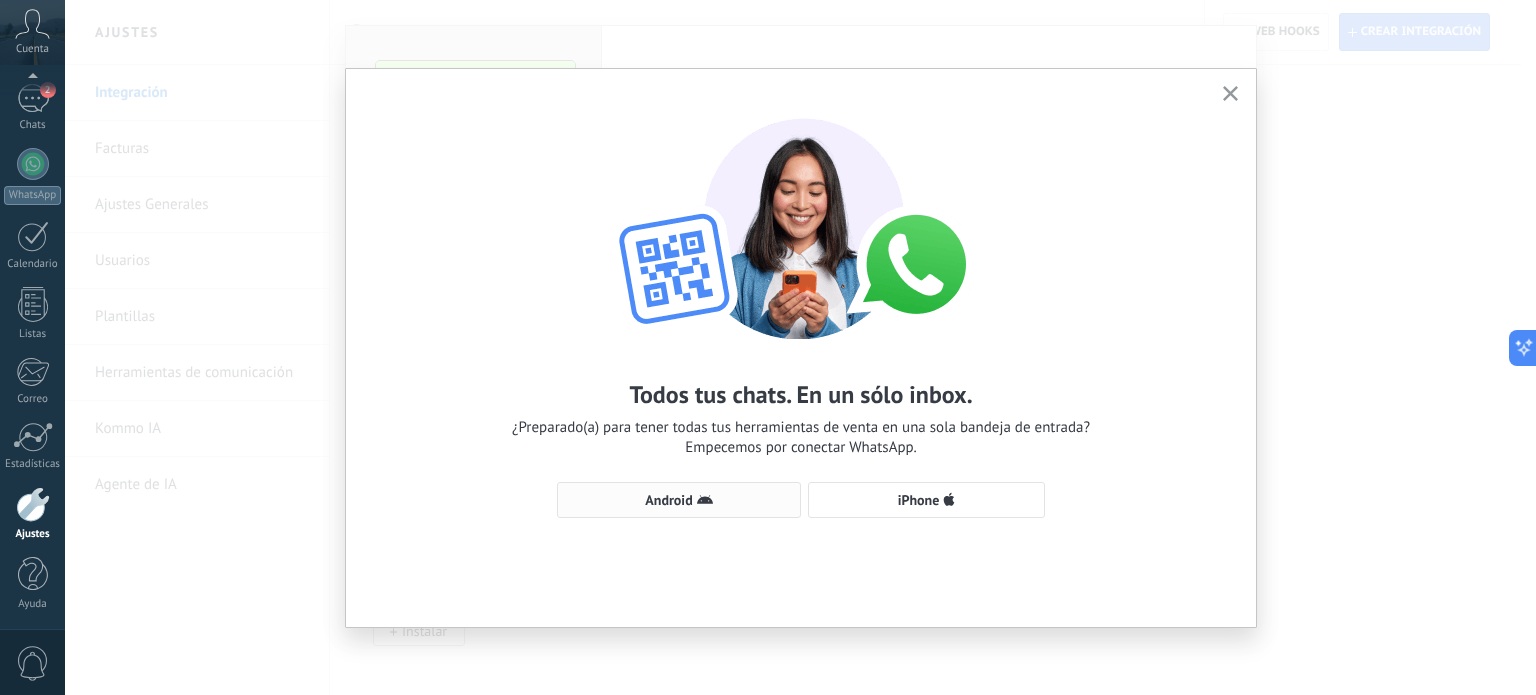 click on "Android" at bounding box center (679, 500) 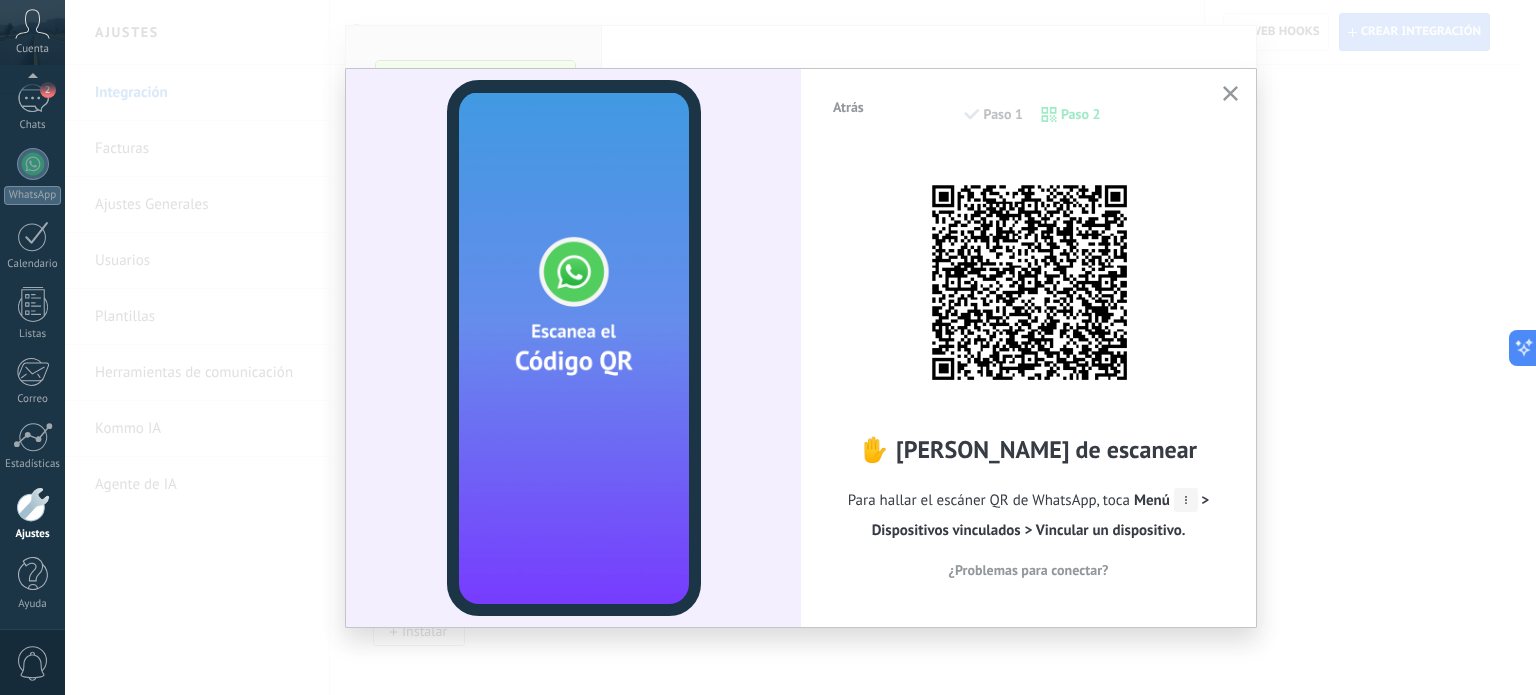 click 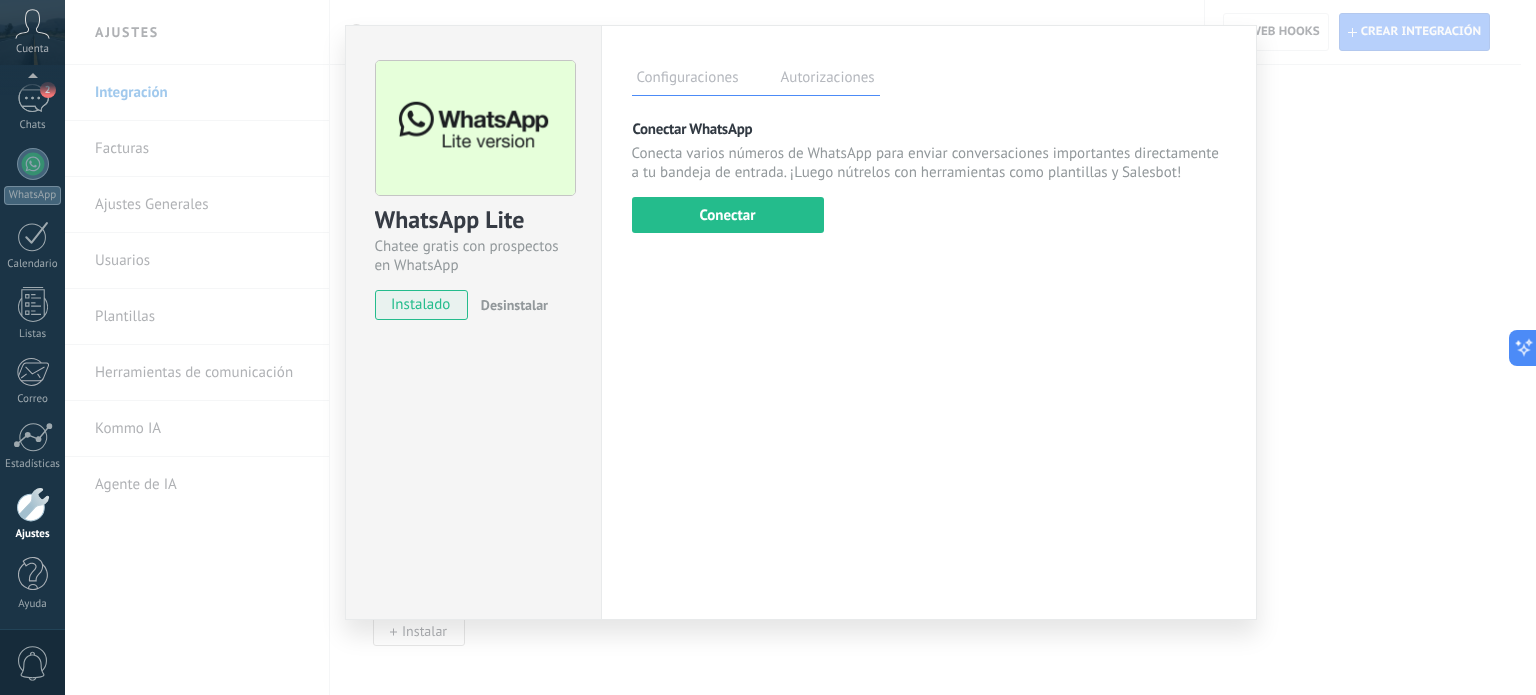 click on "WhatsApp Lite Chatee gratis con prospectos en WhatsApp instalado Desinstalar Configuraciones Autorizaciones Esta pestaña registra a los usuarios que han concedido acceso a las integración a esta cuenta. Si deseas remover la posibilidad que un usuario pueda enviar solicitudes a la cuenta en nombre de esta integración, puedes revocar el acceso. Si el acceso a todos los usuarios es revocado, la integración dejará de funcionar. Esta aplicacion está instalada, pero nadie le ha dado acceso aun. Más de 2 mil millones de personas utilizan activamente WhatsApp para conectarse con amigos, familiares y empresas. Esta integración agrega el chat más popular a tu arsenal de comunicación: captura automáticamente leads desde los mensajes entrantes, comparte el acceso al chat con todo tu equipo y potencia todo con las herramientas integradas de Kommo, como el botón de compromiso y Salesbot. más _:  Guardar Conectar WhatsApp Conectar" at bounding box center (800, 347) 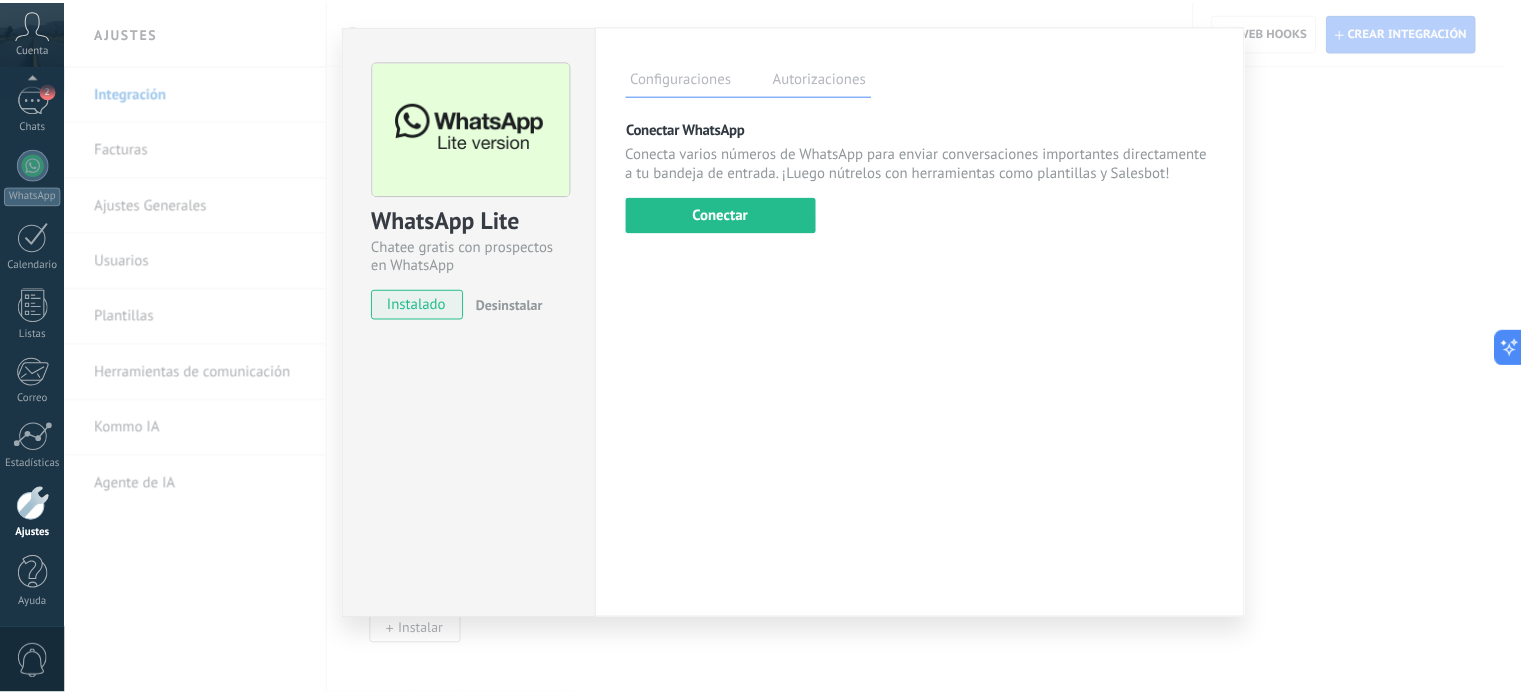 scroll, scrollTop: 0, scrollLeft: 0, axis: both 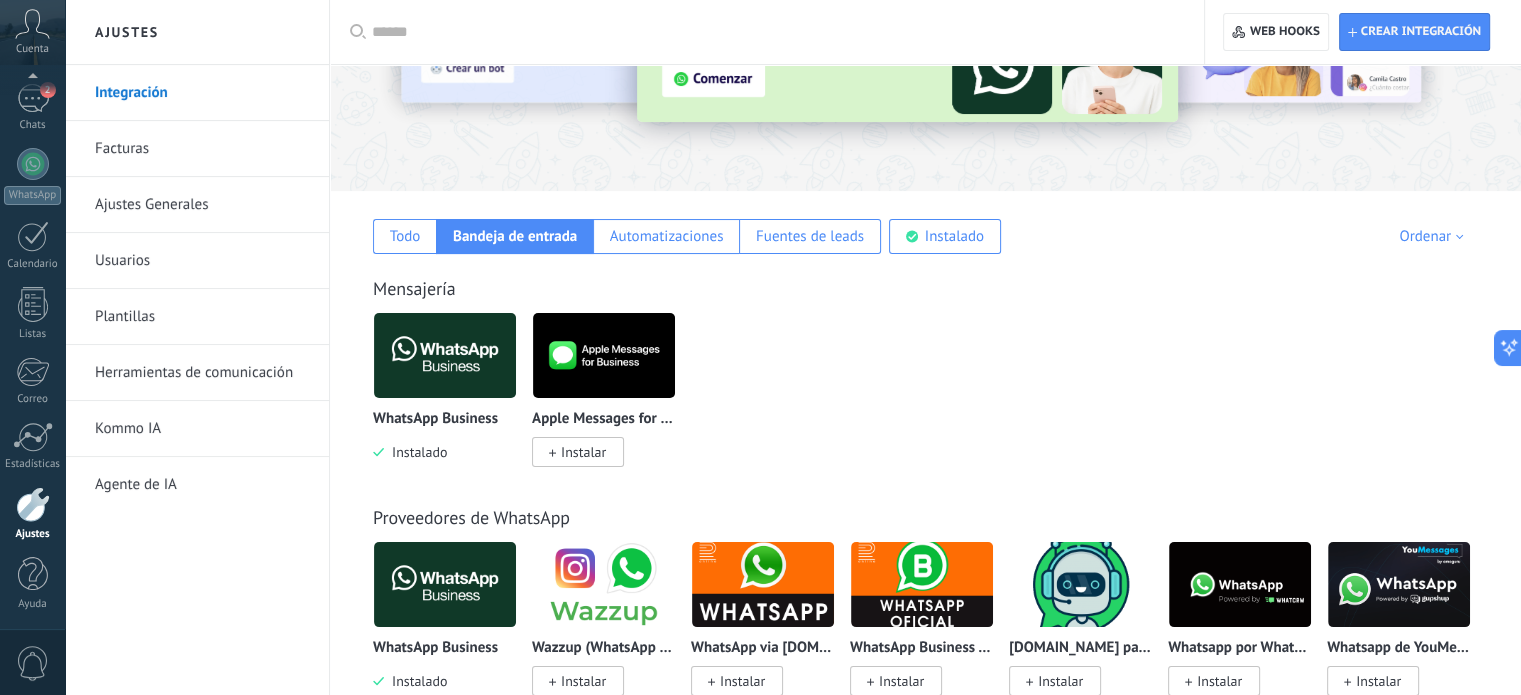 click at bounding box center (445, 355) 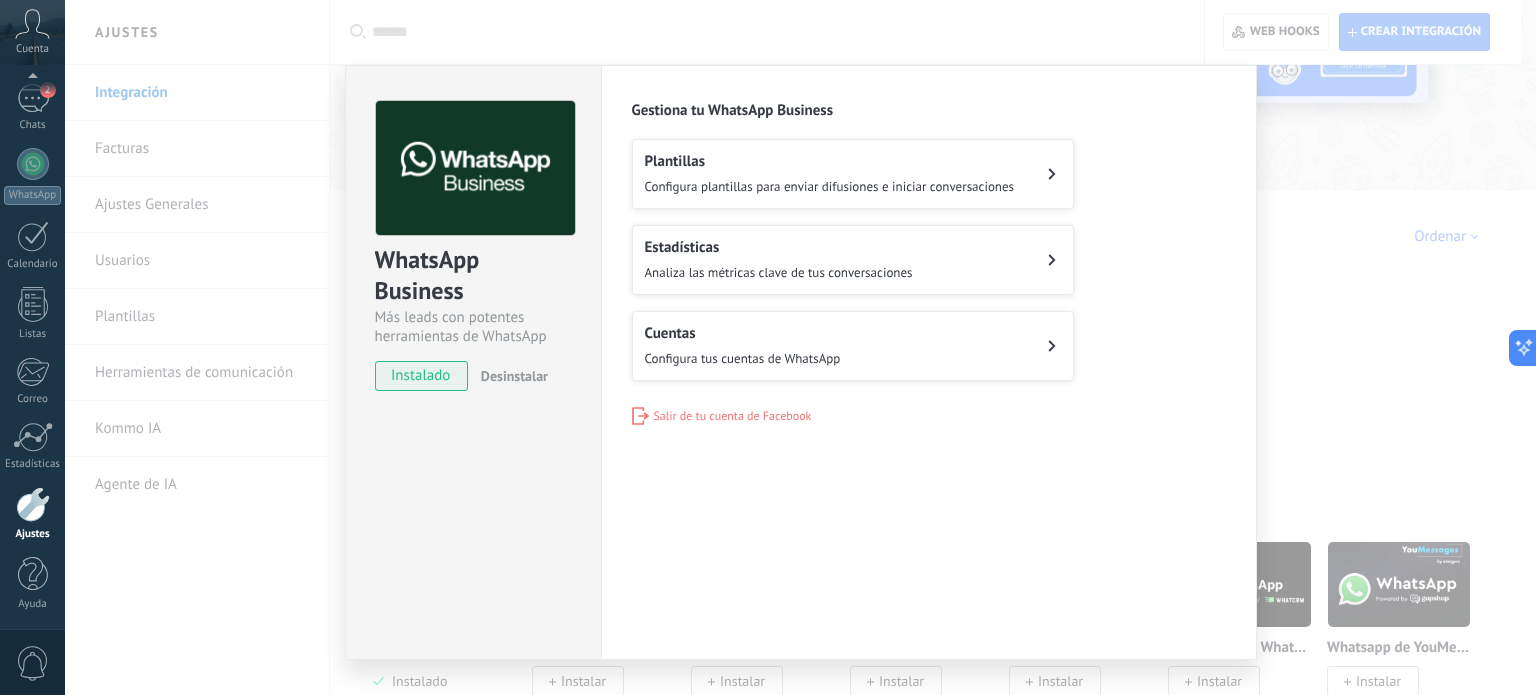 click on "Desinstalar" at bounding box center (514, 376) 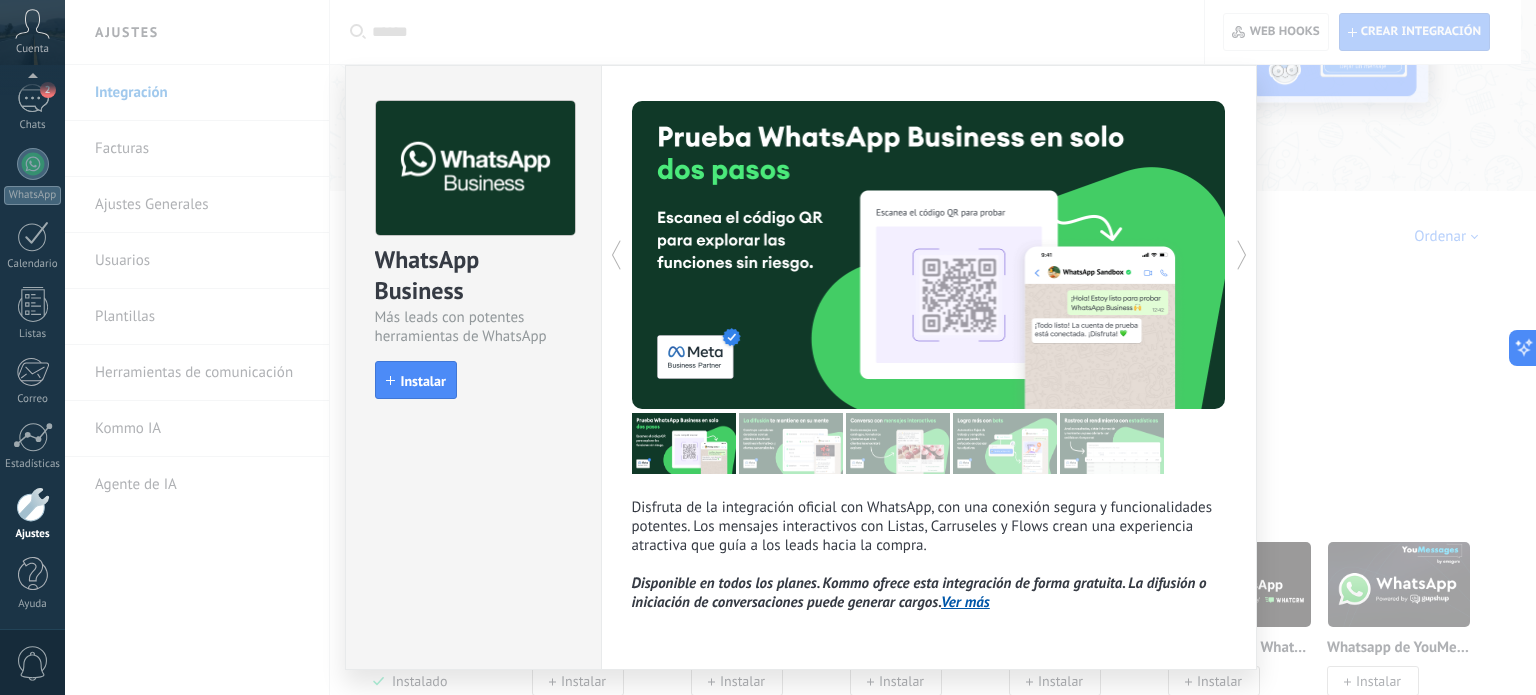 click on "WhatsApp Business Más leads con potentes herramientas de WhatsApp install Instalar Disfruta de la integración oficial con WhatsApp, con una conexión segura y funcionalidades potentes. Los mensajes interactivos con Listas, Carruseles y Flows crean una experiencia atractiva que guía a los leads hacia la compra.    Disponible en todos los planes. Kommo ofrece esta integración de forma gratuita. La difusión o iniciación de conversaciones puede generar cargos.  Ver más más" at bounding box center (800, 347) 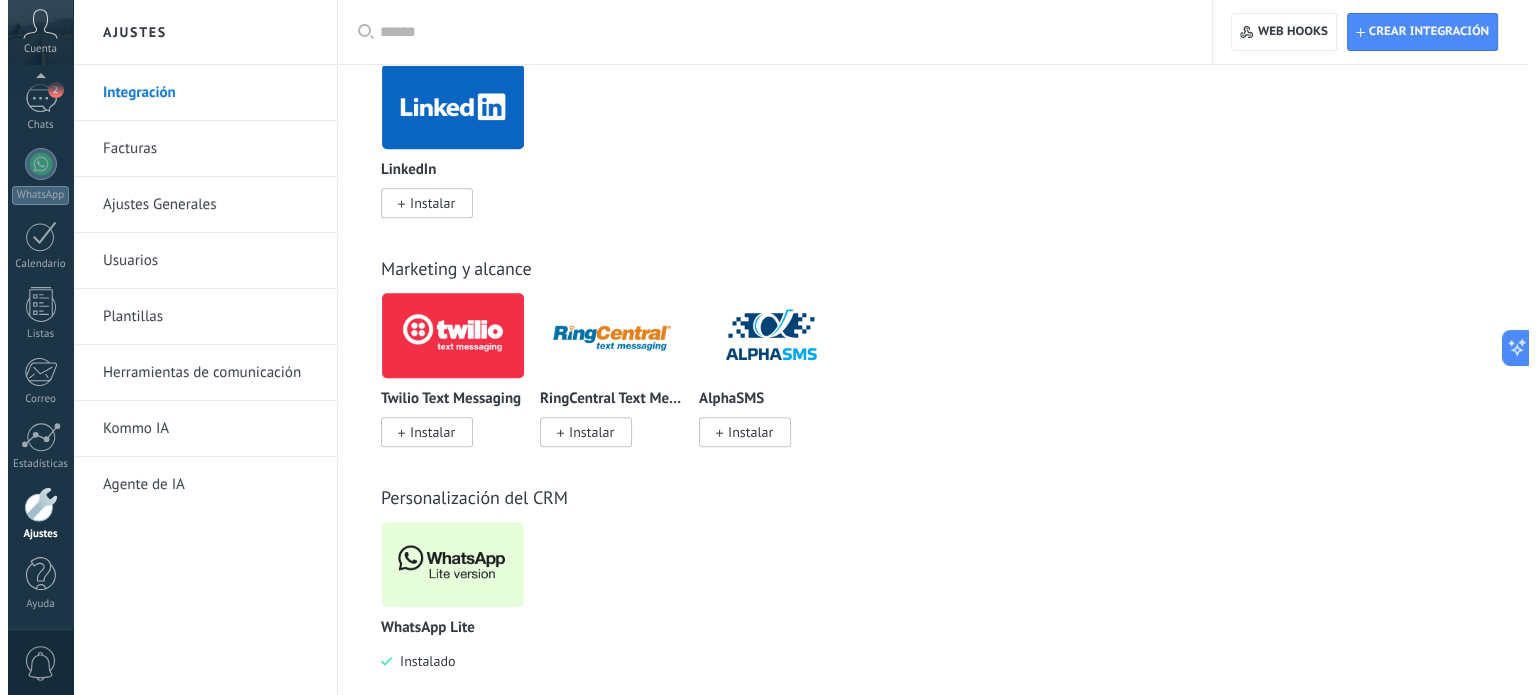 scroll, scrollTop: 1170, scrollLeft: 0, axis: vertical 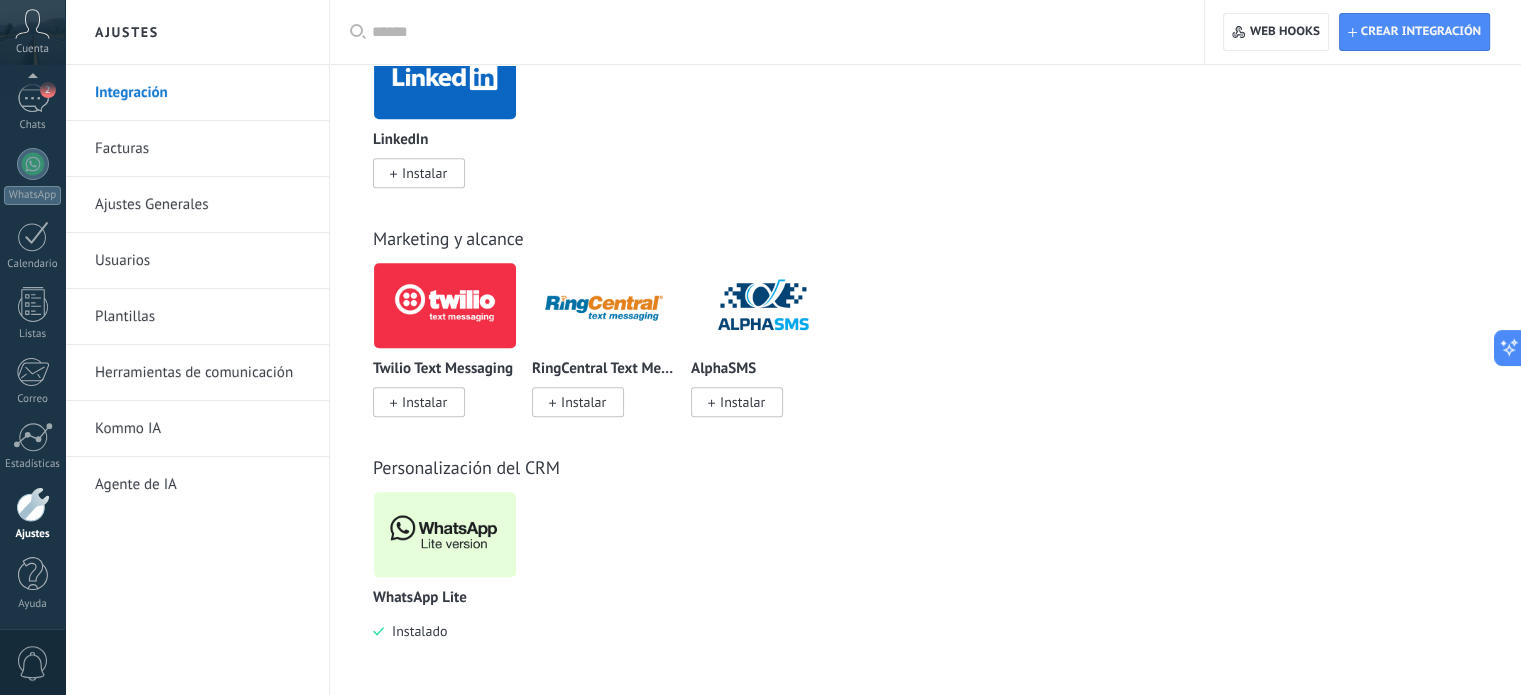 click at bounding box center [445, 534] 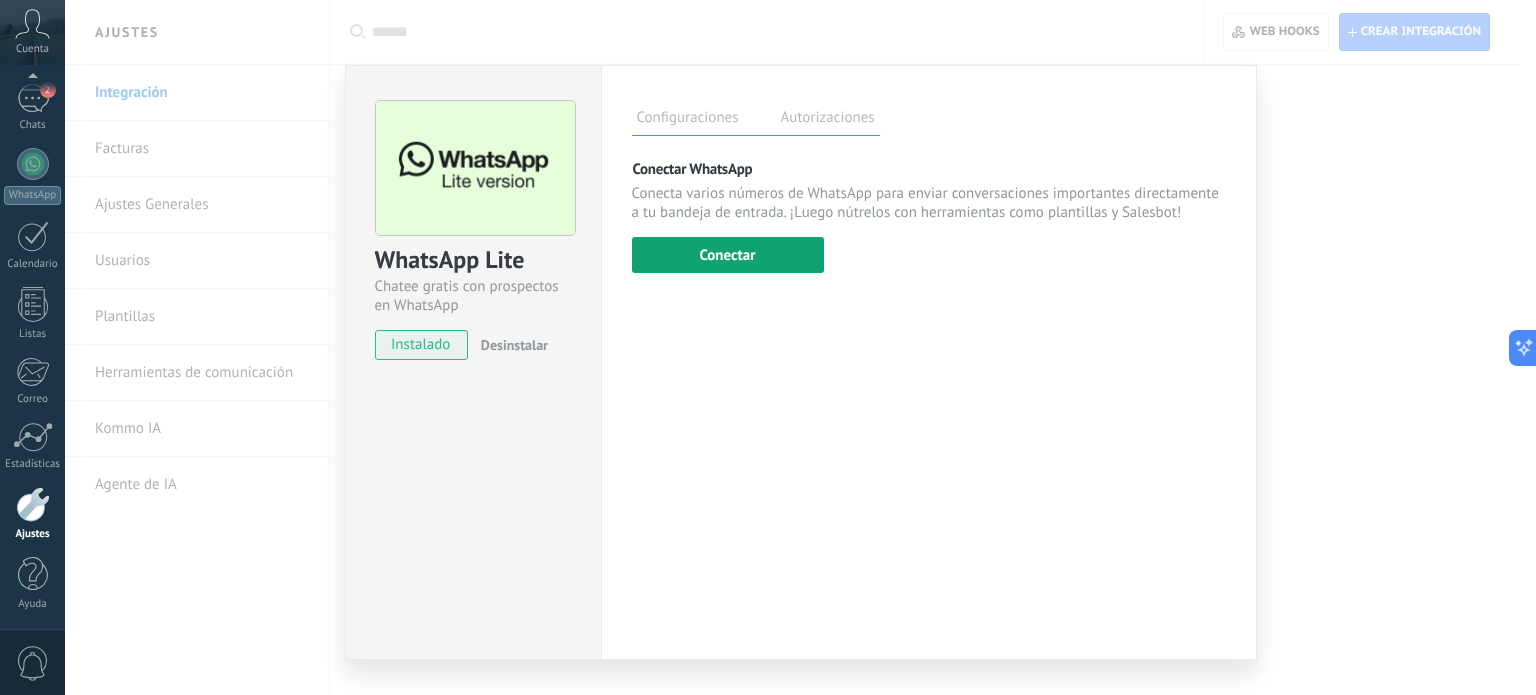 click on "Conectar" at bounding box center (728, 255) 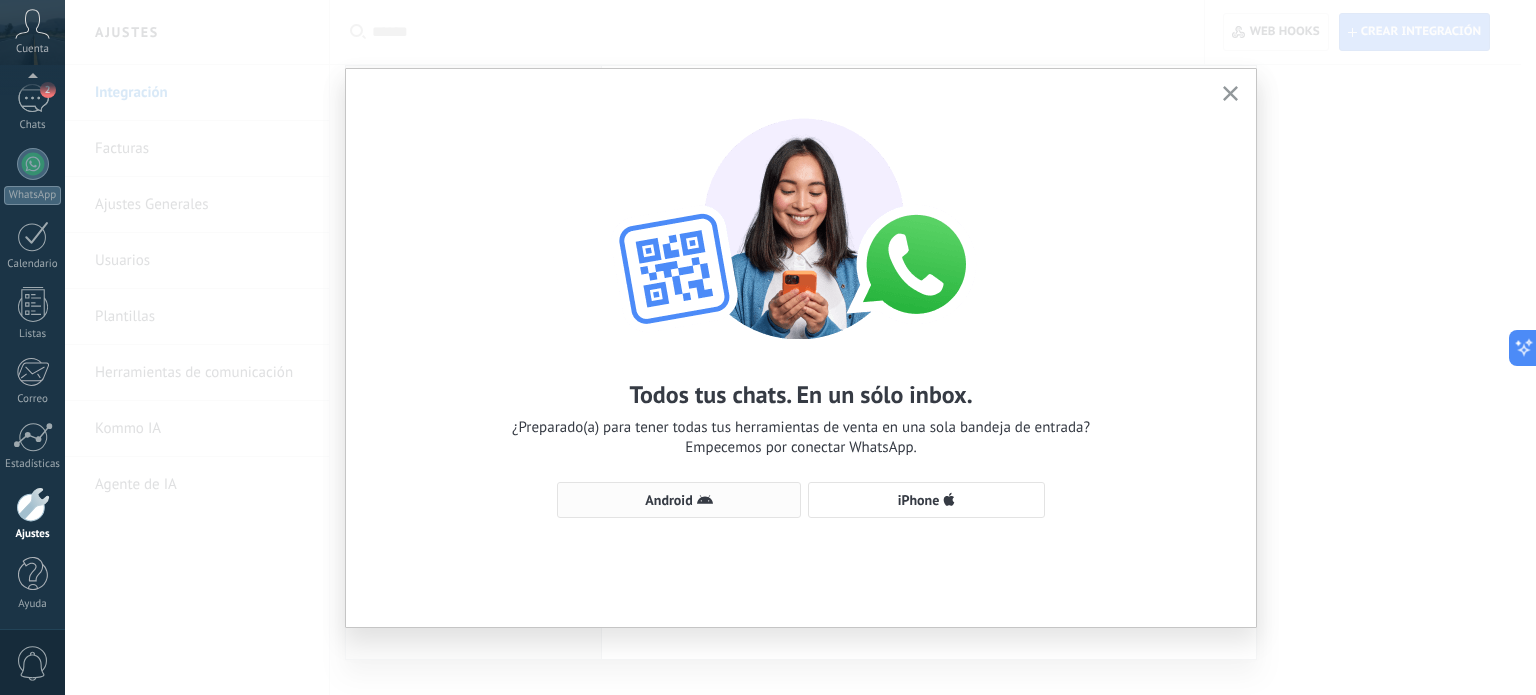 click 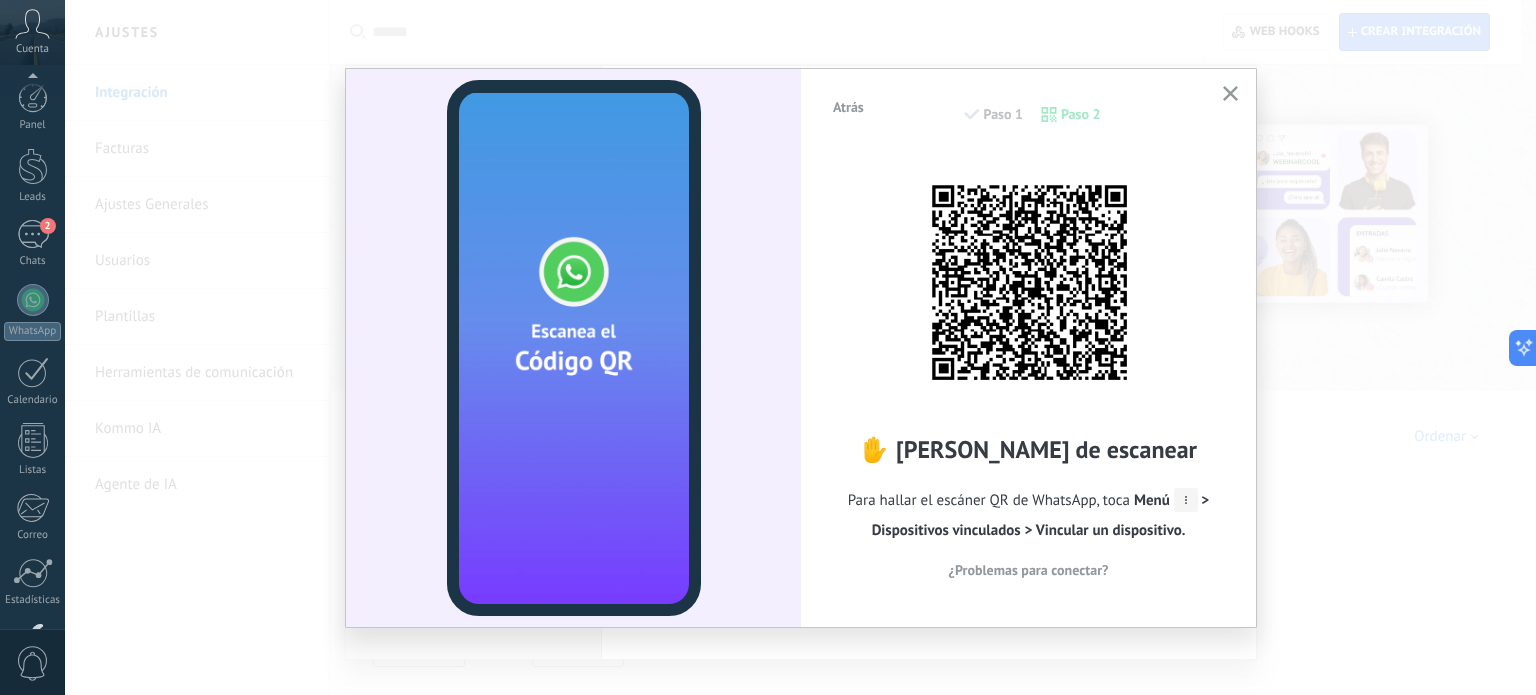 scroll, scrollTop: 1170, scrollLeft: 0, axis: vertical 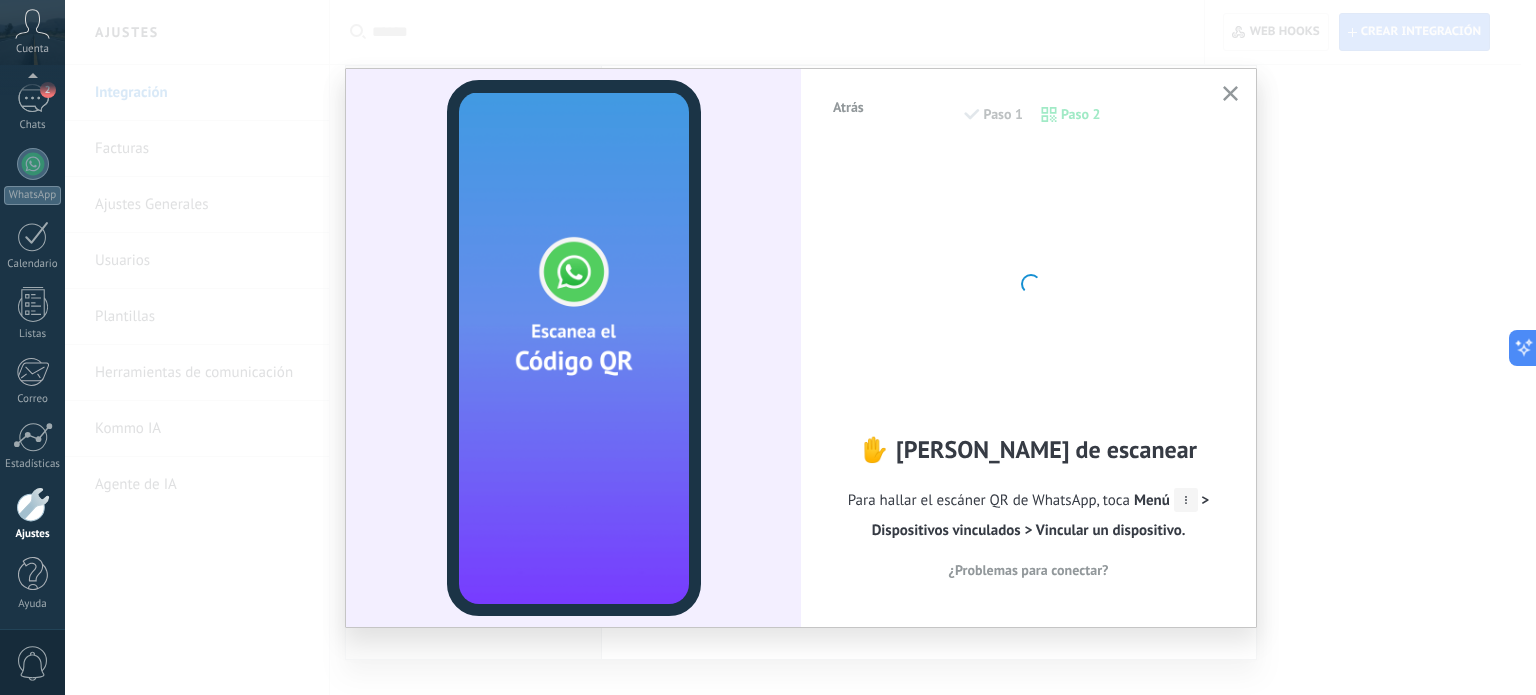 click on "¿Problemas para conectar?" at bounding box center (1029, 570) 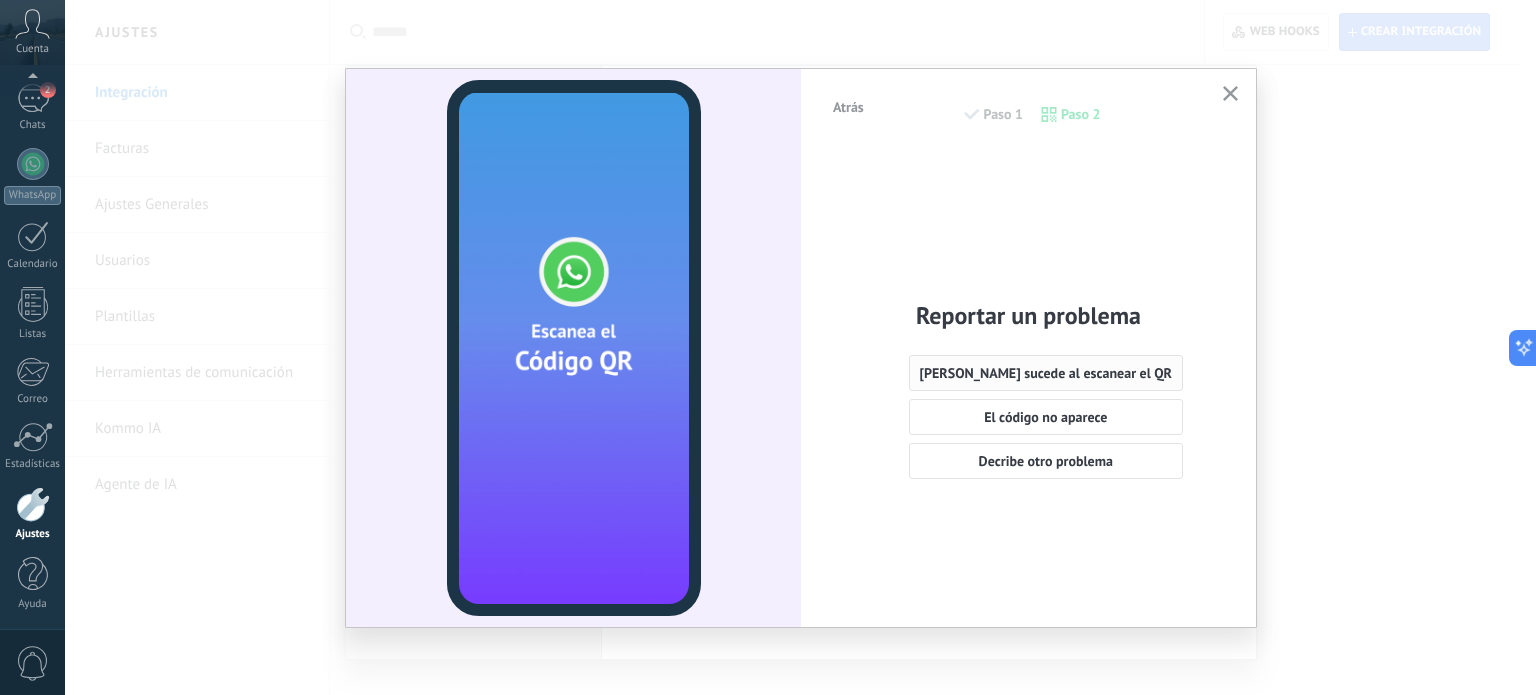 click on "Nada sucede al escanear el QR" at bounding box center [1046, 373] 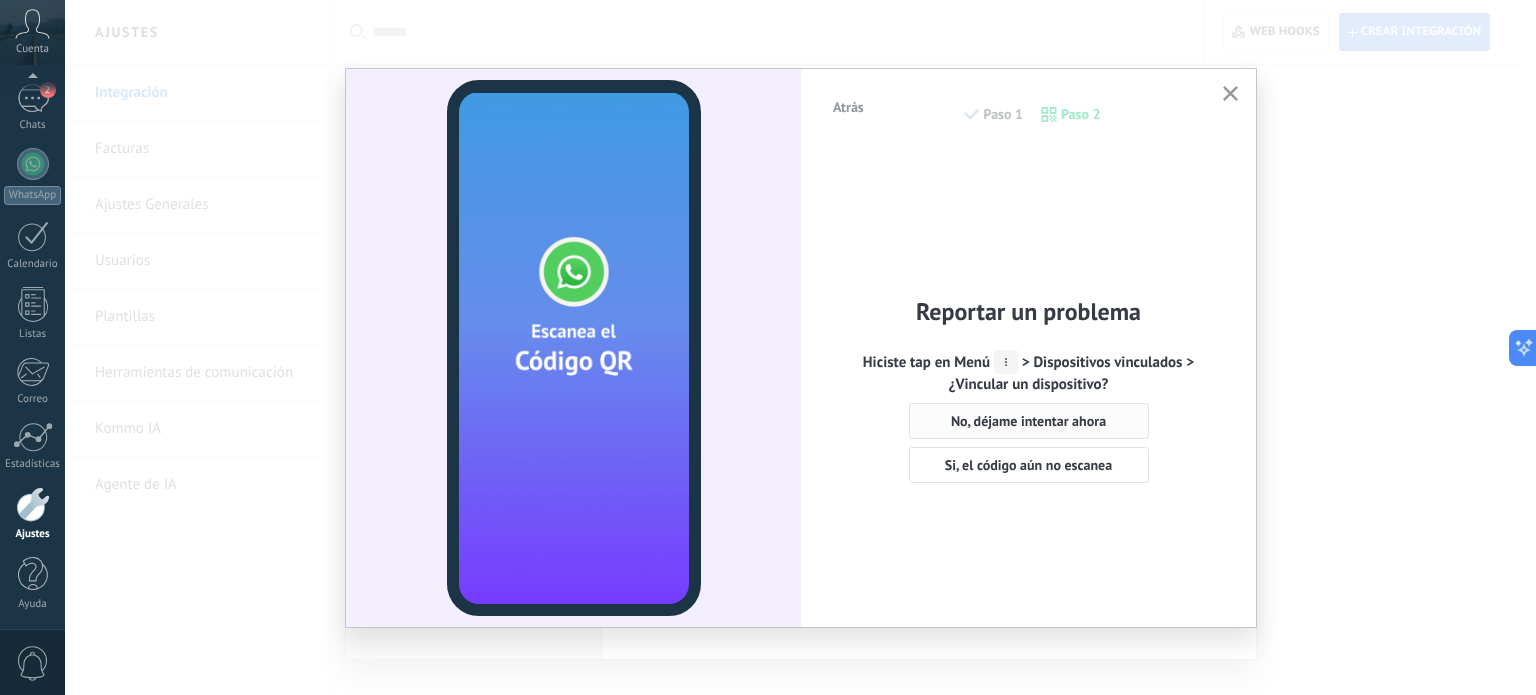 click on "No, déjame intentar ahora" at bounding box center (1028, 421) 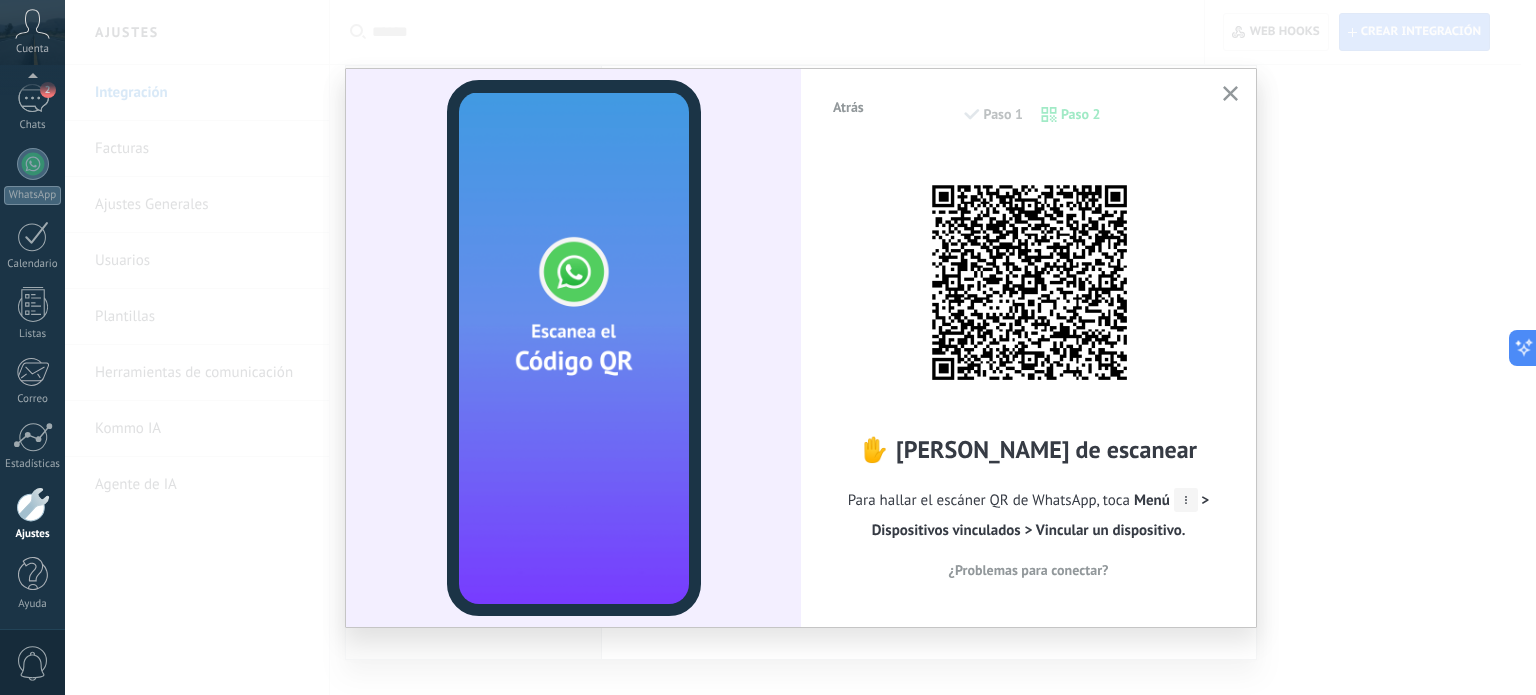 click on "¿Problemas para conectar?" at bounding box center (1029, 570) 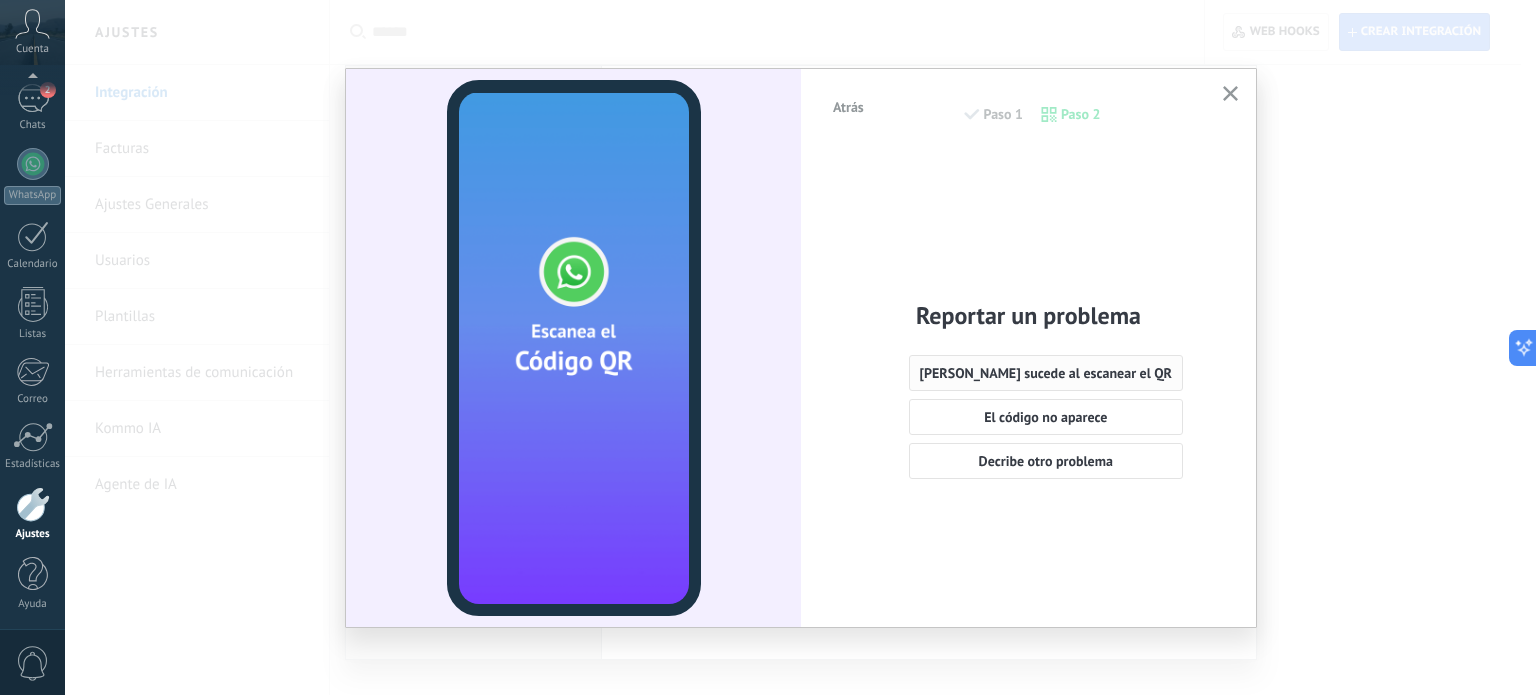 click on "Nada sucede al escanear el QR" at bounding box center [1046, 373] 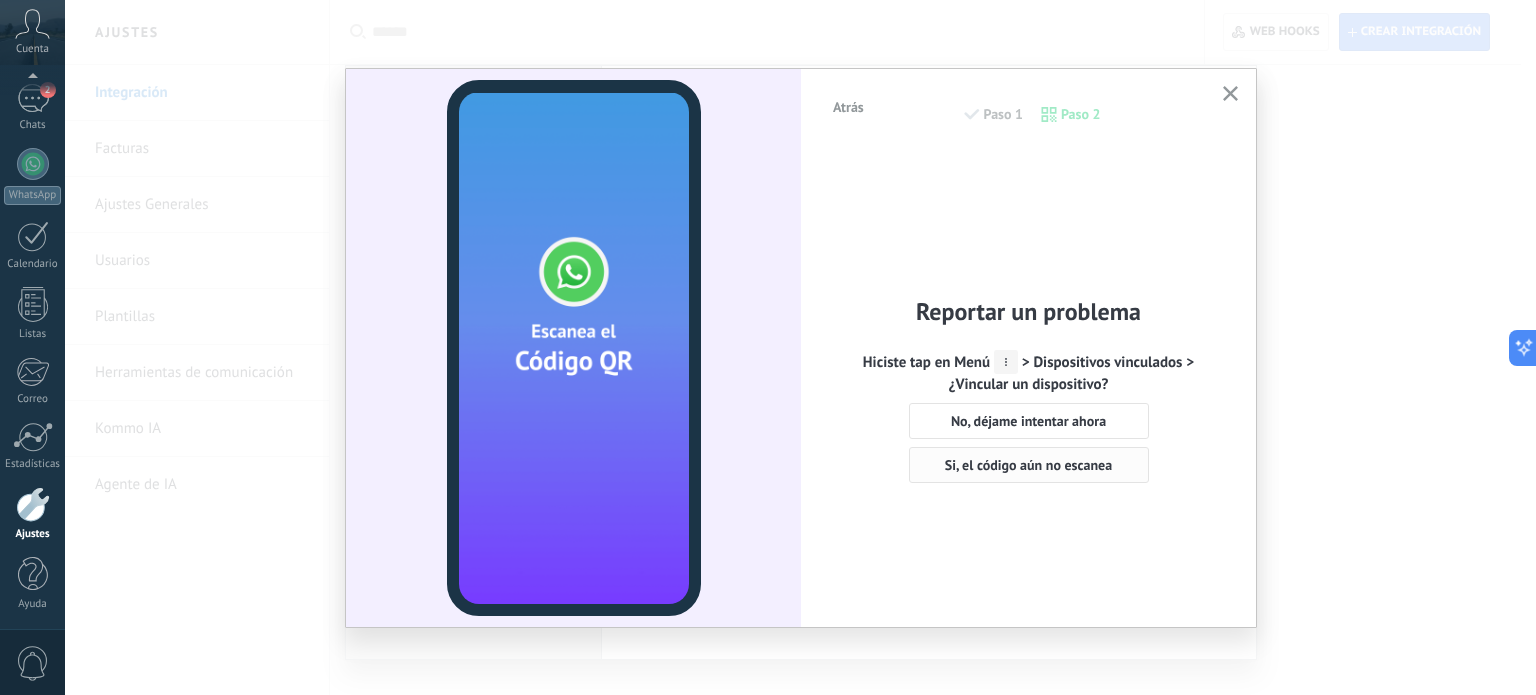 click on "Si, el código aún no escanea" at bounding box center [1028, 465] 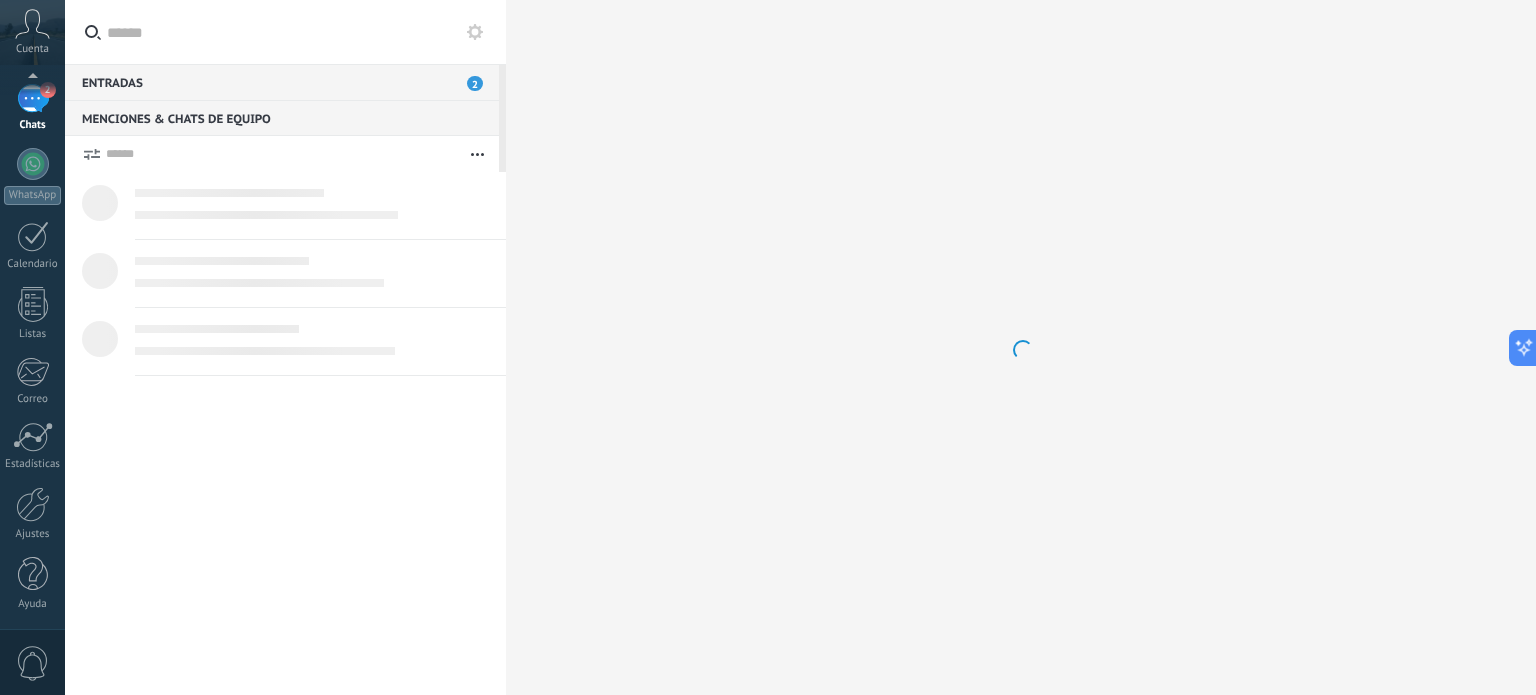 scroll, scrollTop: 0, scrollLeft: 0, axis: both 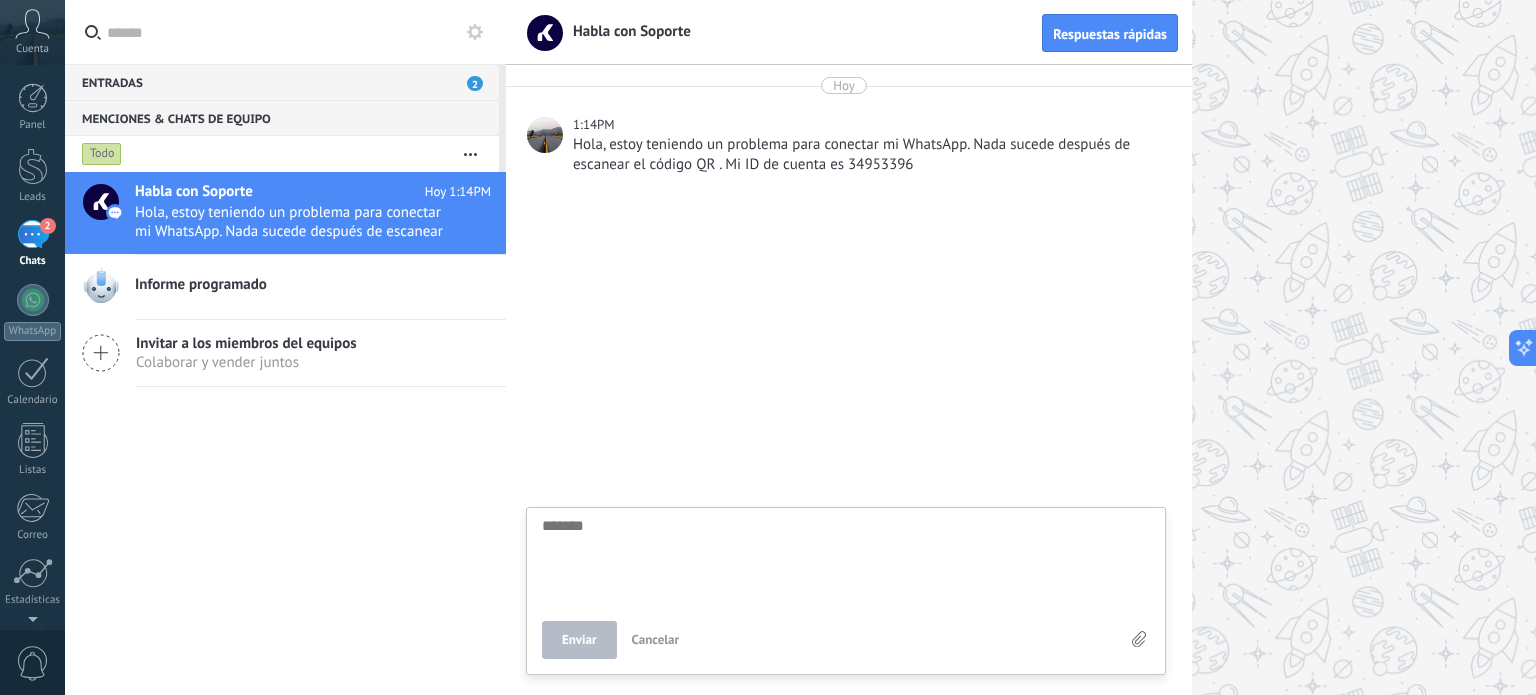click on "2" at bounding box center (33, 234) 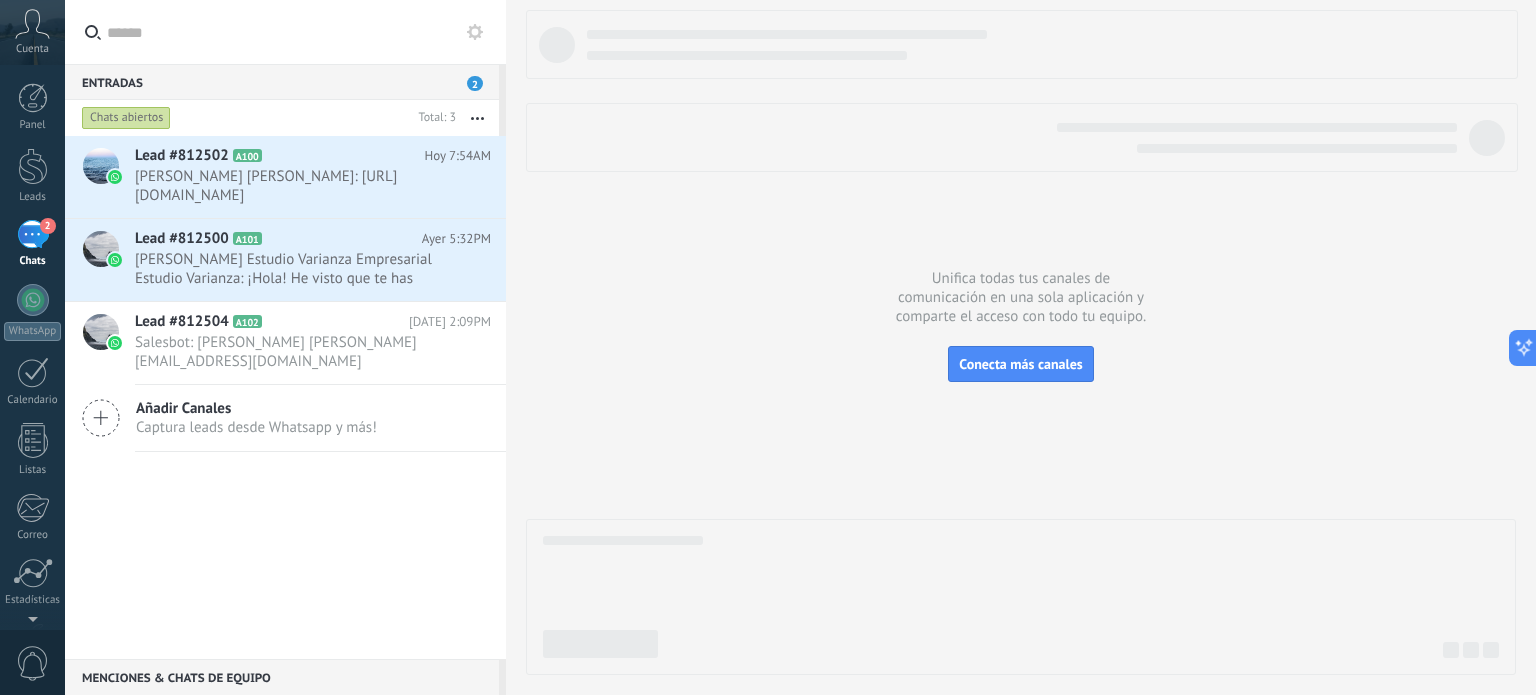 click at bounding box center (1021, 597) 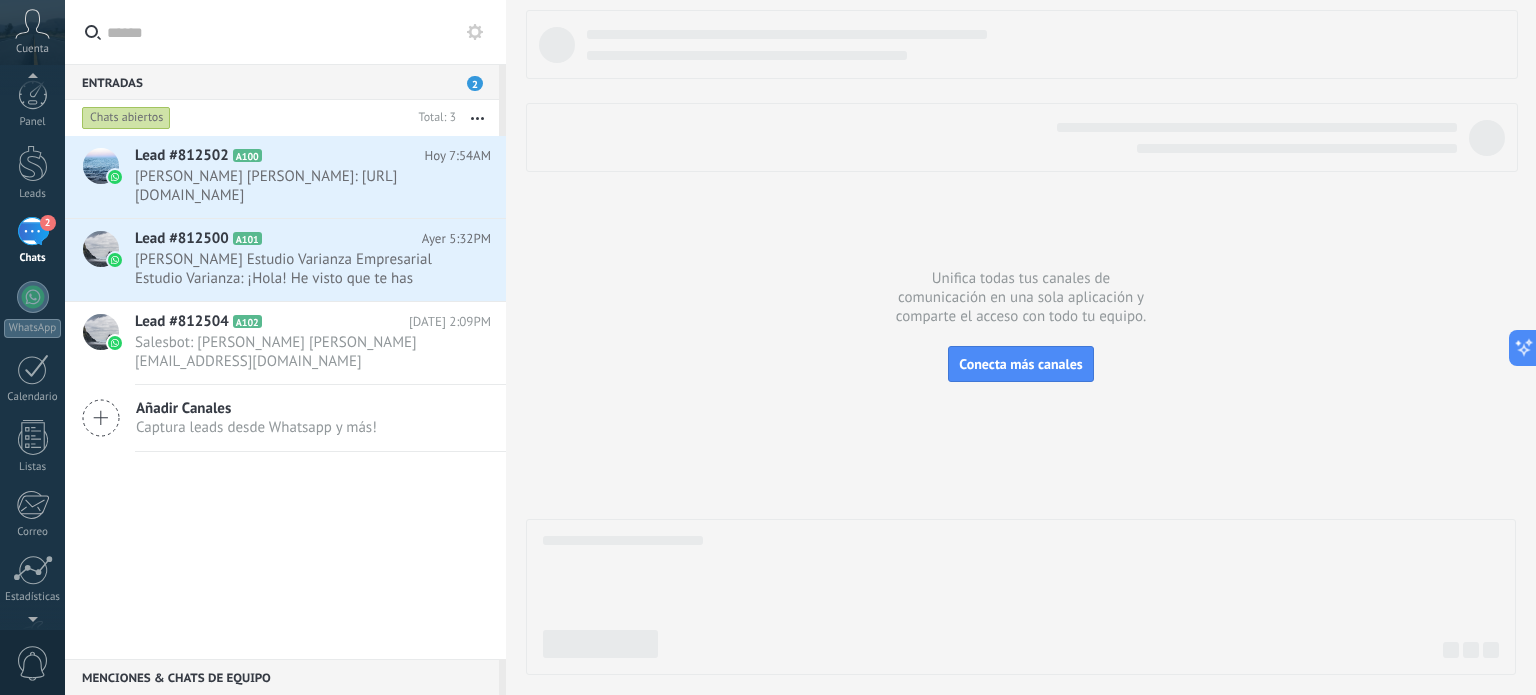 scroll, scrollTop: 32, scrollLeft: 0, axis: vertical 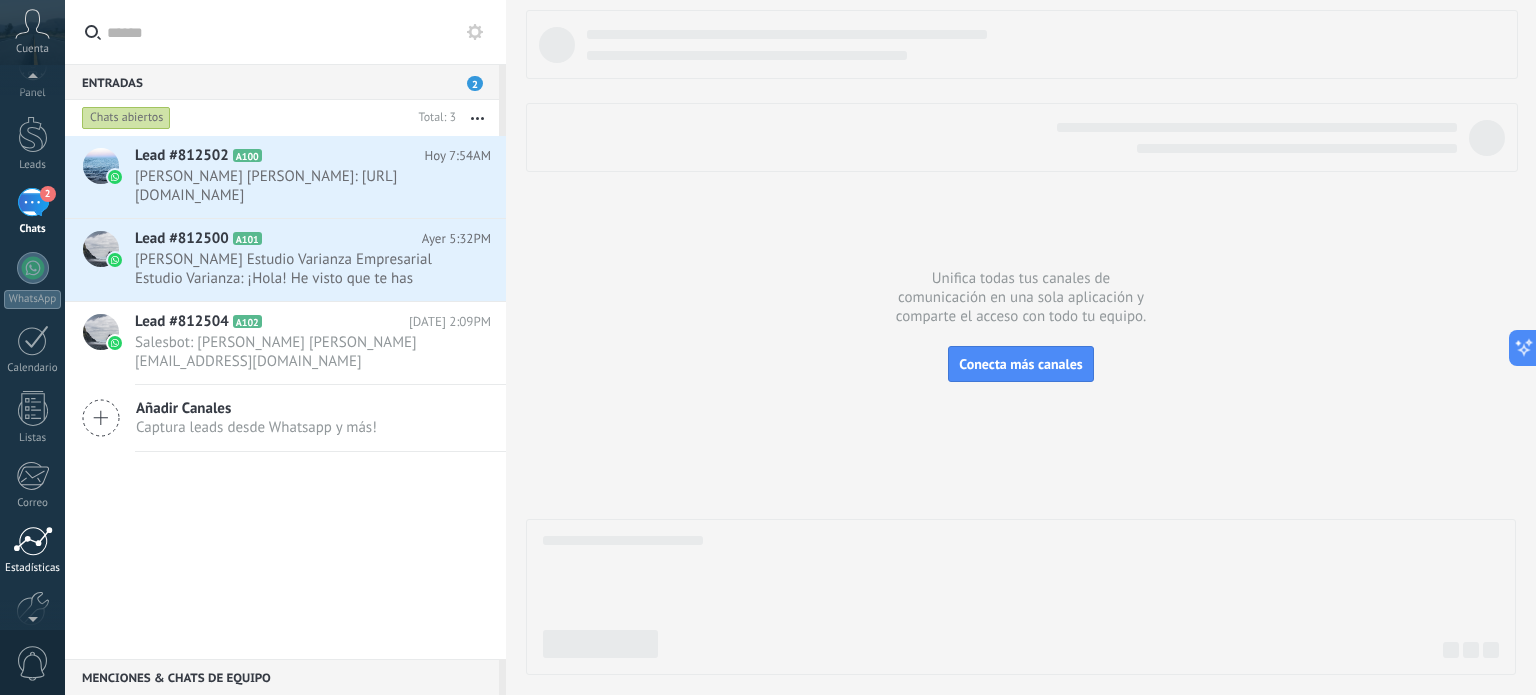 click at bounding box center (33, 541) 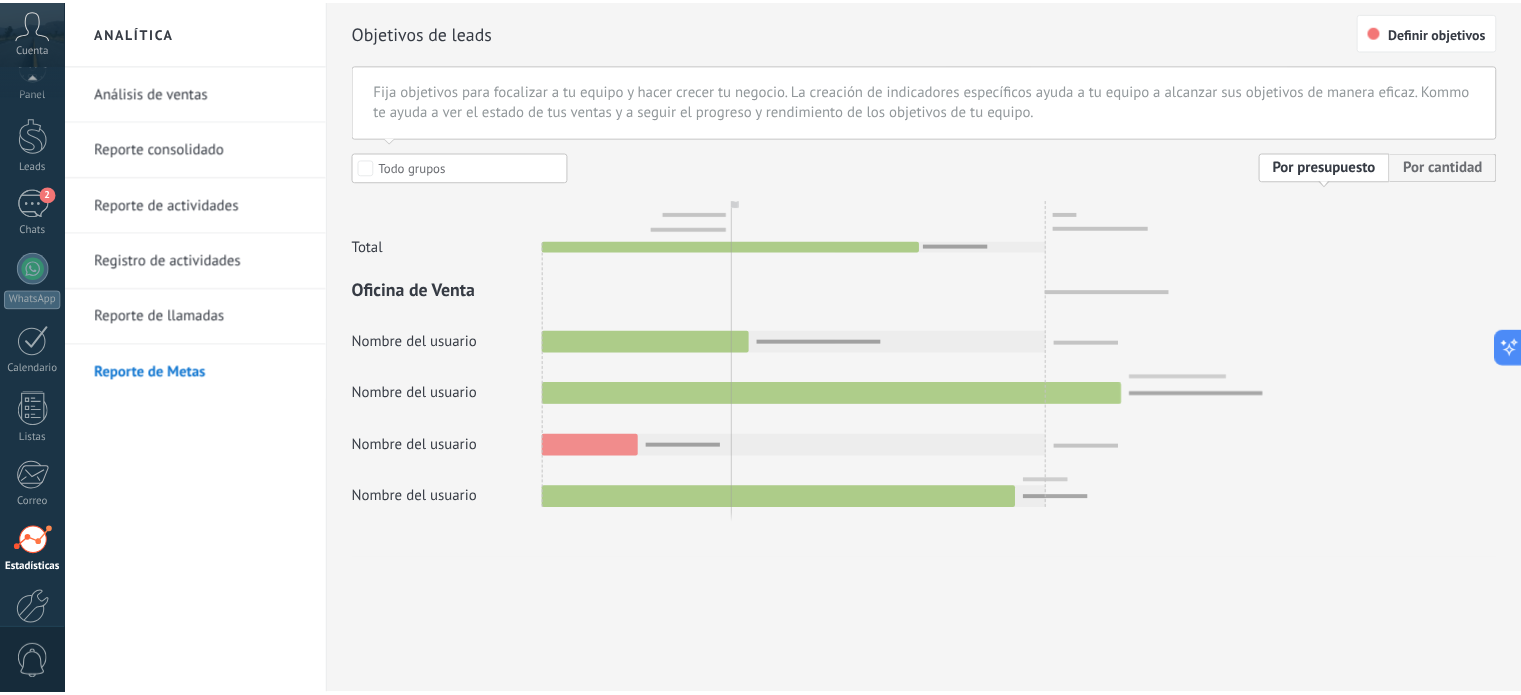 scroll, scrollTop: 136, scrollLeft: 0, axis: vertical 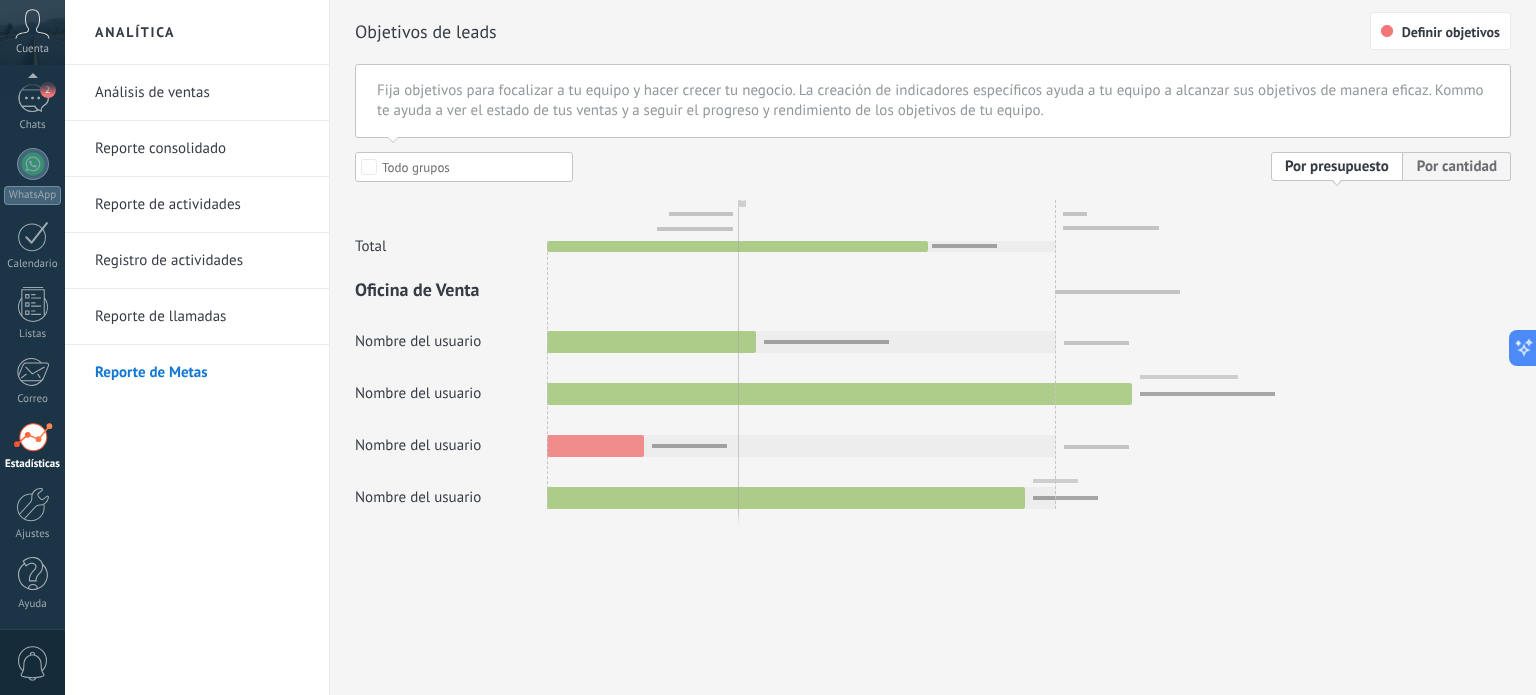 click on "Análisis de ventas" at bounding box center [202, 93] 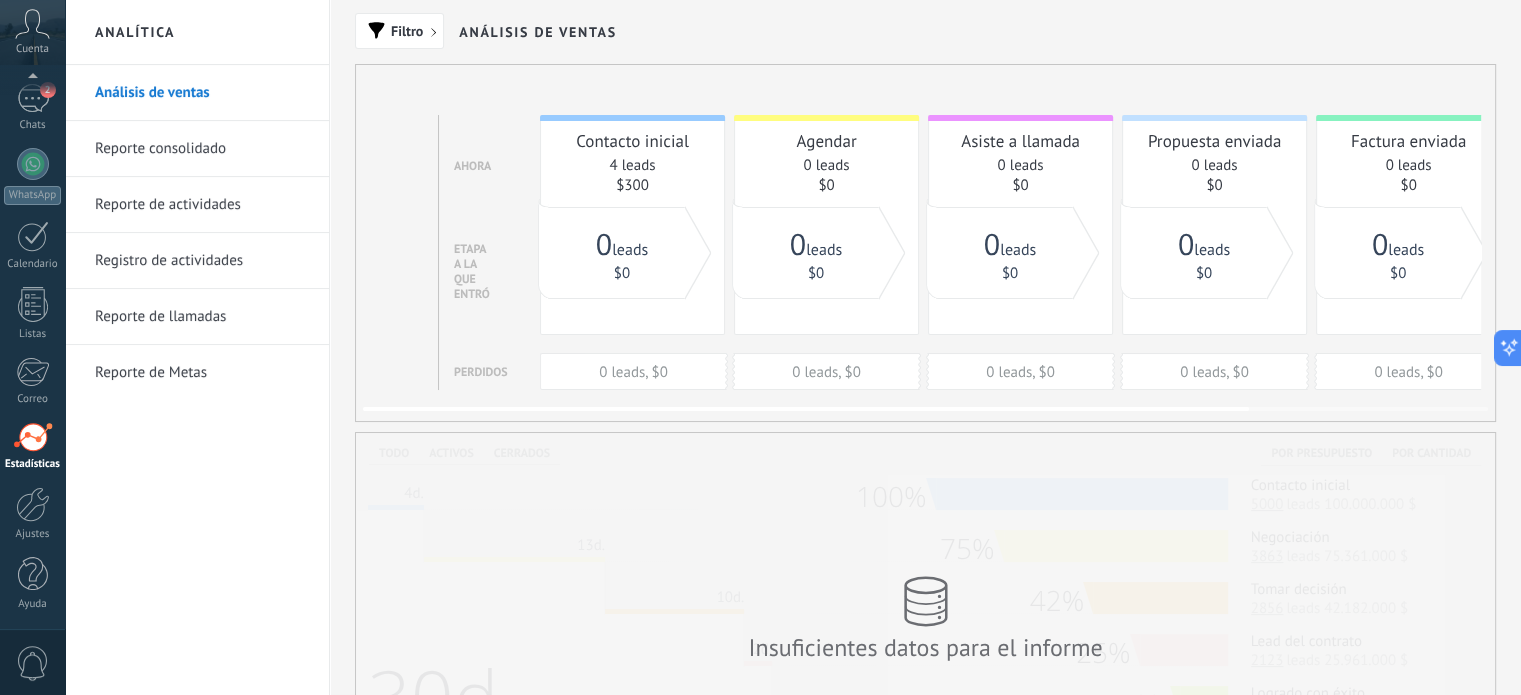 scroll, scrollTop: 0, scrollLeft: 0, axis: both 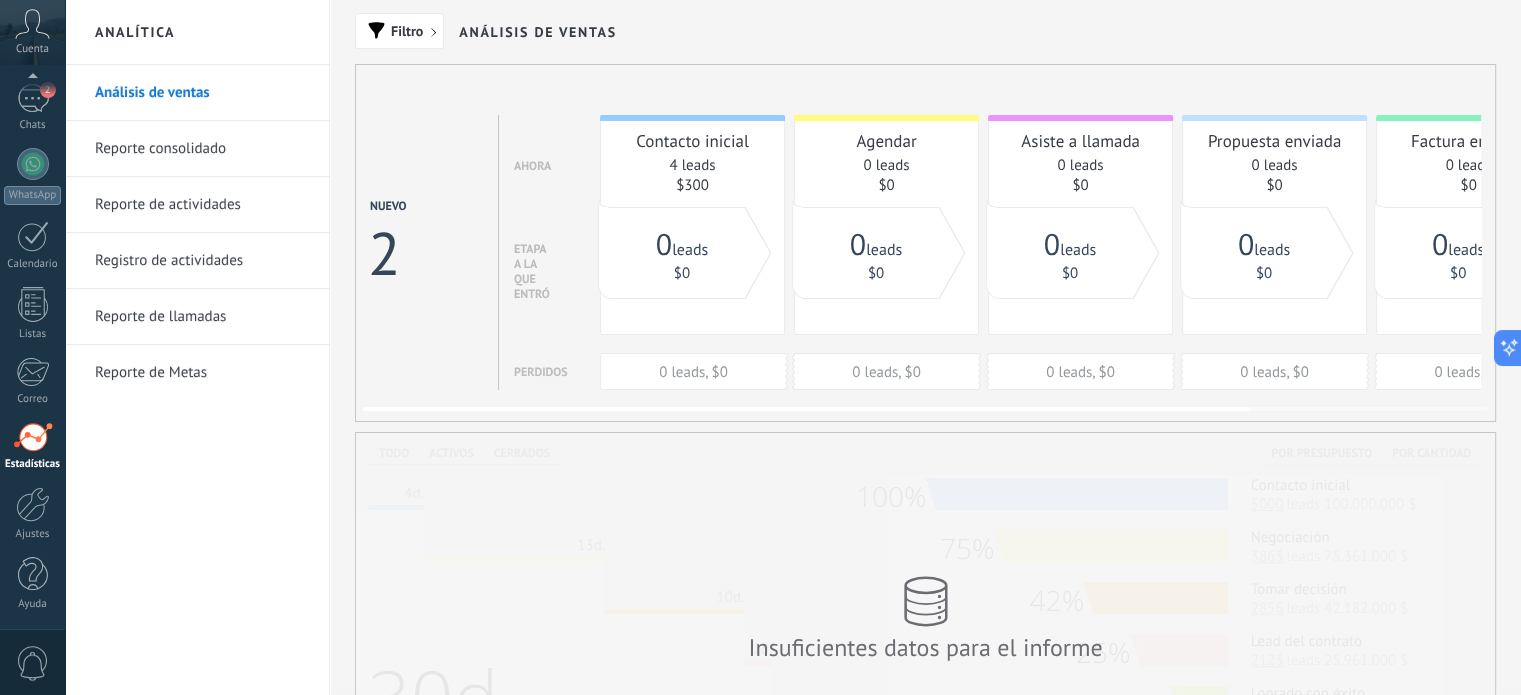 drag, startPoint x: 1373, startPoint y: 330, endPoint x: 1368, endPoint y: 339, distance: 10.29563 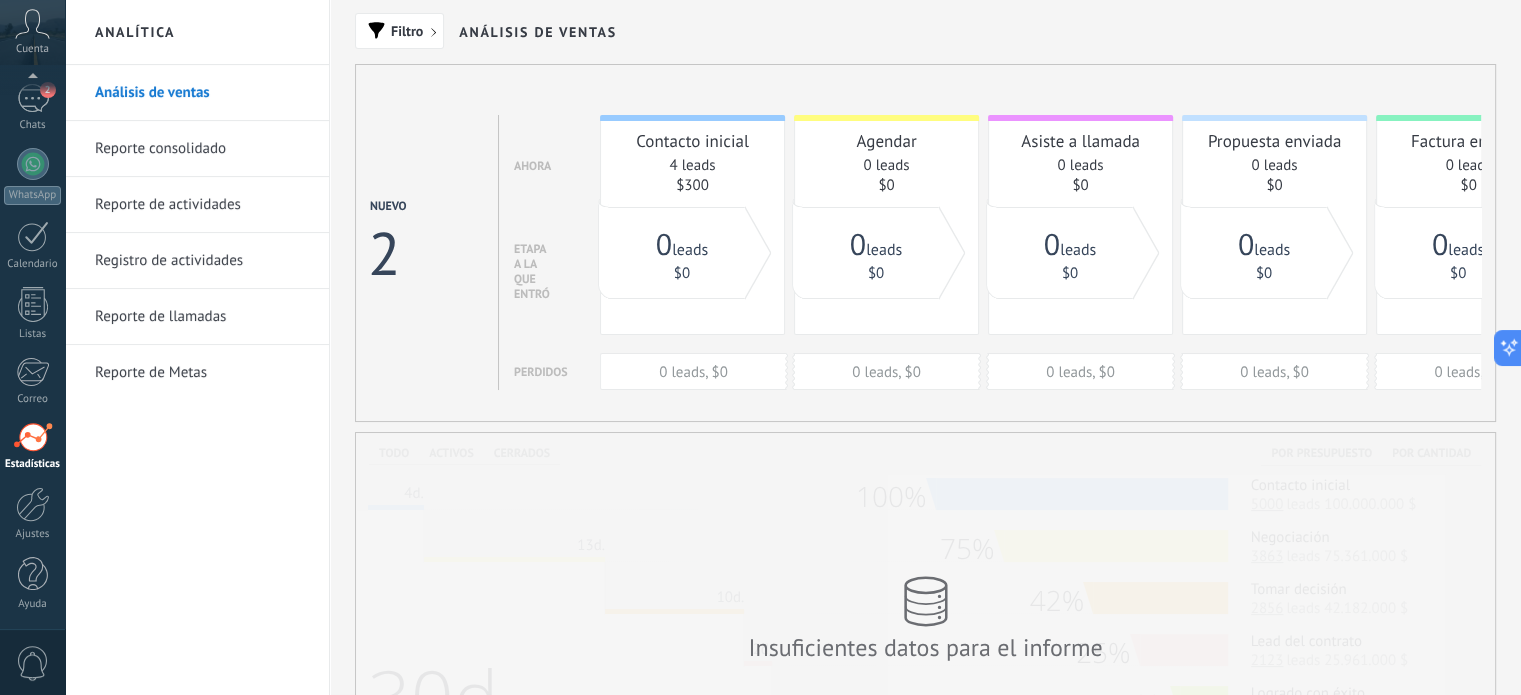 click on "Reporte consolidado" at bounding box center [202, 149] 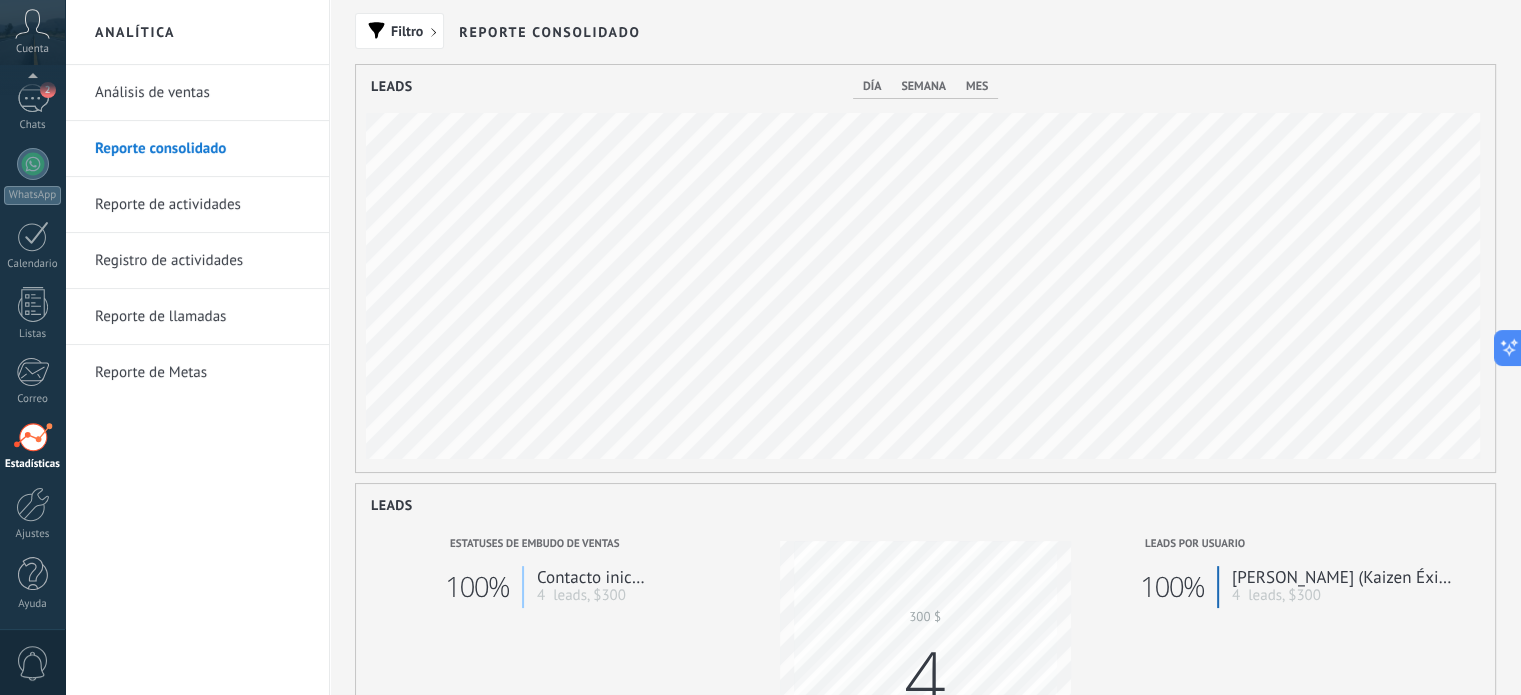 scroll, scrollTop: 999592, scrollLeft: 998860, axis: both 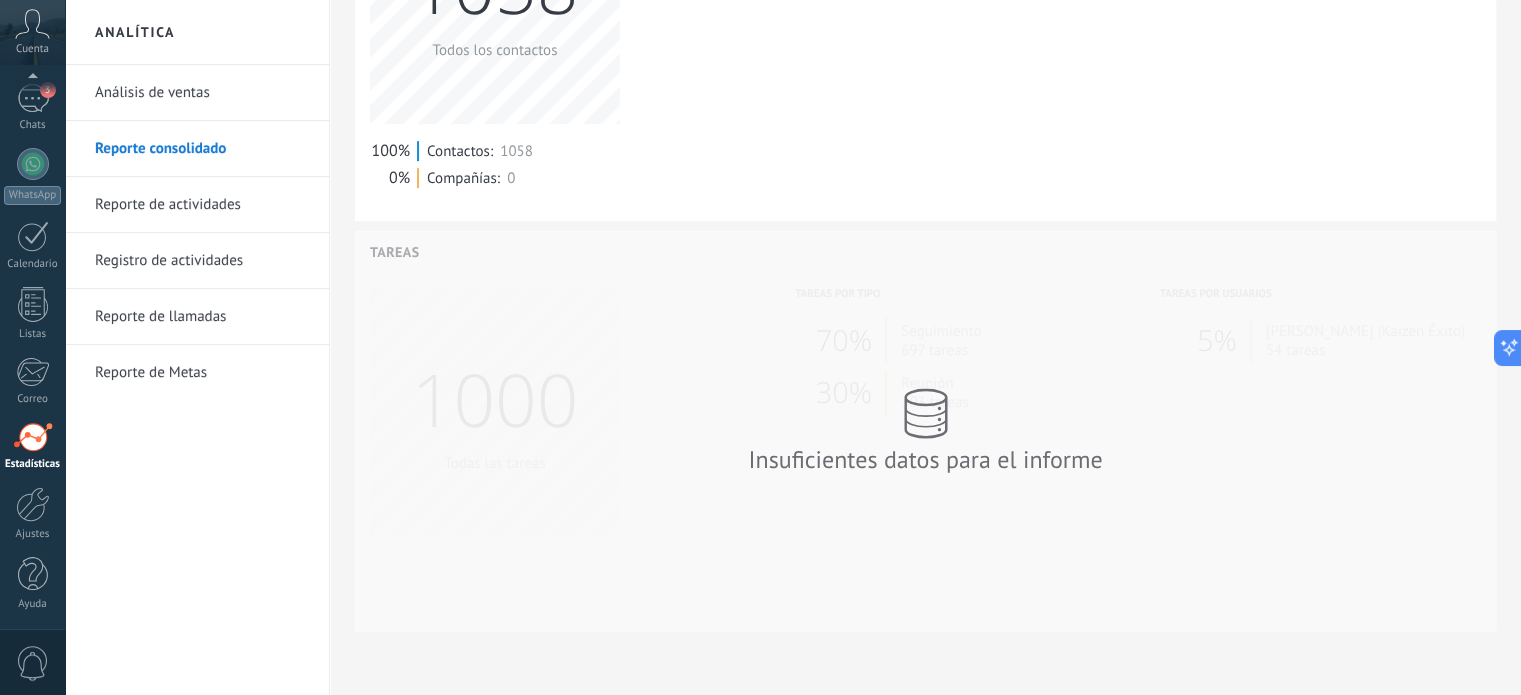 click on "Reporte de actividades" at bounding box center (202, 205) 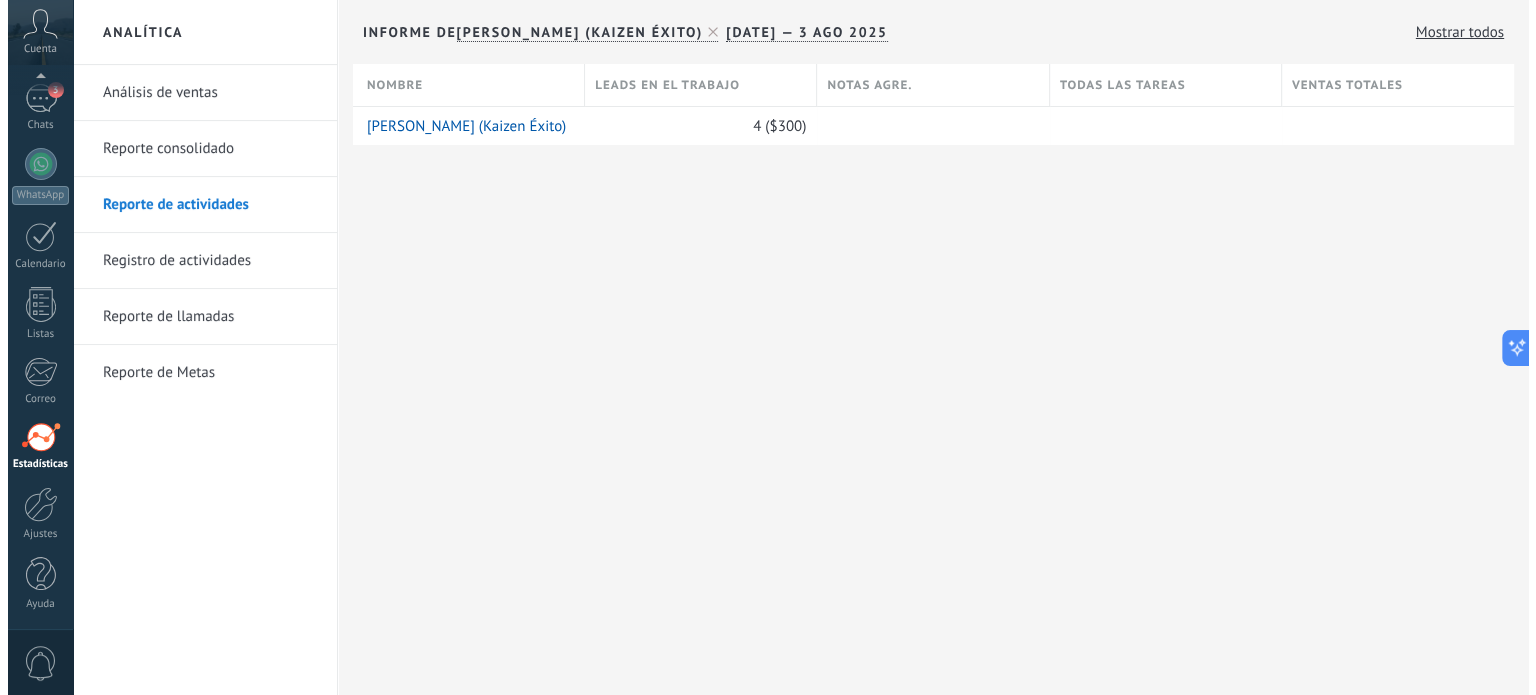 scroll, scrollTop: 0, scrollLeft: 0, axis: both 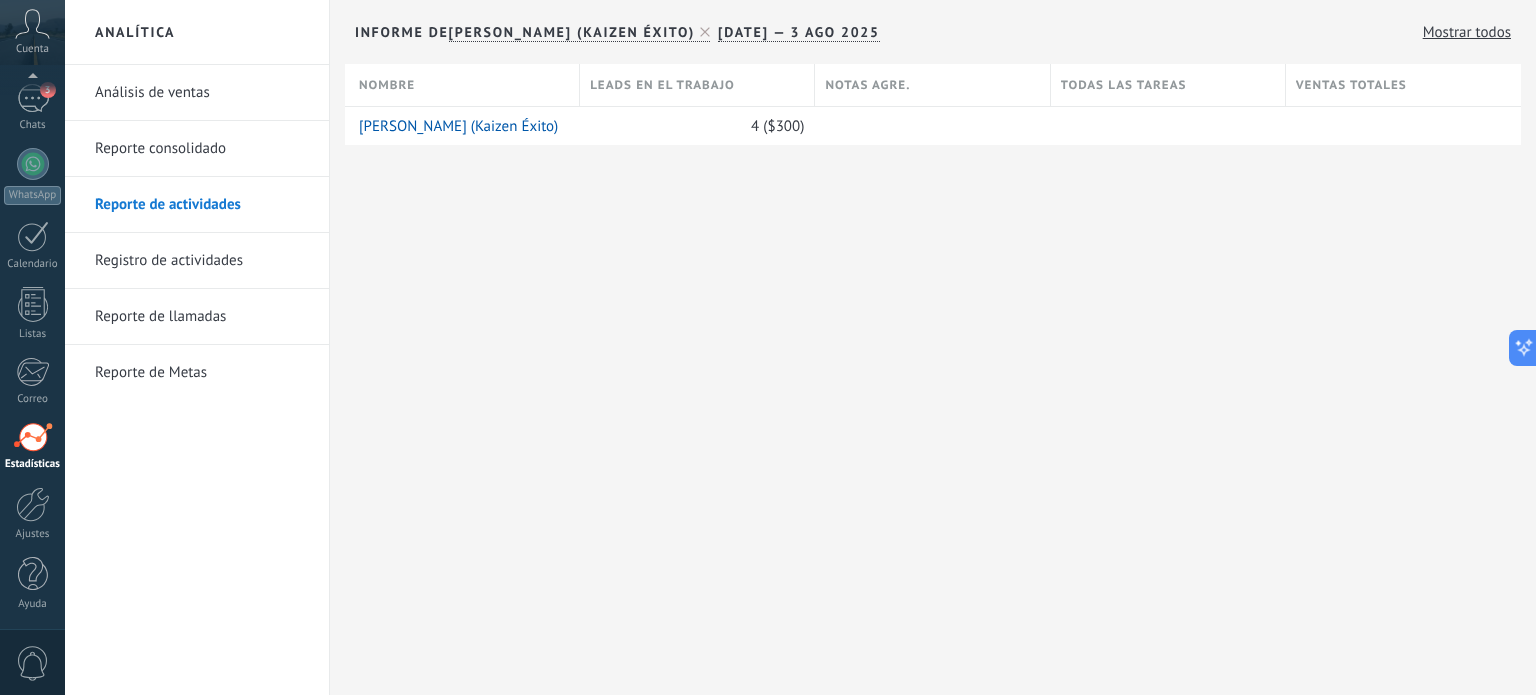 click on "Registro de actividades" at bounding box center (202, 261) 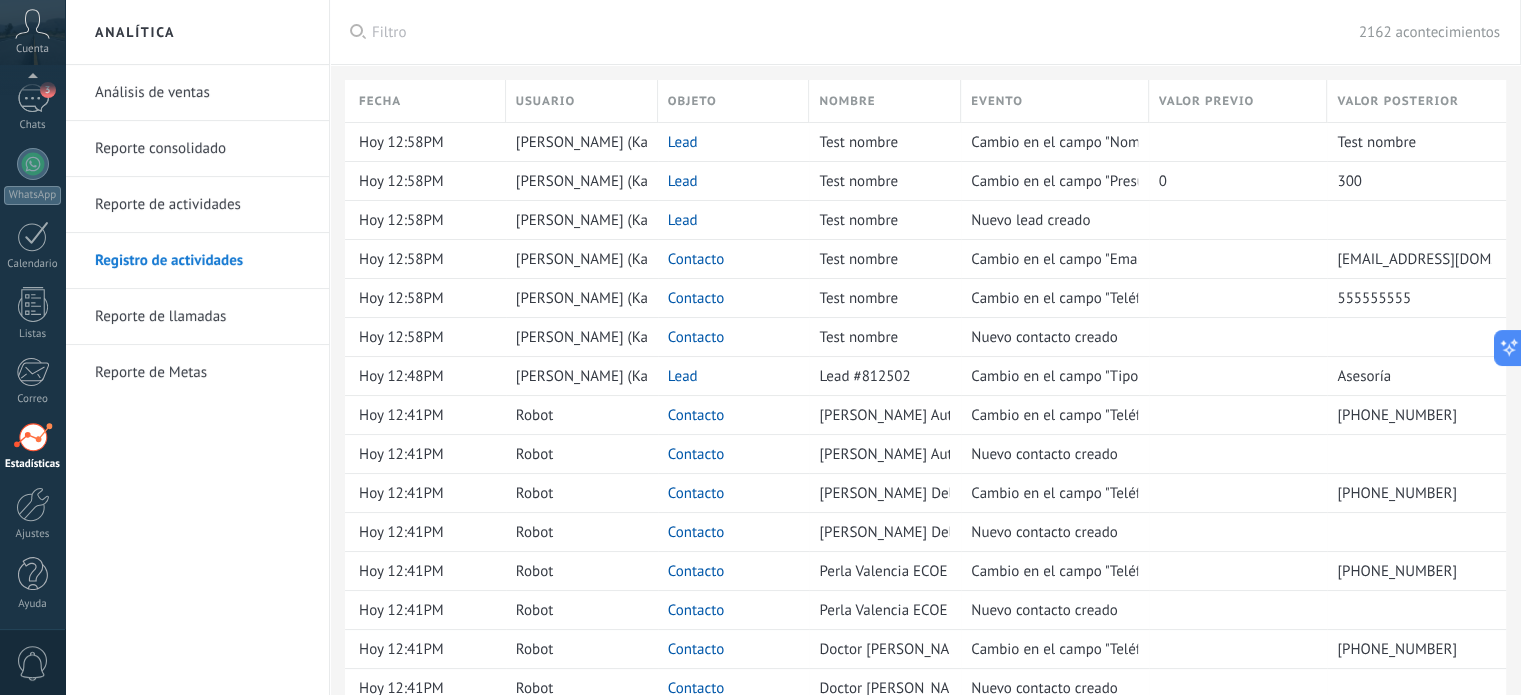 click on "Reporte de llamadas" at bounding box center [202, 317] 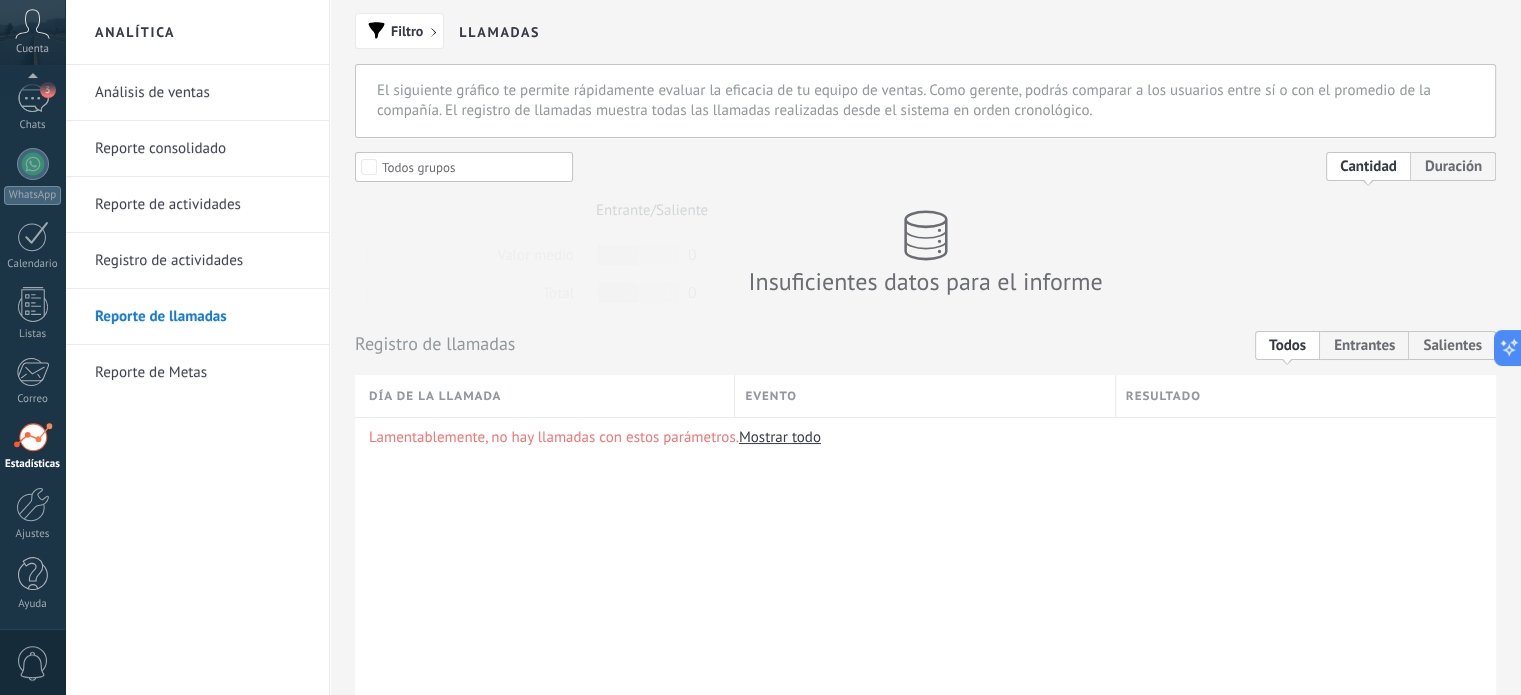 click on "Reporte de Metas" at bounding box center (202, 373) 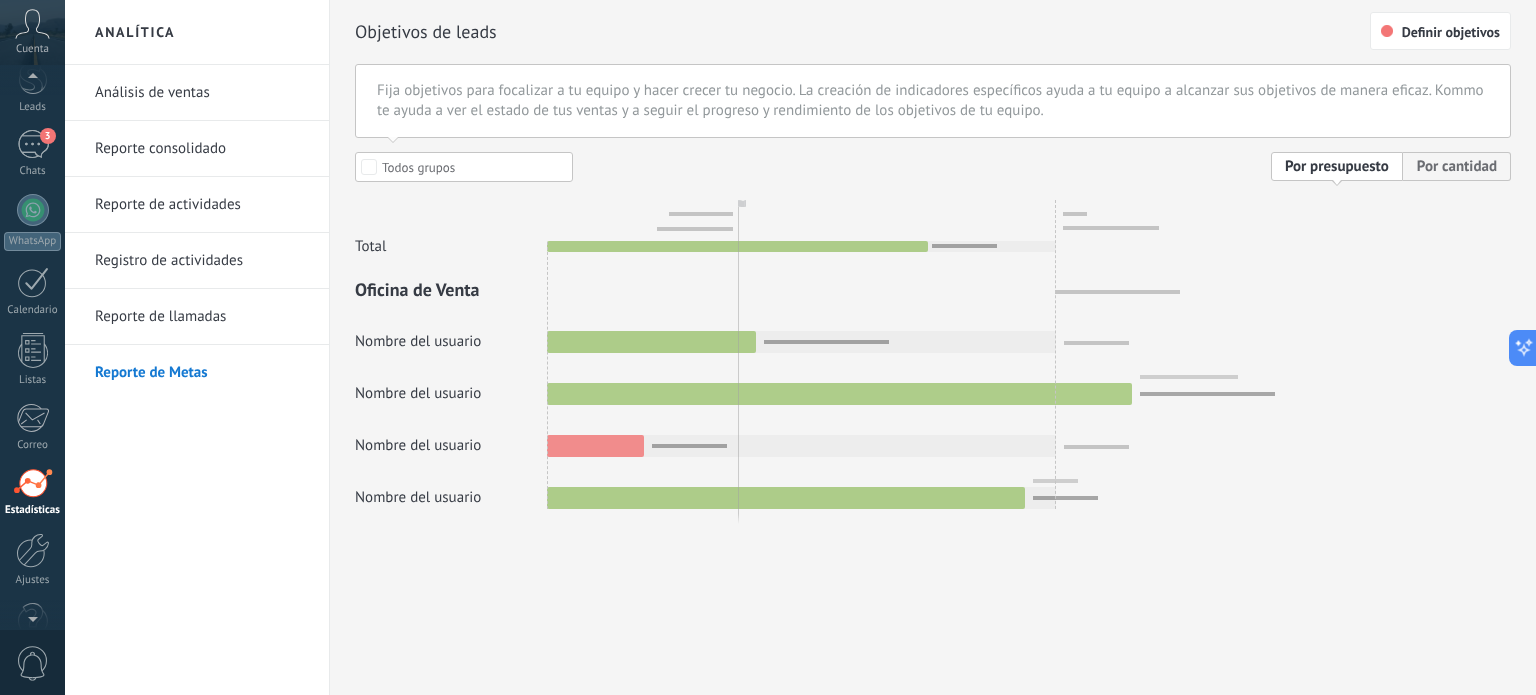 click at bounding box center (32, 80) 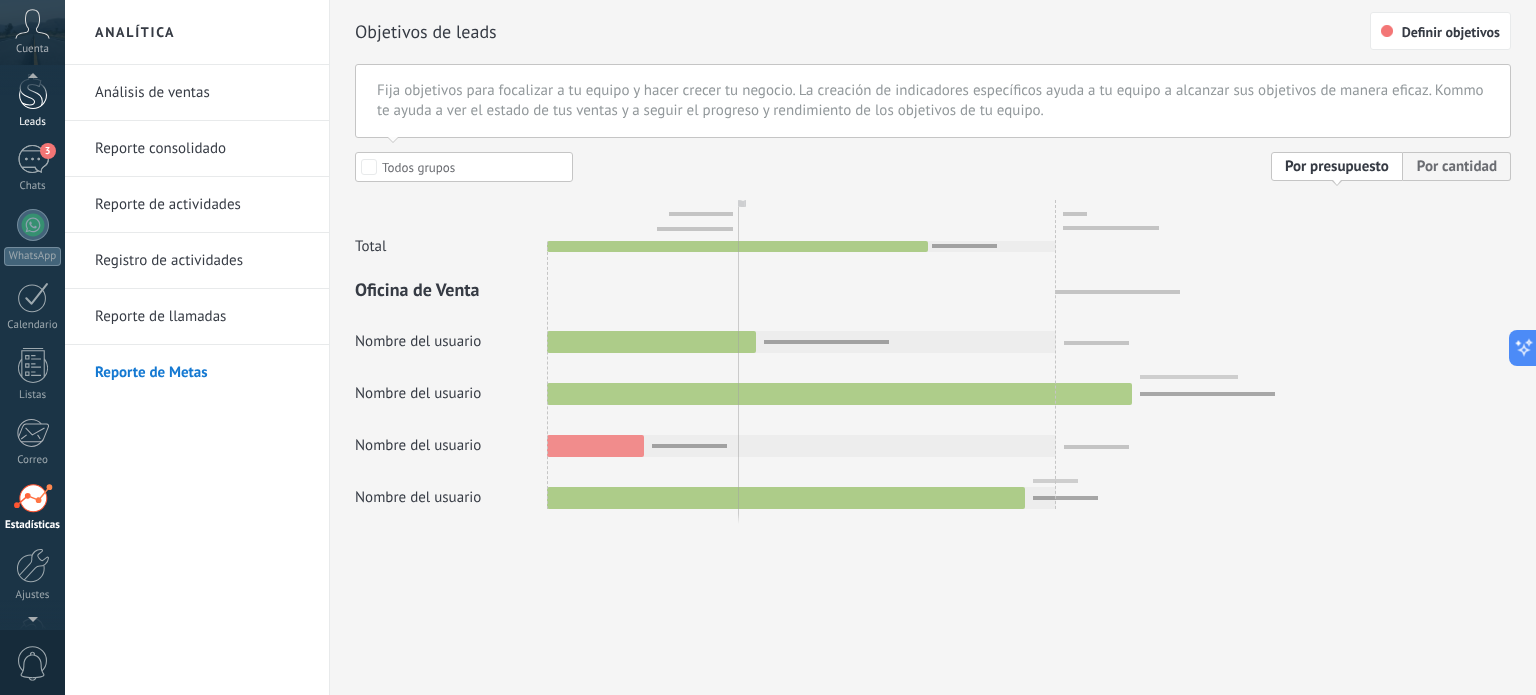 scroll, scrollTop: 59, scrollLeft: 0, axis: vertical 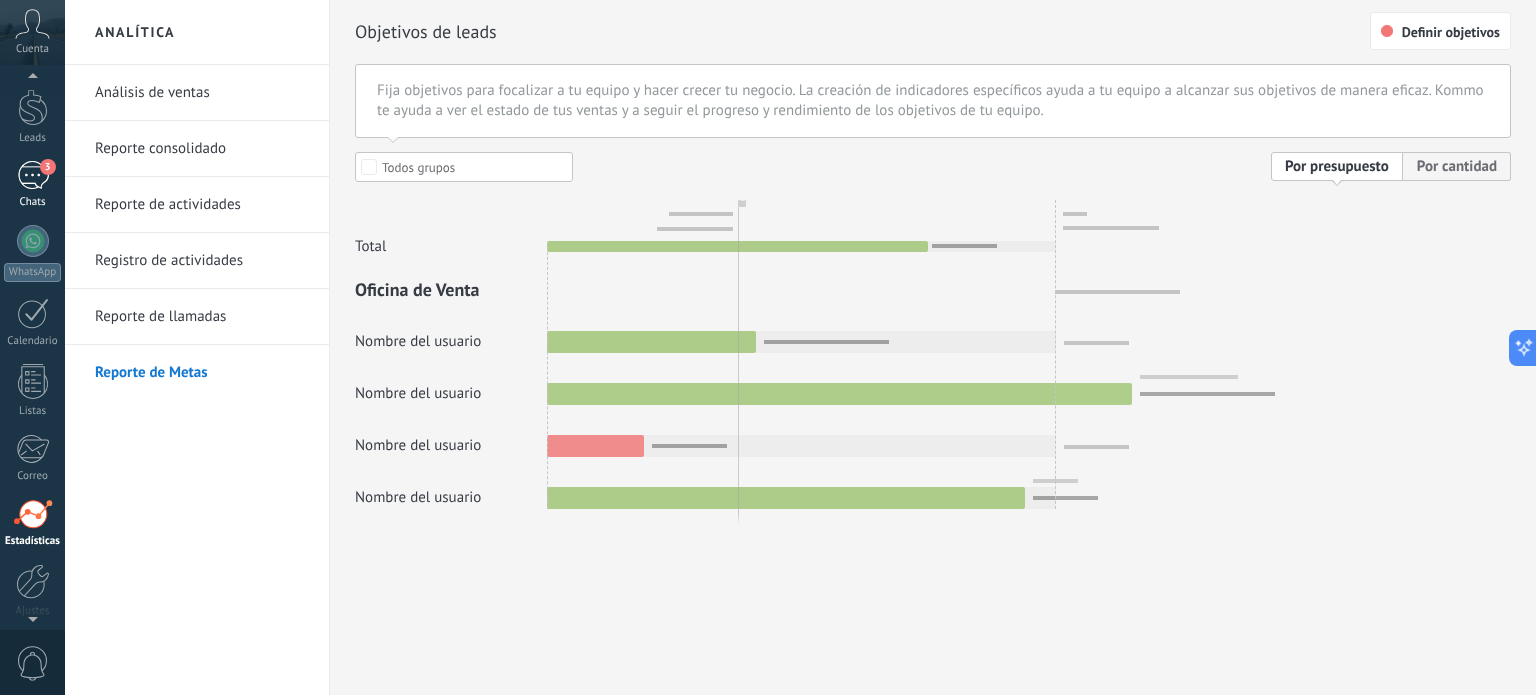 click on "3" at bounding box center [33, 175] 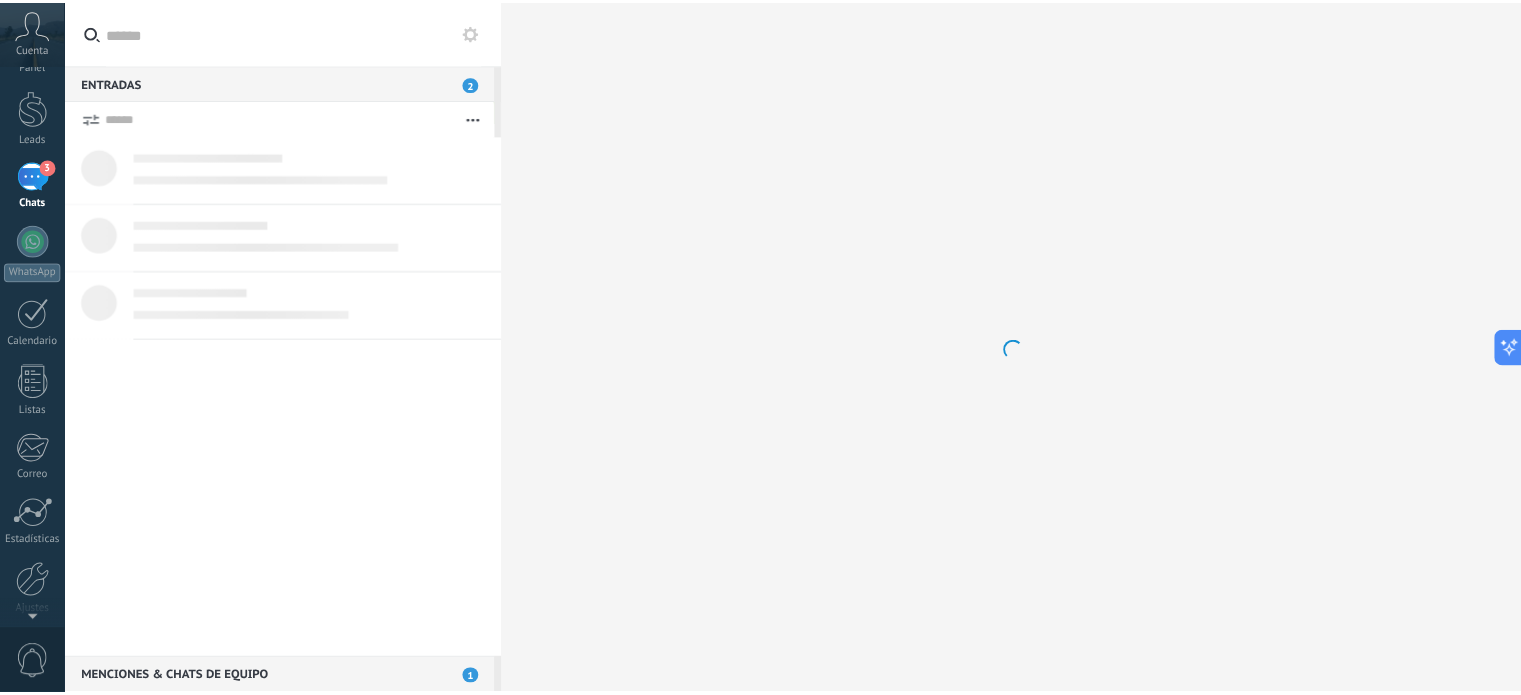 scroll, scrollTop: 0, scrollLeft: 0, axis: both 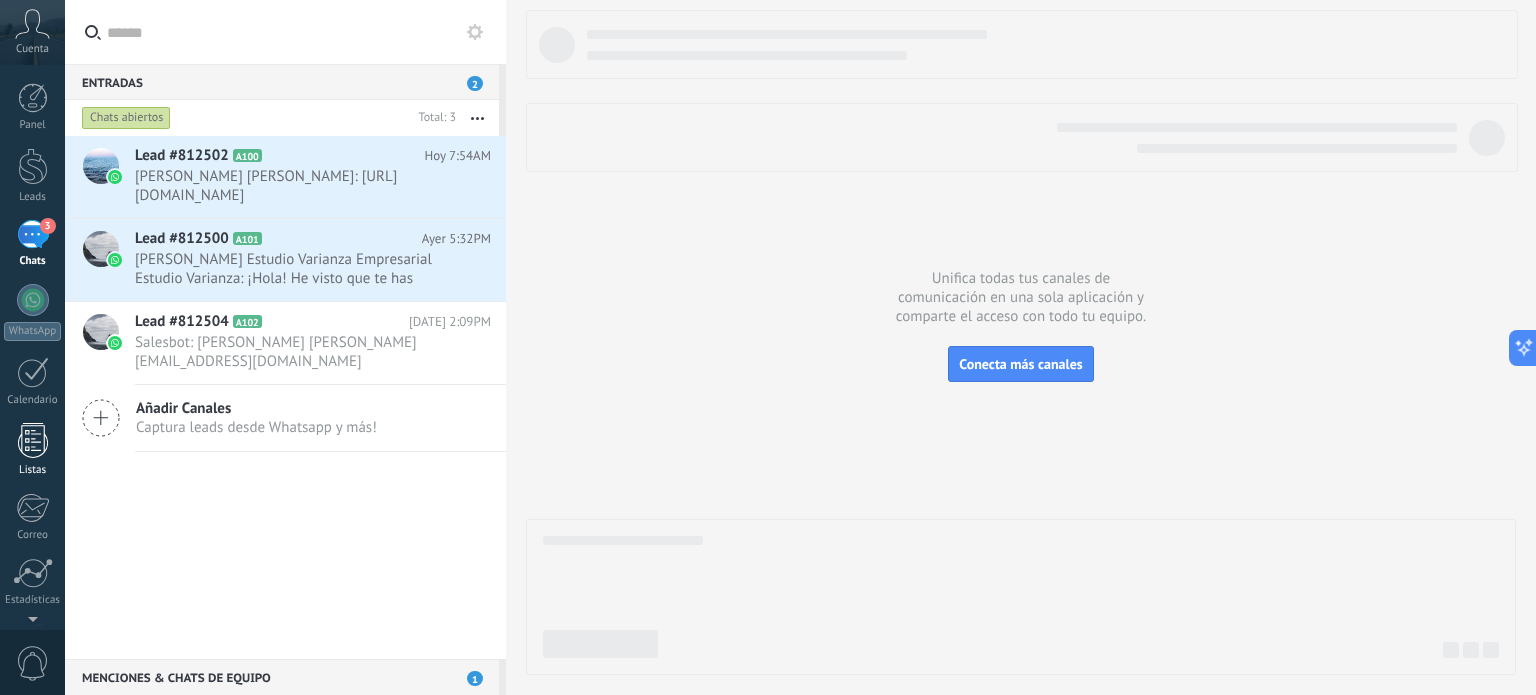 click at bounding box center [33, 440] 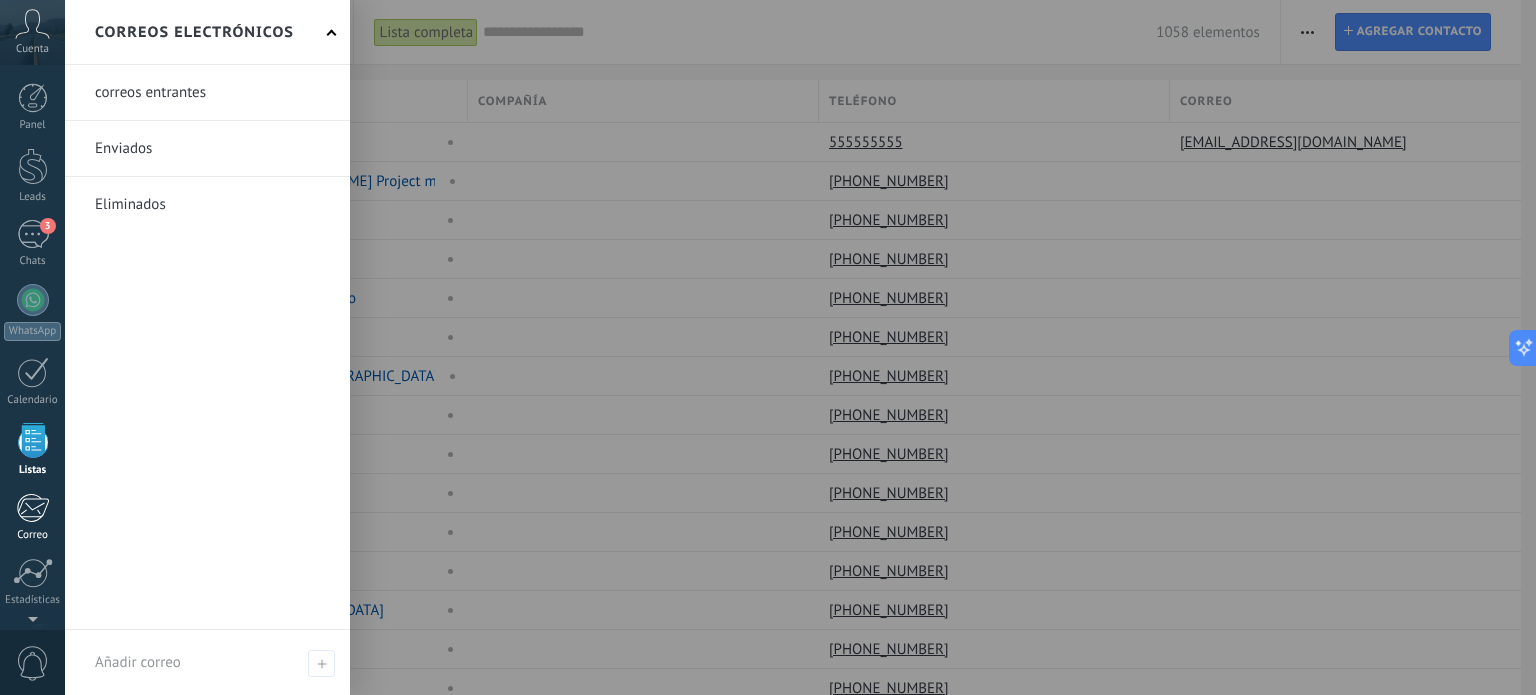 click at bounding box center (32, 508) 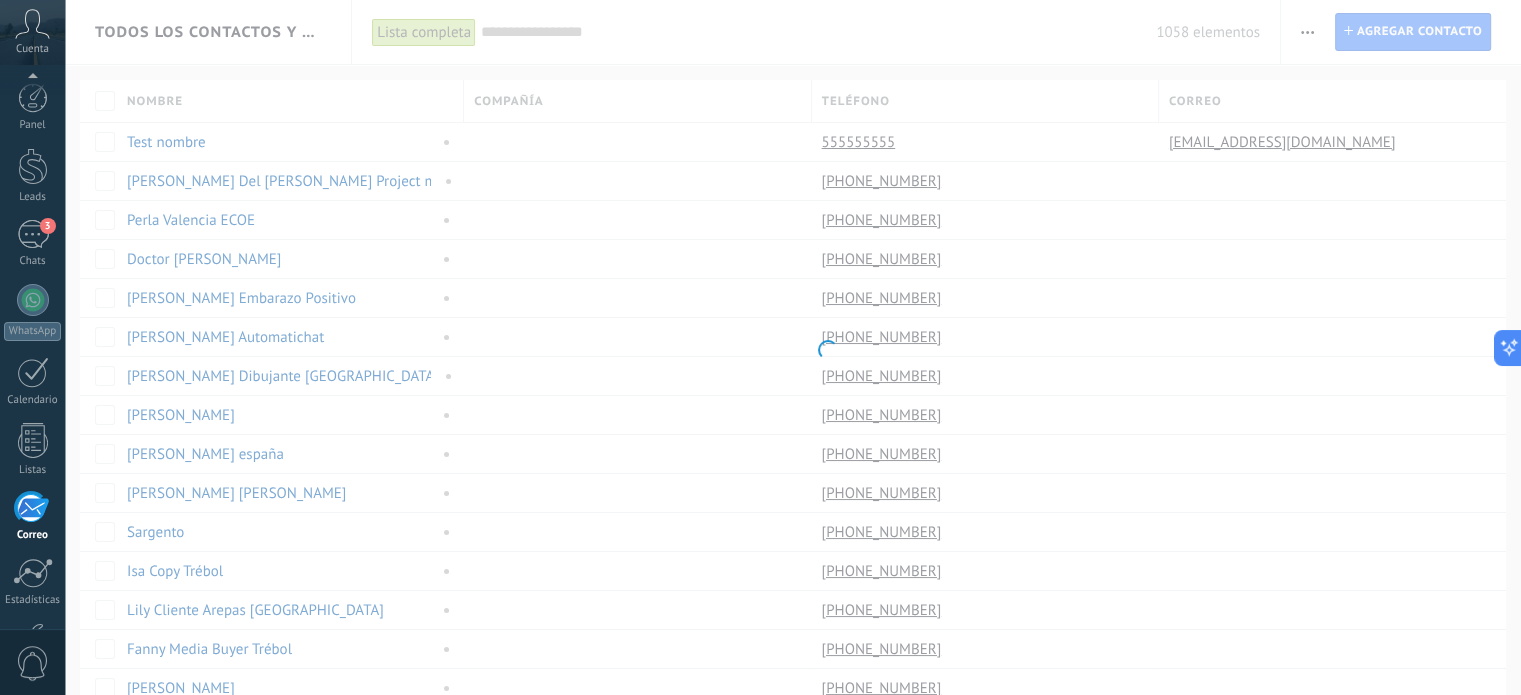 scroll, scrollTop: 136, scrollLeft: 0, axis: vertical 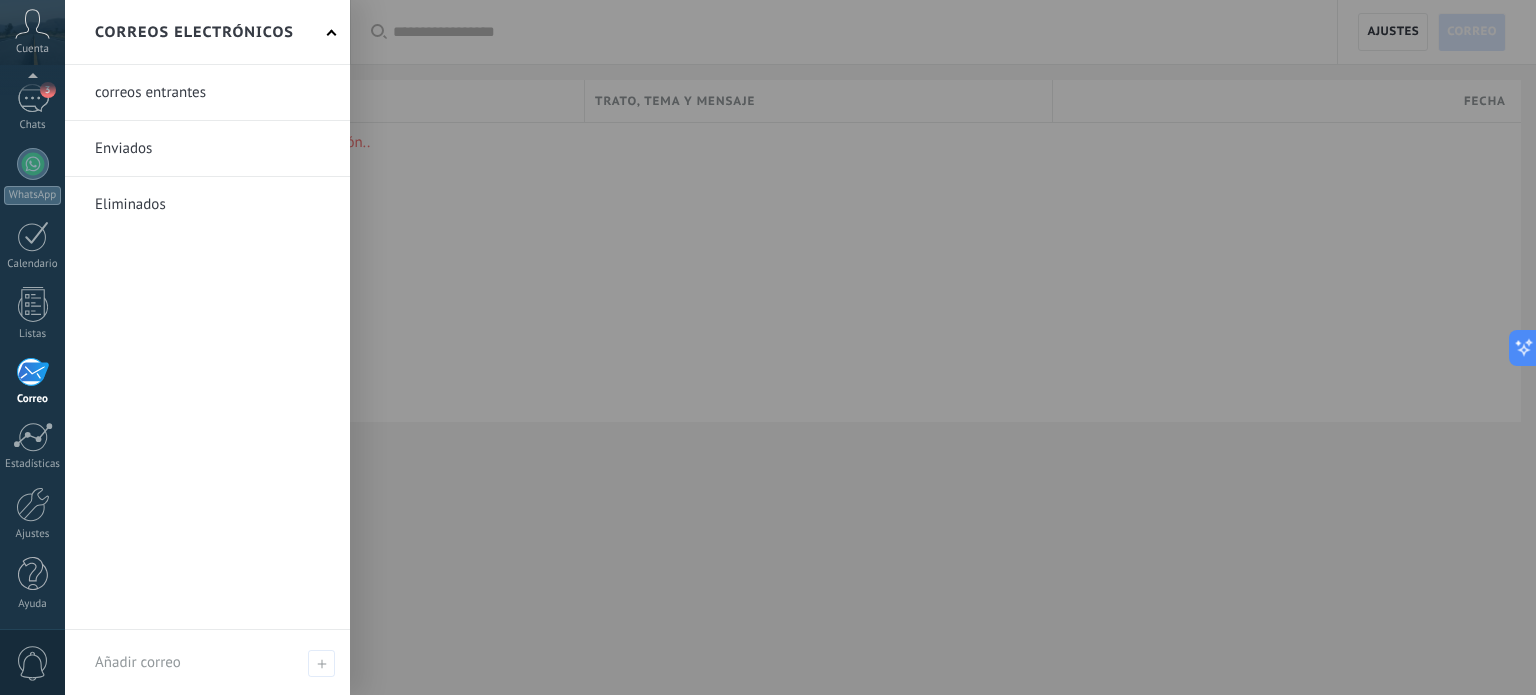 click at bounding box center [207, 92] 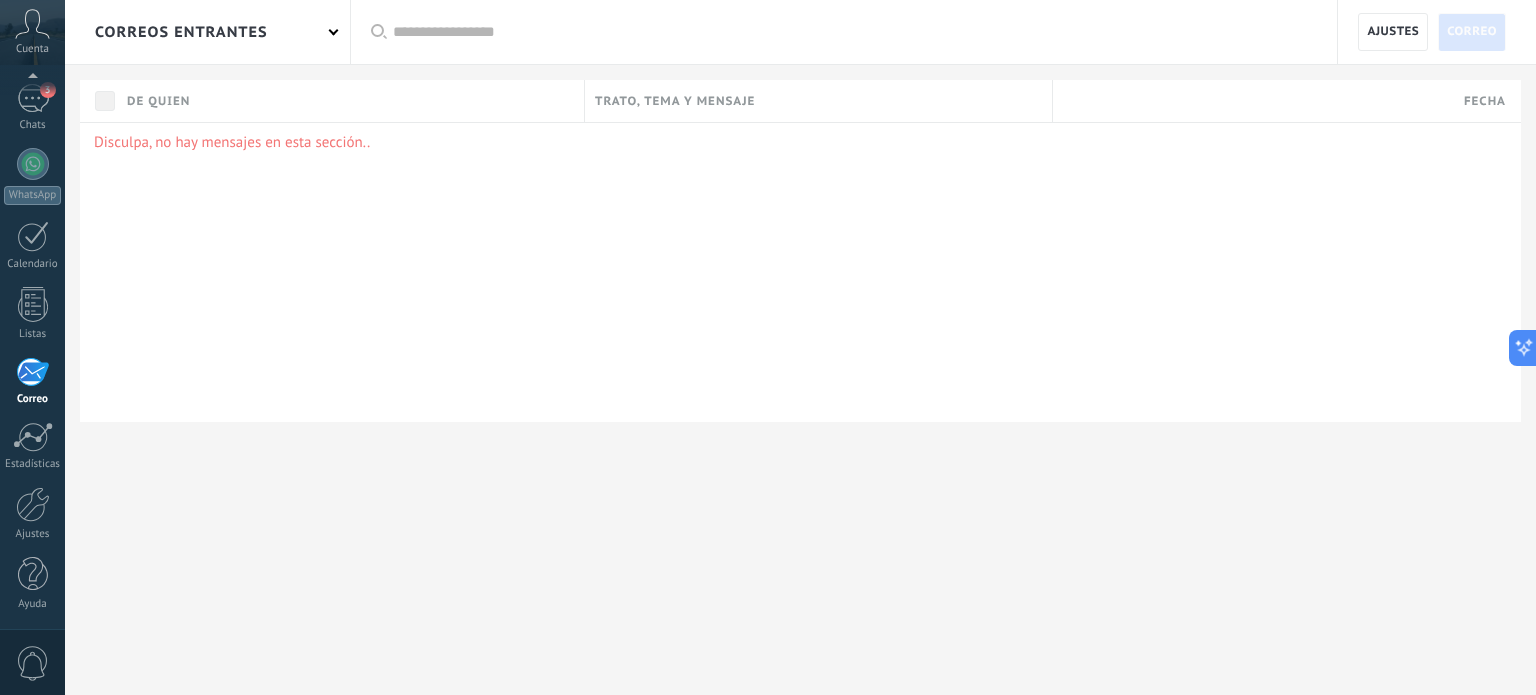 click on "correos entrantes" at bounding box center (207, 32) 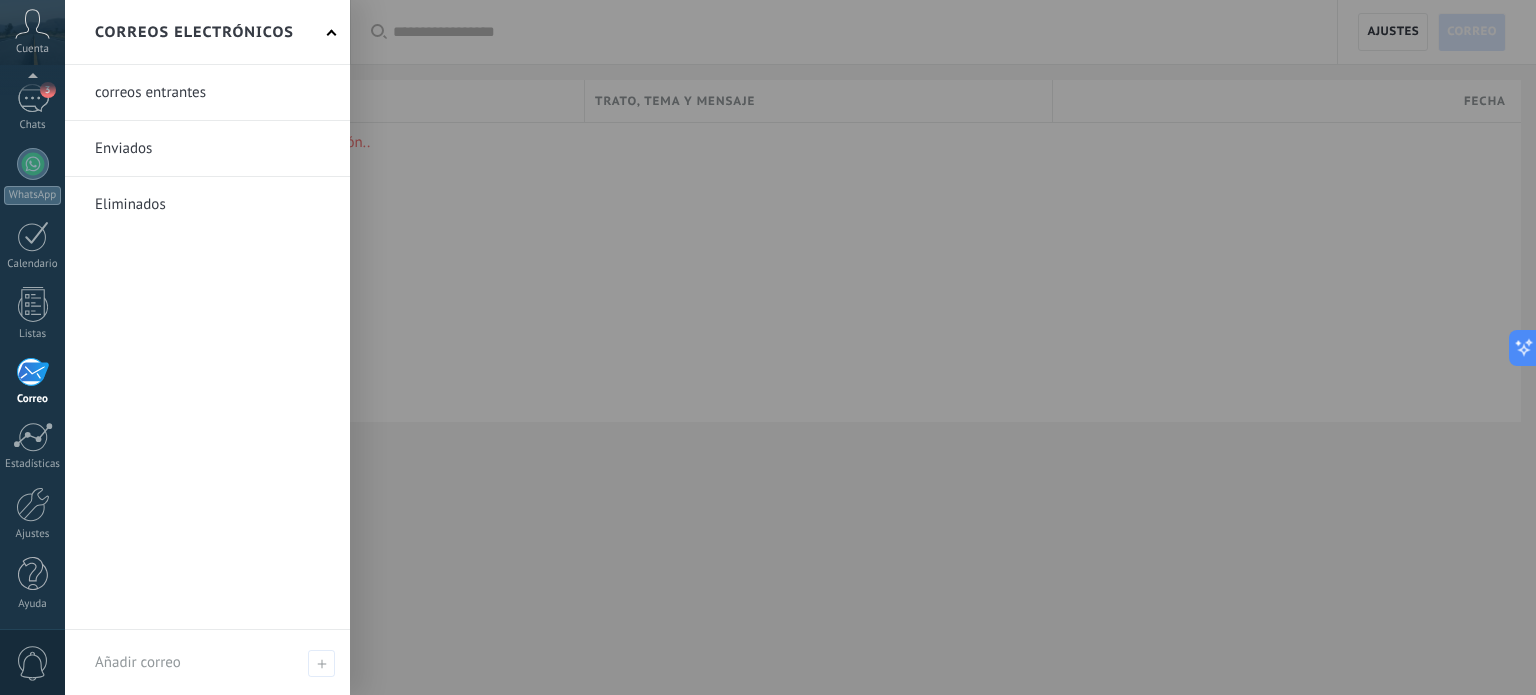 click at bounding box center [207, 148] 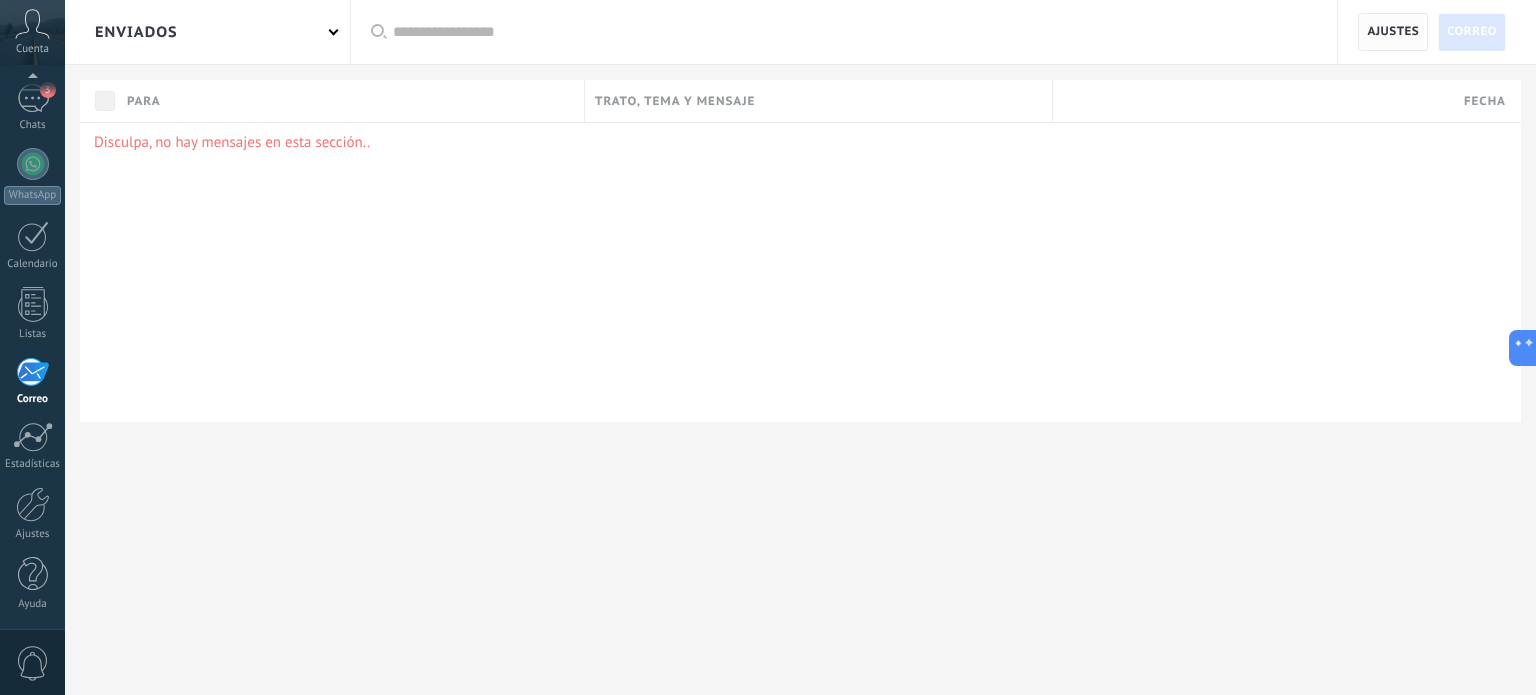 click on "Ajustes" at bounding box center (1393, 32) 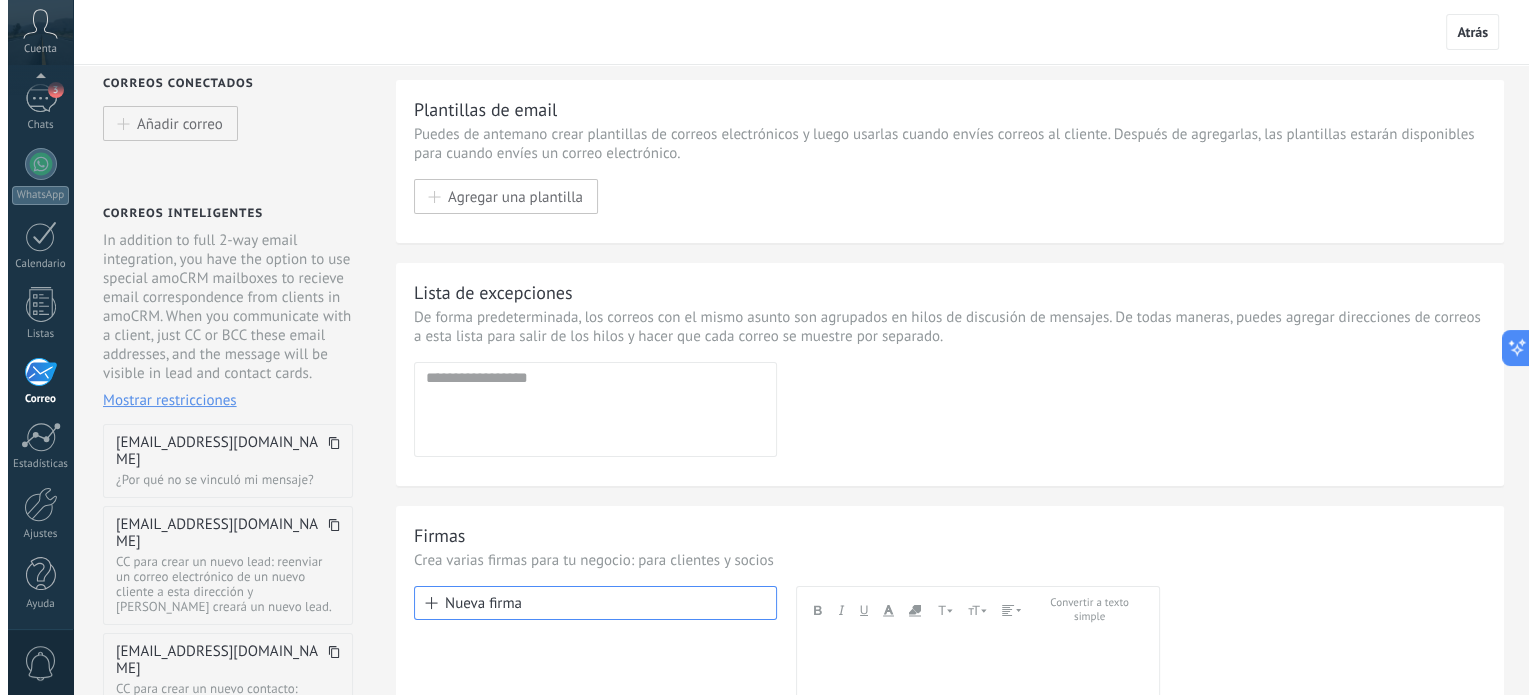 scroll, scrollTop: 0, scrollLeft: 0, axis: both 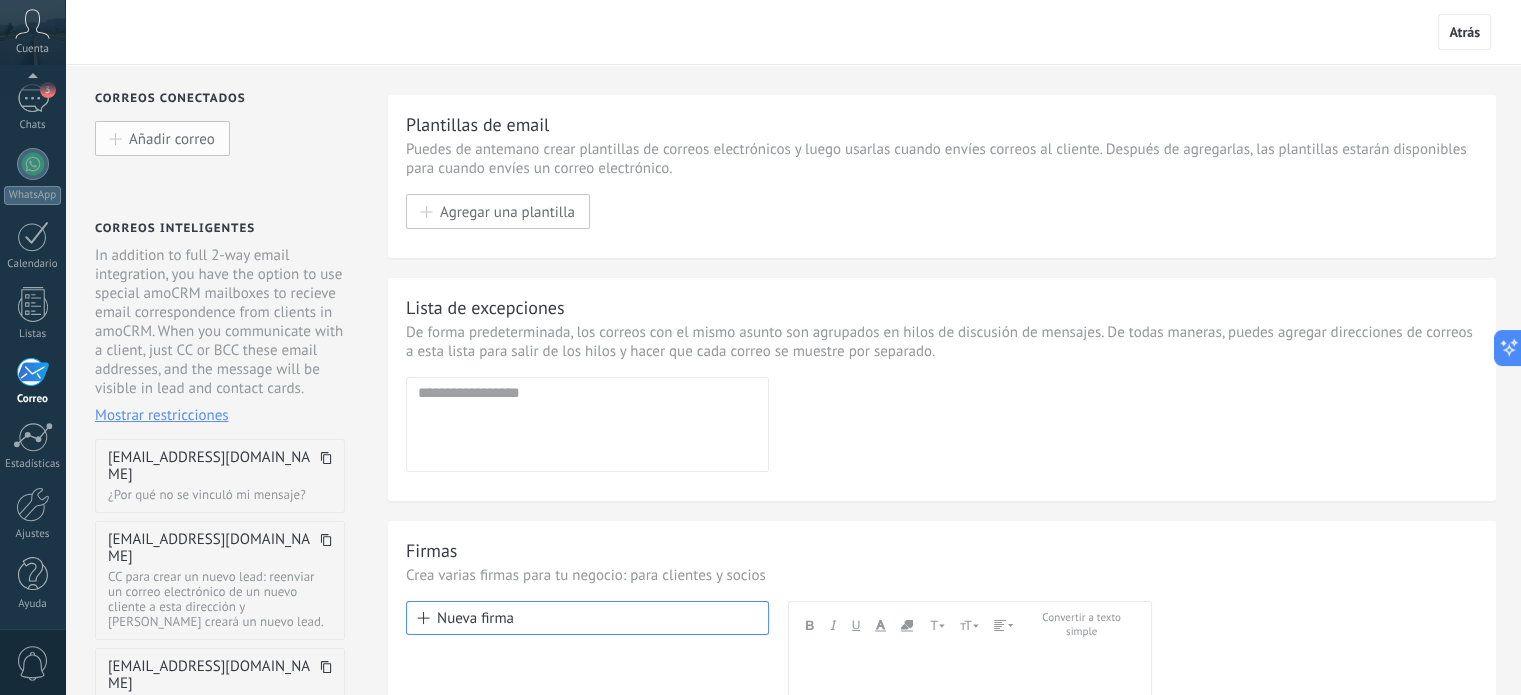 click on "Añadir correo" at bounding box center [172, 138] 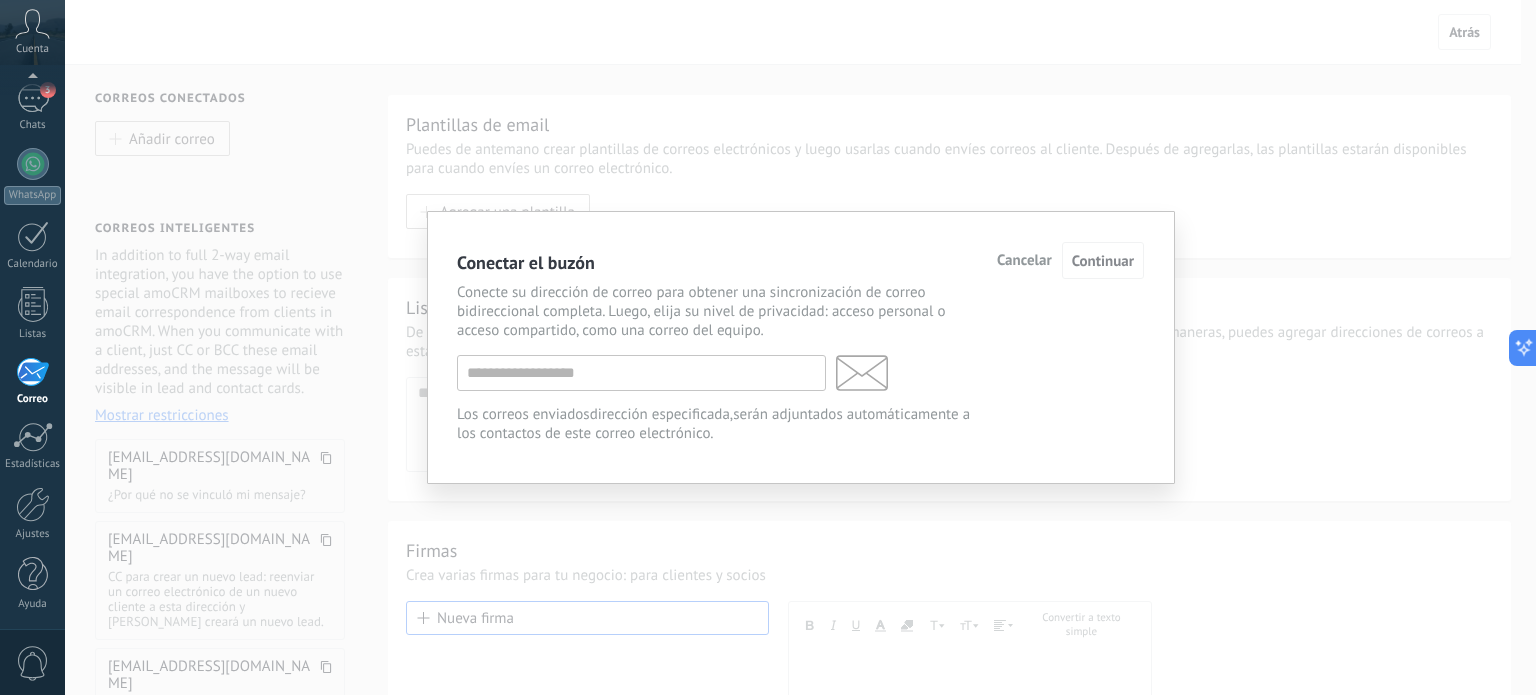 click on "Conectar el buzón Cancelar Continuar Conecte su dirección de correo para obtener una sincronización de correo bidireccional completa. Luego, elija su nivel de privacidad: acceso personal o acceso compartido, como una correo del equipo. Los correos enviados  dirección especificada,  serán adjuntados automáticamente a los contactos de este correo electrónico. Si tiene problemas con la conexión, trate de activar  acceso al cliente de correo" at bounding box center [800, 347] 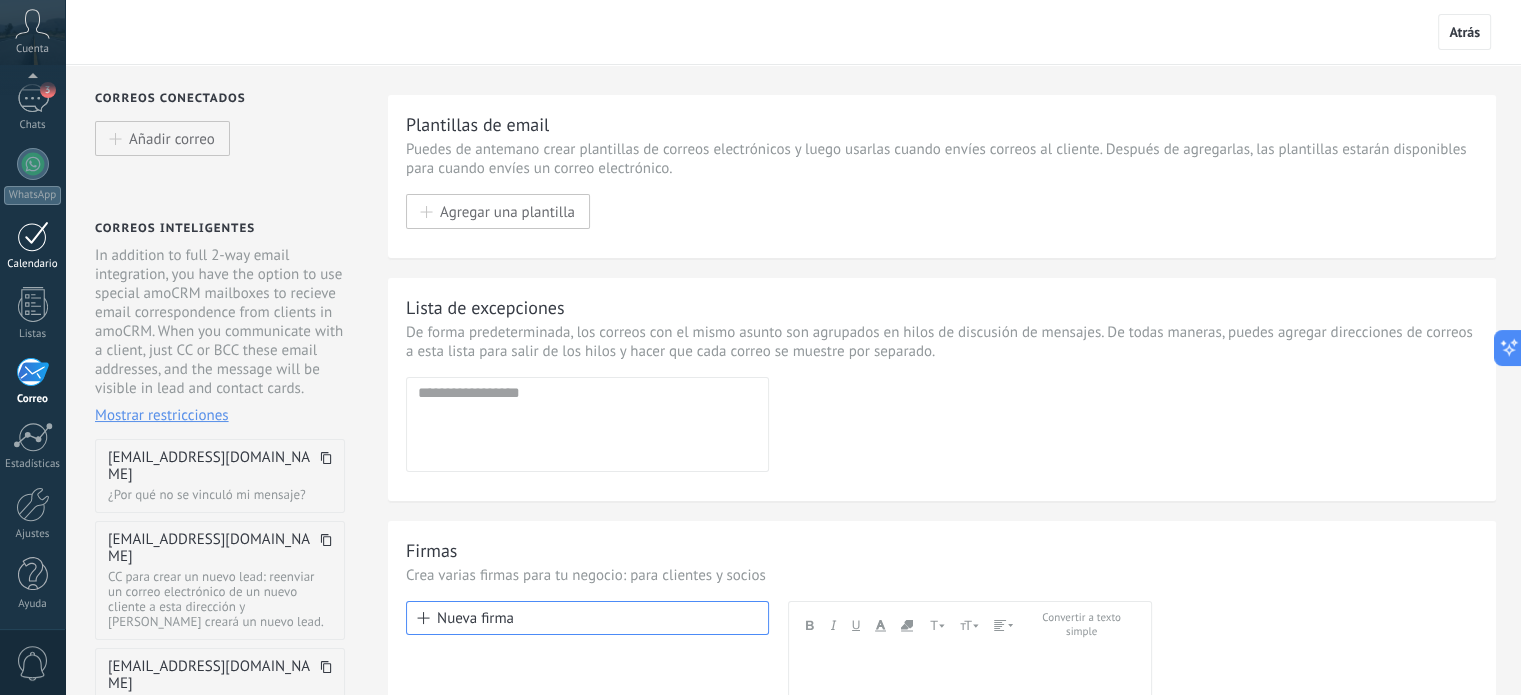click on "Calendario" at bounding box center [32, 246] 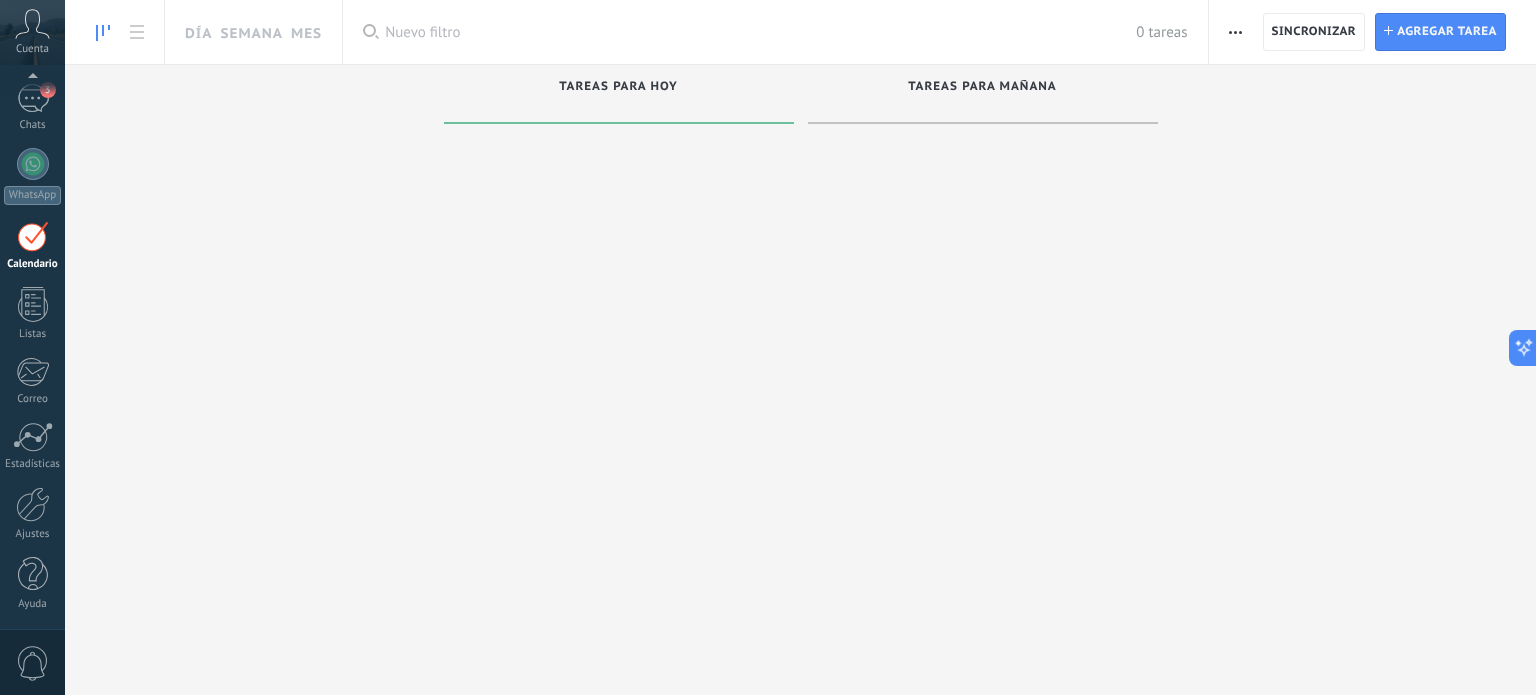 scroll, scrollTop: 56, scrollLeft: 0, axis: vertical 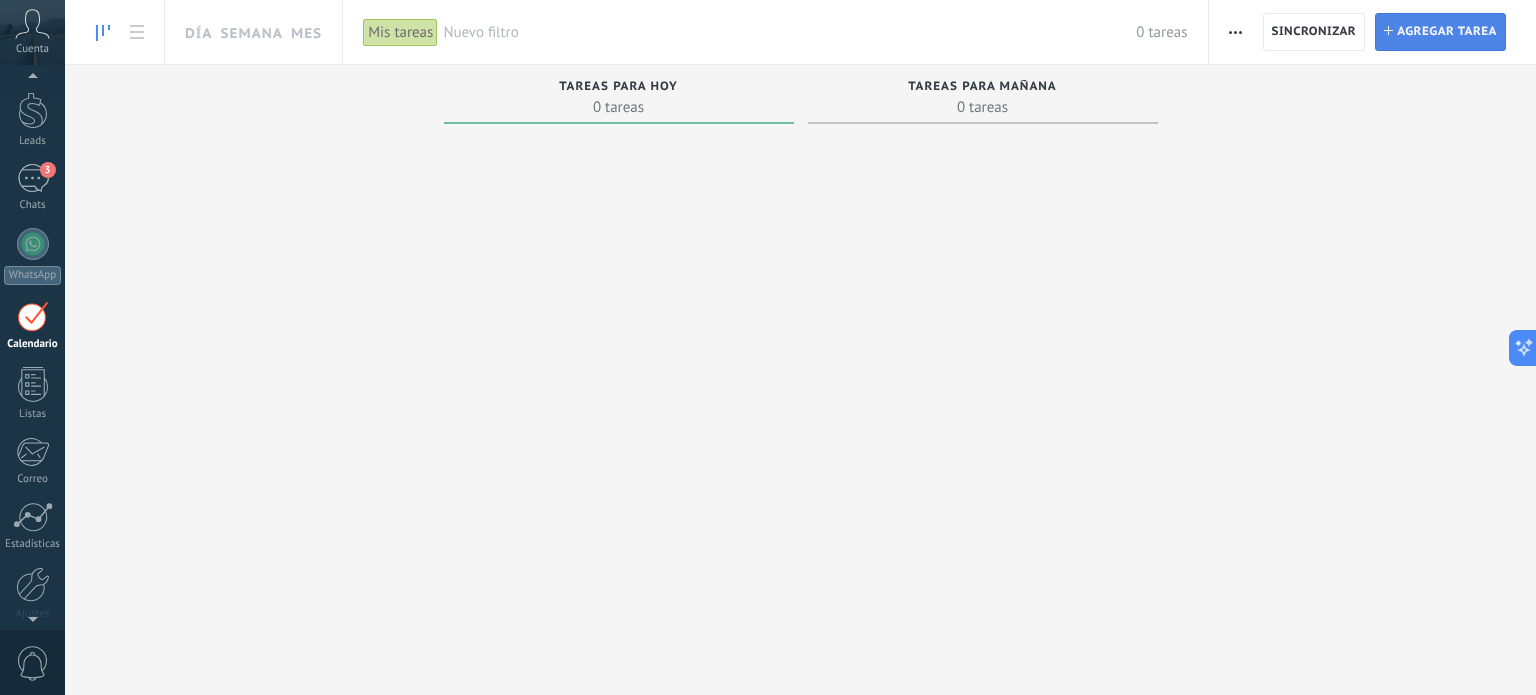 click on "Agregar tarea" at bounding box center [1447, 32] 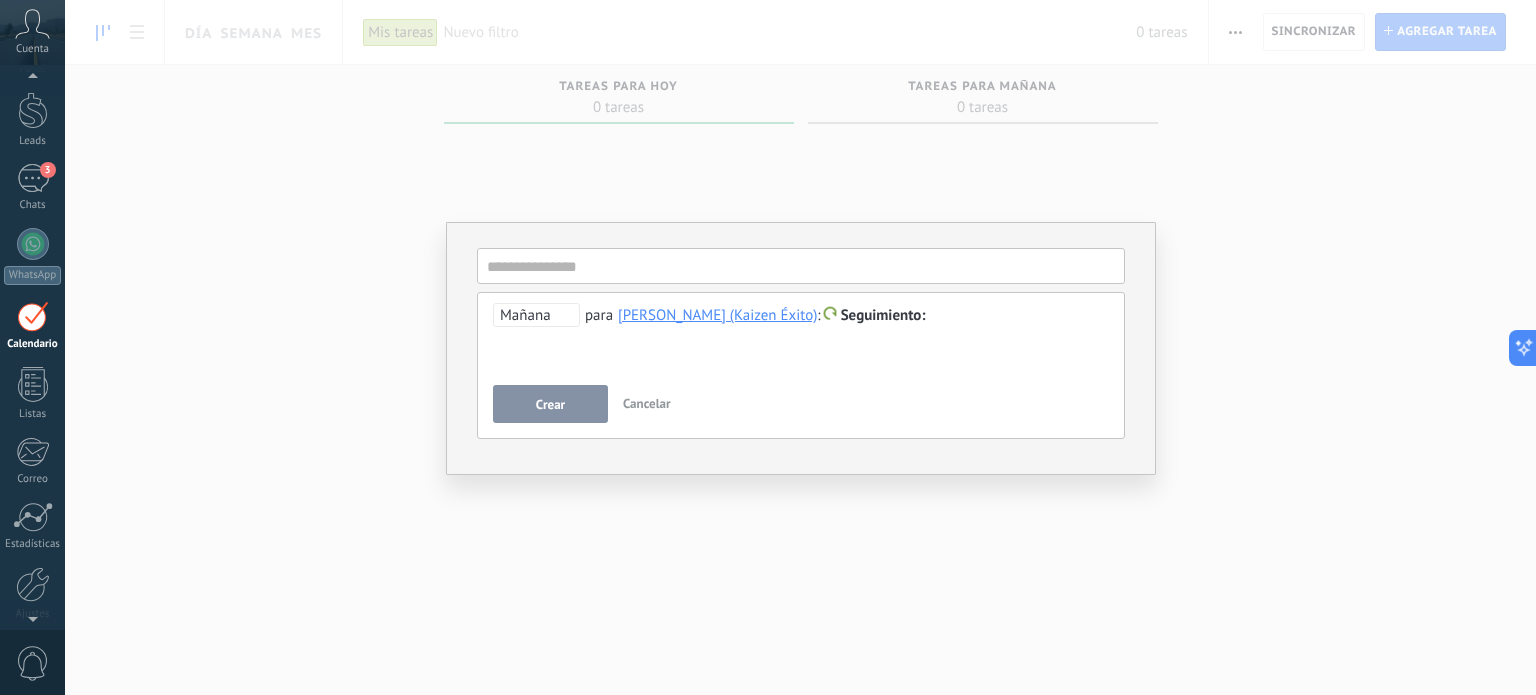click on "**********" at bounding box center (800, 347) 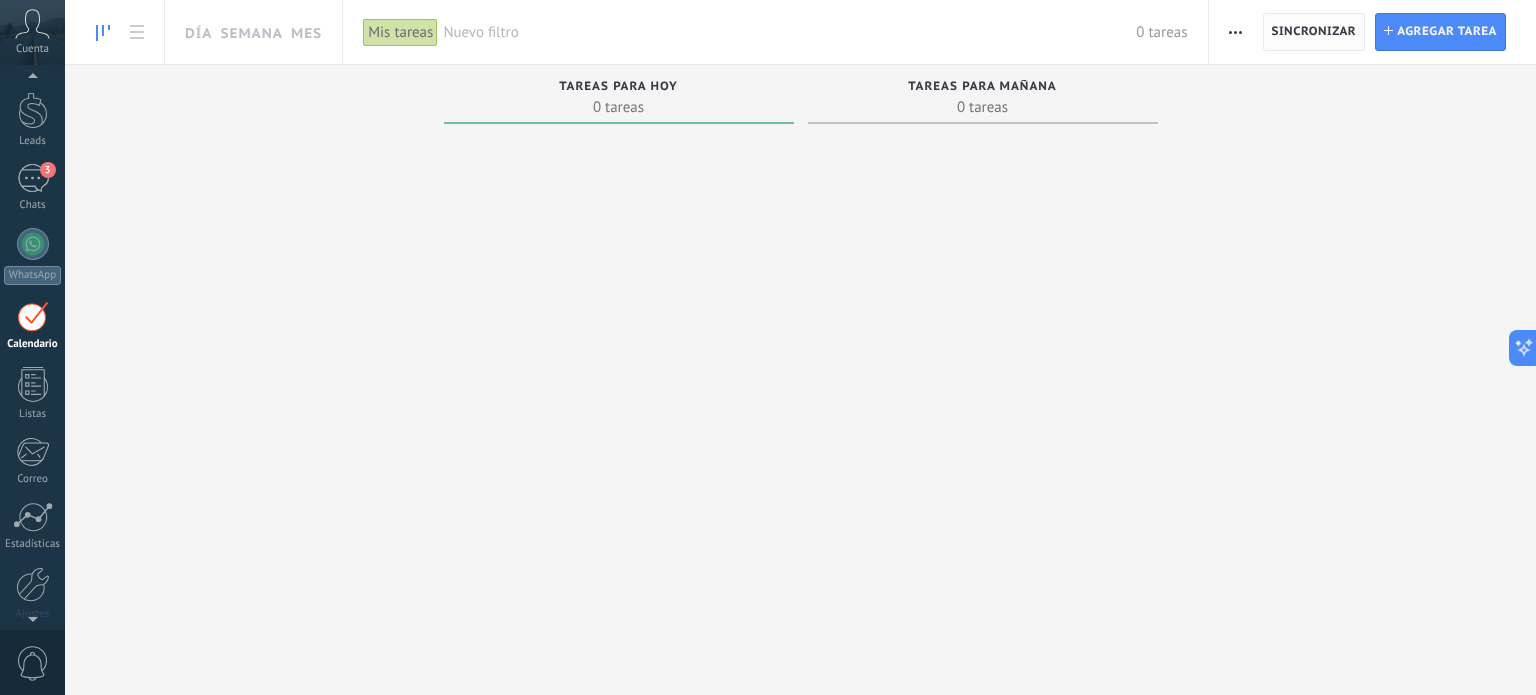 click on "Sincronizar" at bounding box center [1314, 32] 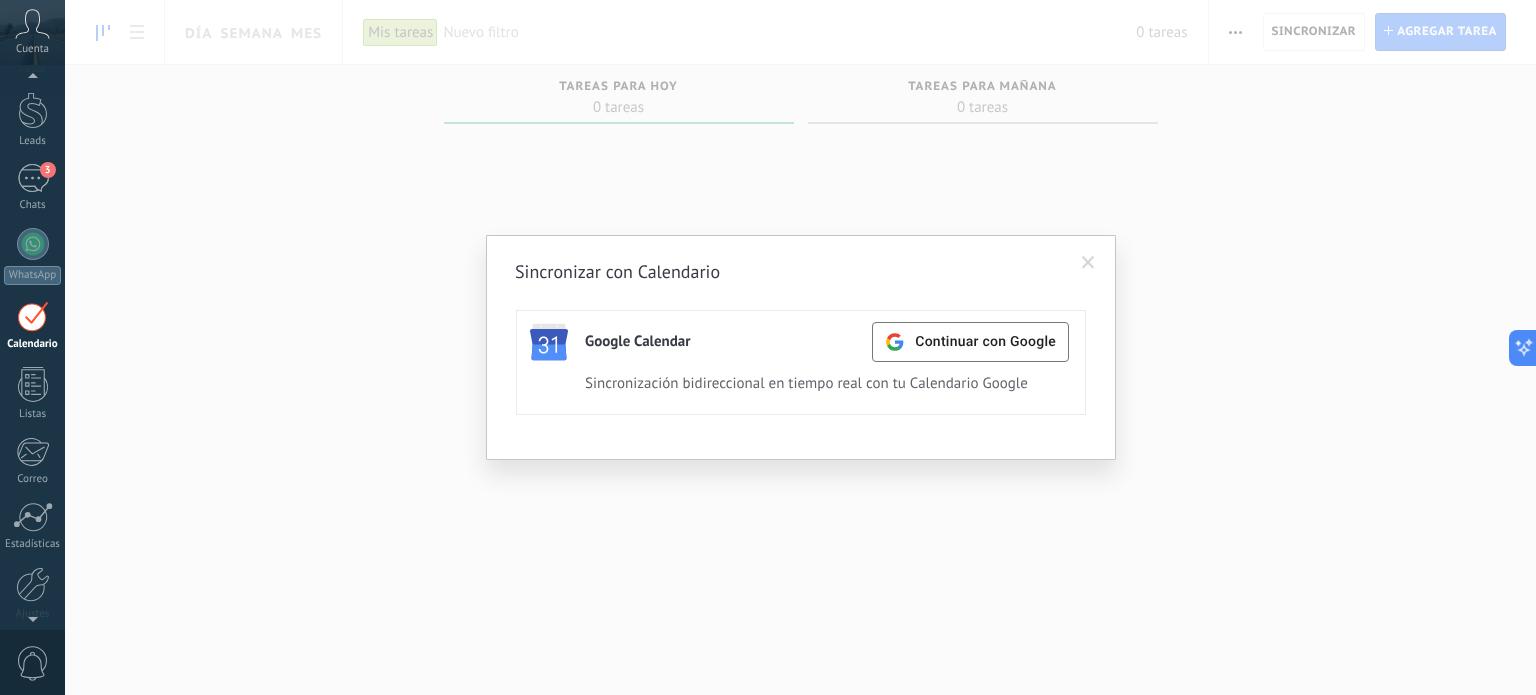click on "Sincronizar con Calendario Google Calendar Continuar con Google Activa Apagar Sincronización bidireccional en tiempo real con tu Calendario Google" at bounding box center [800, 347] 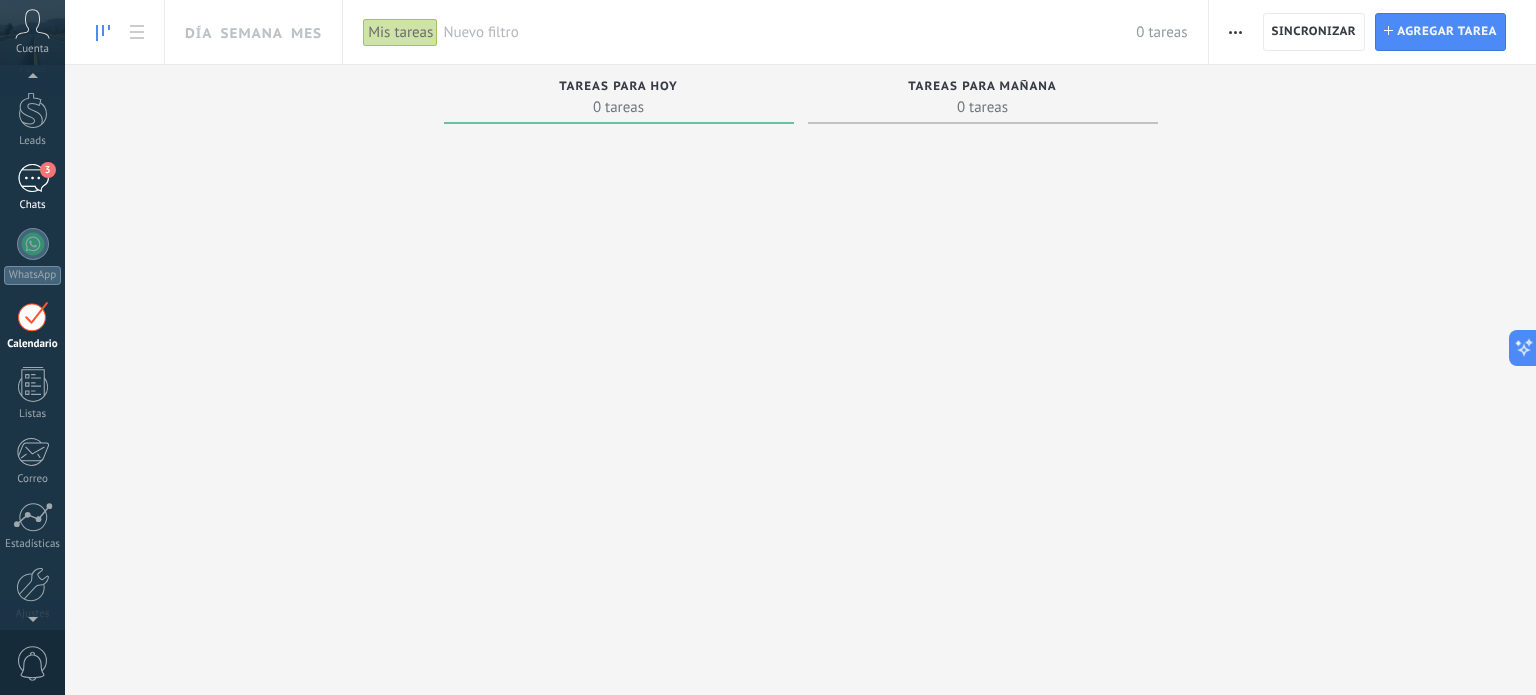 click on "3" at bounding box center (33, 178) 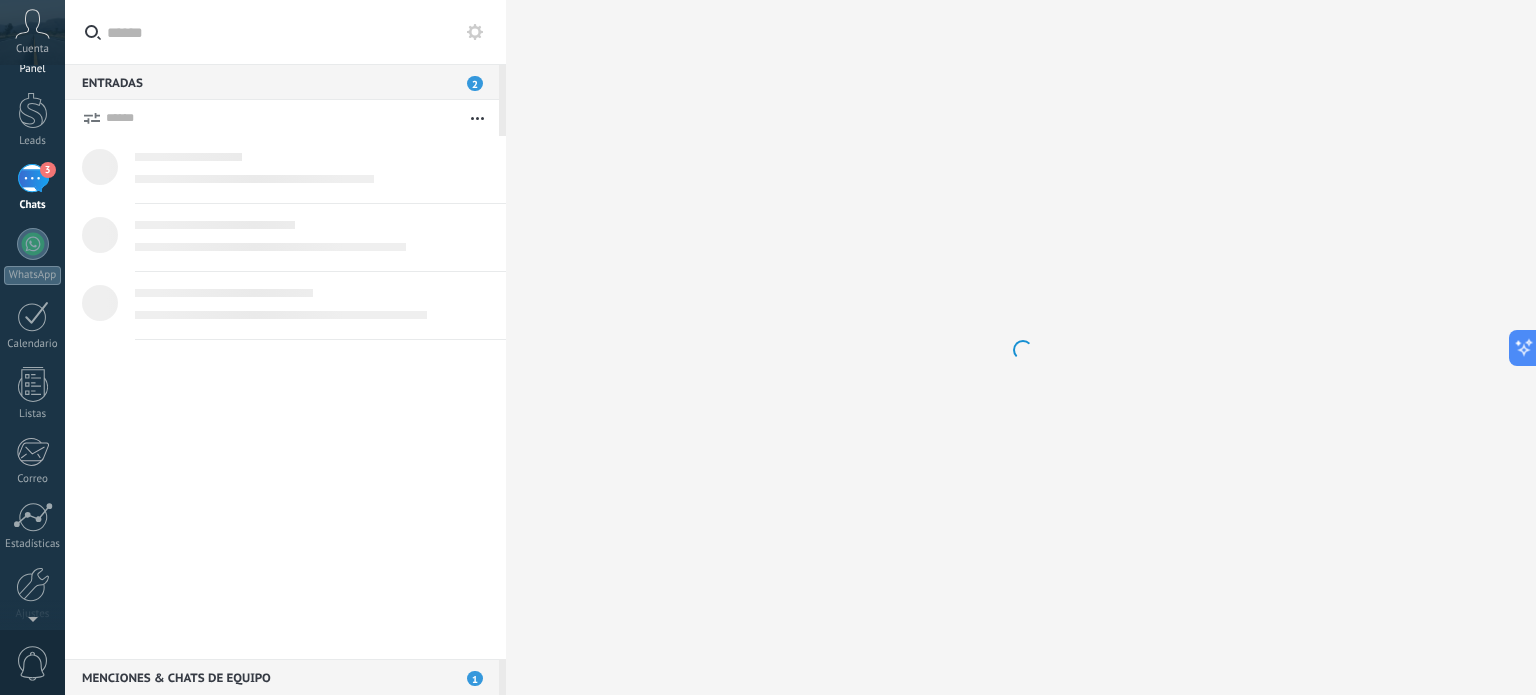 scroll, scrollTop: 0, scrollLeft: 0, axis: both 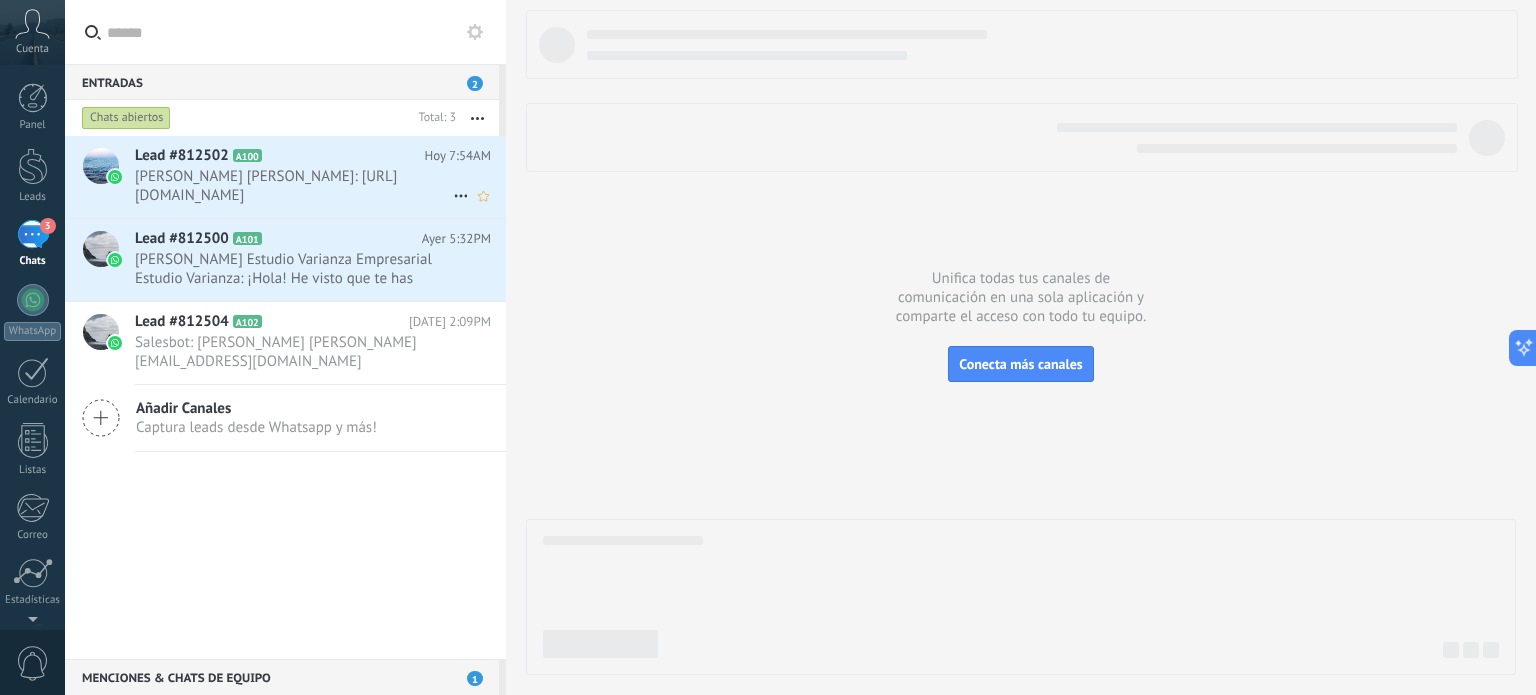 click on "[PERSON_NAME] [PERSON_NAME]: [URL][DOMAIN_NAME]" at bounding box center [294, 186] 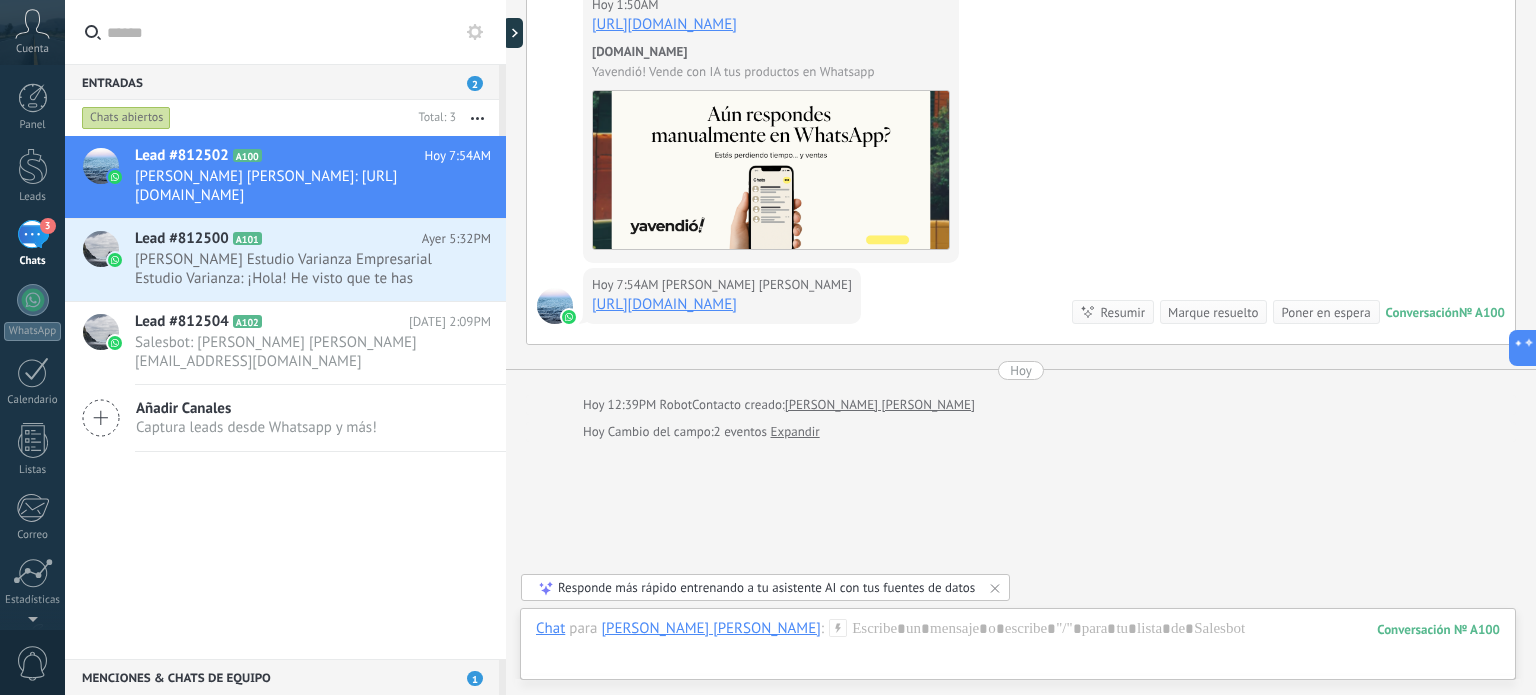 scroll, scrollTop: 4863, scrollLeft: 0, axis: vertical 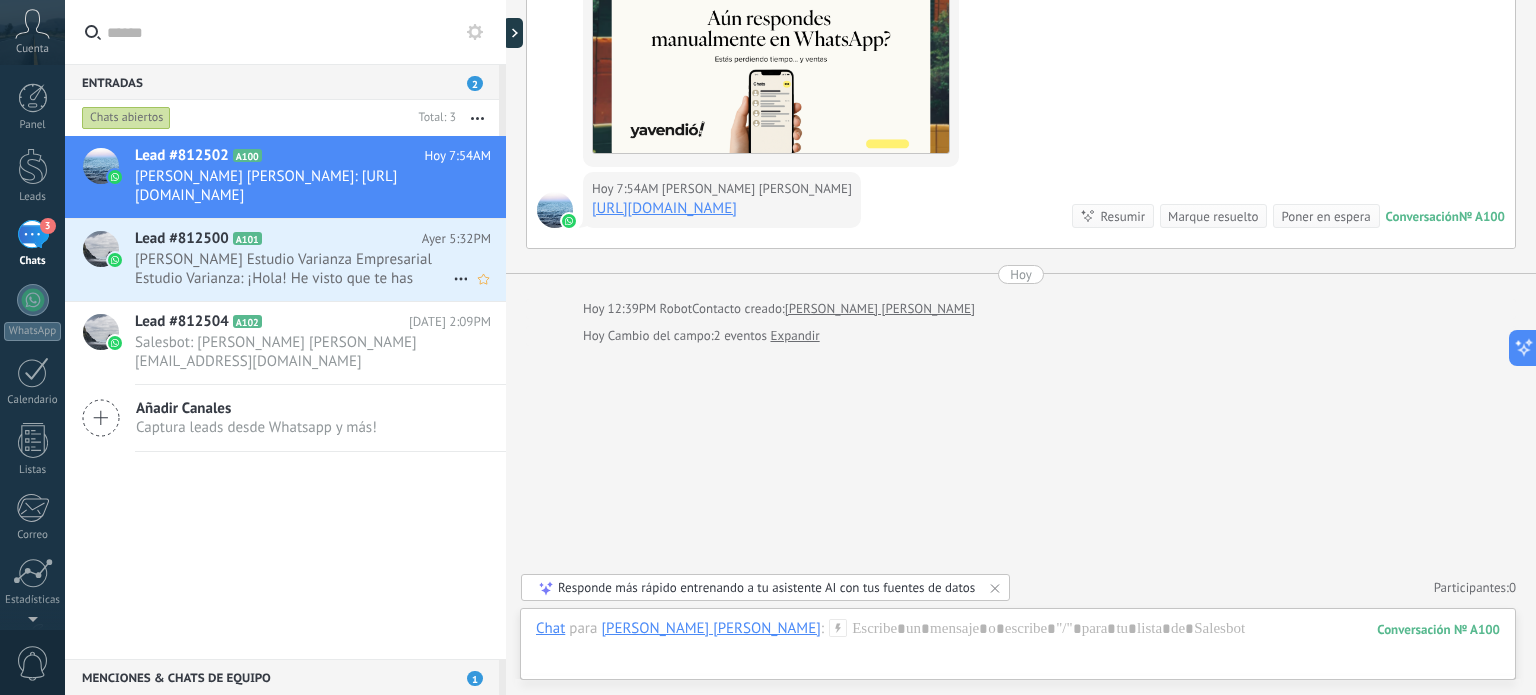 click on "[PERSON_NAME] Estudio Varianza Empresarial Estudio Varianza: ¡Hola! He visto que te has [PERSON_NAME] del grupo.🥲
Si fue un error, puedes volver a entrar con este enlace:
Si po..." at bounding box center [294, 269] 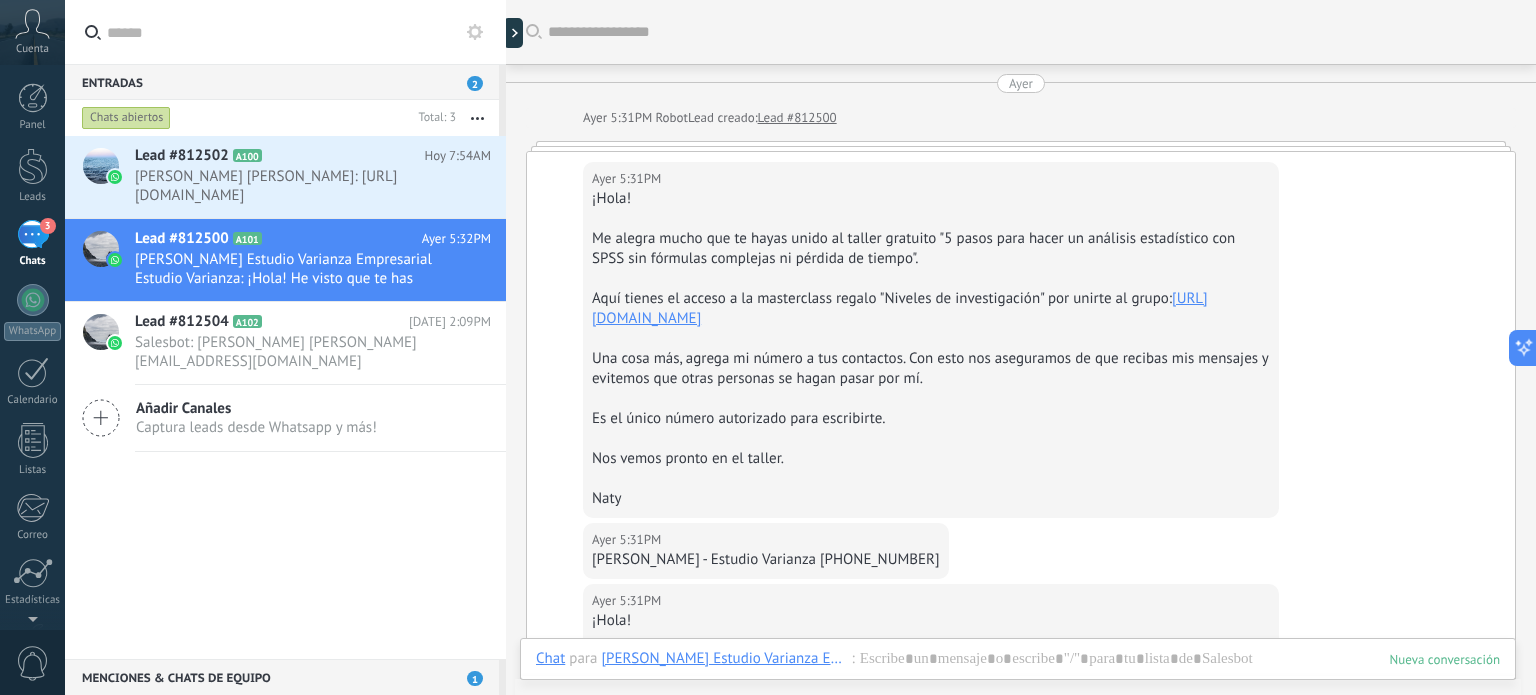 scroll, scrollTop: 797, scrollLeft: 0, axis: vertical 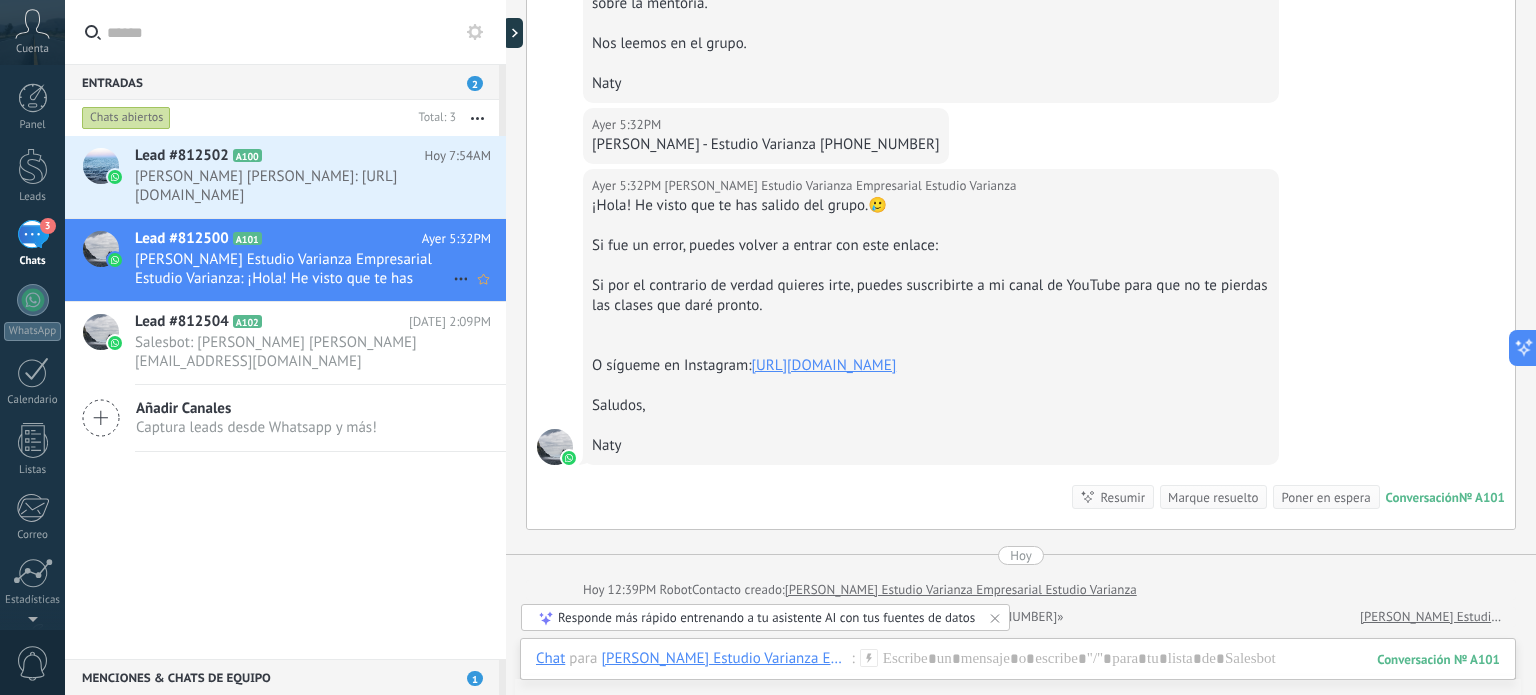 click 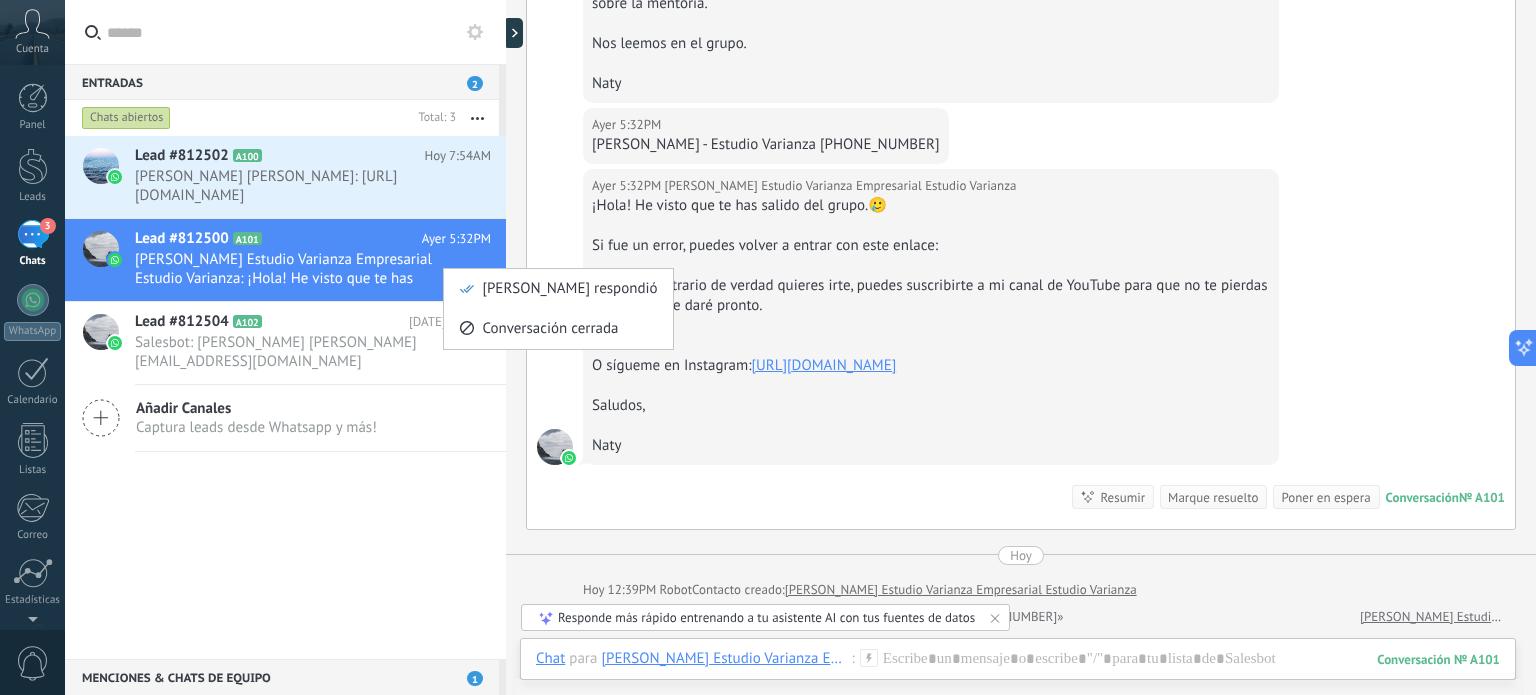 click at bounding box center [768, 347] 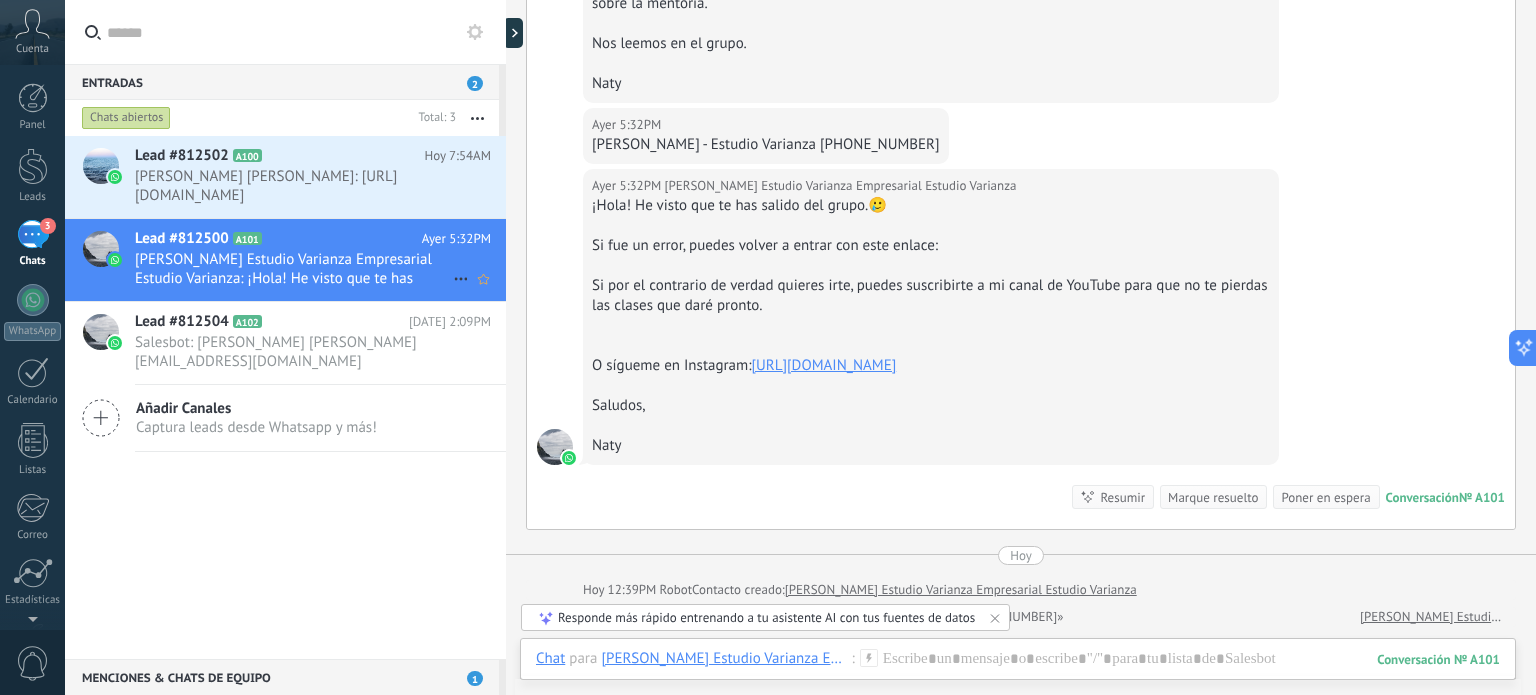 click on "Lead #812500" at bounding box center (182, 239) 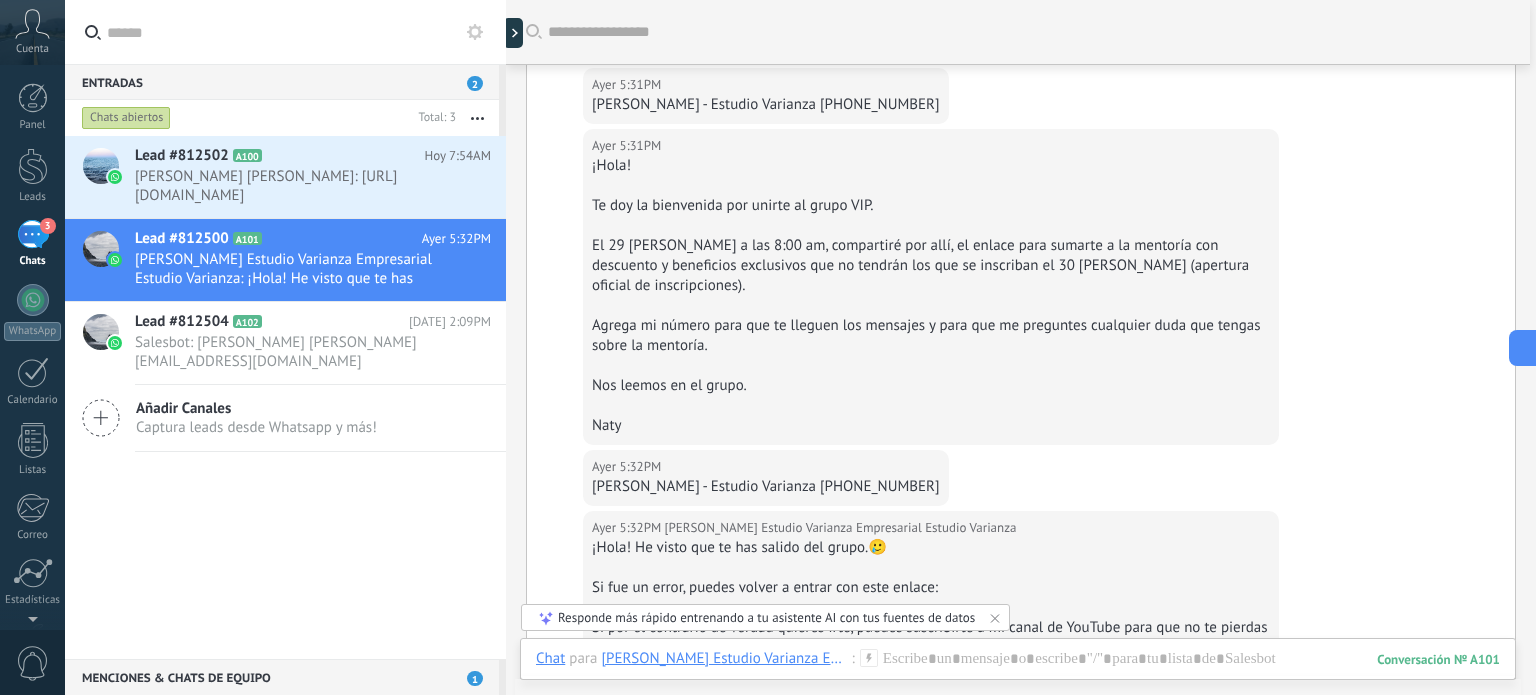 scroll, scrollTop: 297, scrollLeft: 0, axis: vertical 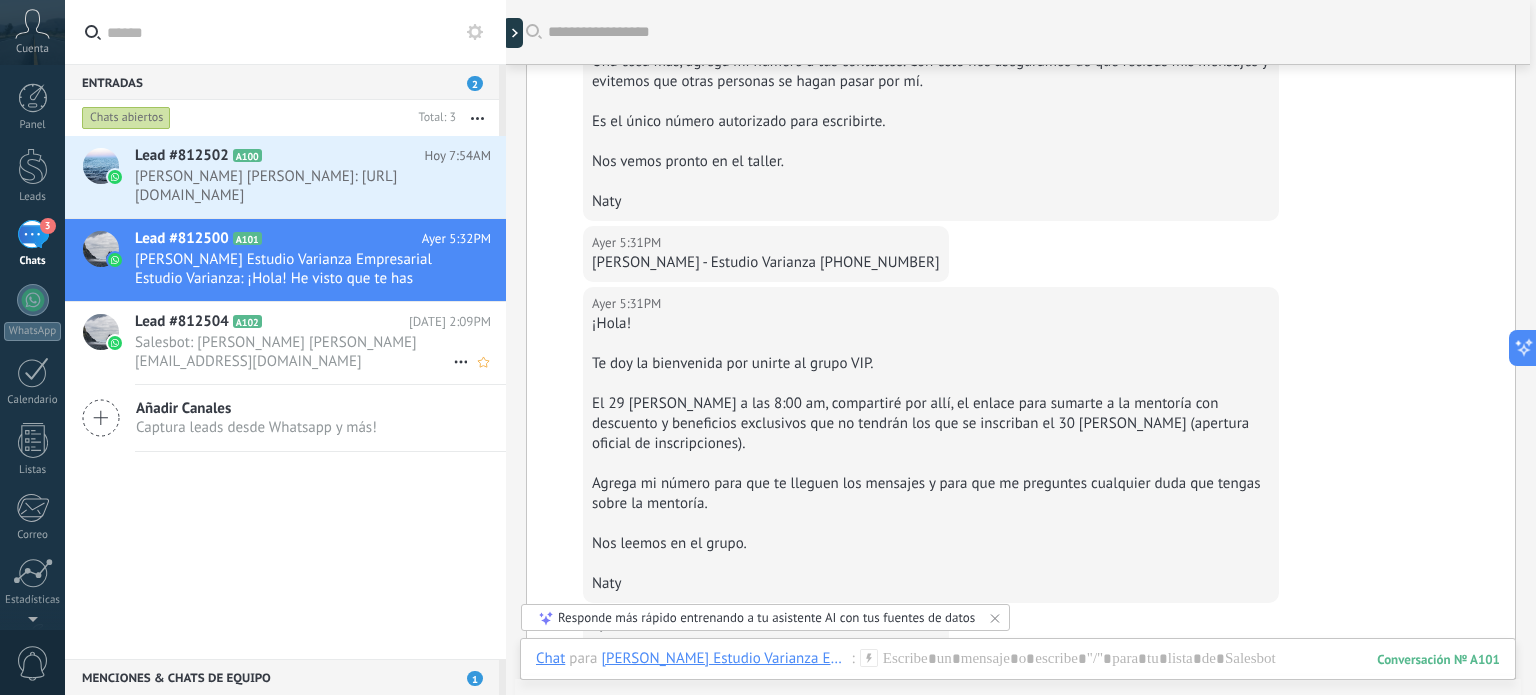 click on "Salesbot: [PERSON_NAME]
[PERSON_NAME]
[EMAIL_ADDRESS][DOMAIN_NAME]
[PERSON_NAME]
15 a 20 millones
Para mí esposo
6 meses aprox" at bounding box center (294, 352) 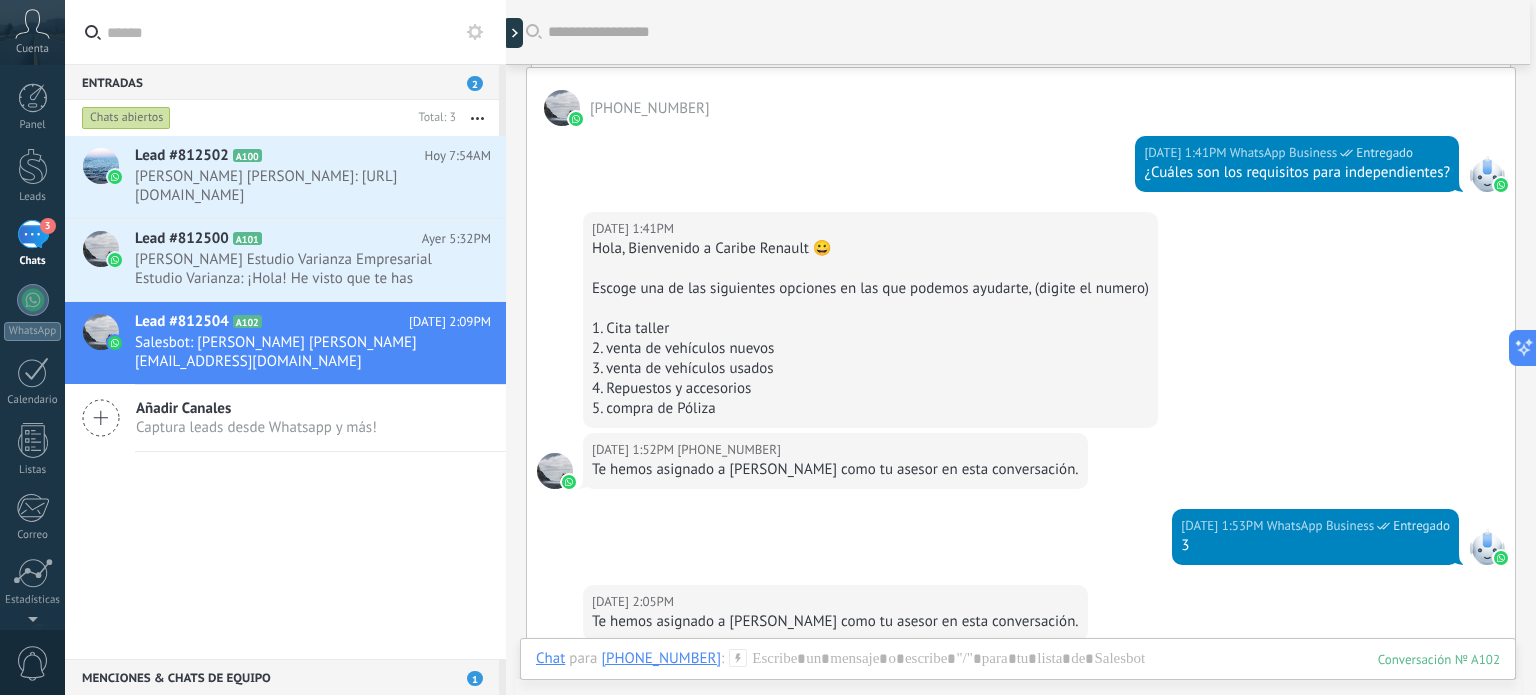 scroll, scrollTop: 0, scrollLeft: 0, axis: both 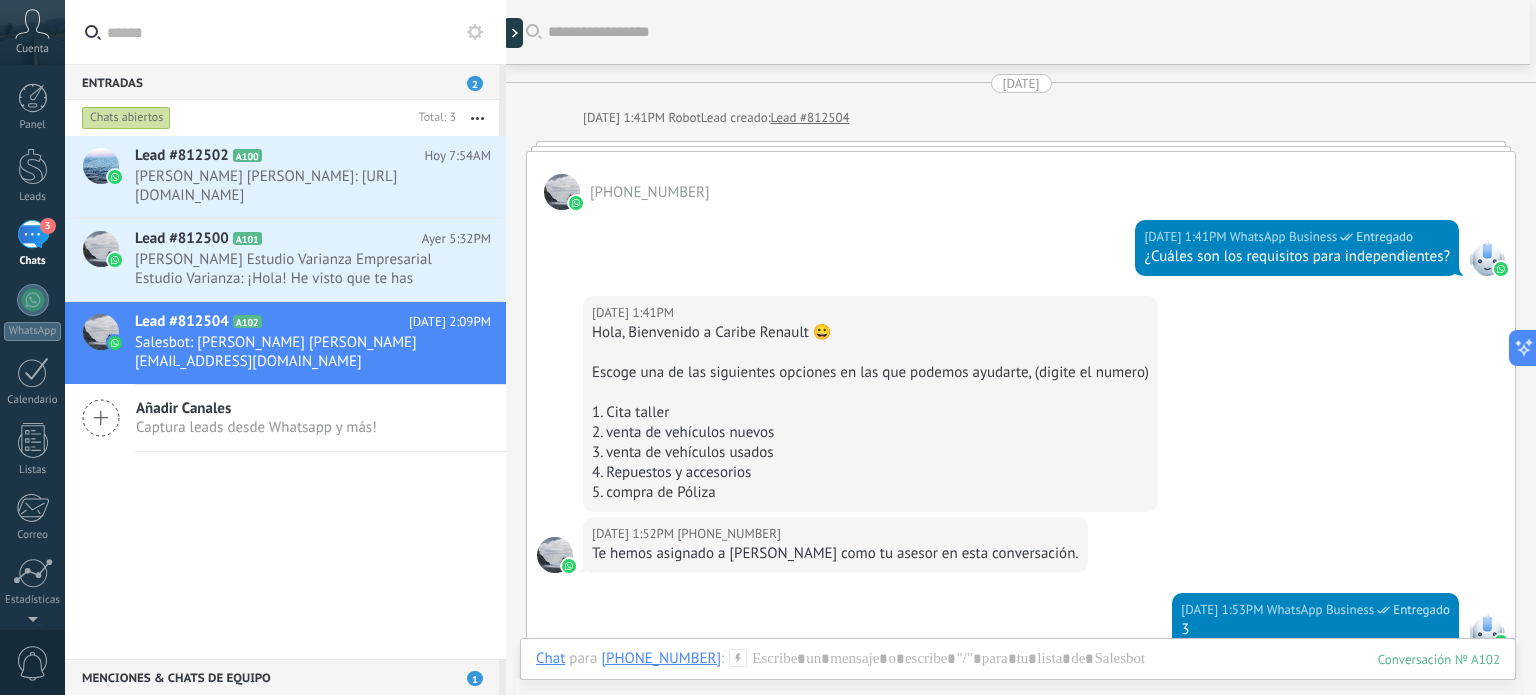 click on "[PHONE_NUMBER]" at bounding box center (650, 192) 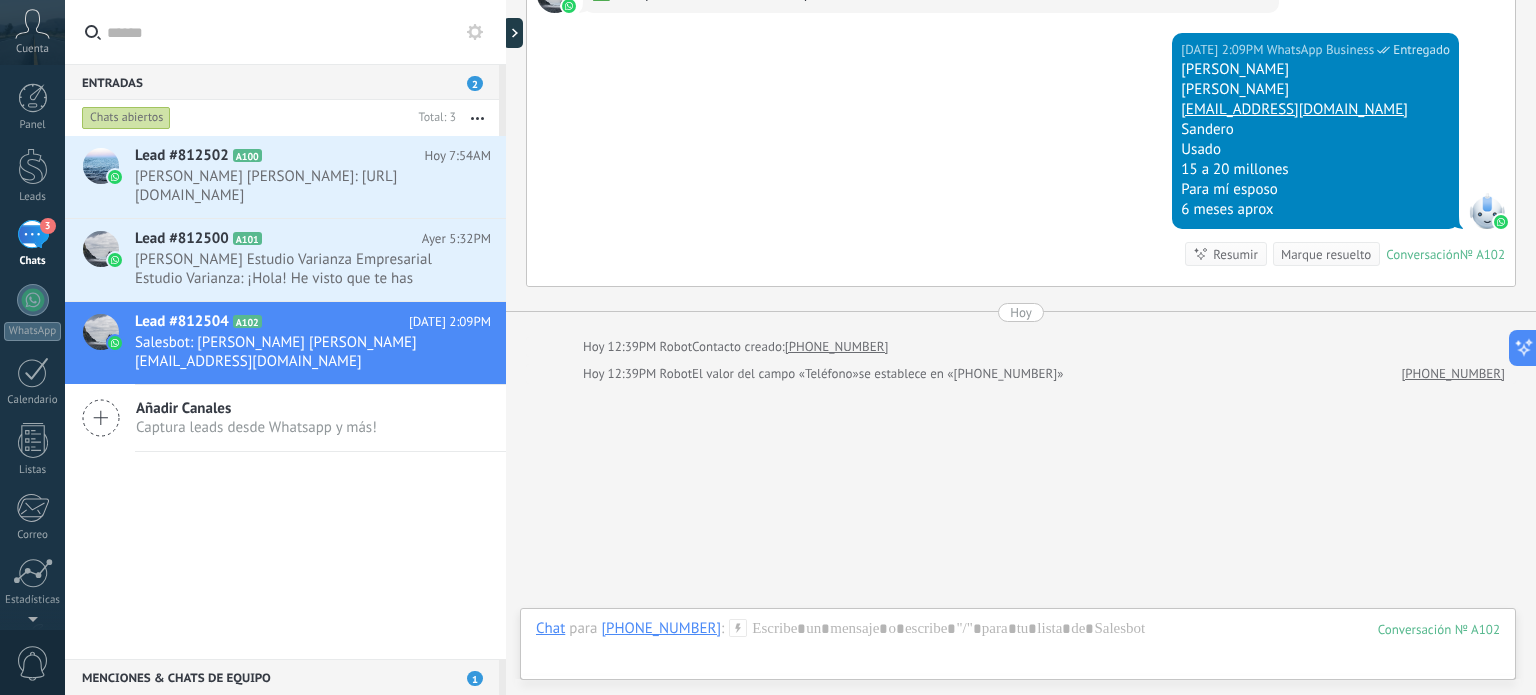 scroll, scrollTop: 1009, scrollLeft: 0, axis: vertical 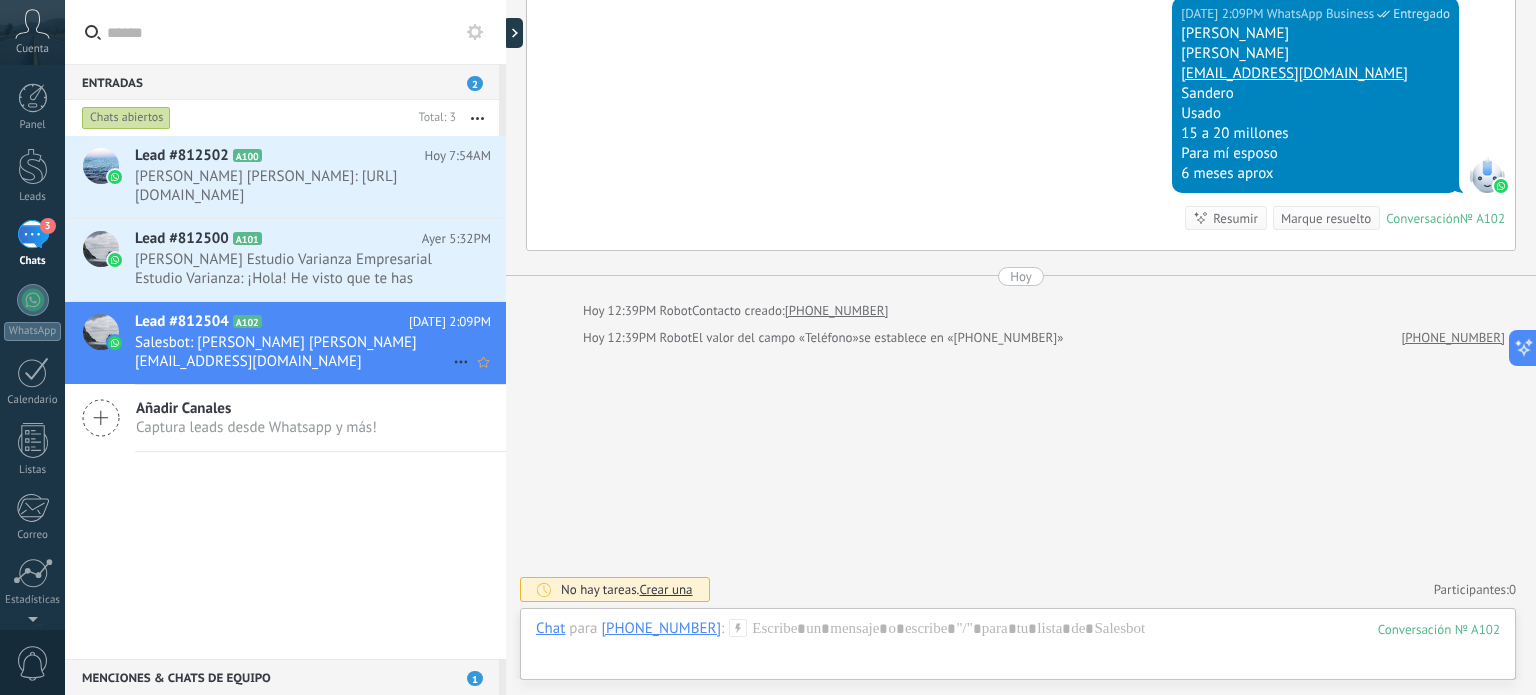click on "Salesbot: [PERSON_NAME]
[PERSON_NAME]
[EMAIL_ADDRESS][DOMAIN_NAME]
[PERSON_NAME]
15 a 20 millones
Para mí esposo
6 meses aprox" at bounding box center [294, 352] 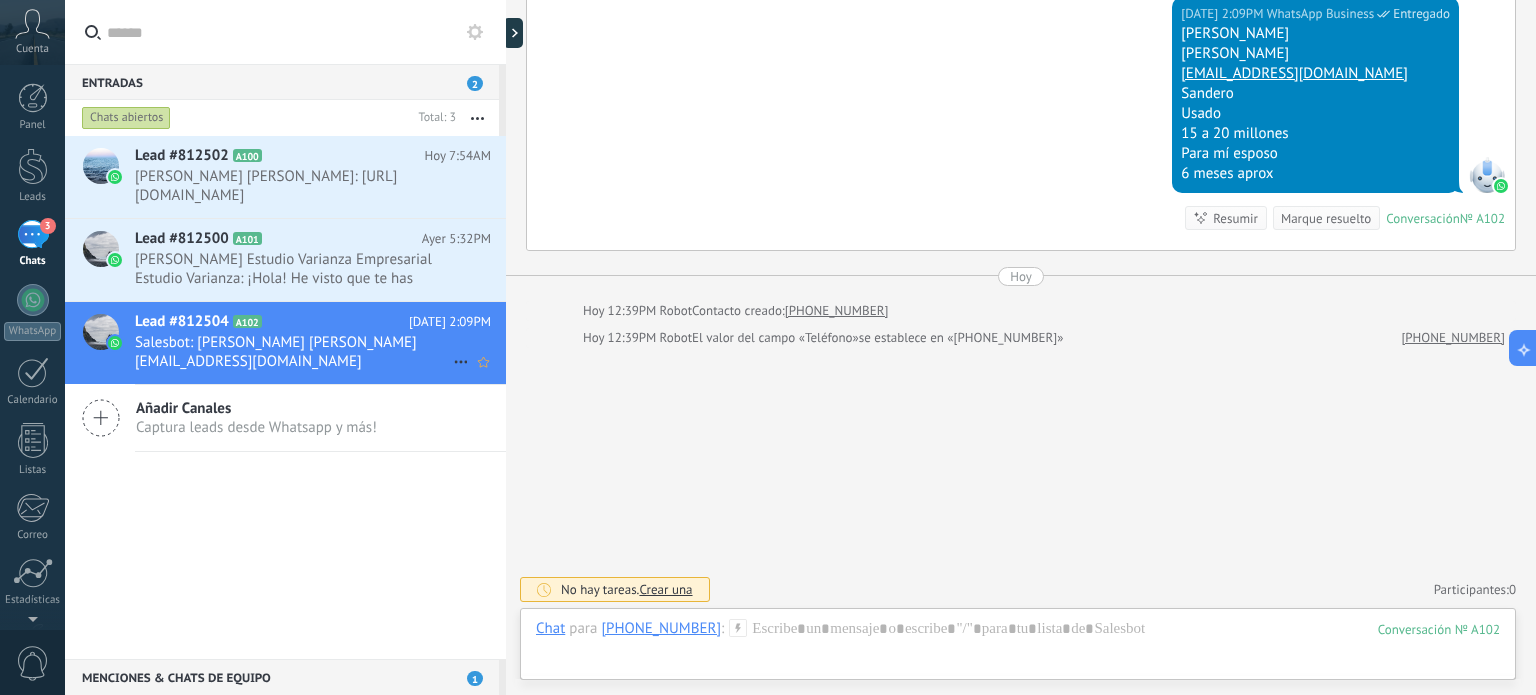 click 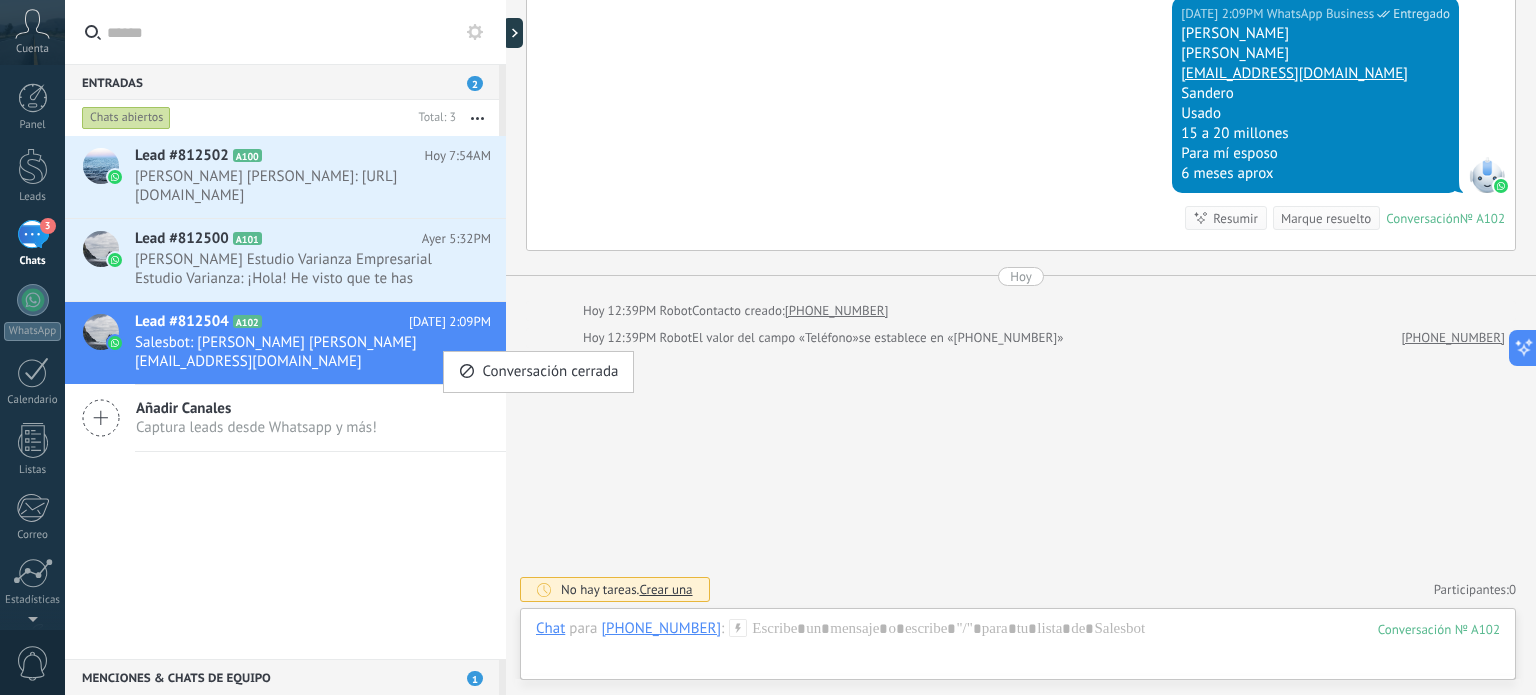 click at bounding box center (768, 347) 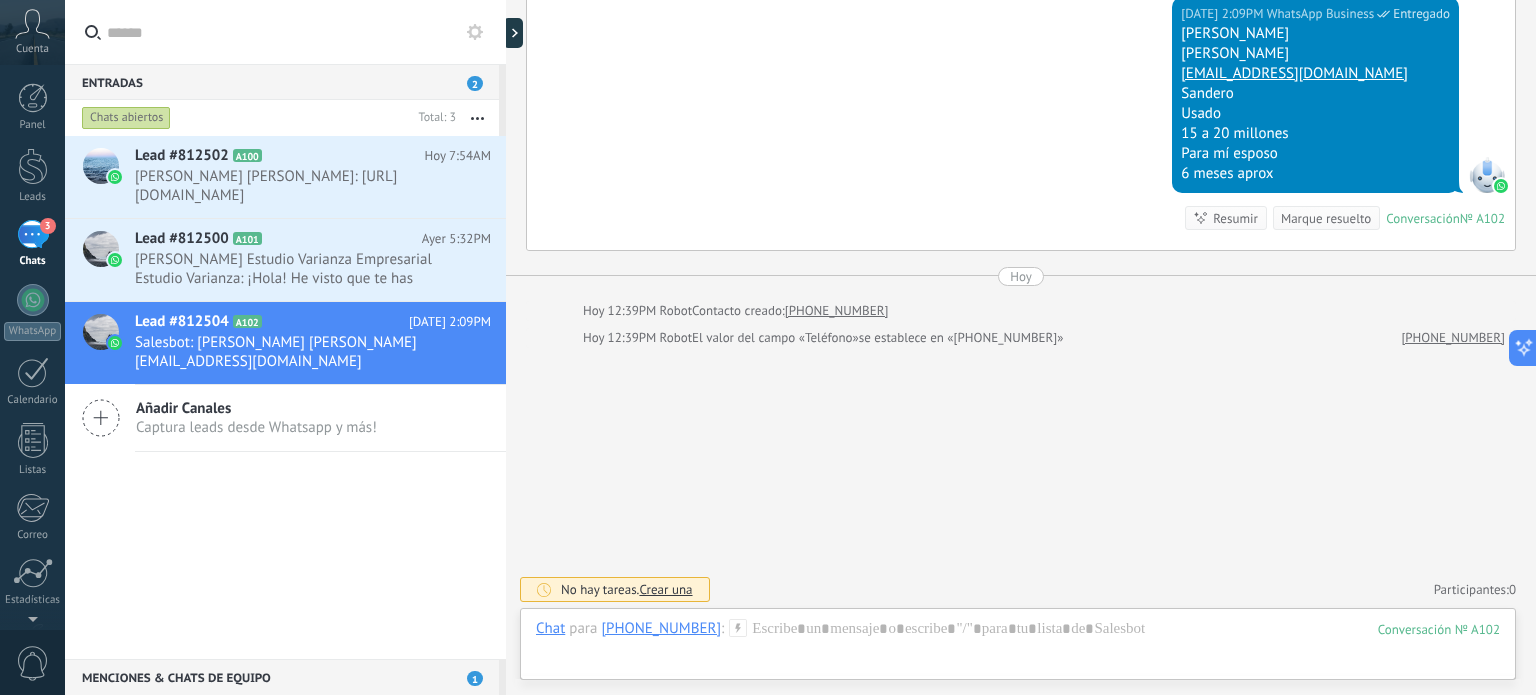 click 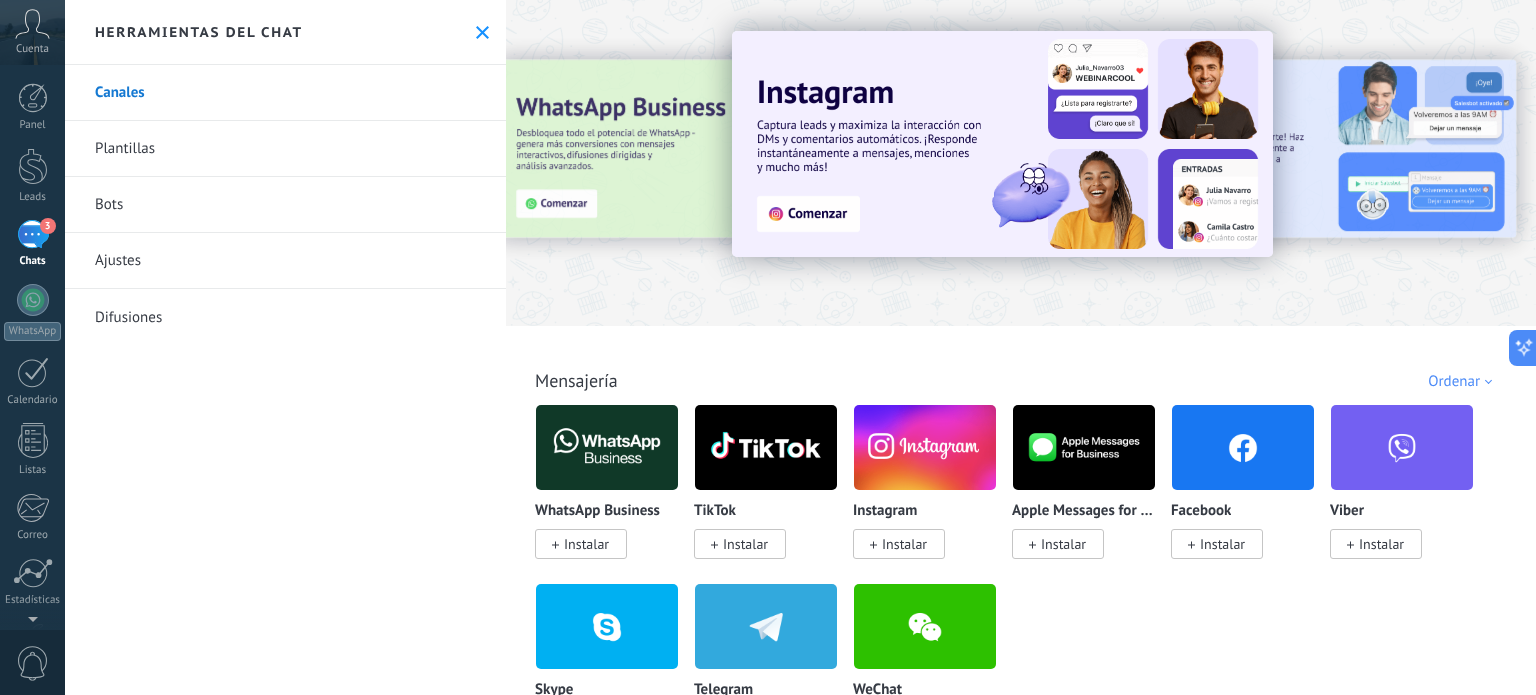 click on "Bots" at bounding box center (285, 205) 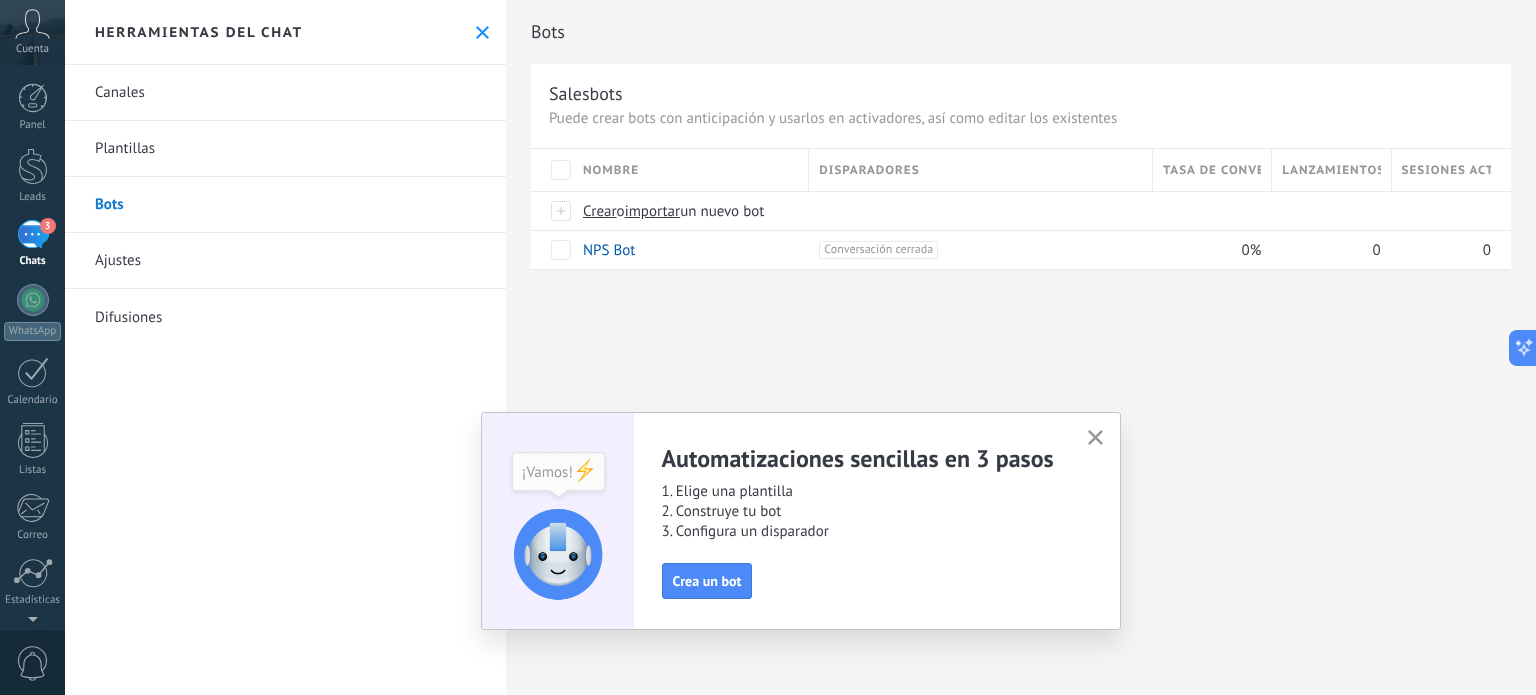click on "Plantillas" at bounding box center (285, 149) 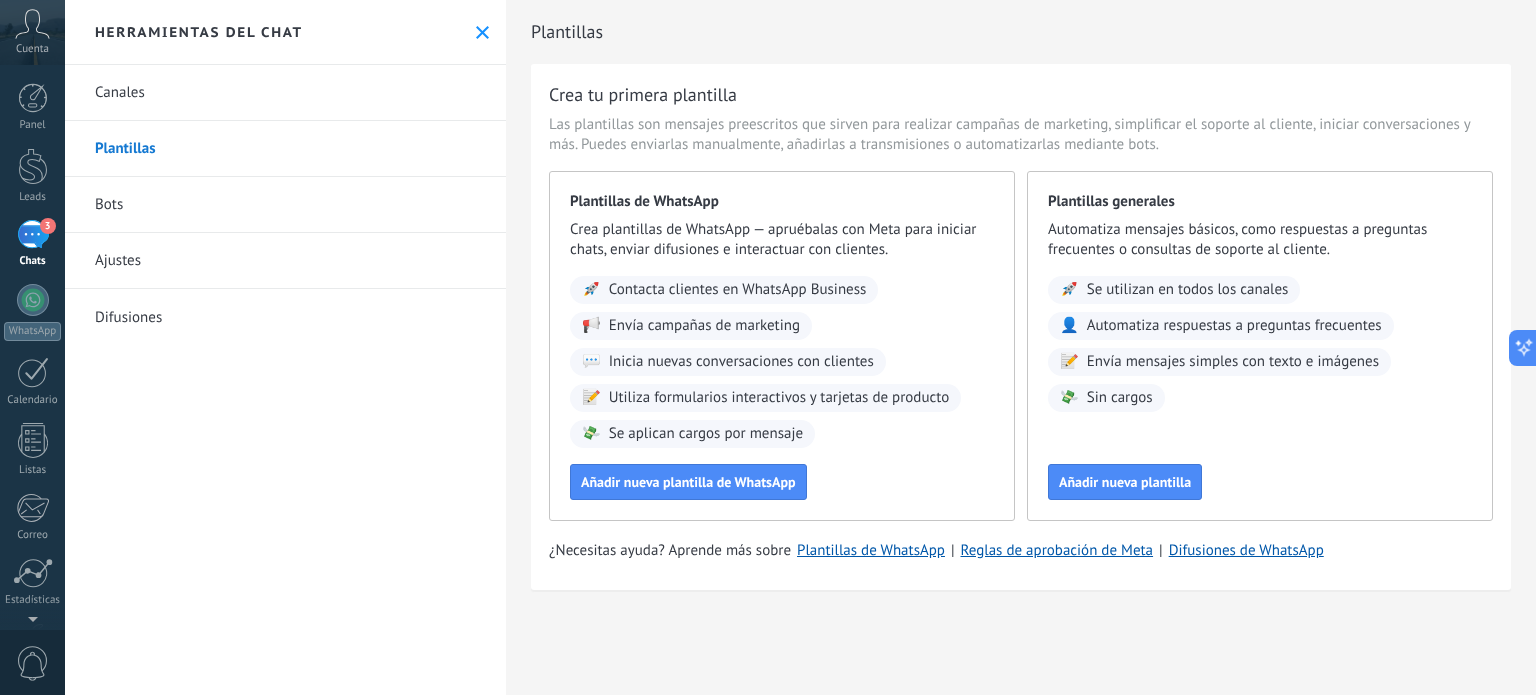 click on "Canales" at bounding box center (285, 93) 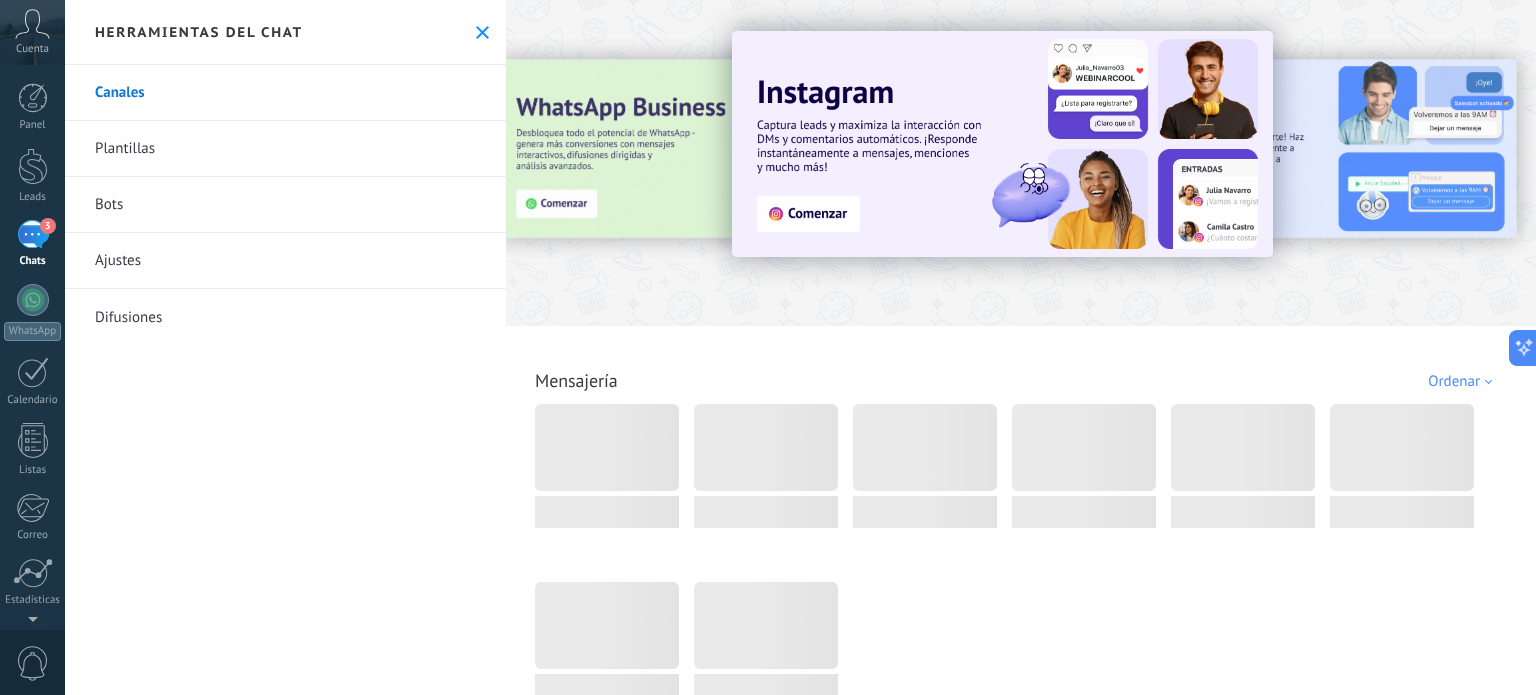 click on "Difusiones" at bounding box center (285, 317) 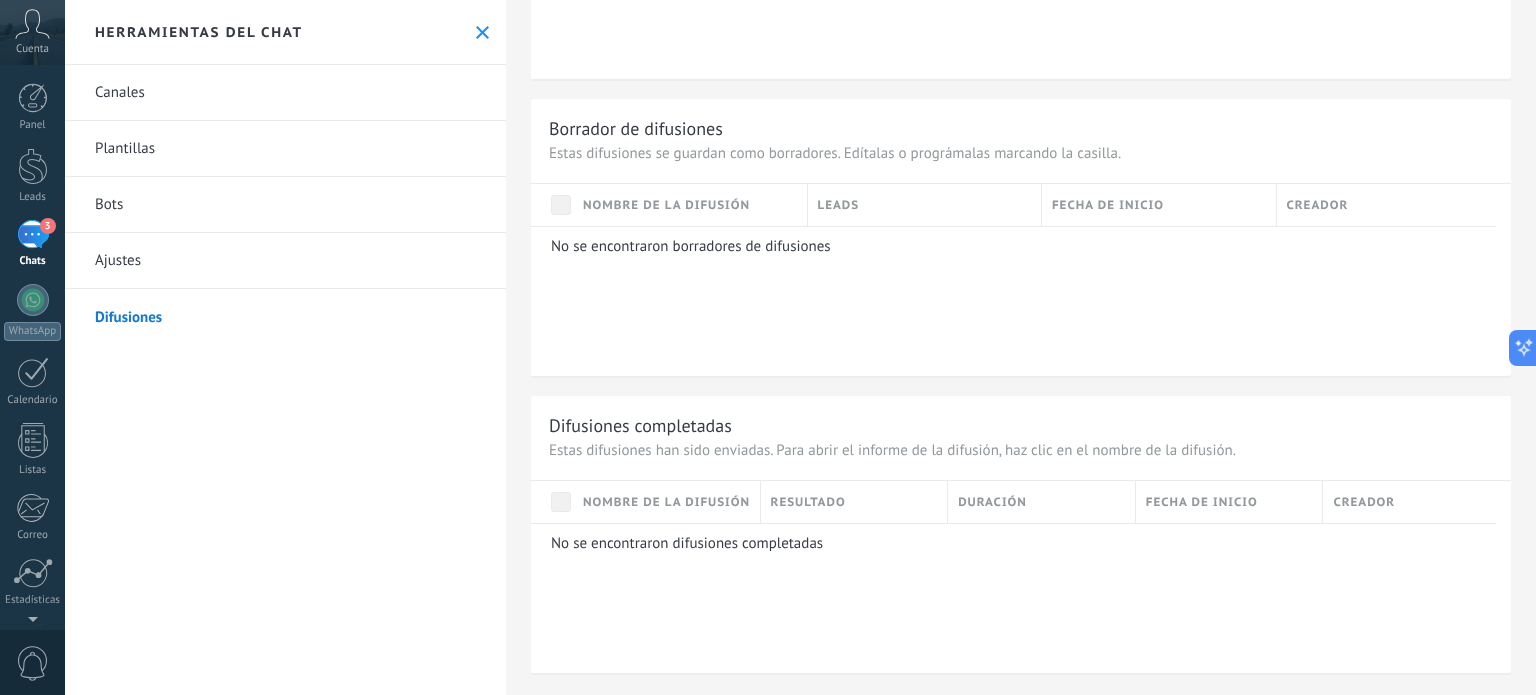 scroll, scrollTop: 1306, scrollLeft: 0, axis: vertical 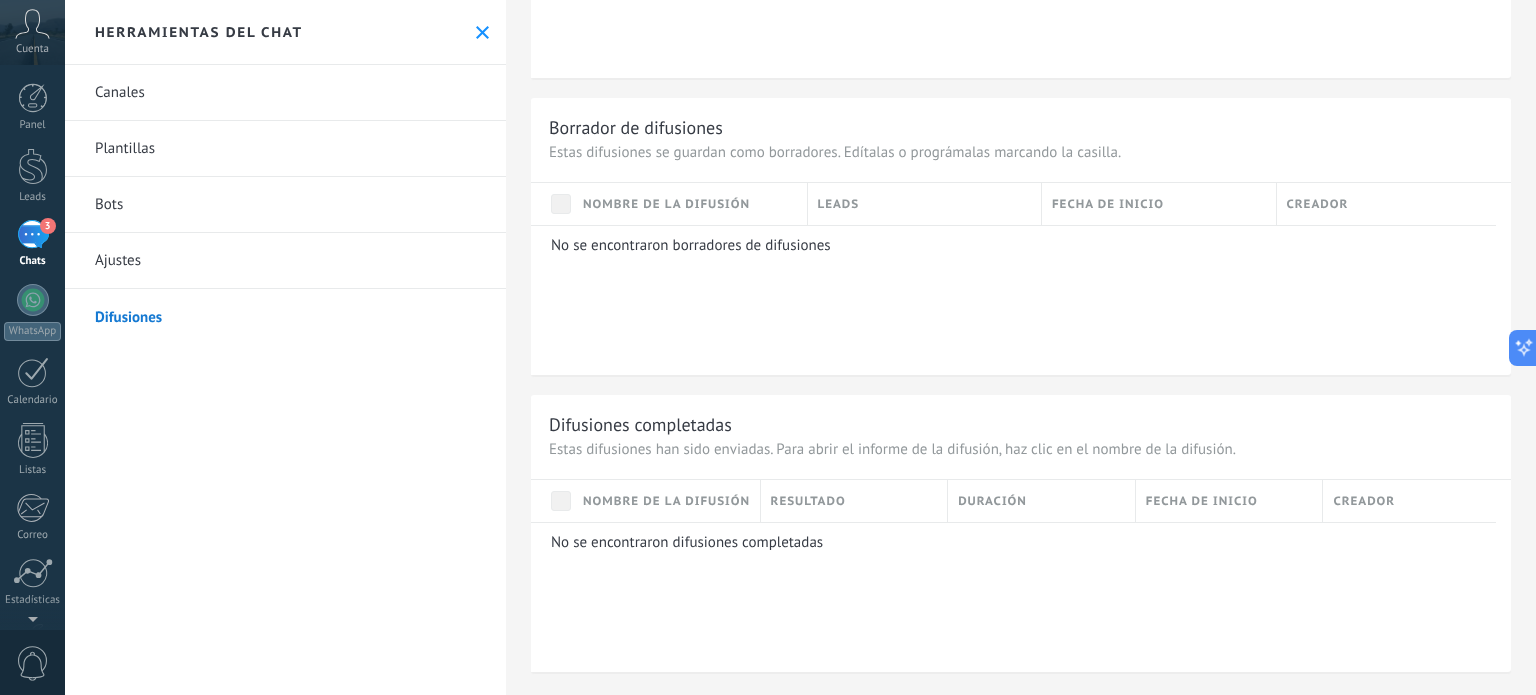 click on "Canales" at bounding box center (285, 93) 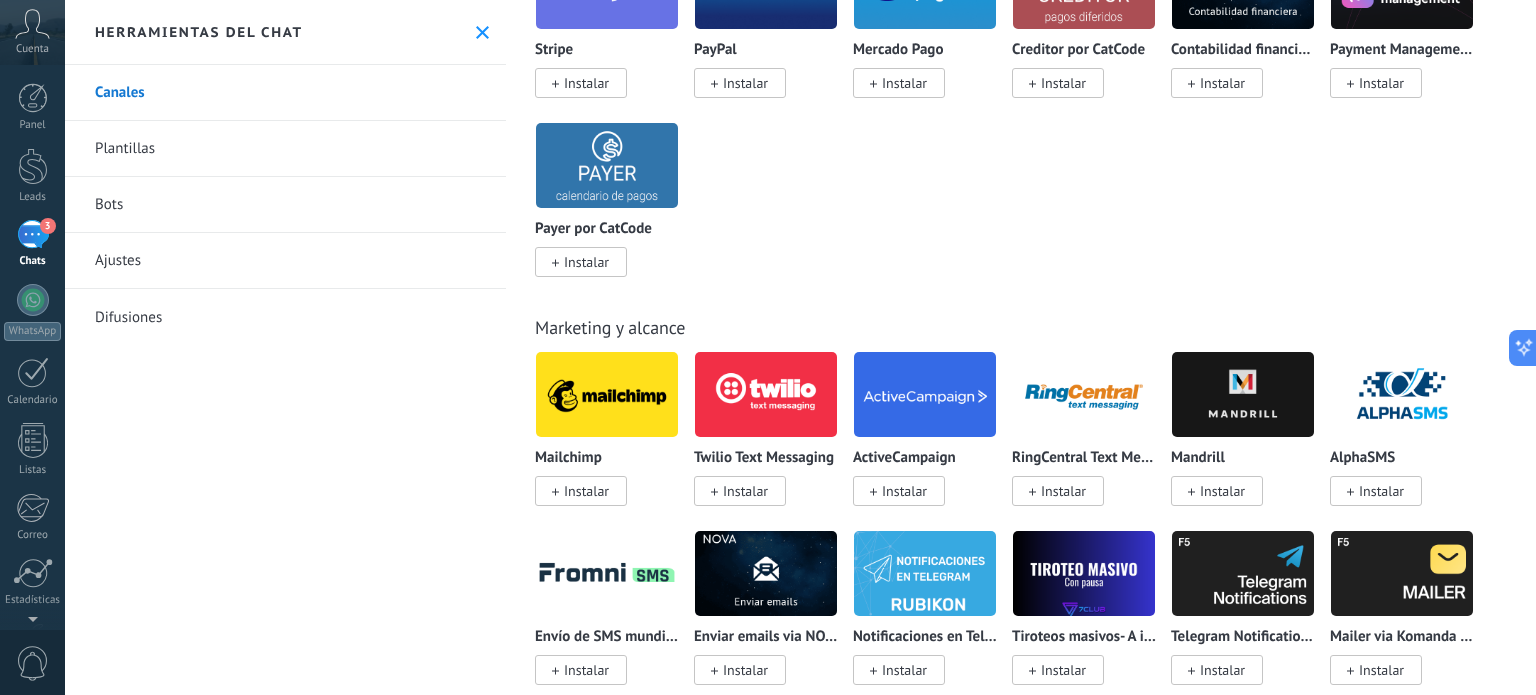 scroll, scrollTop: 3500, scrollLeft: 0, axis: vertical 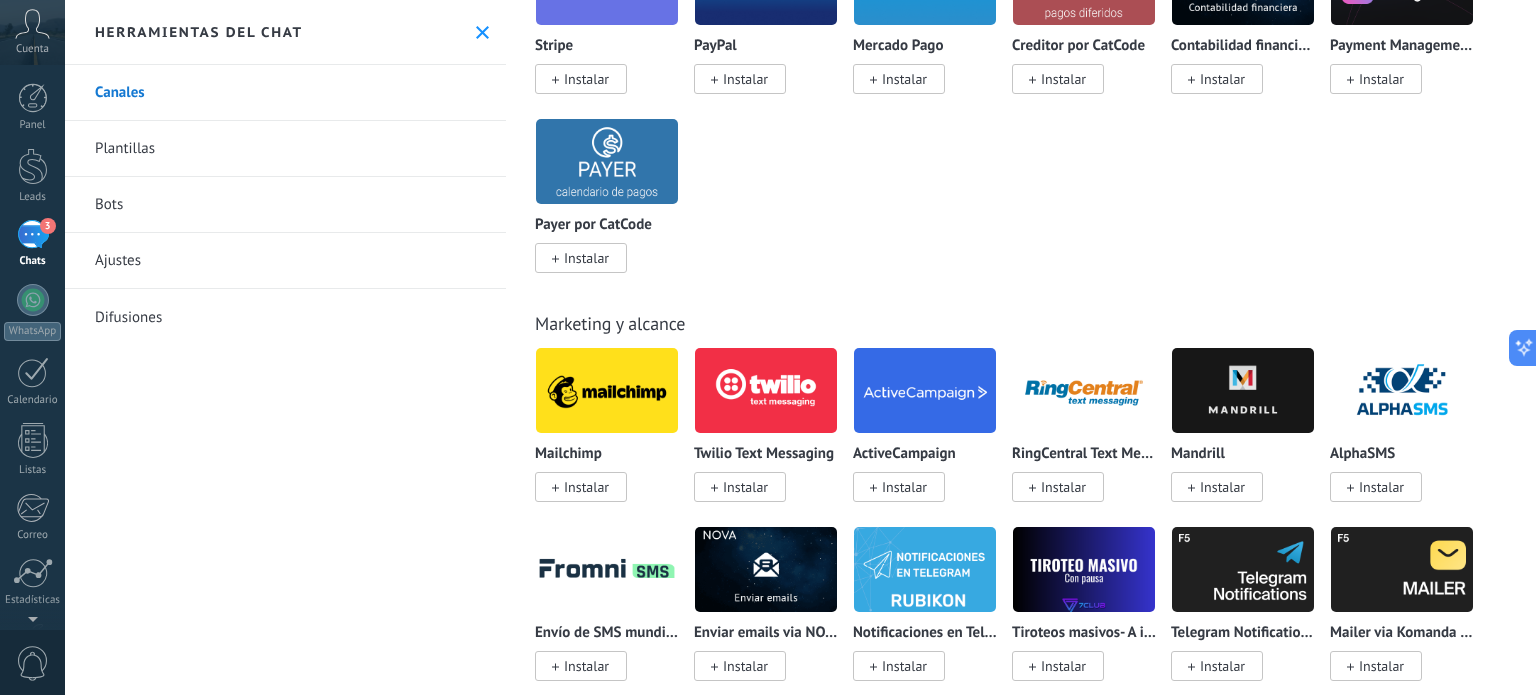 click on "Ajustes" at bounding box center [285, 261] 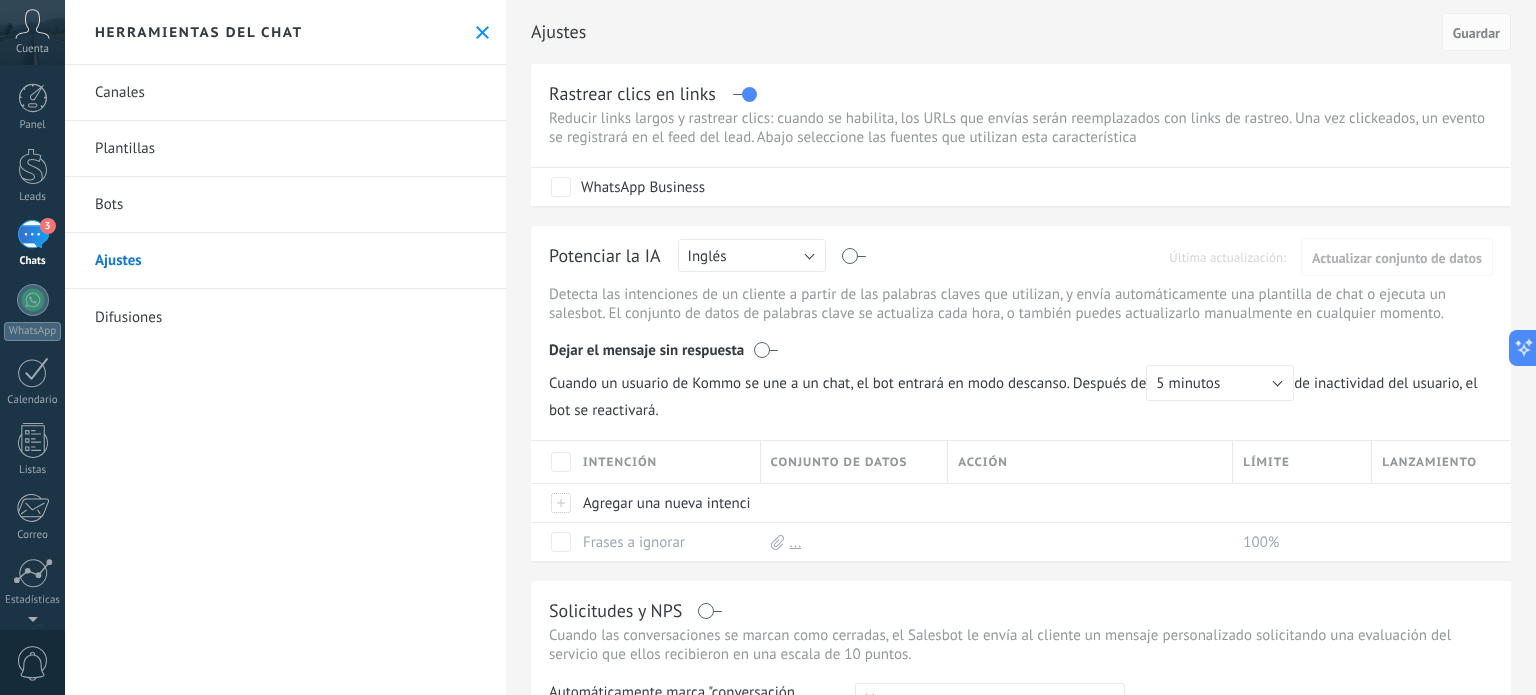 click on "Difusiones" at bounding box center [285, 317] 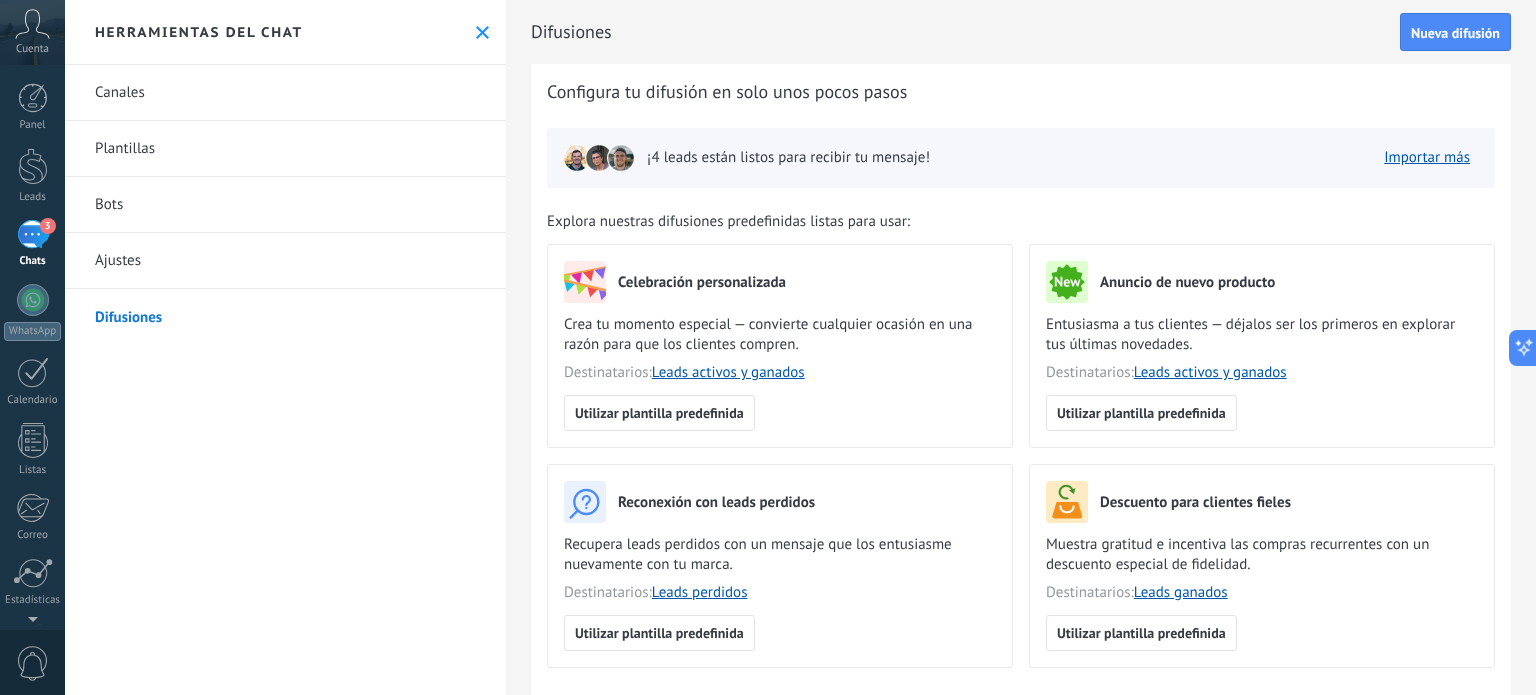 click on "Canales" at bounding box center (285, 93) 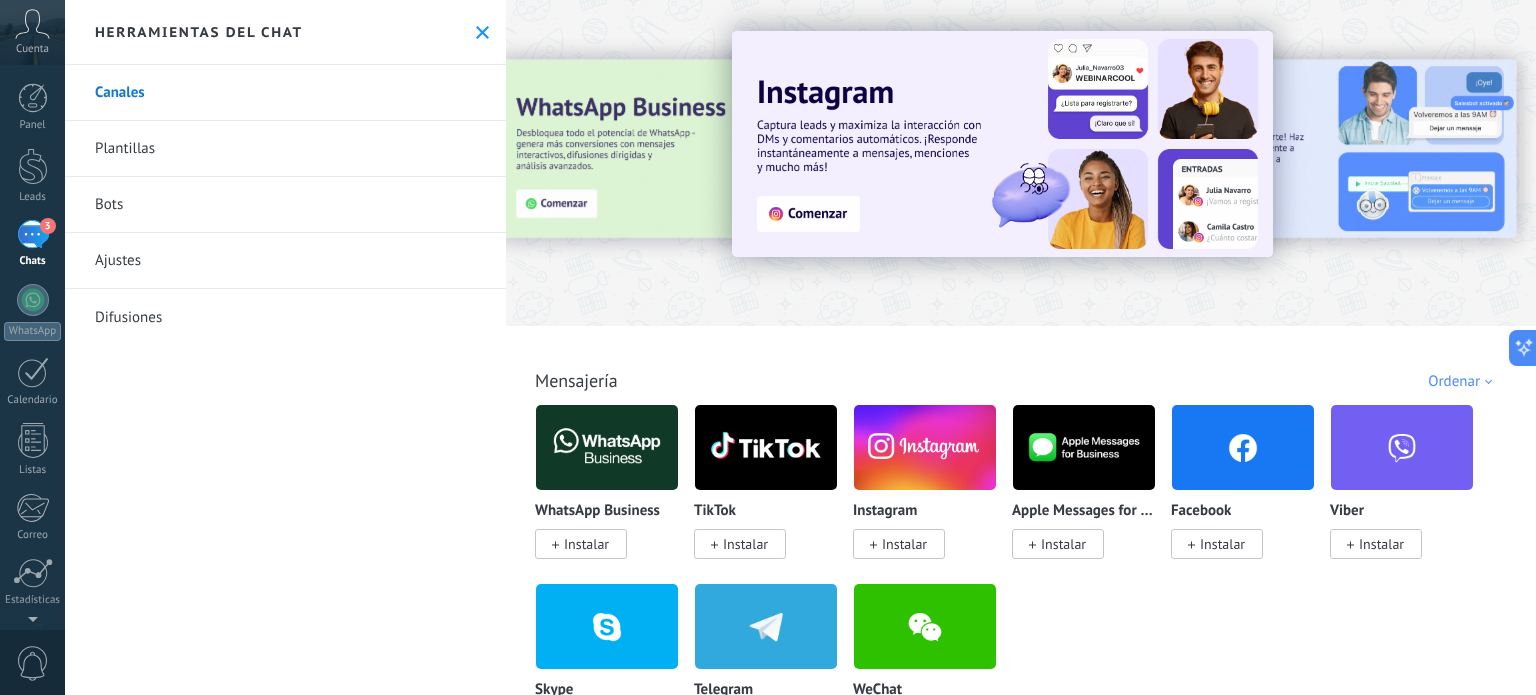 click on "Plantillas" at bounding box center [285, 149] 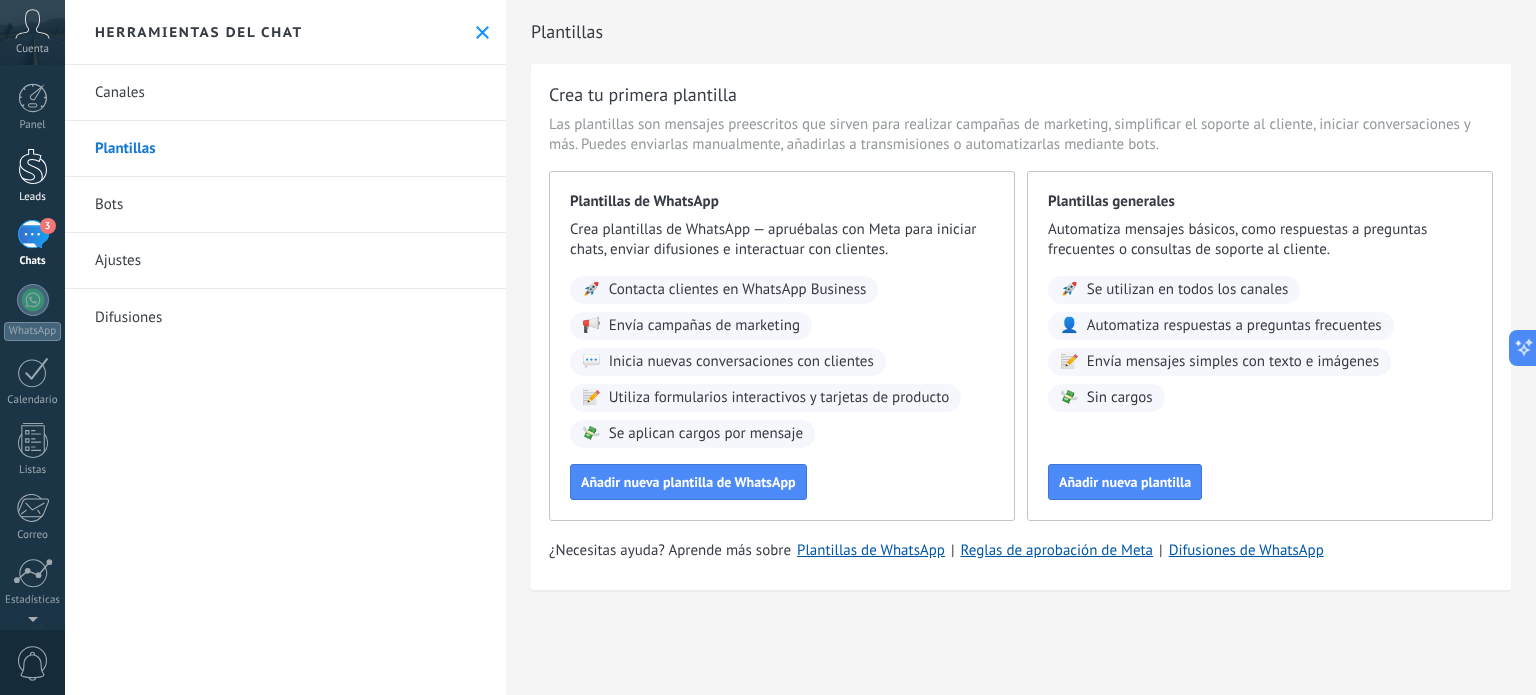 click at bounding box center [33, 166] 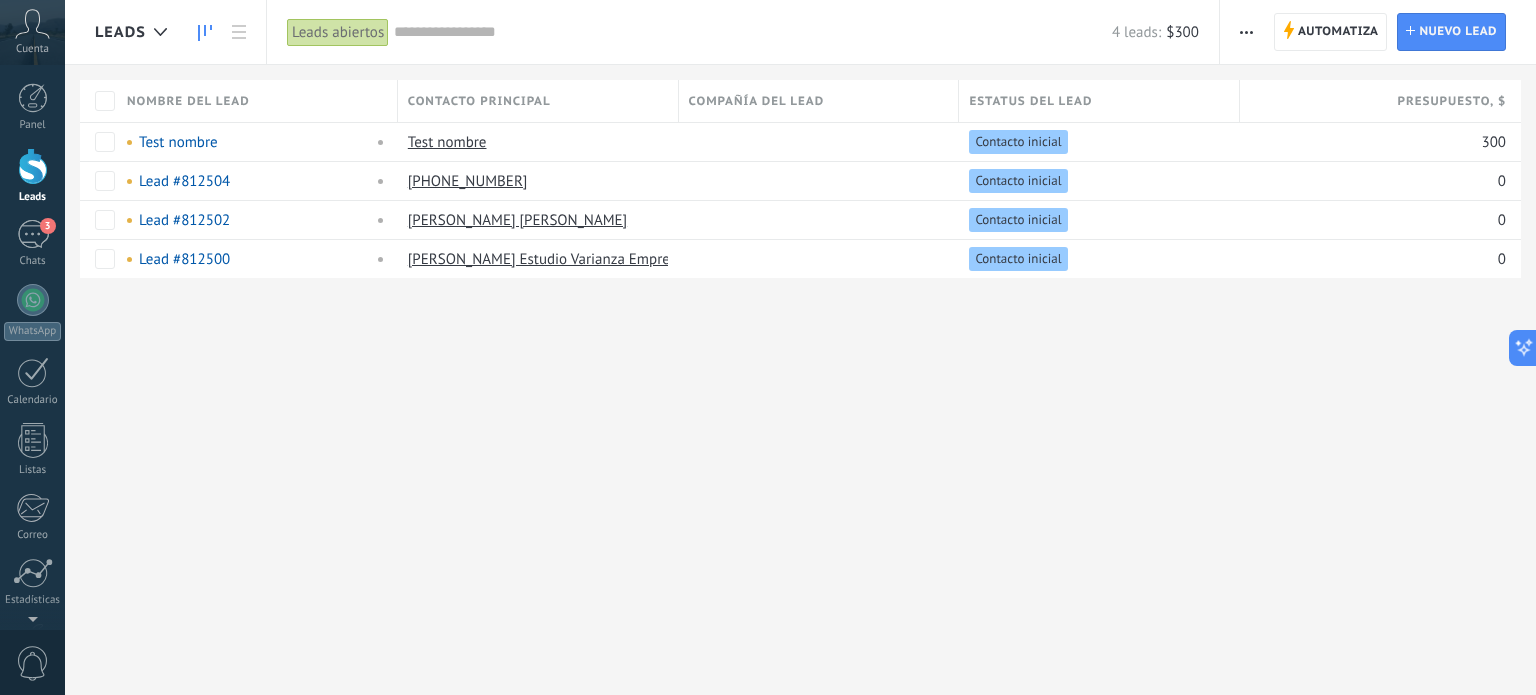click 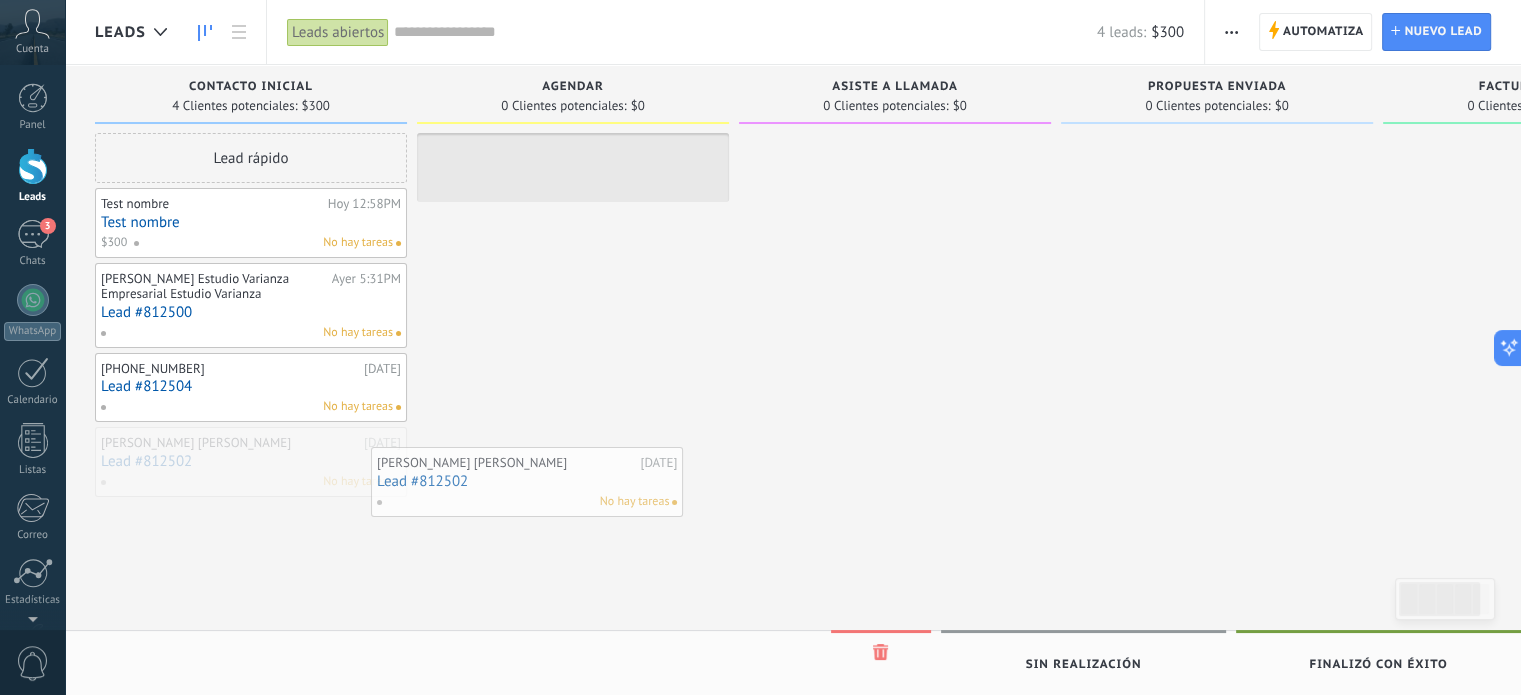 drag, startPoint x: 245, startPoint y: 459, endPoint x: 520, endPoint y: 483, distance: 276.0453 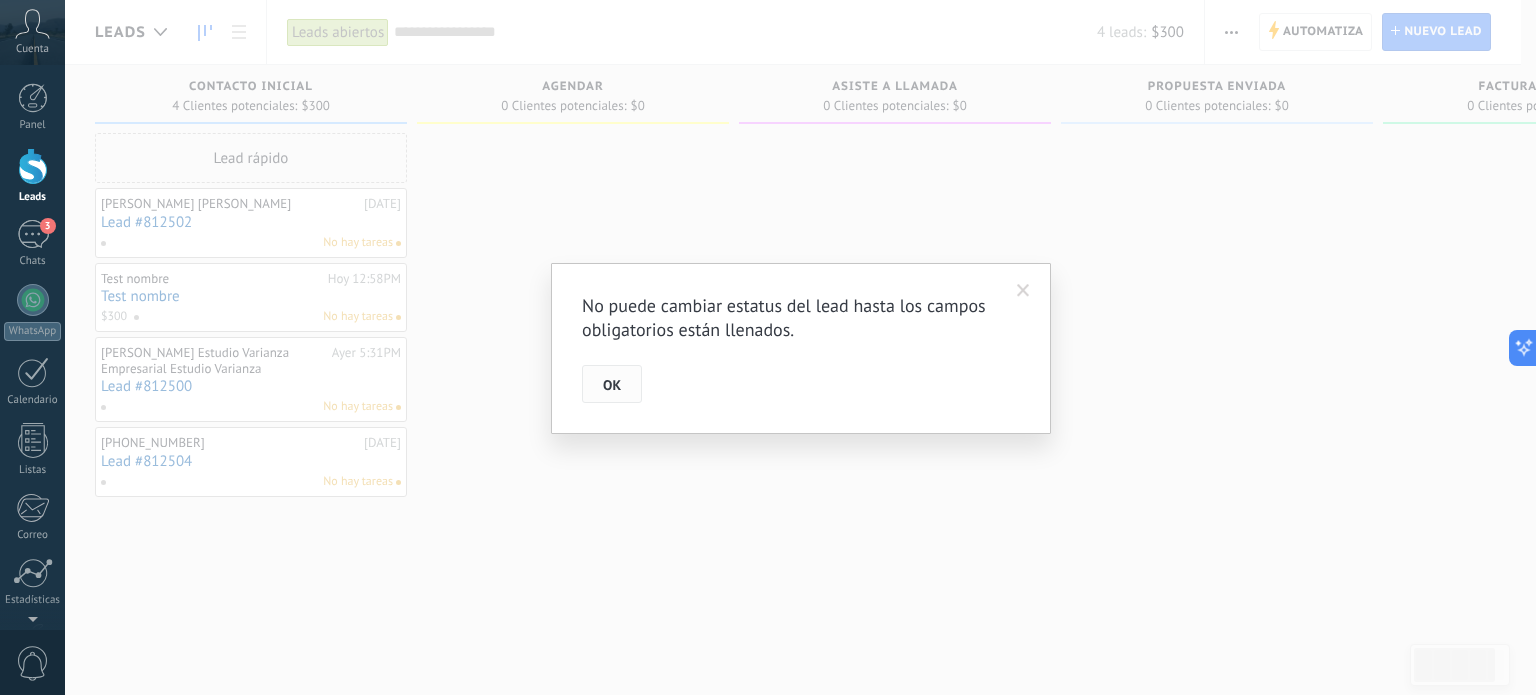 click on "OK" at bounding box center [612, 385] 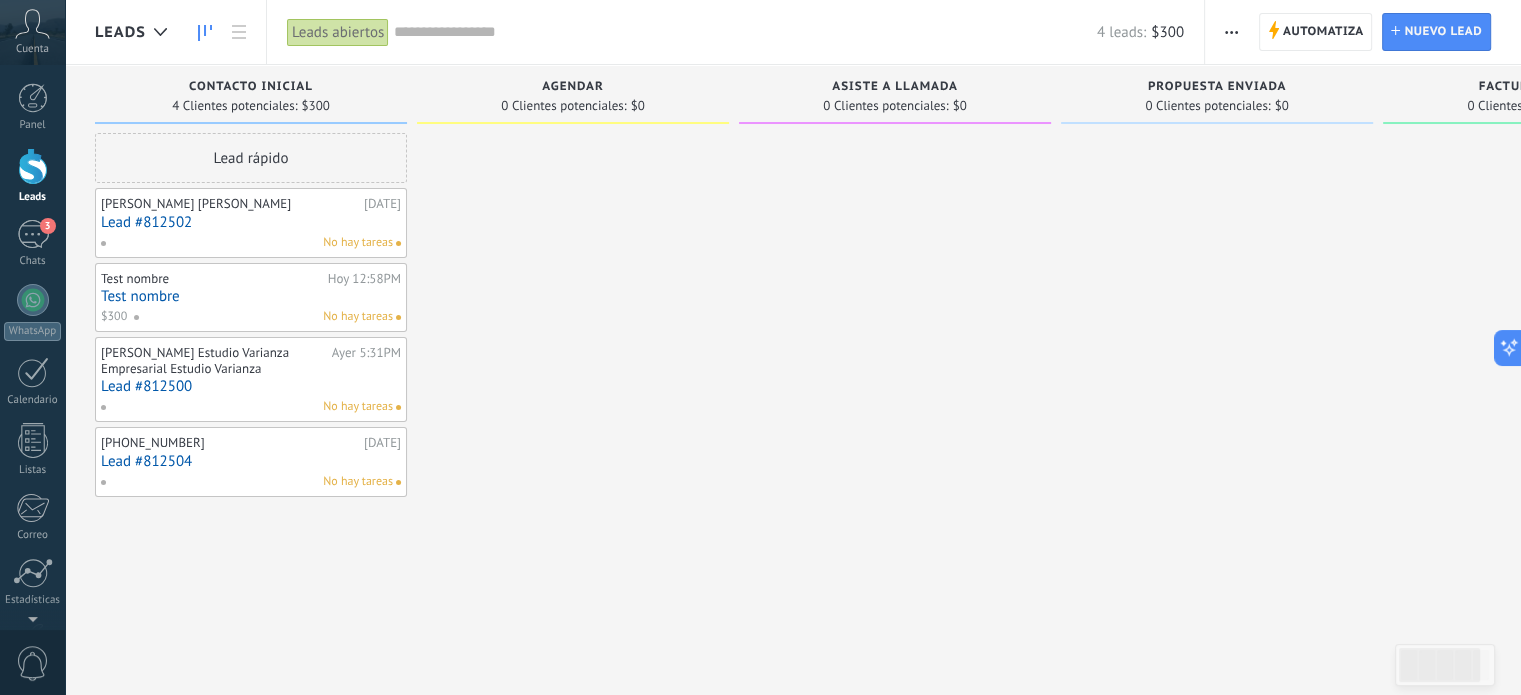 click on "Lead #812502" at bounding box center (251, 222) 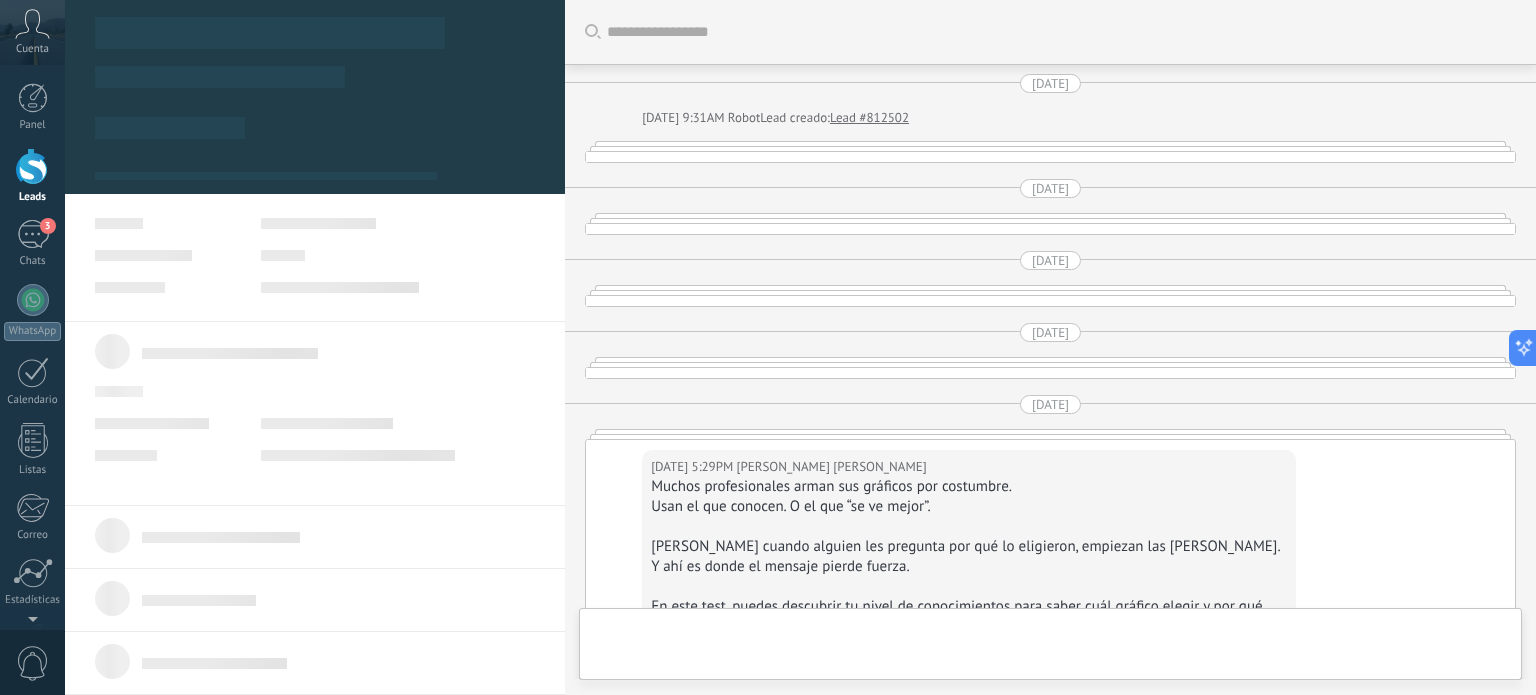 type on "**********" 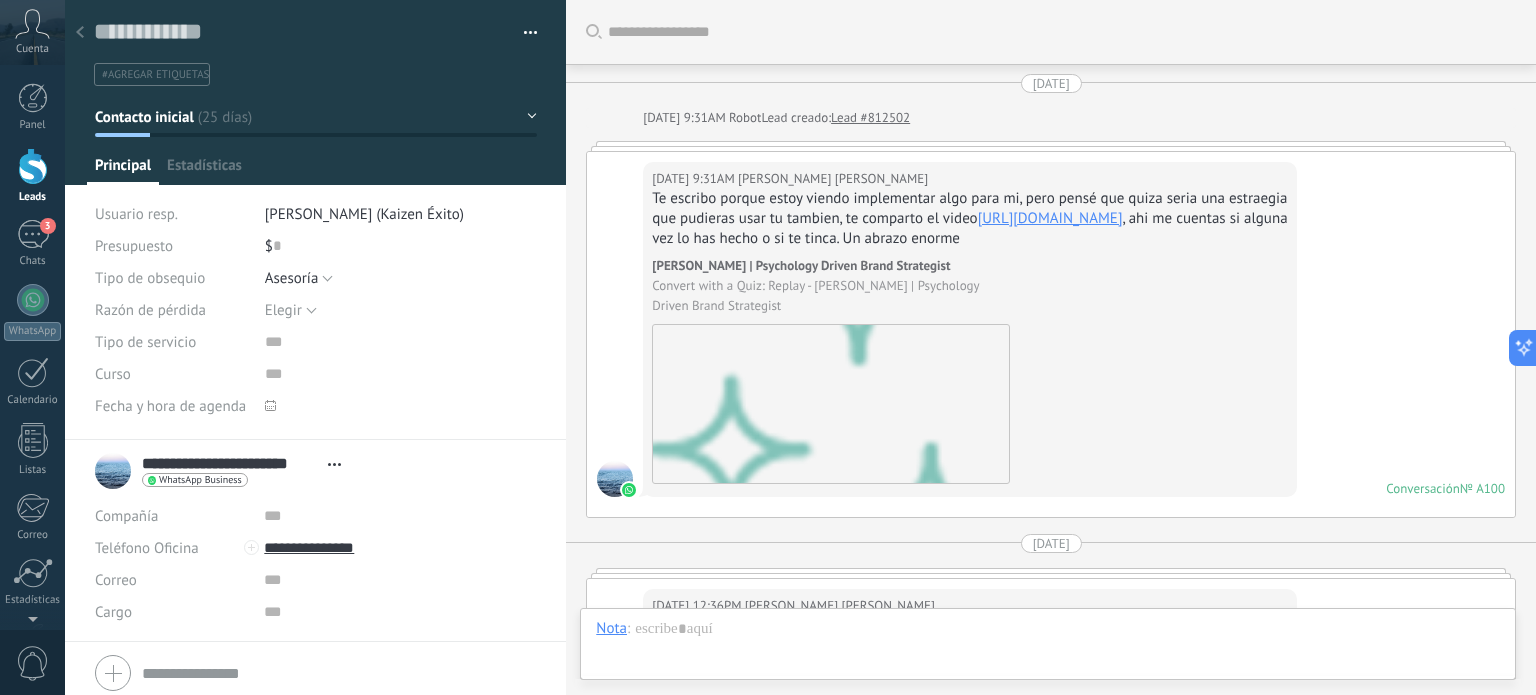 scroll, scrollTop: 4686, scrollLeft: 0, axis: vertical 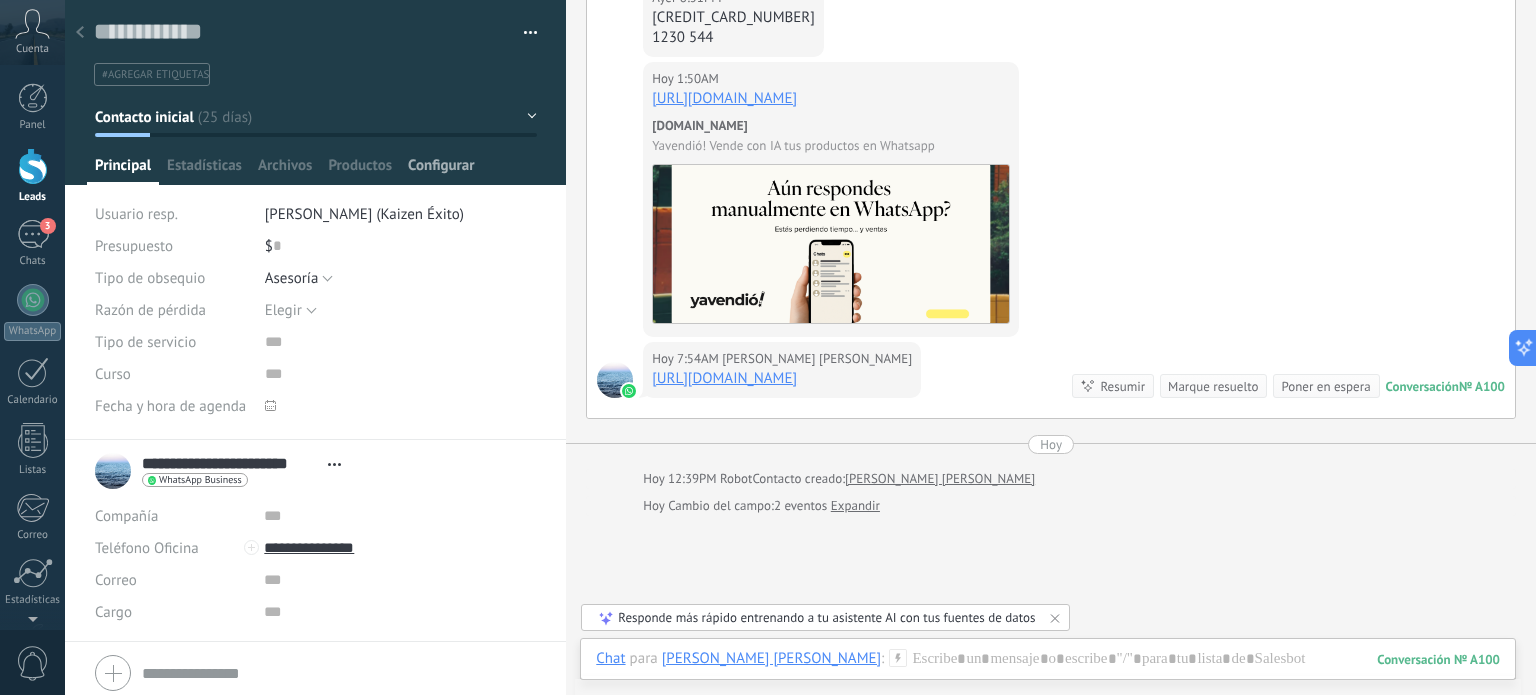 click on "Configurar" at bounding box center [441, 170] 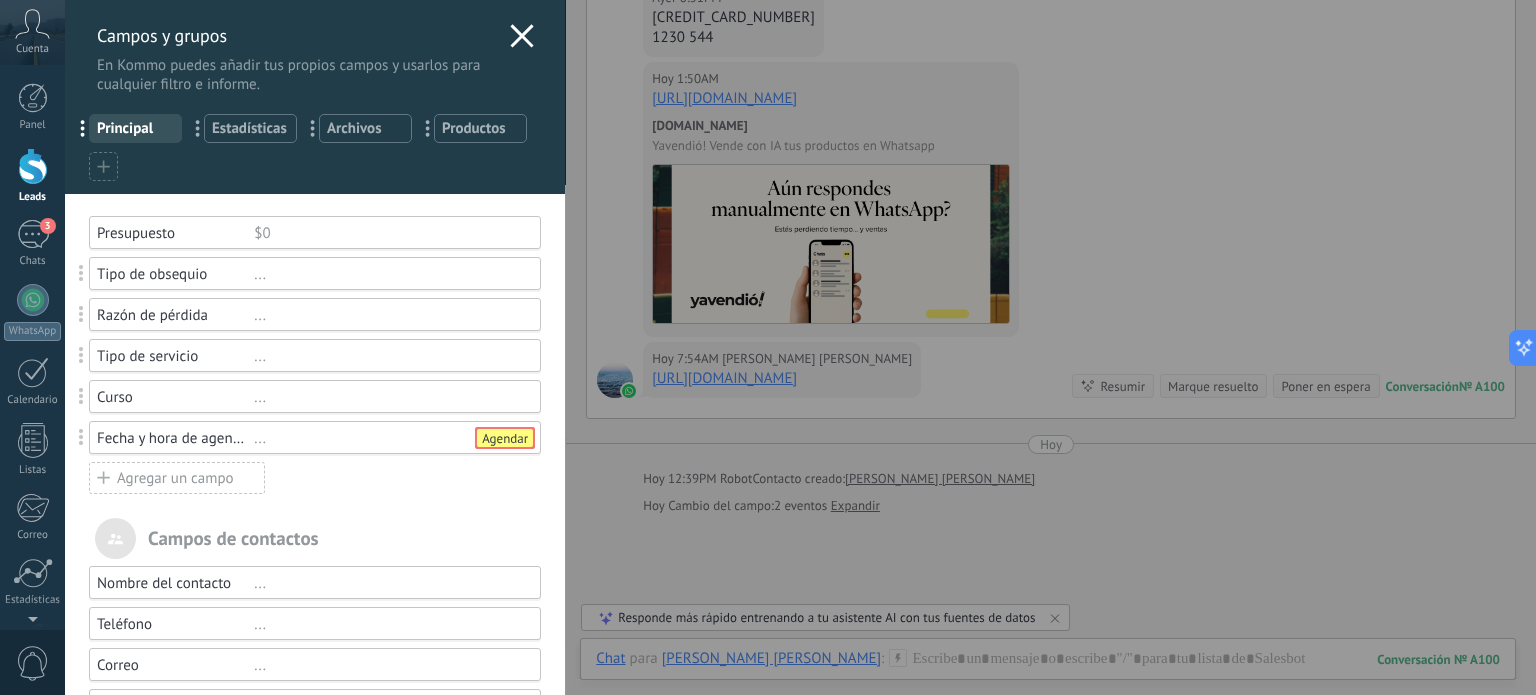 click on "Usted ha alcanzado la cantidad máxima de los campos añadidos en la tarifa Periodo de prueba Presupuesto $0 Tipo de obsequio ... Razón de pérdida ... Tipo de servicio ... Curso ... Fecha y hora de agenda ... Agendar Agregar un campo utm_content ... utm_medium ... utm_campaign ... utm_source ... utm_term ... utm_referrer ... referrer ... gclientid ... gclid ... fbclid ... Add meta Campos de contactos Nombre del contacto ... Teléfono ... Correo ... Cargo ... Agregar un campo Campos de compañias Nombre de la compañía ... Teléfono ... Correo ... Página web ... Dirección ... Agregar un campo" at bounding box center [315, 651] 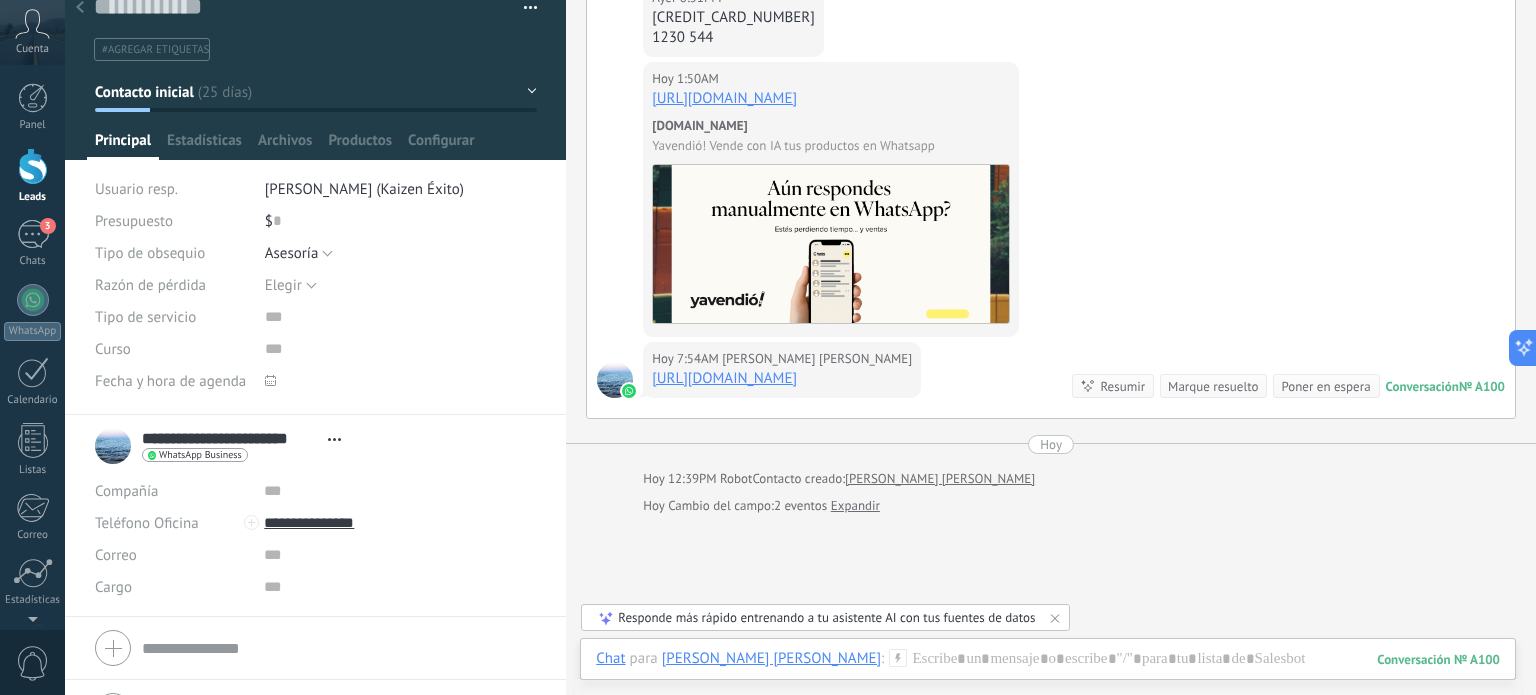 scroll, scrollTop: 0, scrollLeft: 0, axis: both 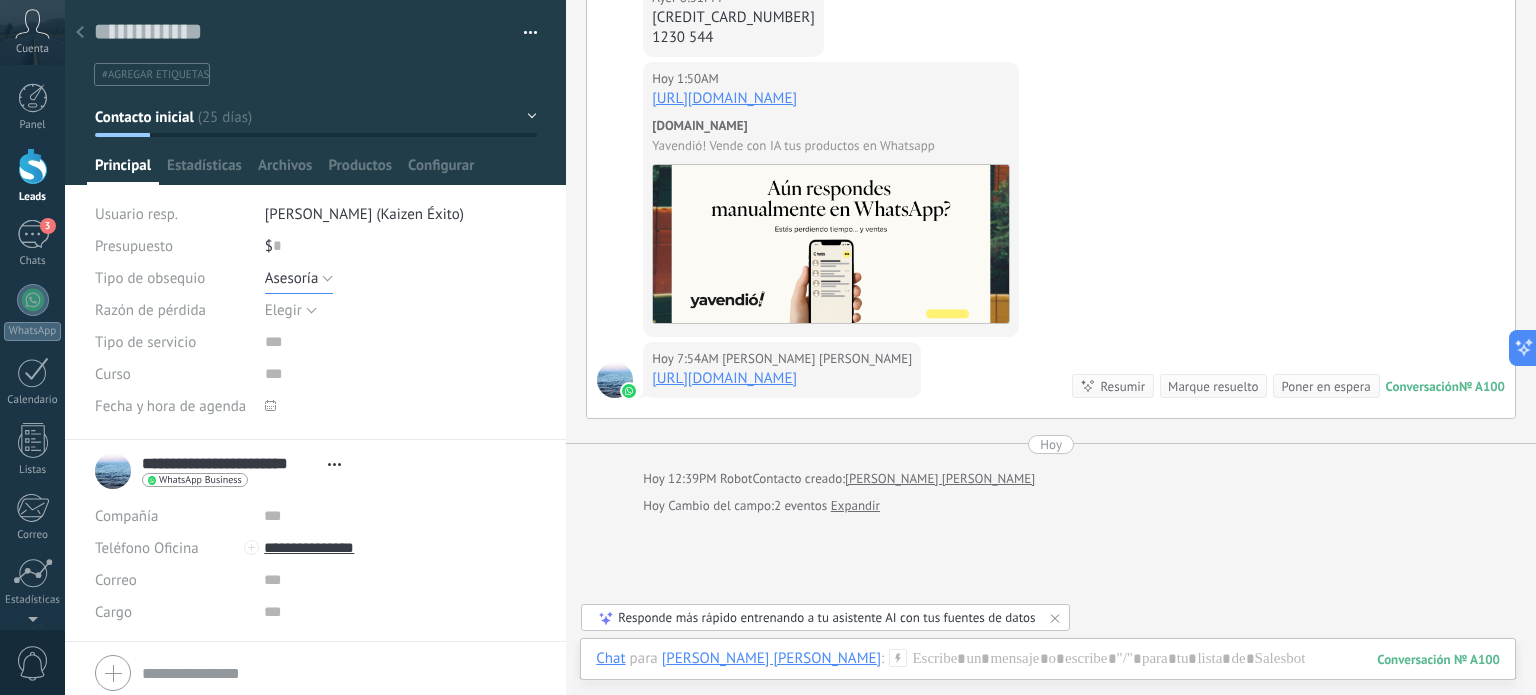 click on "Asesoría" at bounding box center (299, 278) 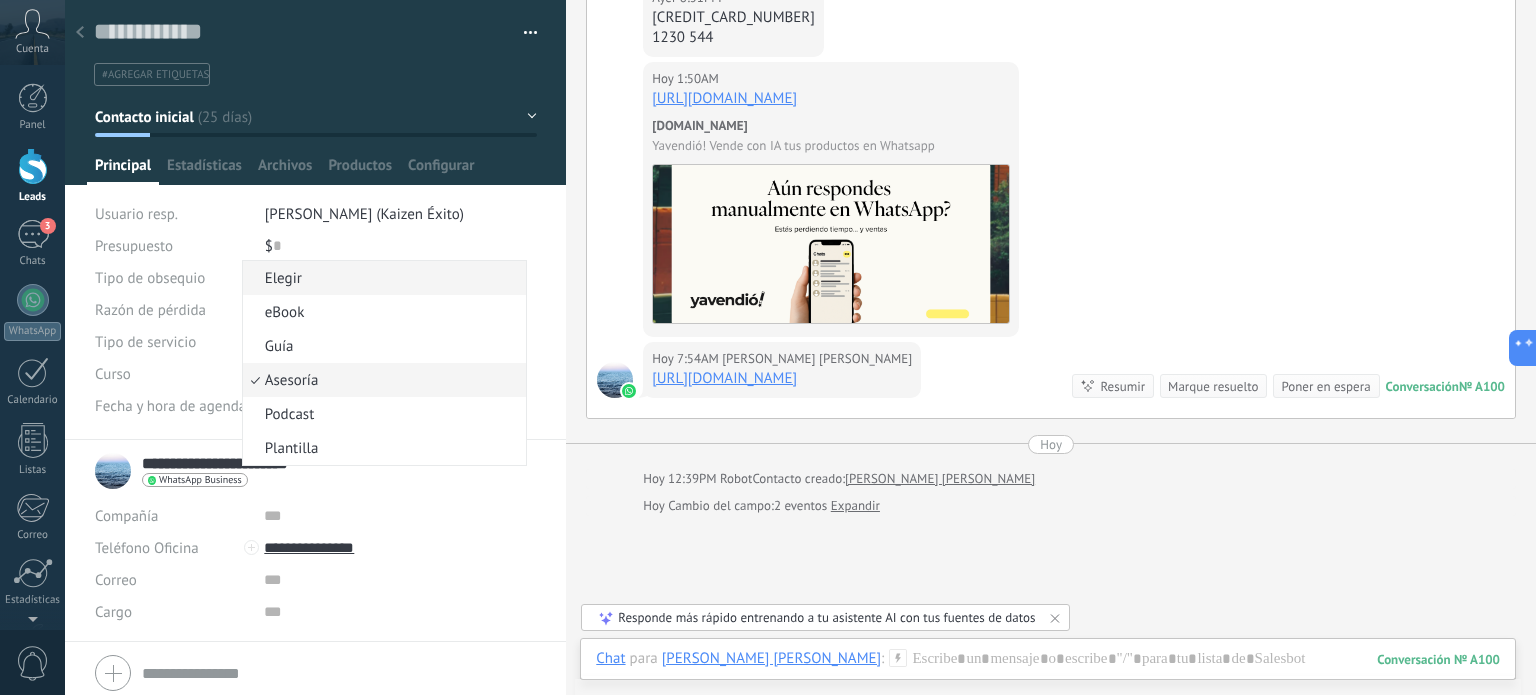 click on "Elegir" at bounding box center [382, 278] 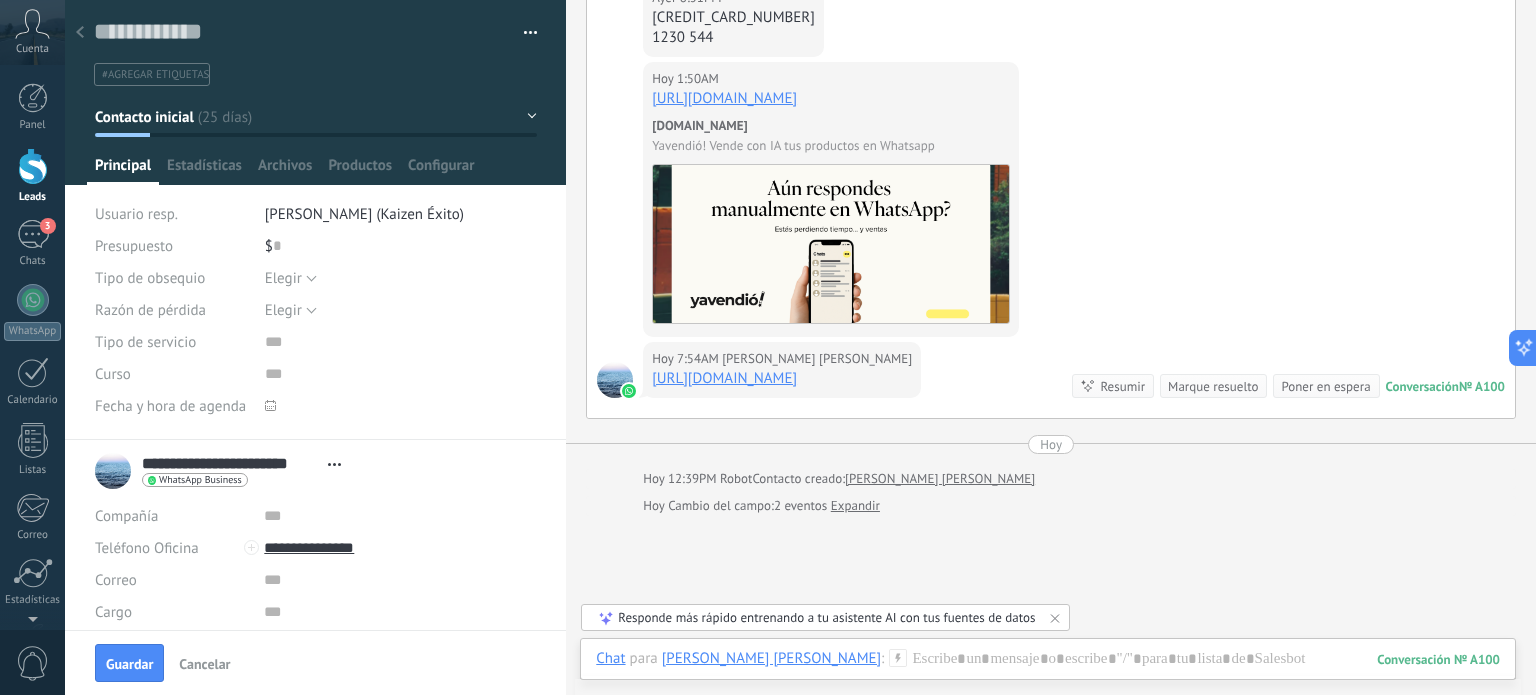click on "Razón de pérdida" at bounding box center [150, 310] 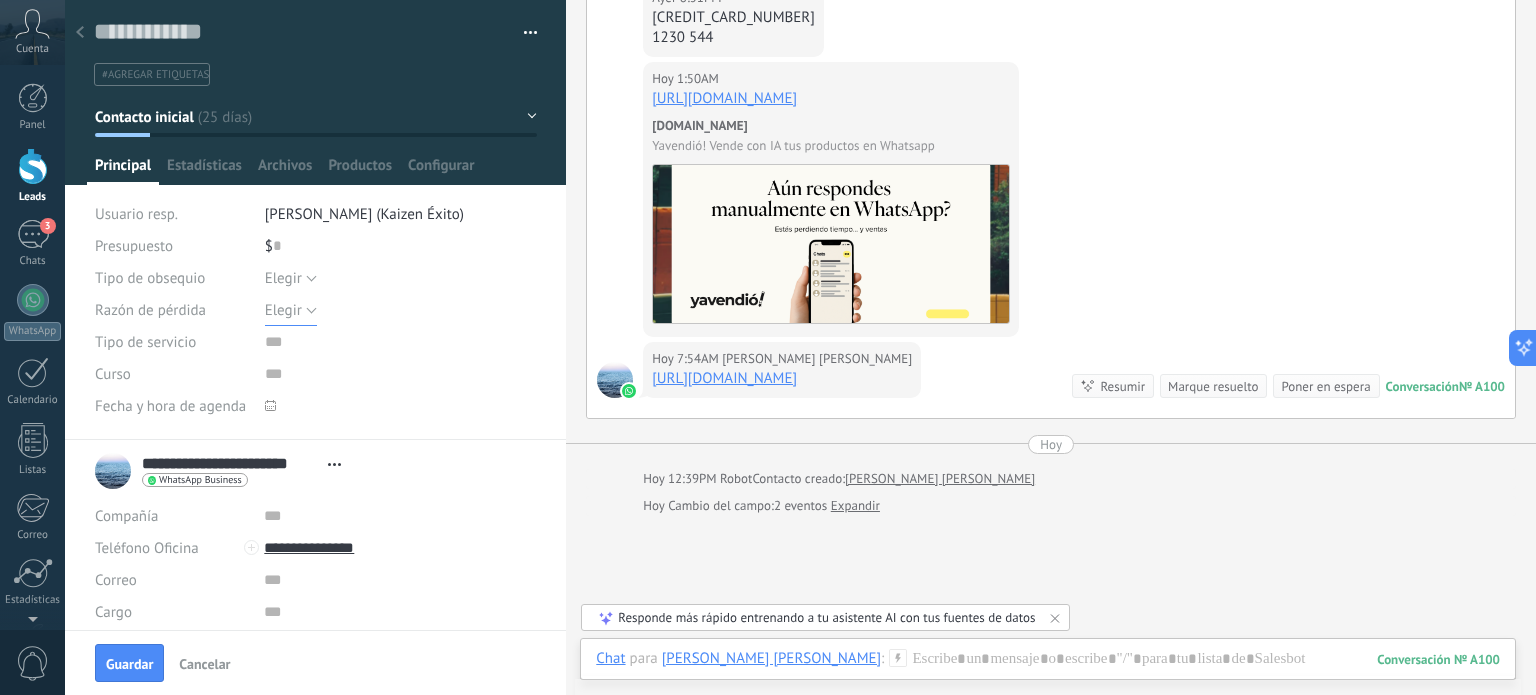 click on "Elegir" at bounding box center [291, 310] 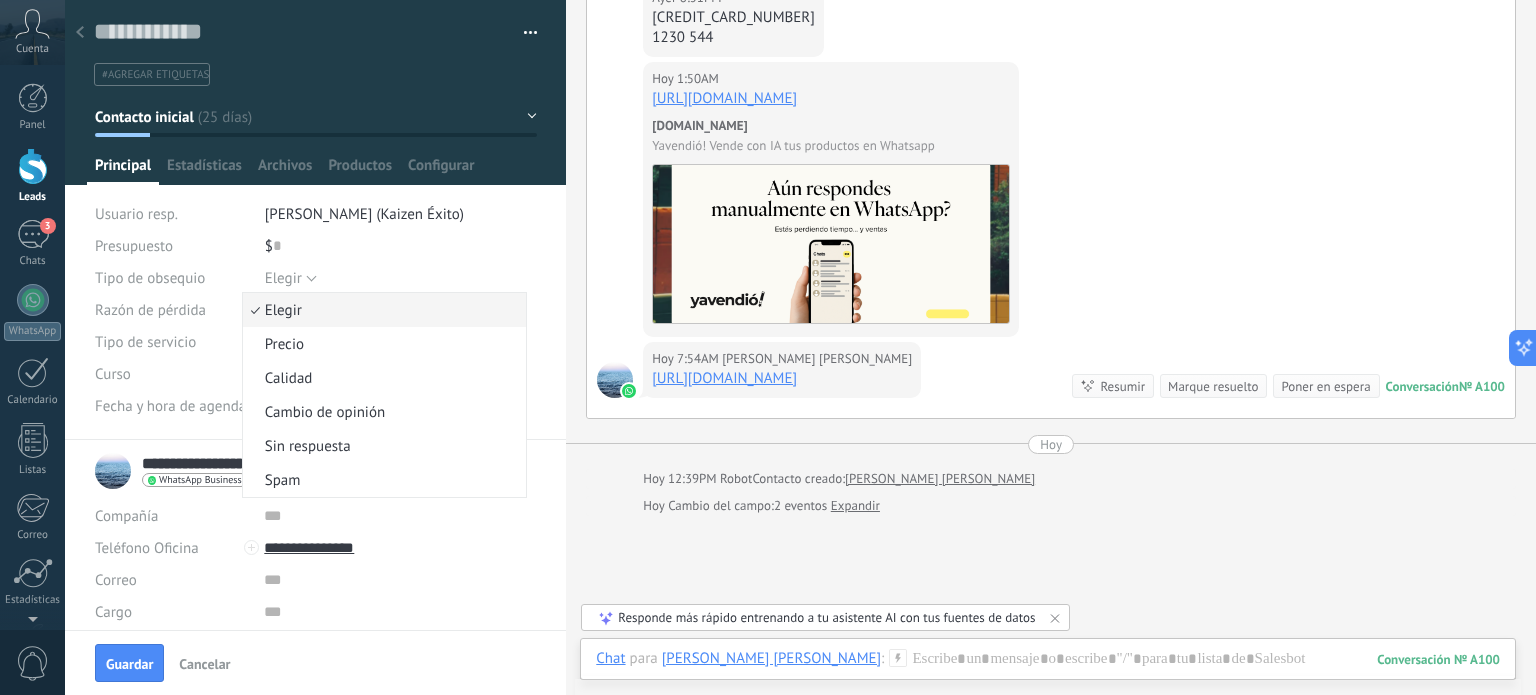 click on "Elegir" at bounding box center (283, 278) 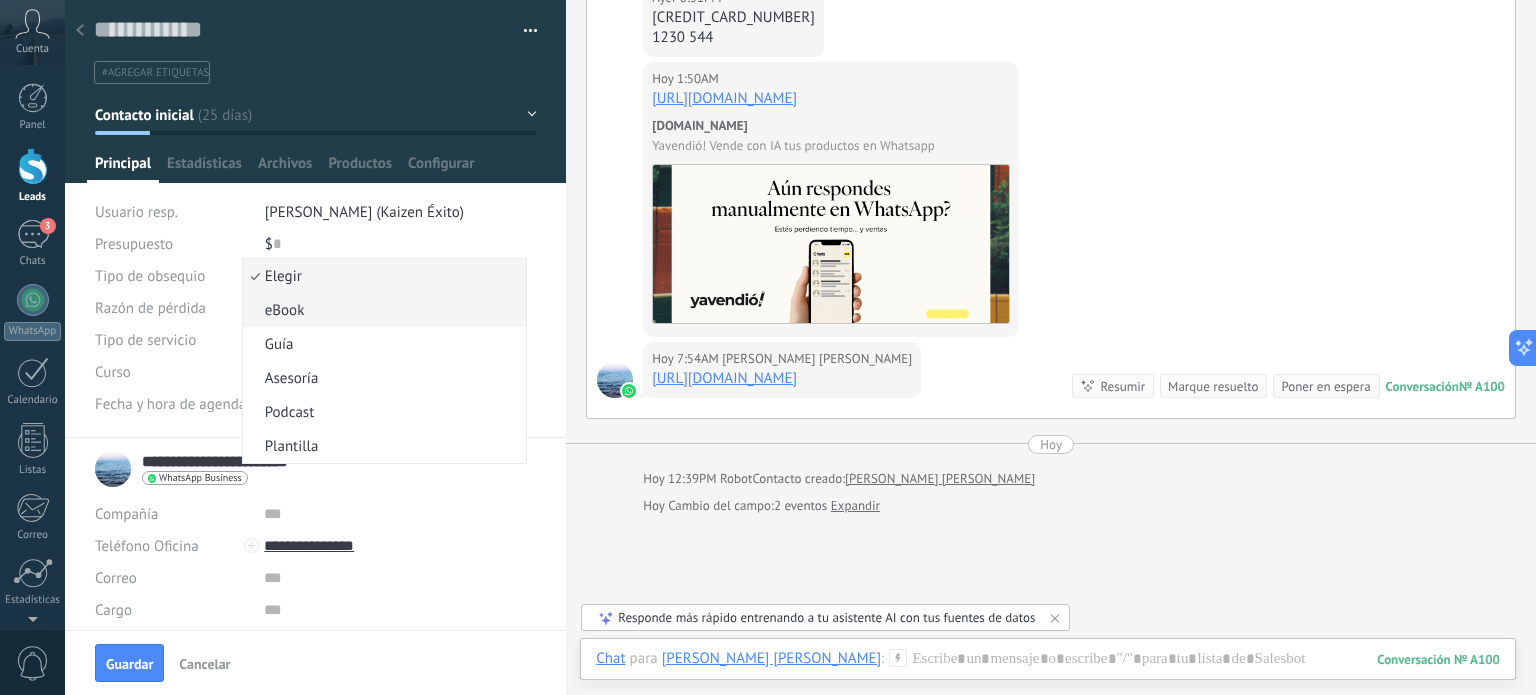 scroll, scrollTop: 0, scrollLeft: 0, axis: both 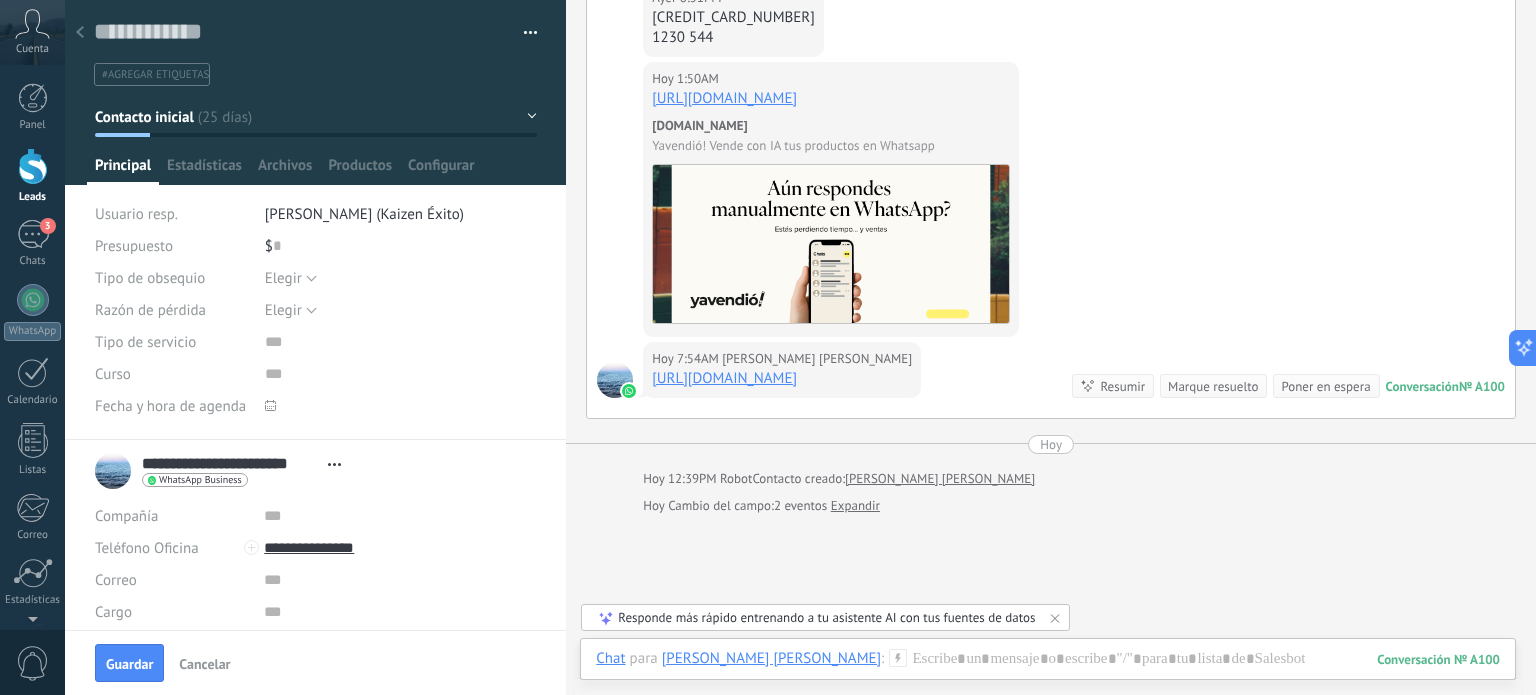 click on "Tipo de obsequio" at bounding box center [150, 278] 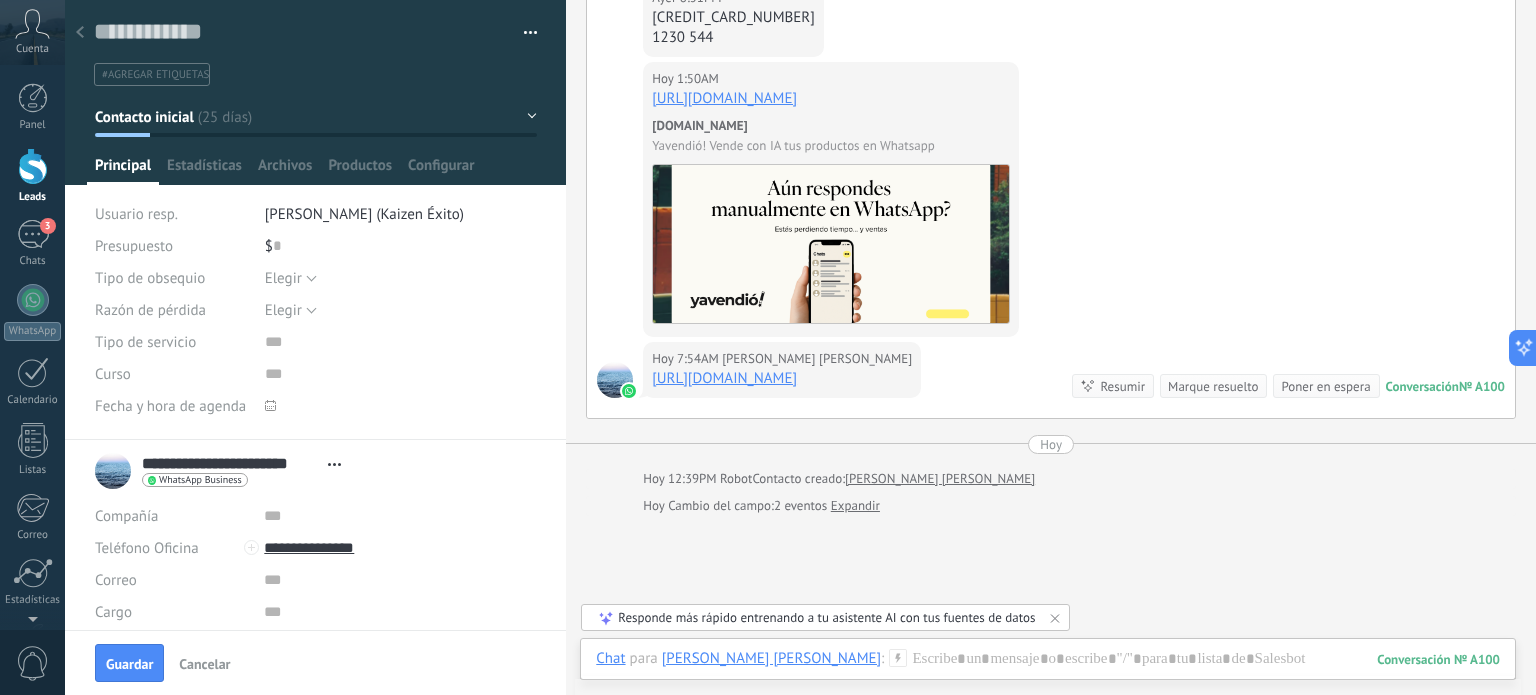click on "Tipo de servicio" at bounding box center (145, 342) 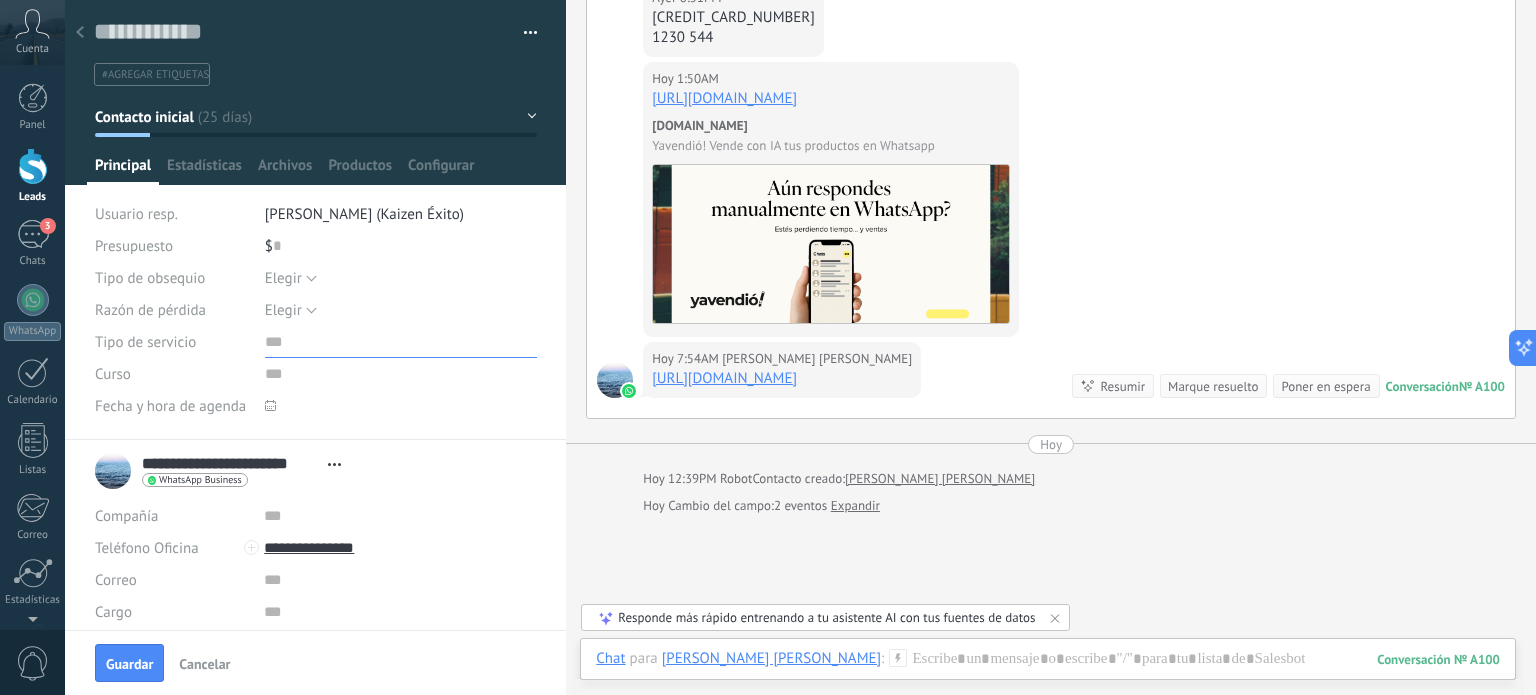 click at bounding box center (401, 342) 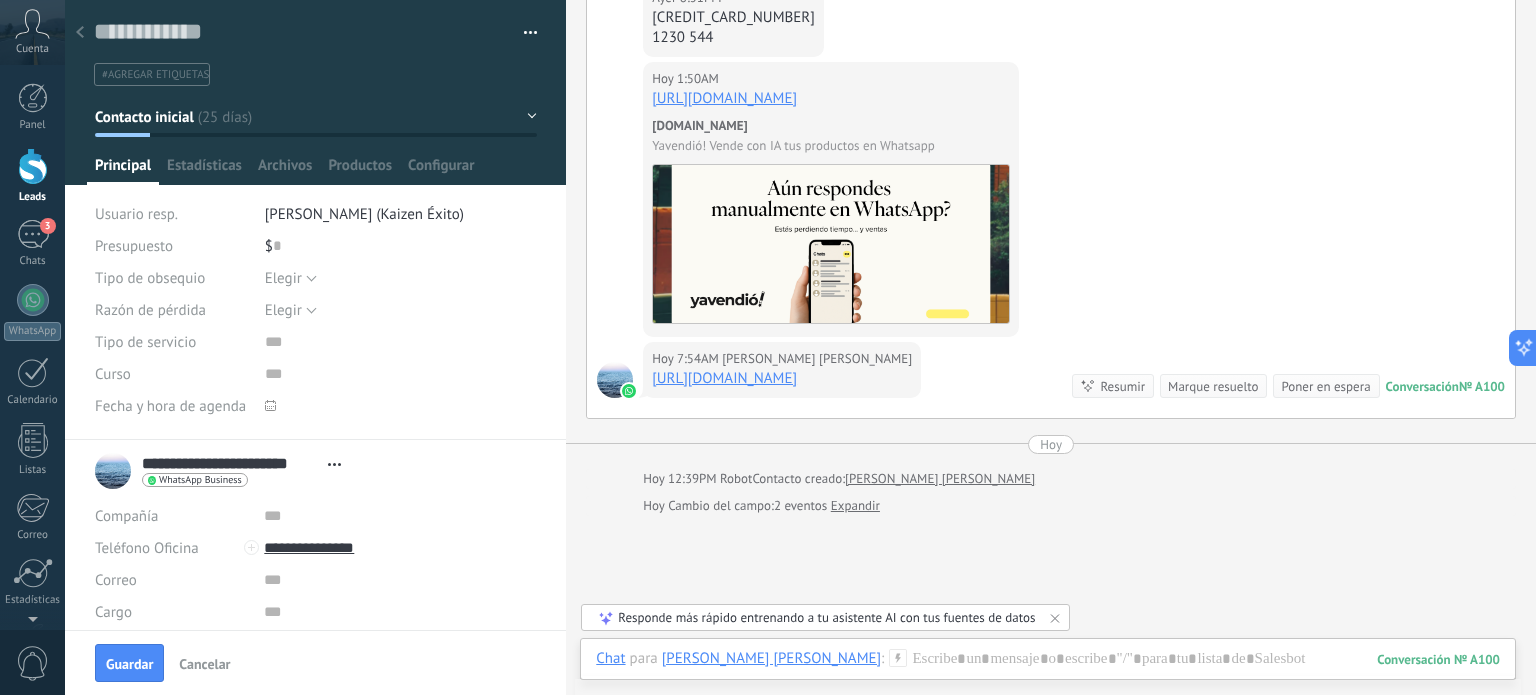 click on "Tipo de servicio" at bounding box center [145, 342] 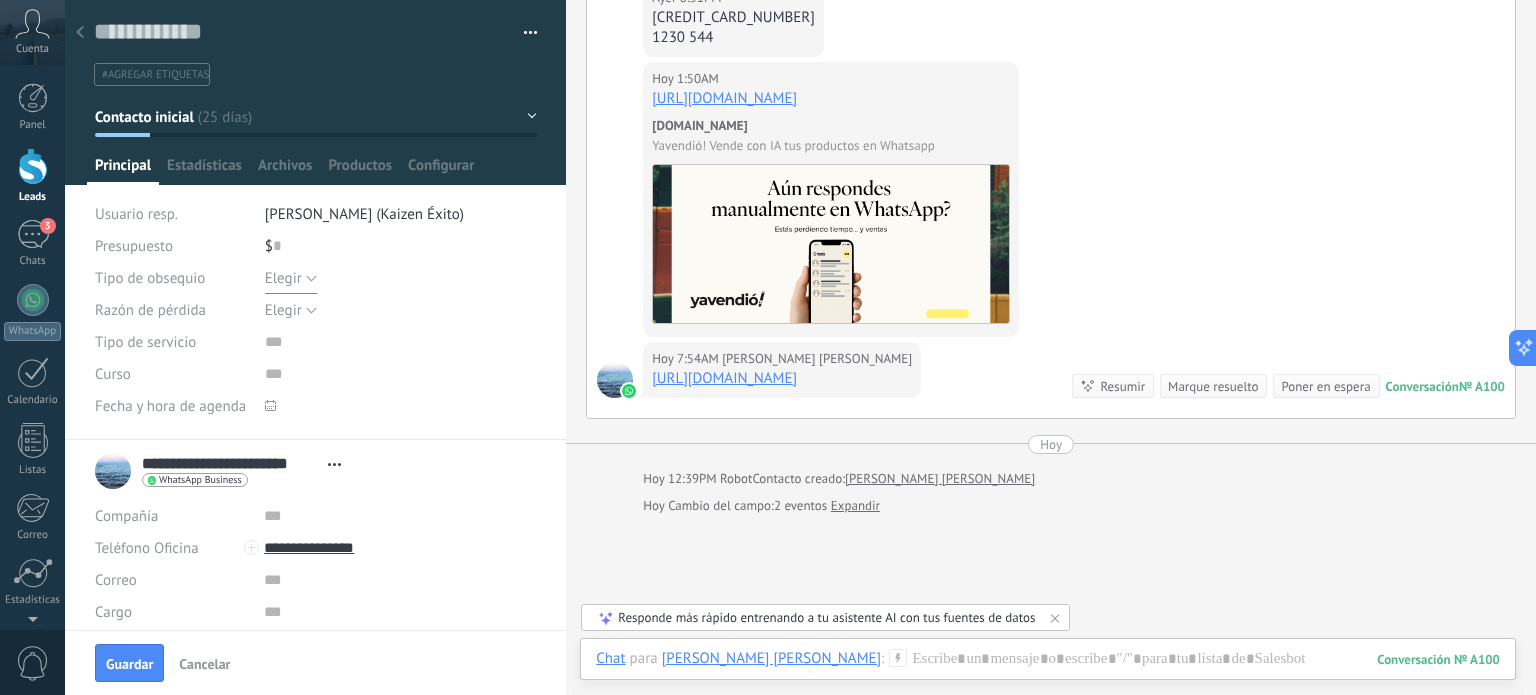 click on "Elegir" at bounding box center [283, 278] 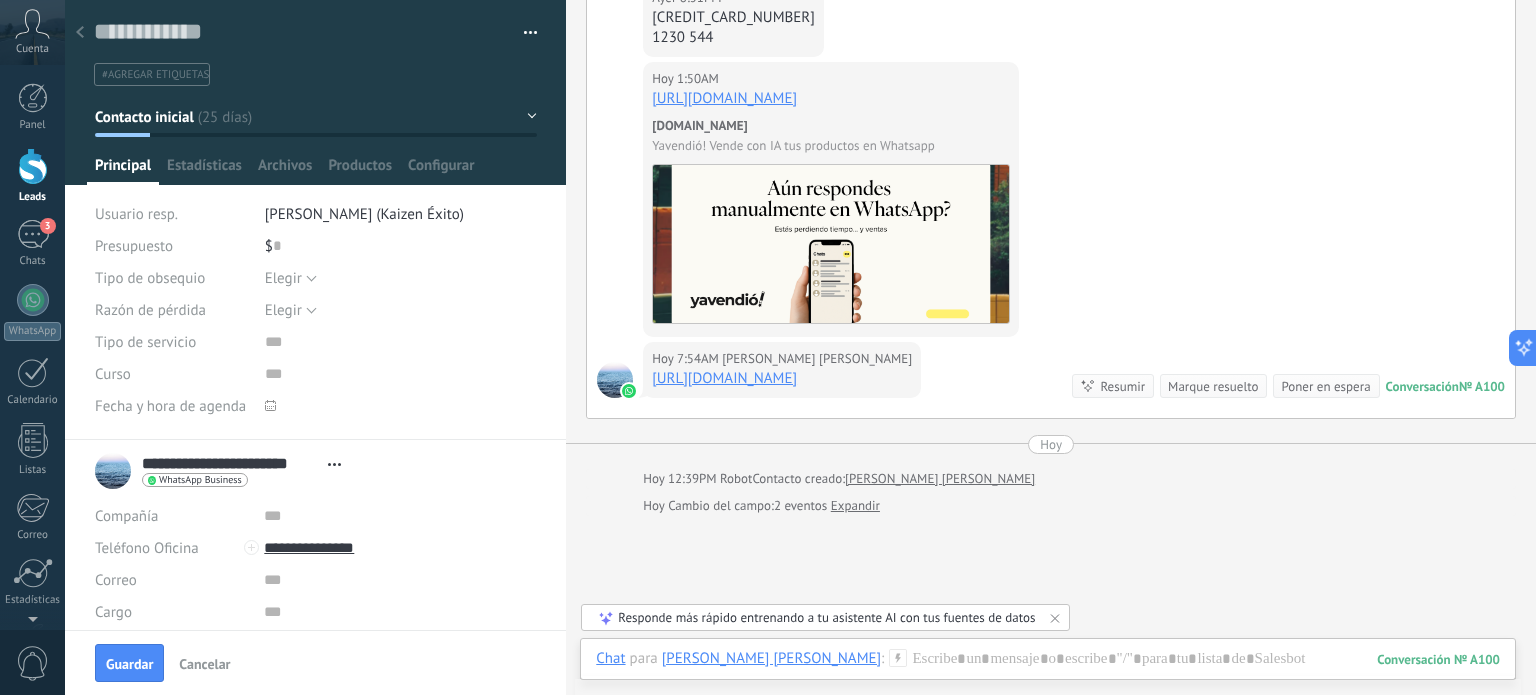 click on "Tipo de obsequio" at bounding box center [150, 278] 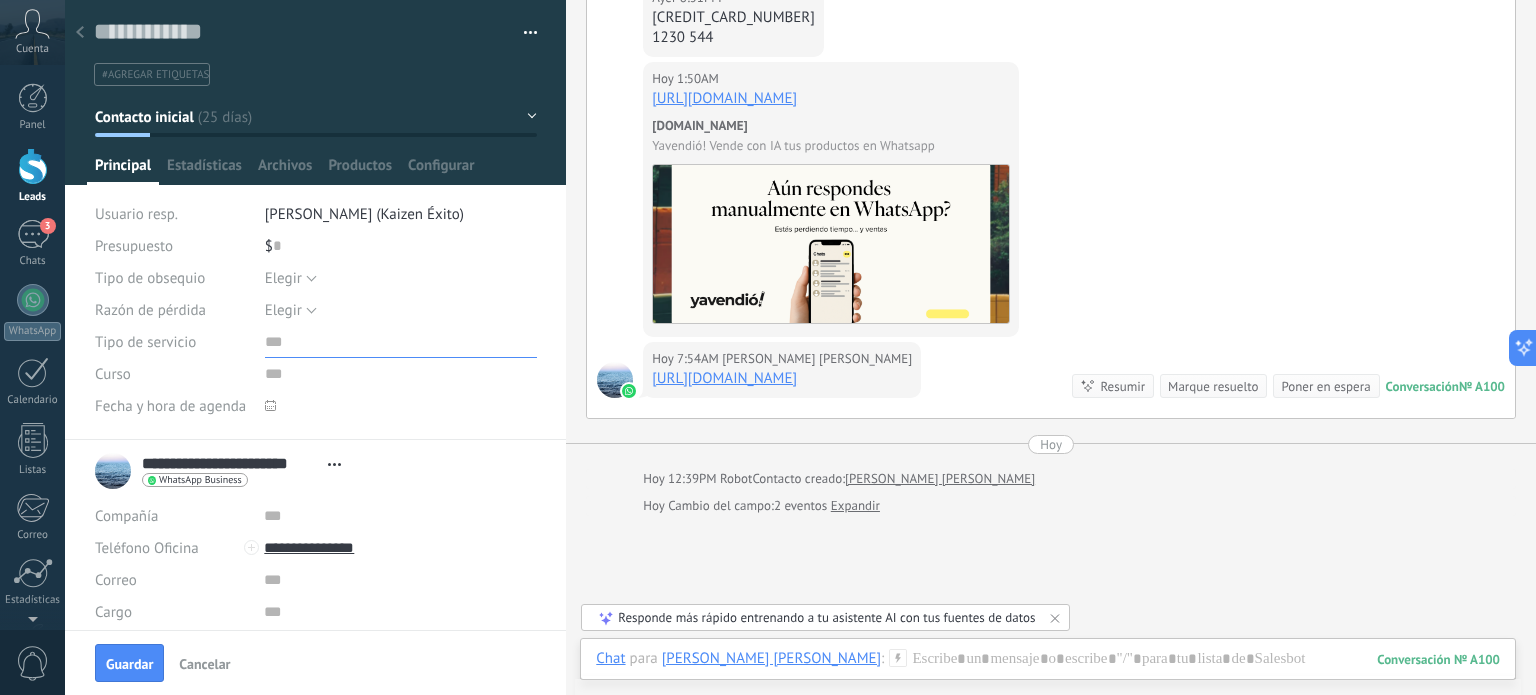 click at bounding box center [401, 342] 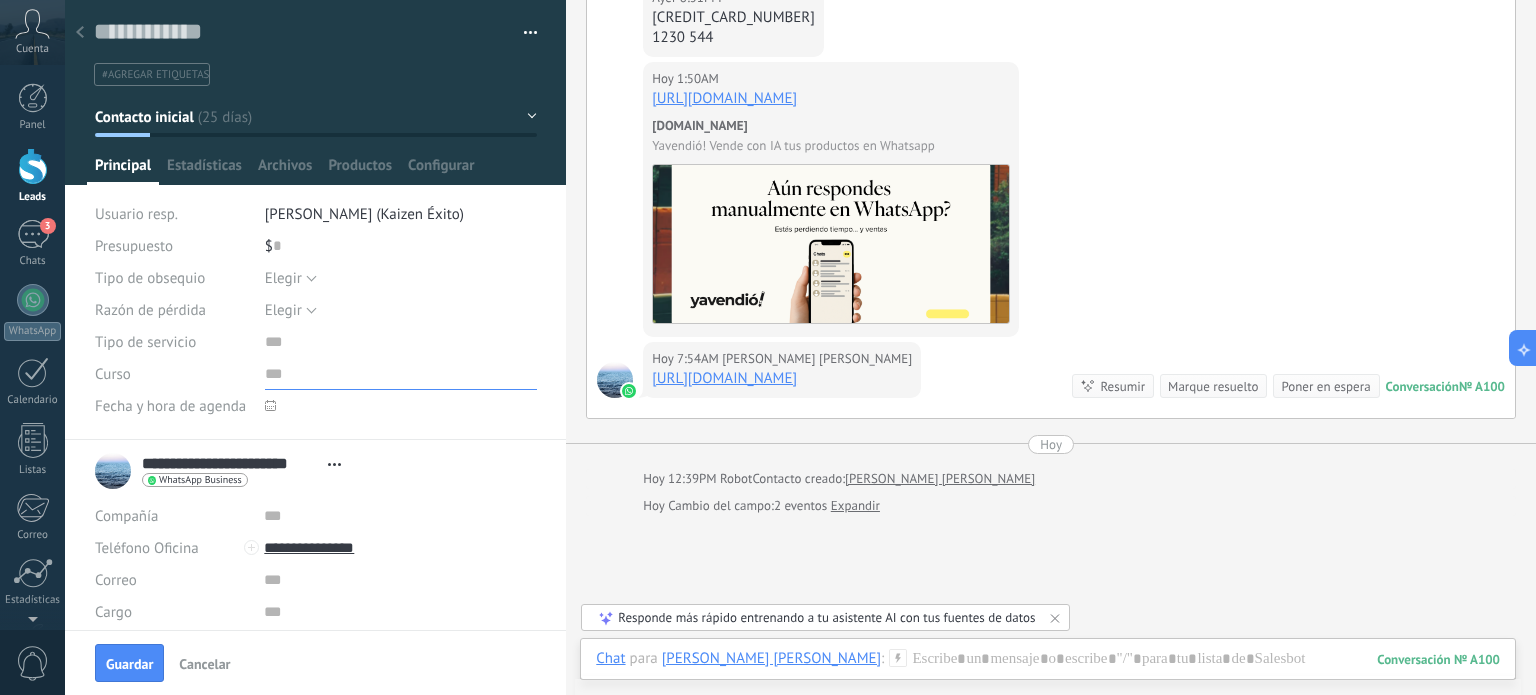 click at bounding box center (401, 374) 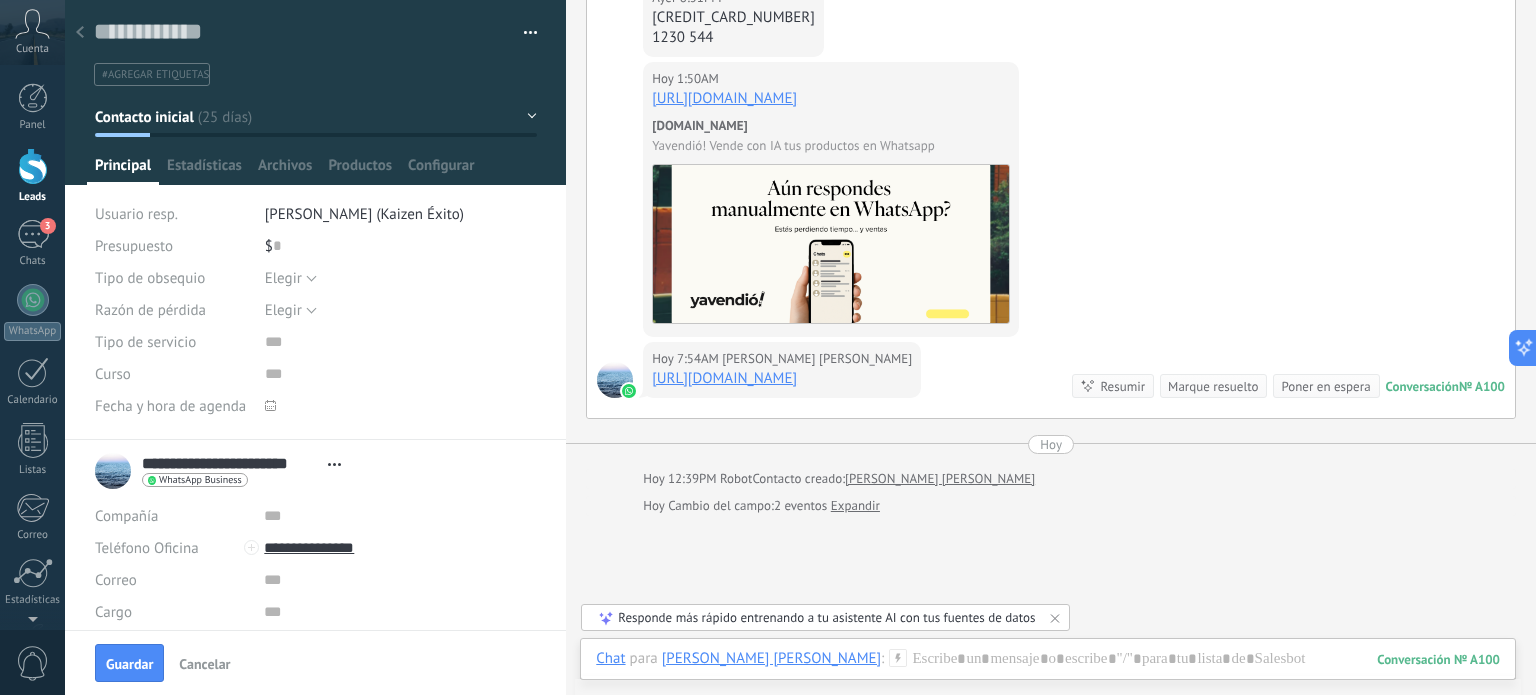 click at bounding box center (270, 405) 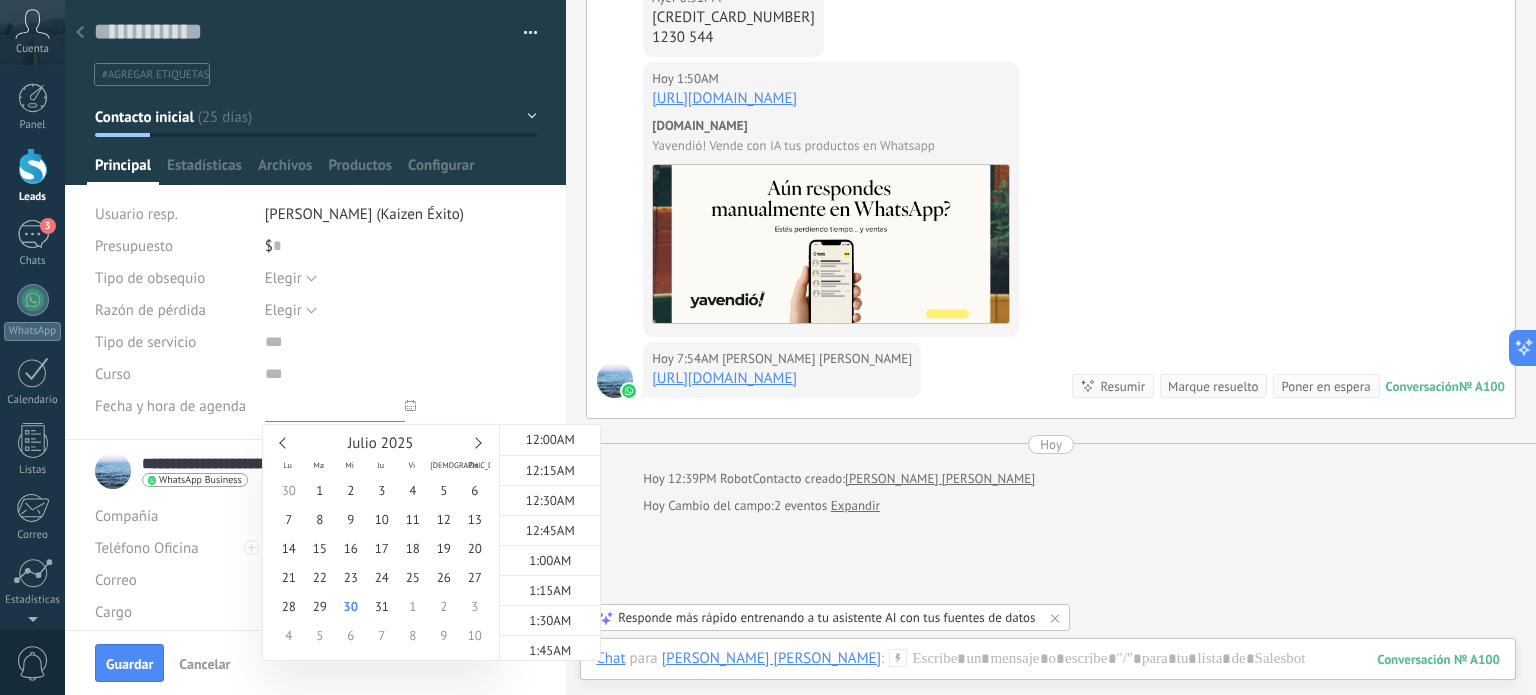 scroll, scrollTop: 1482, scrollLeft: 0, axis: vertical 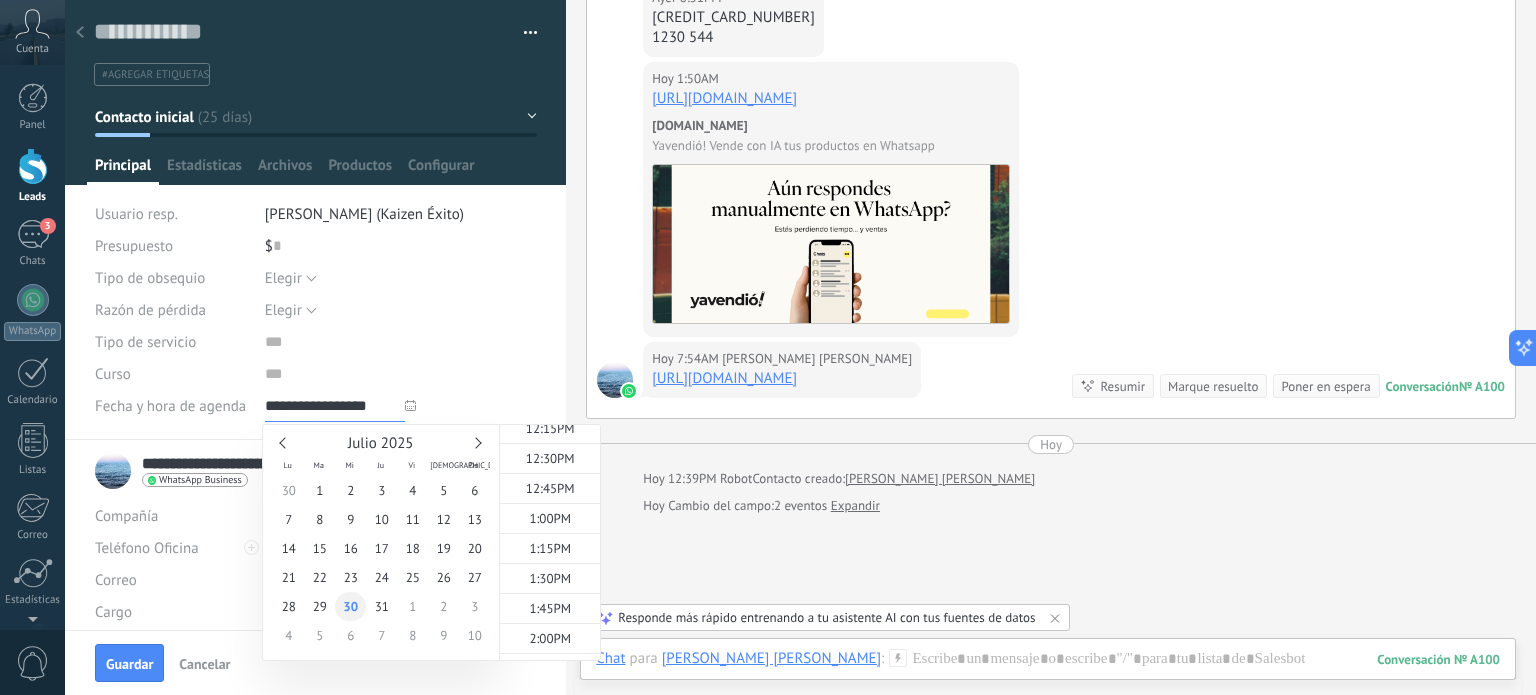 click on "30" at bounding box center (350, 606) 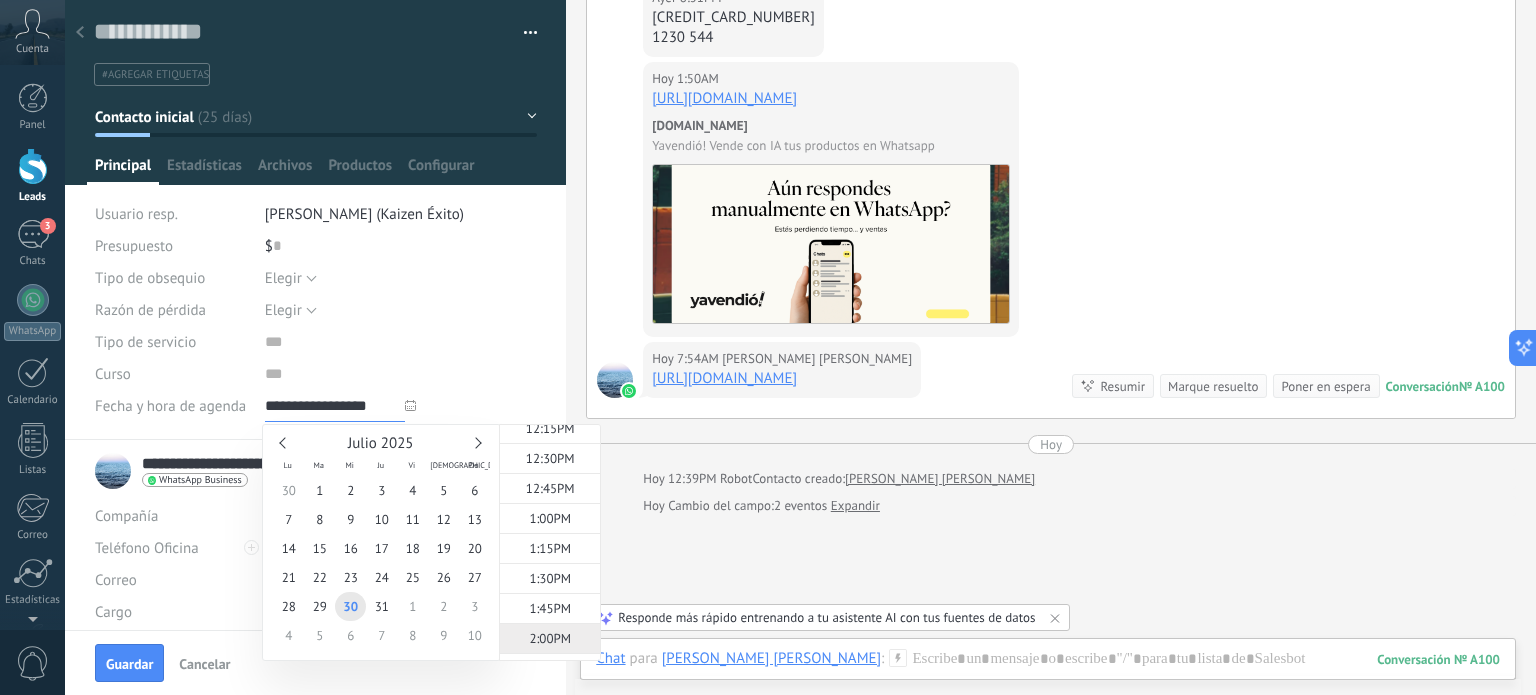 click on "2:00PM" at bounding box center [550, 638] 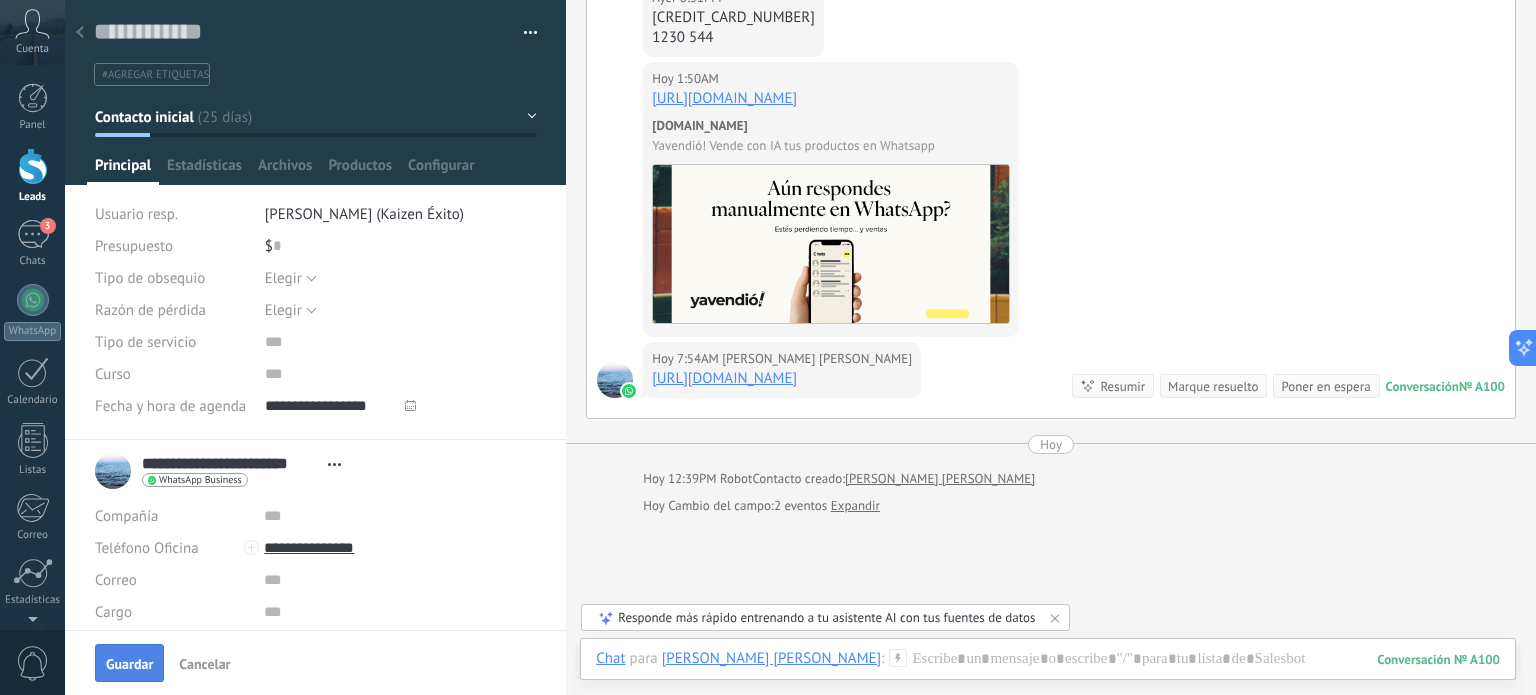 click on "Guardar" at bounding box center (129, 664) 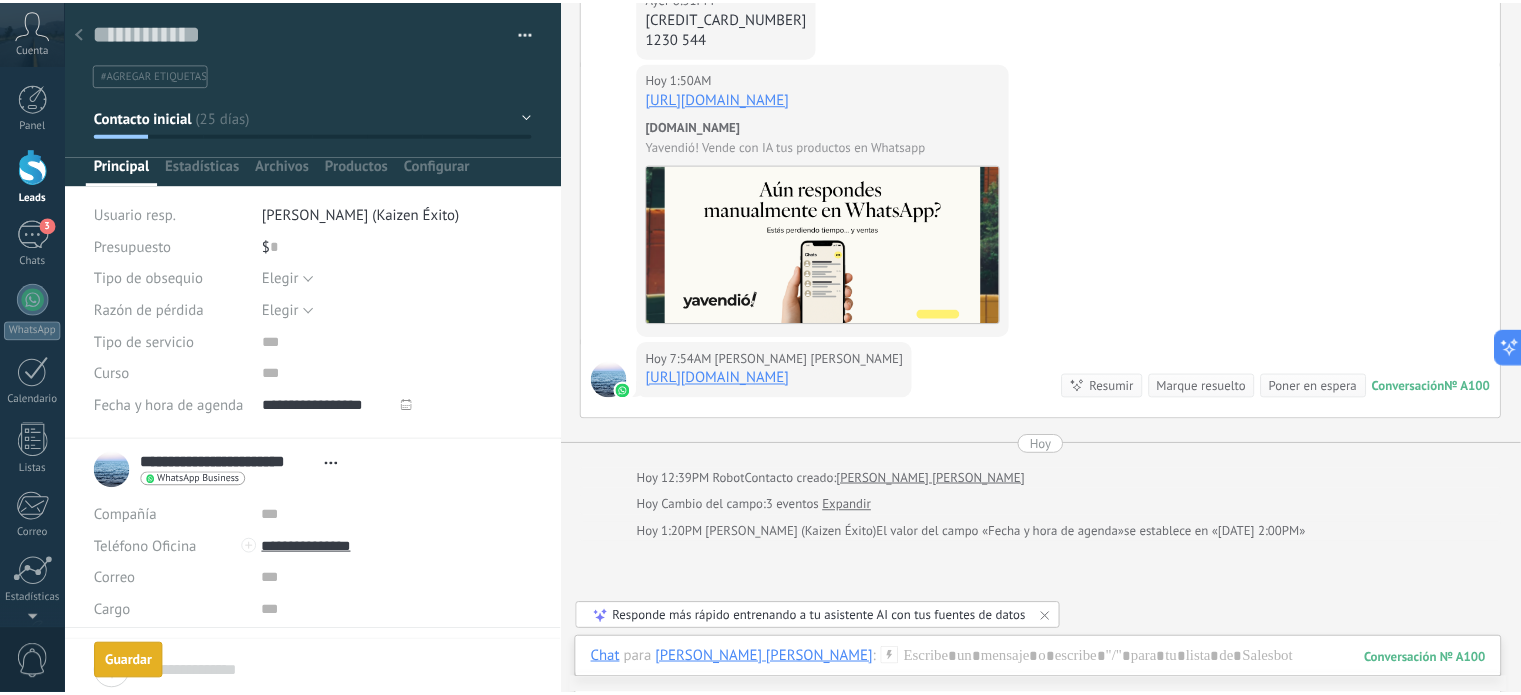 scroll, scrollTop: 4714, scrollLeft: 0, axis: vertical 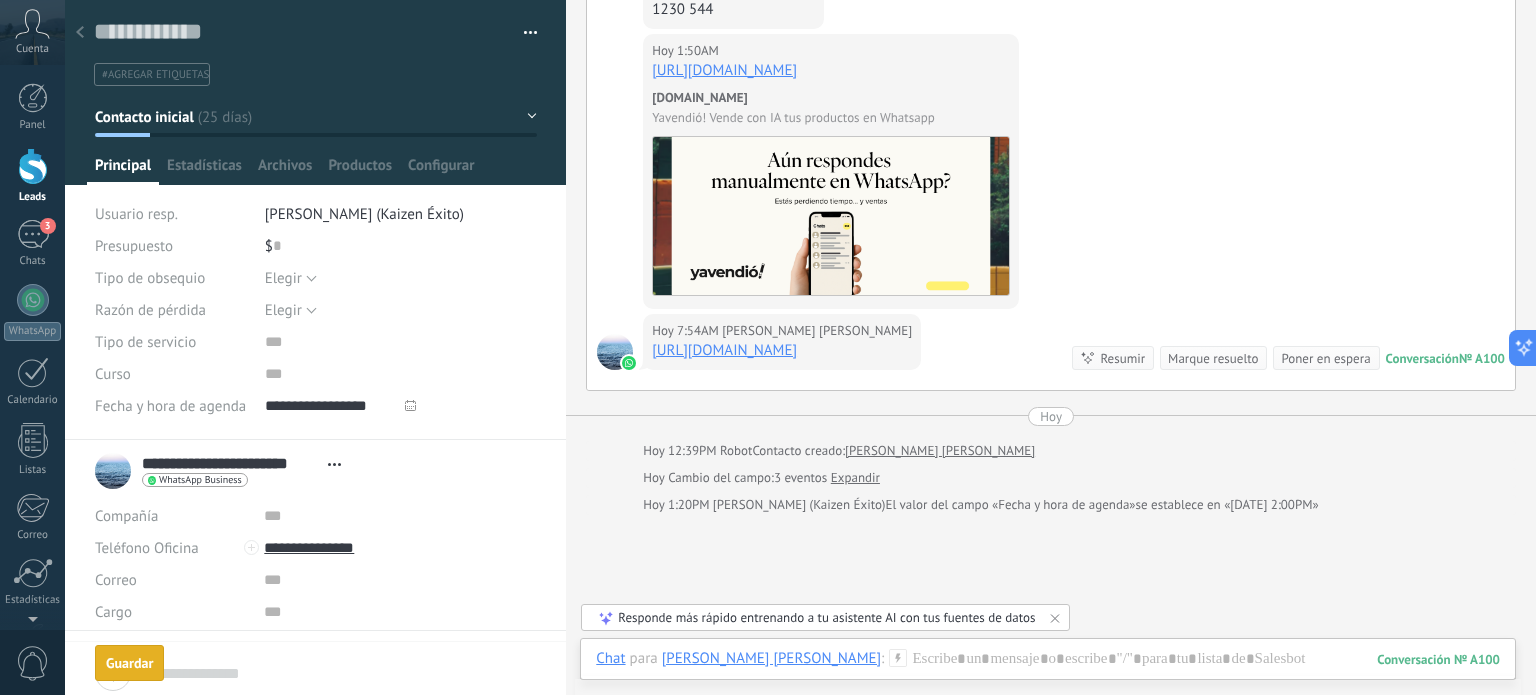 click on "Guardar" at bounding box center [129, 663] 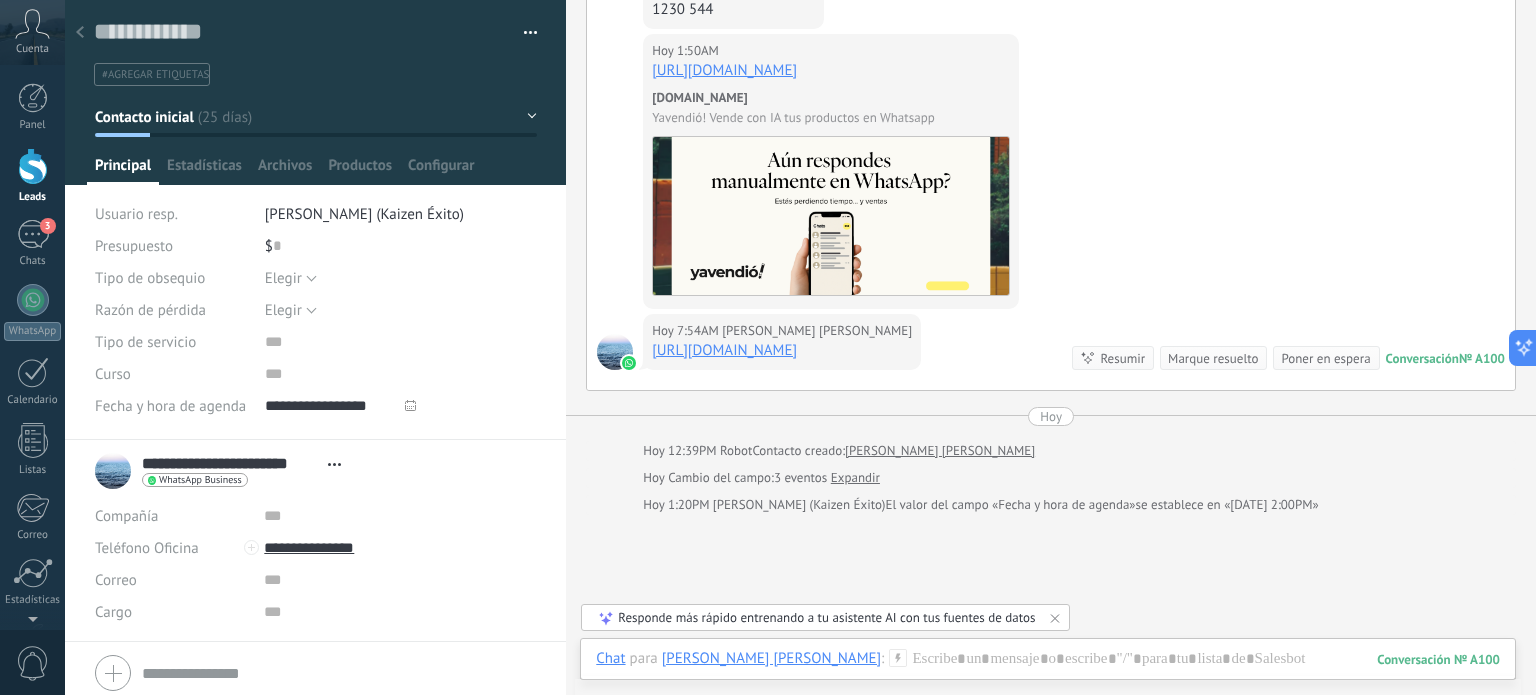 click at bounding box center (80, 33) 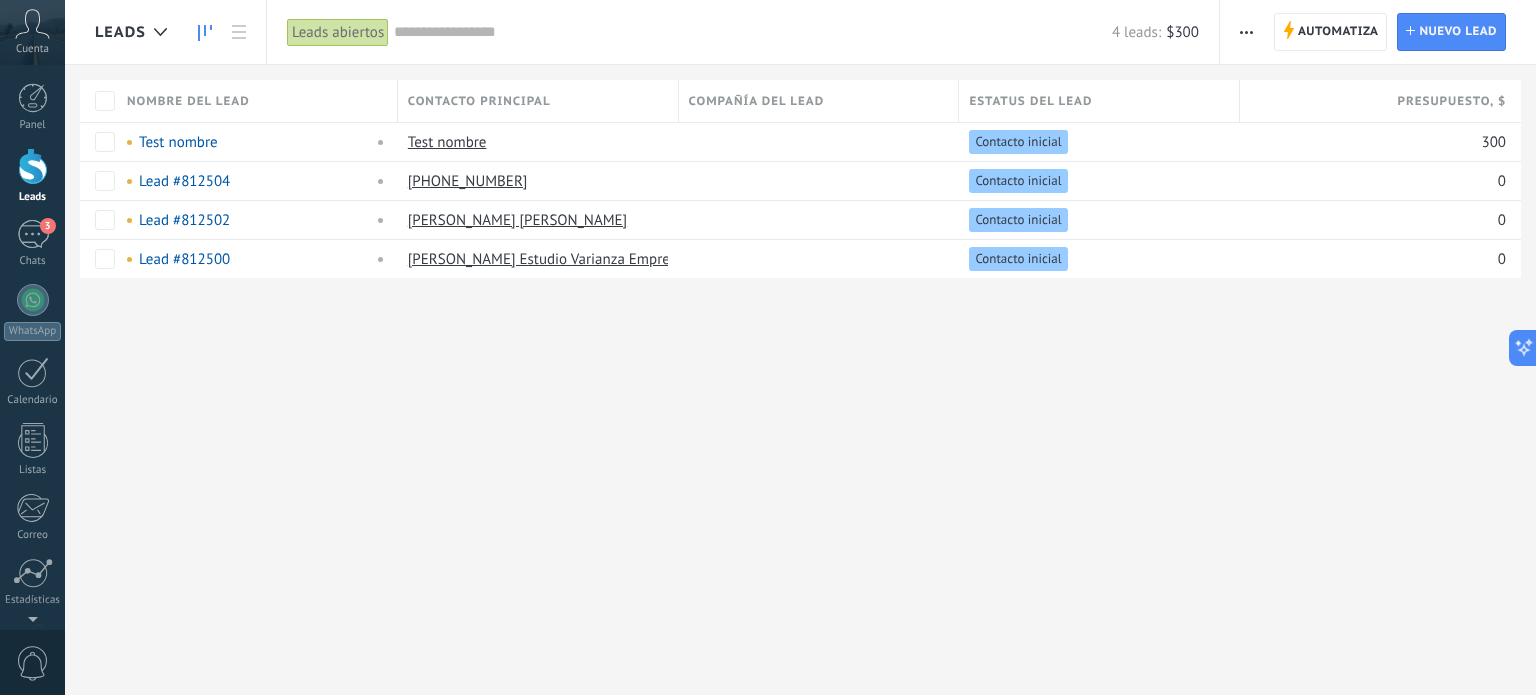 click 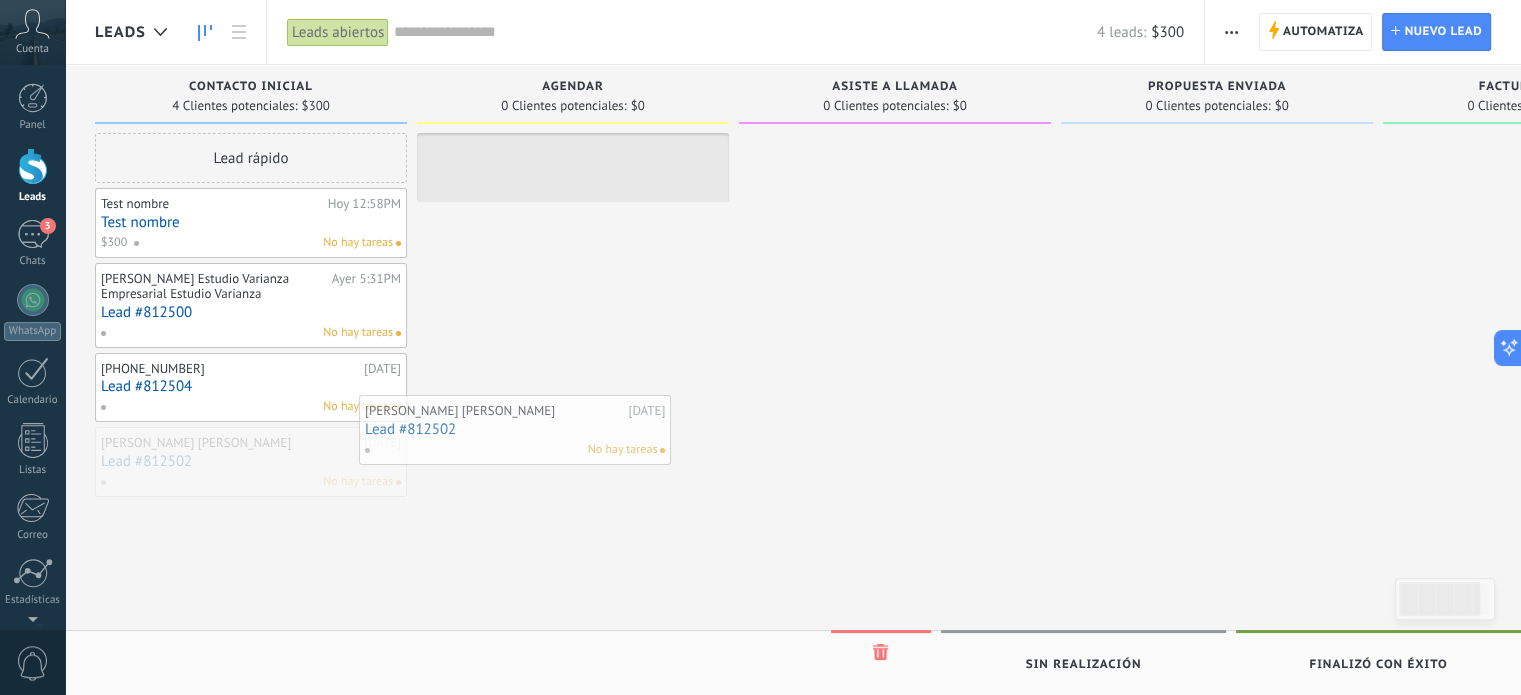 drag, startPoint x: 264, startPoint y: 458, endPoint x: 554, endPoint y: 427, distance: 291.6522 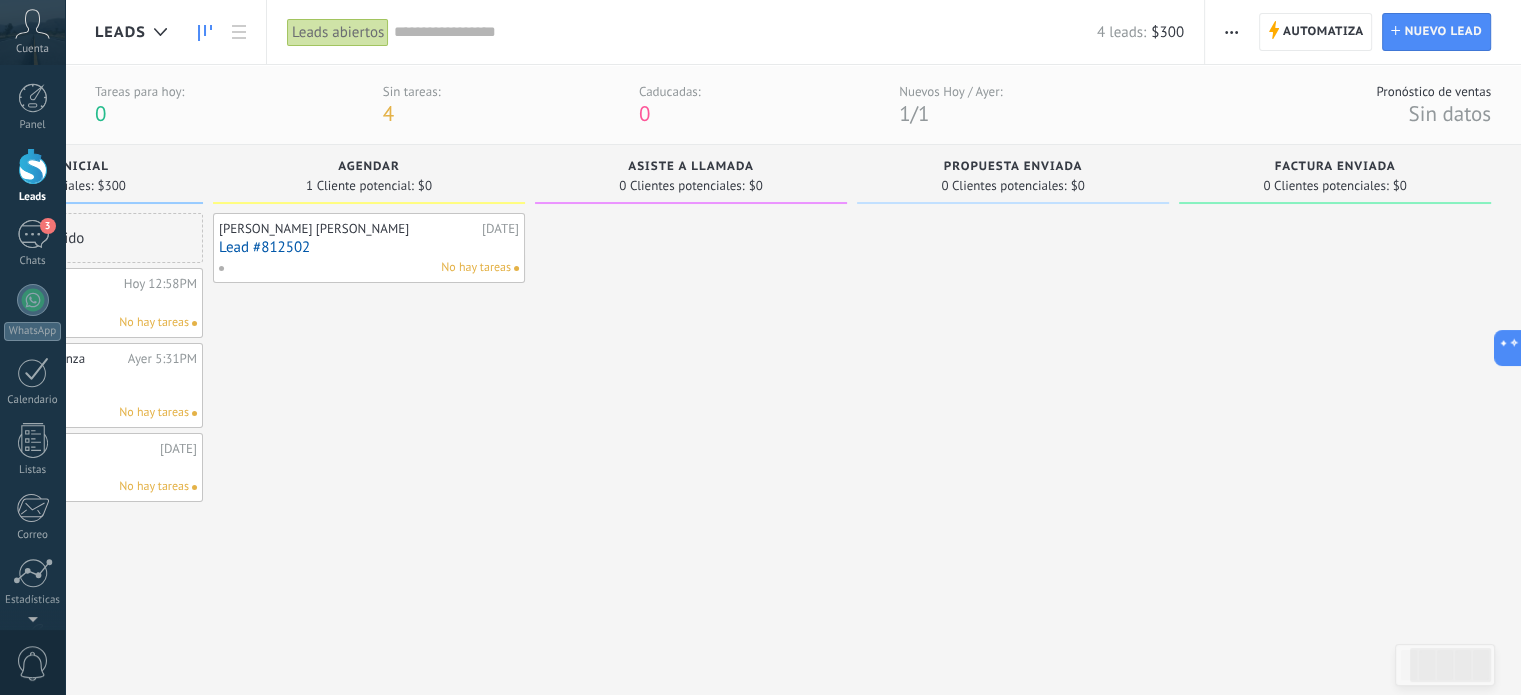 scroll, scrollTop: 0, scrollLeft: 0, axis: both 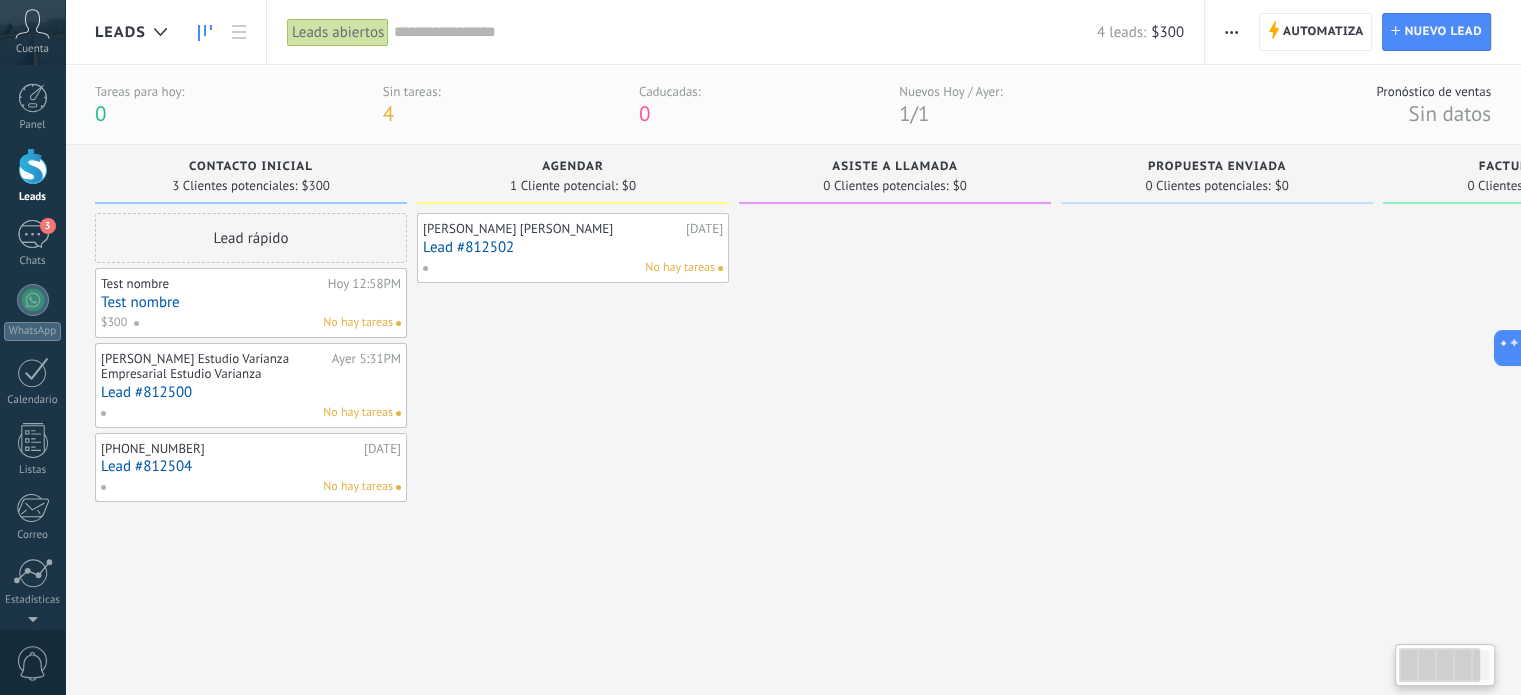 drag, startPoint x: 905, startPoint y: 495, endPoint x: 828, endPoint y: 495, distance: 77 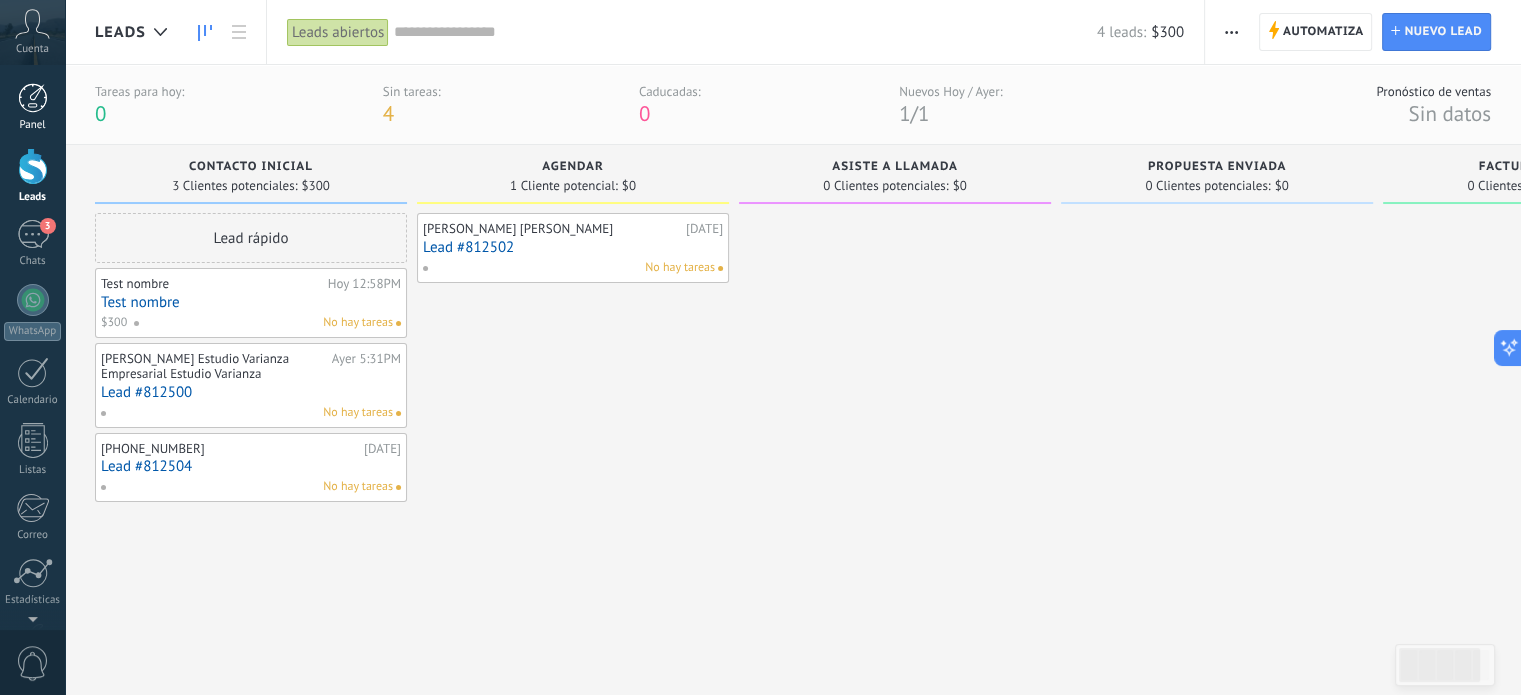 click at bounding box center [33, 98] 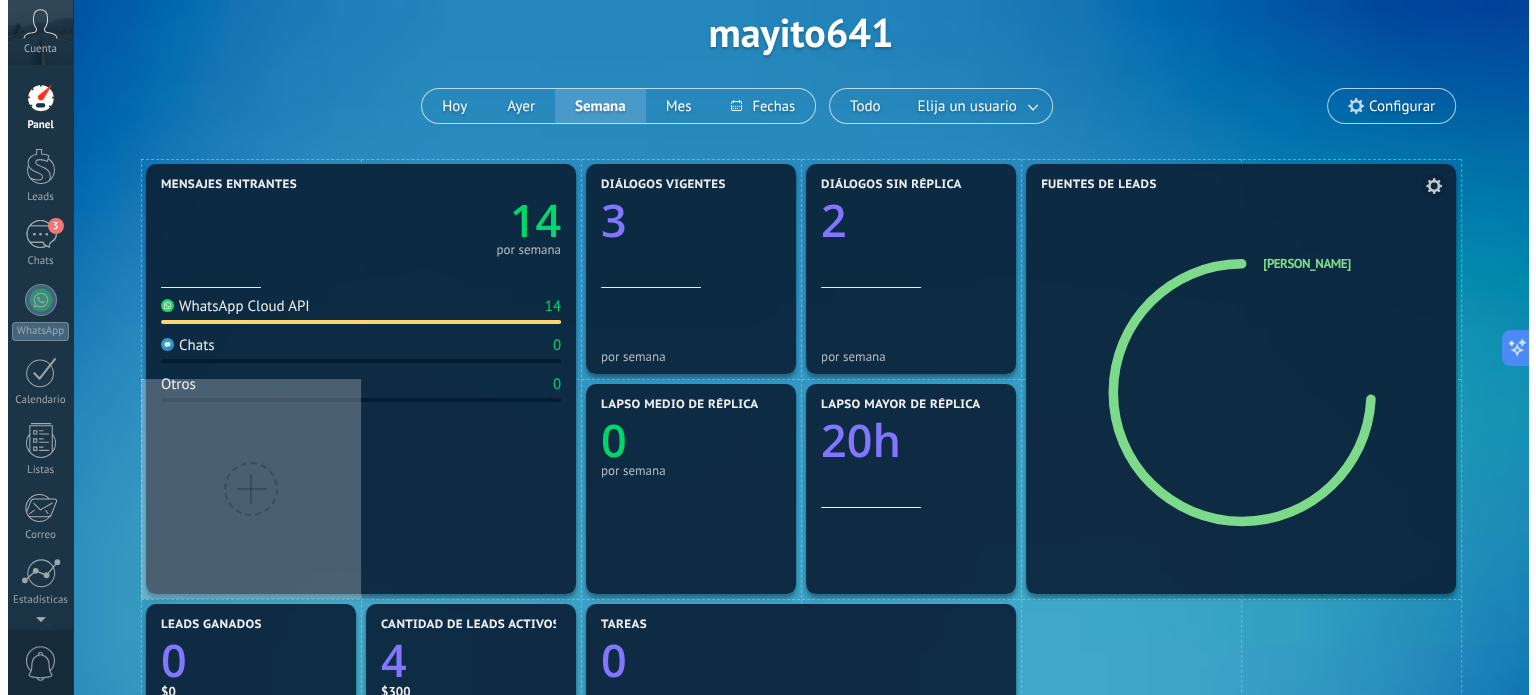 scroll, scrollTop: 0, scrollLeft: 0, axis: both 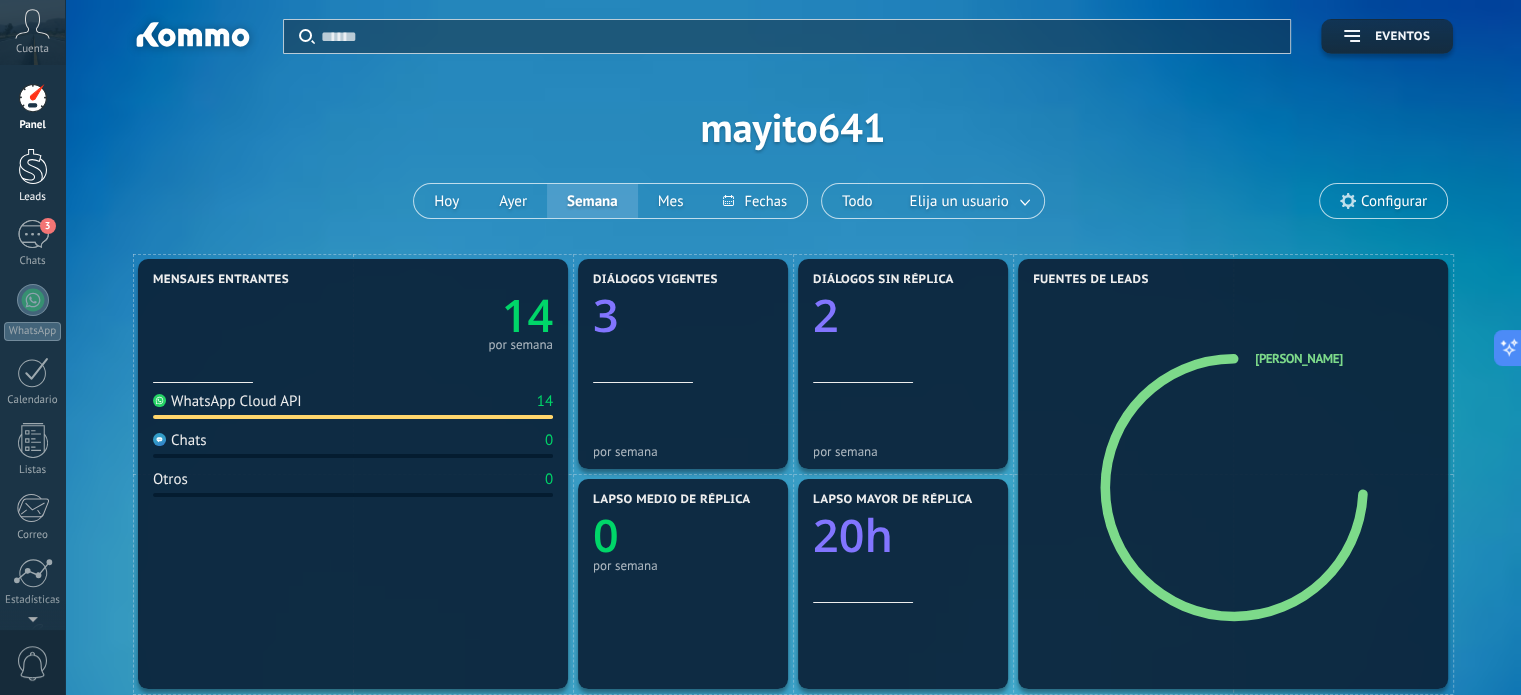 click at bounding box center [33, 166] 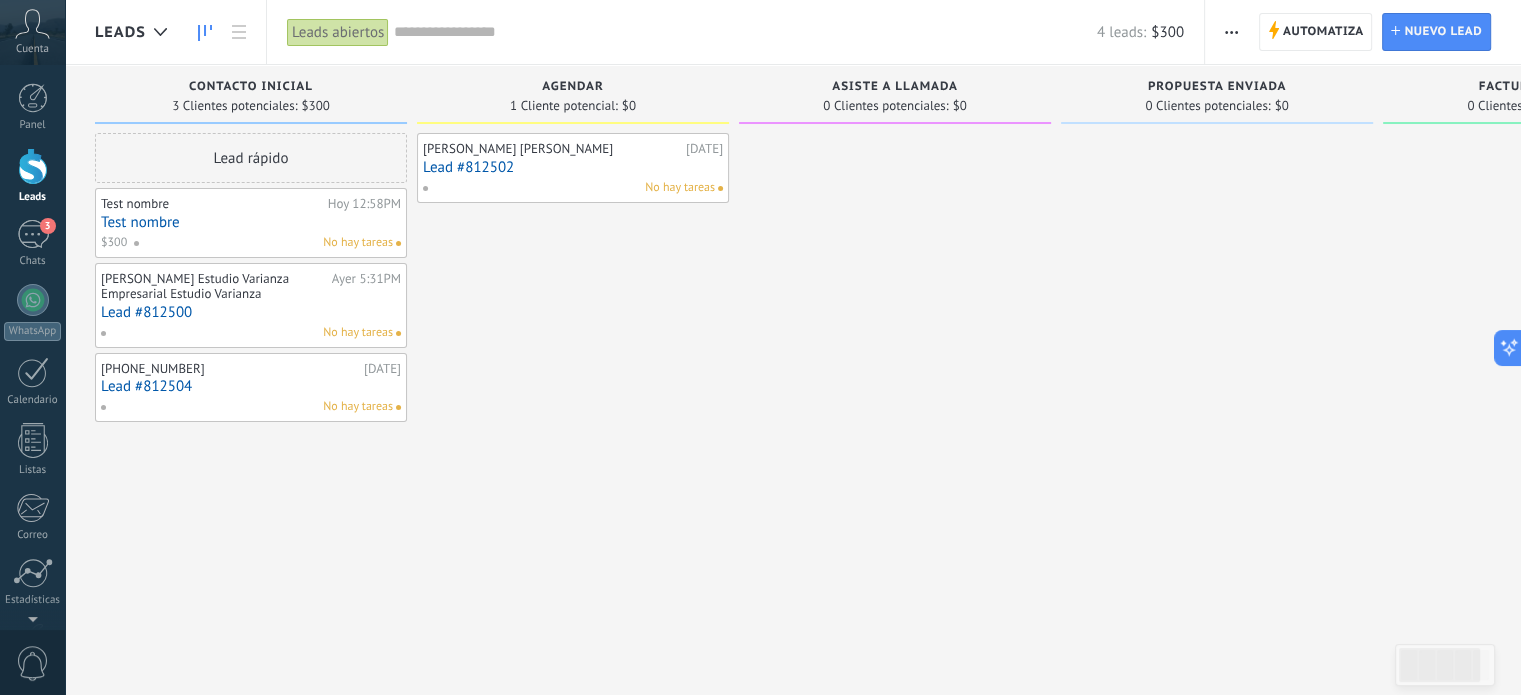 click on "No hay tareas" at bounding box center [680, 188] 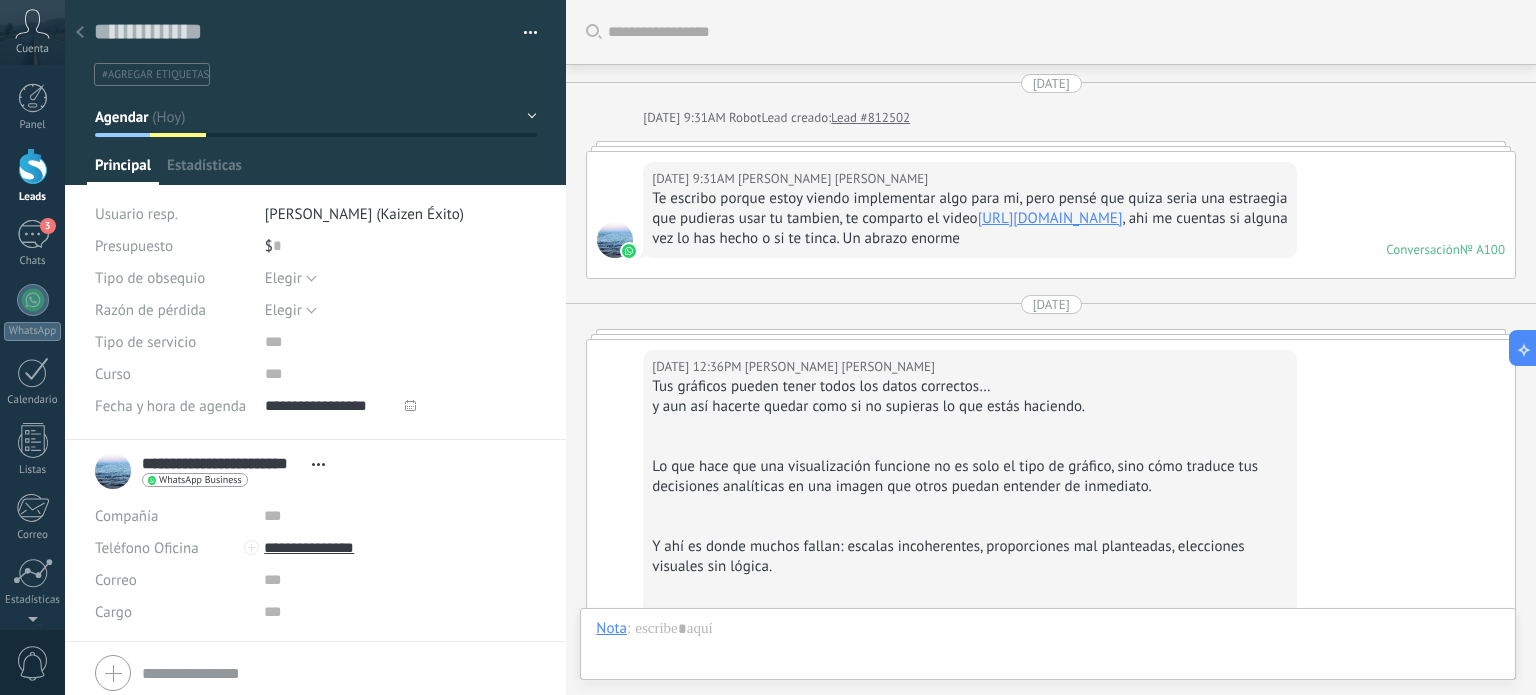 type on "**********" 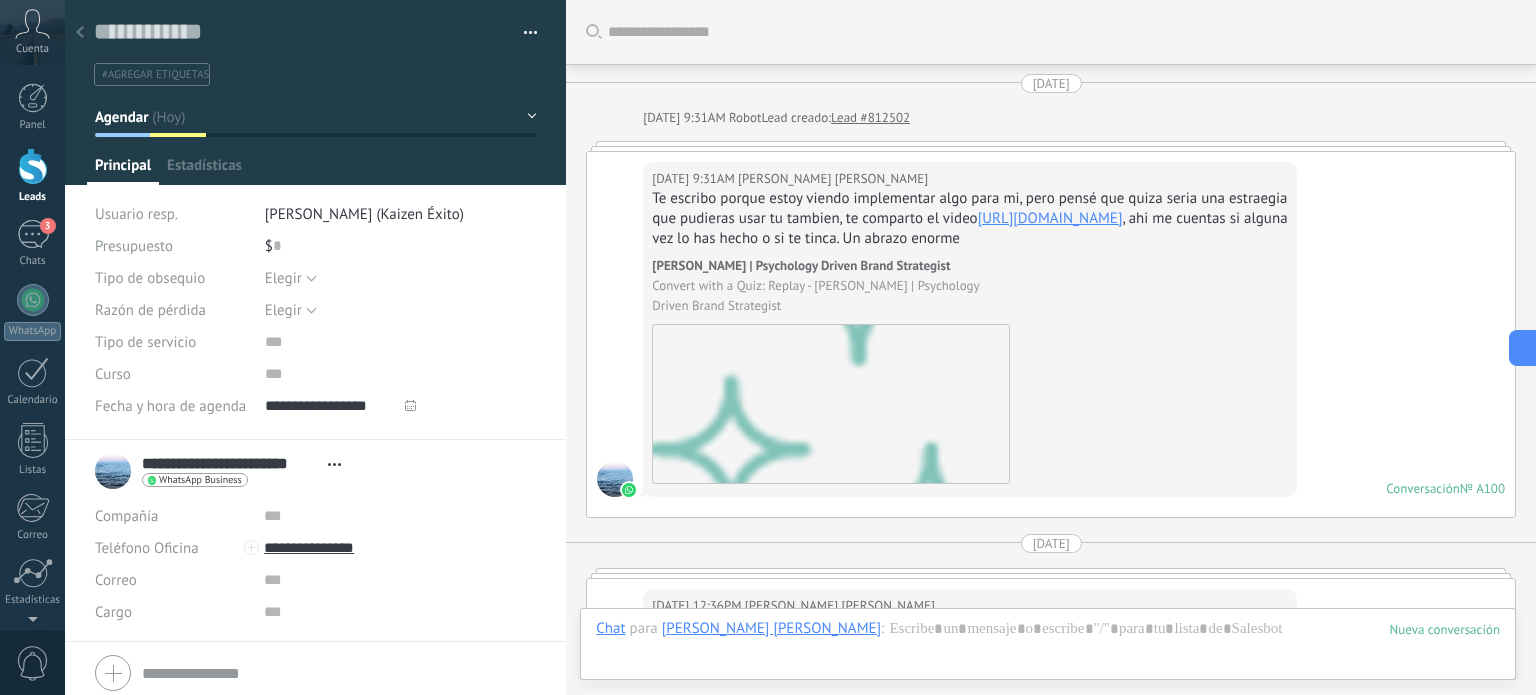 scroll, scrollTop: 4714, scrollLeft: 0, axis: vertical 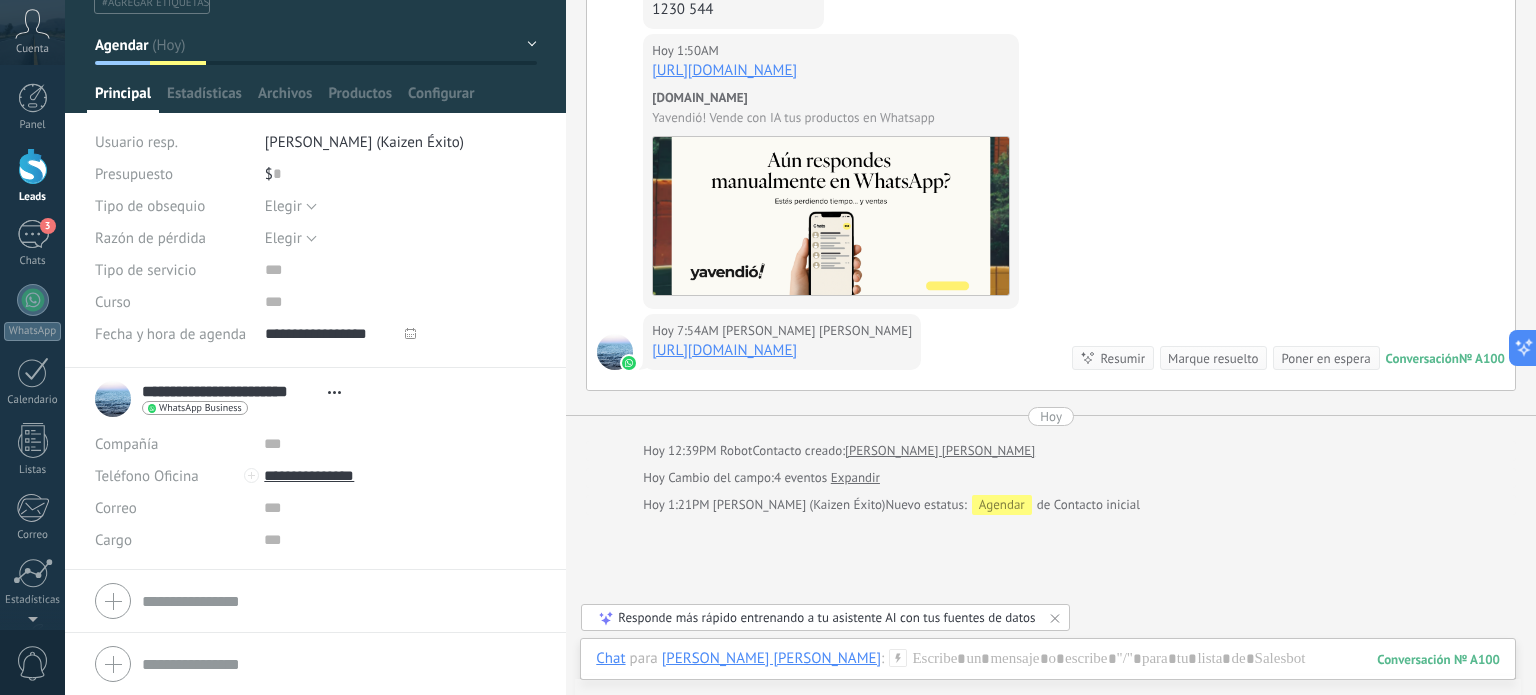 click on "WhatsApp Business" at bounding box center [200, 408] 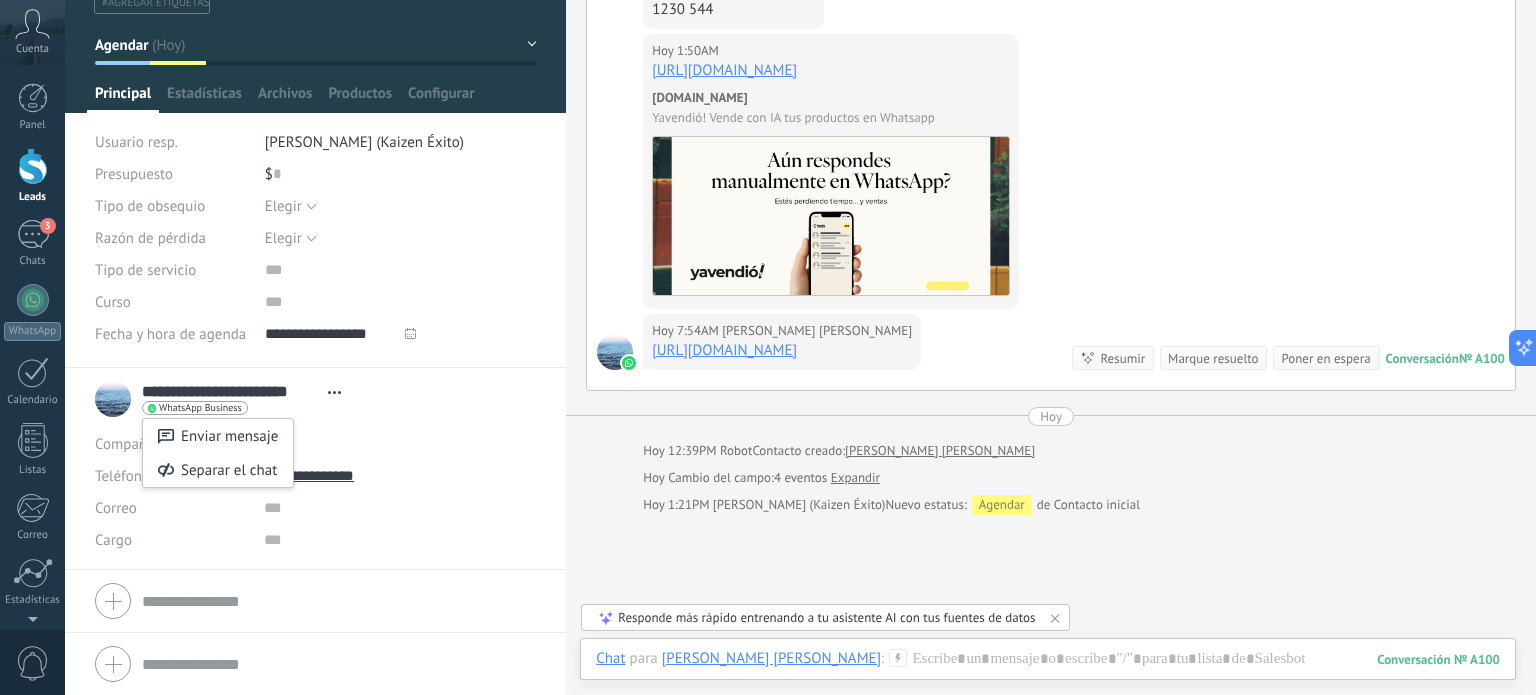 click at bounding box center [768, 347] 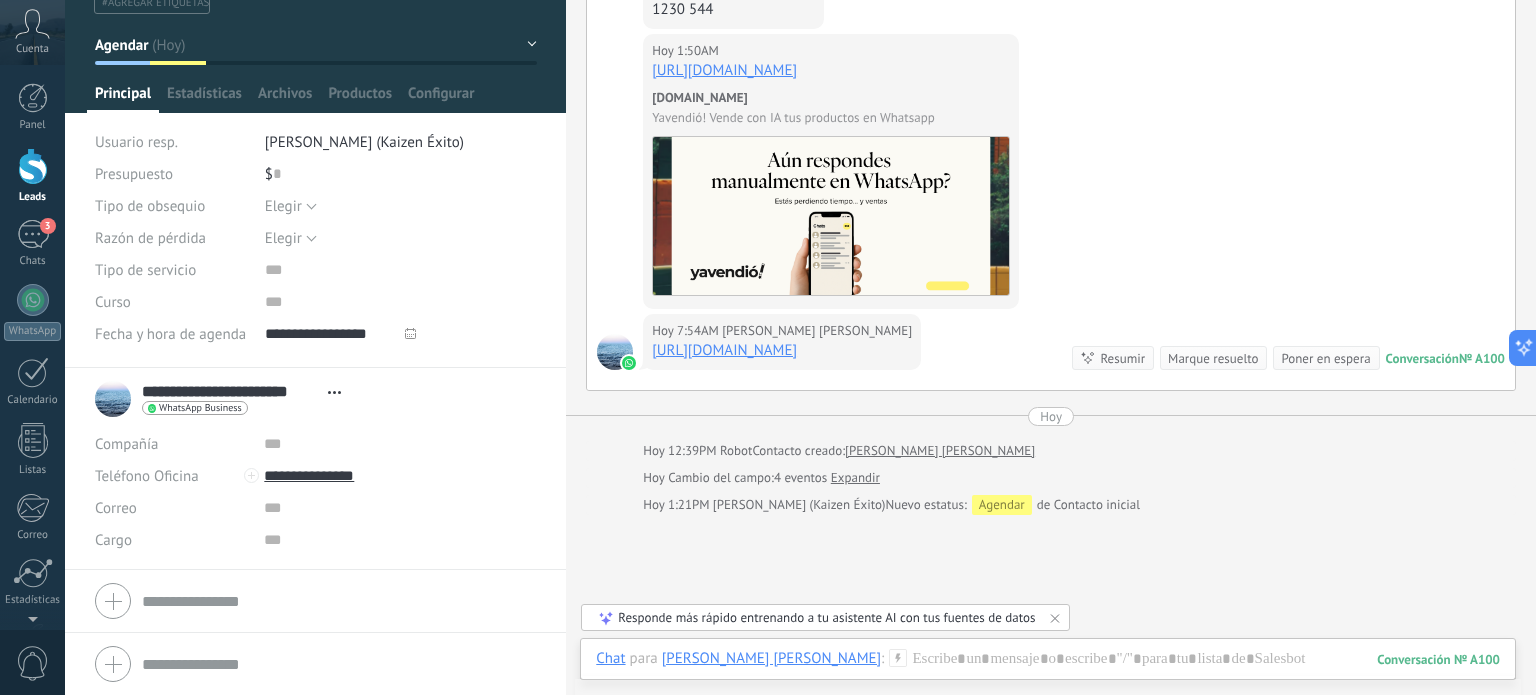 click on "Fecha y hora de agenda" at bounding box center [170, 334] 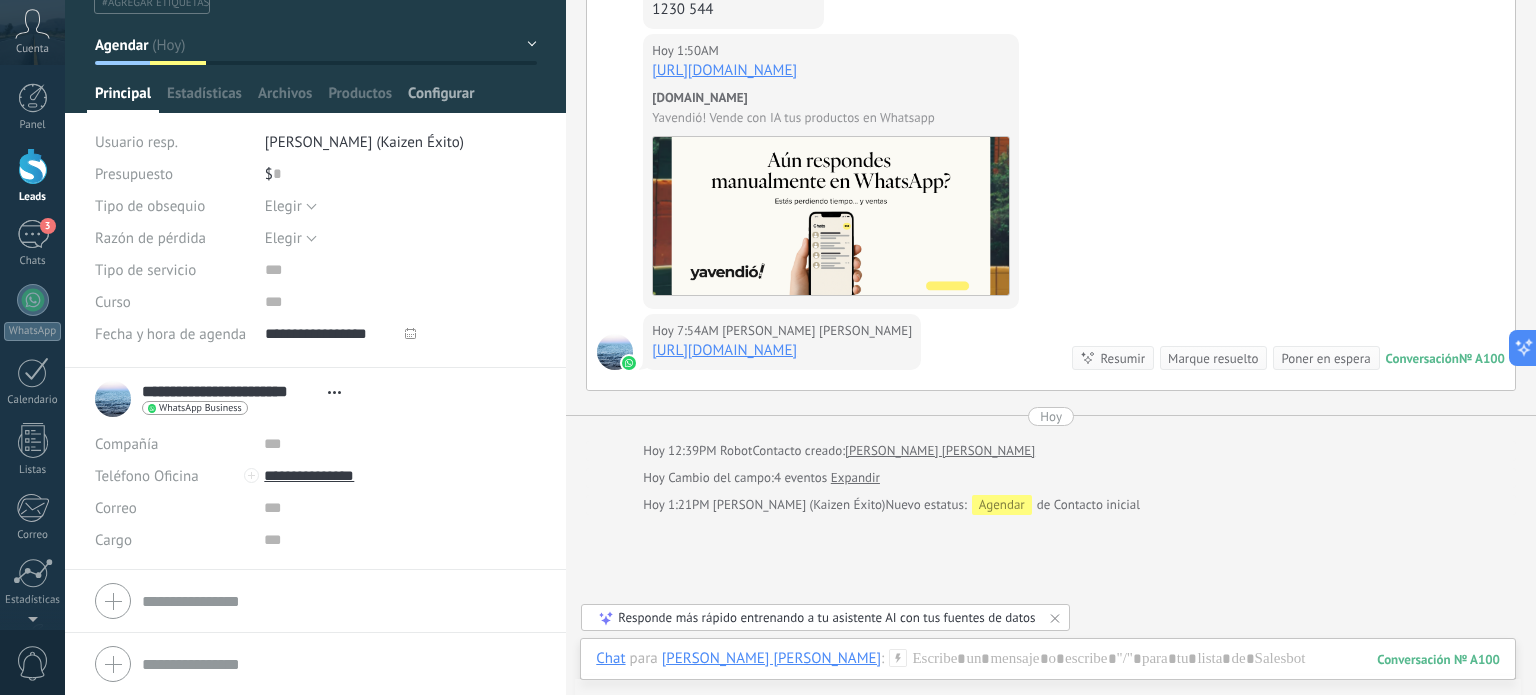click on "Configurar" at bounding box center [441, 98] 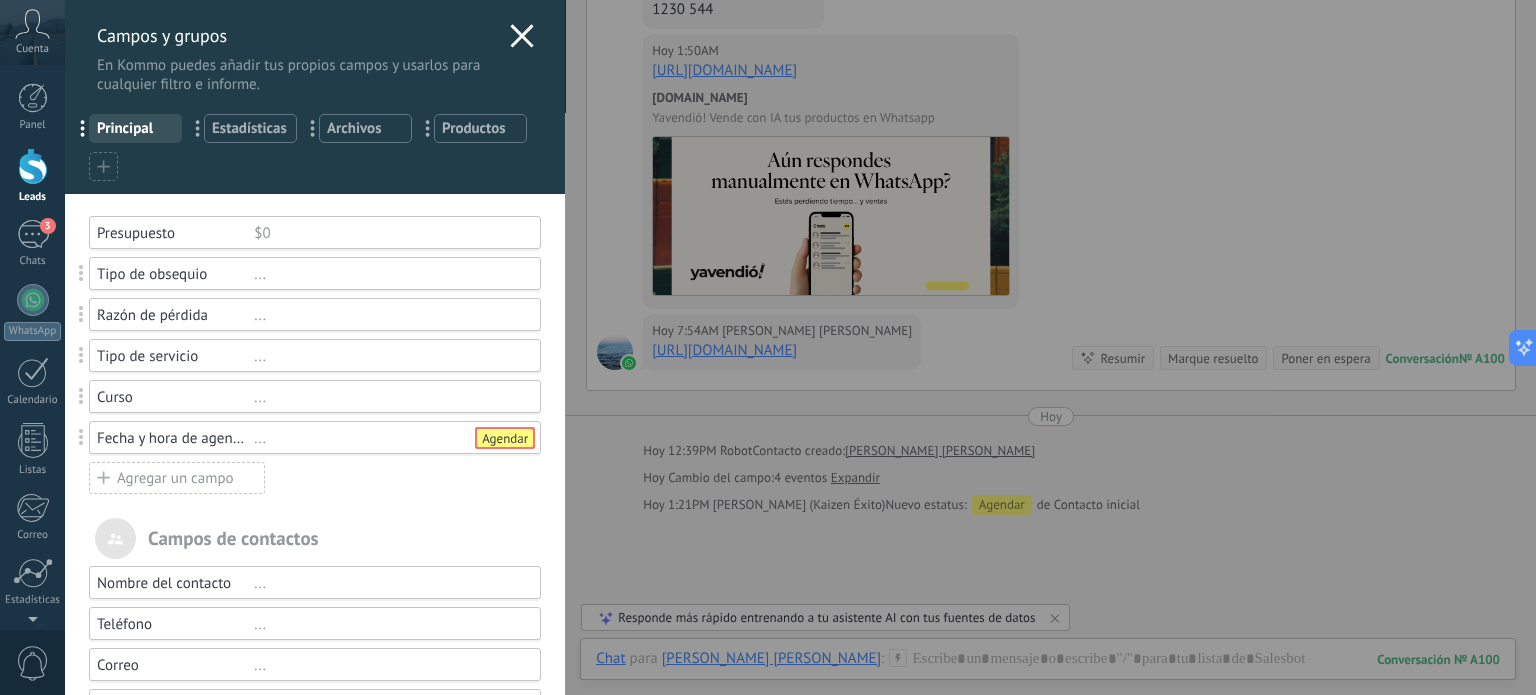 click on "Agregar un campo" at bounding box center (177, 478) 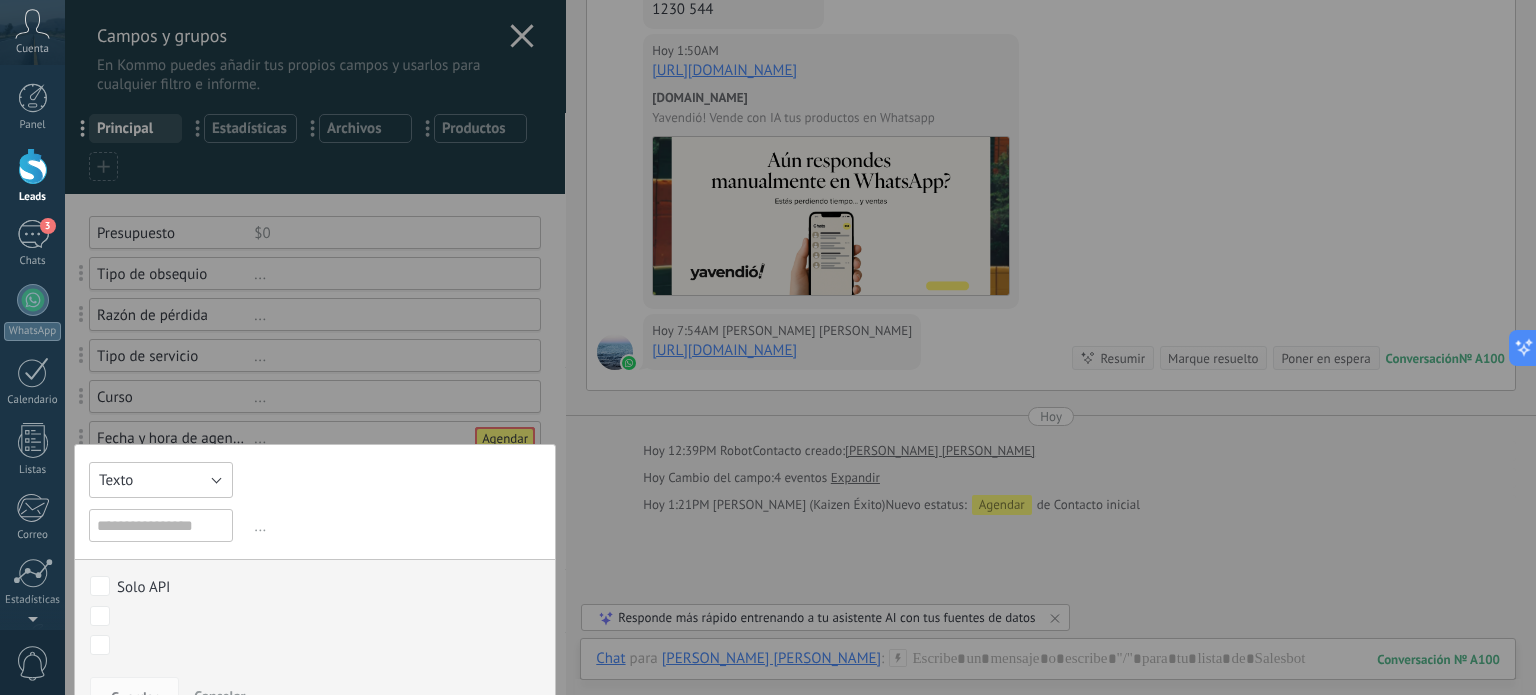 click on "Texto" at bounding box center [161, 480] 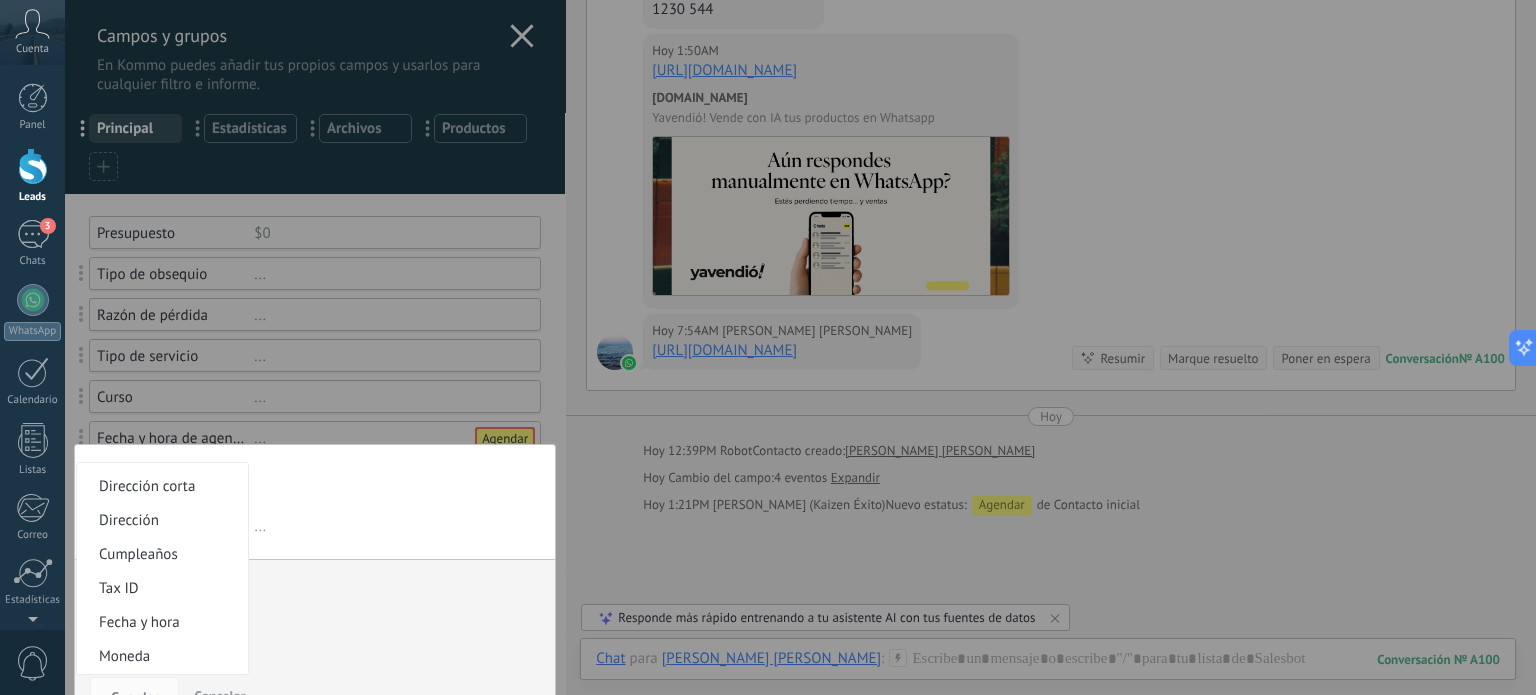 scroll, scrollTop: 370, scrollLeft: 0, axis: vertical 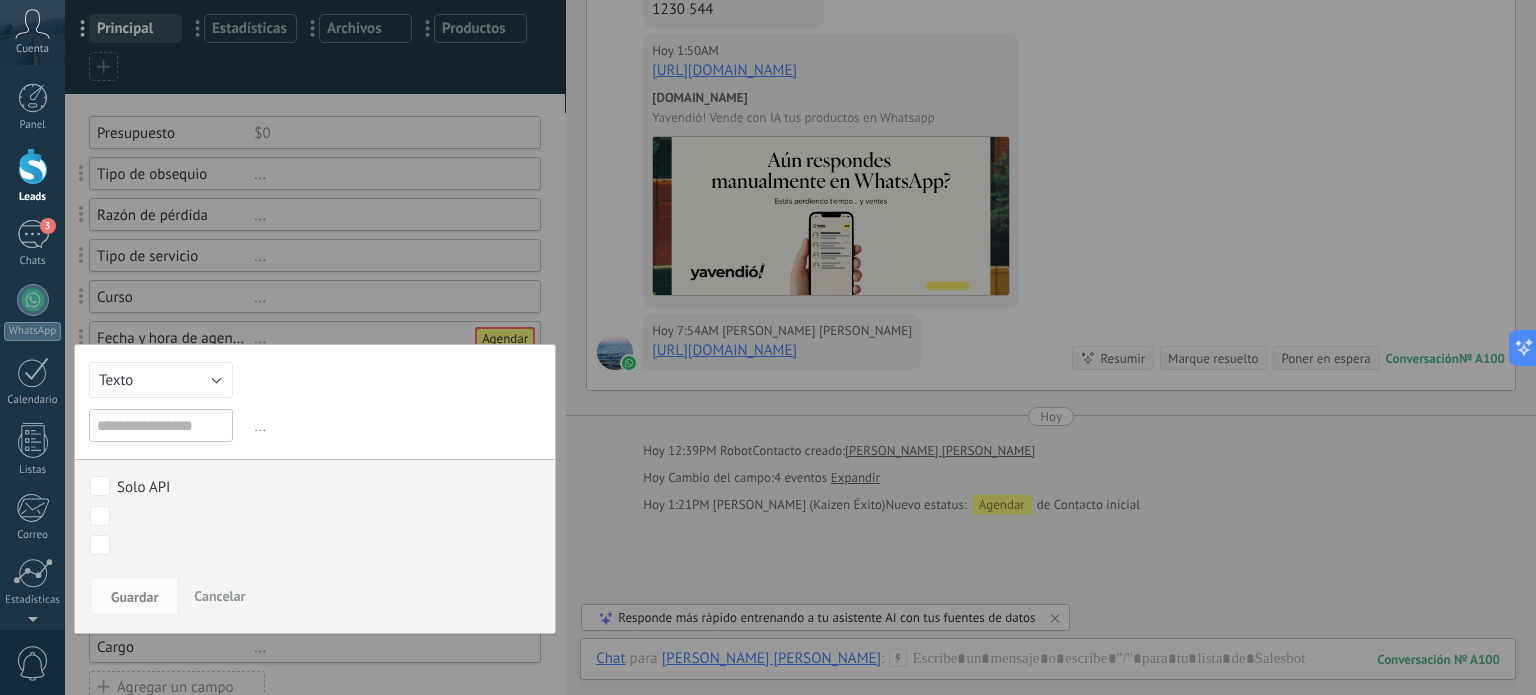 click on "..." at bounding box center [395, 426] 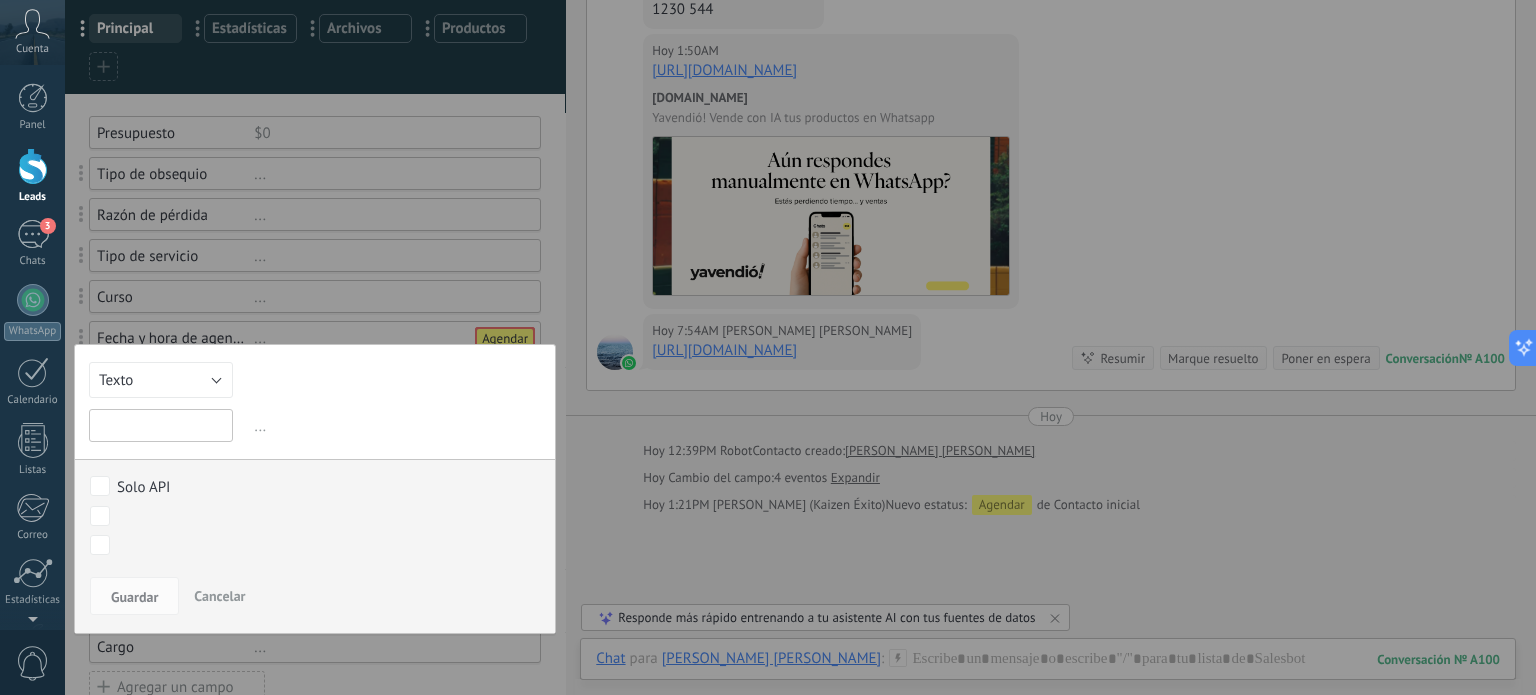 click at bounding box center (161, 425) 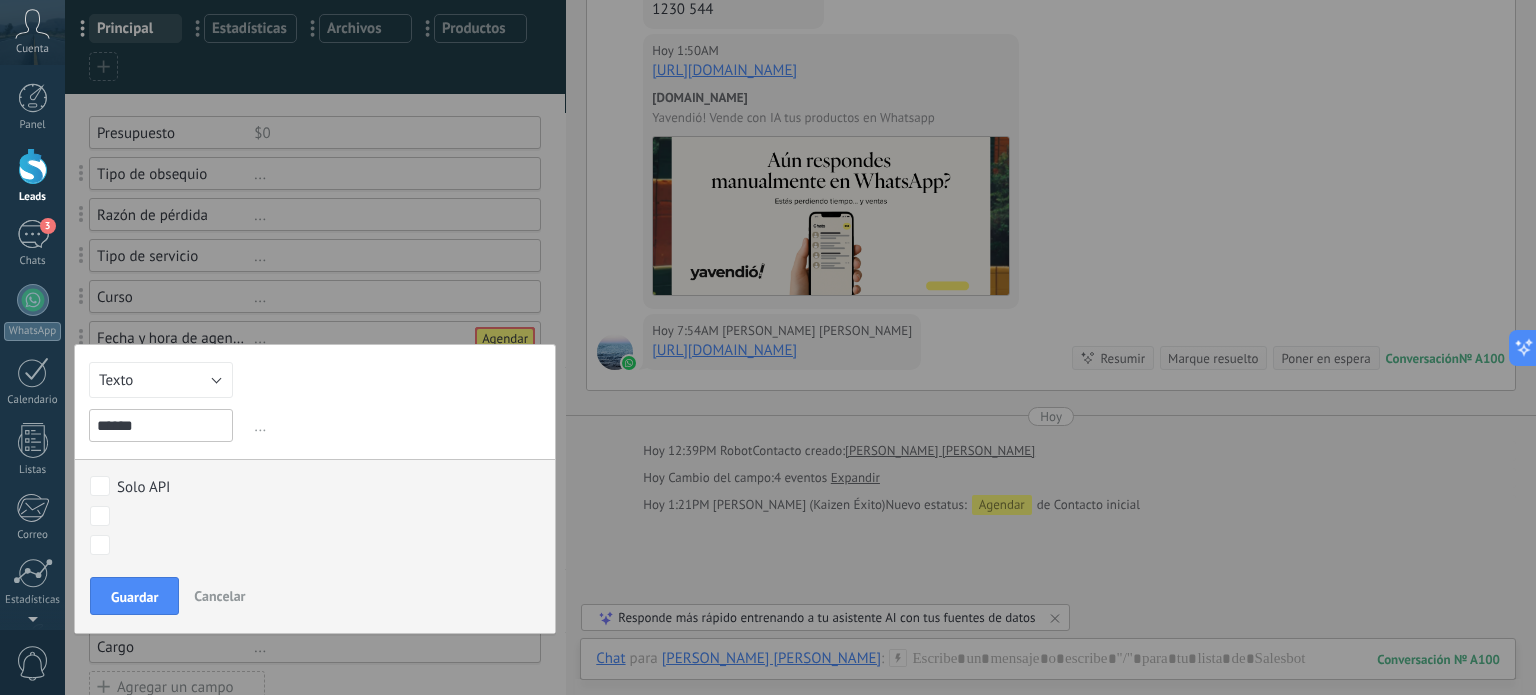 click on "Texto Número Interruptor Selección Multiselección Día URL Texto Largo Interruptor Dirección corta Dirección Cumpleaños Tax ID Fecha y hora Moneda Catálogos y listados Archivar Texto ****** ... El campo de moneda te permite introducir divisas diferentes a la moneda utilizada en tu cuenta Use la expresión para calcular el valor = [ — inserta un campo * — multiplicar / — dividir + — agregar - — sustraer ( ) — paréntesis Puede especificar el cálculo del valor automático por la fórmula.Por ejemplo, la fórmula  [Presupuesto] * 0.2  lo ayudará a calcular un descuento del 20 % del presupuesto. Solo API Contacto inicial Agendar Cualificado Asiste a llamada Propuesta enviada Factura enviada Seguimiento Ganado Perdido Contacto inicial Agendar Cualificado Asiste a llamada Propuesta enviada Factura enviada Seguimiento Ganado Perdido Guardar Cancelar" at bounding box center (315, 489) 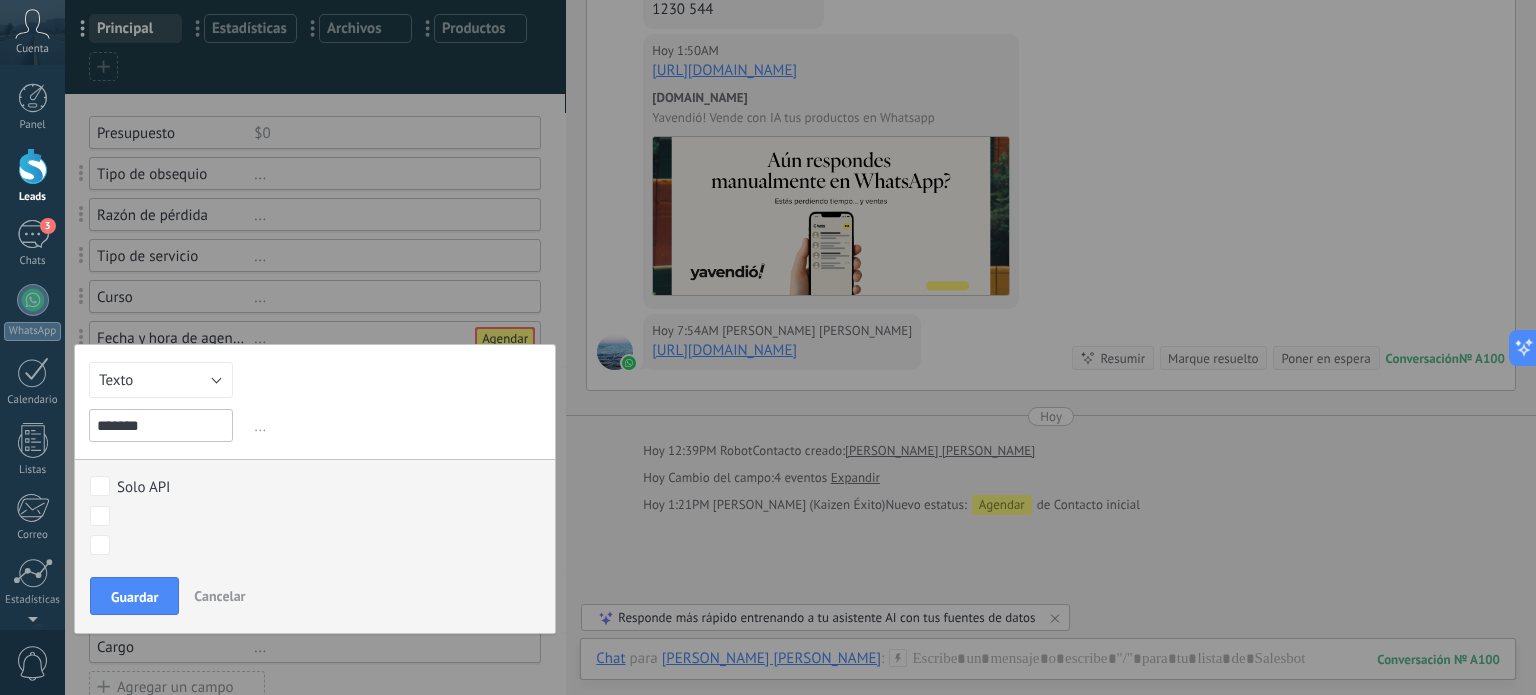 type on "*******" 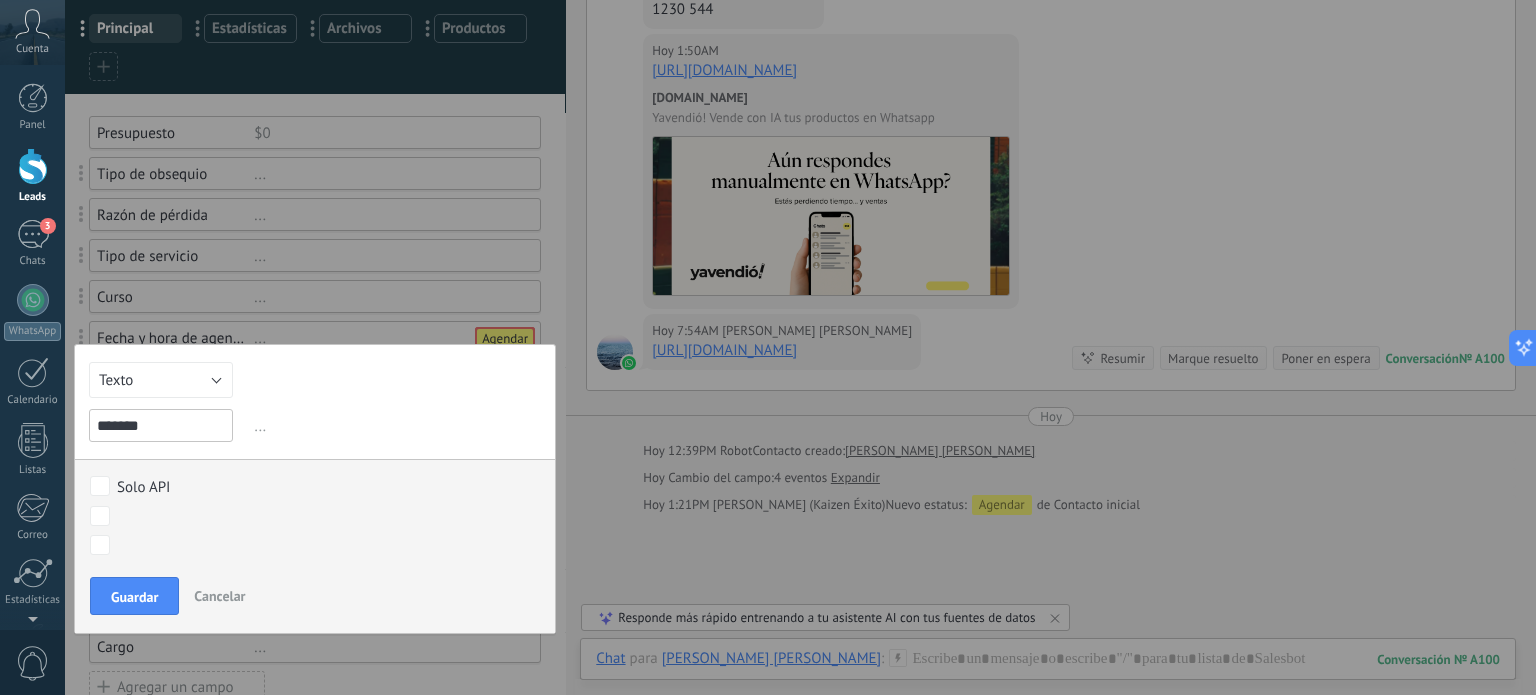 click on "..." at bounding box center (395, 426) 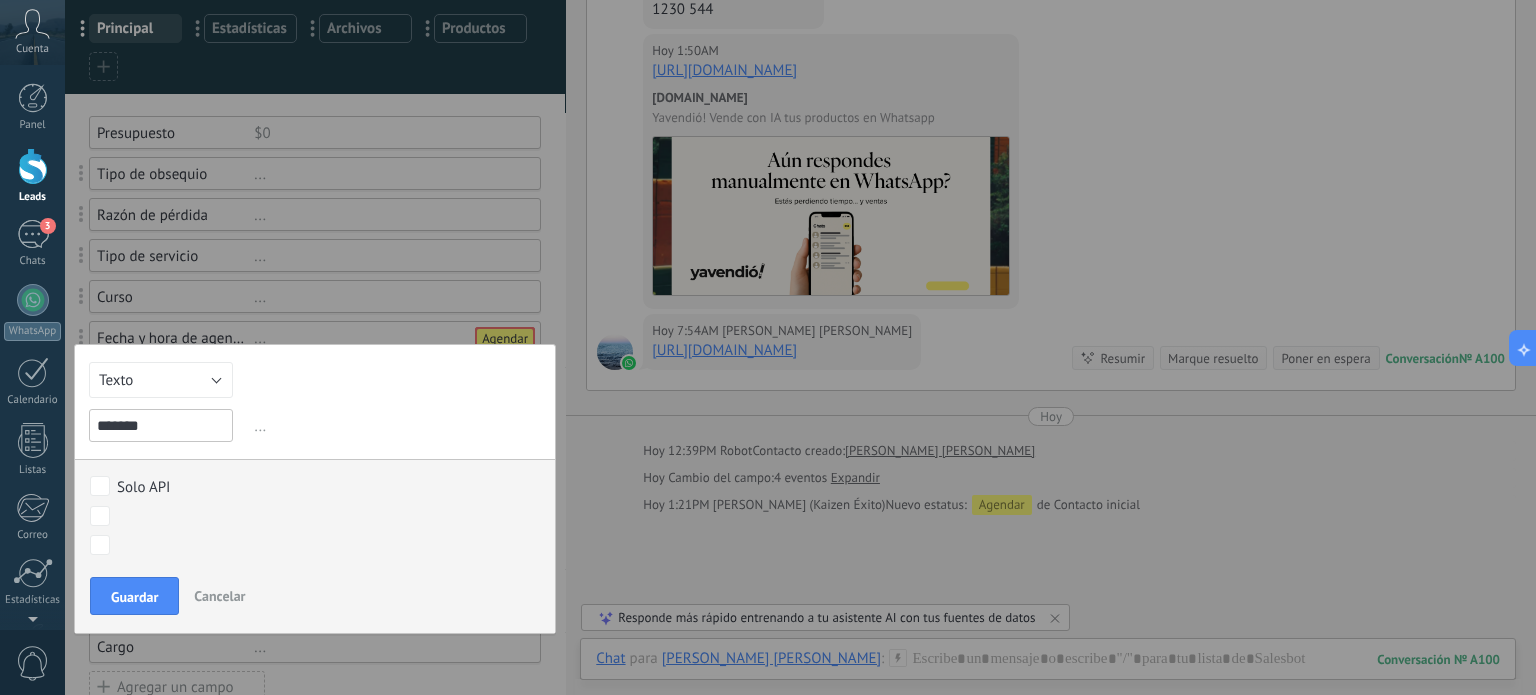 click on "..." at bounding box center [395, 426] 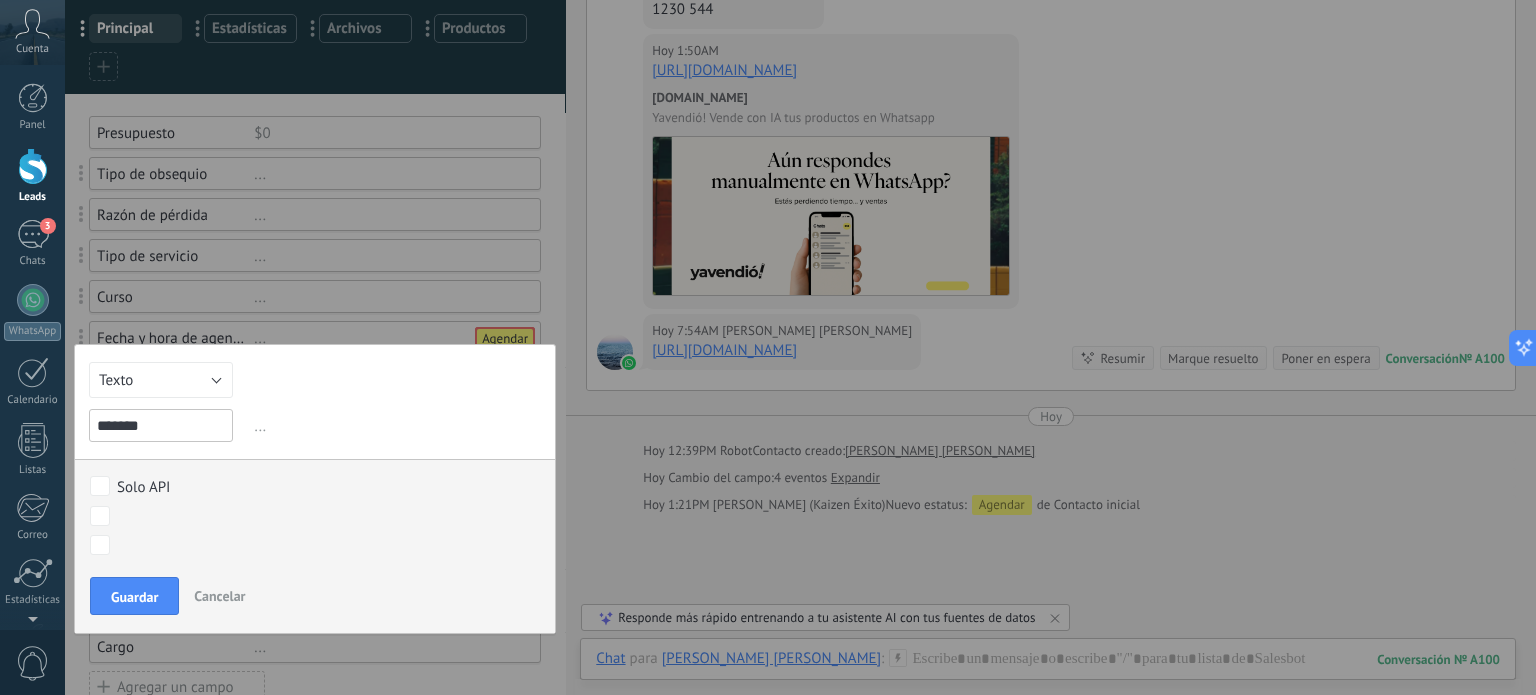 click on "*******" at bounding box center (161, 425) 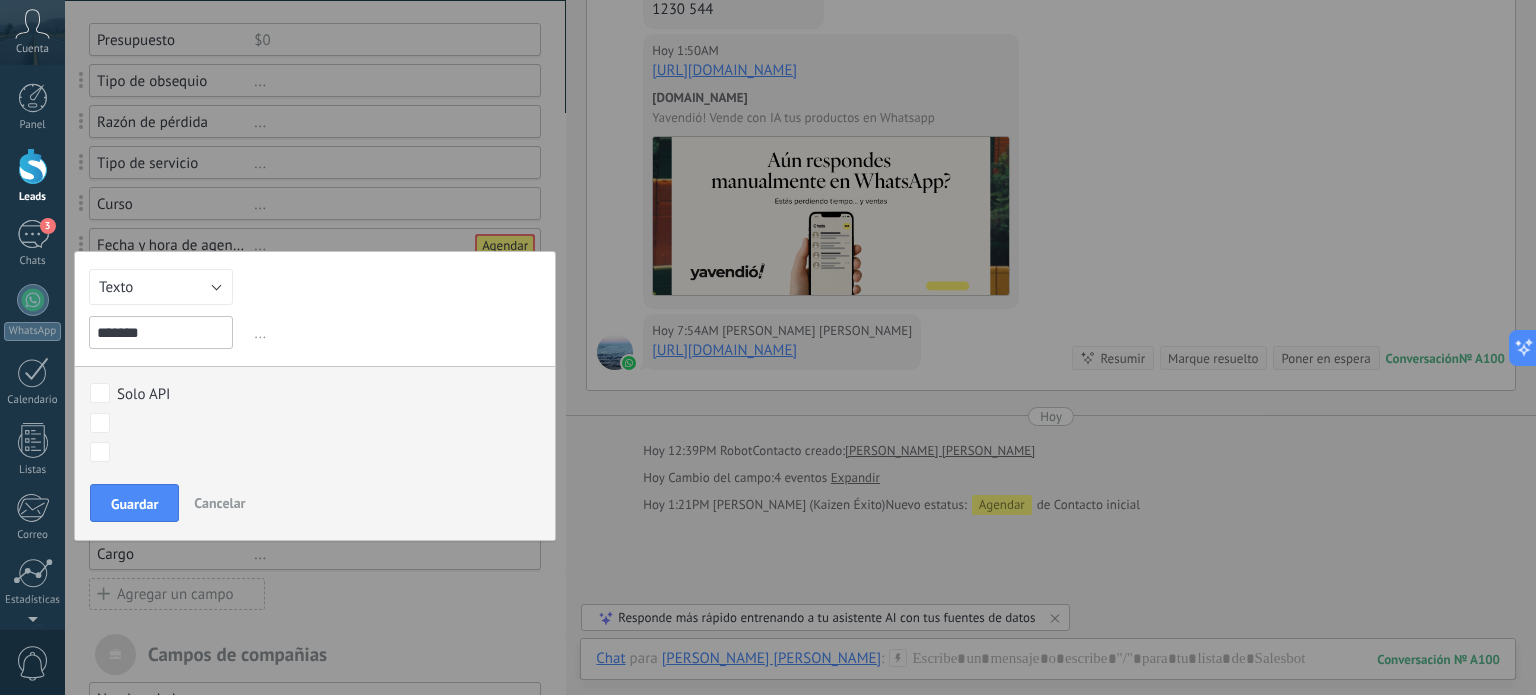 scroll, scrollTop: 200, scrollLeft: 0, axis: vertical 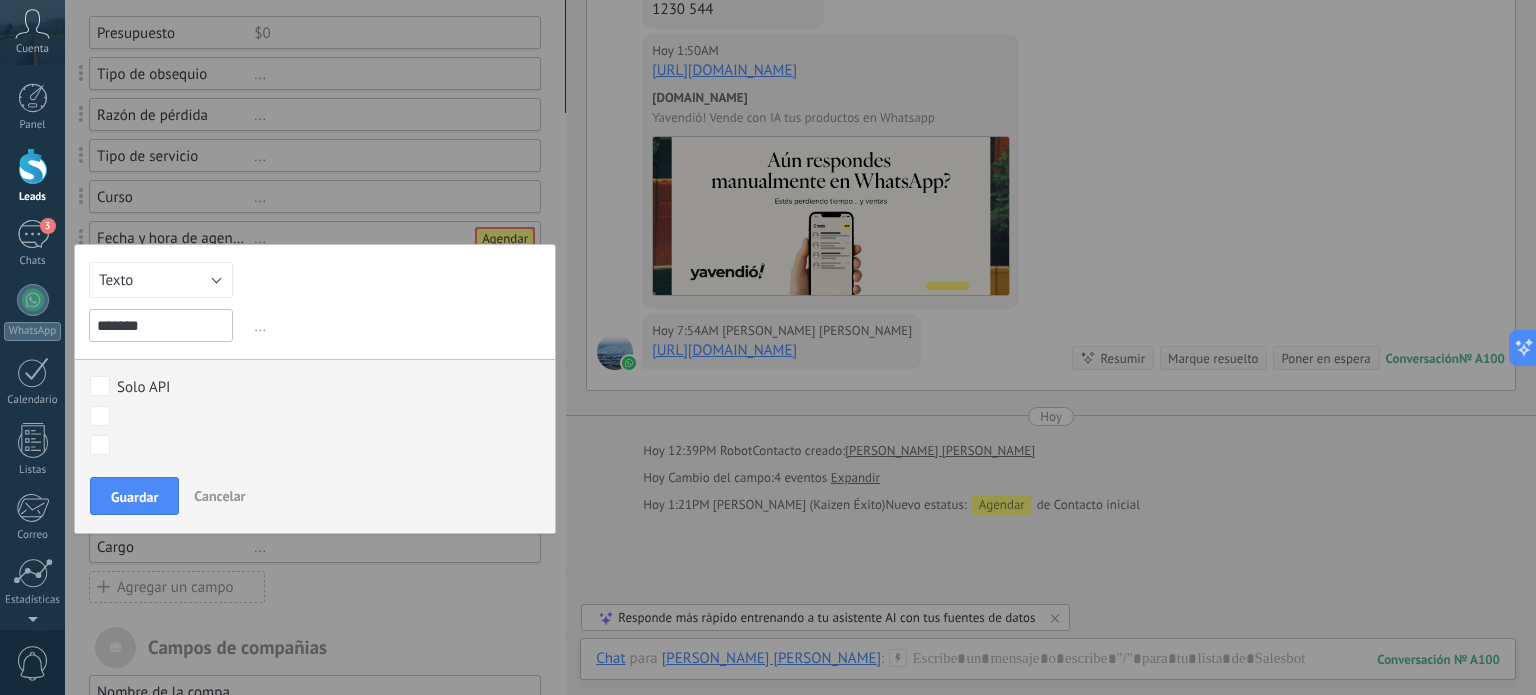 drag, startPoint x: 258, startPoint y: 328, endPoint x: 242, endPoint y: 339, distance: 19.416489 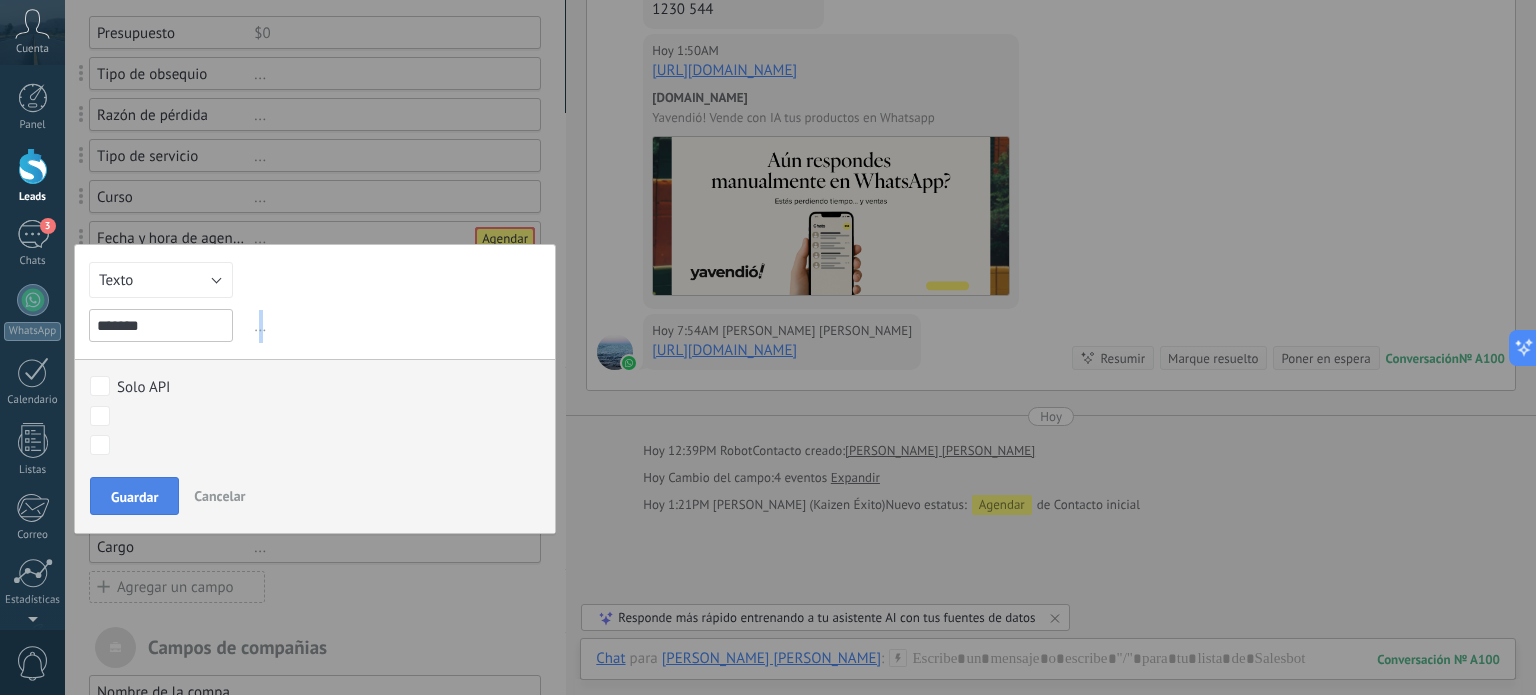 click on "Guardar" at bounding box center (134, 497) 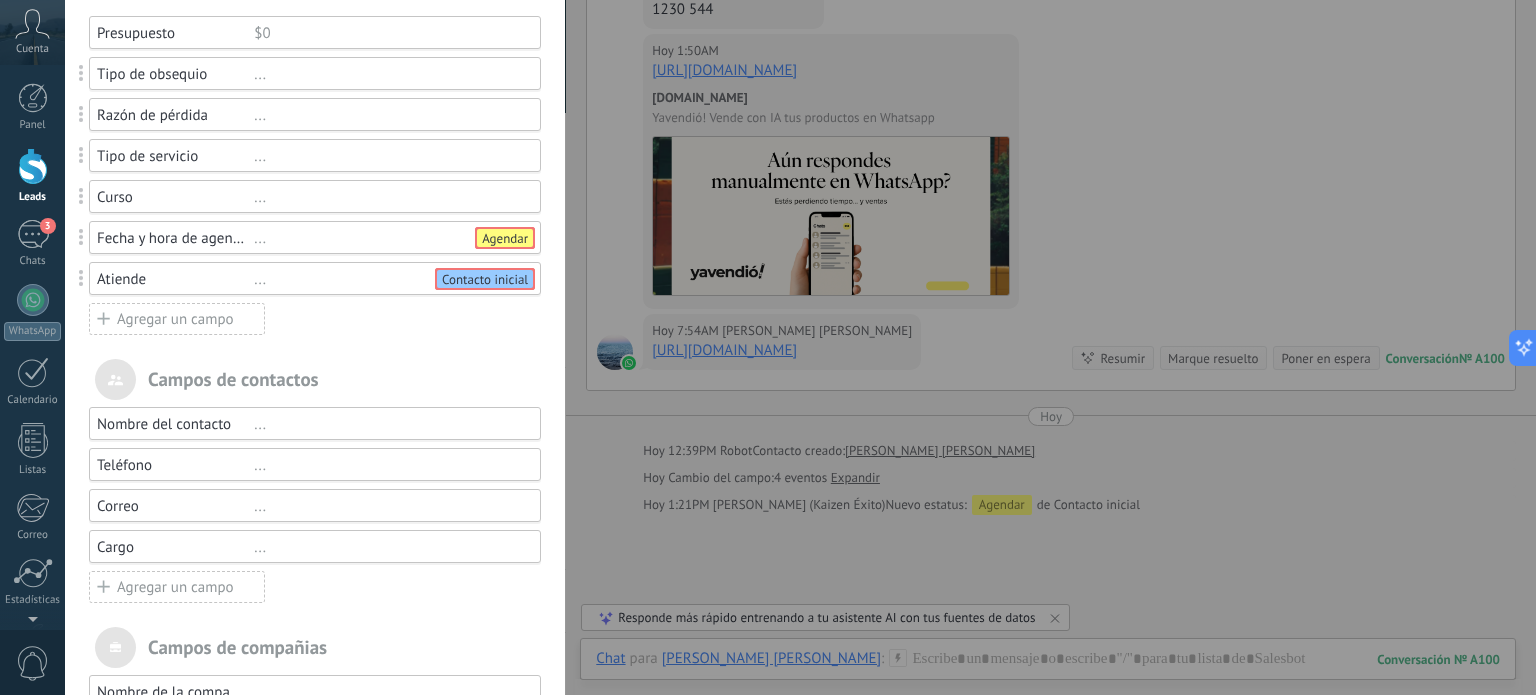 click on "..." at bounding box center [388, 279] 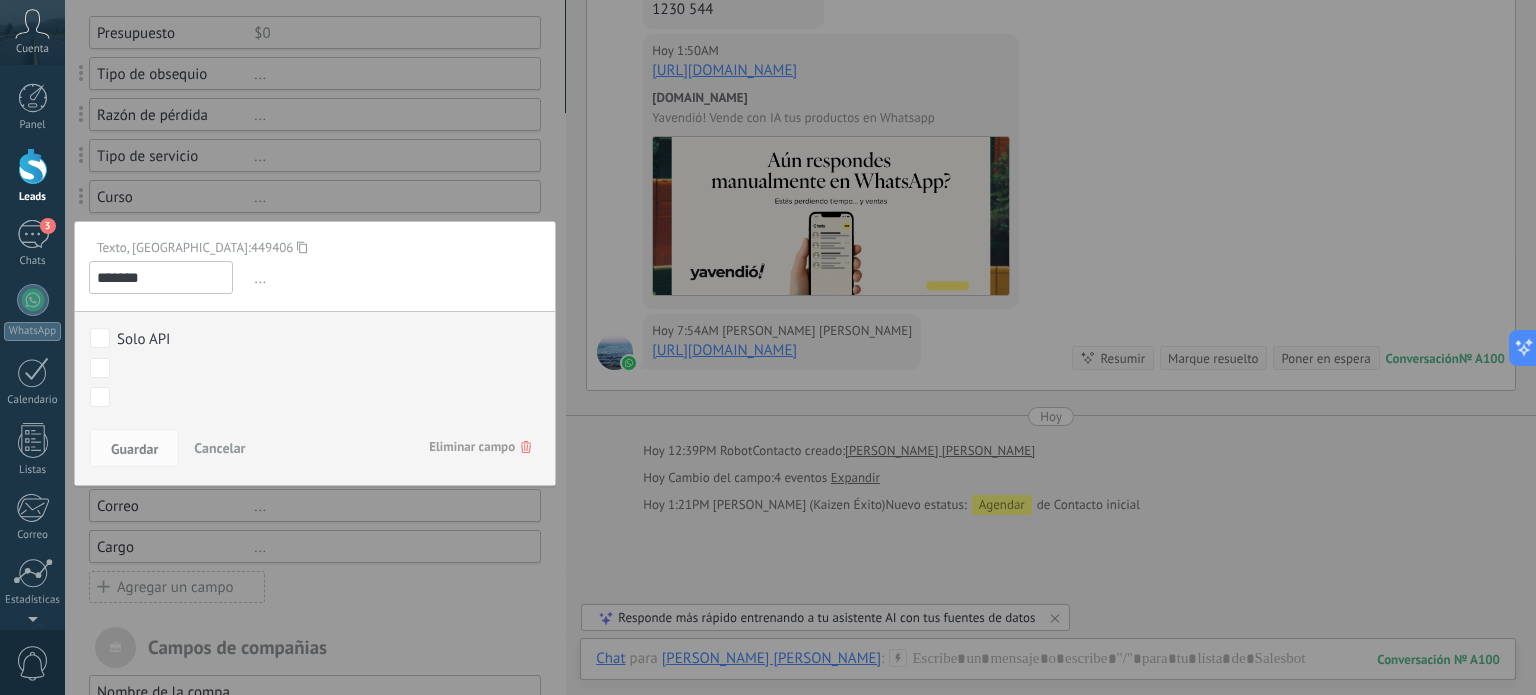 click on "..." at bounding box center (395, 278) 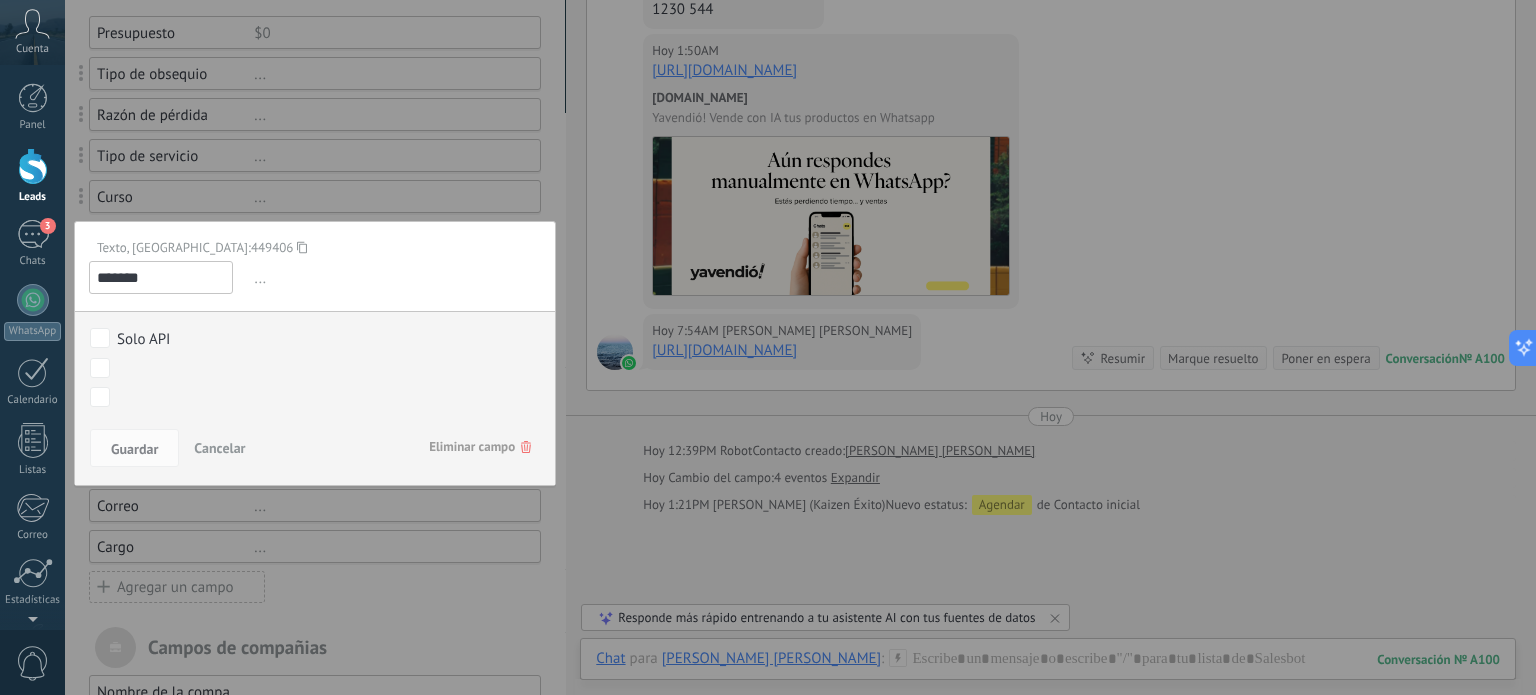click at bounding box center [315, 374] 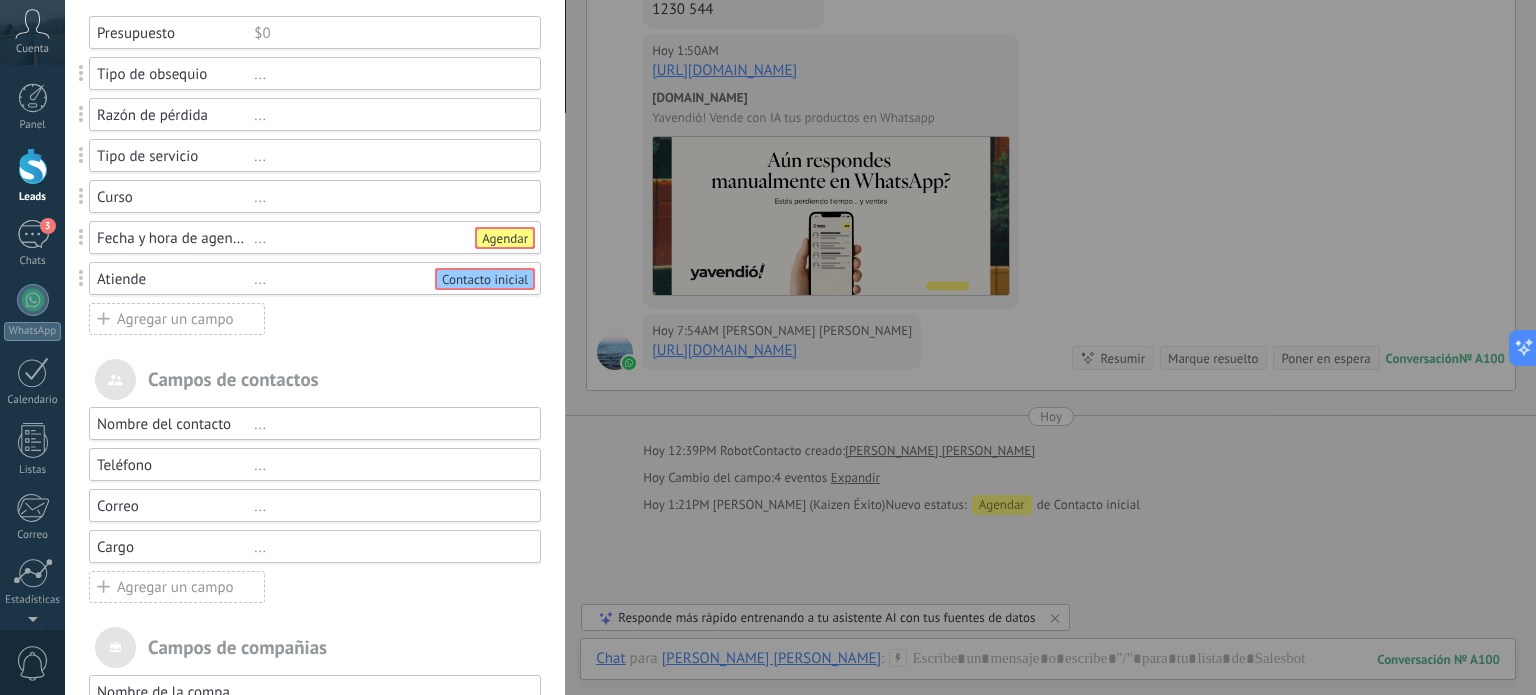 scroll, scrollTop: 100, scrollLeft: 0, axis: vertical 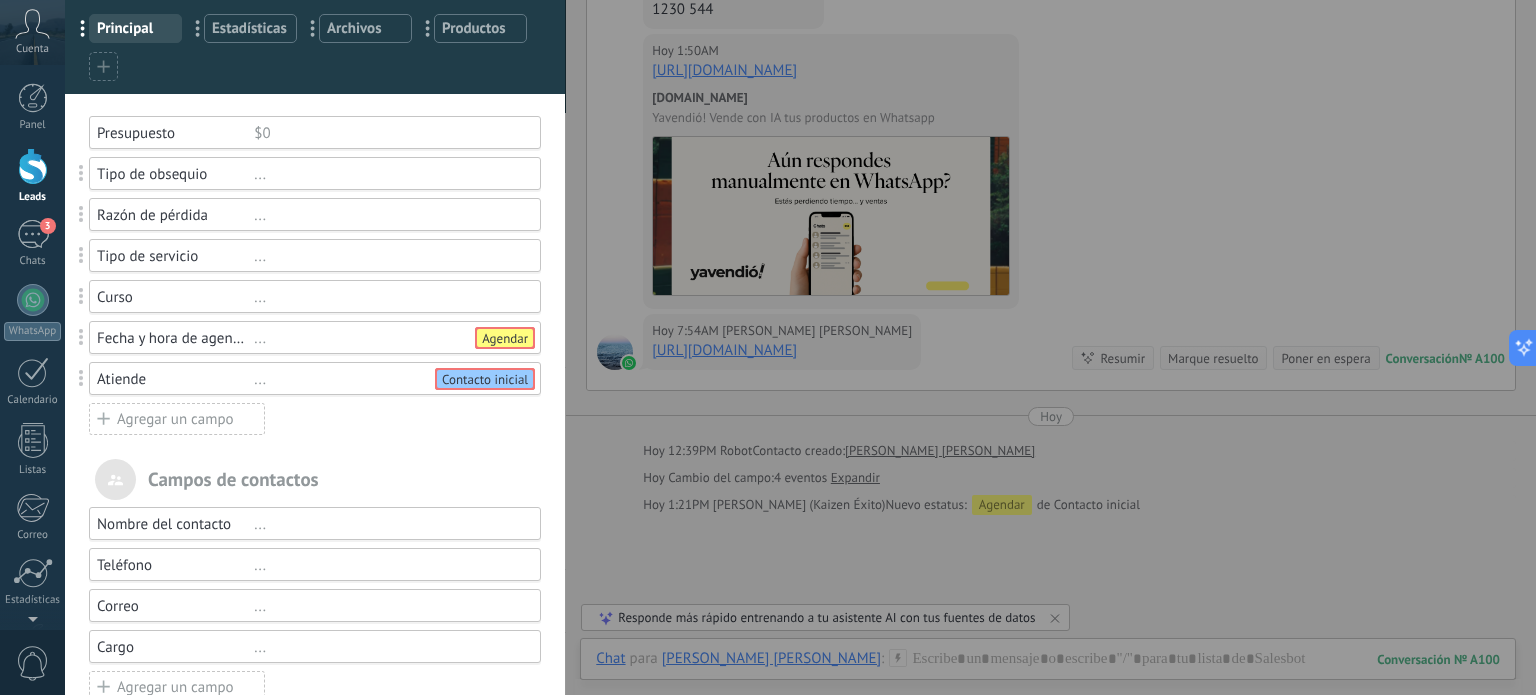 click on "..." at bounding box center [388, 256] 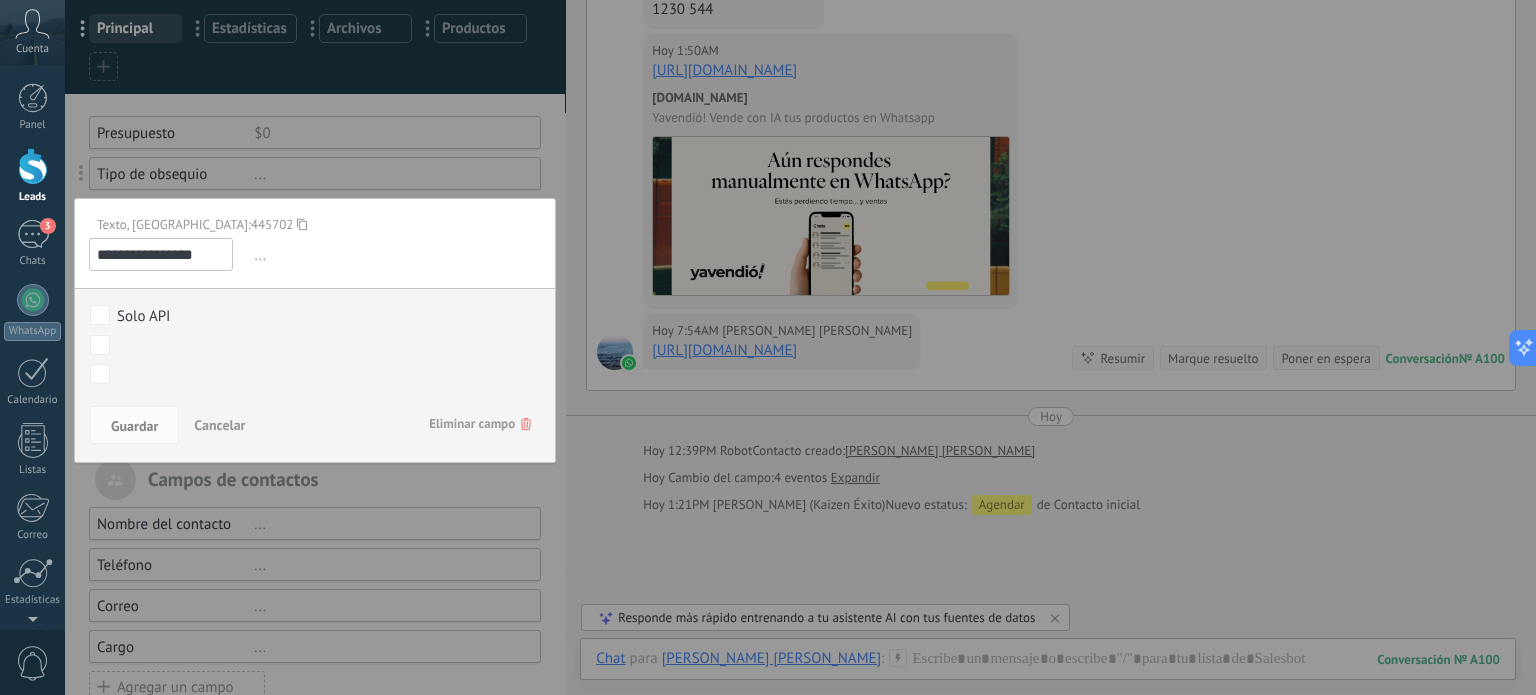 click on "..." at bounding box center [395, 255] 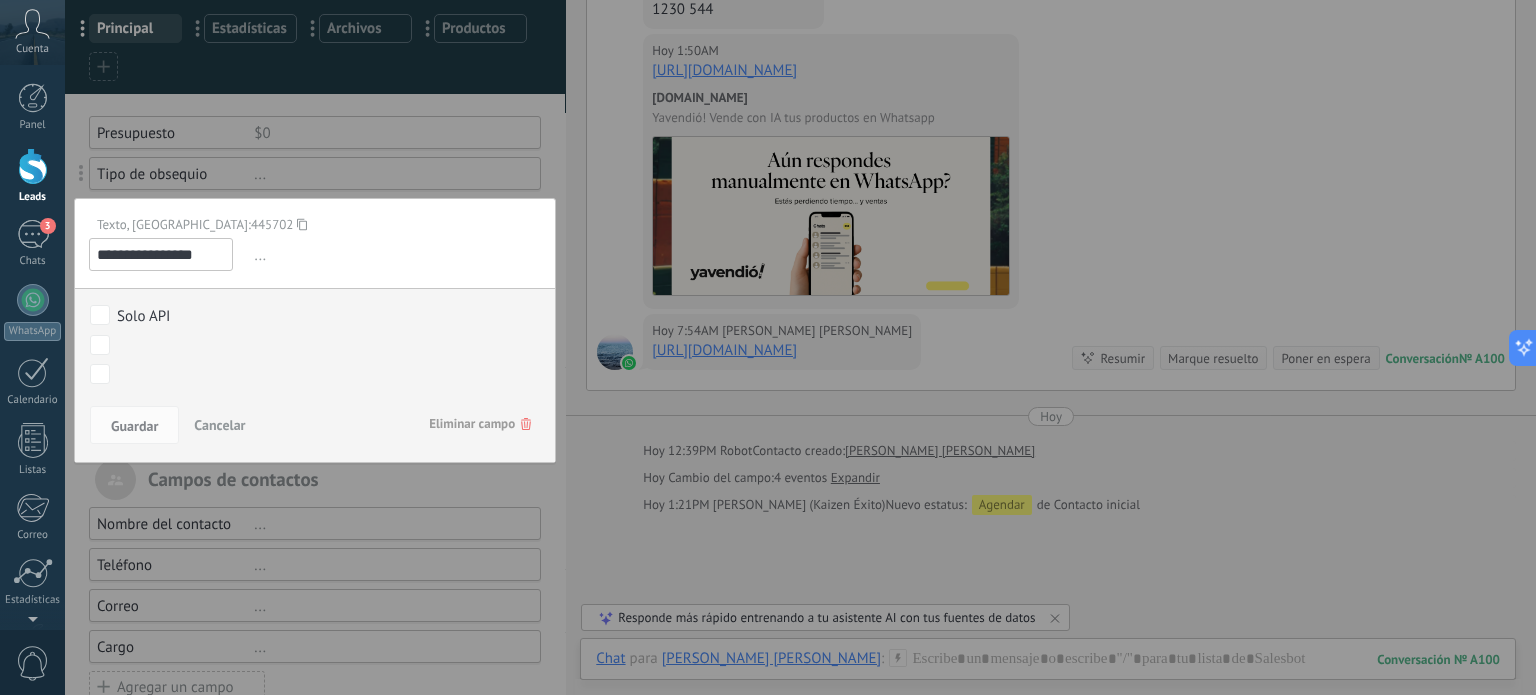 click on "..." at bounding box center [395, 255] 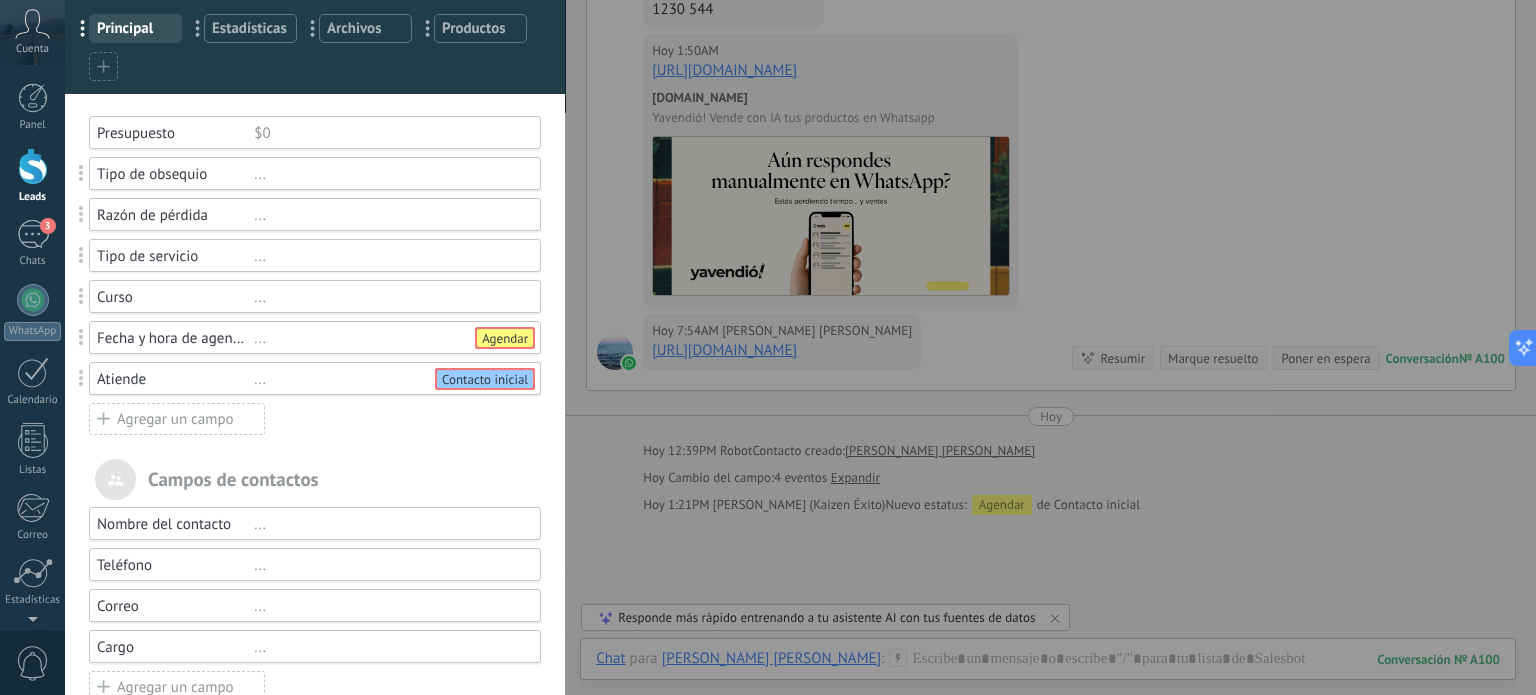 click on "Contacto inicial" at bounding box center (485, 379) 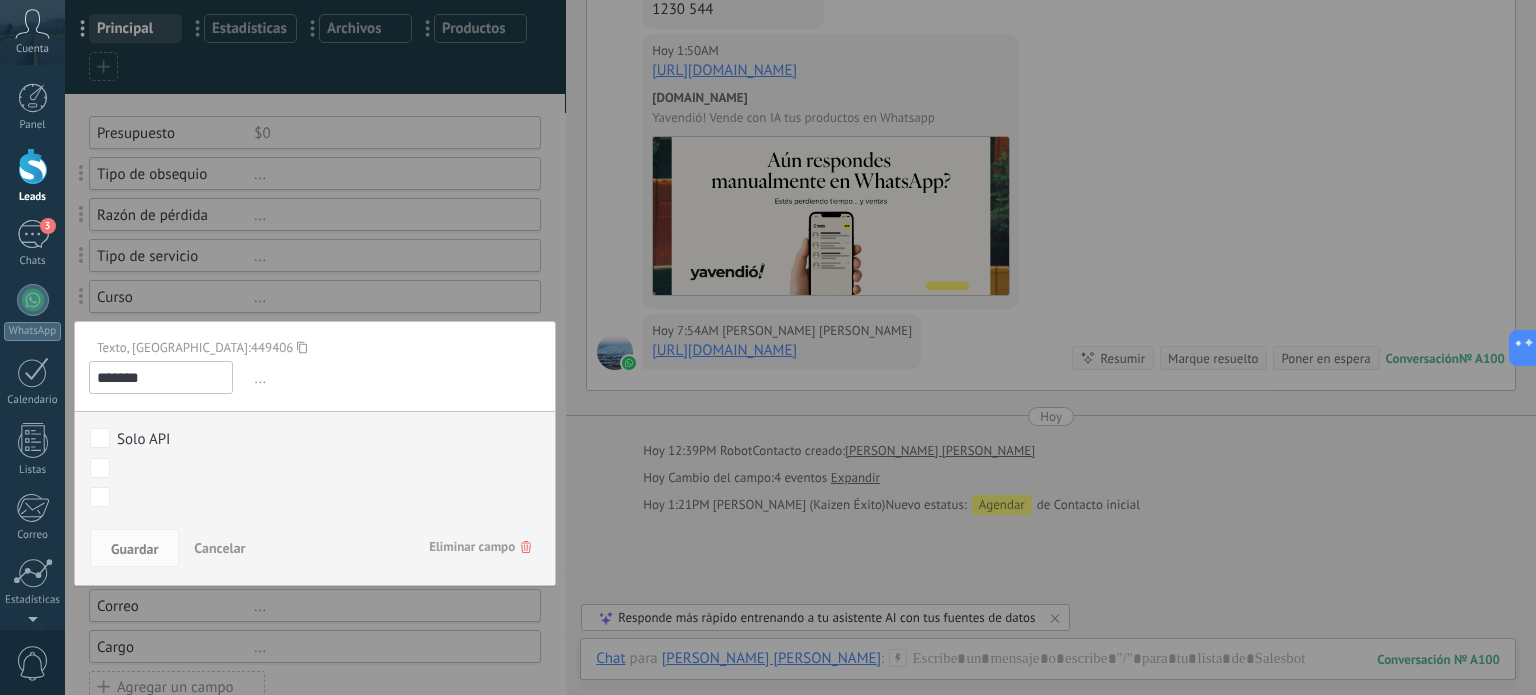 click at bounding box center [315, 474] 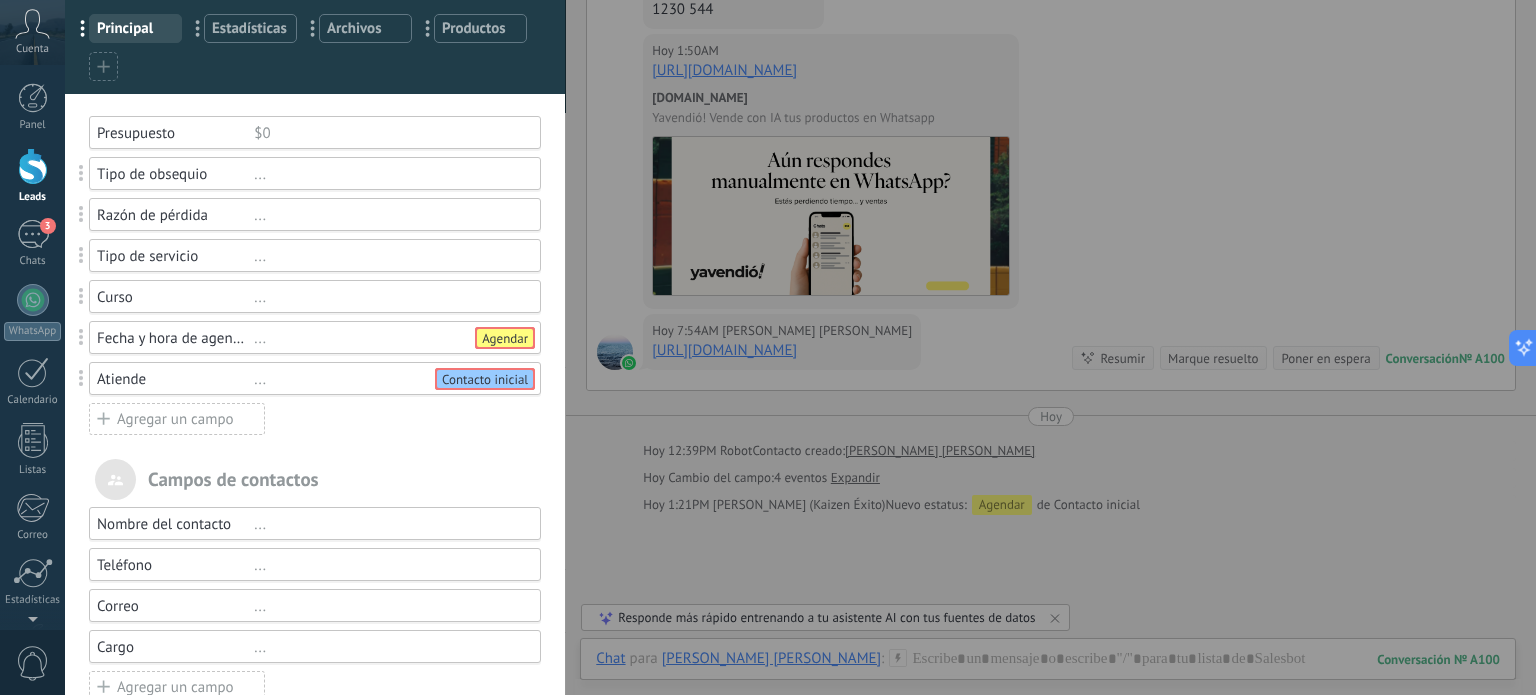 click on "..." at bounding box center (388, 379) 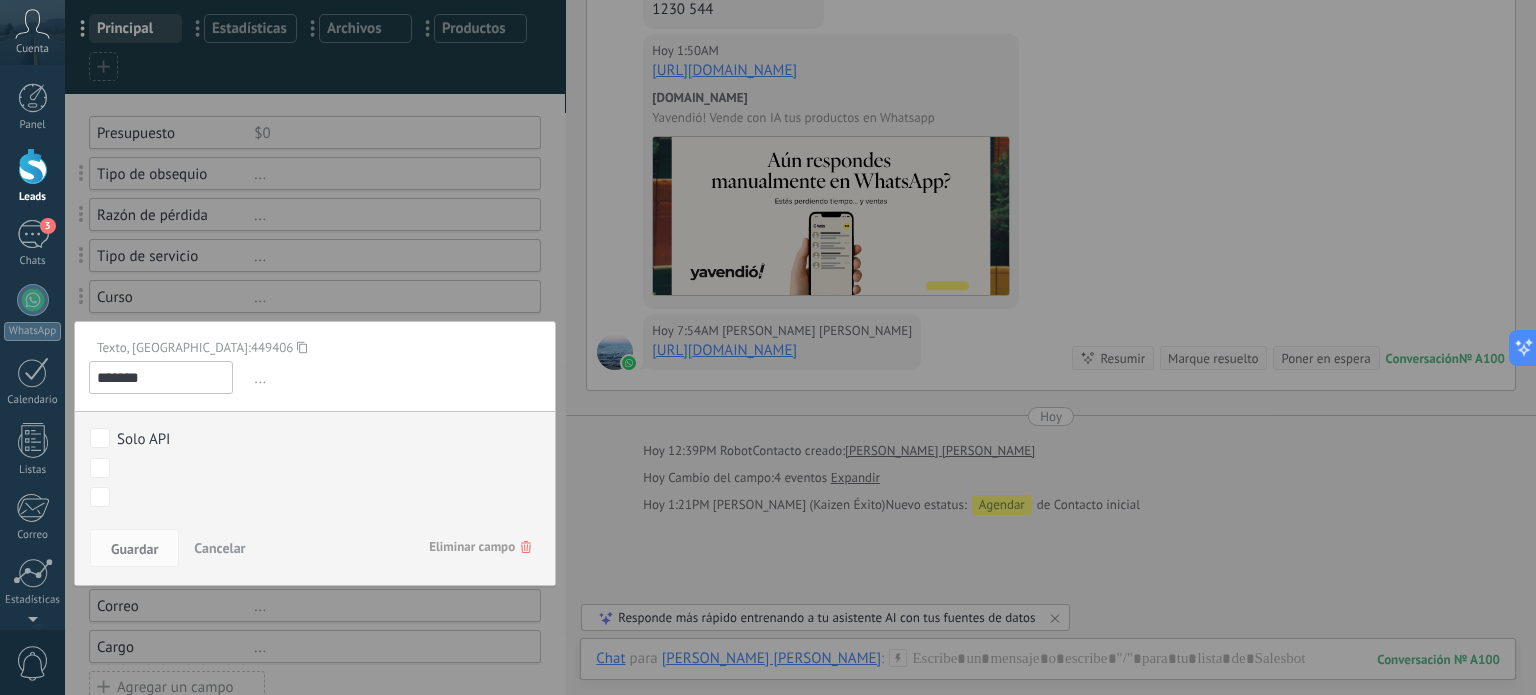 click on "Cancelar" at bounding box center [219, 548] 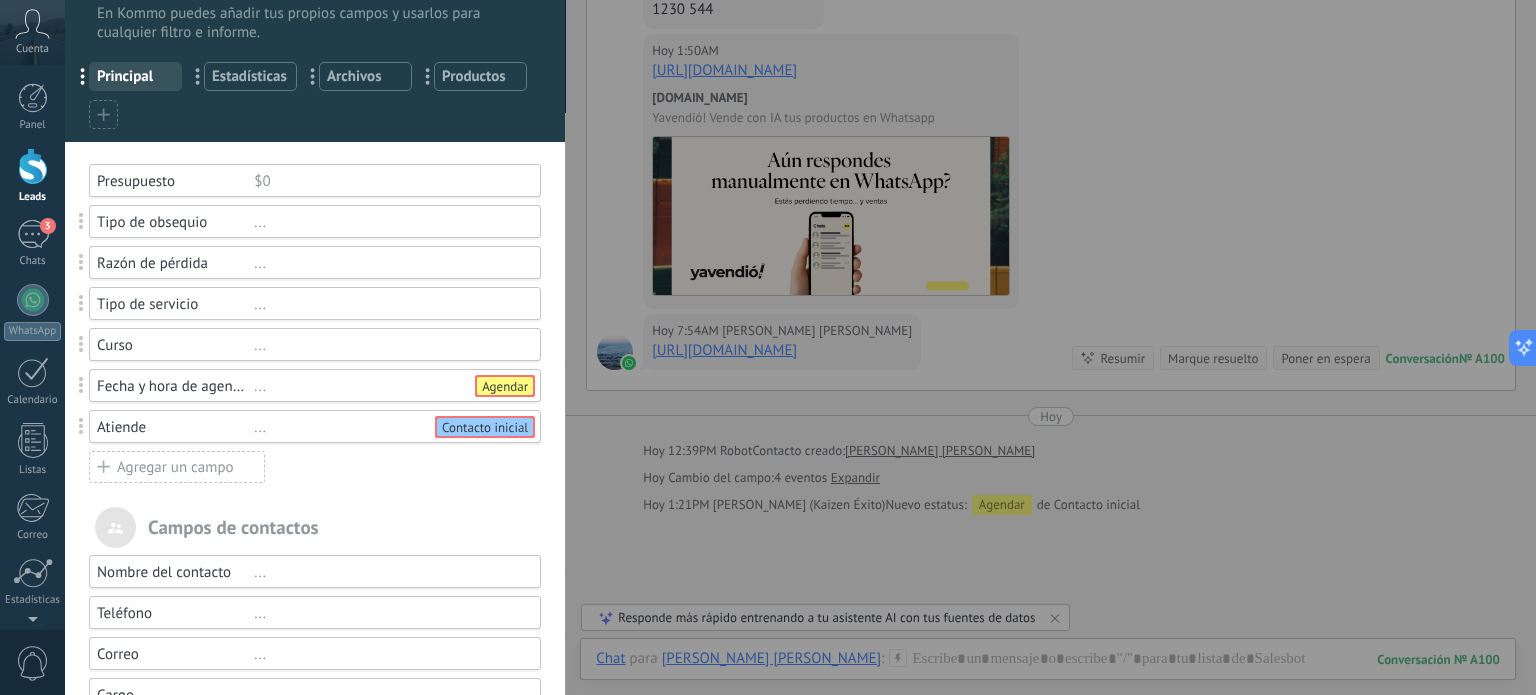 scroll, scrollTop: 50, scrollLeft: 0, axis: vertical 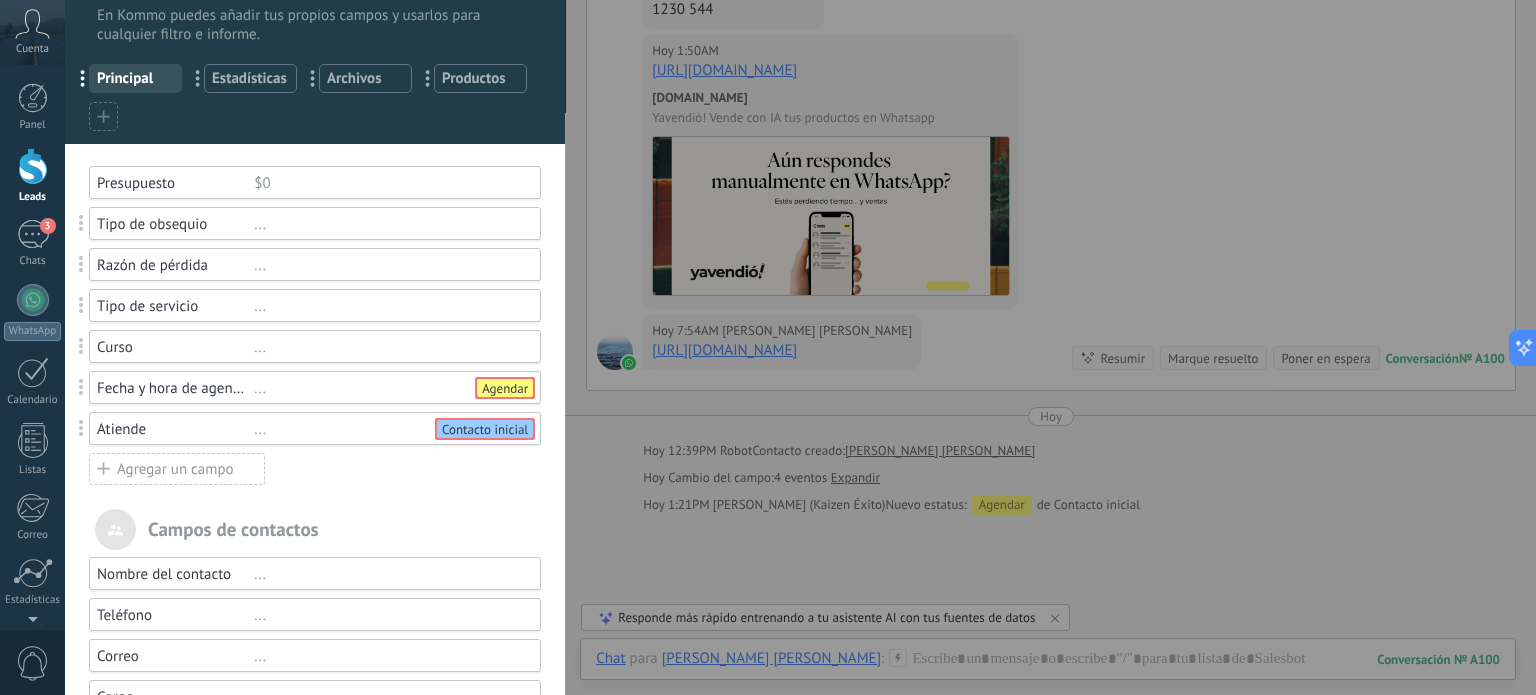 click on "Tipo de servicio" at bounding box center (175, 306) 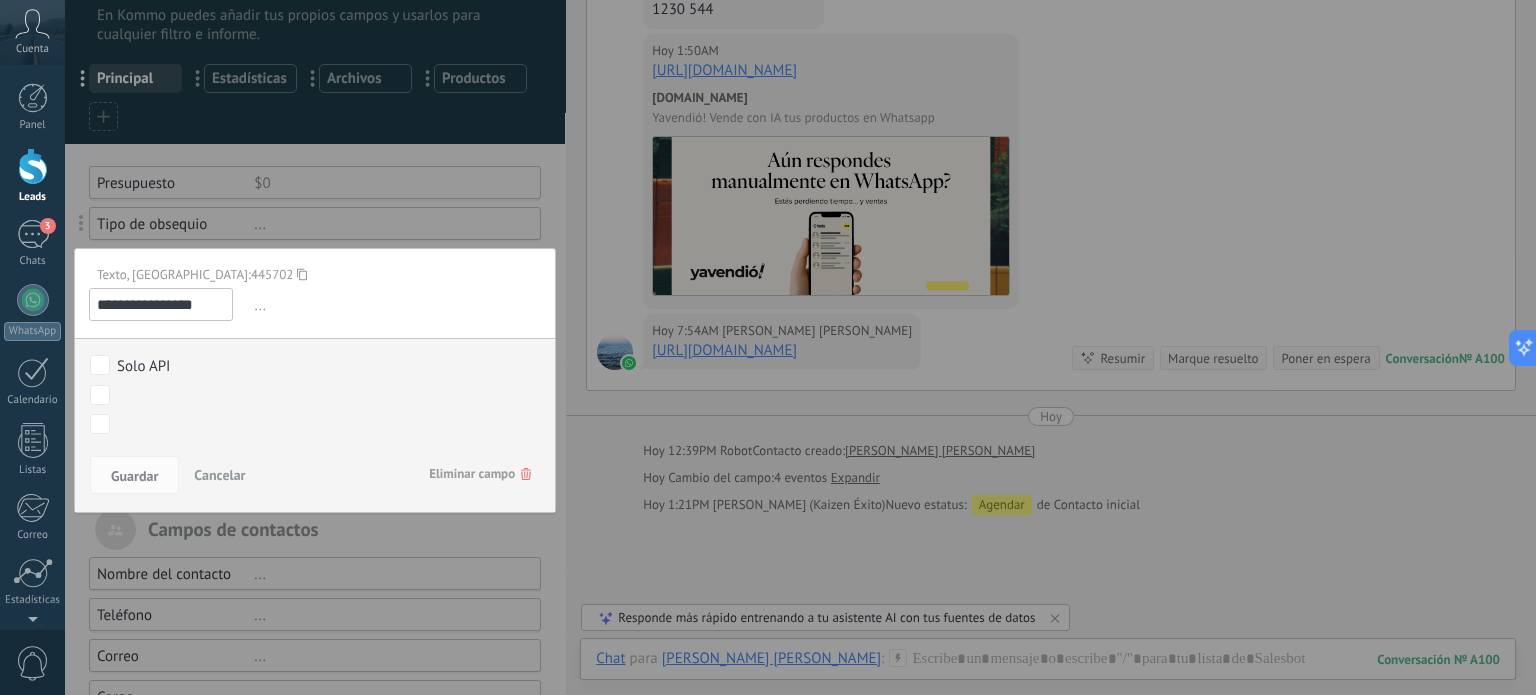 click at bounding box center (315, 524) 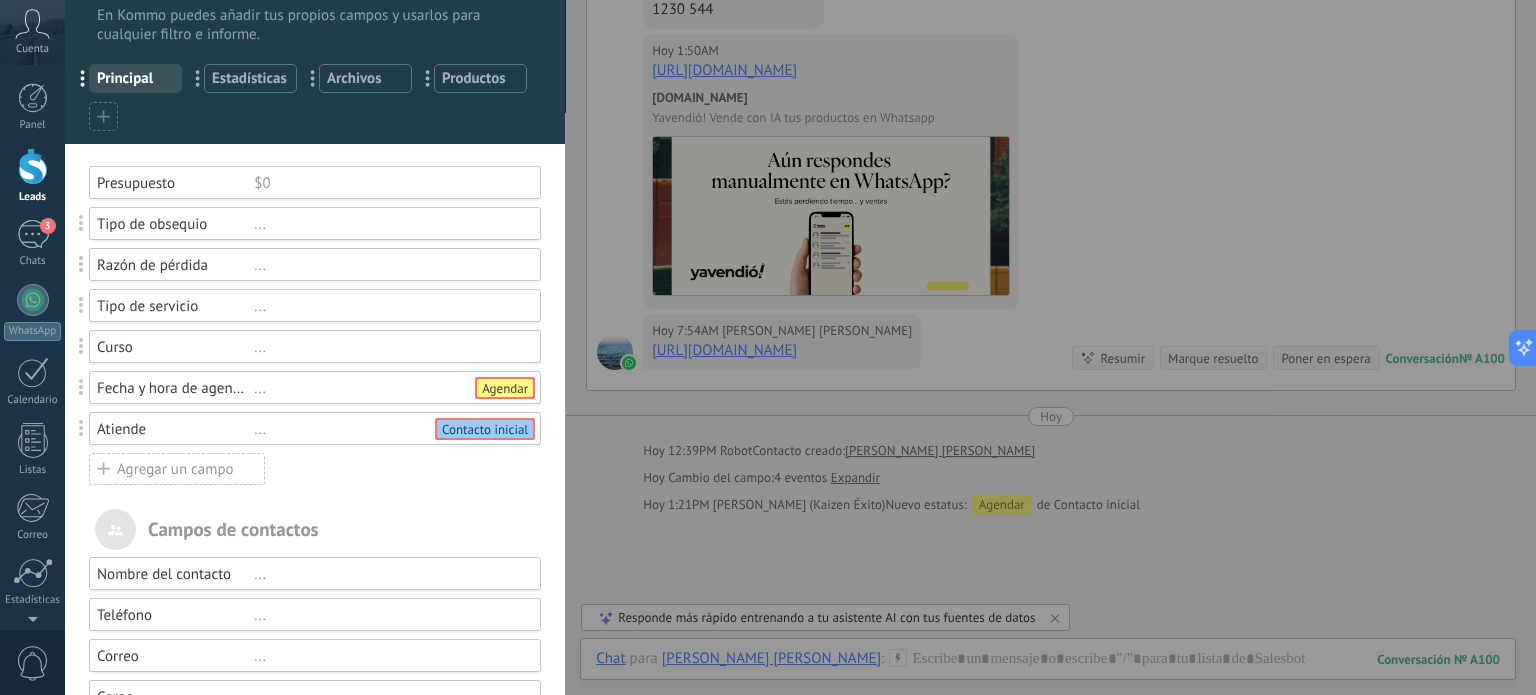 click on "Atiende" at bounding box center [175, 429] 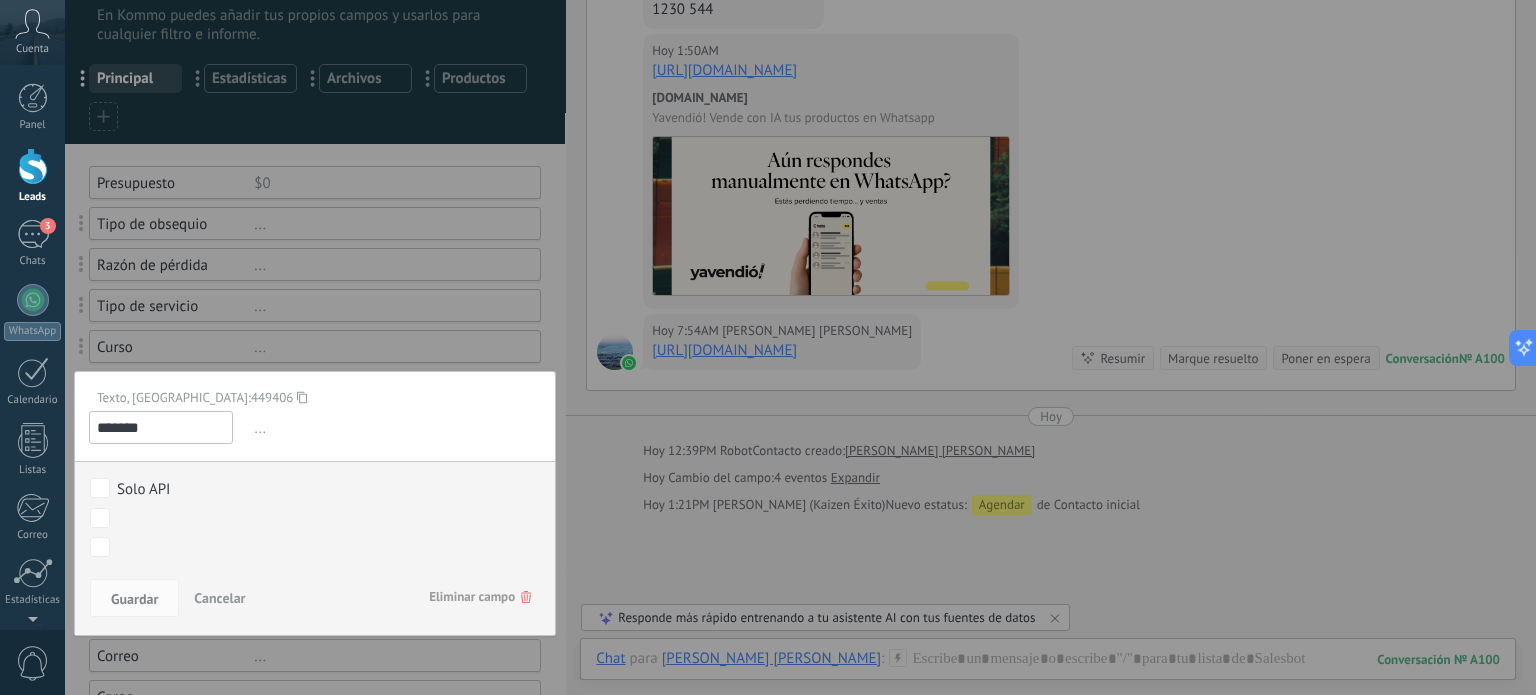 click on "..." at bounding box center [395, 428] 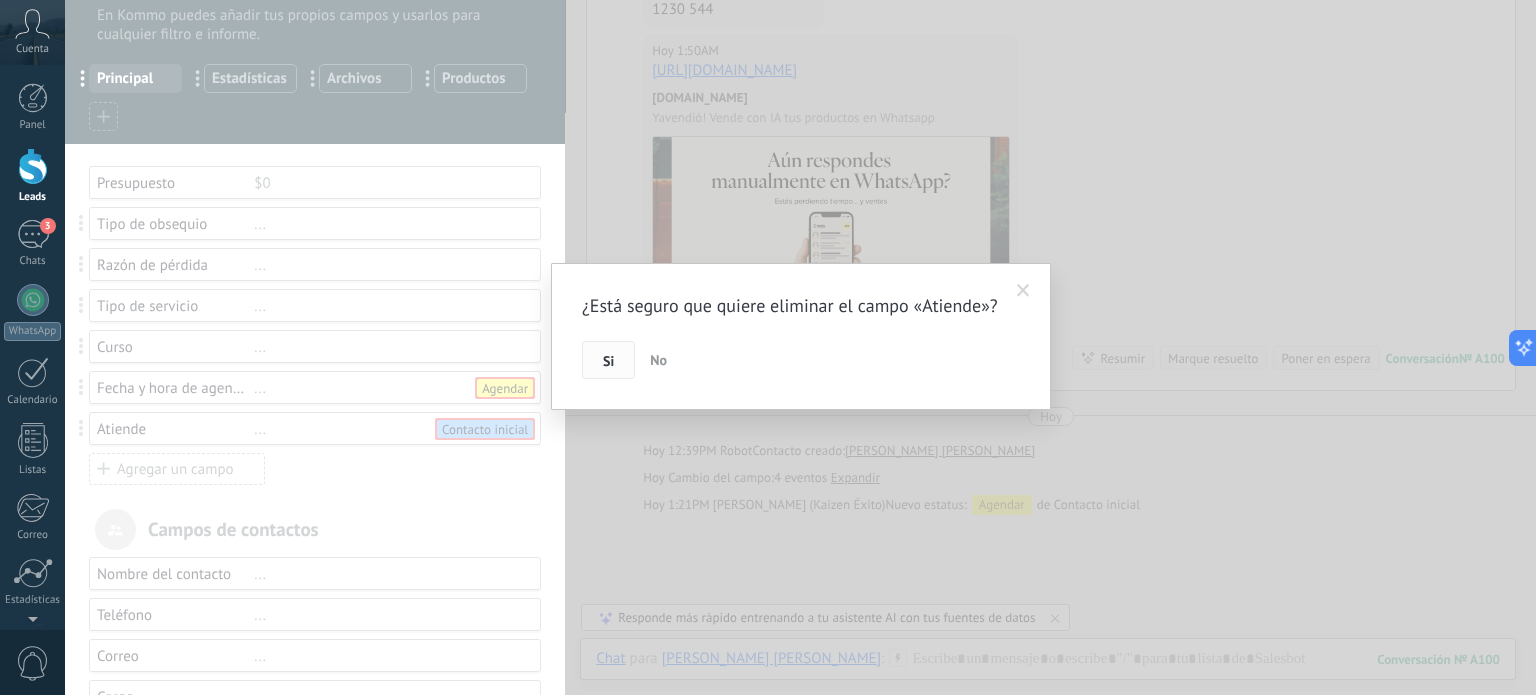 click on "Si" at bounding box center (608, 361) 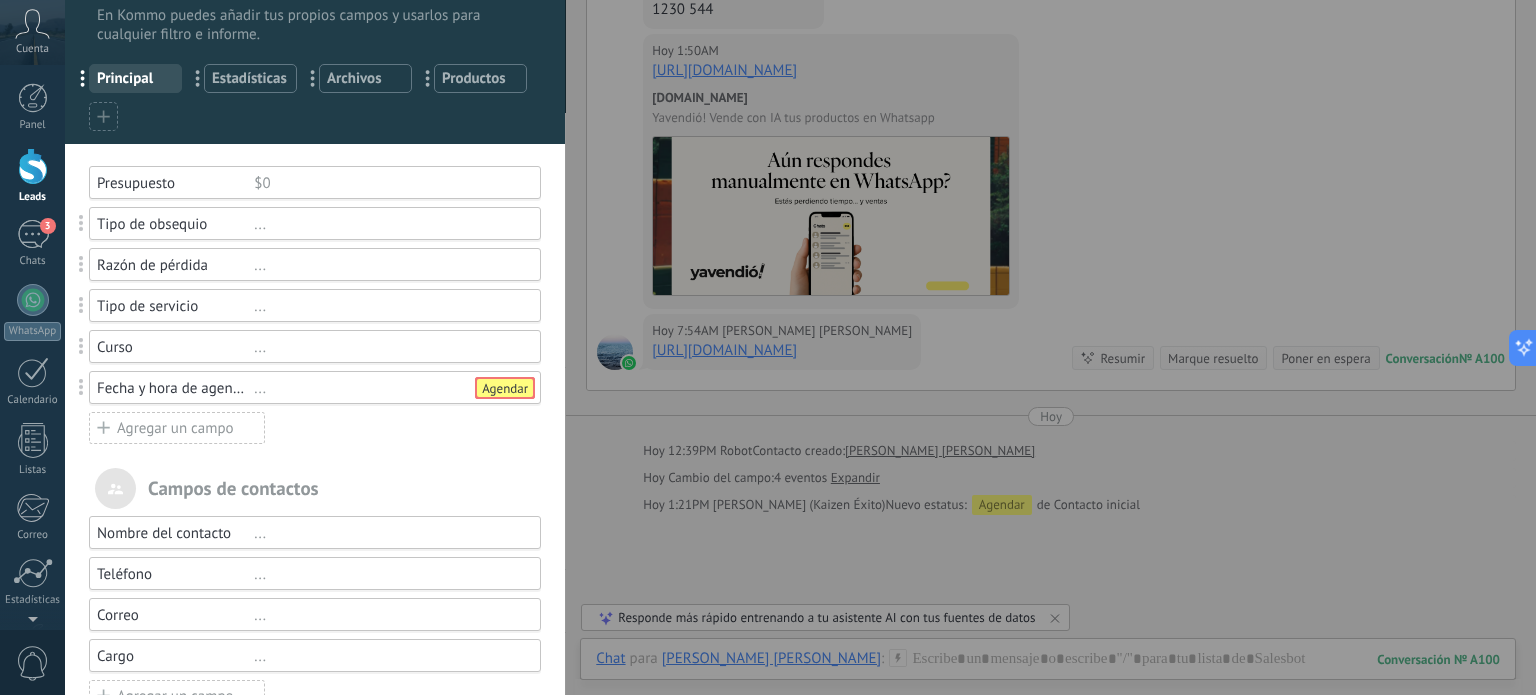 click on "Agregar un campo" at bounding box center [177, 428] 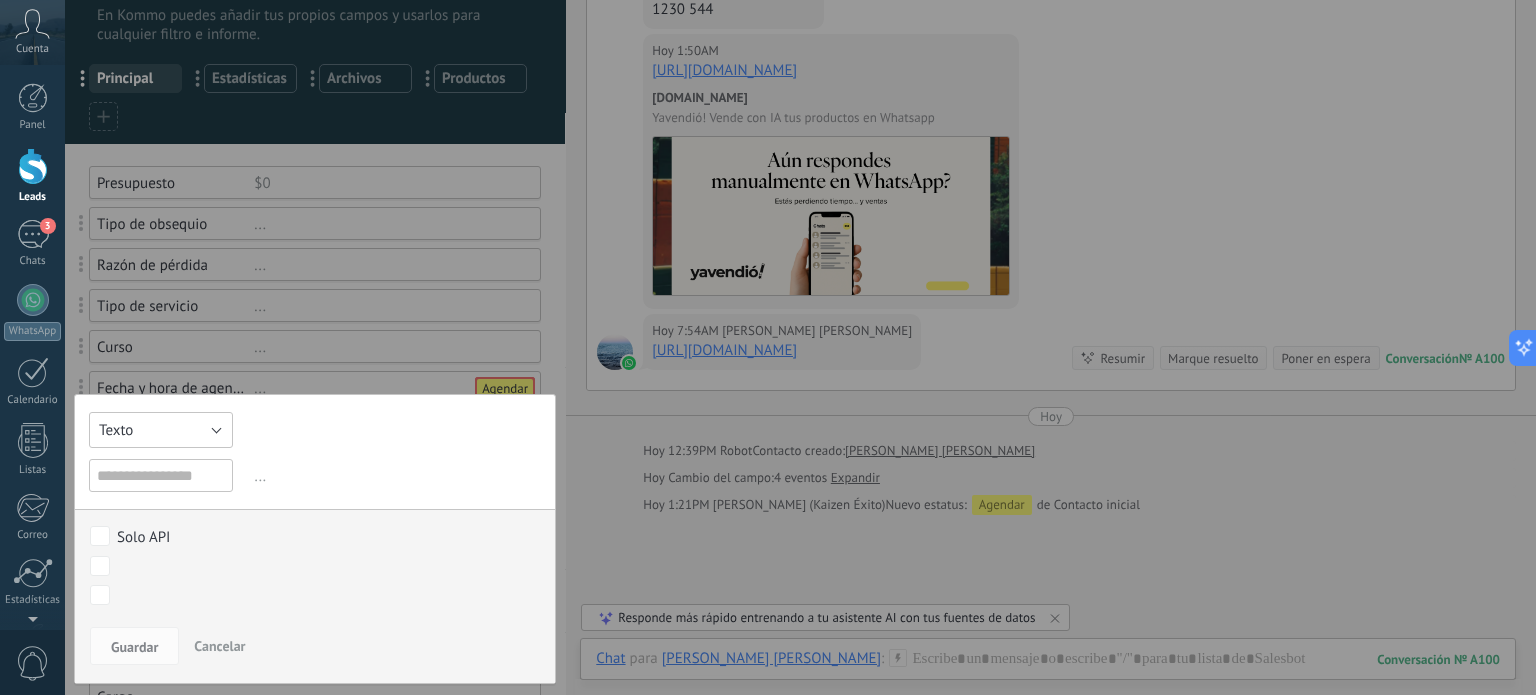 click on "Texto" at bounding box center [161, 430] 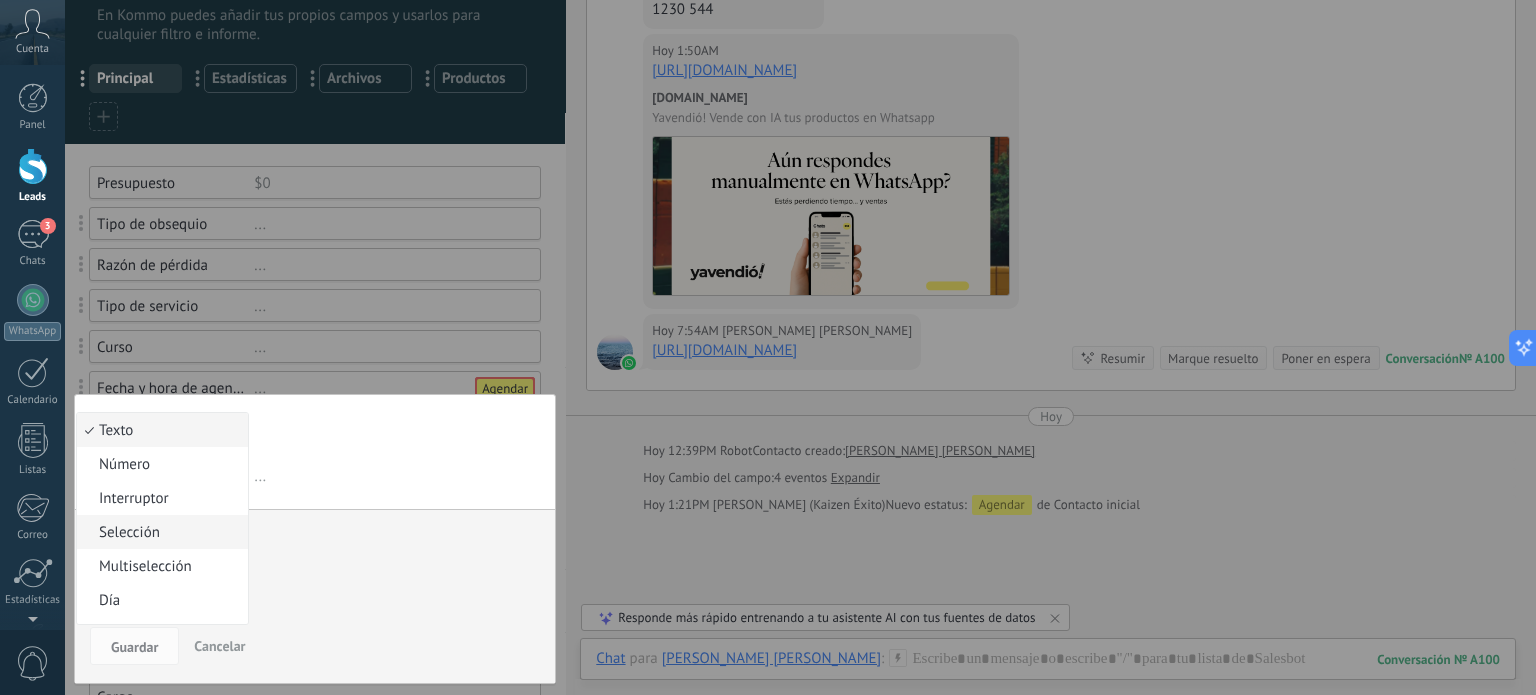 click on "Selección" at bounding box center (159, 532) 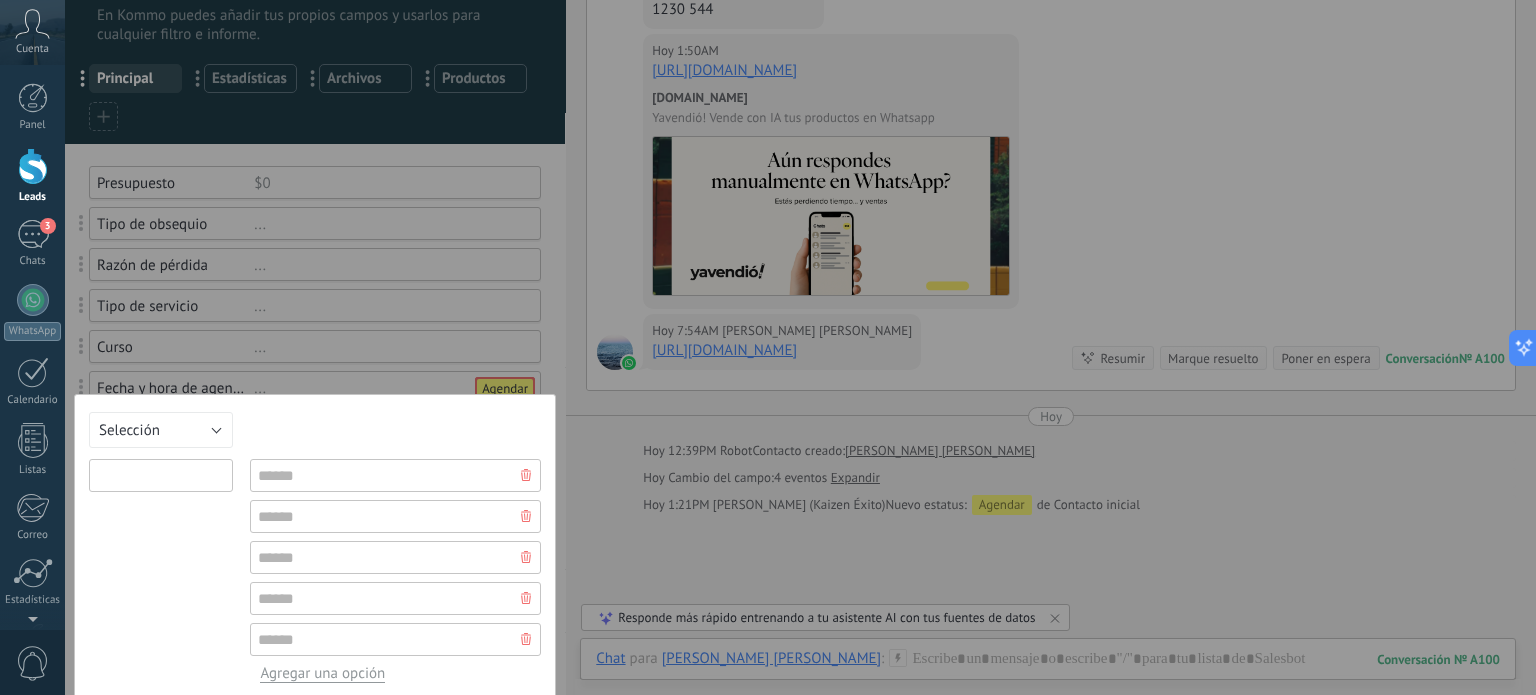 click at bounding box center [161, 475] 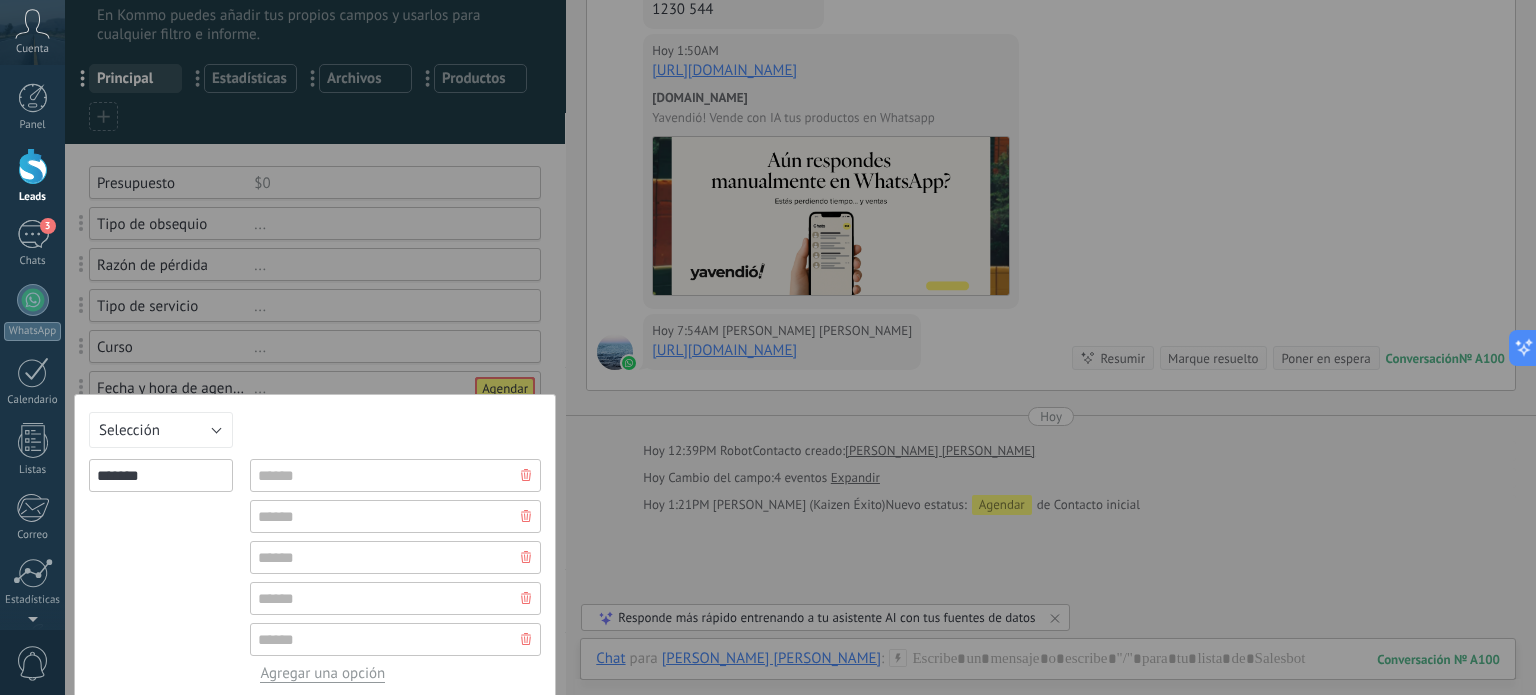 type on "*******" 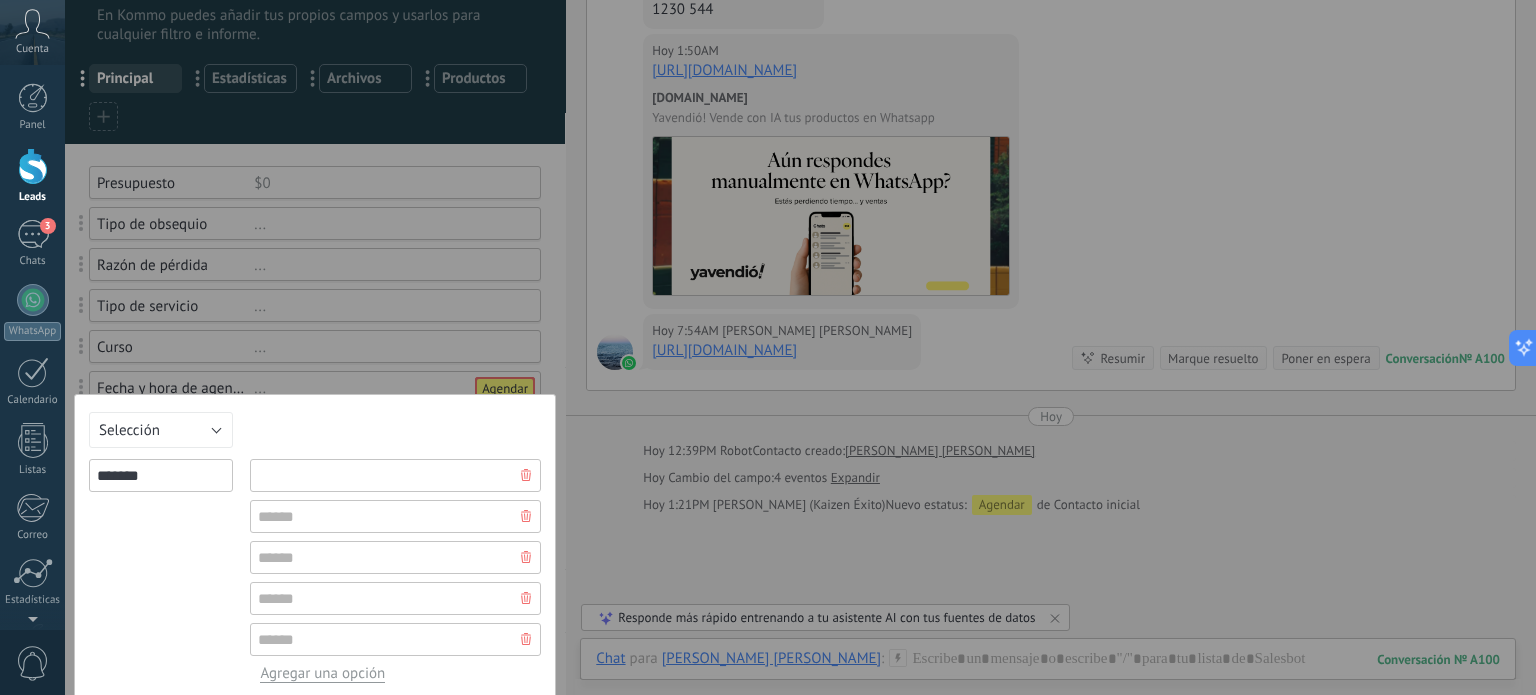 click at bounding box center (395, 475) 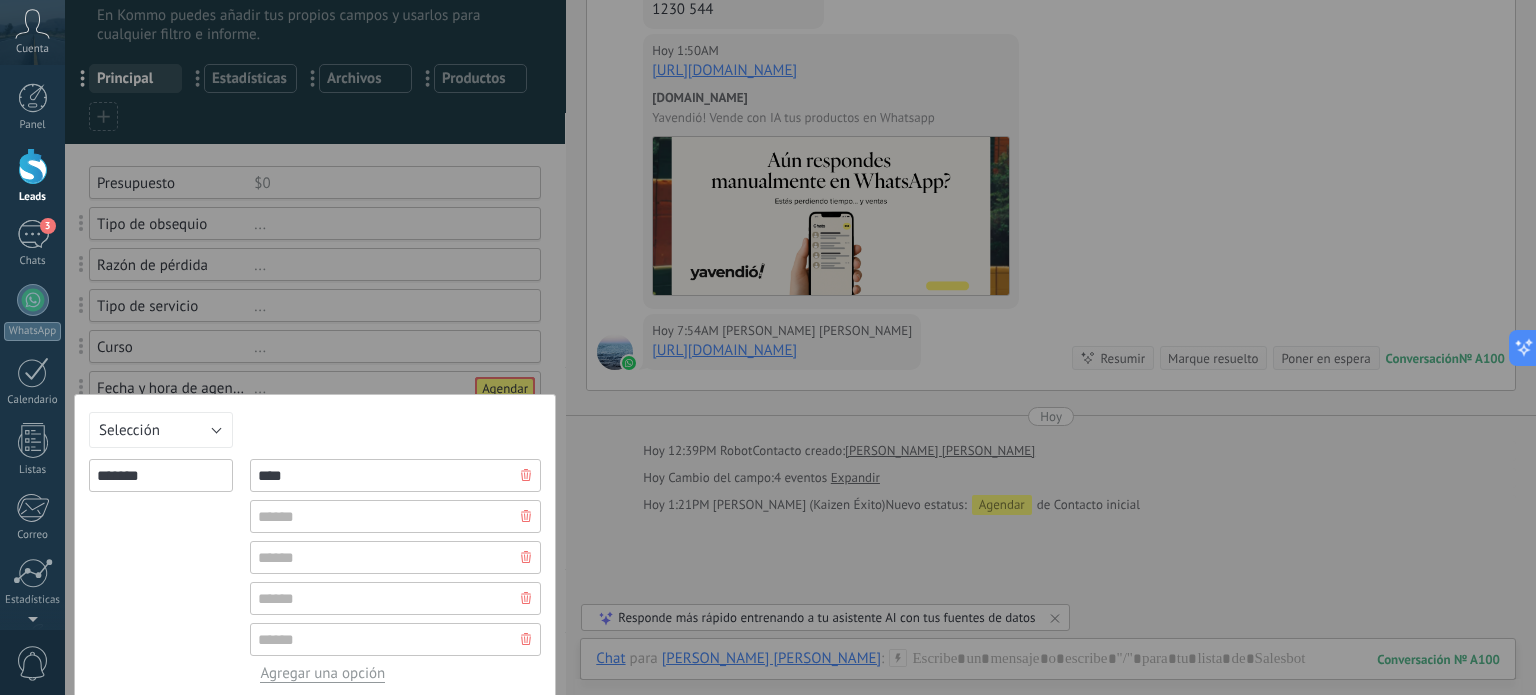 type on "****" 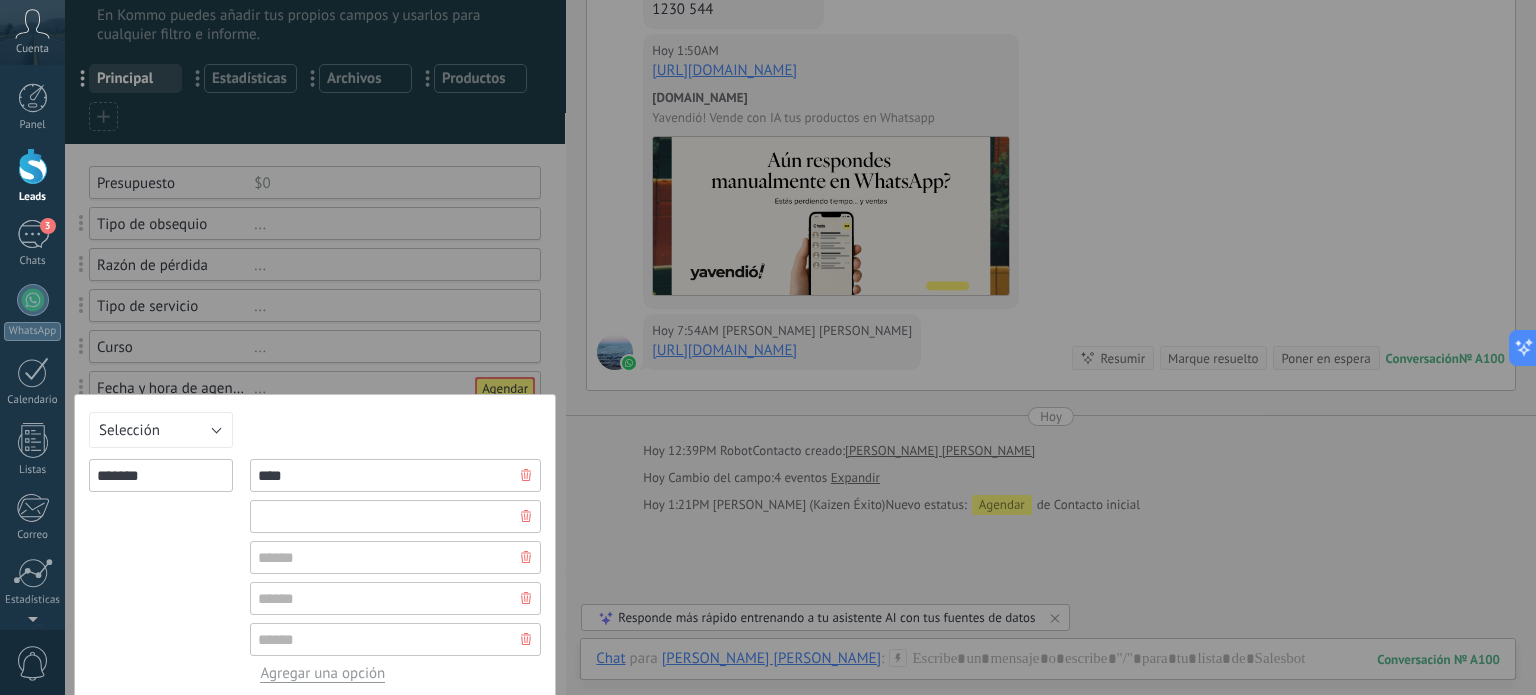 click at bounding box center [395, 516] 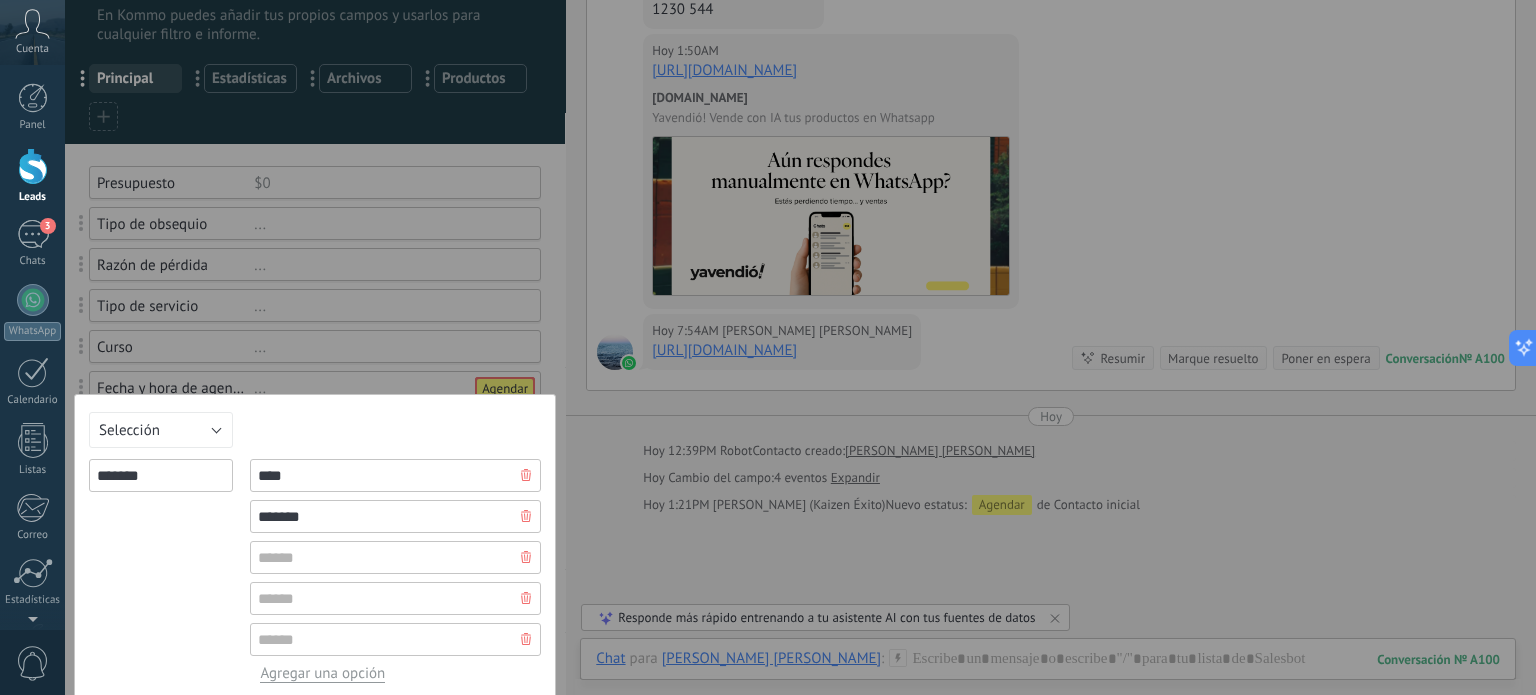 type on "*******" 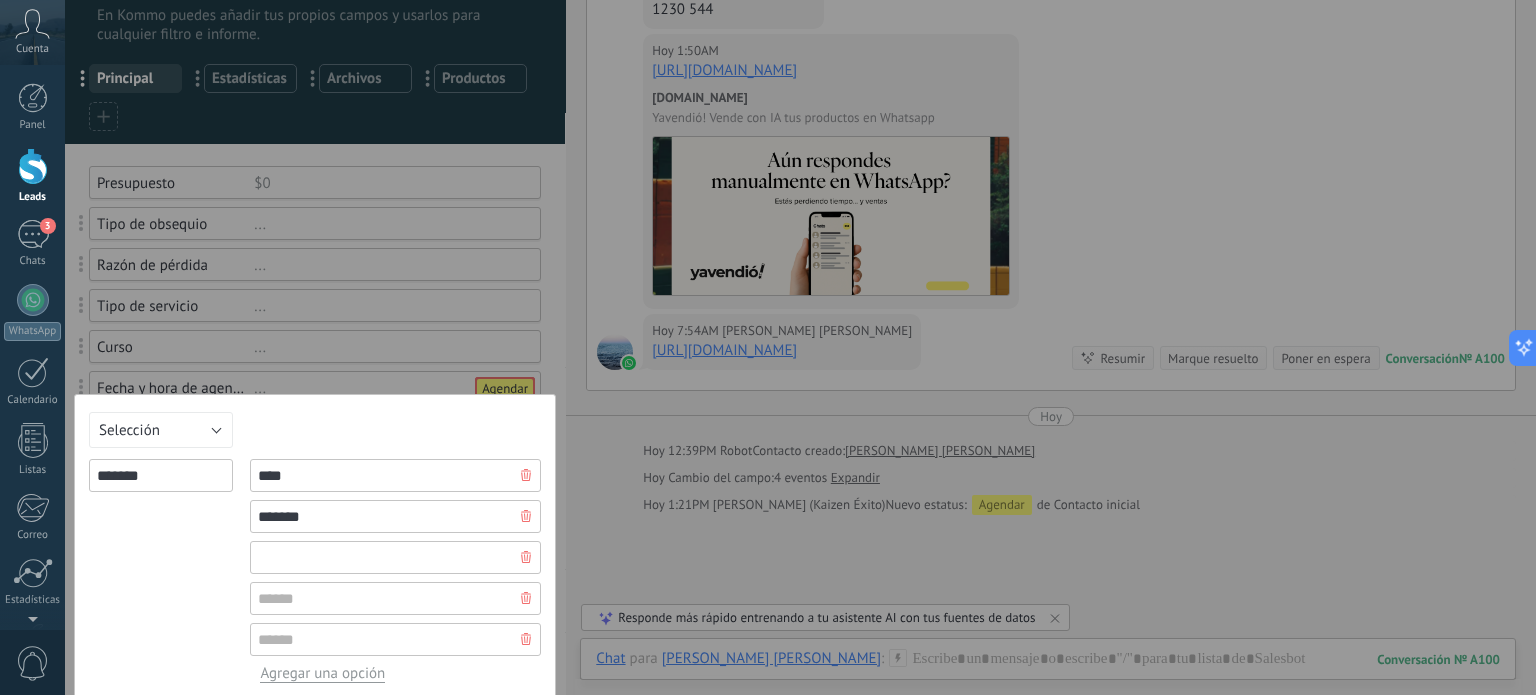 click at bounding box center [395, 557] 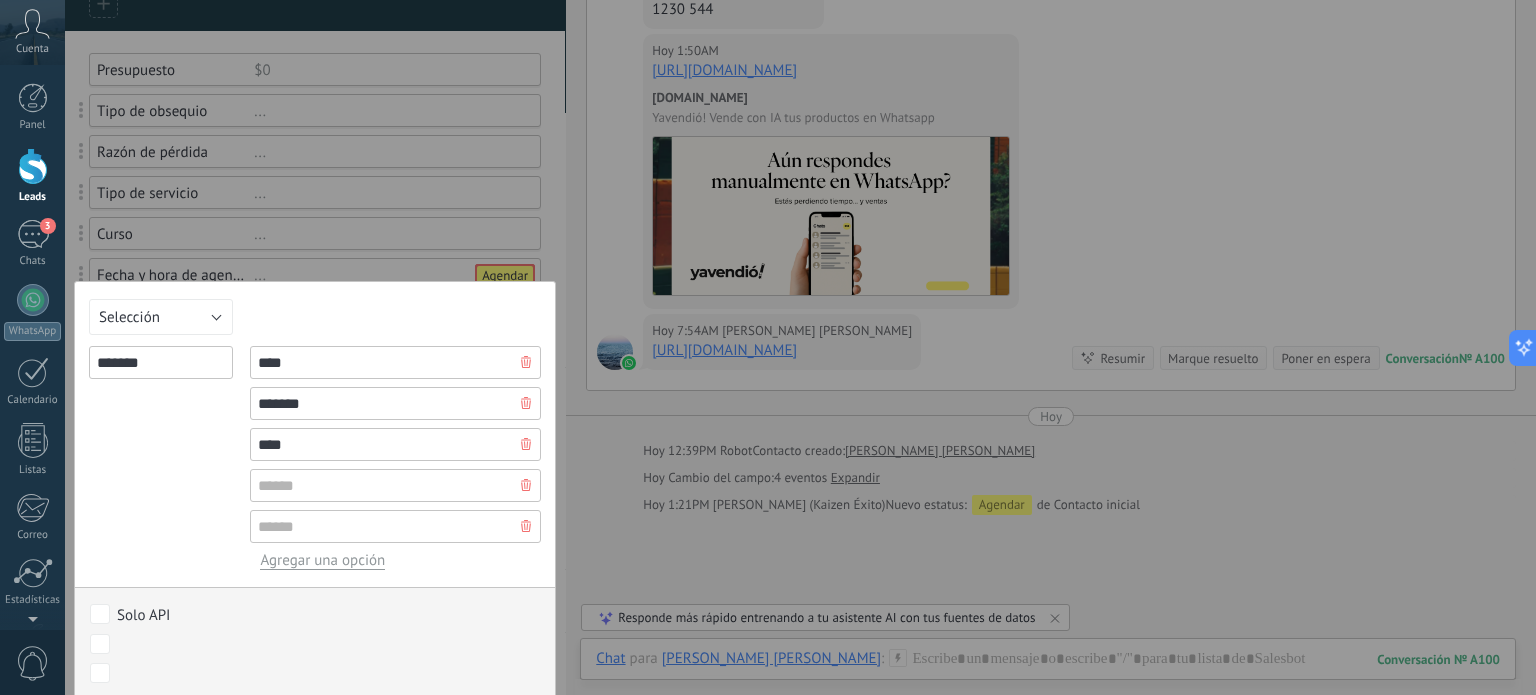 scroll, scrollTop: 250, scrollLeft: 0, axis: vertical 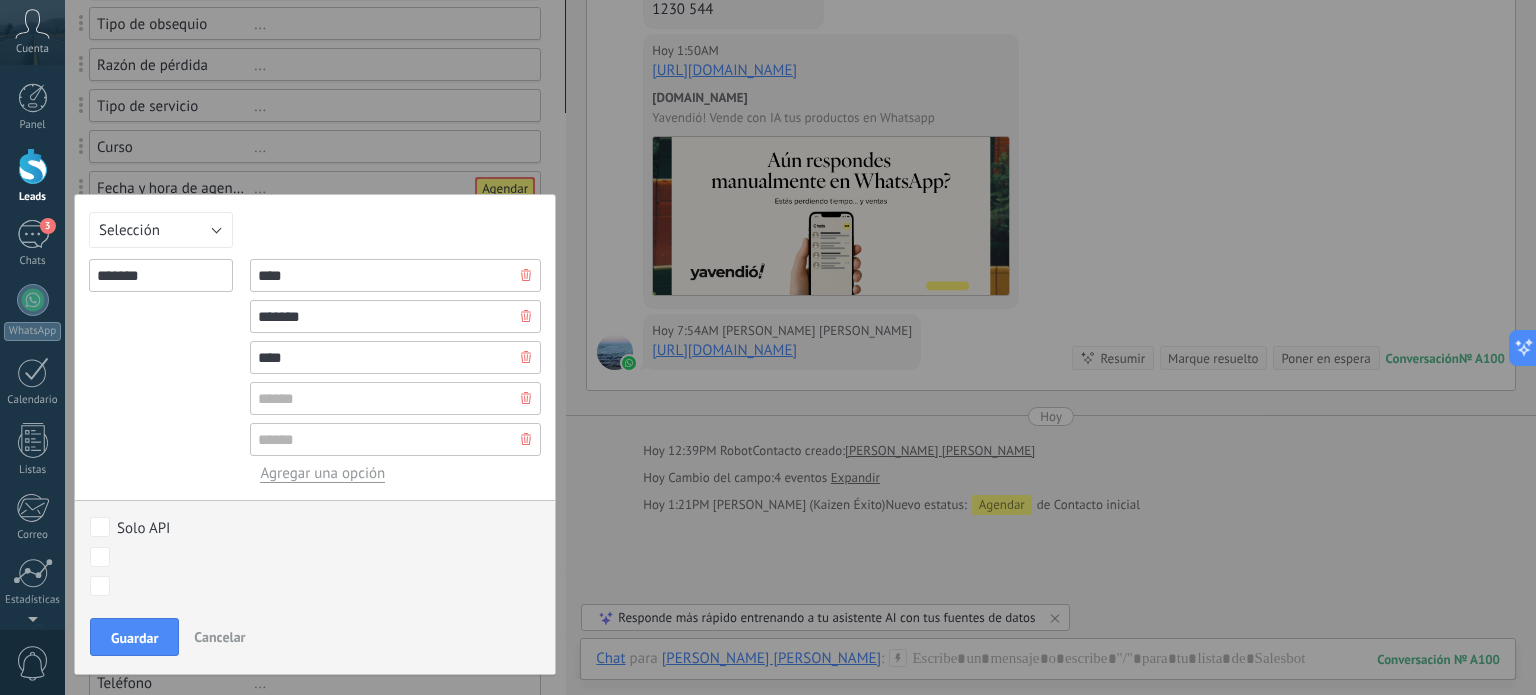 type on "****" 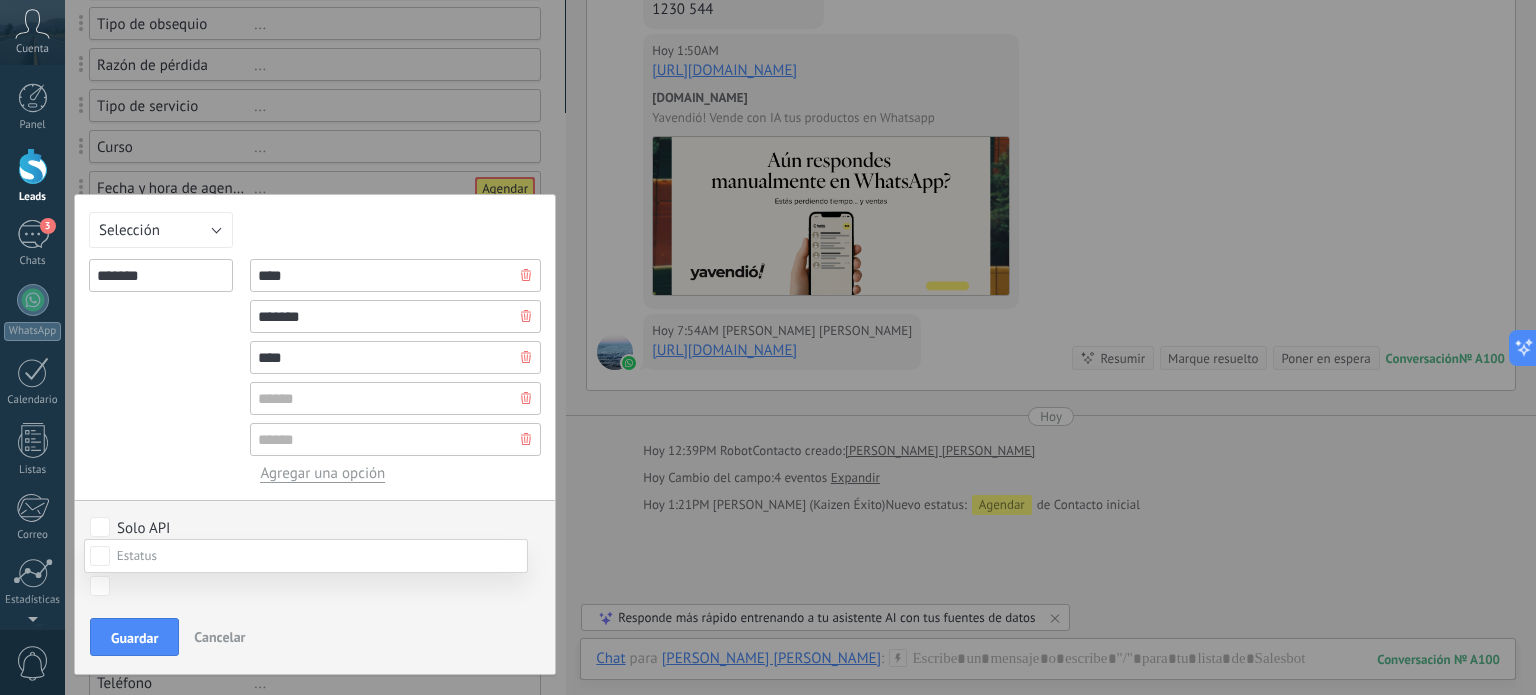 scroll, scrollTop: 275, scrollLeft: 0, axis: vertical 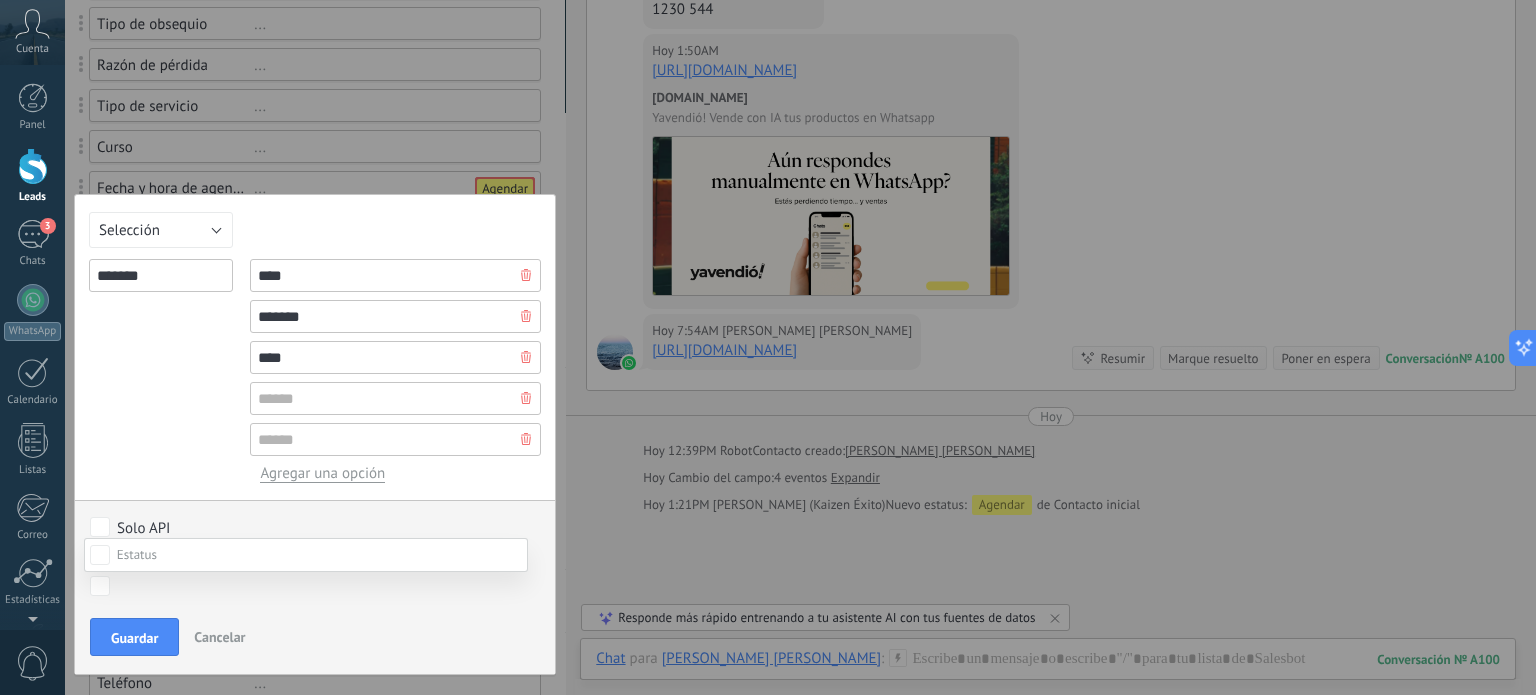 click on "Contacto inicial Agendar Cualificado Asiste a llamada Propuesta enviada Factura enviada Seguimiento Ganado Perdido" at bounding box center [306, 616] 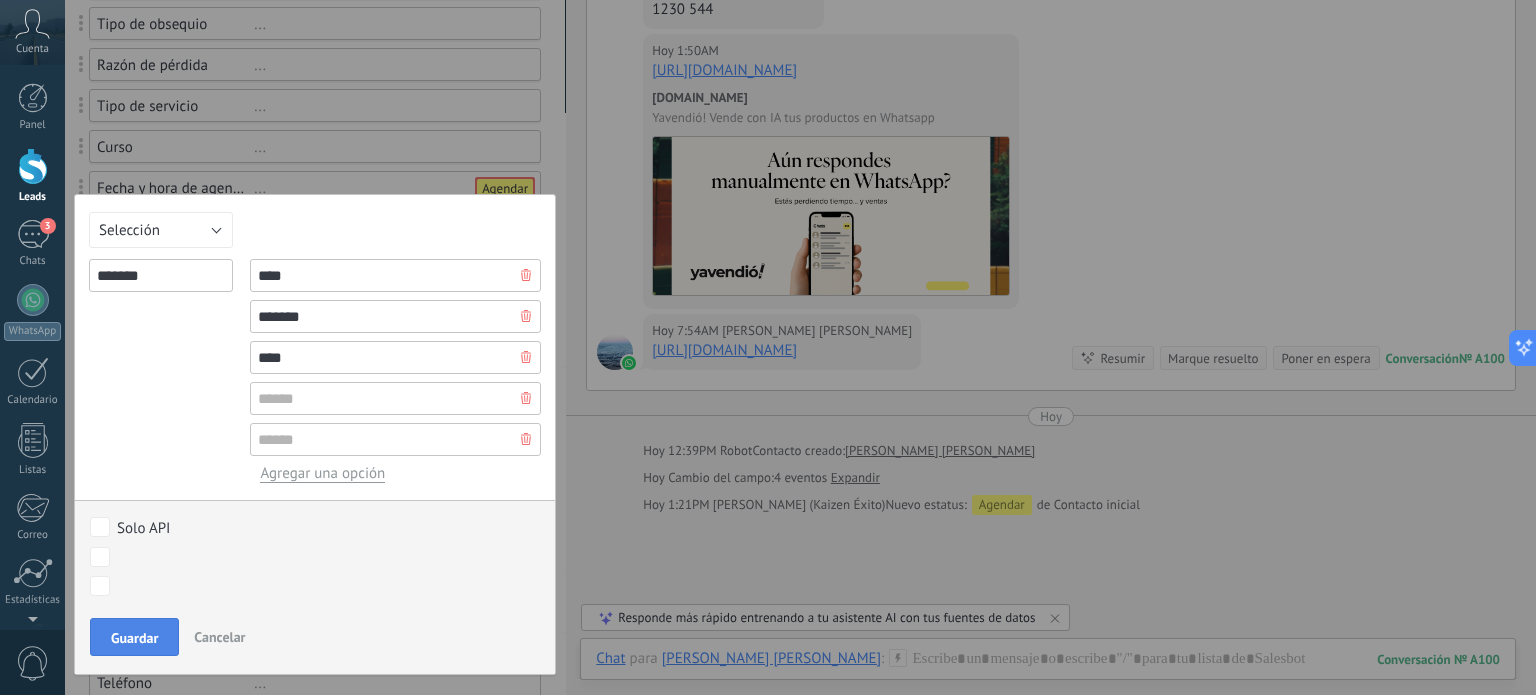 click on "Guardar" at bounding box center (134, 638) 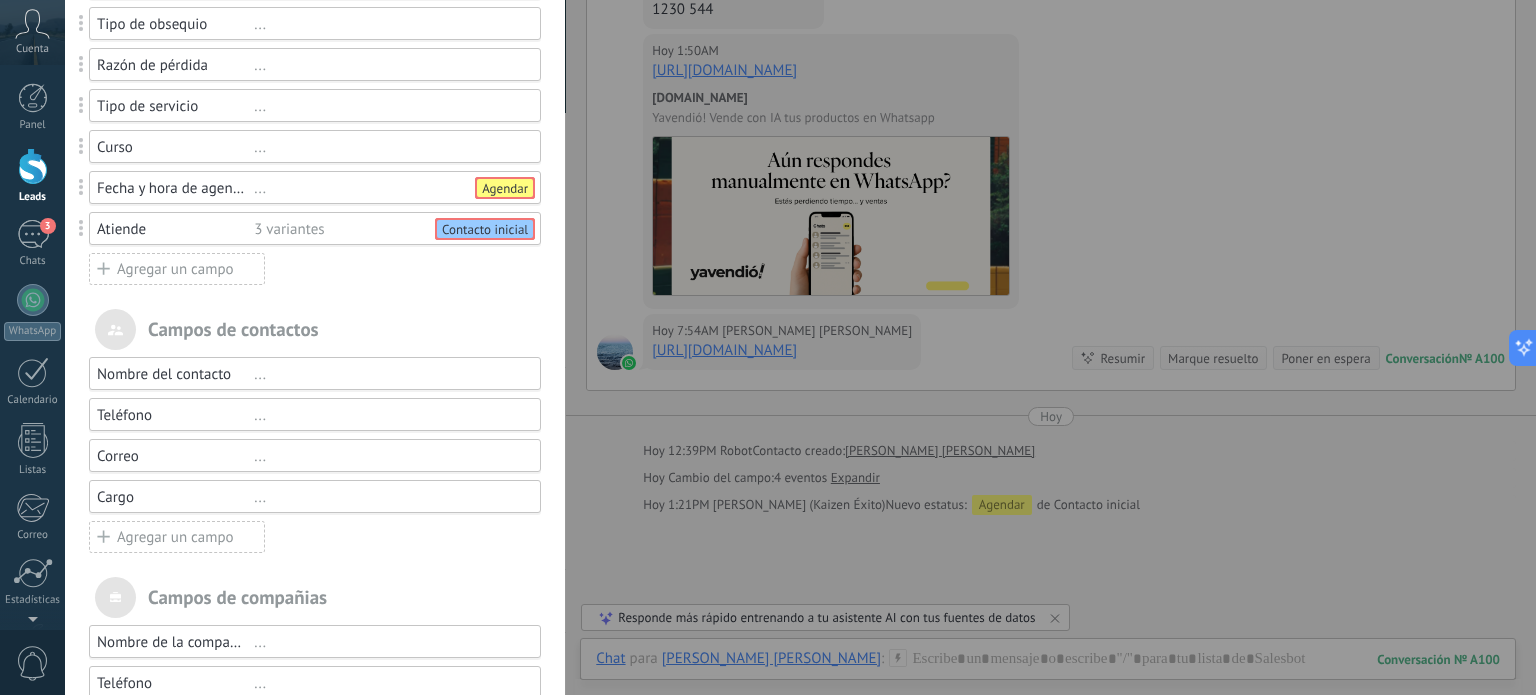 scroll, scrollTop: 50, scrollLeft: 0, axis: vertical 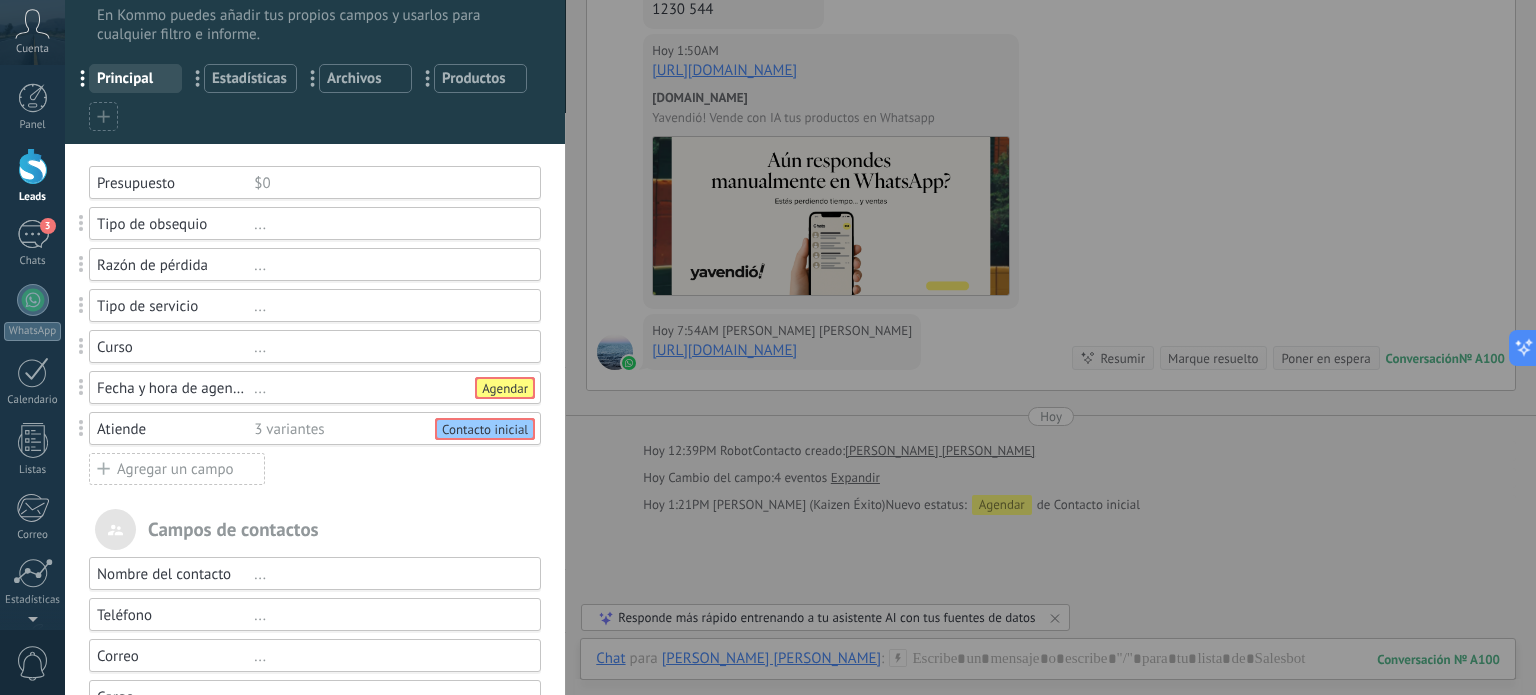 click on "Curso" at bounding box center [175, 347] 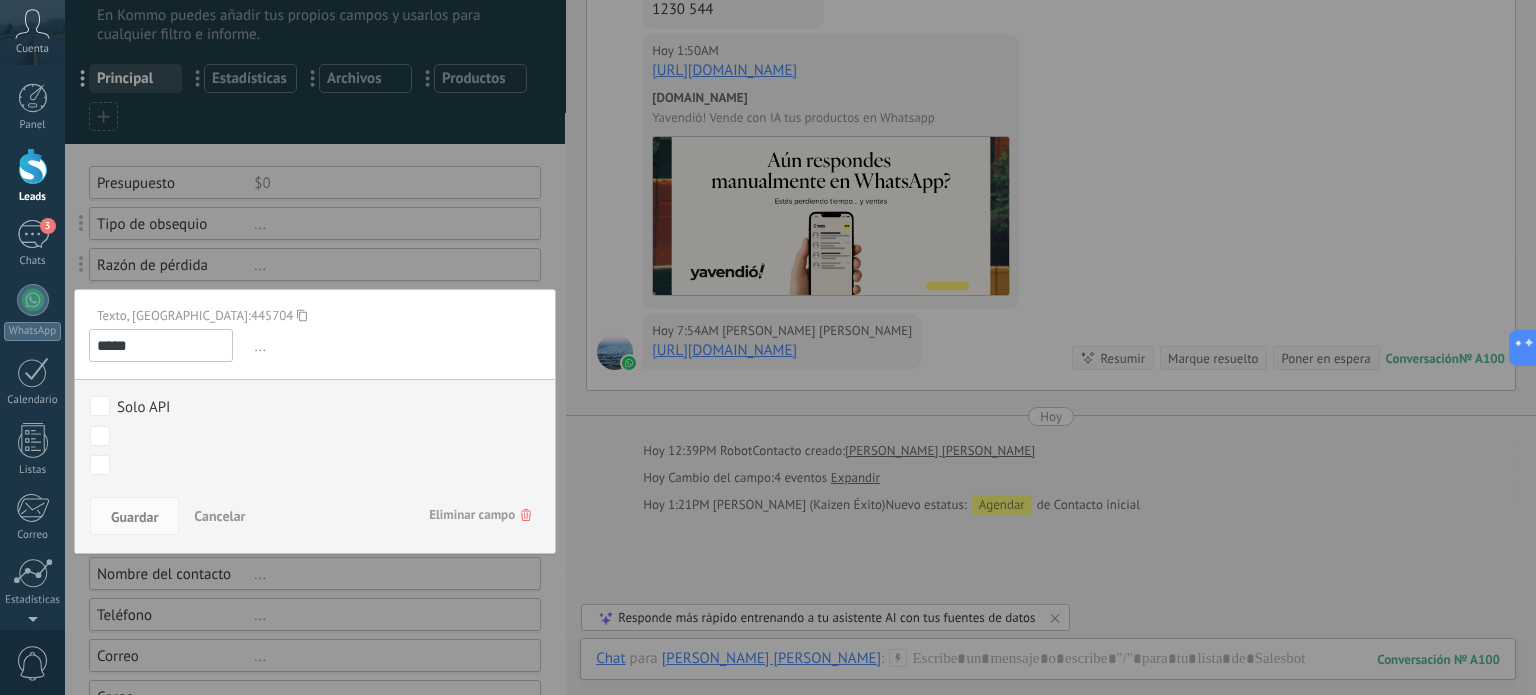 click on "*****" at bounding box center [161, 345] 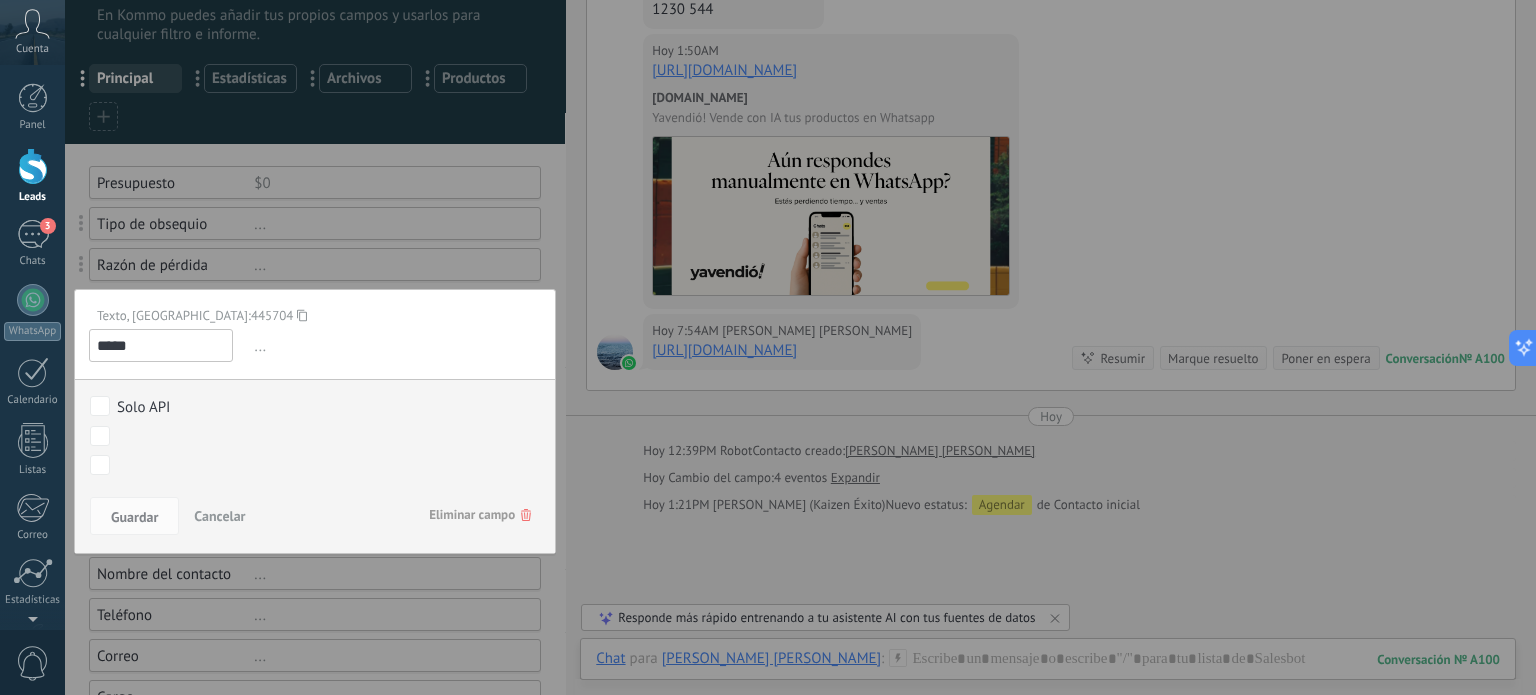 click on "Eliminar campo" at bounding box center (480, 515) 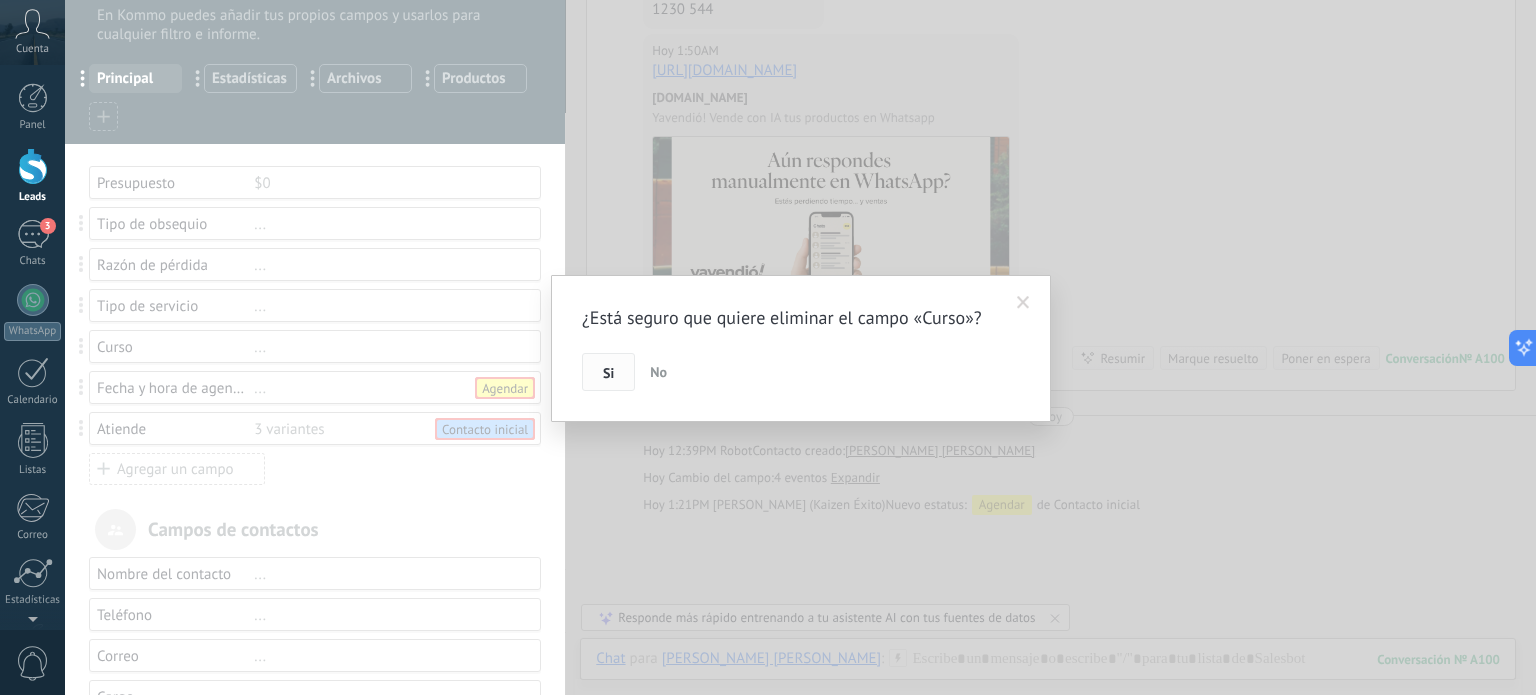 click on "Si" at bounding box center [608, 373] 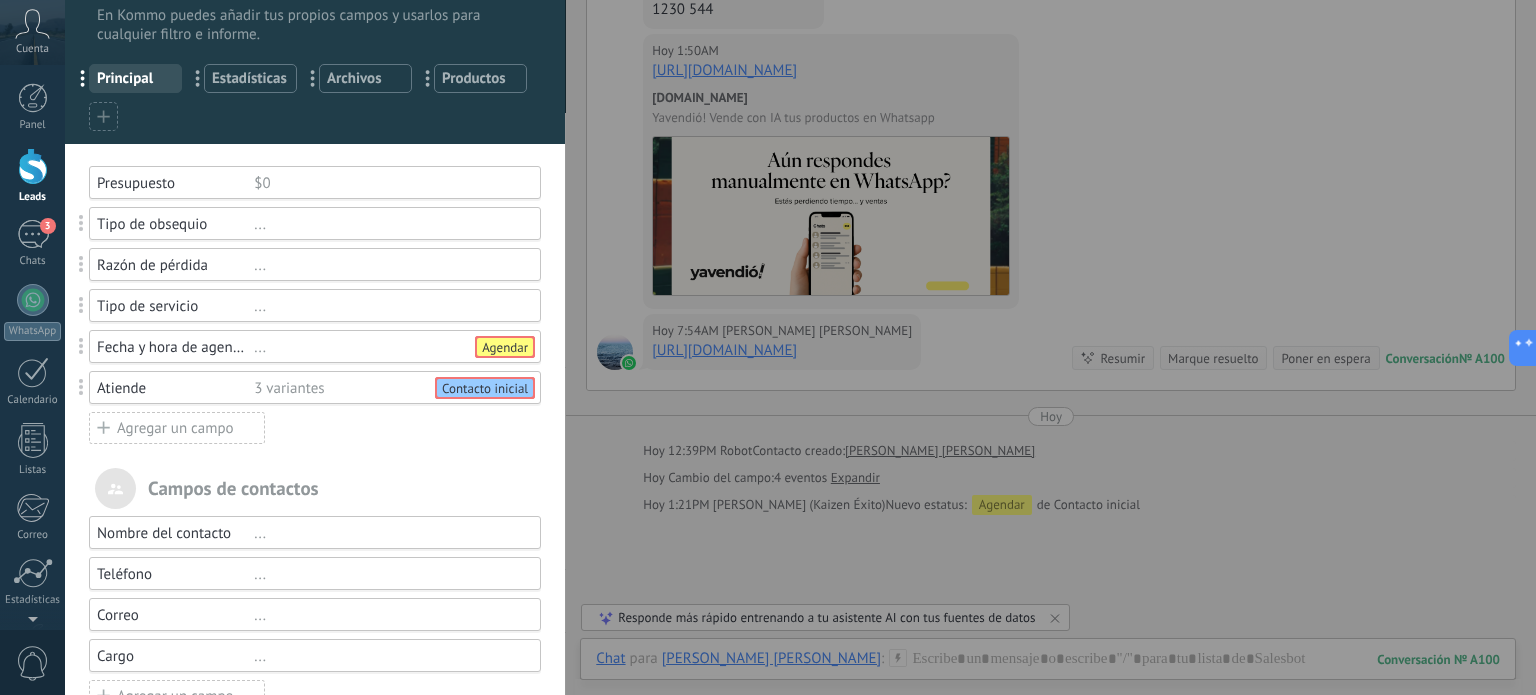click on "Tipo de servicio" at bounding box center (175, 306) 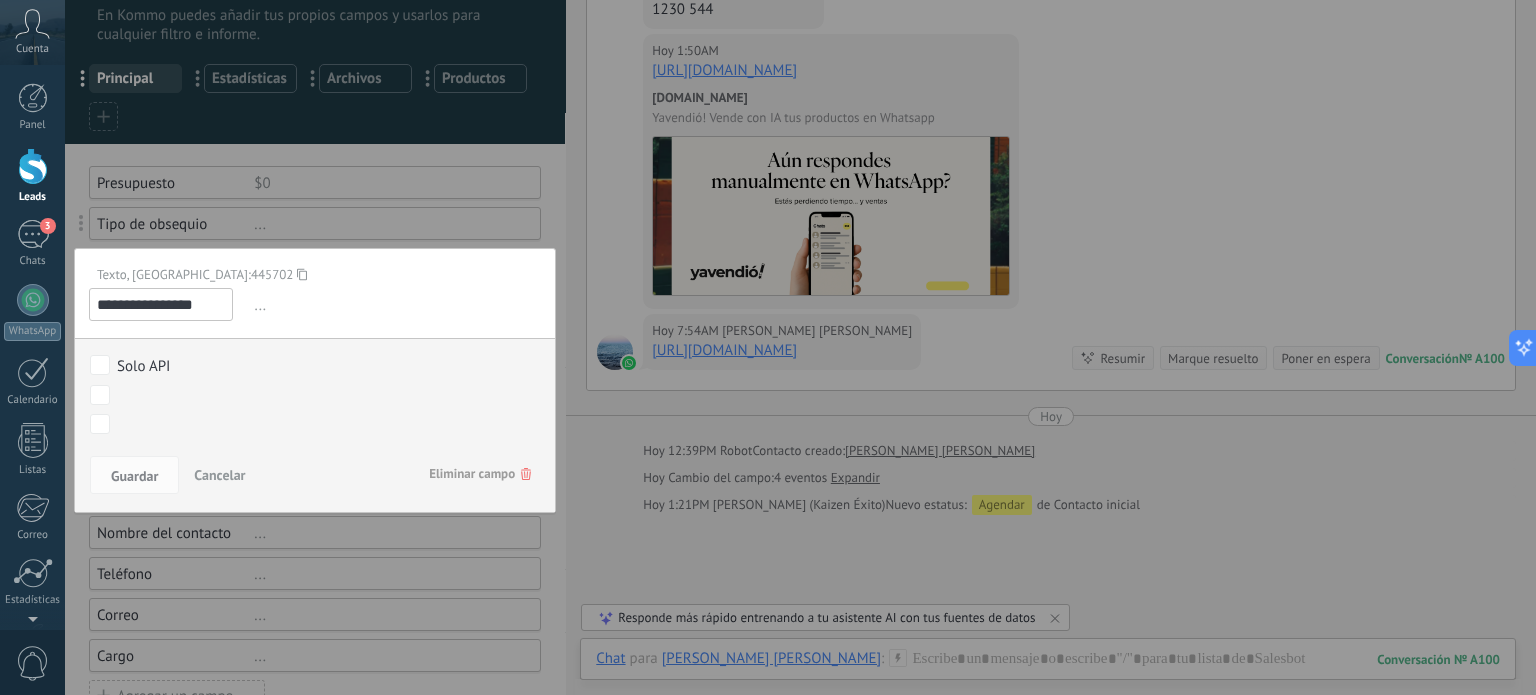 click on "Eliminar campo" at bounding box center (480, 474) 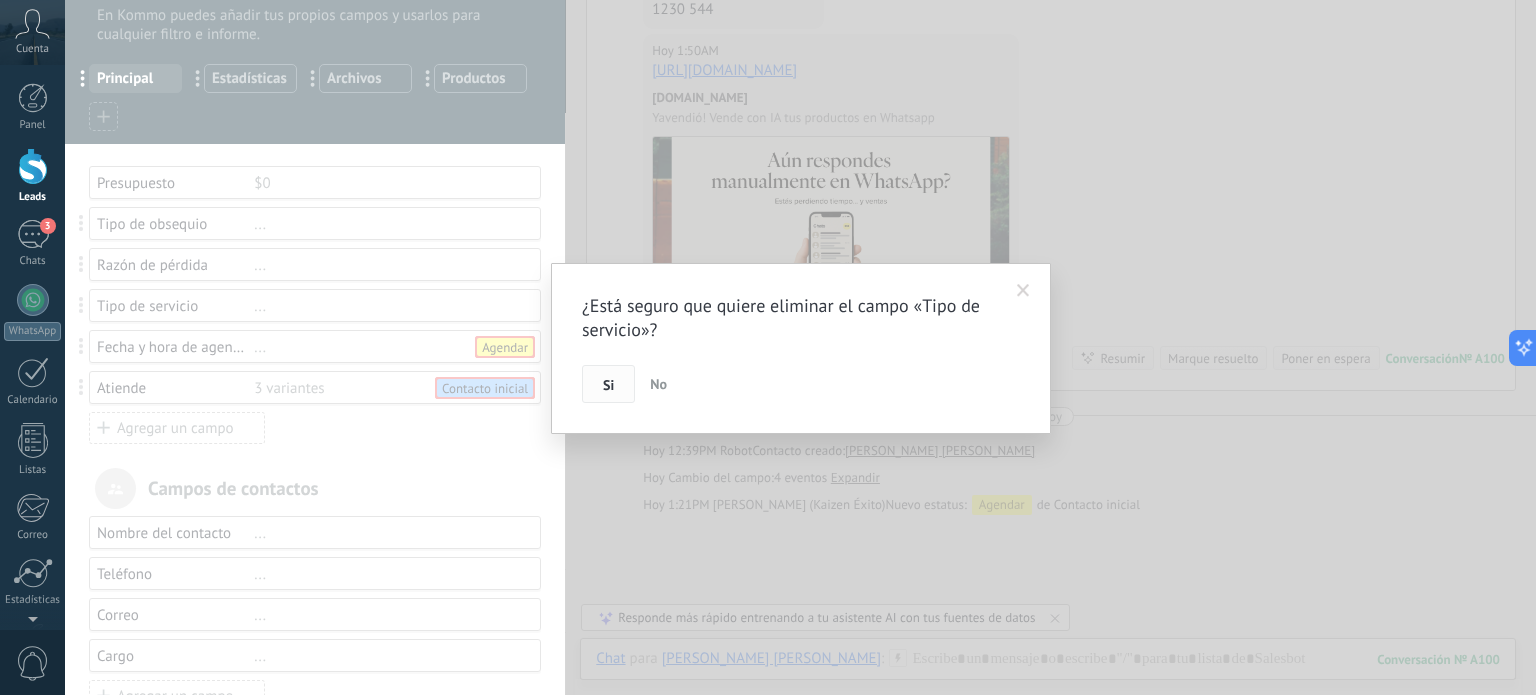 click on "Si" at bounding box center (608, 384) 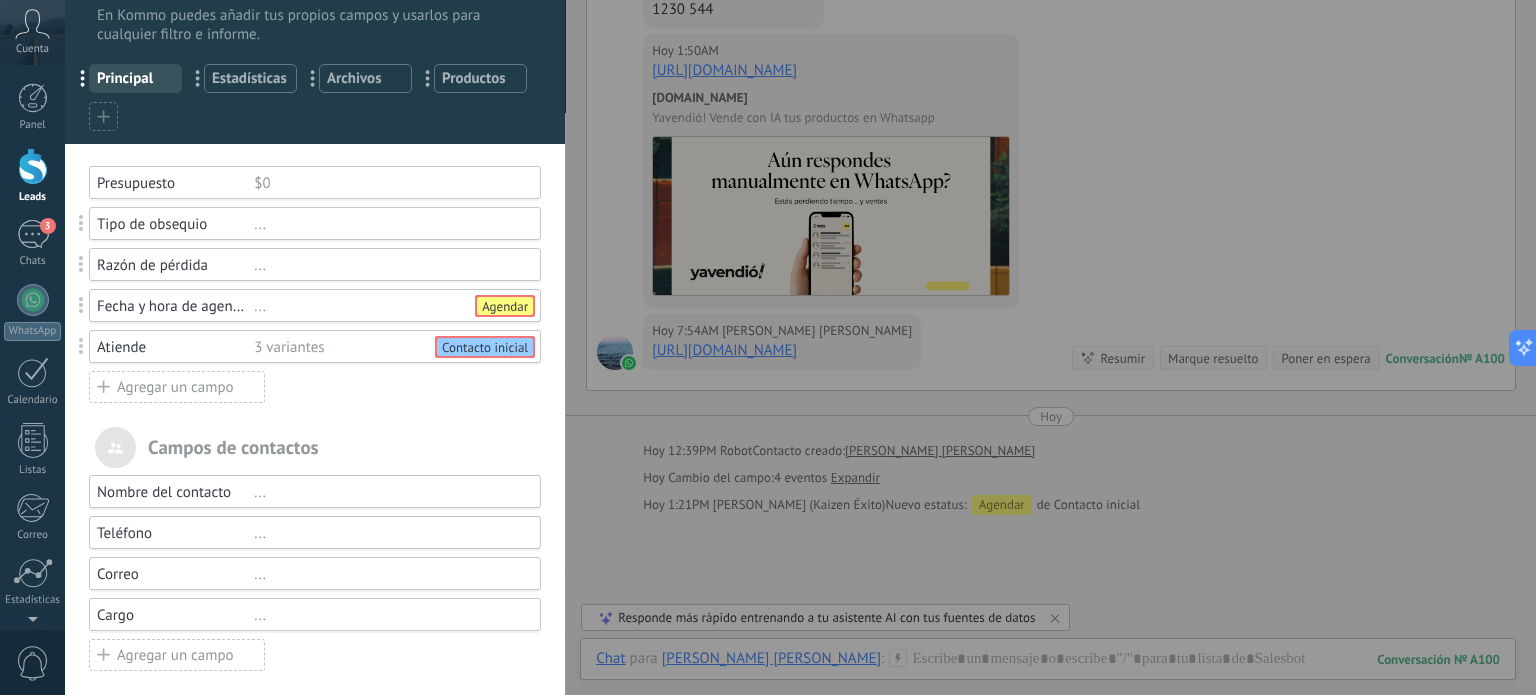 click on "Agregar un campo" at bounding box center (177, 387) 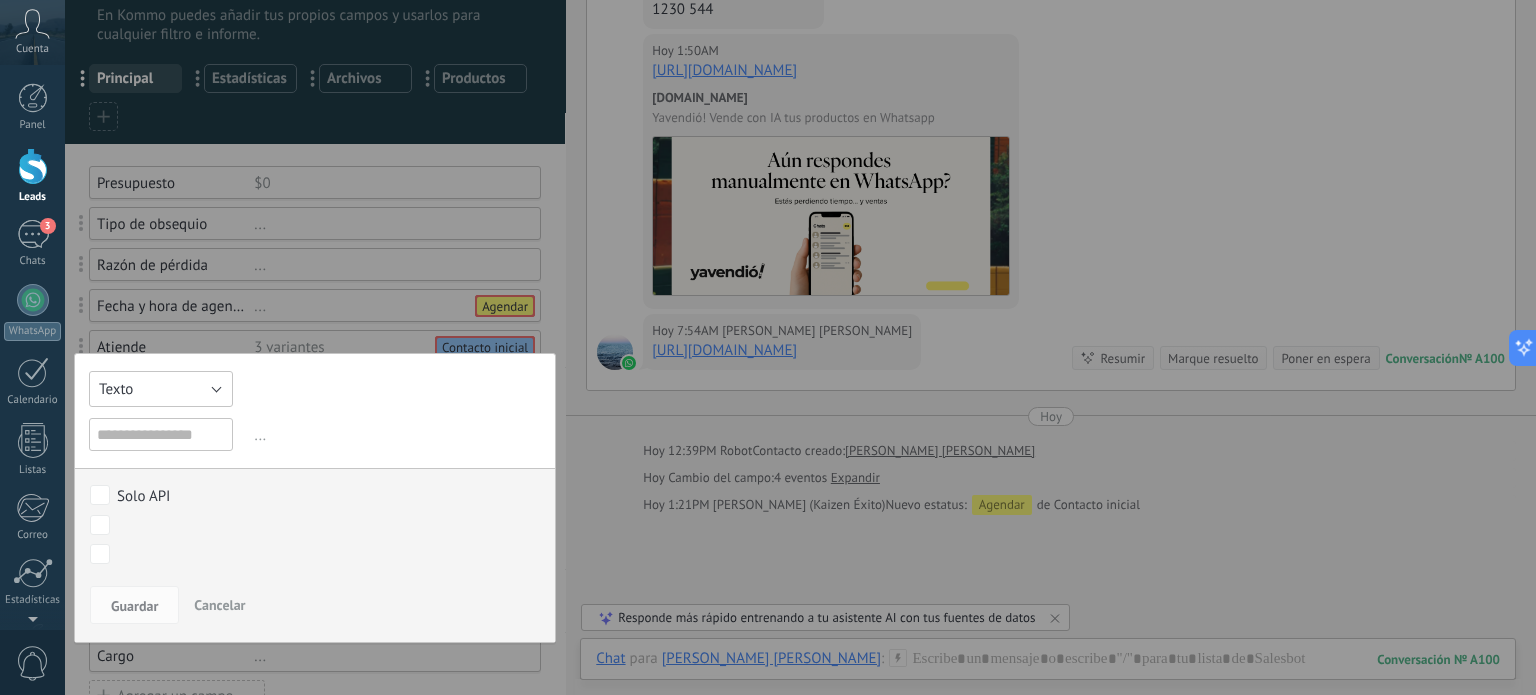 click on "Texto" at bounding box center (161, 389) 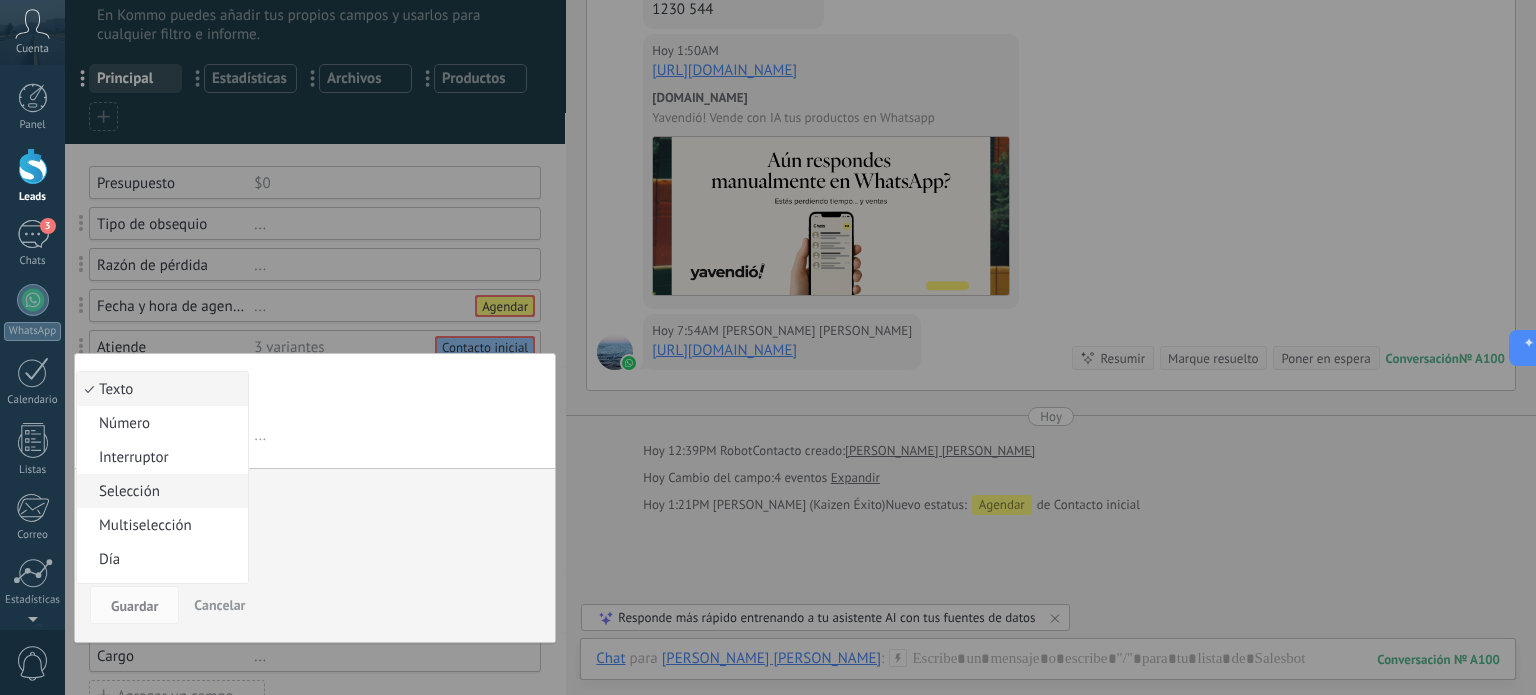 click on "Selección" at bounding box center [159, 491] 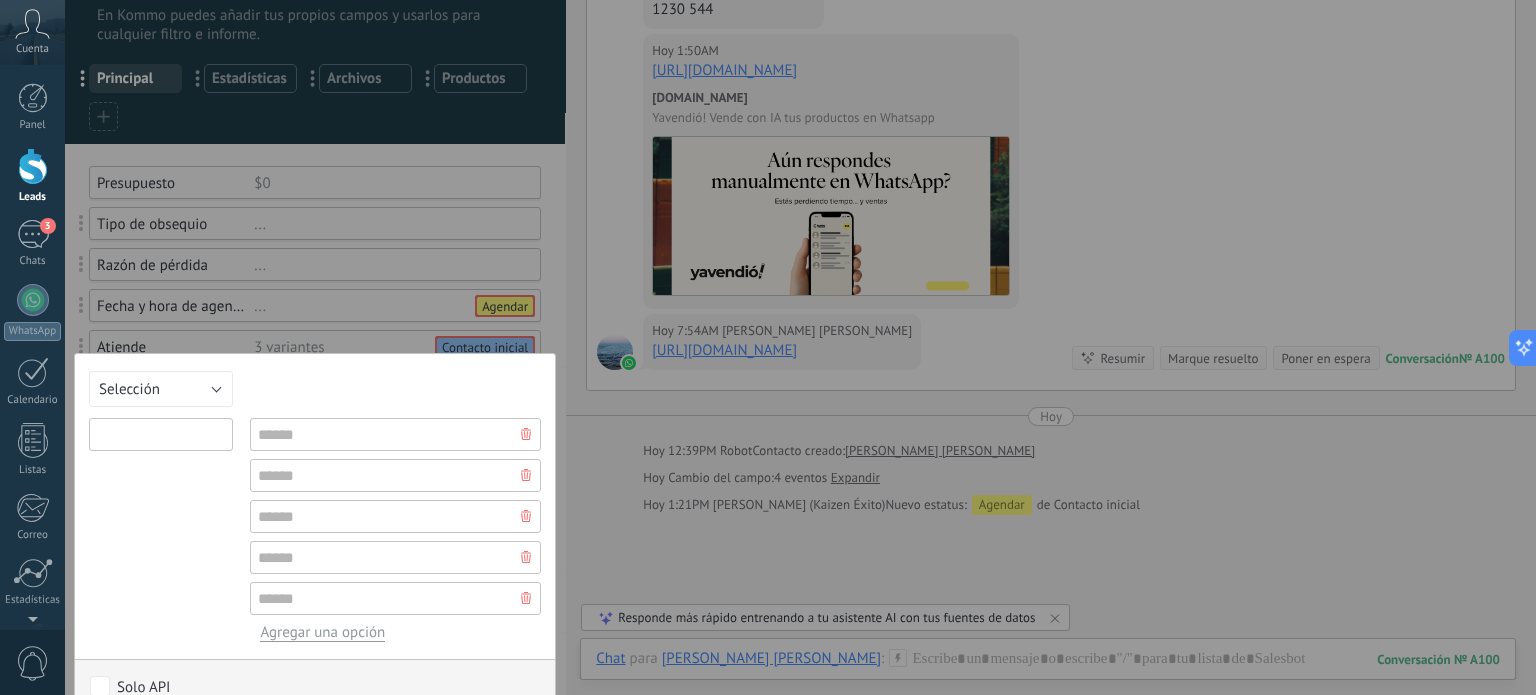 click at bounding box center (161, 434) 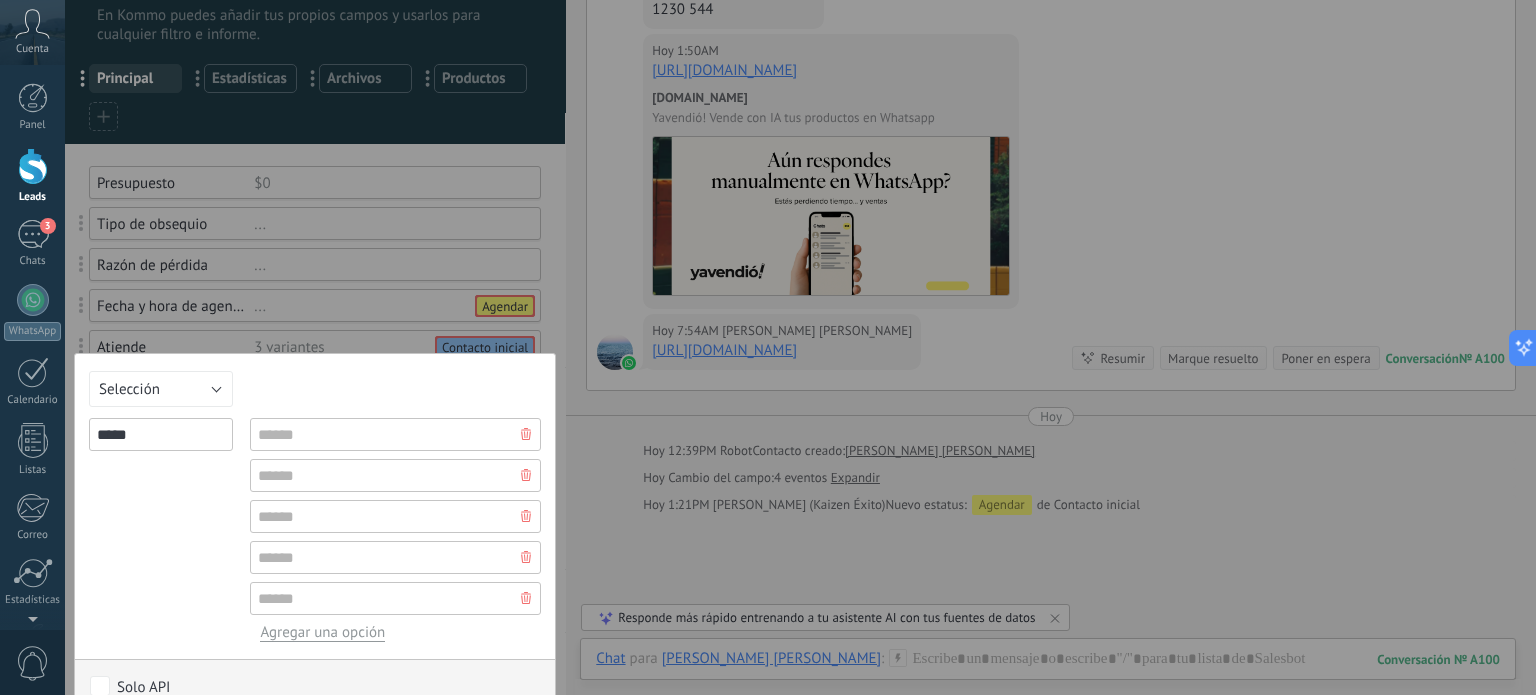 type on "*****" 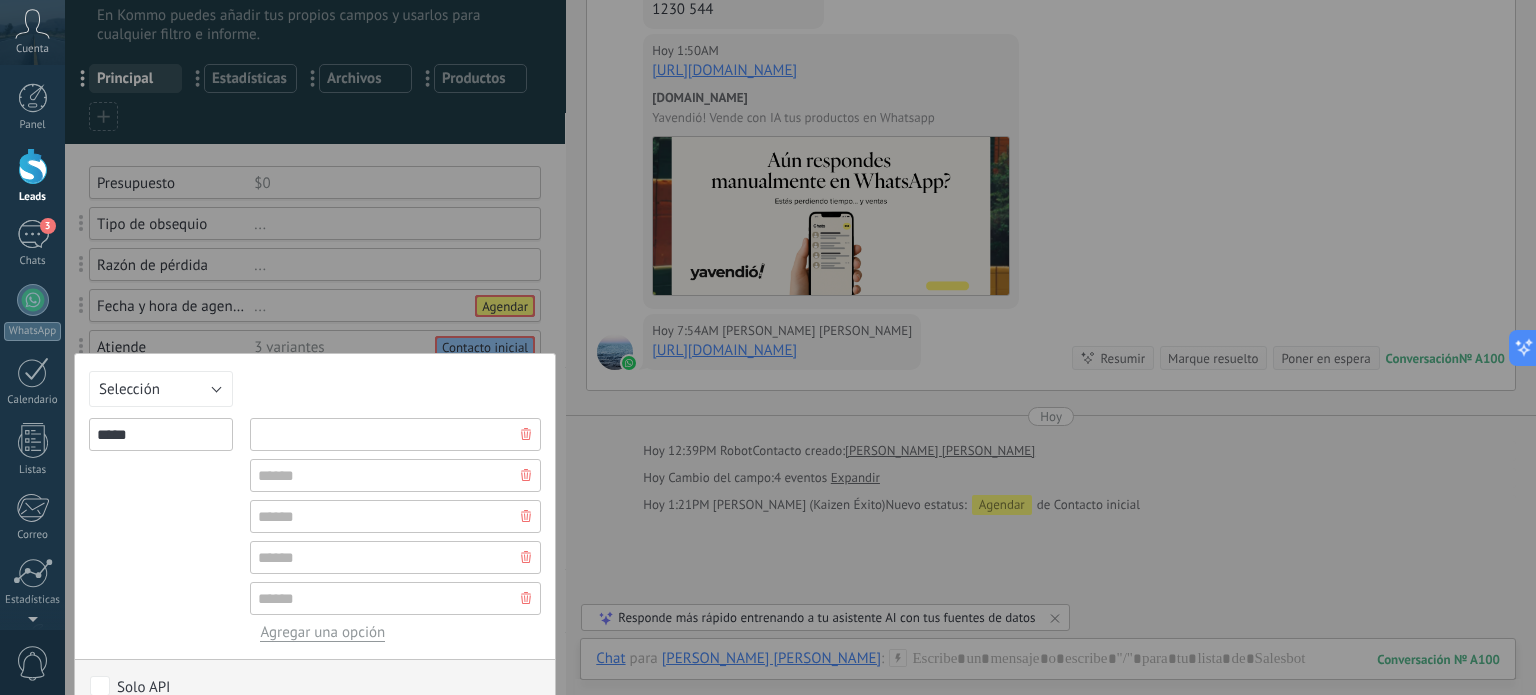 drag, startPoint x: 273, startPoint y: 437, endPoint x: 256, endPoint y: 443, distance: 18.027756 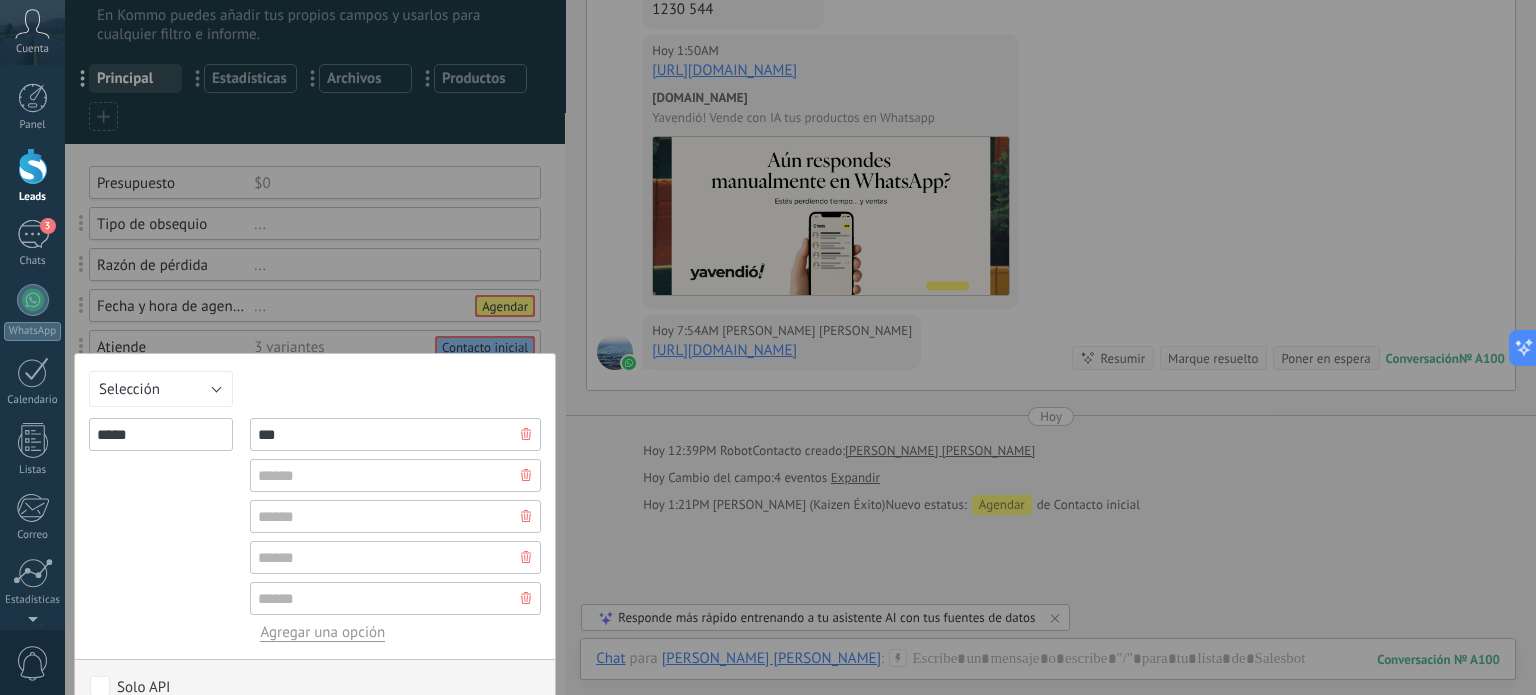 type on "***" 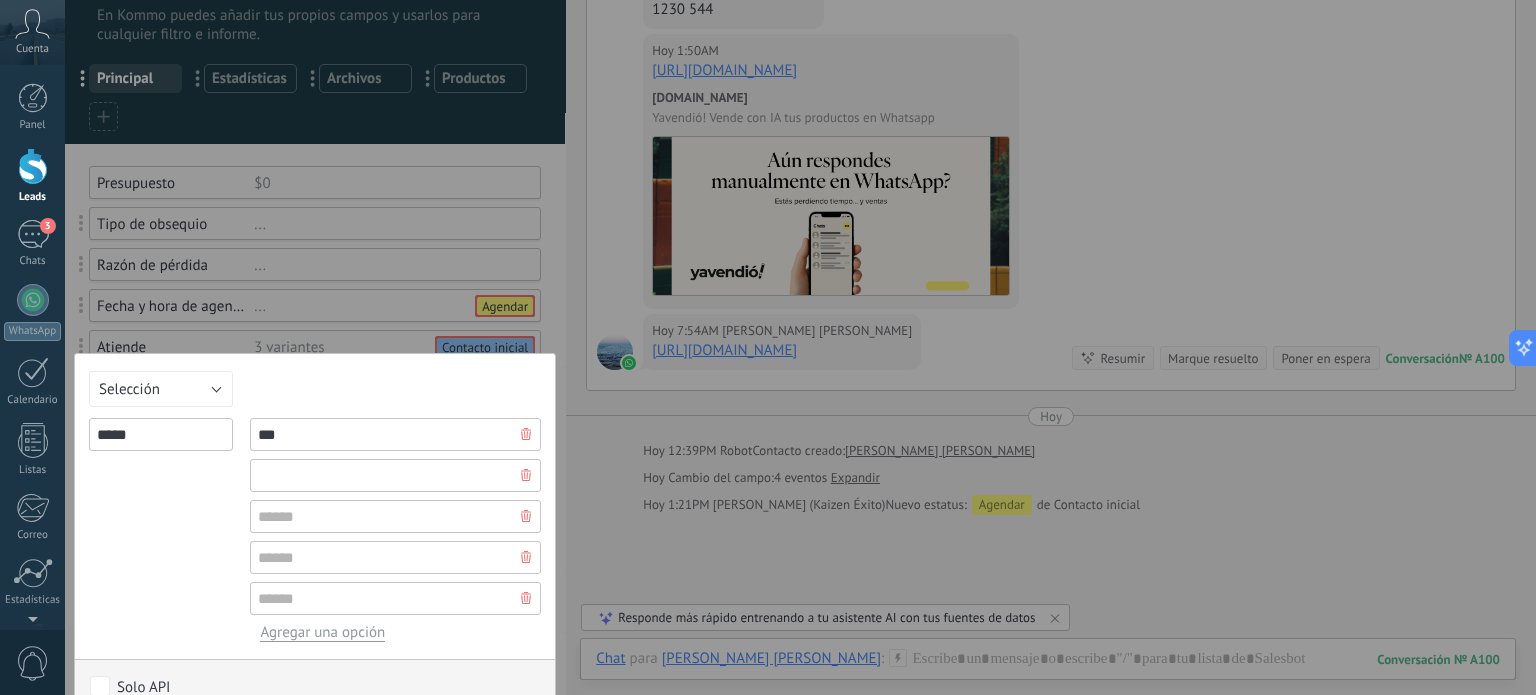 click at bounding box center [395, 475] 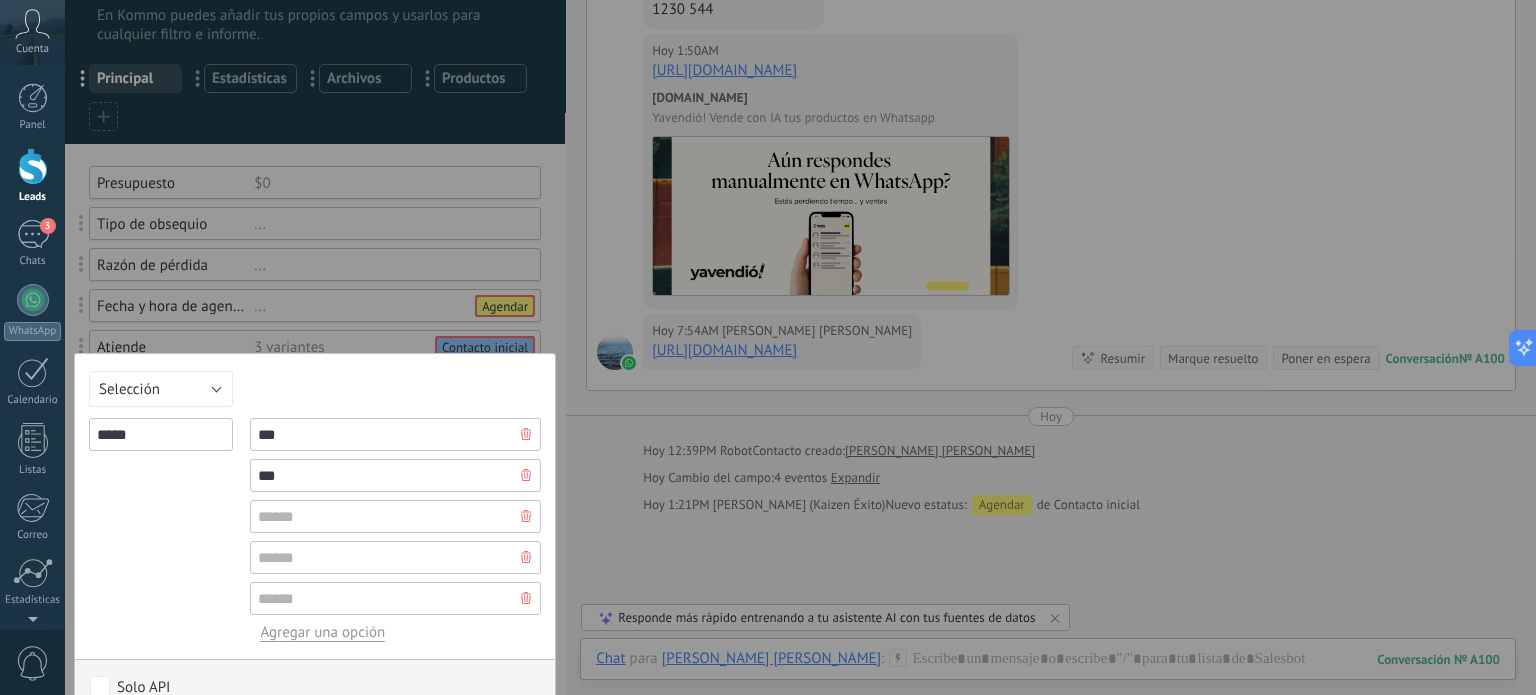 type on "***" 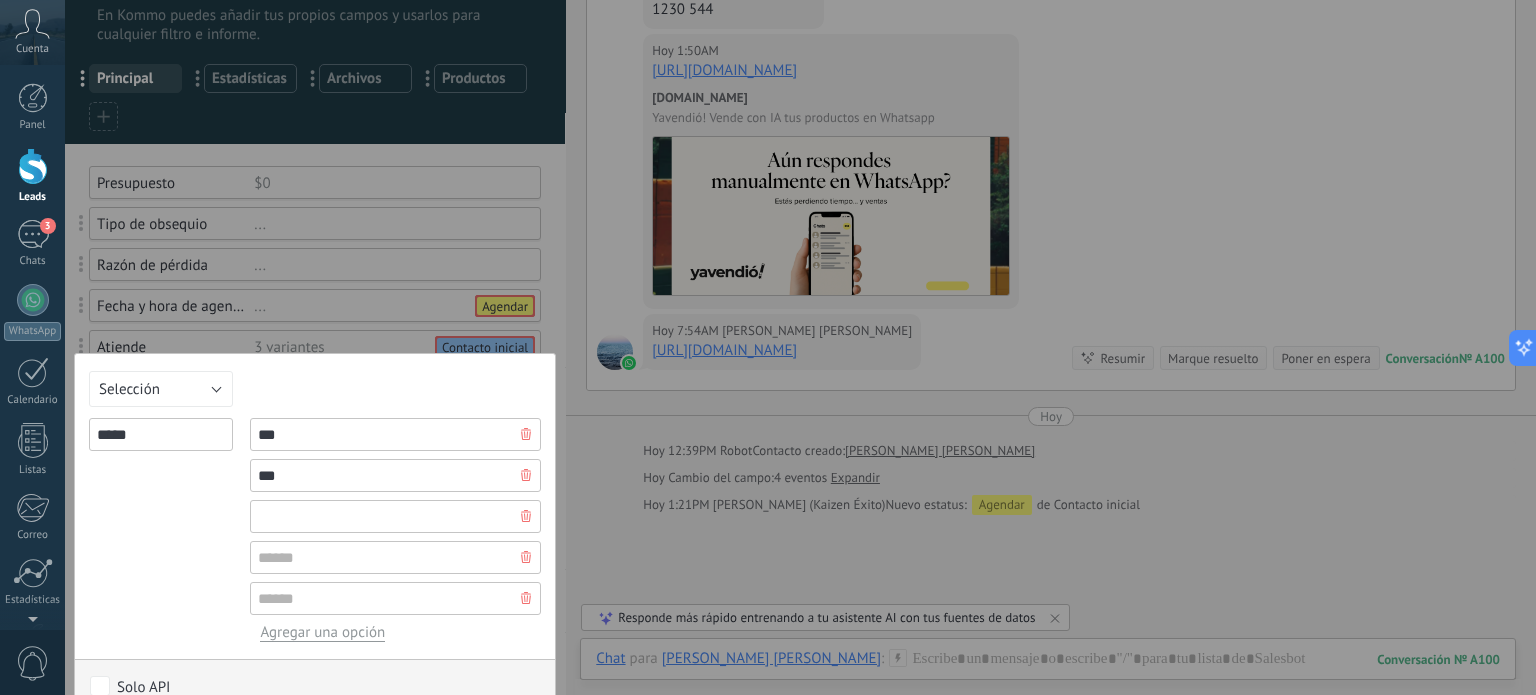 click at bounding box center (395, 516) 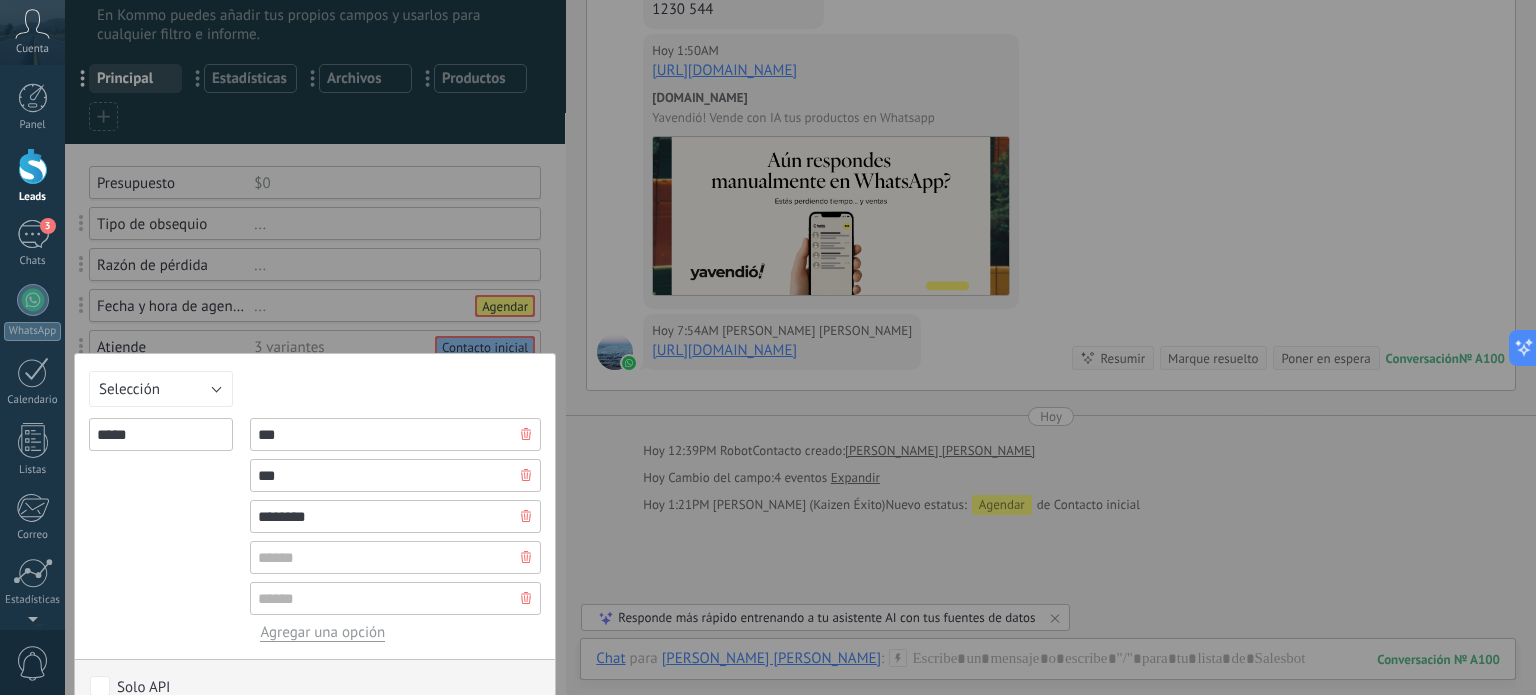 type on "********" 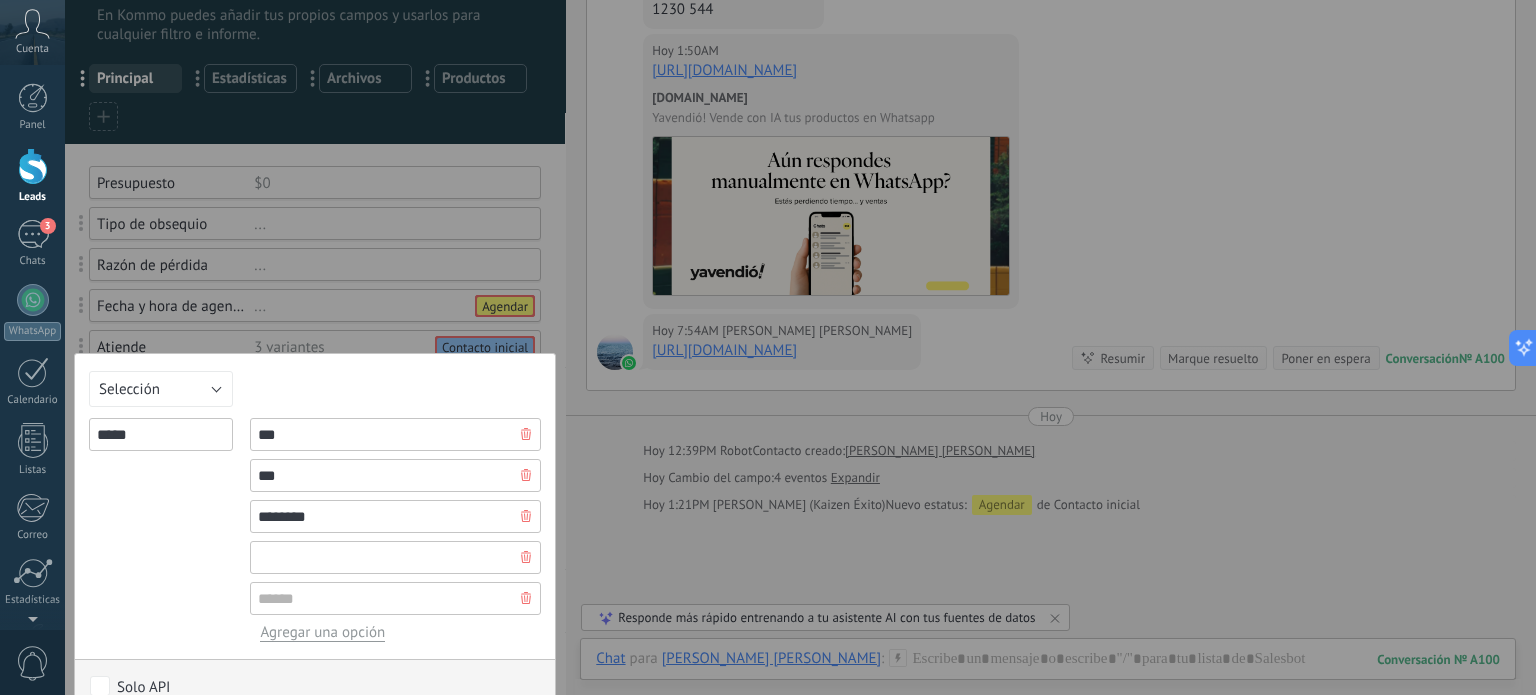click at bounding box center [395, 557] 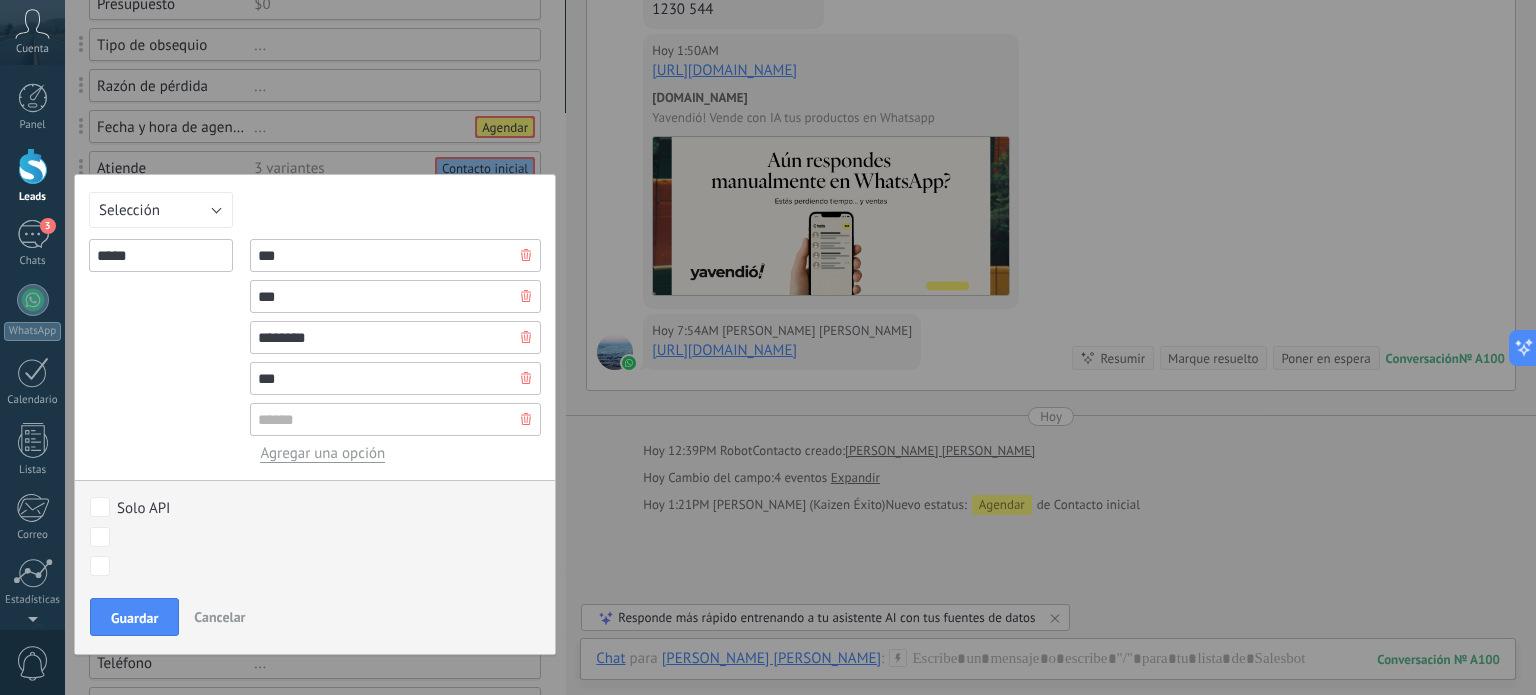 scroll, scrollTop: 250, scrollLeft: 0, axis: vertical 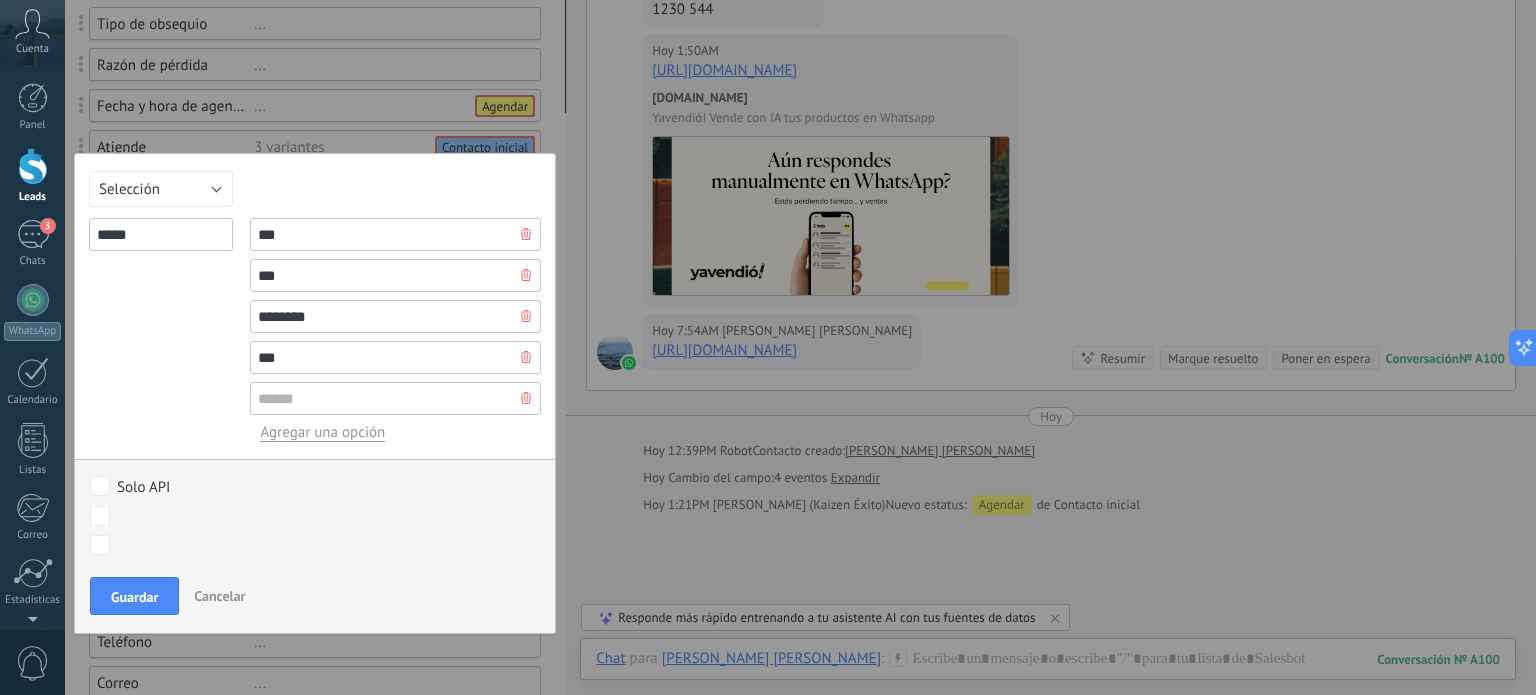 type on "***" 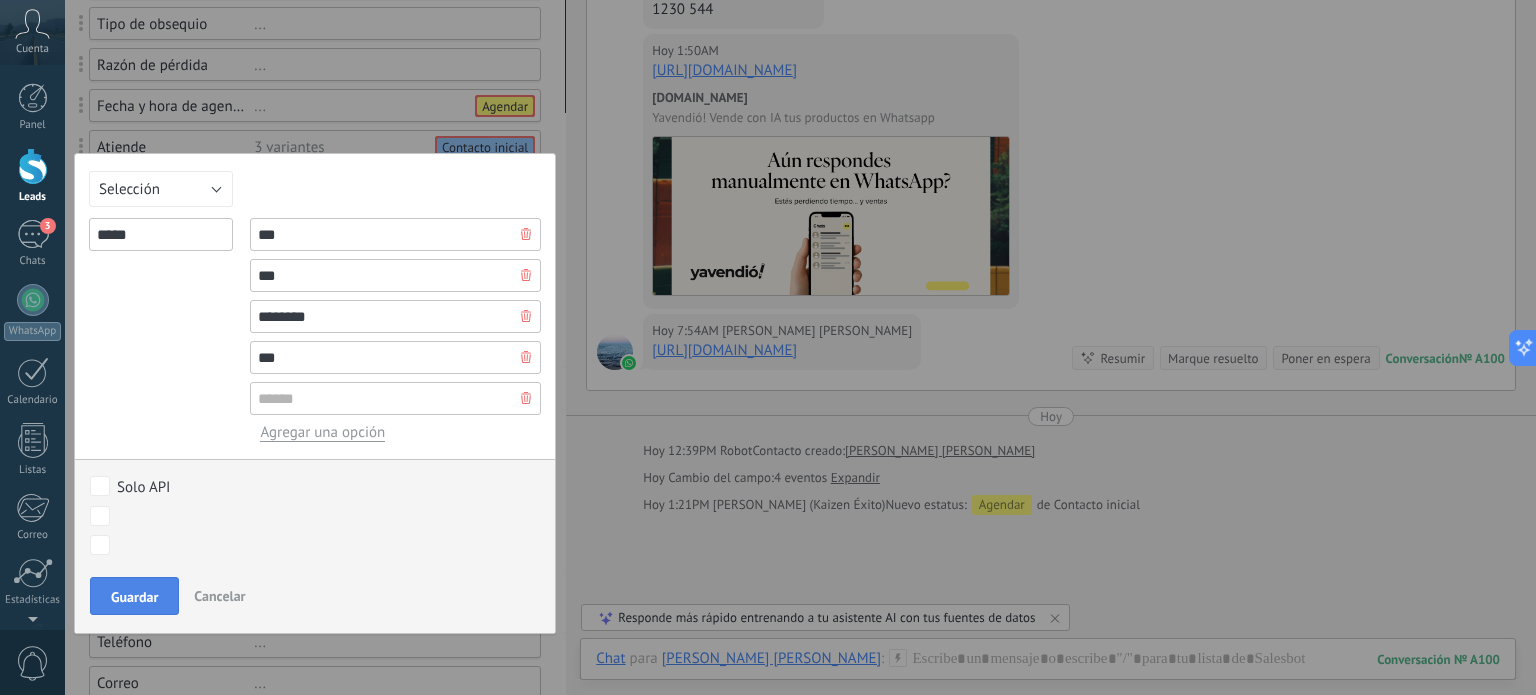 click on "Guardar" at bounding box center (134, 597) 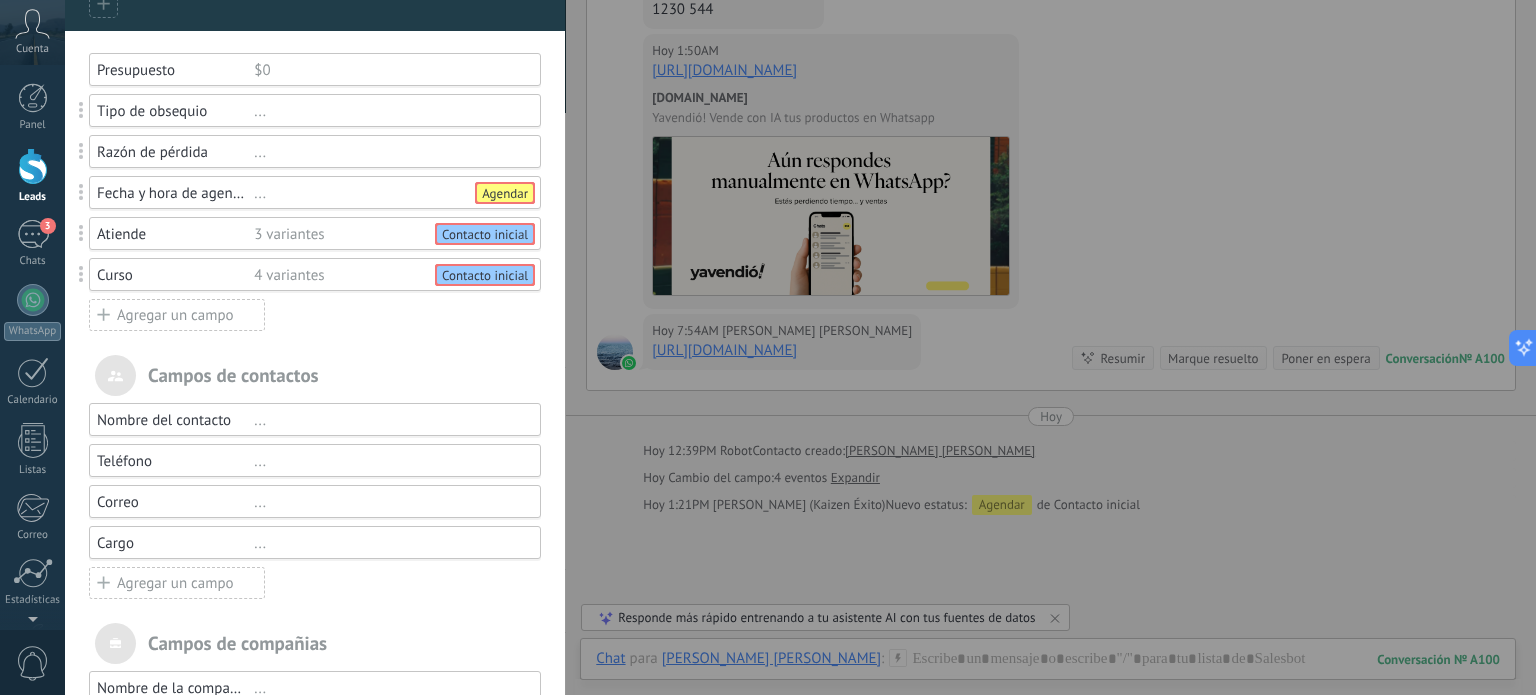 scroll, scrollTop: 0, scrollLeft: 0, axis: both 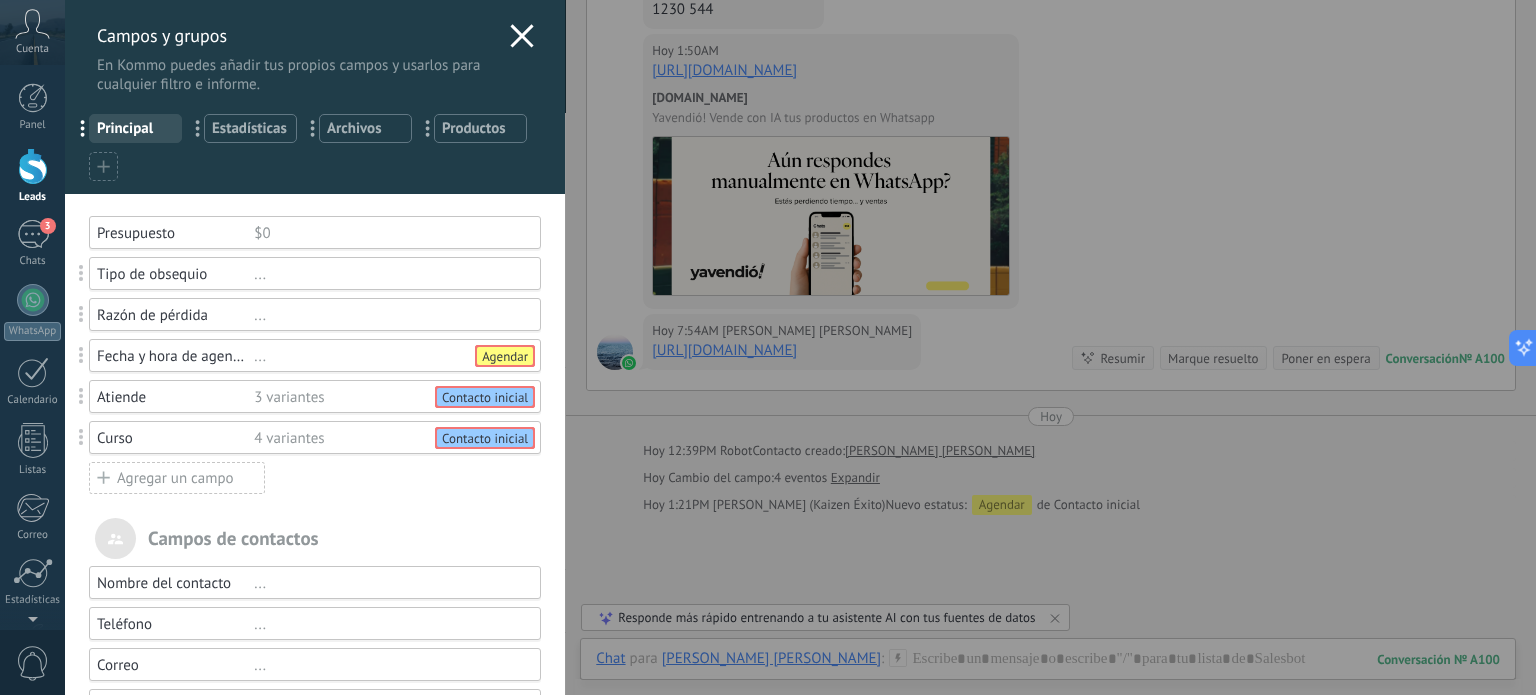 click on "Campos de contactos" at bounding box center [315, 538] 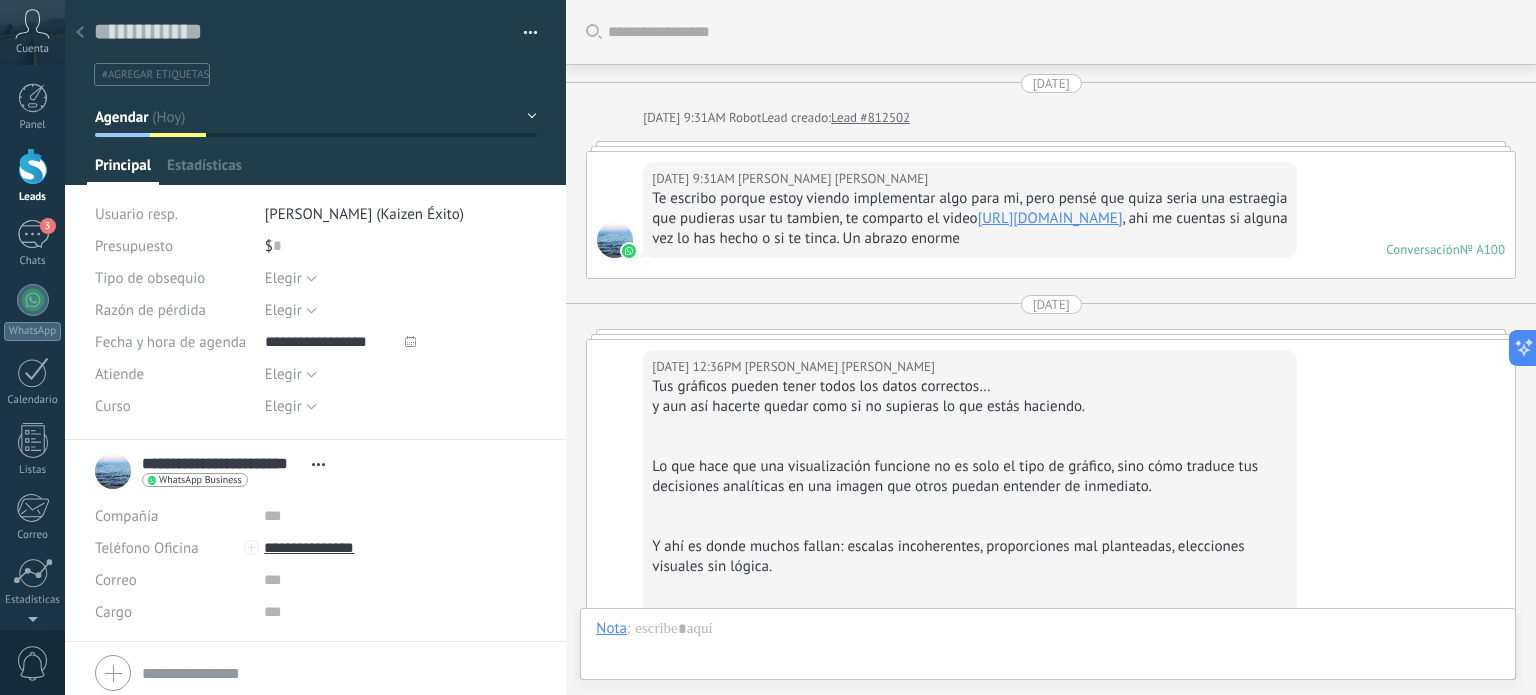 scroll, scrollTop: 4714, scrollLeft: 0, axis: vertical 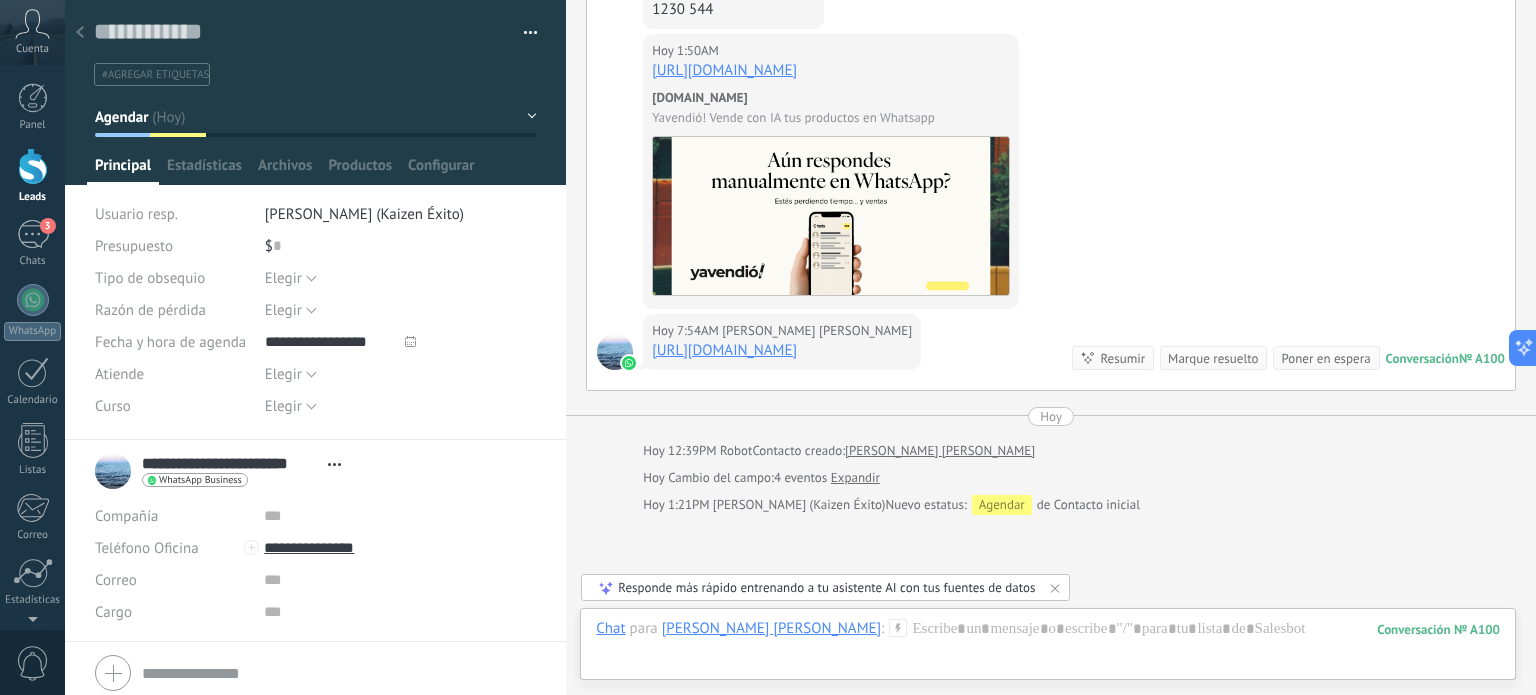 click on "Elegir
Luis
Natalia
Fran
Elegir" at bounding box center (401, 374) 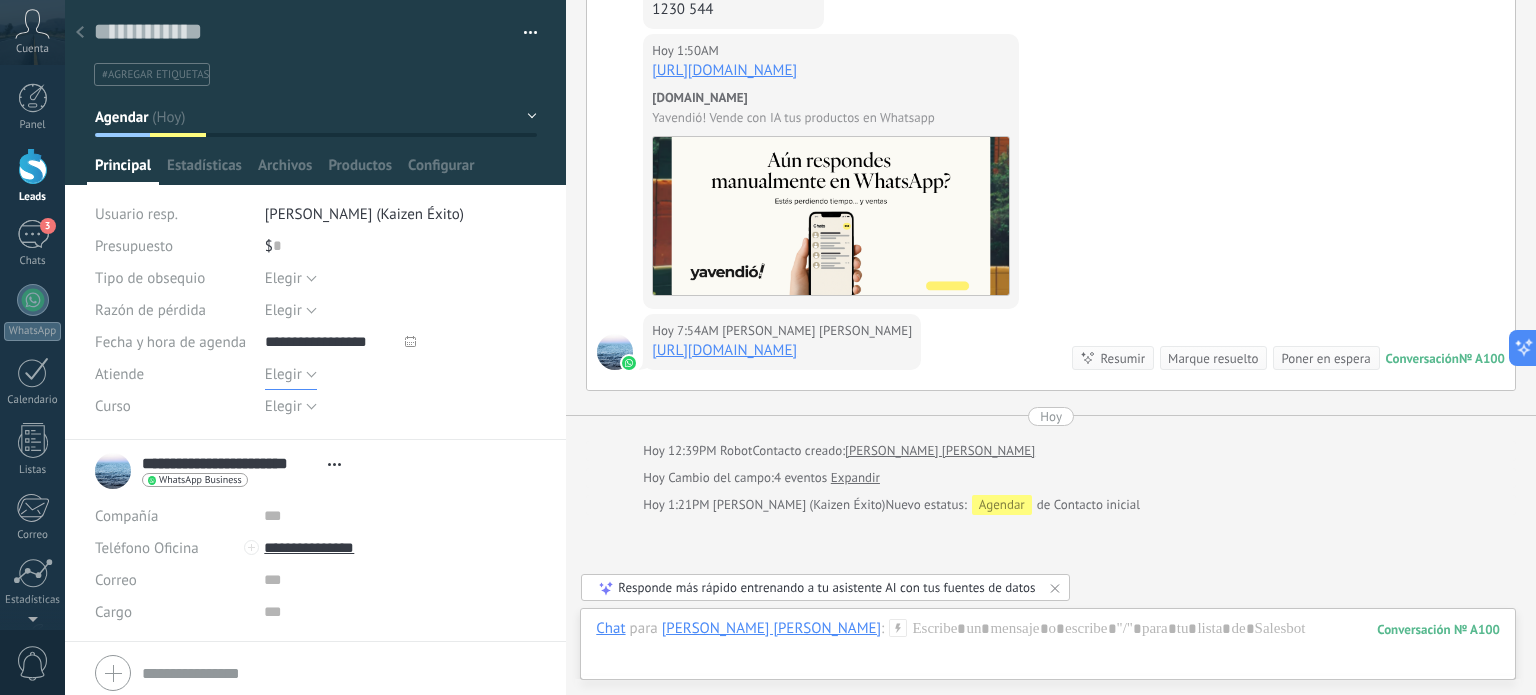 click on "Elegir" at bounding box center [291, 374] 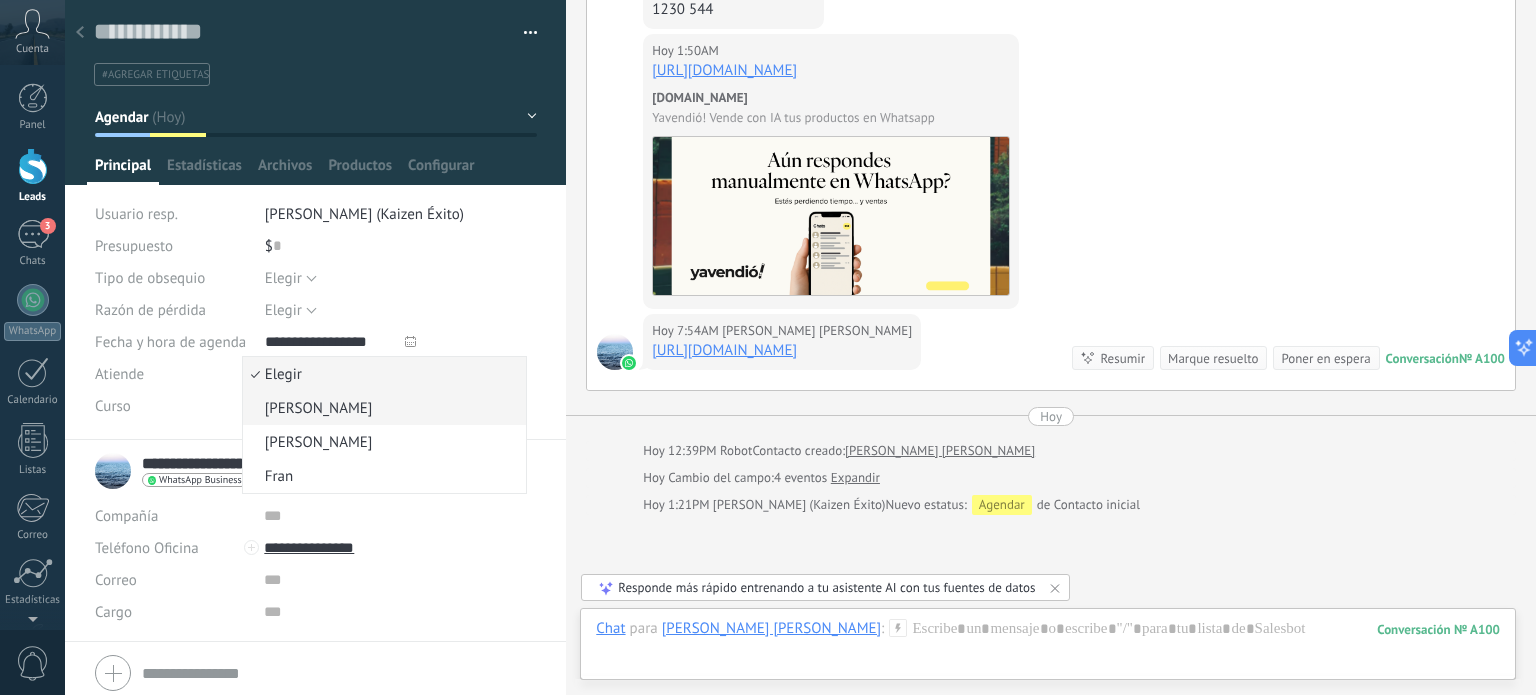 click on "Luis" at bounding box center [382, 408] 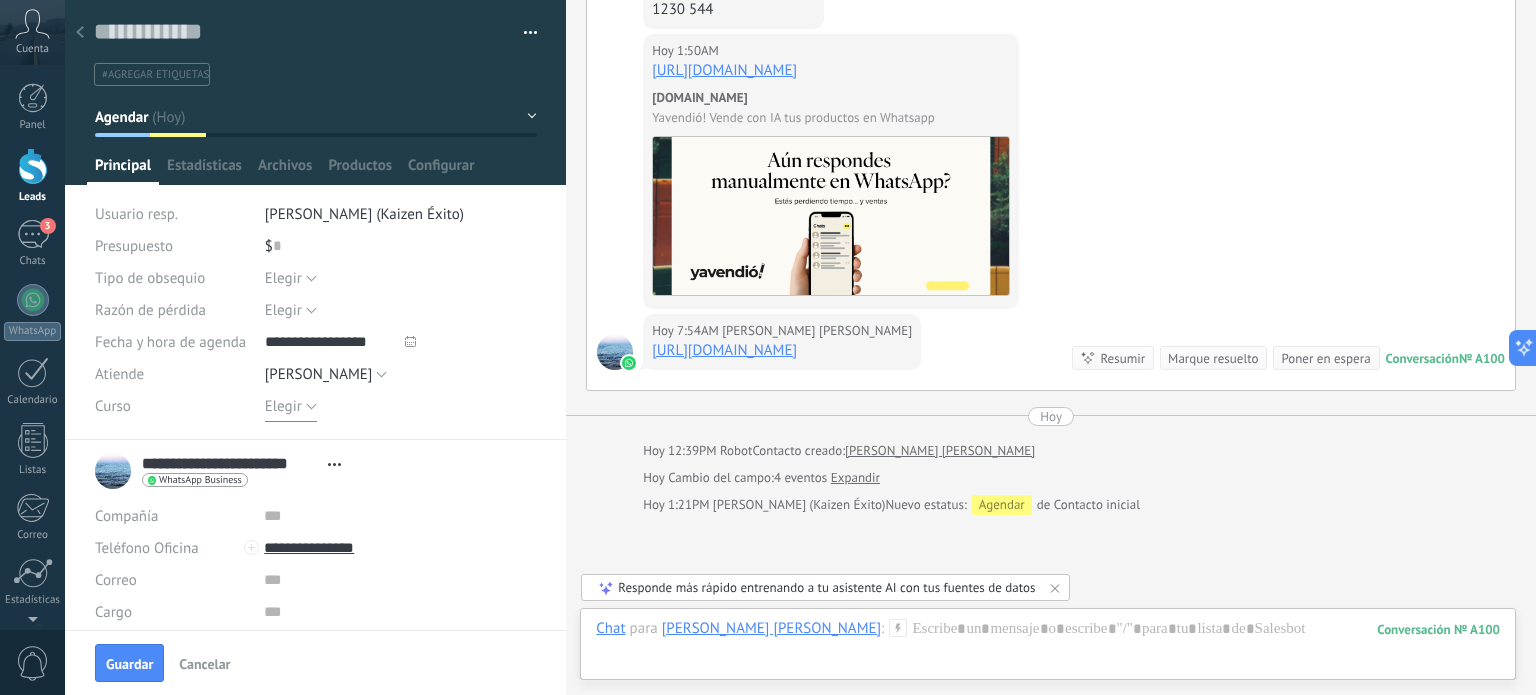 click on "Elegir" at bounding box center (291, 406) 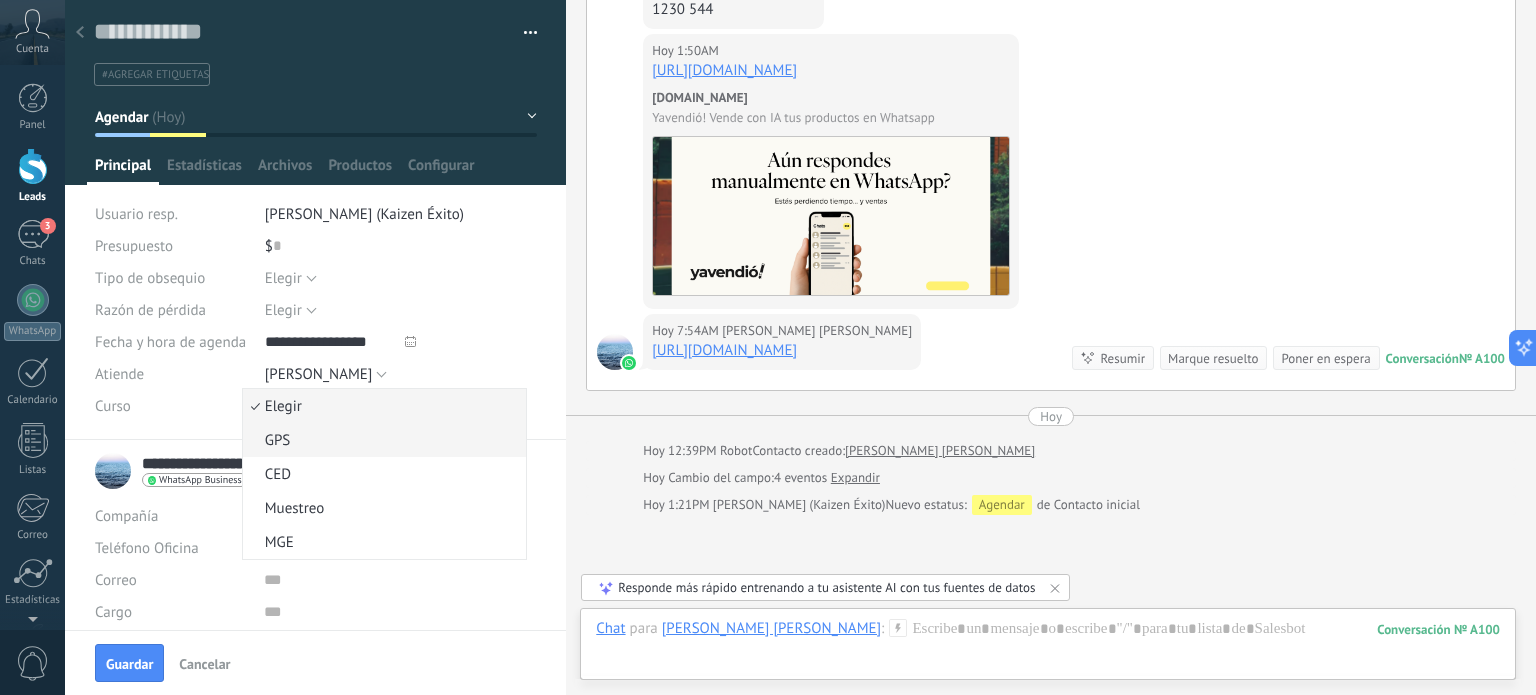 click on "GPS" at bounding box center [382, 440] 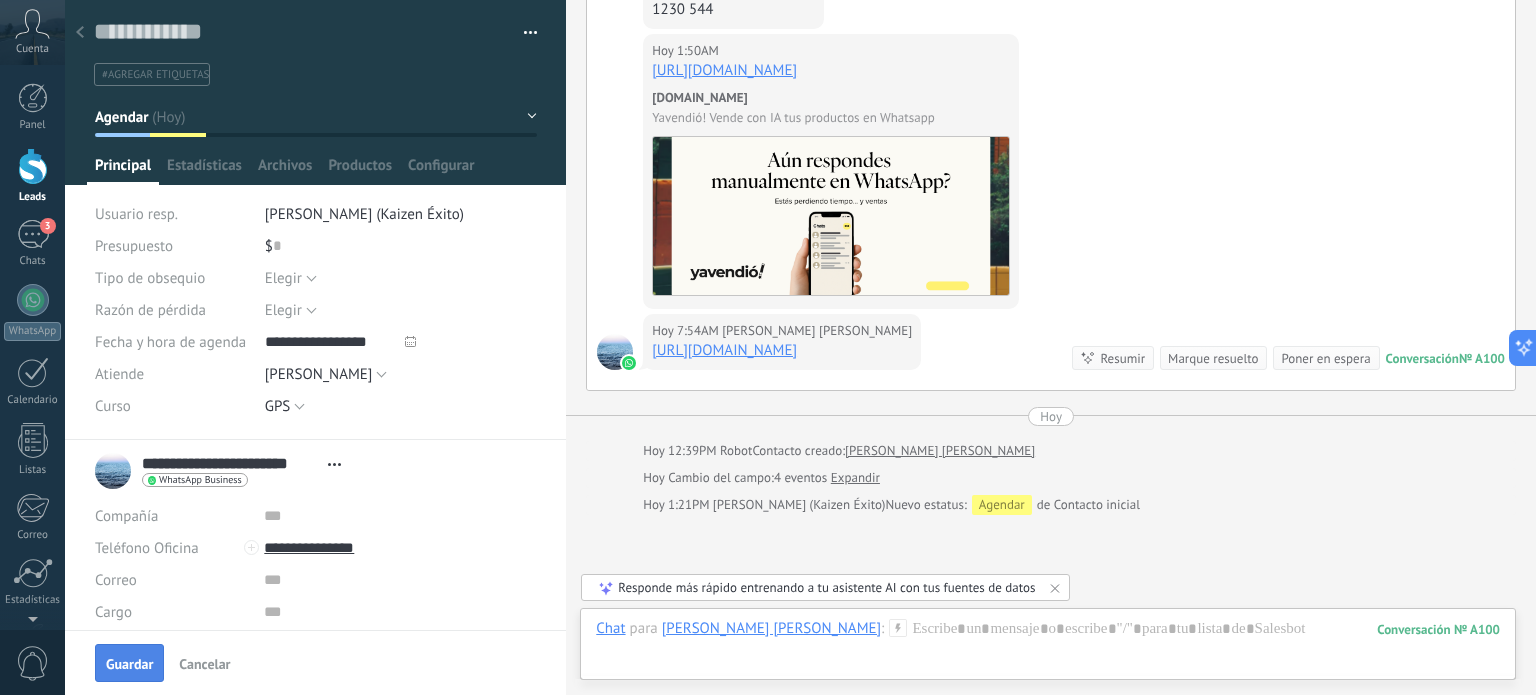 click on "Guardar" at bounding box center (129, 664) 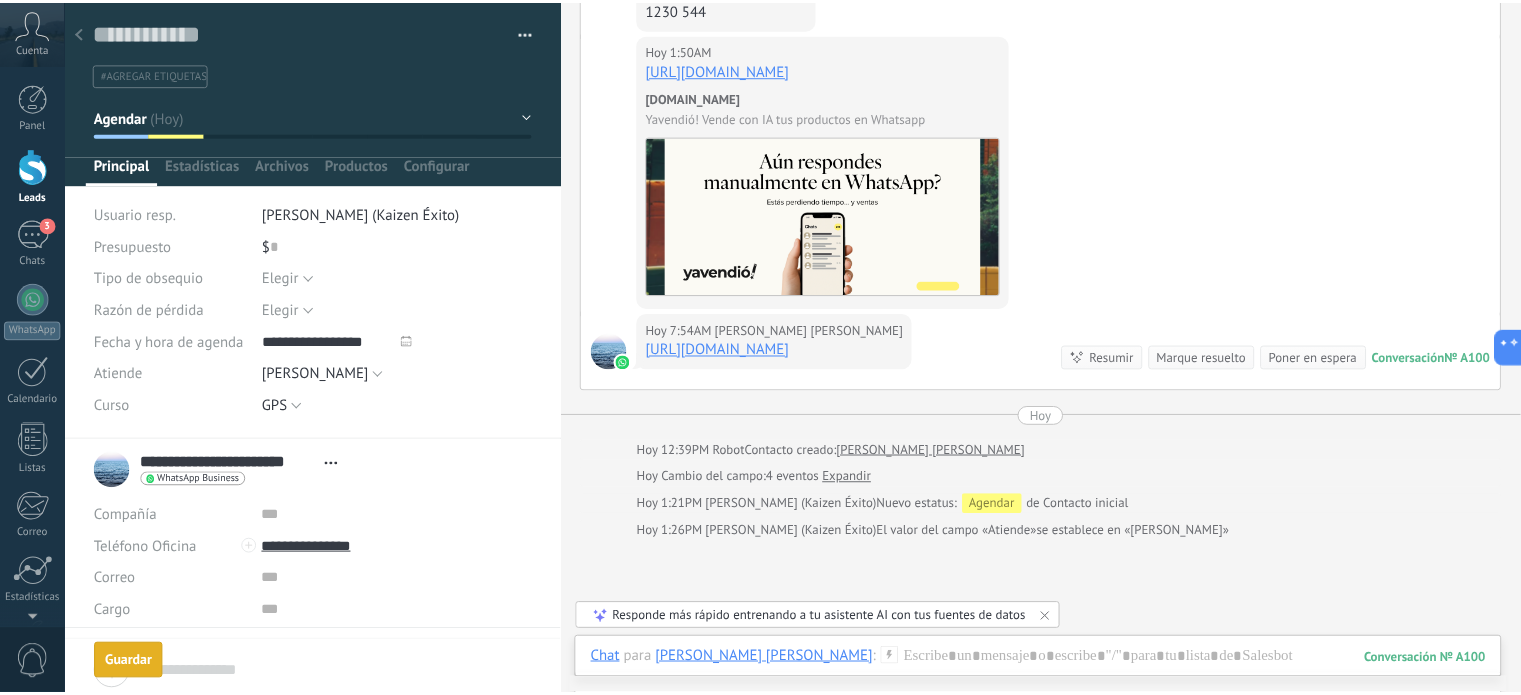 scroll, scrollTop: 4770, scrollLeft: 0, axis: vertical 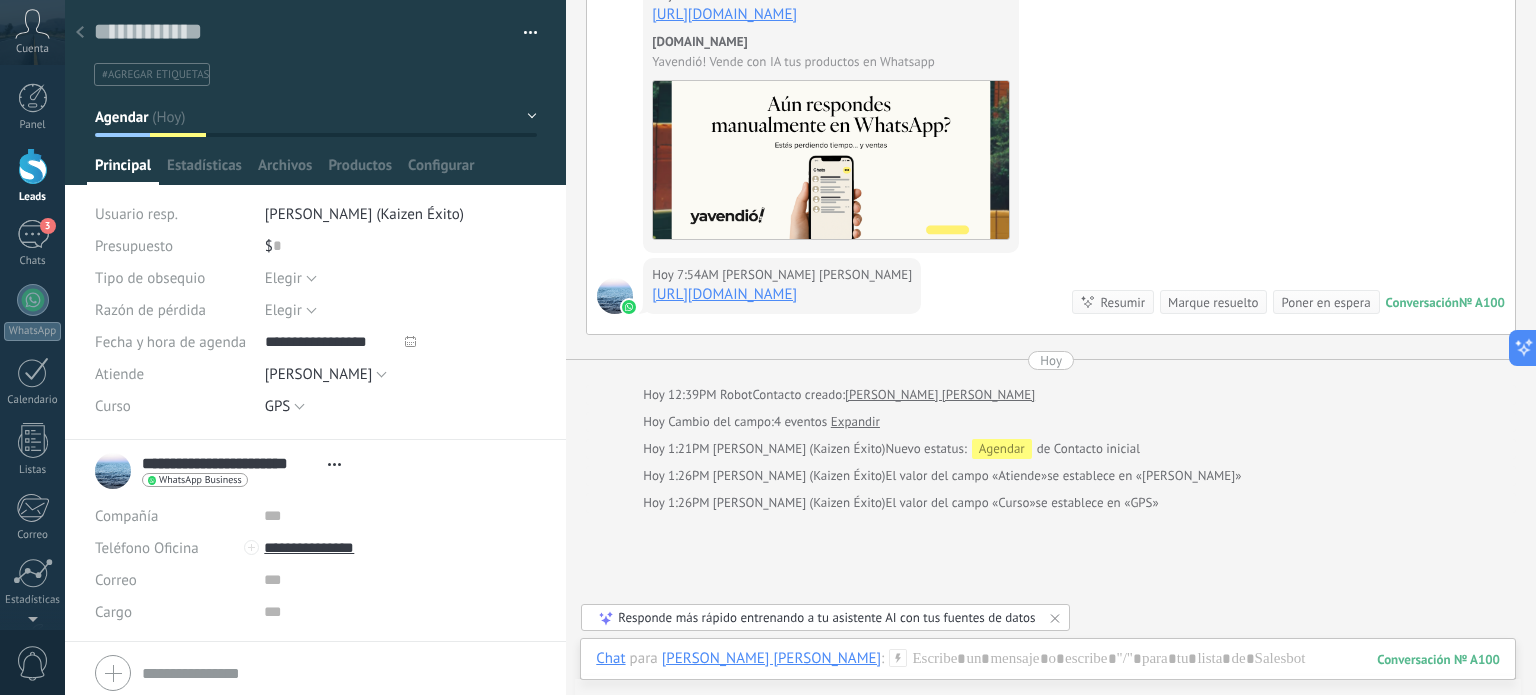 click 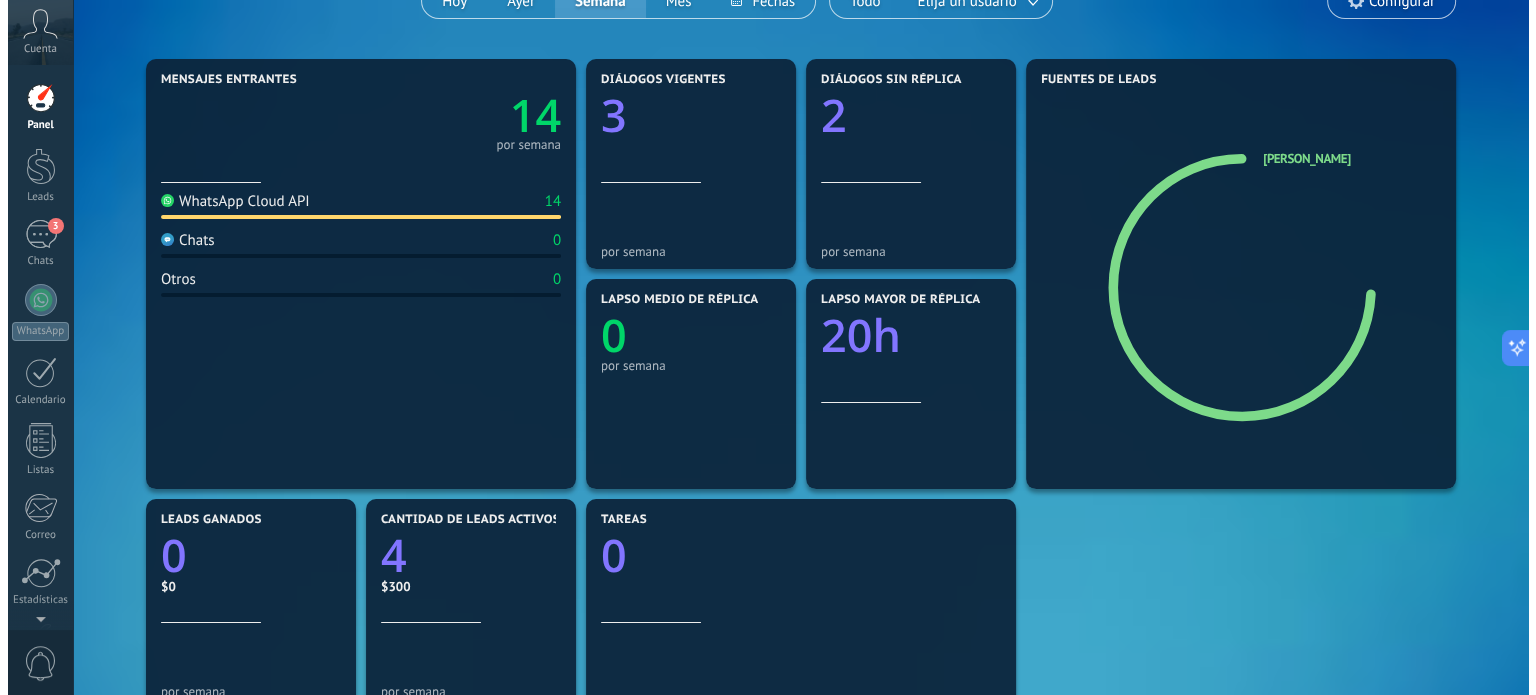 scroll, scrollTop: 0, scrollLeft: 0, axis: both 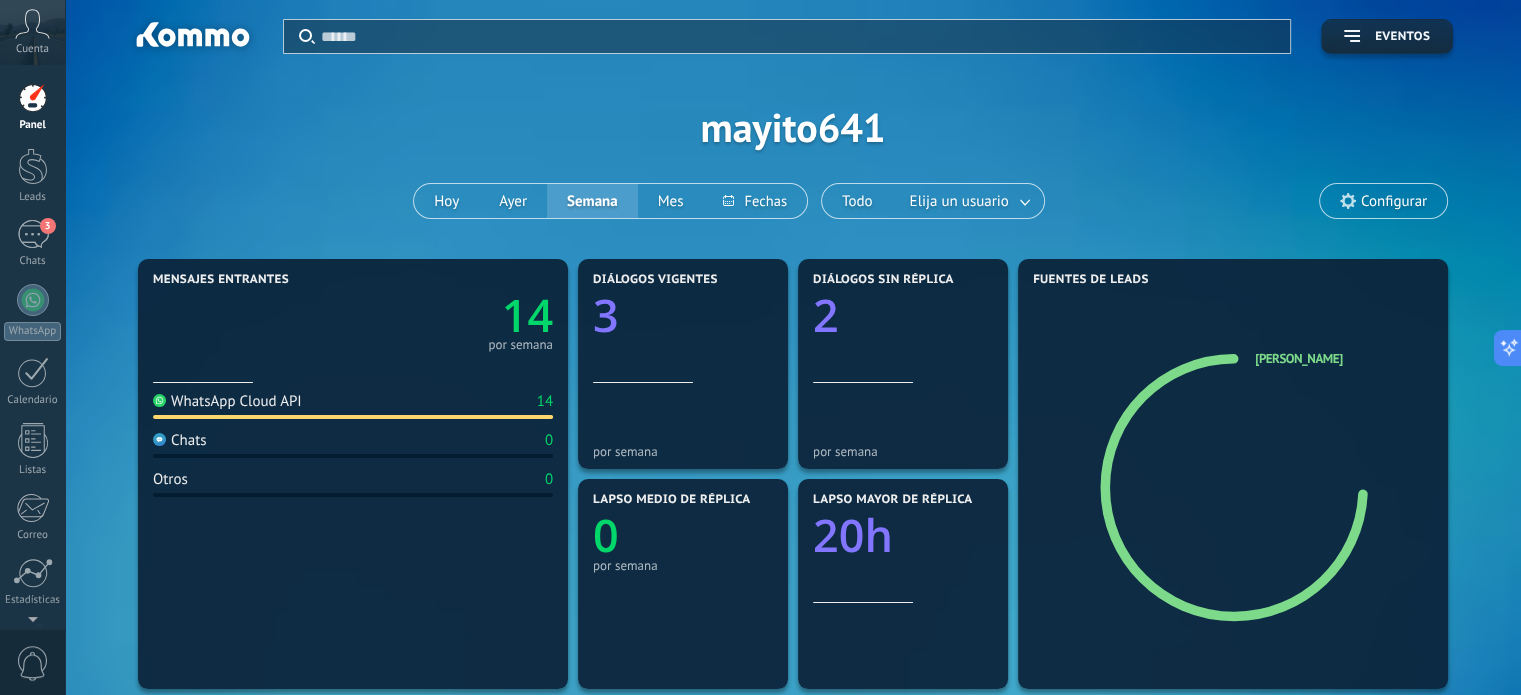 click at bounding box center (33, 98) 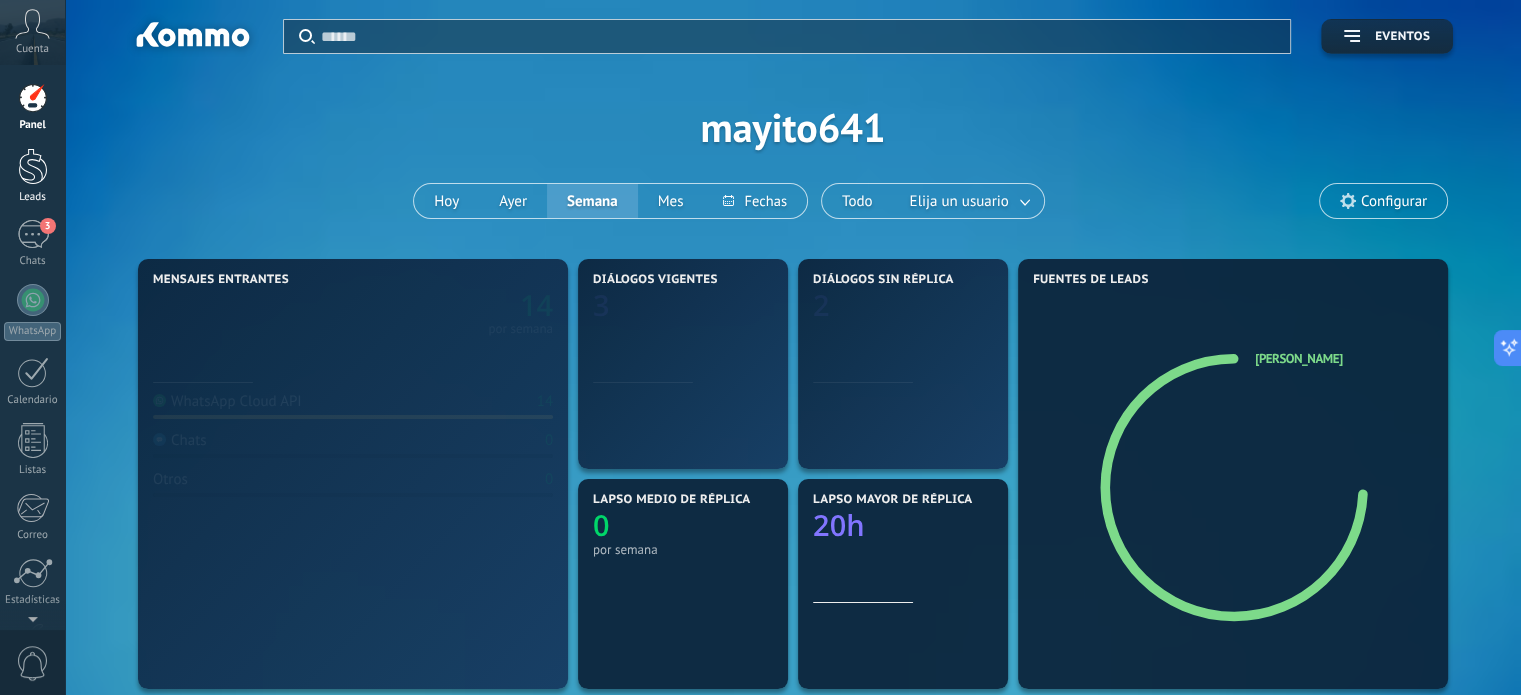 click at bounding box center [33, 166] 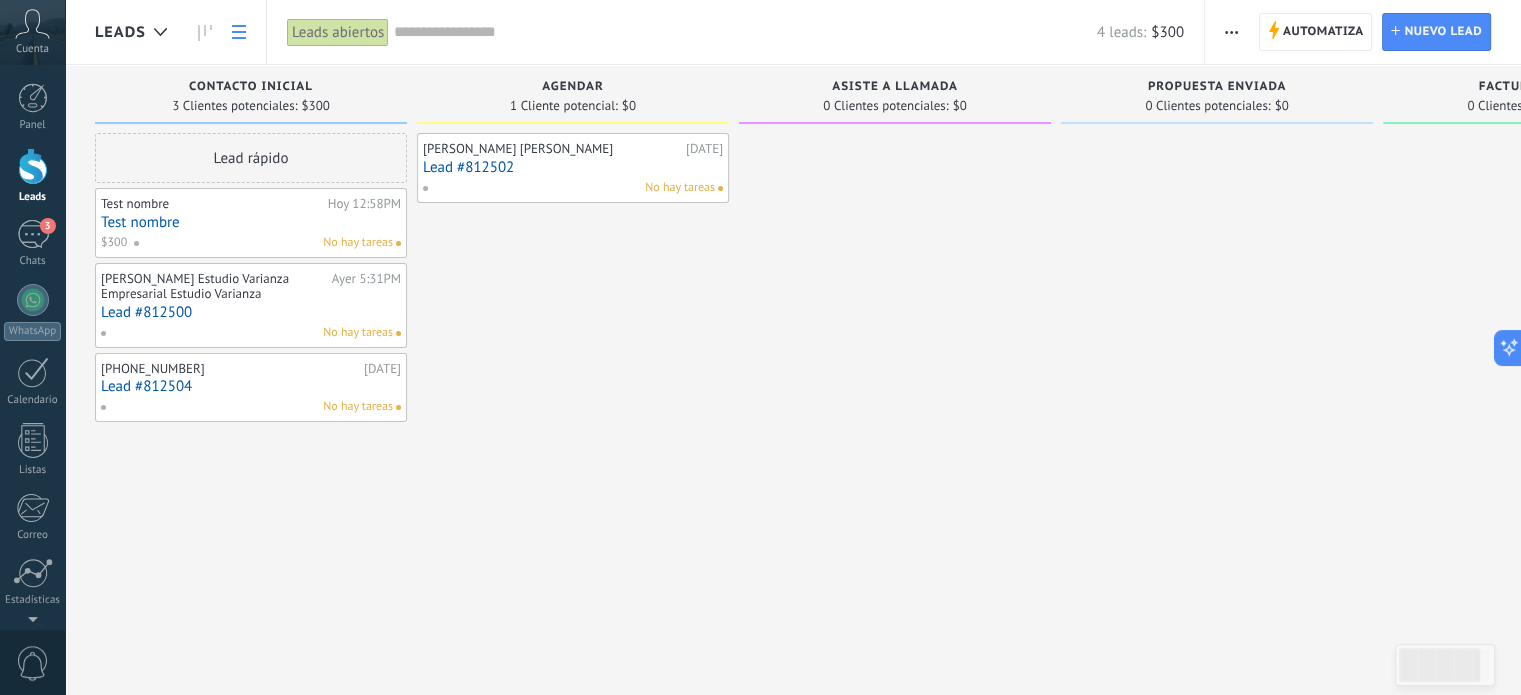 click 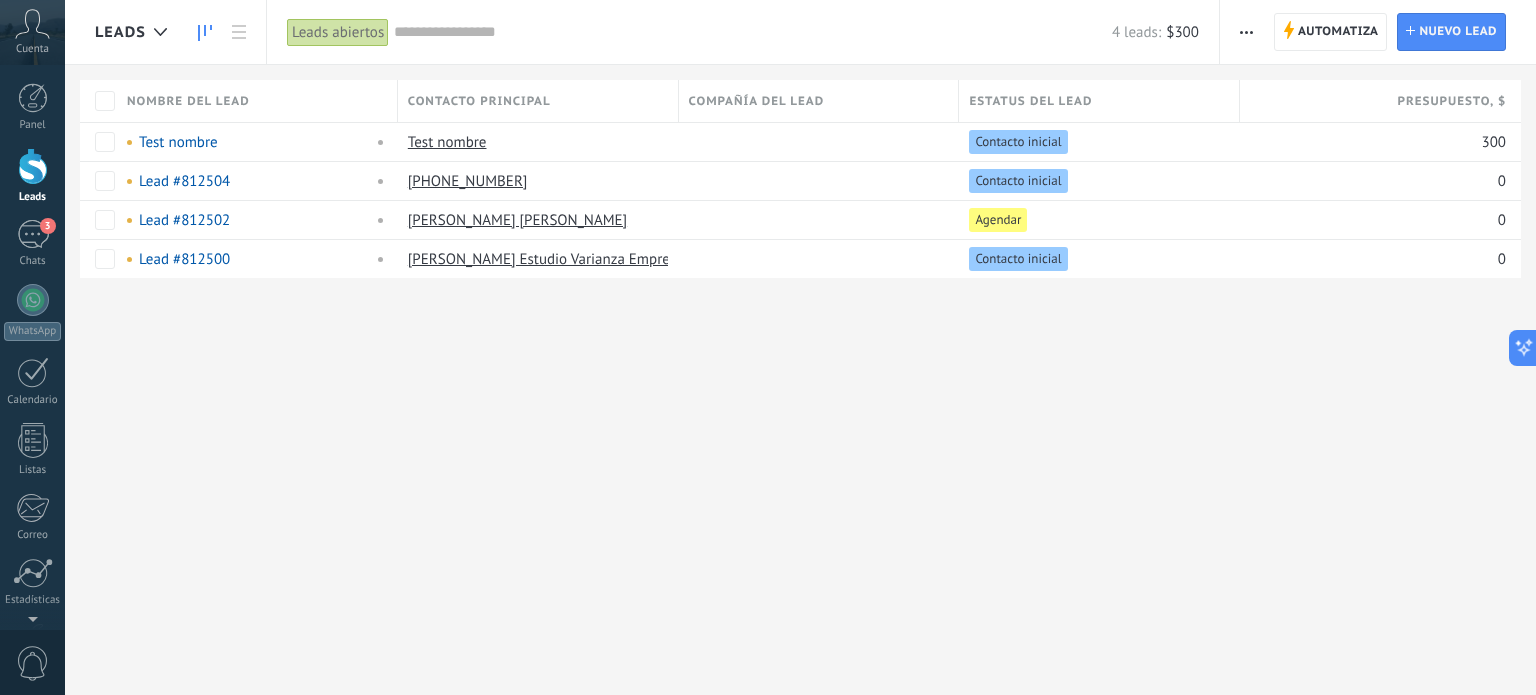 click 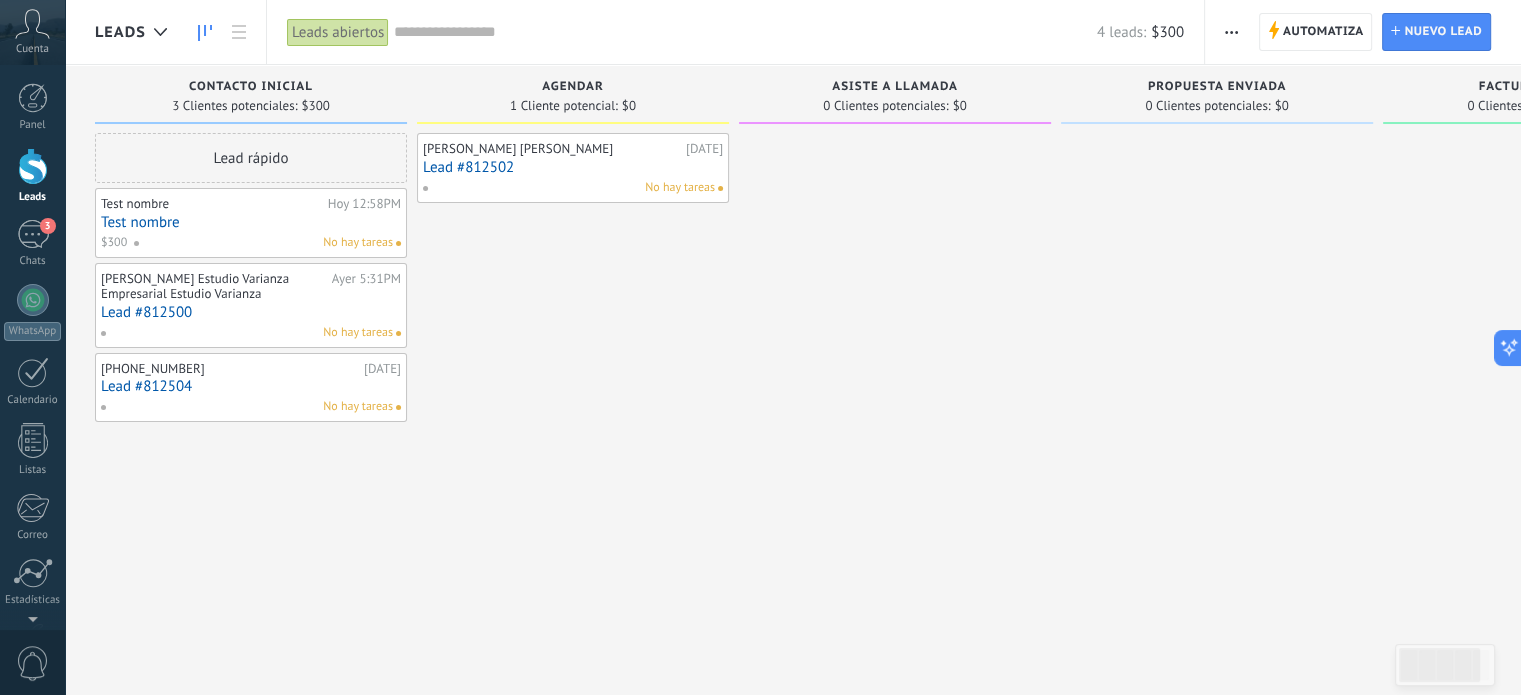 click on "Test nombre" at bounding box center [251, 222] 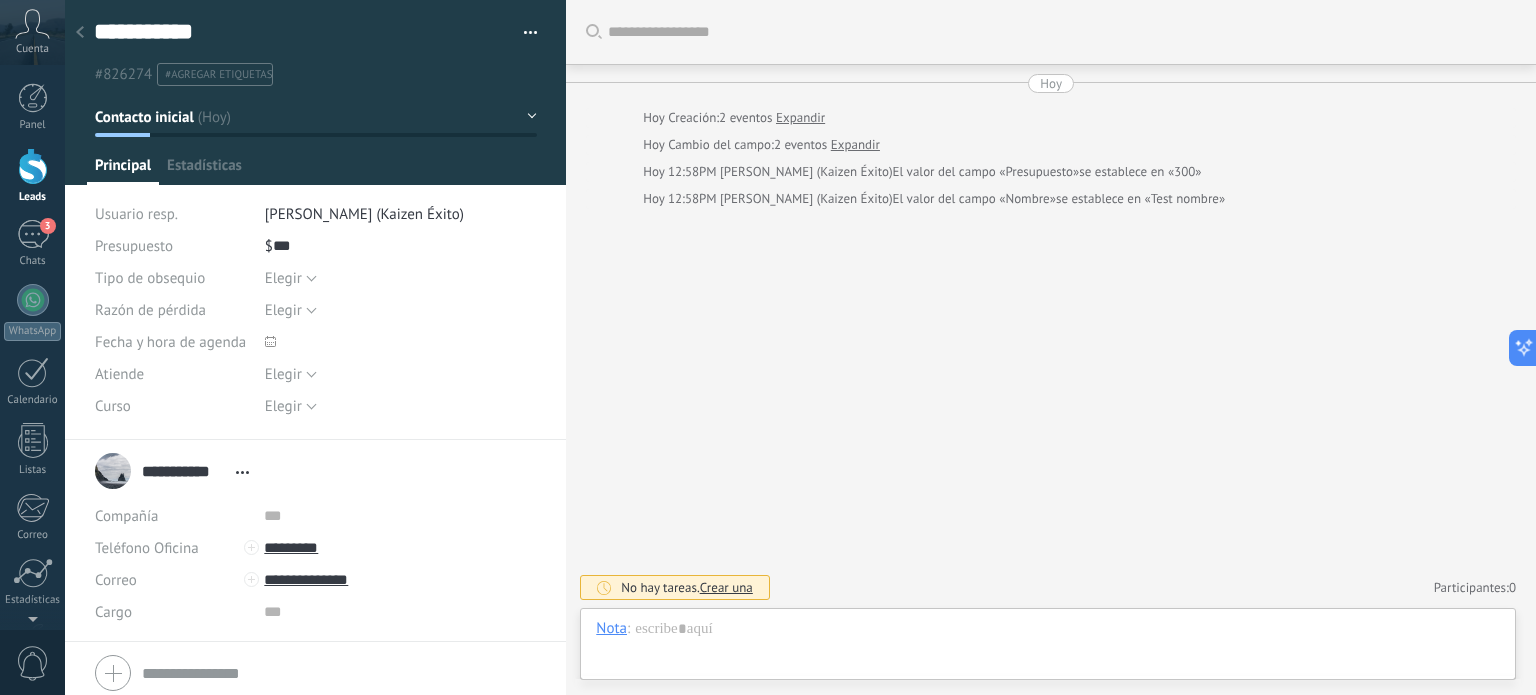 scroll, scrollTop: 29, scrollLeft: 0, axis: vertical 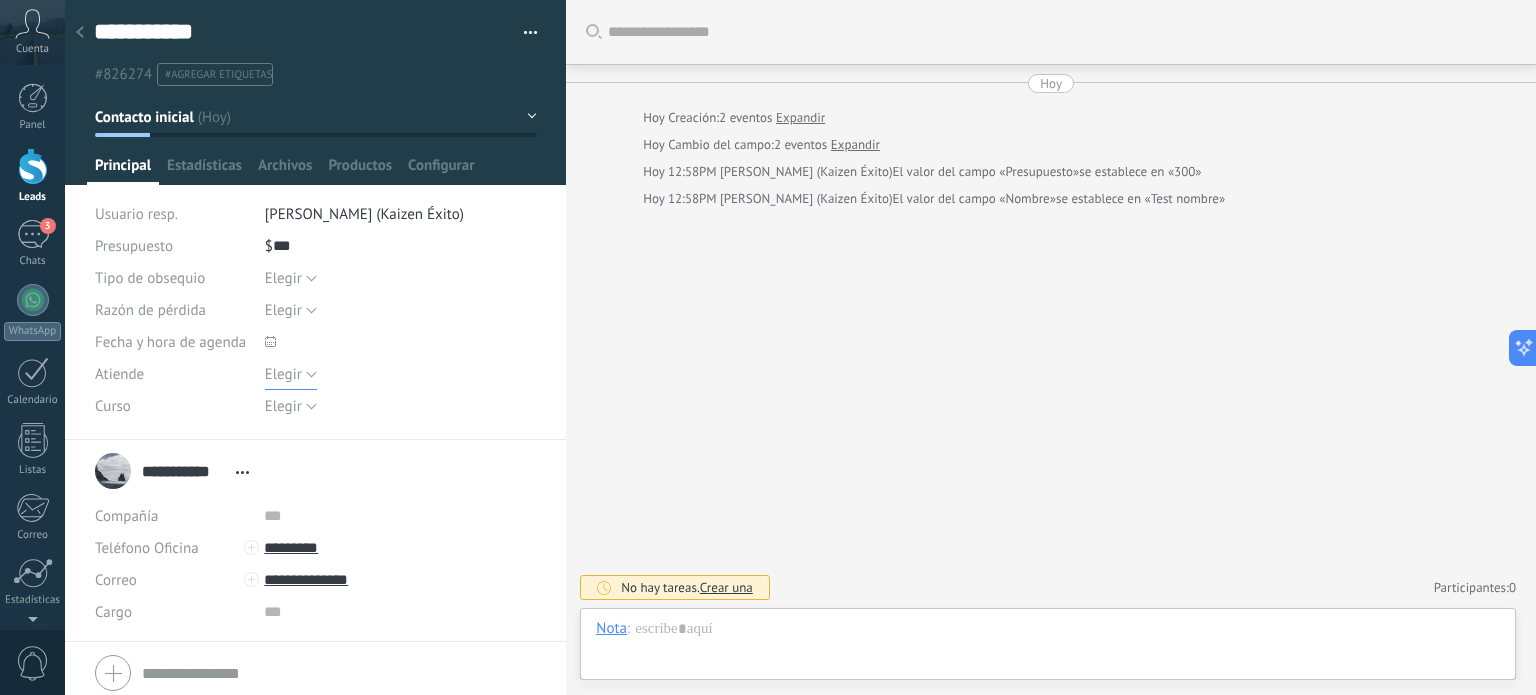 click on "Elegir" at bounding box center (291, 374) 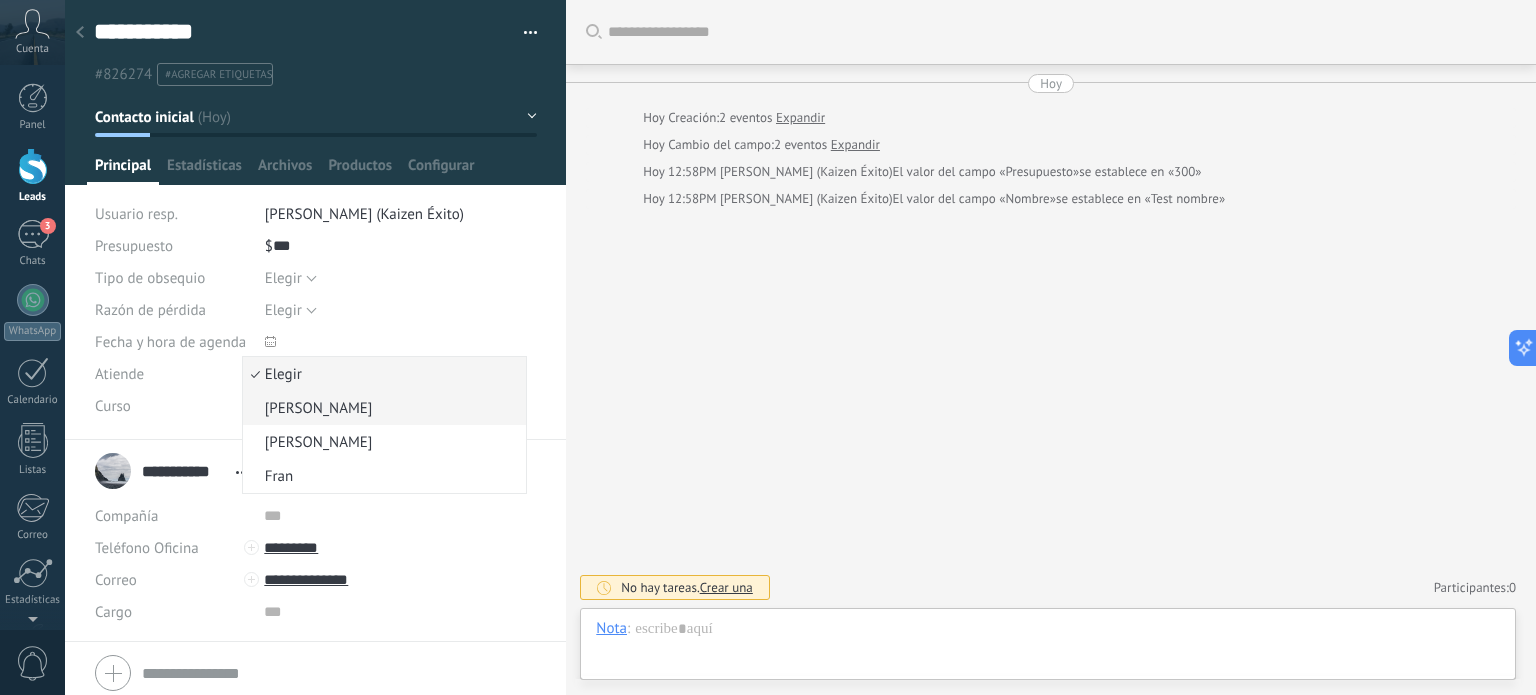 click on "Luis" at bounding box center [382, 408] 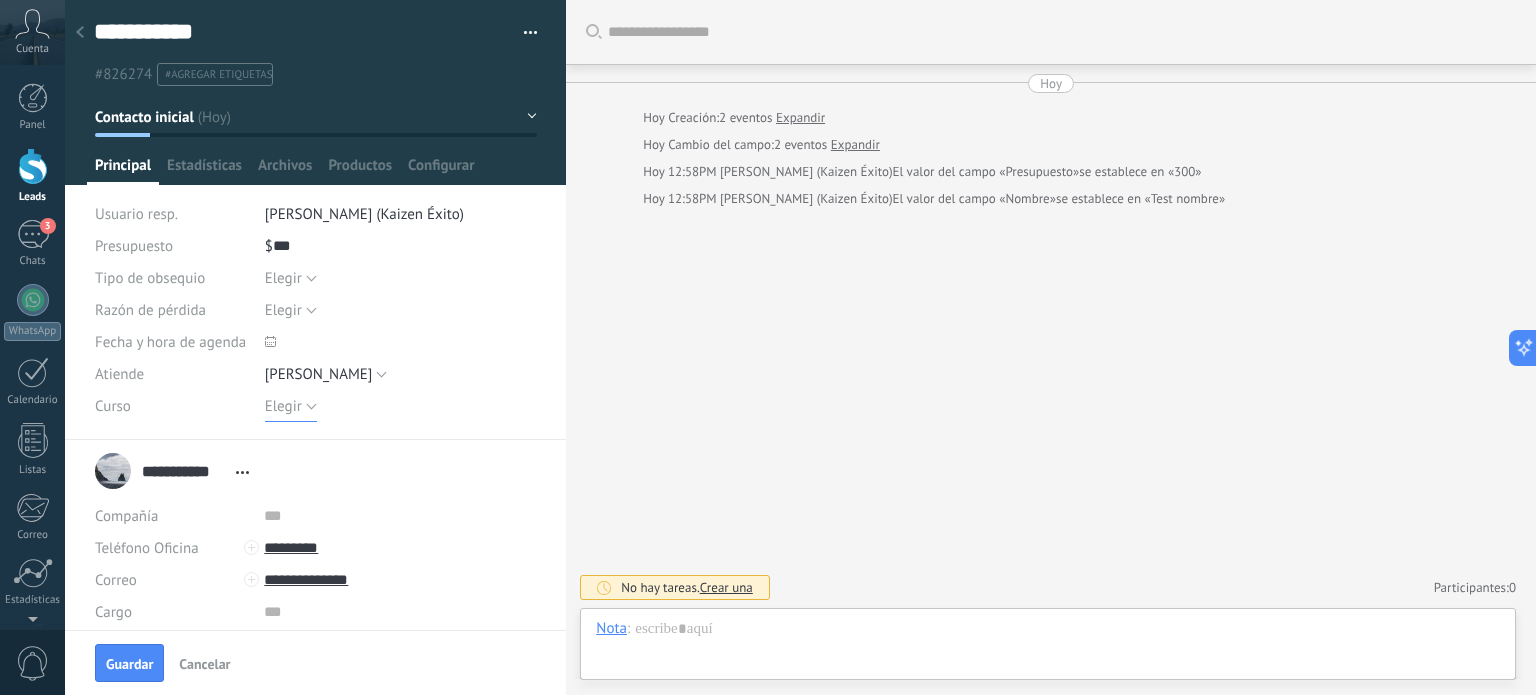 click on "Elegir" at bounding box center [291, 406] 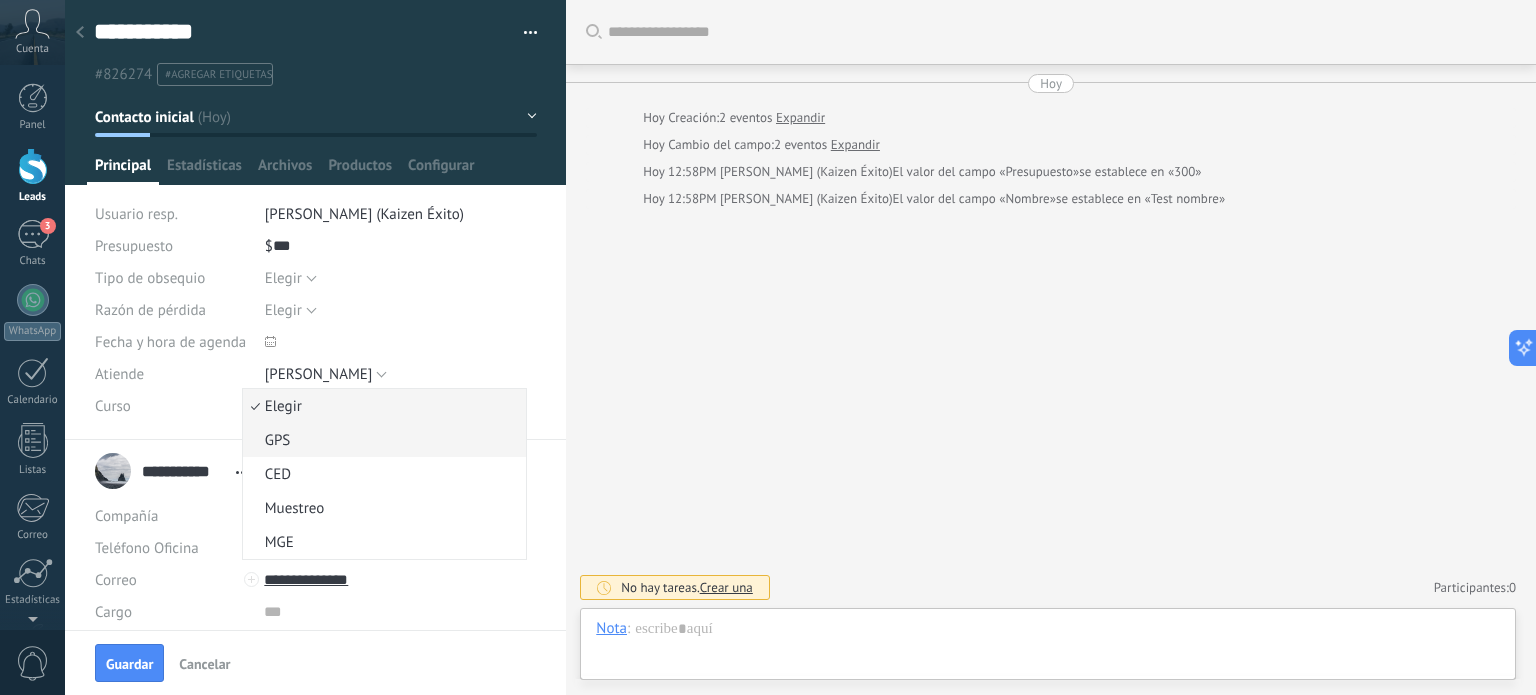 click on "GPS" at bounding box center [382, 440] 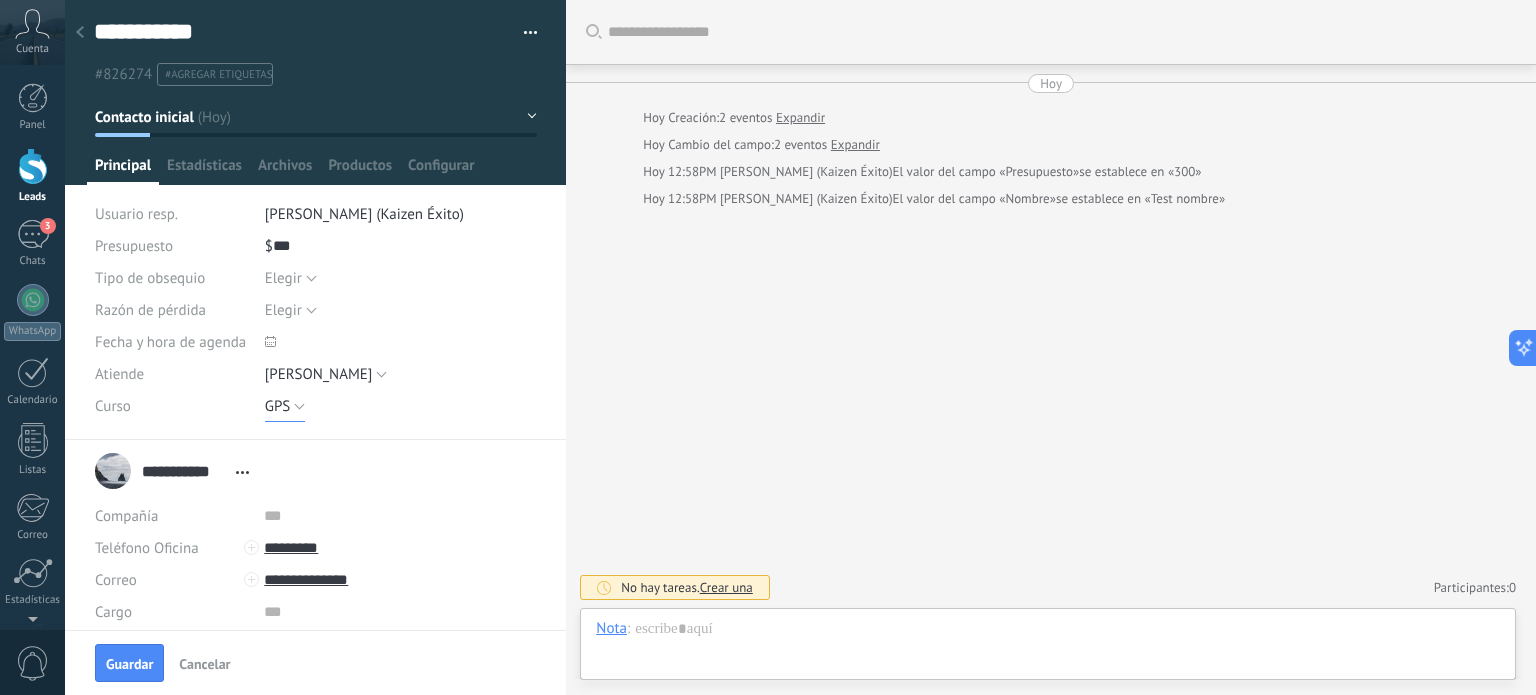 scroll, scrollTop: 136, scrollLeft: 0, axis: vertical 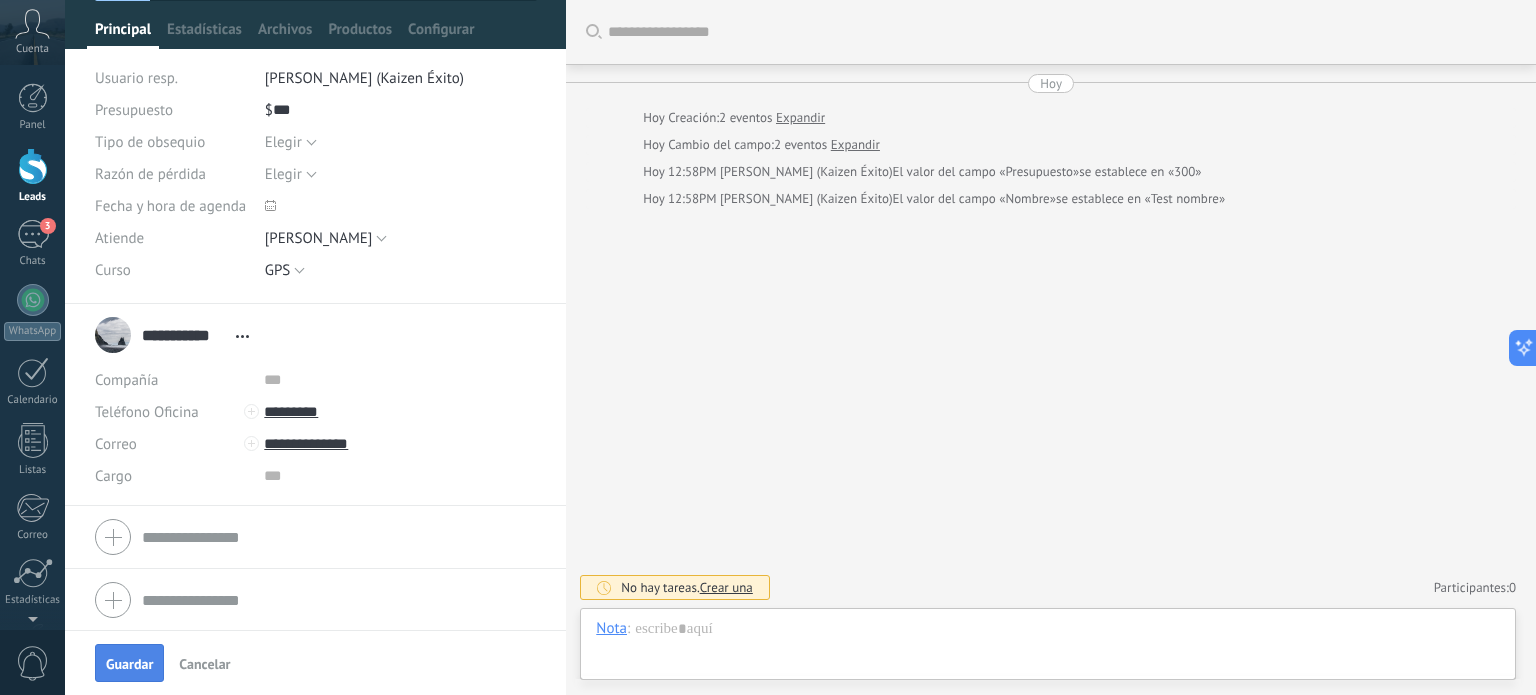 click on "Guardar" at bounding box center [129, 664] 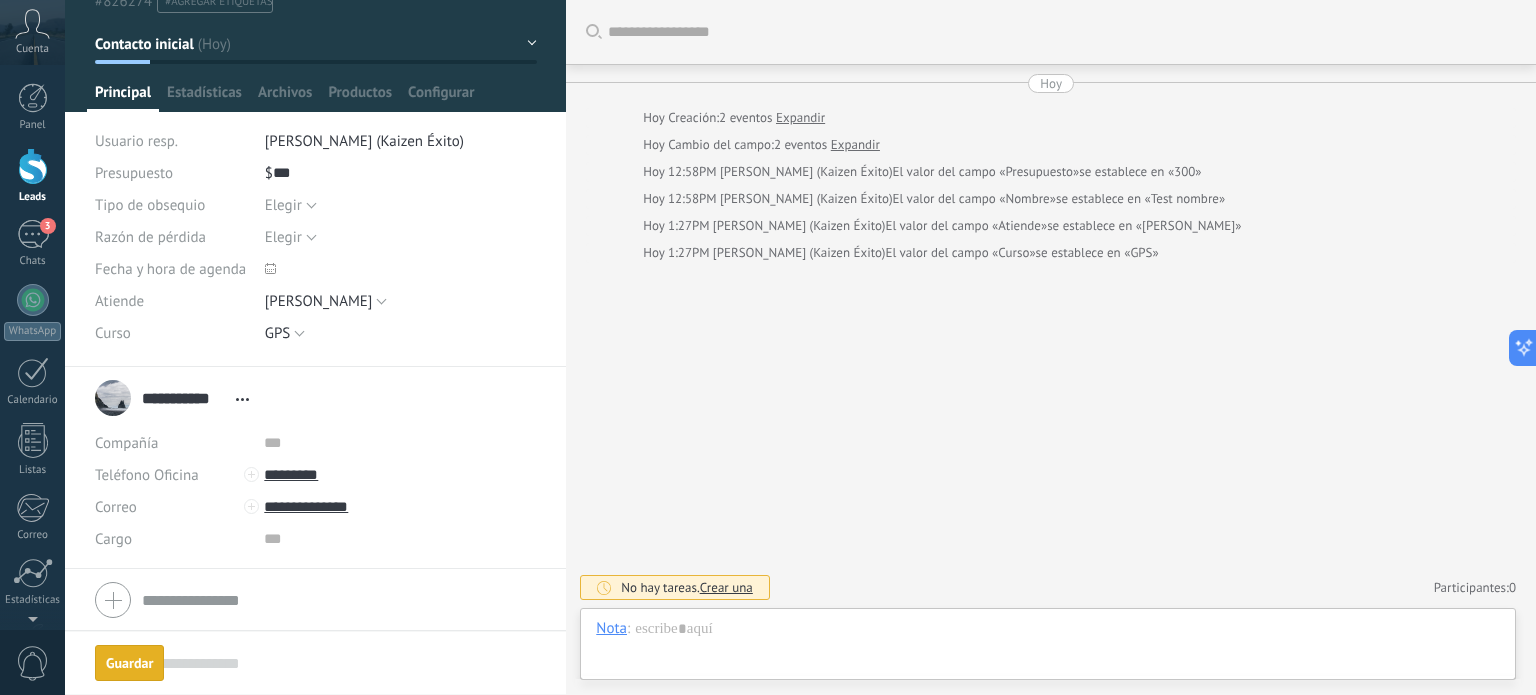 scroll, scrollTop: 72, scrollLeft: 0, axis: vertical 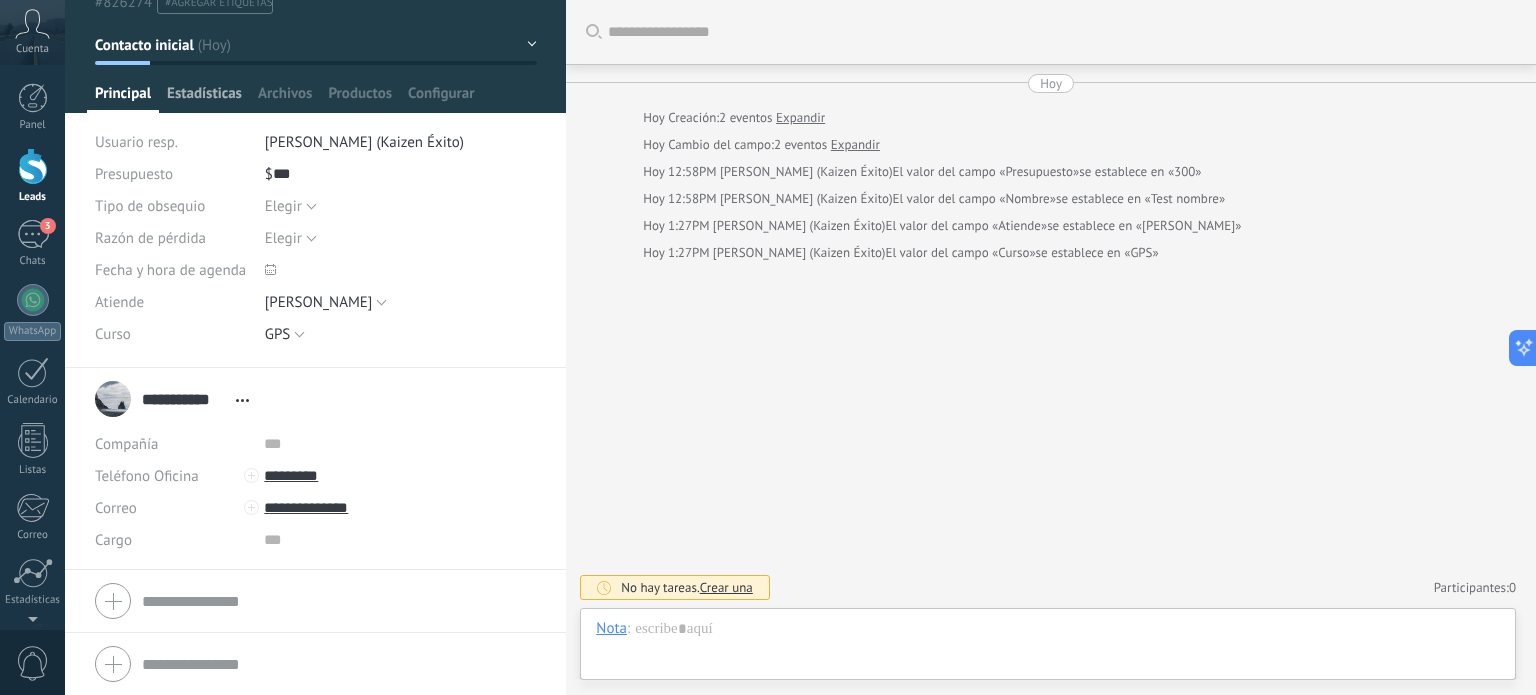 click on "Estadísticas" at bounding box center [204, 98] 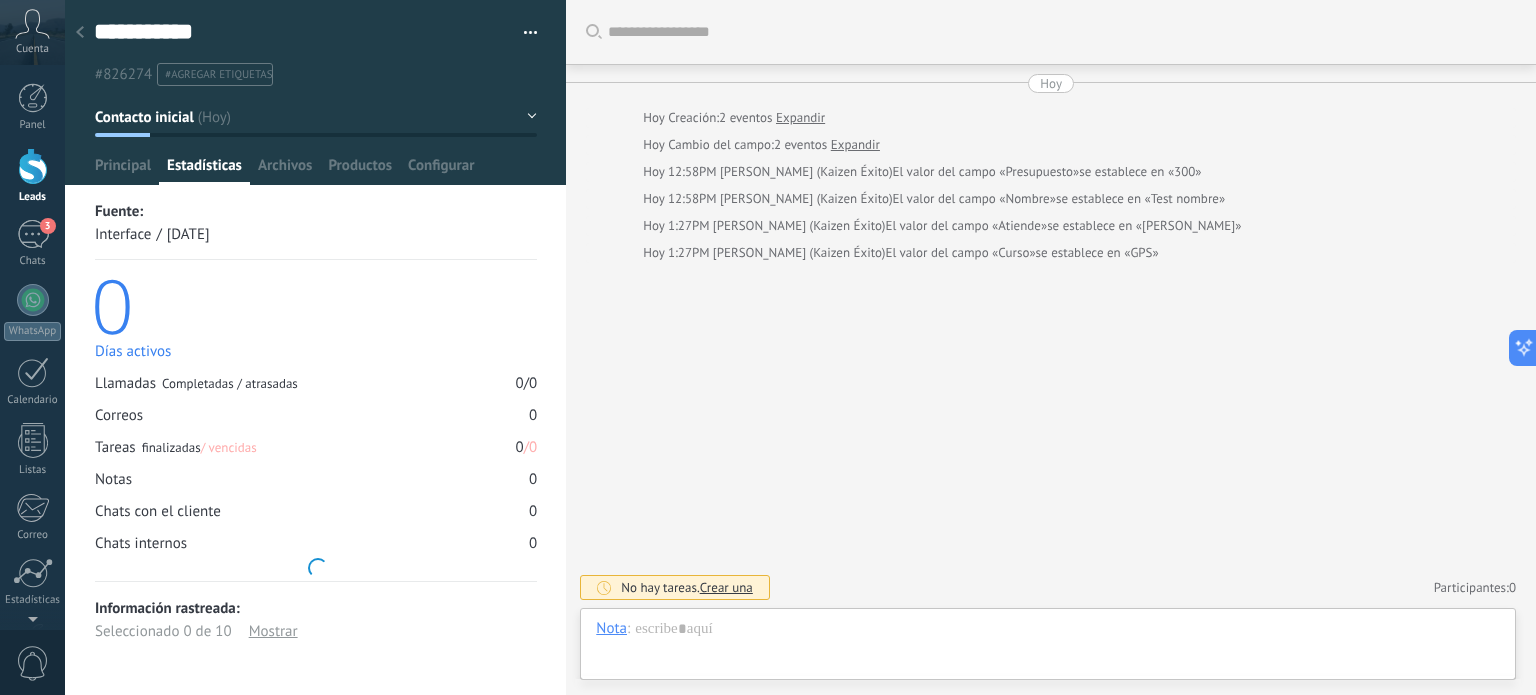 scroll, scrollTop: 0, scrollLeft: 0, axis: both 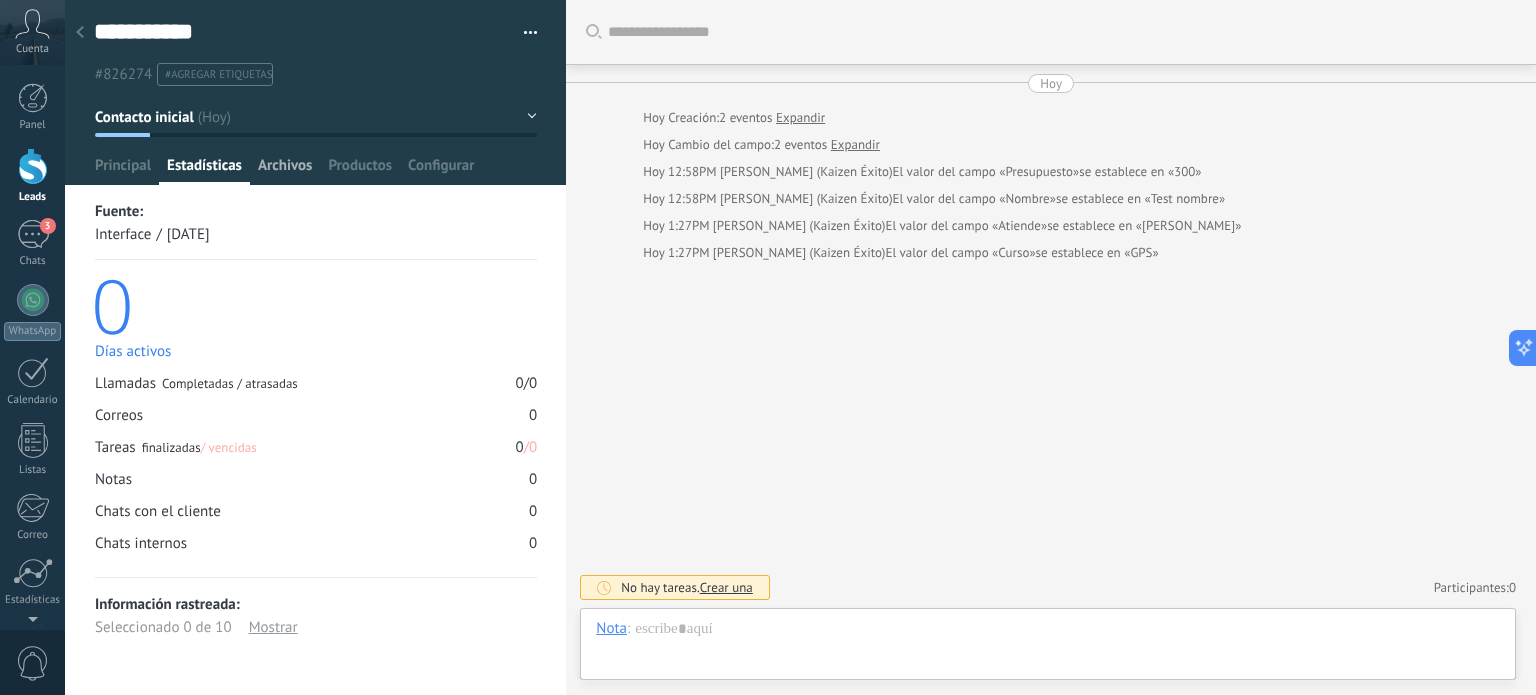 click on "Archivos" at bounding box center (285, 170) 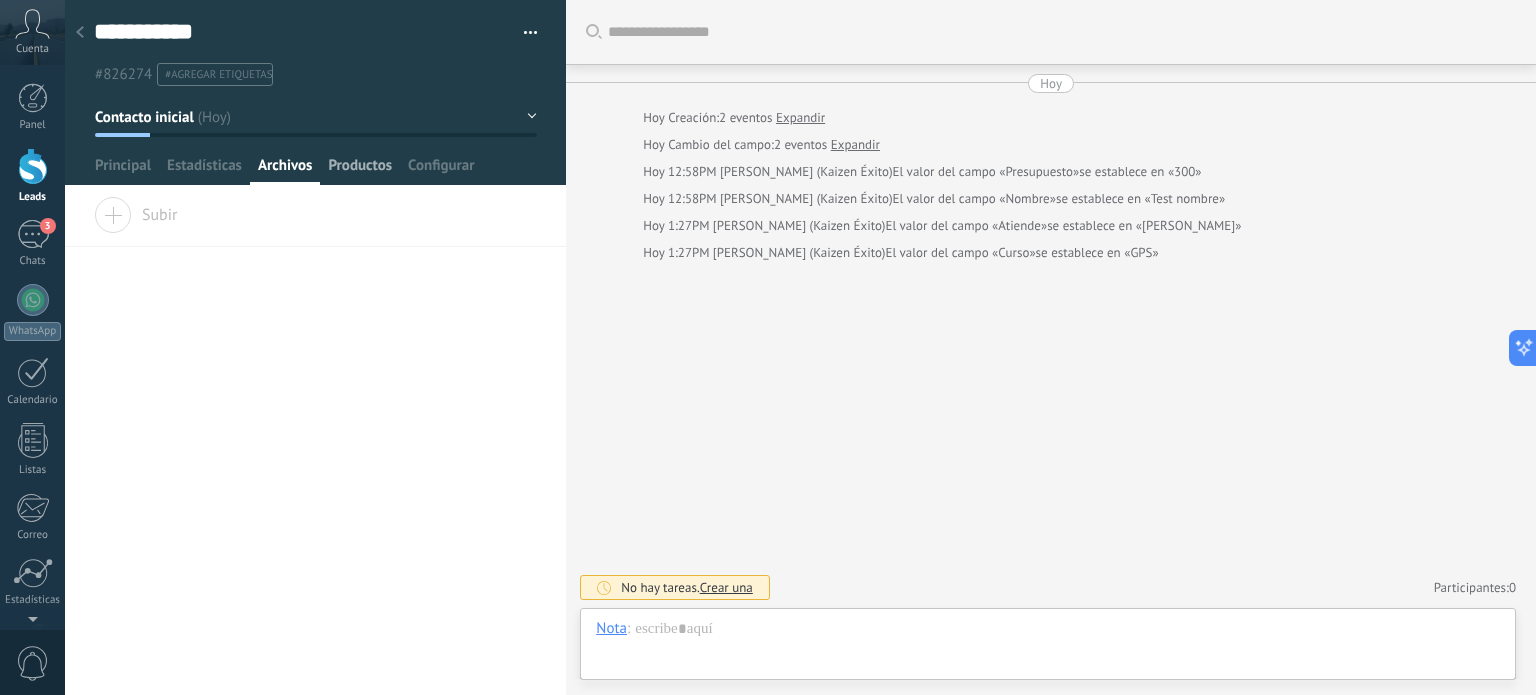 click on "Productos" at bounding box center [360, 170] 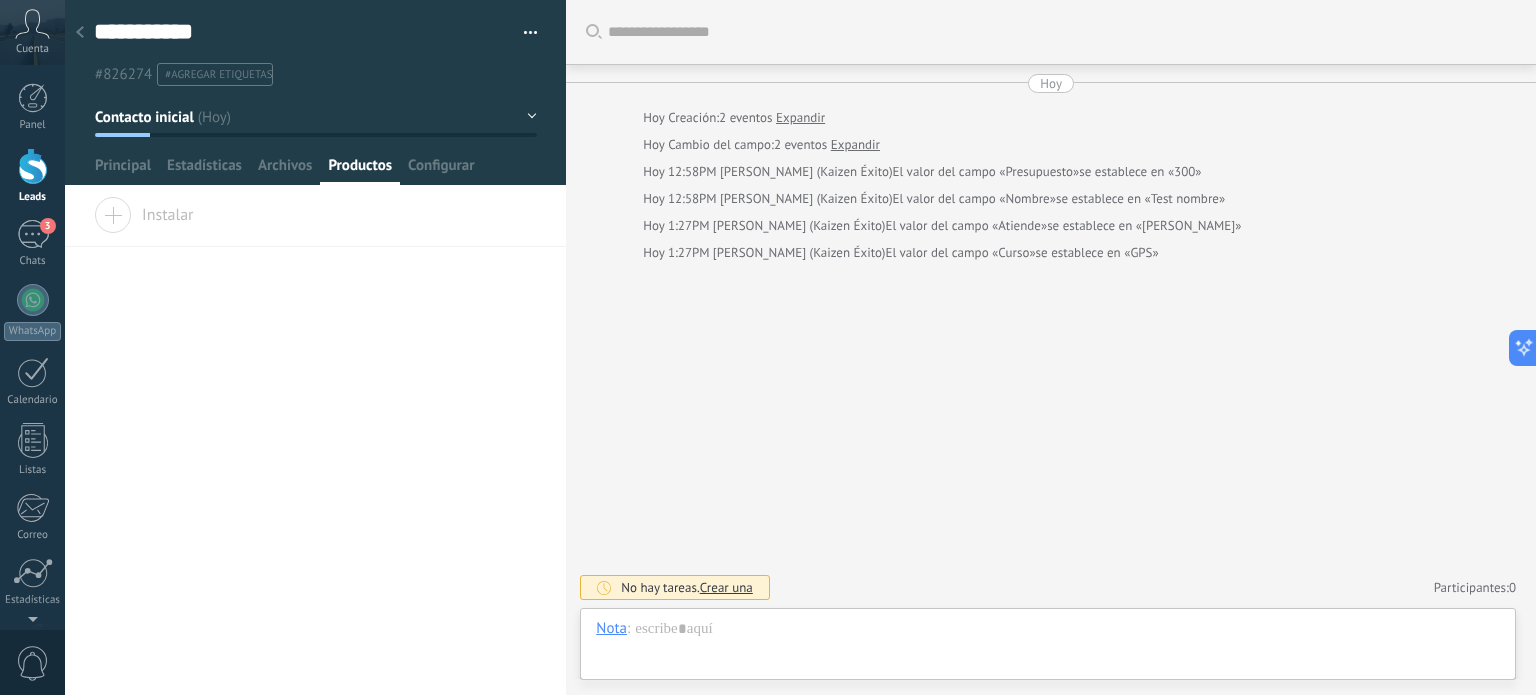 click on "Instalar" at bounding box center (144, 211) 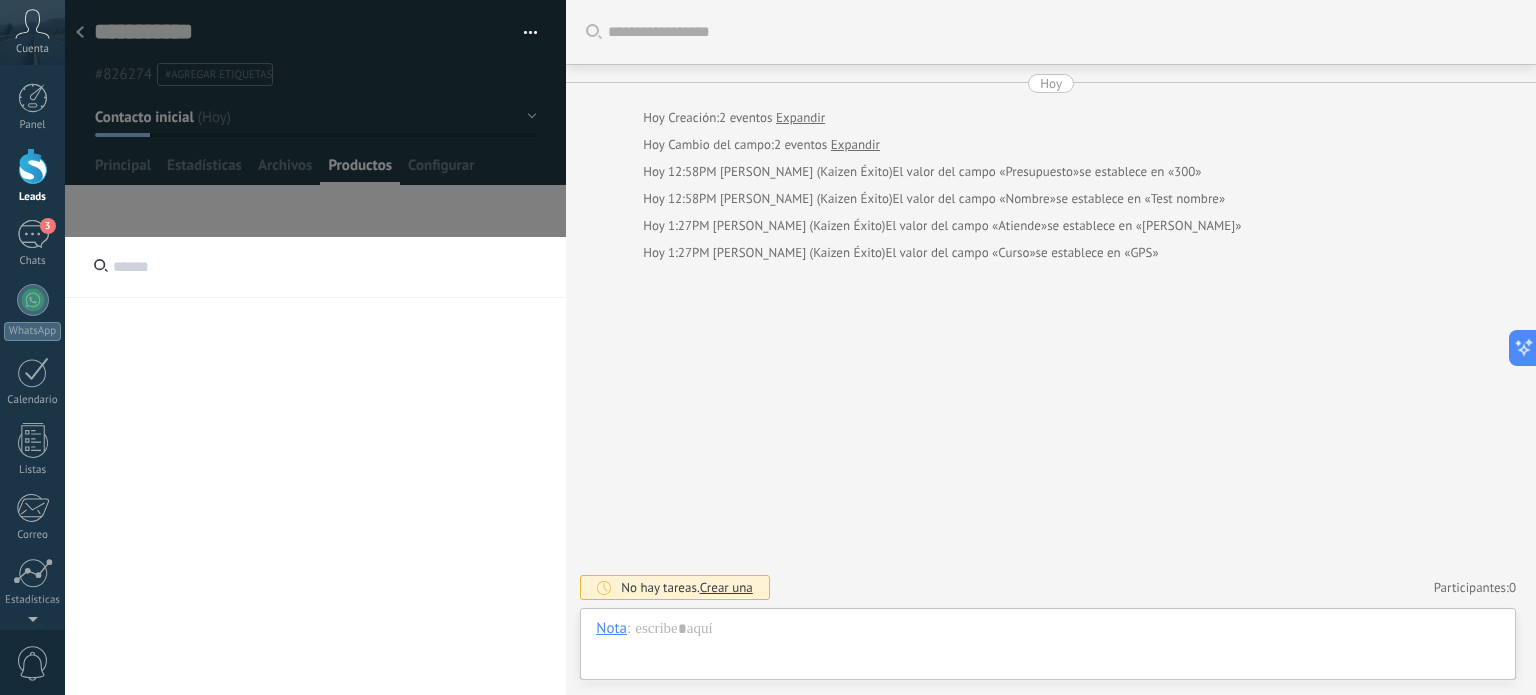 click at bounding box center (315, 267) 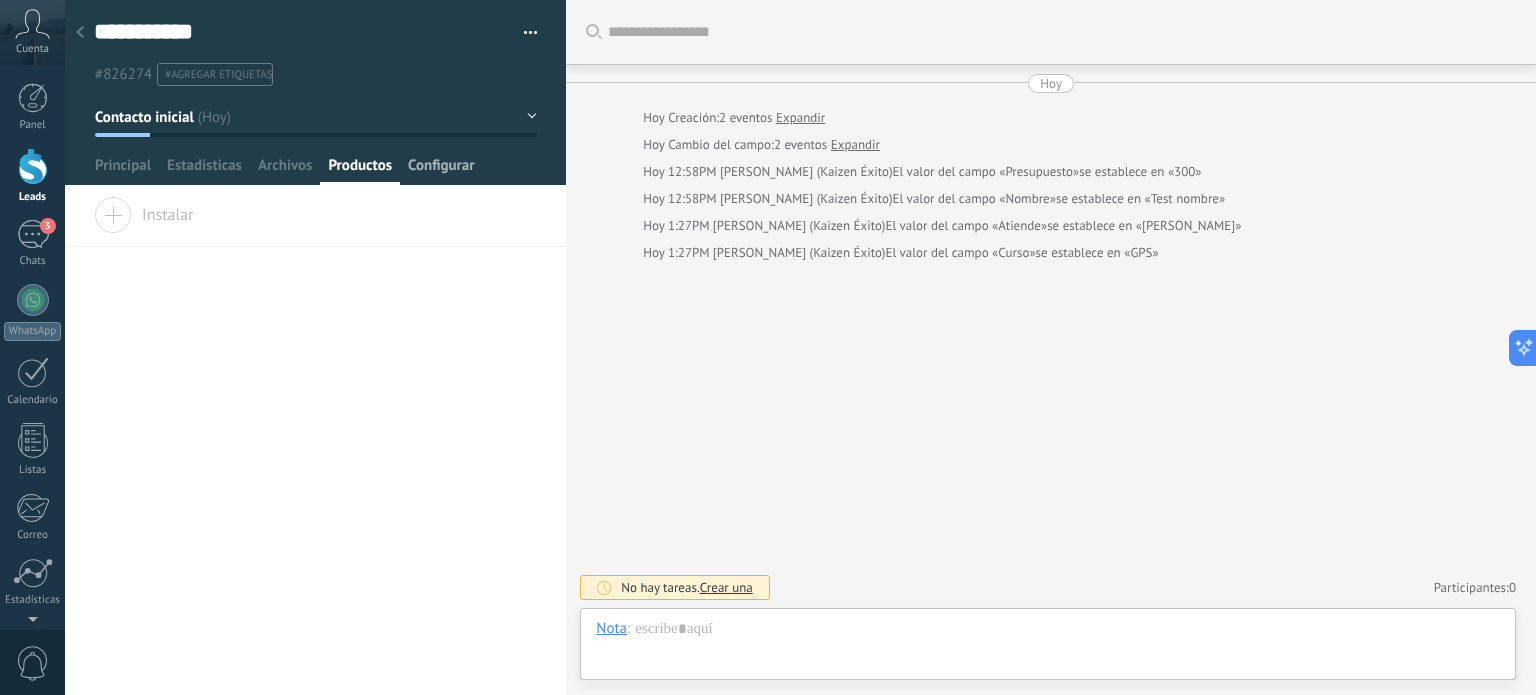 click on "Configurar" at bounding box center [441, 170] 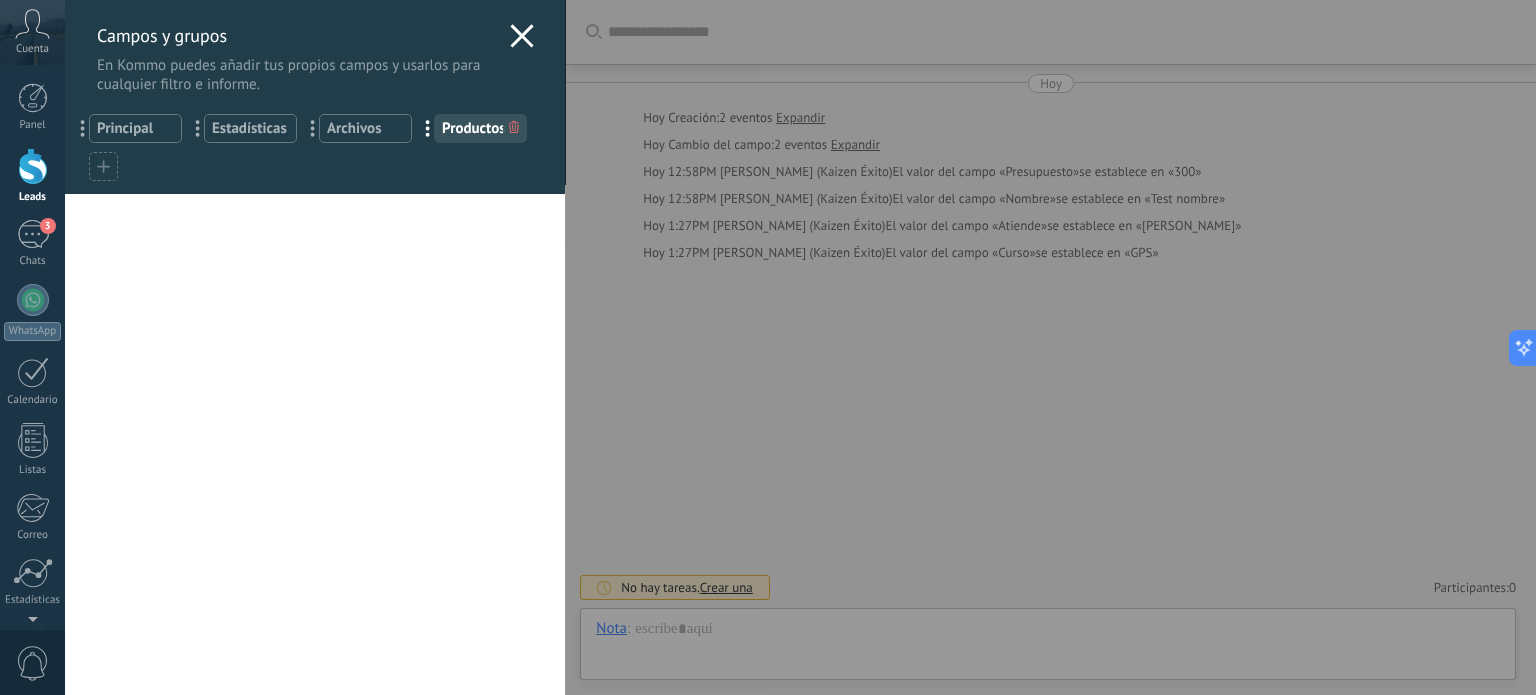 click 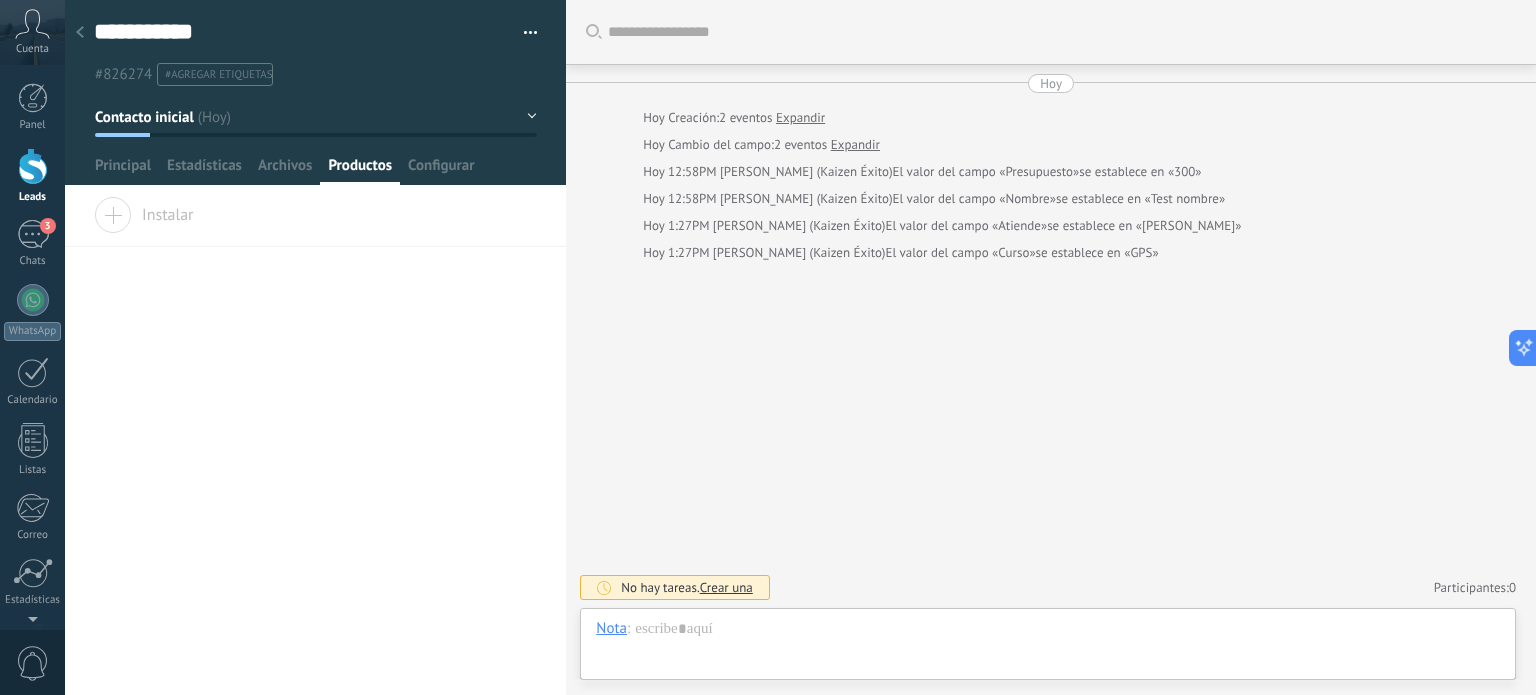 click at bounding box center [80, 33] 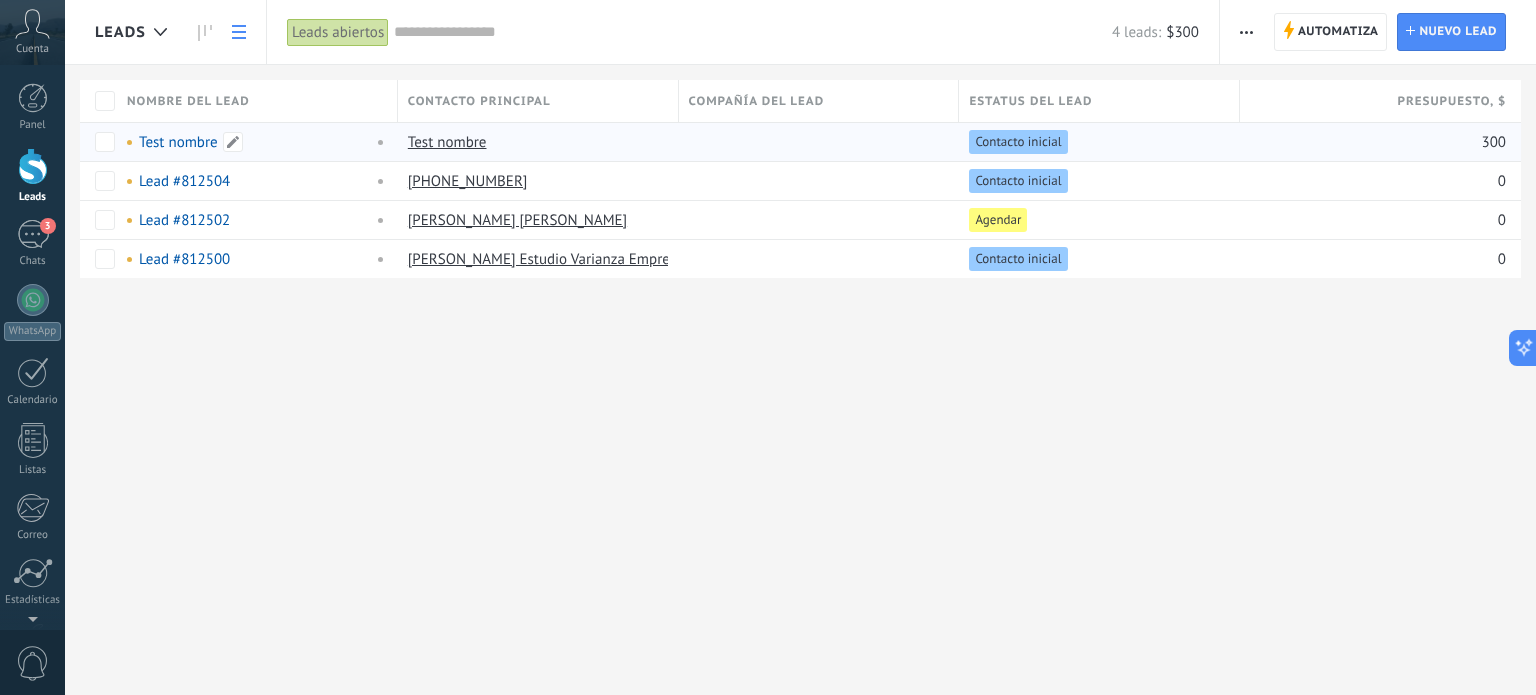 click on "Test nombre" at bounding box center [178, 142] 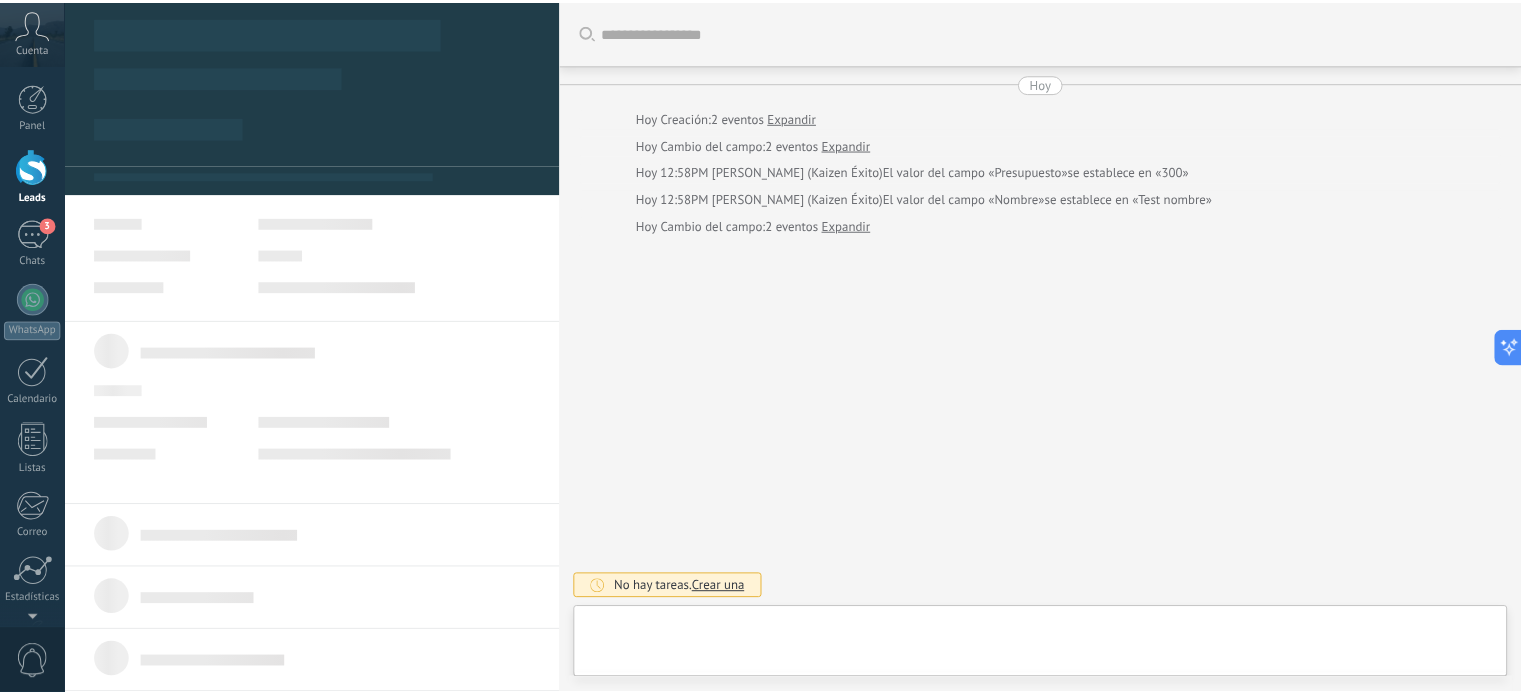 scroll, scrollTop: 29, scrollLeft: 0, axis: vertical 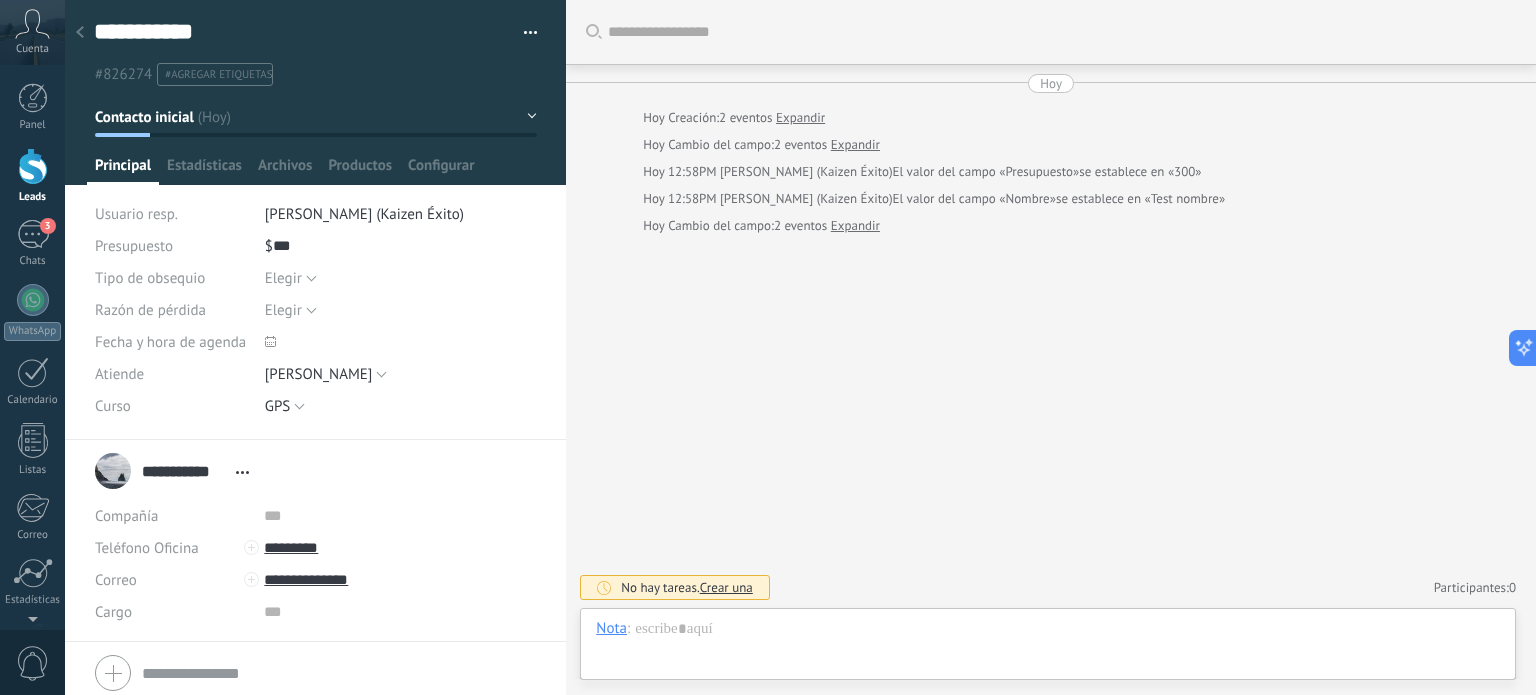 click 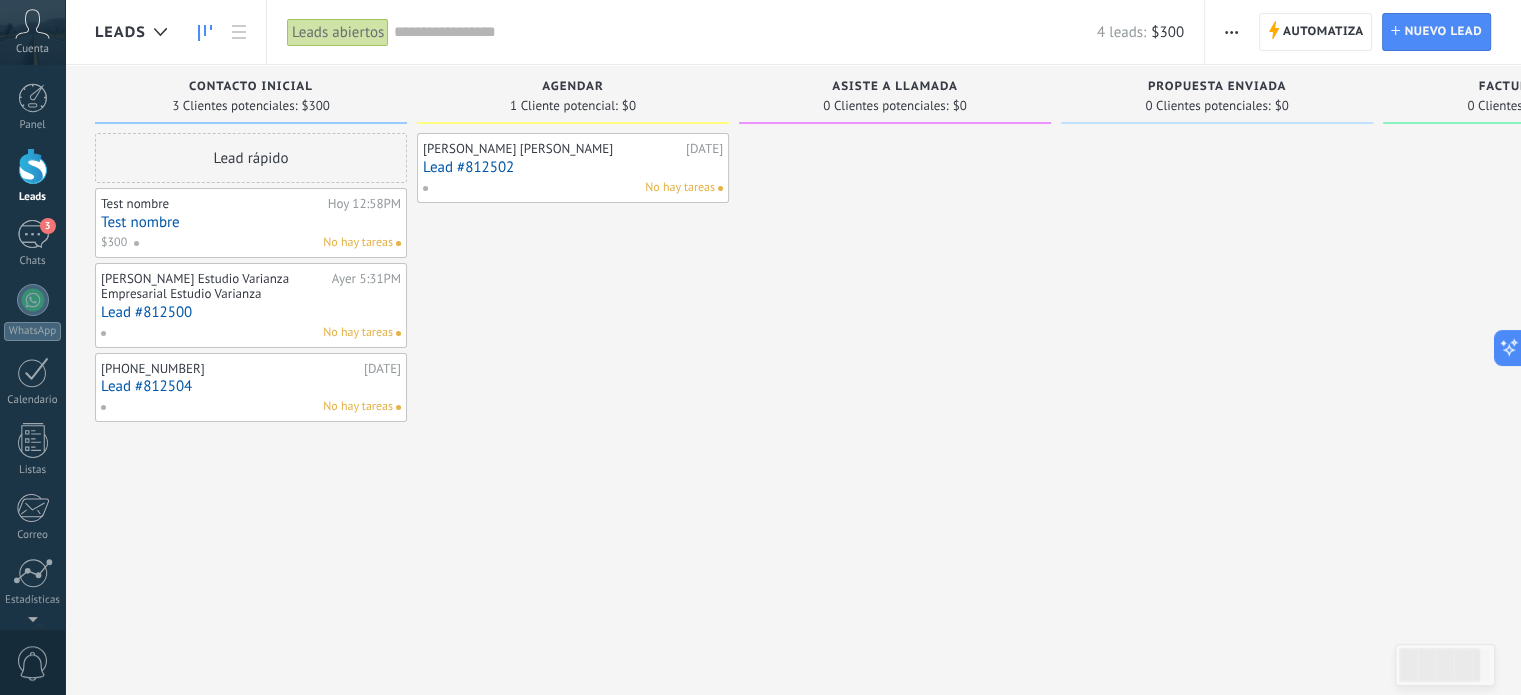 click at bounding box center [1231, 32] 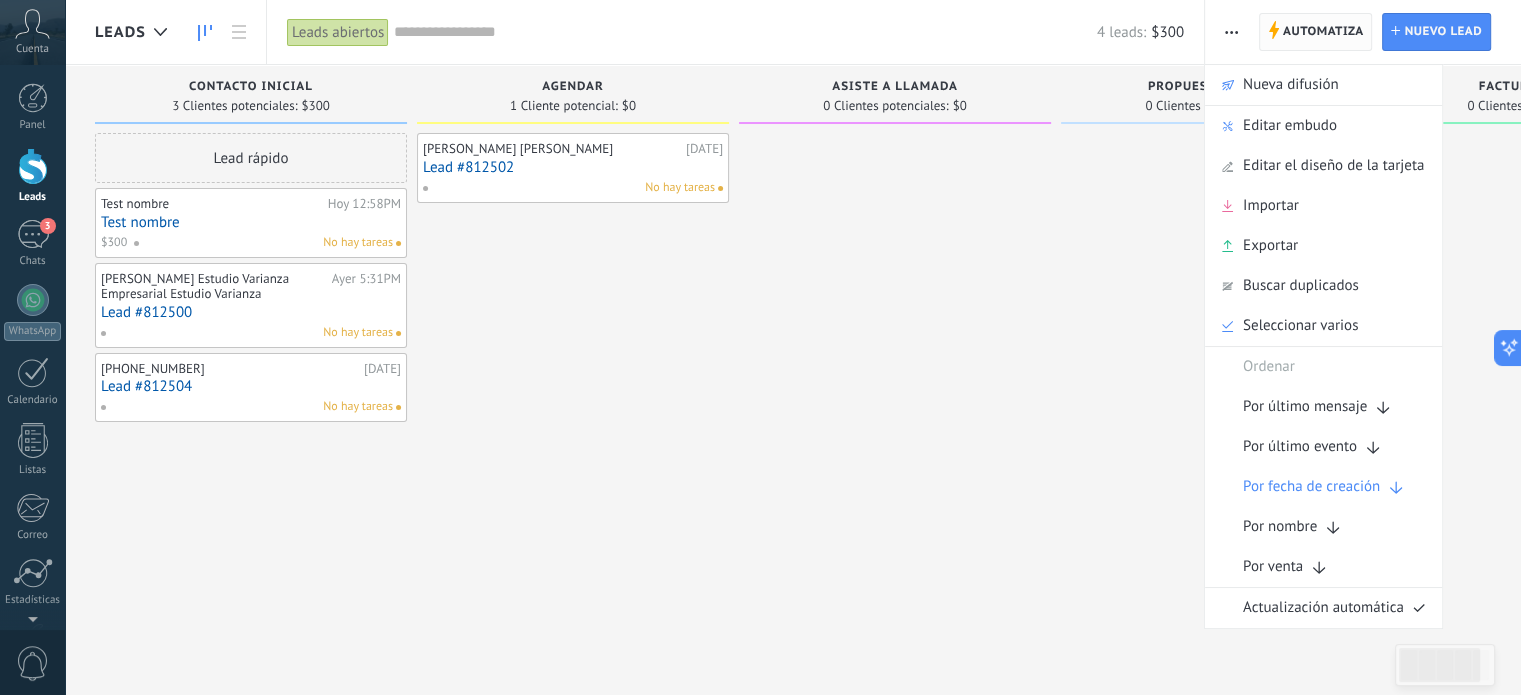 click on "Automatiza" at bounding box center [1323, 32] 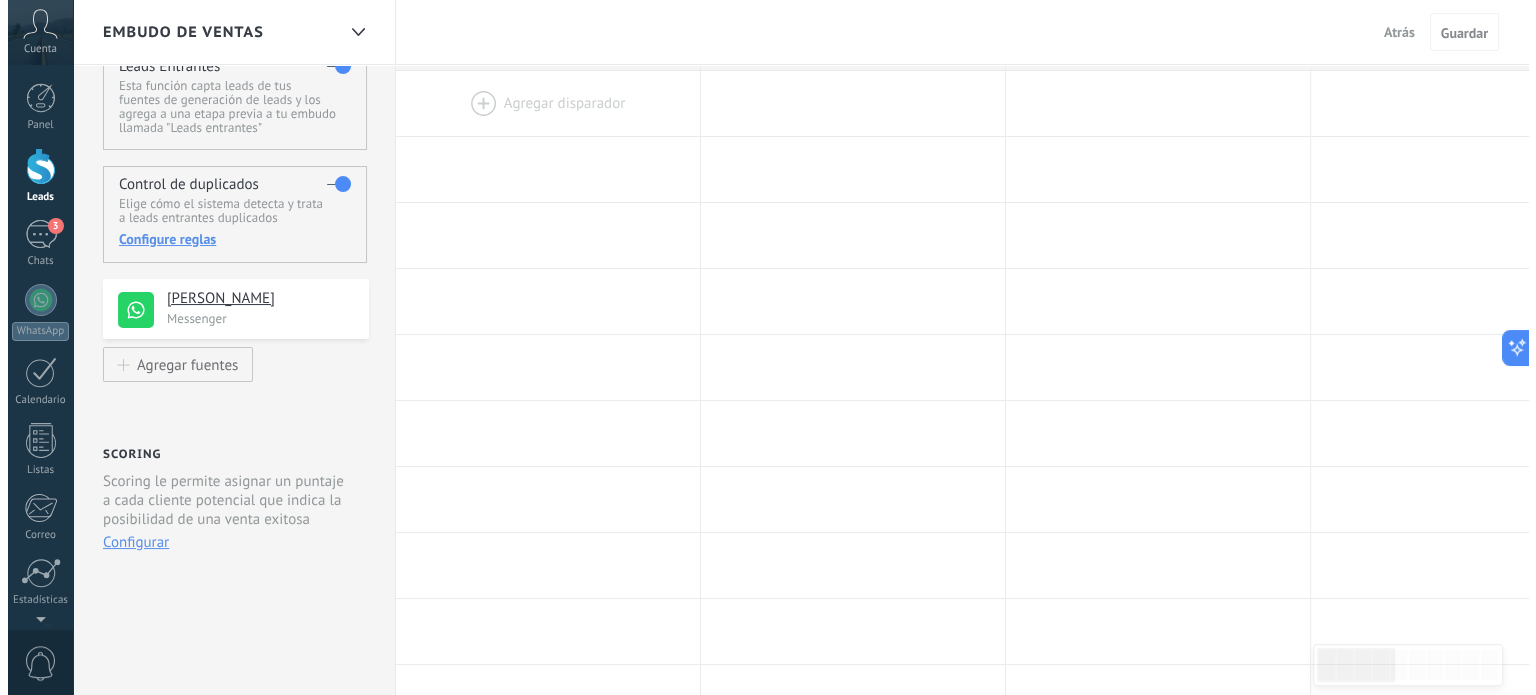 scroll, scrollTop: 0, scrollLeft: 0, axis: both 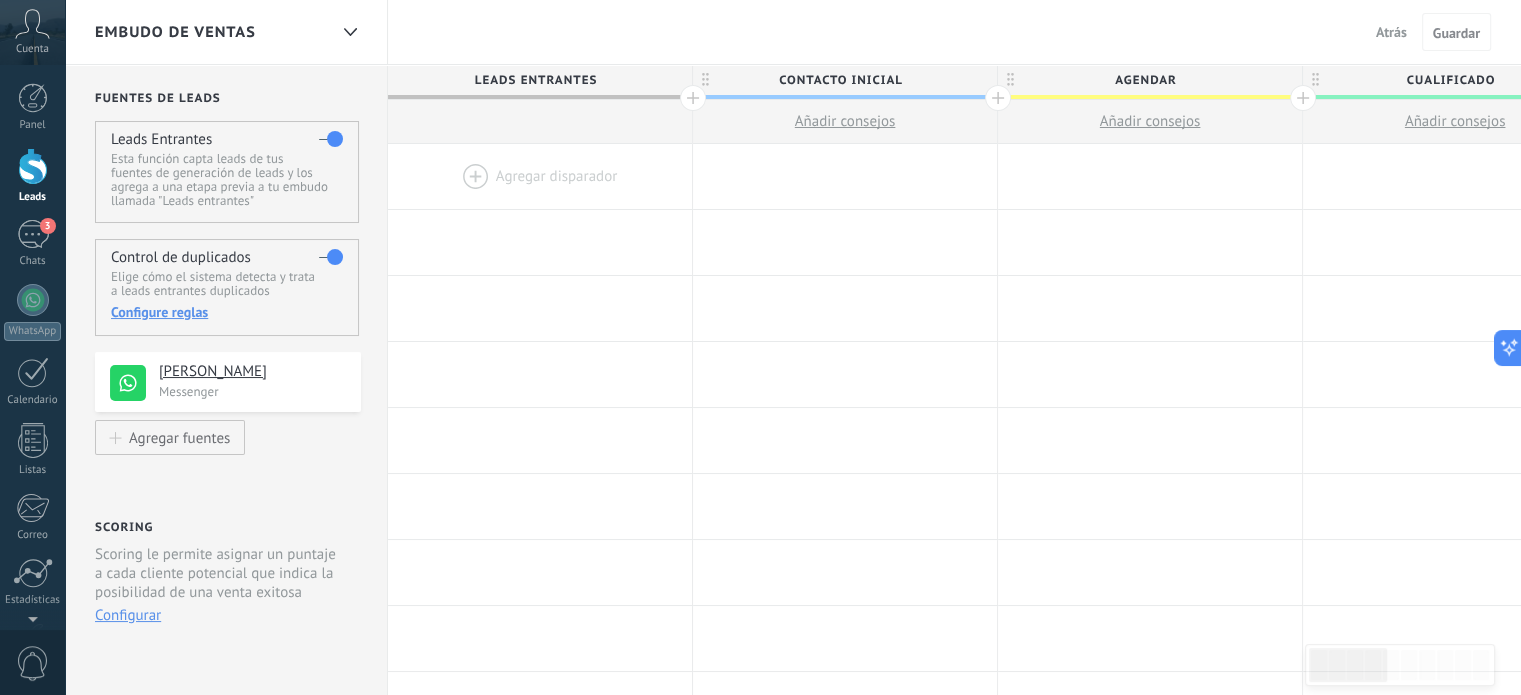 click at bounding box center (33, 166) 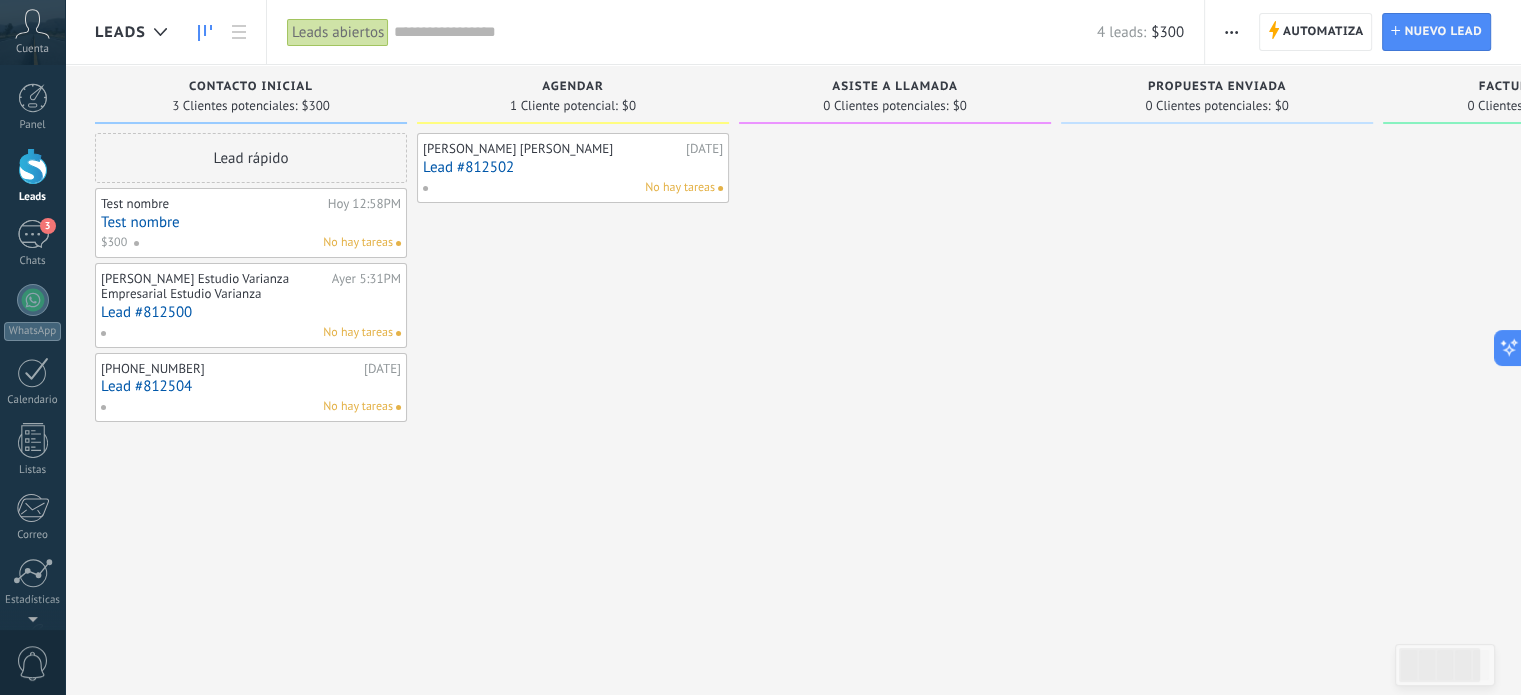 click on "Agendar" at bounding box center (573, 88) 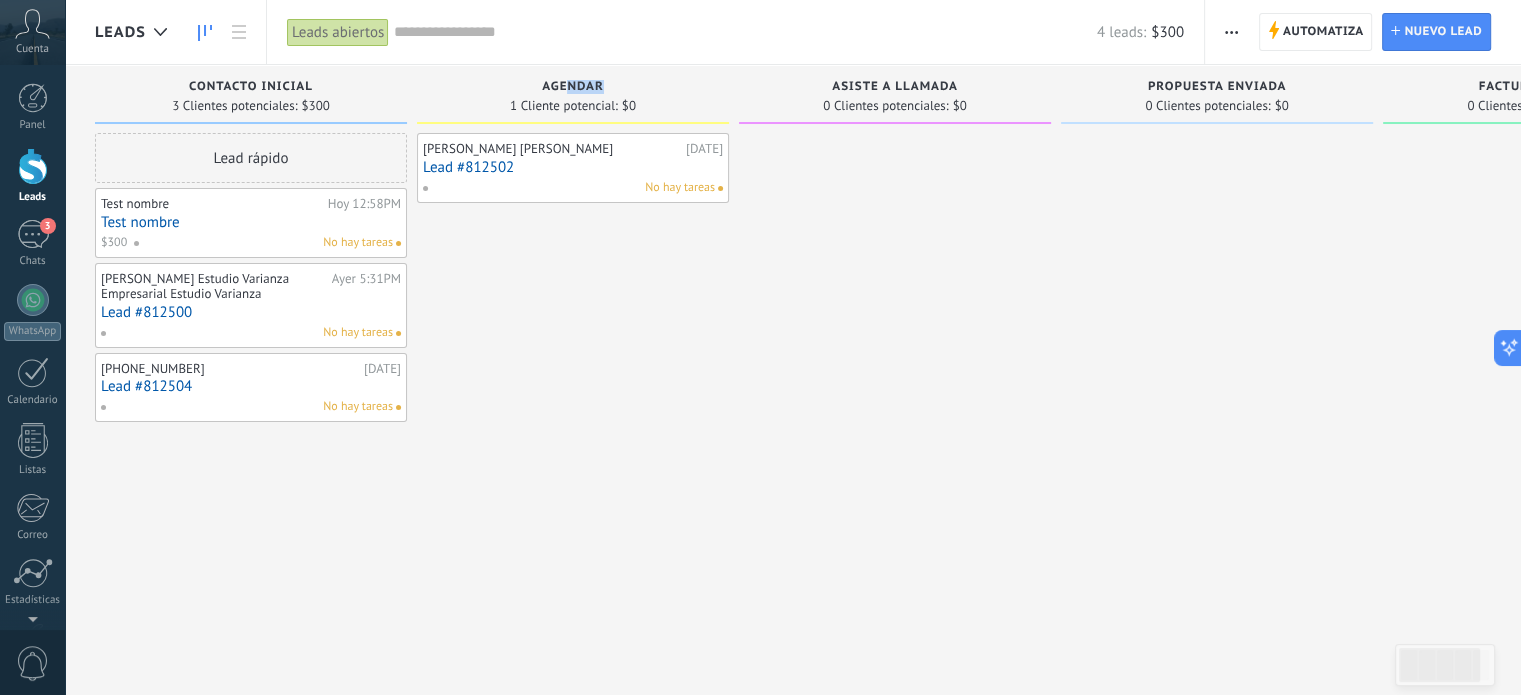 click on "Lead #812502" at bounding box center [573, 167] 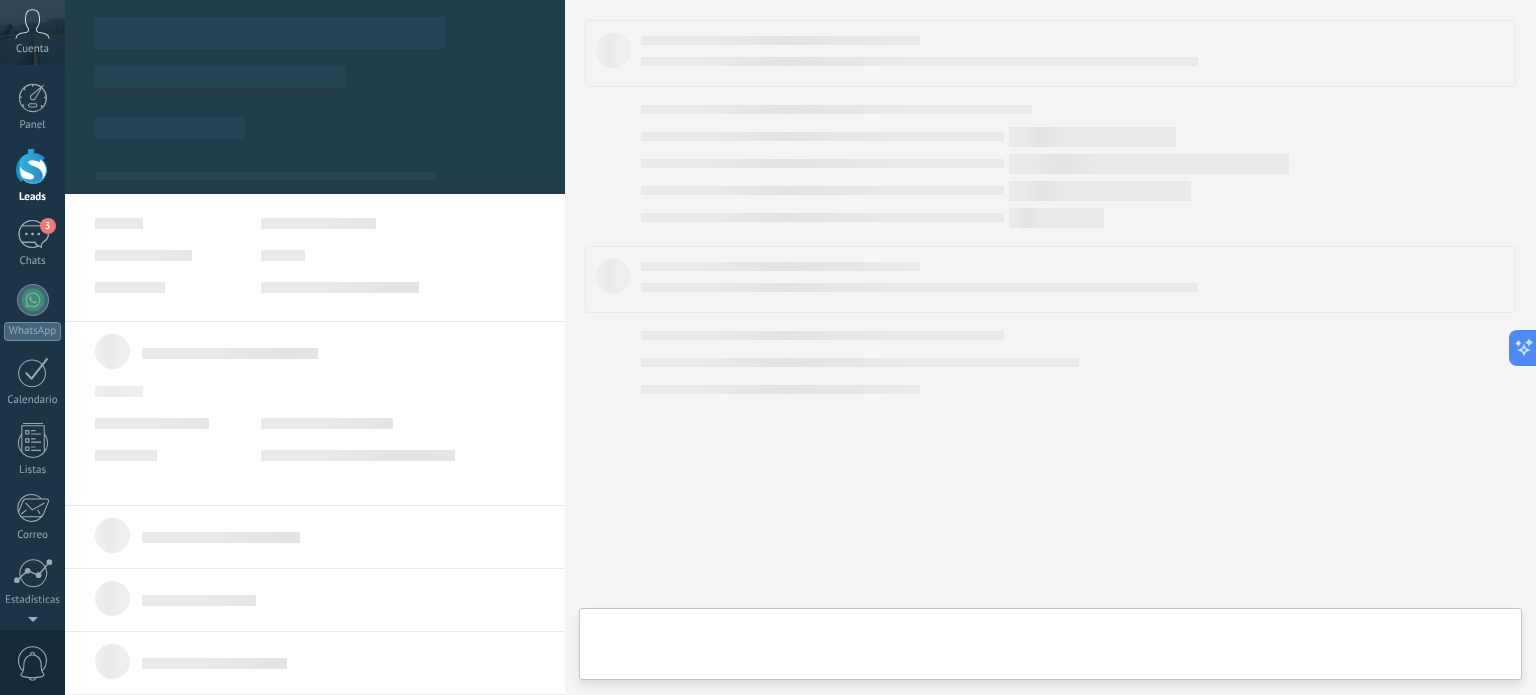 type on "**********" 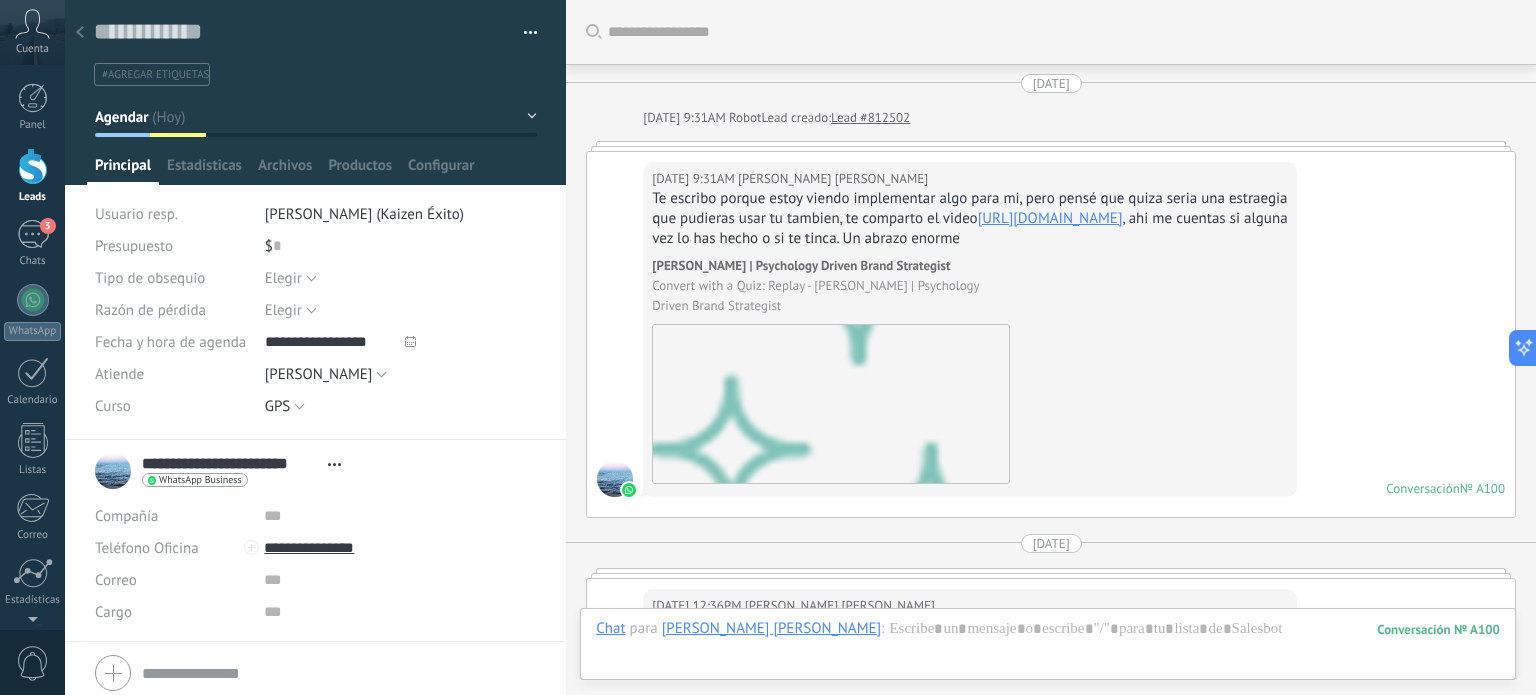 scroll, scrollTop: 29, scrollLeft: 0, axis: vertical 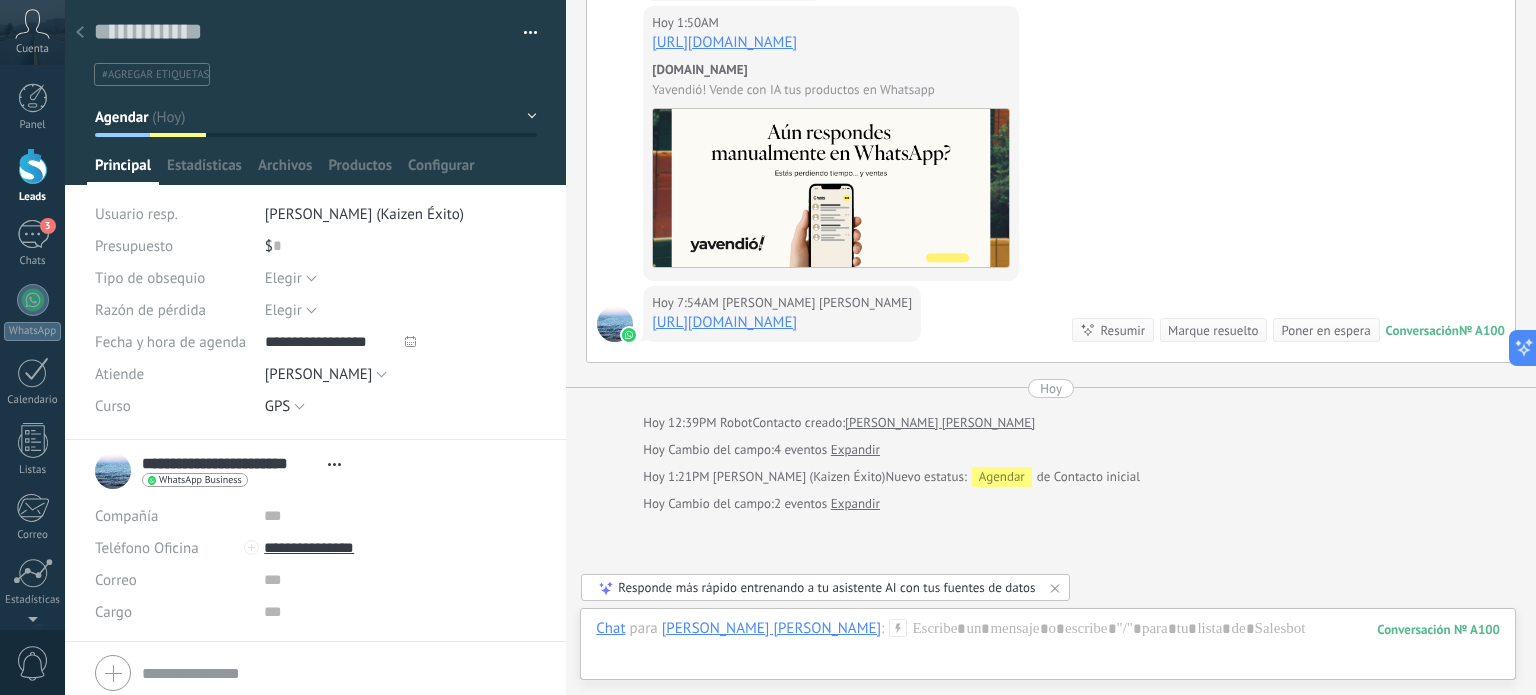 click on "Atiende" at bounding box center (119, 374) 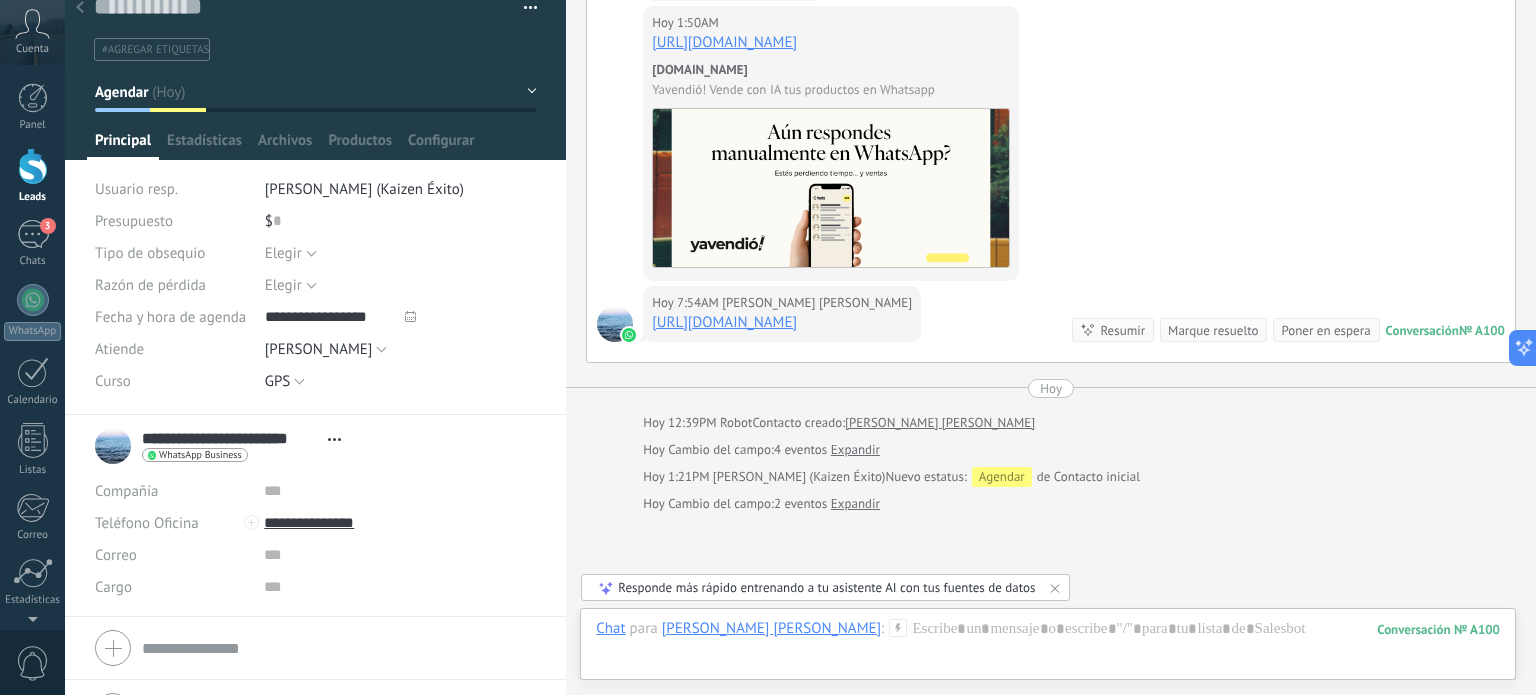scroll, scrollTop: 0, scrollLeft: 0, axis: both 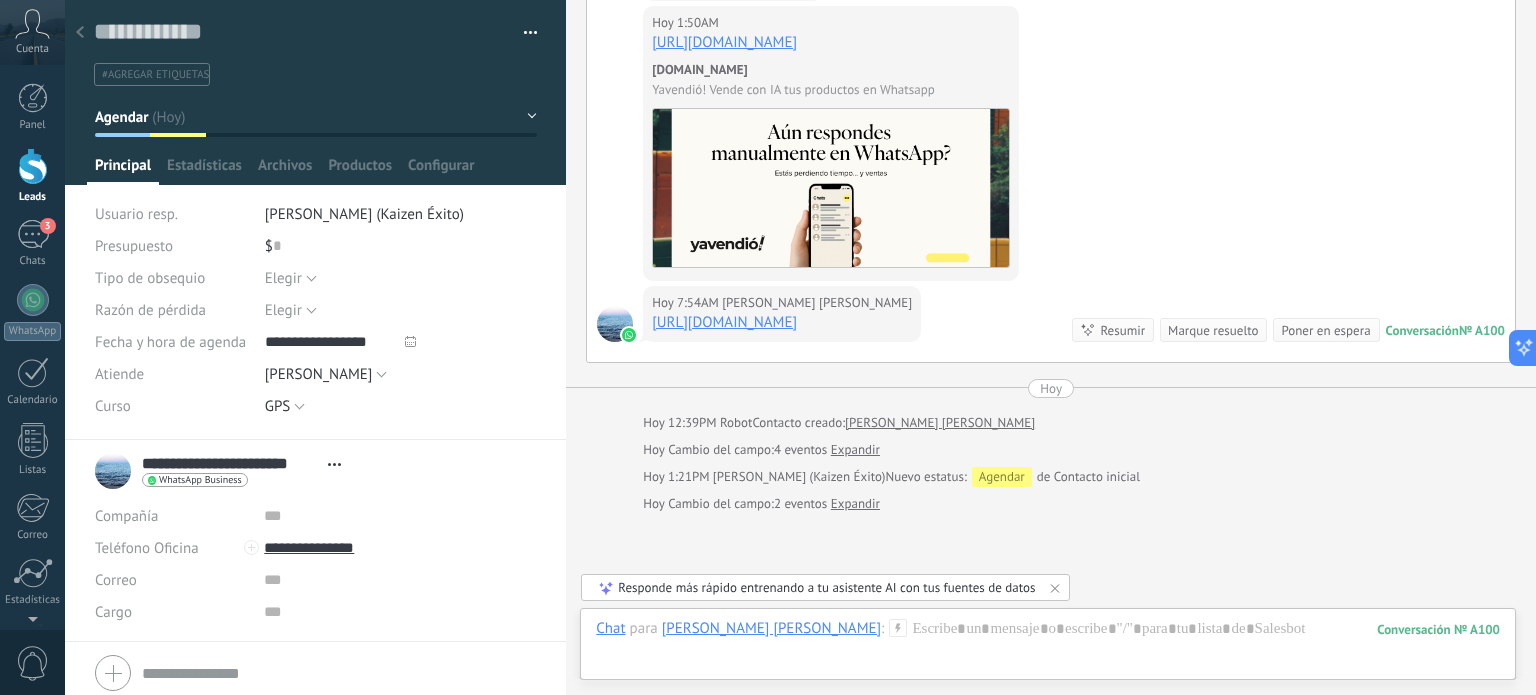 click at bounding box center (523, 33) 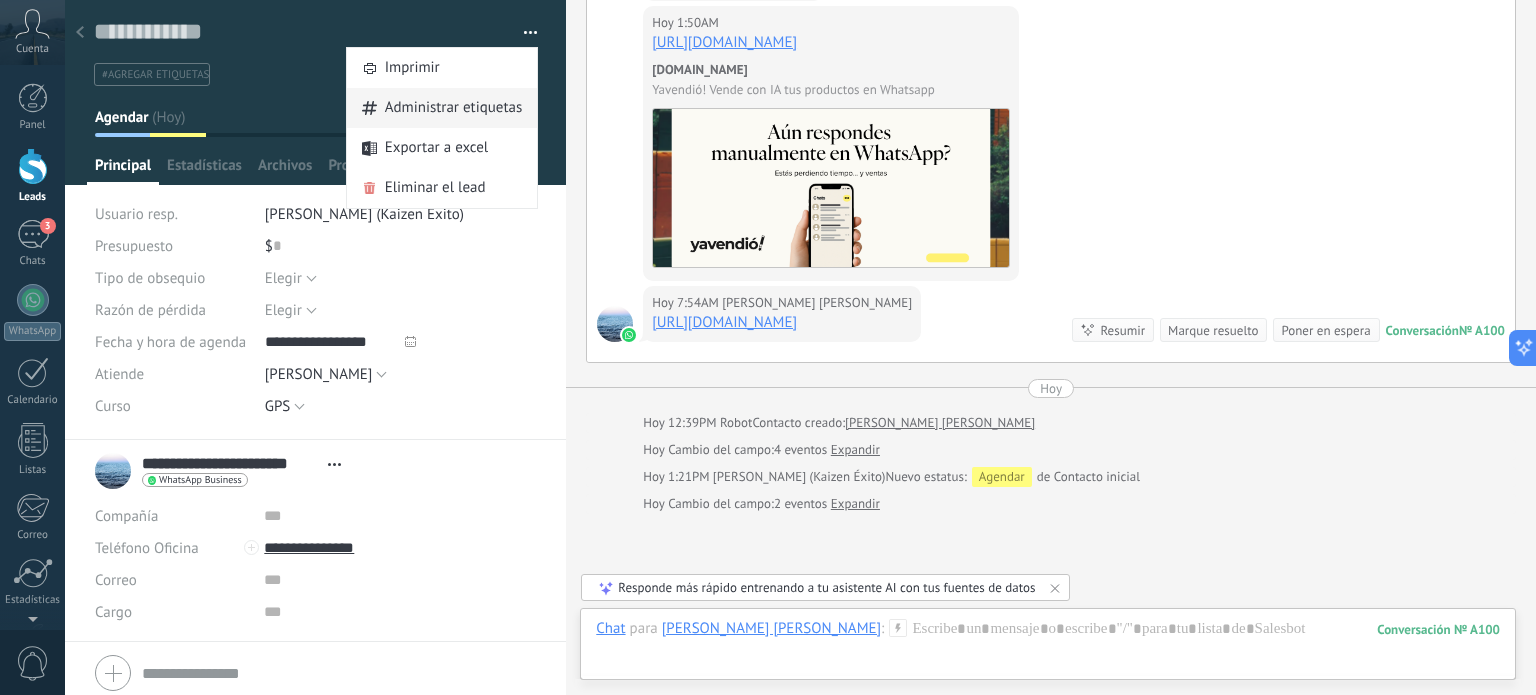 click on "Administrar etiquetas" at bounding box center (454, 108) 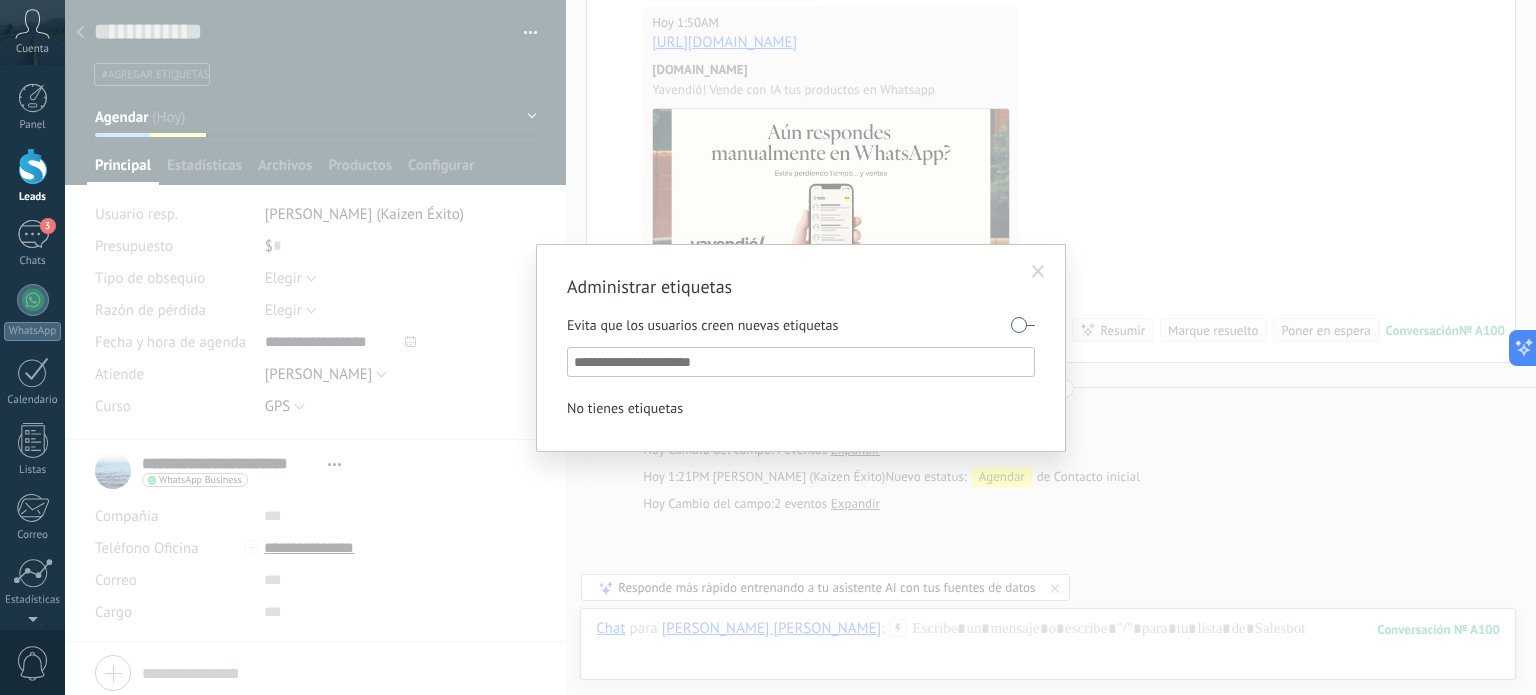 click at bounding box center (802, 362) 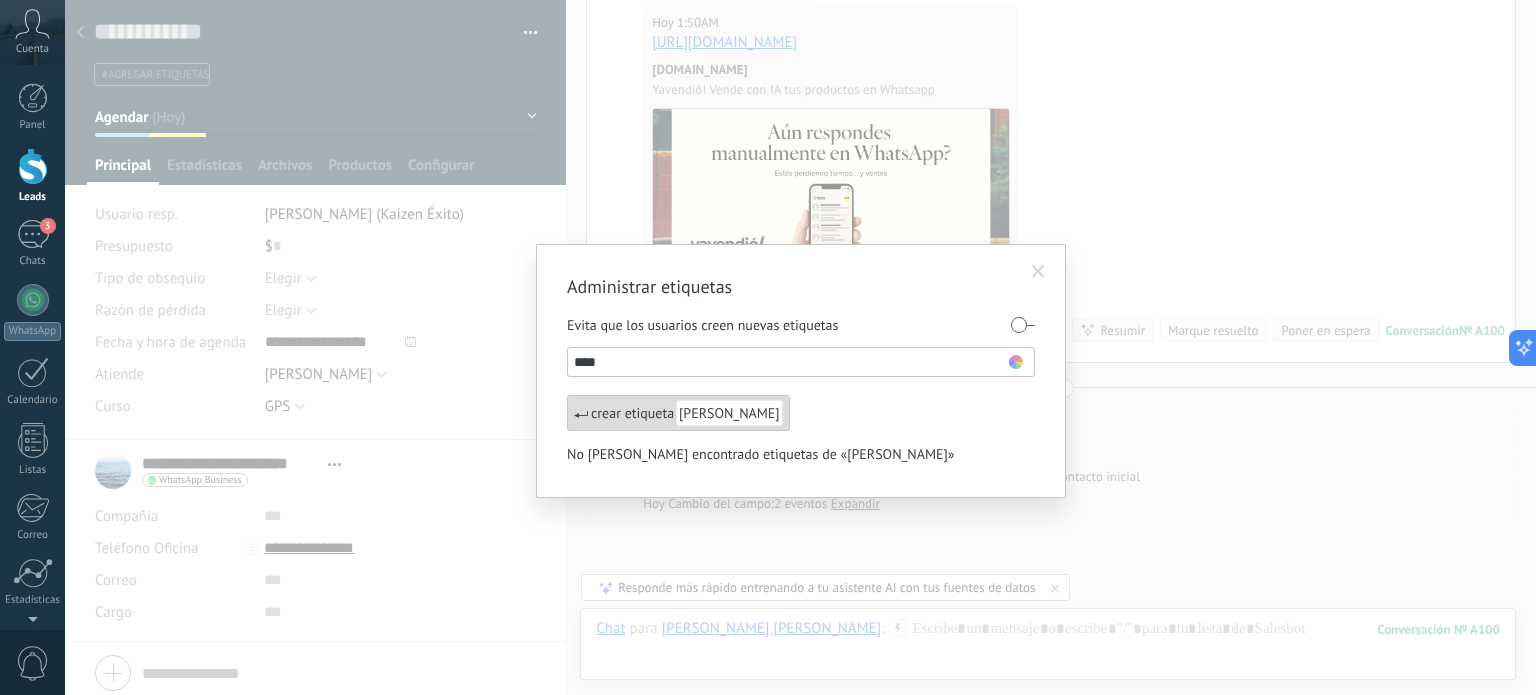 type on "****" 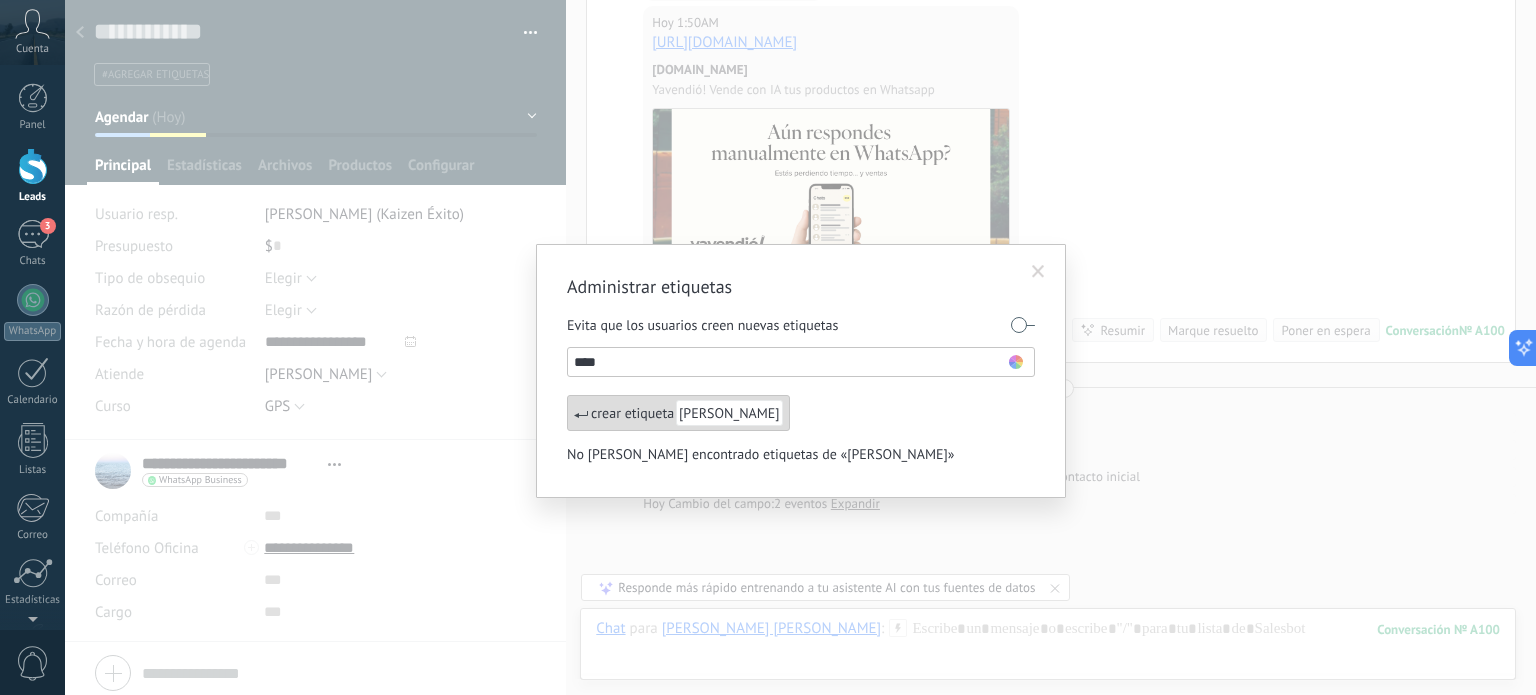 click on "crear etiqueta  Luis" at bounding box center (678, 413) 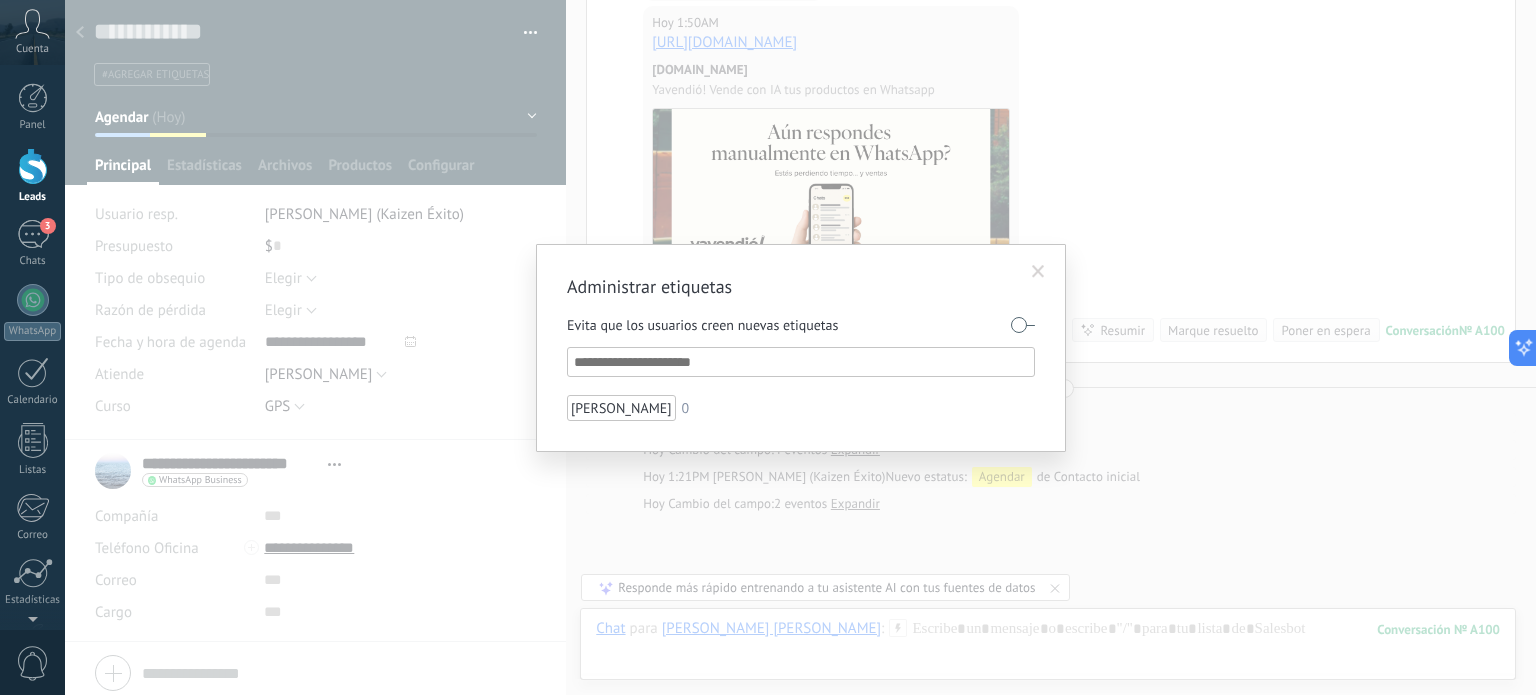 click on "Administrar etiquetas Evita que los usuarios creen nuevas etiquetas Luis 0" at bounding box center (800, 347) 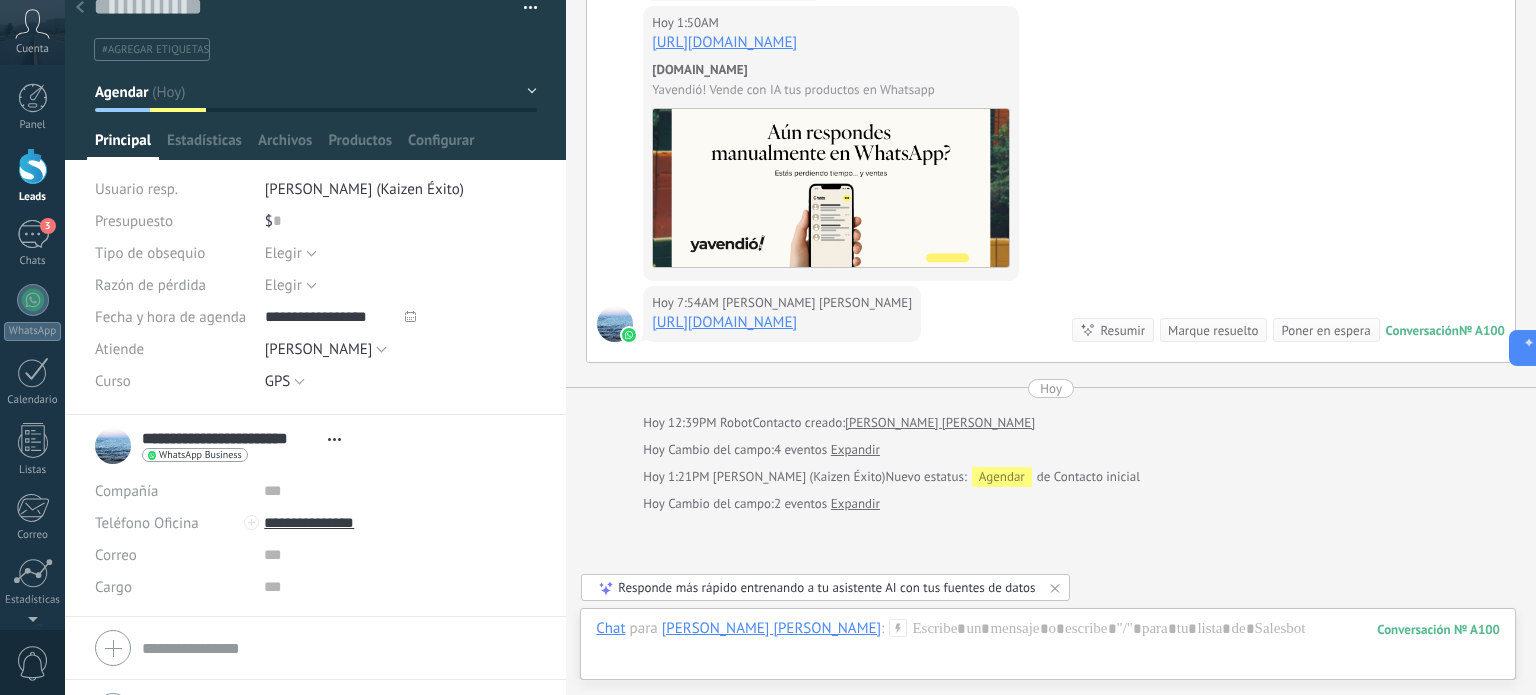 scroll, scrollTop: 0, scrollLeft: 0, axis: both 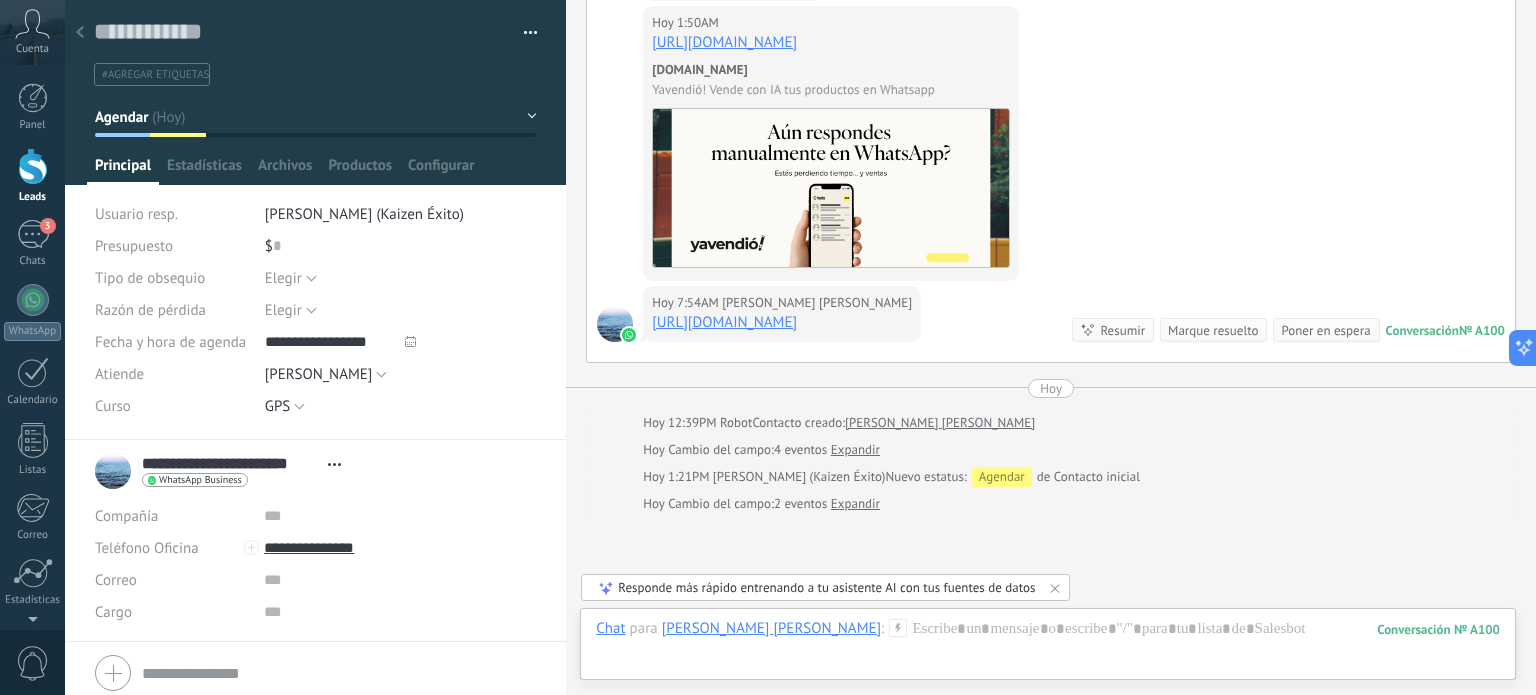 click on "#agregar etiquetas" at bounding box center (155, 75) 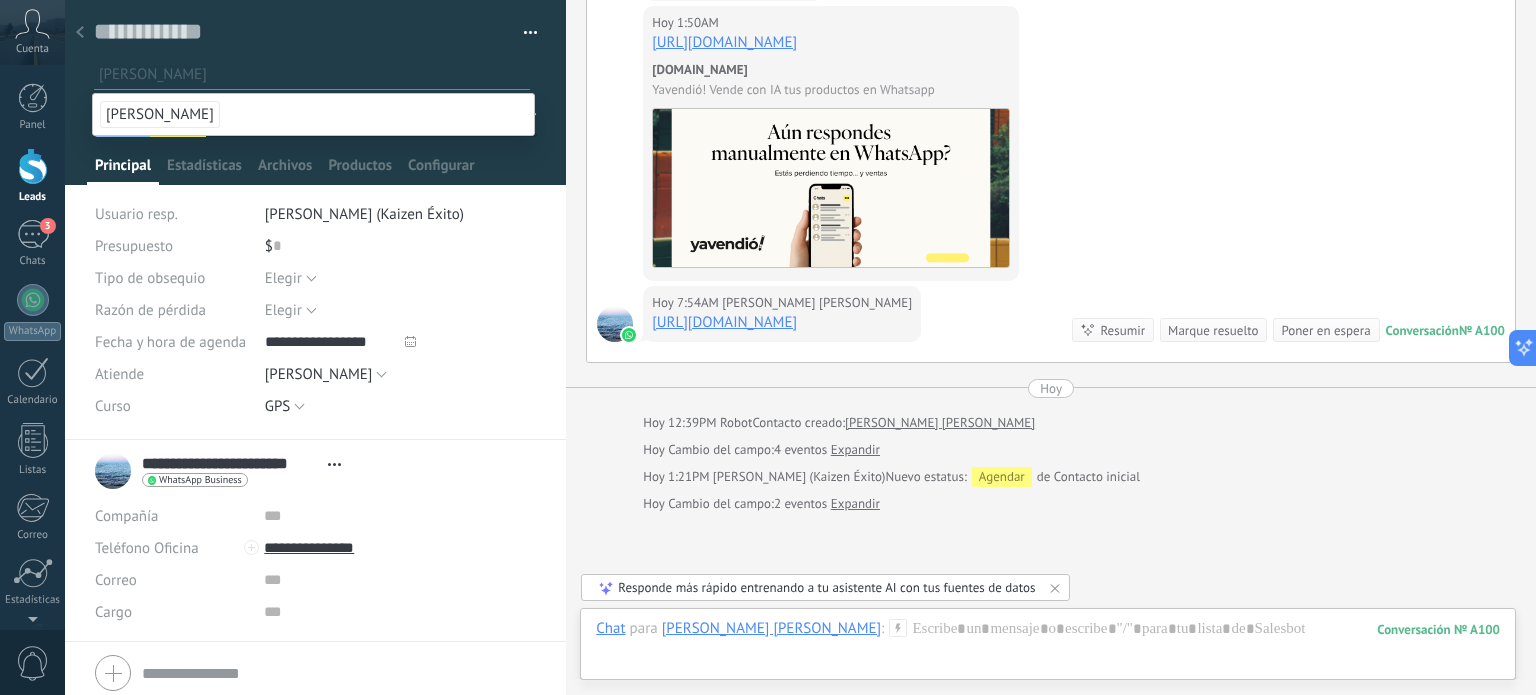 click on "Luis" at bounding box center (160, 114) 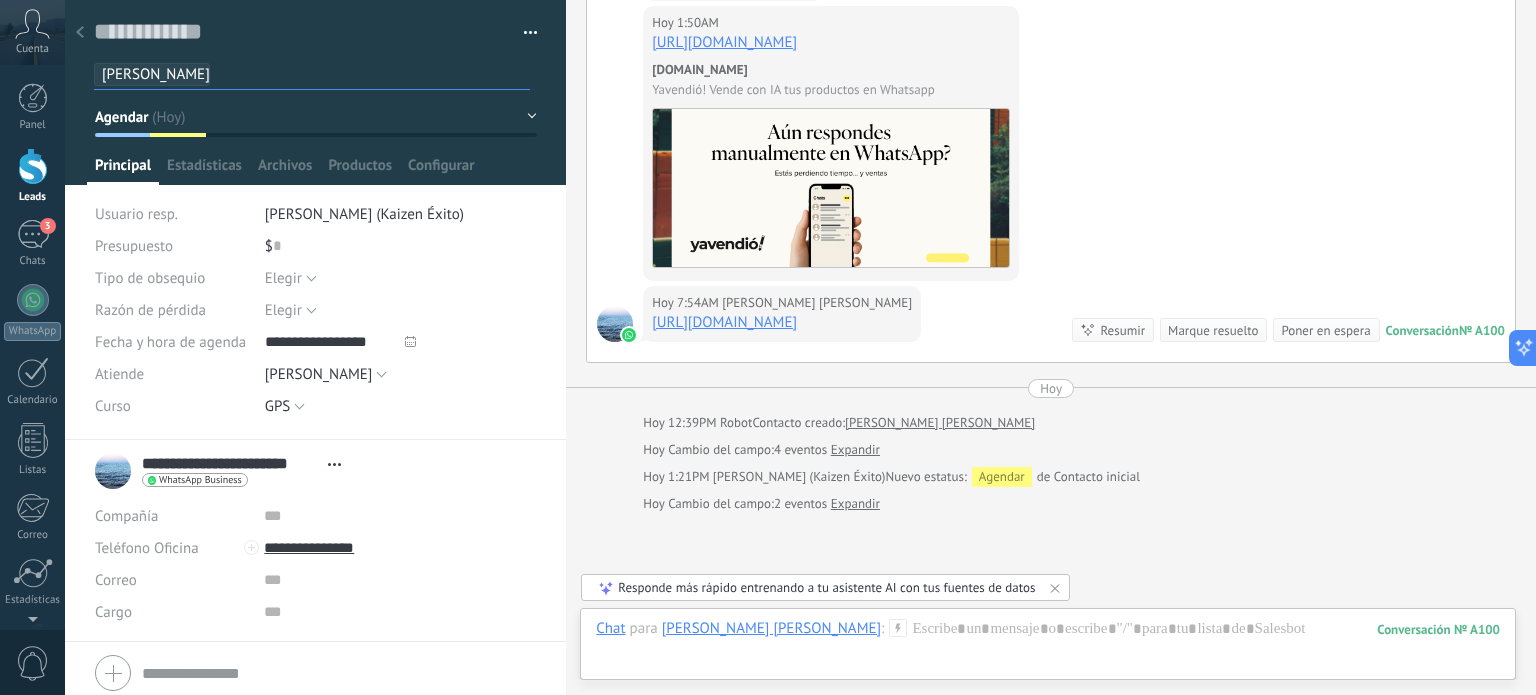 click at bounding box center [316, 92] 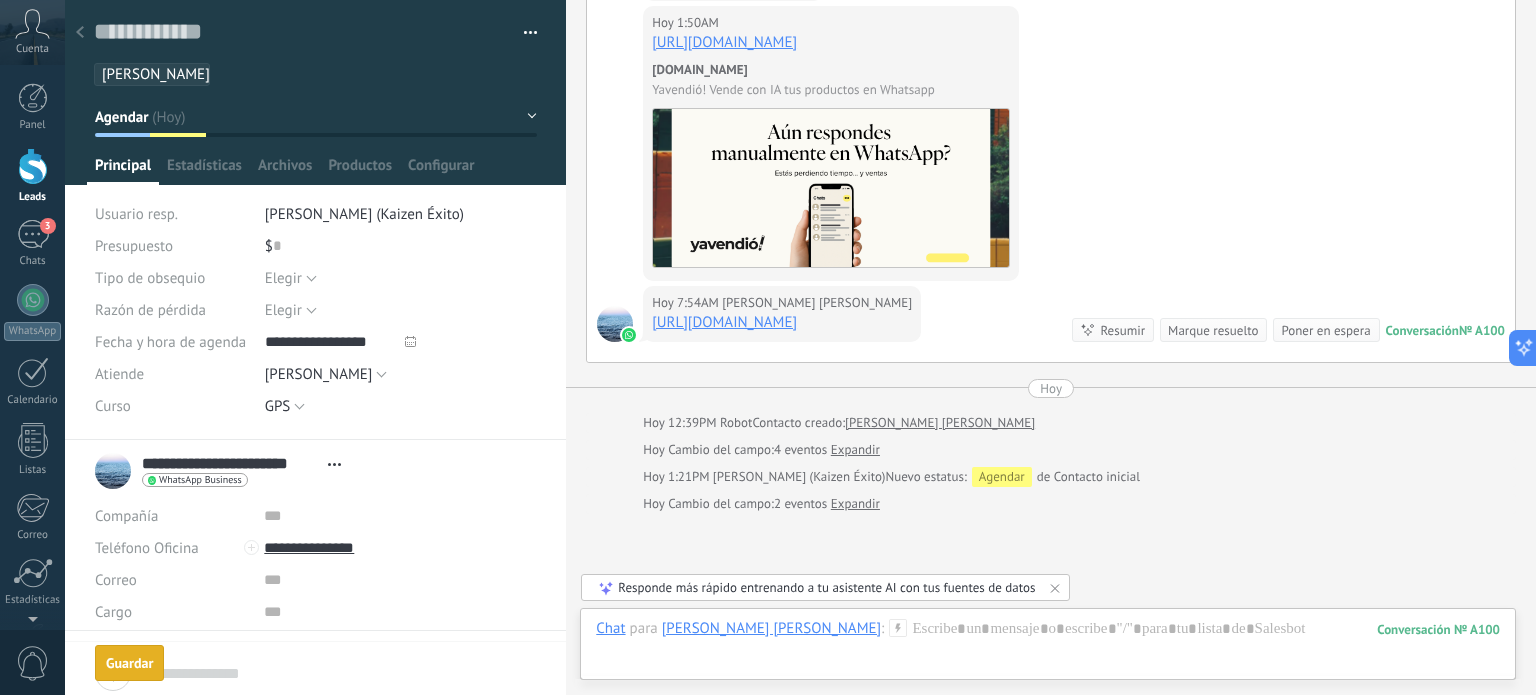 click 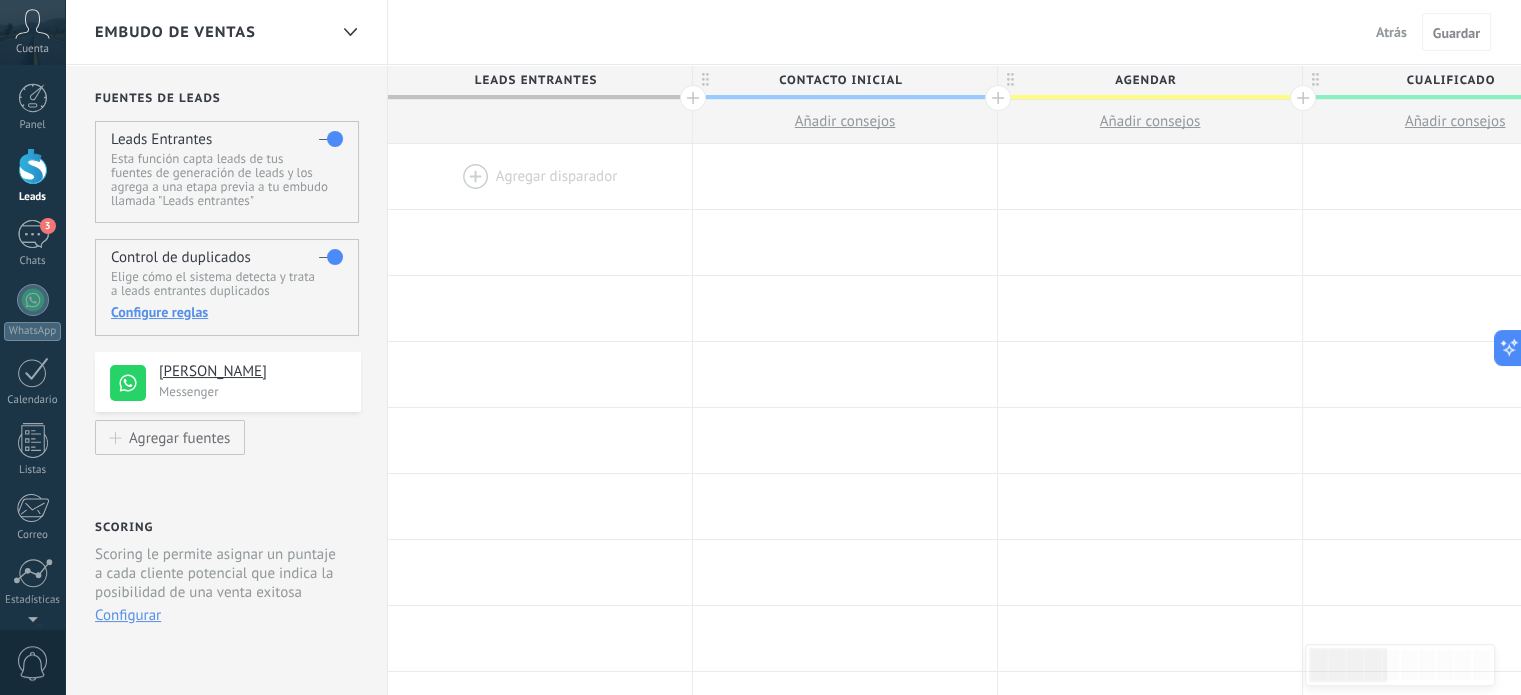click at bounding box center [33, 166] 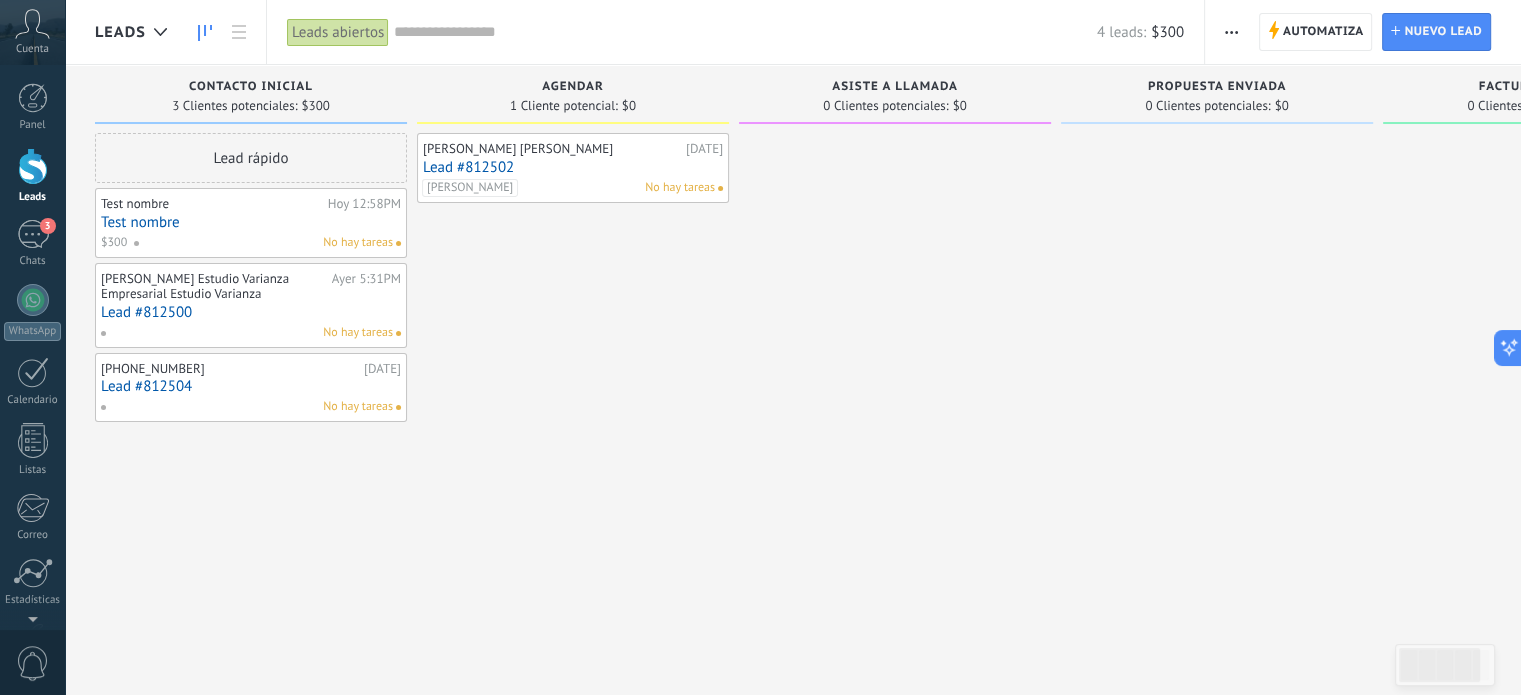 click on "Luis" at bounding box center (470, 188) 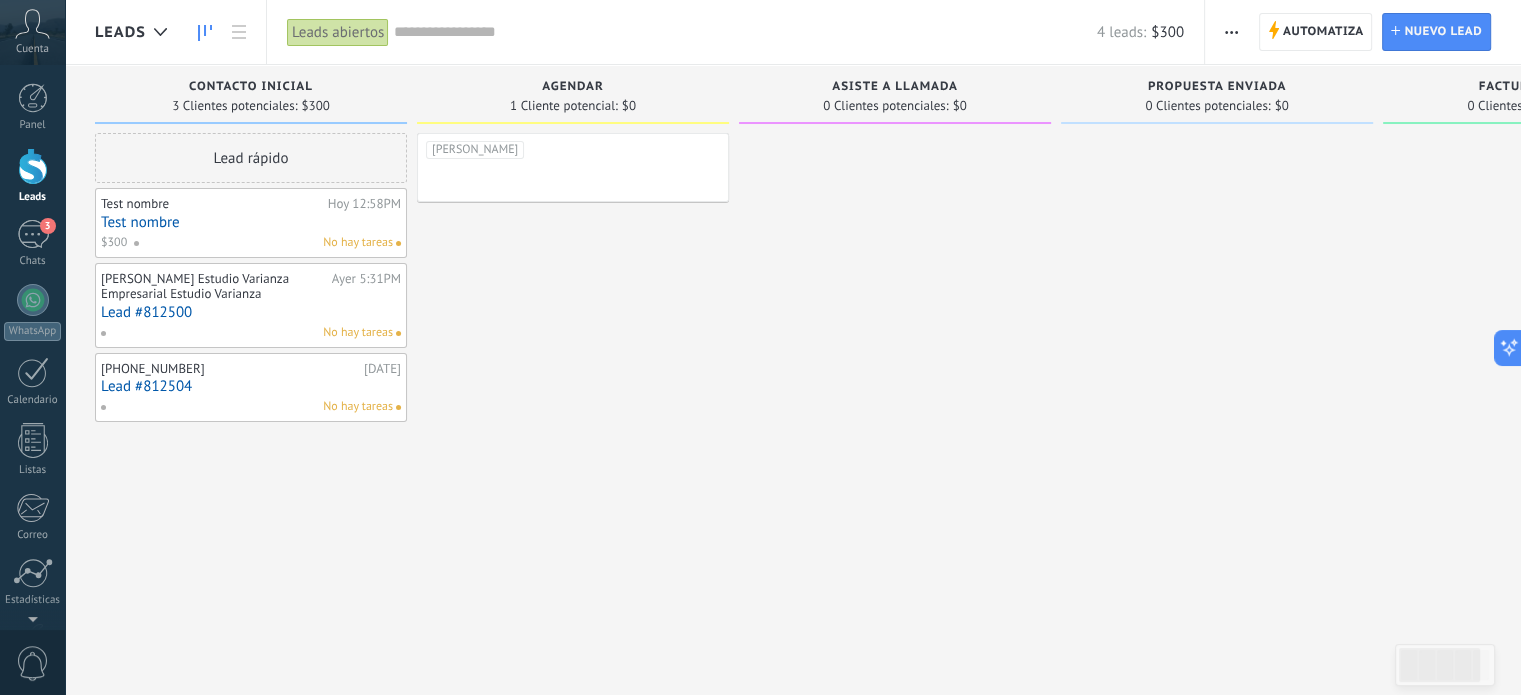 click on "Maryory Alexandra Valdés 05/07/2025 Lead #812502 Luis No hay tareas Luis" at bounding box center [573, 350] 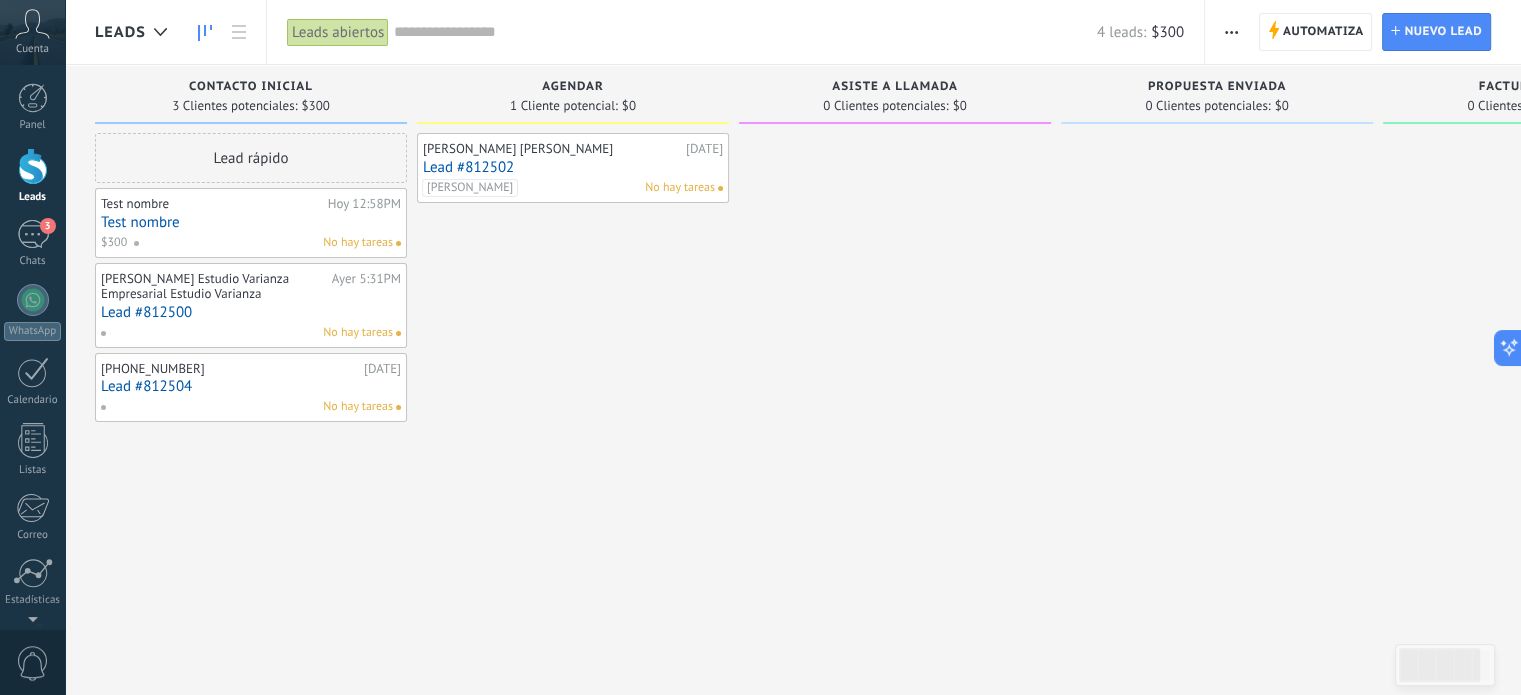 click on "Luis No hay tareas" at bounding box center [568, 188] 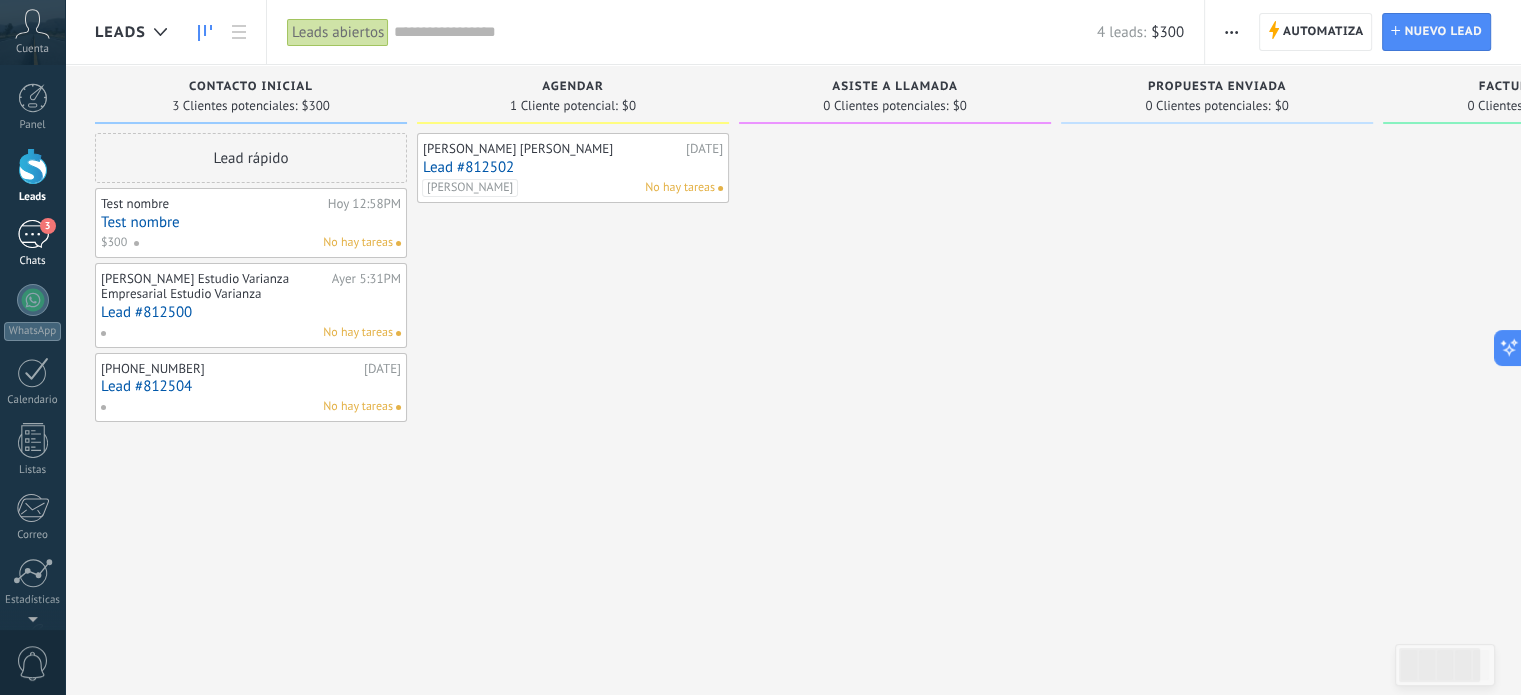 click on "3" at bounding box center [33, 234] 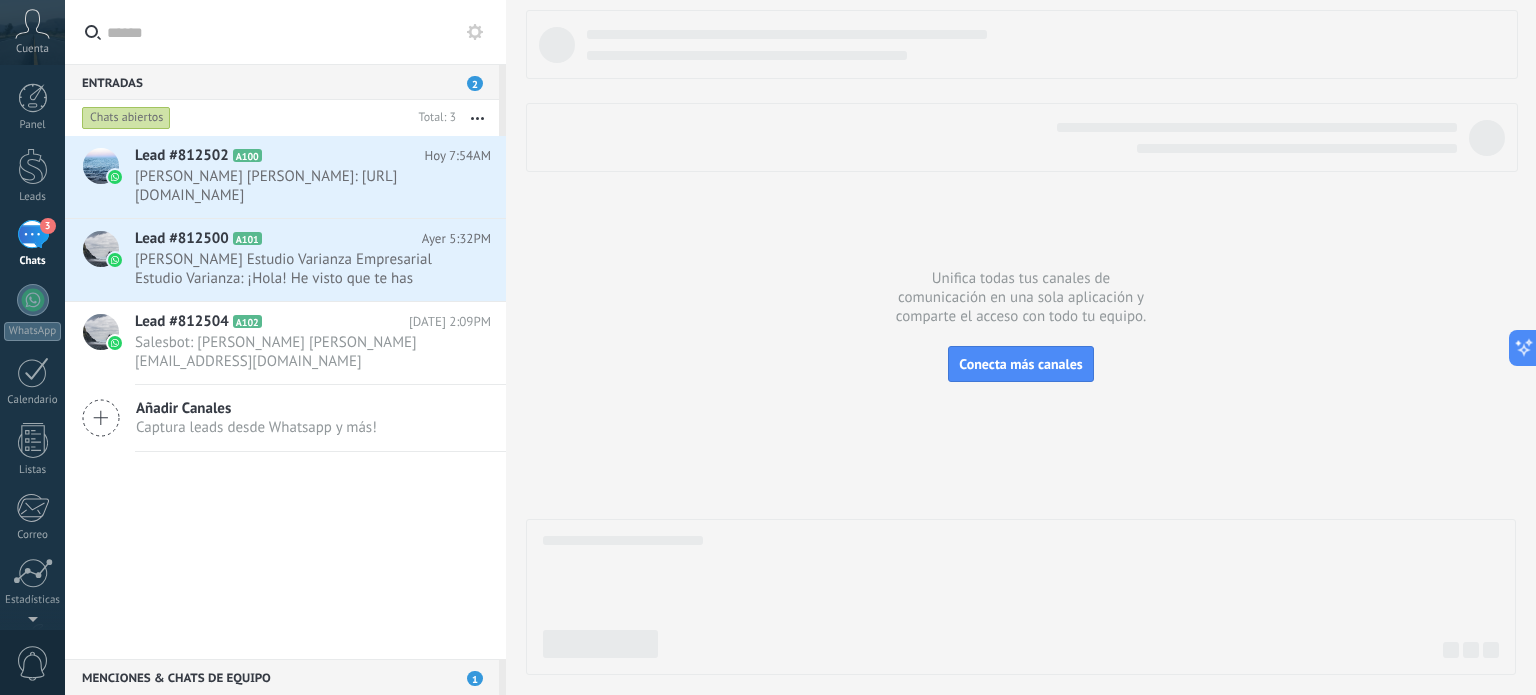 click at bounding box center [477, 118] 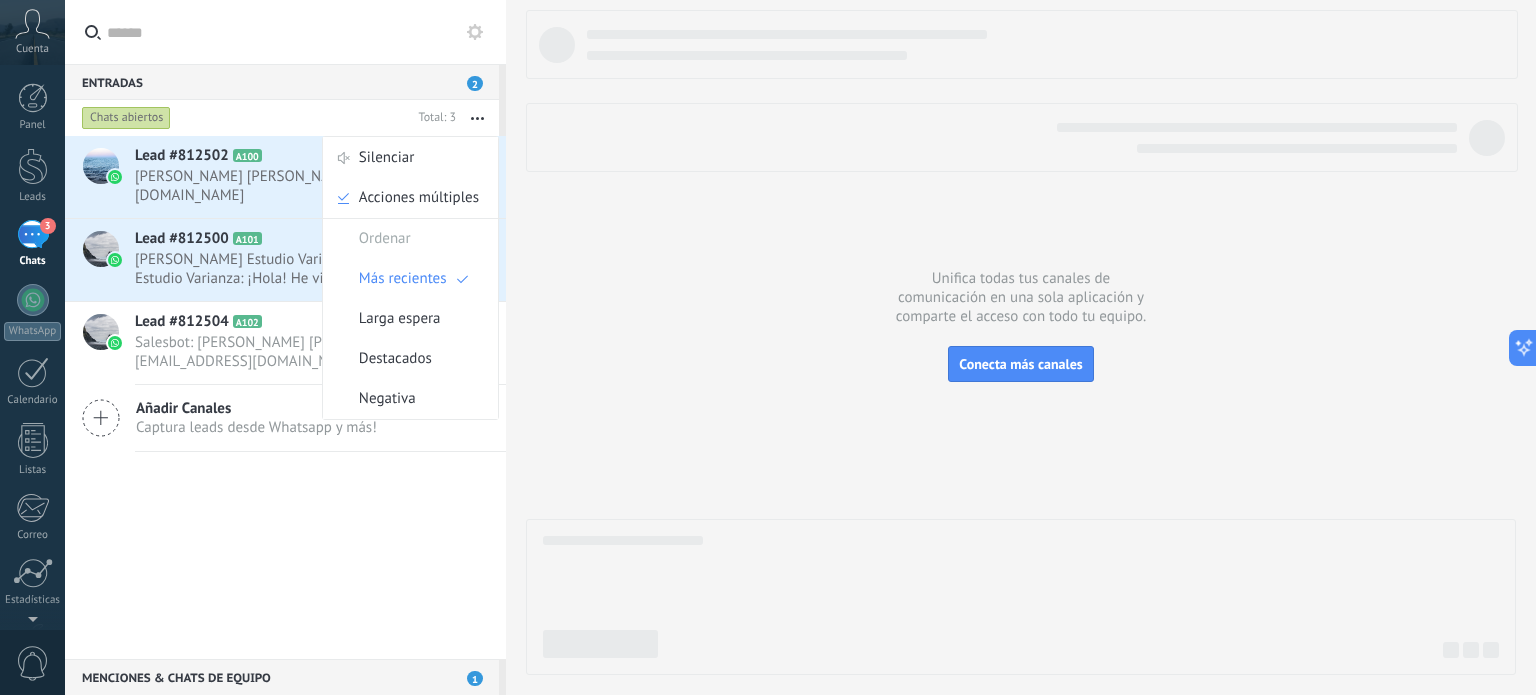click on "Ordenar" at bounding box center [410, 239] 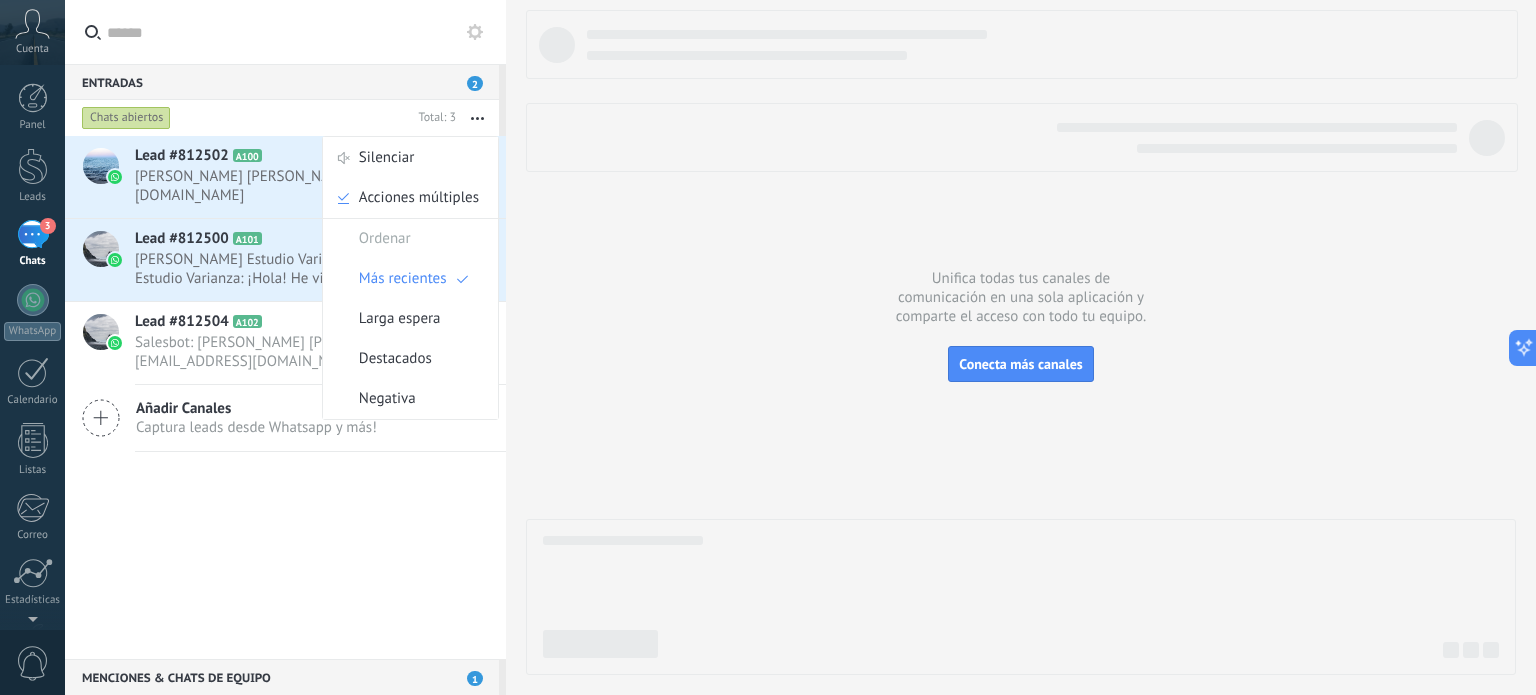 click on "Ordenar" at bounding box center (410, 239) 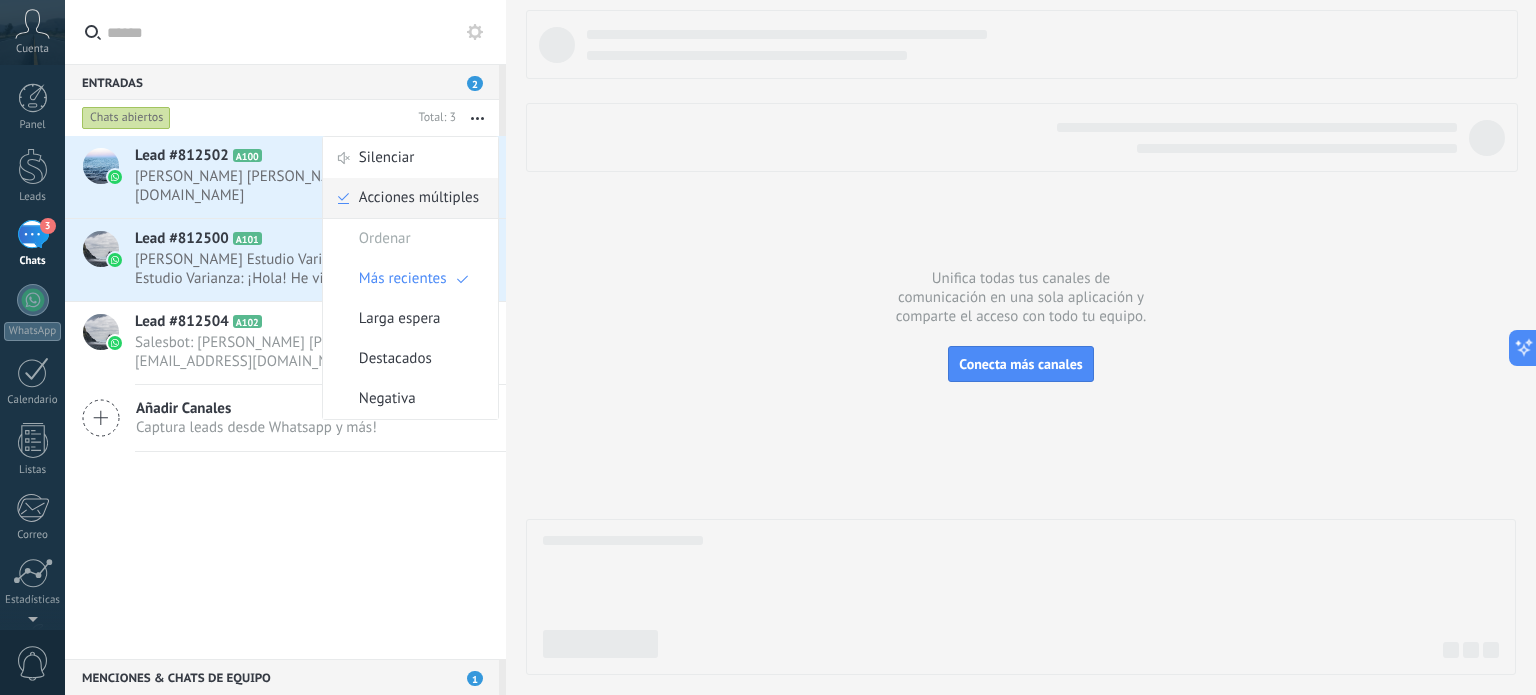 click on "Acciones múltiples" at bounding box center [419, 198] 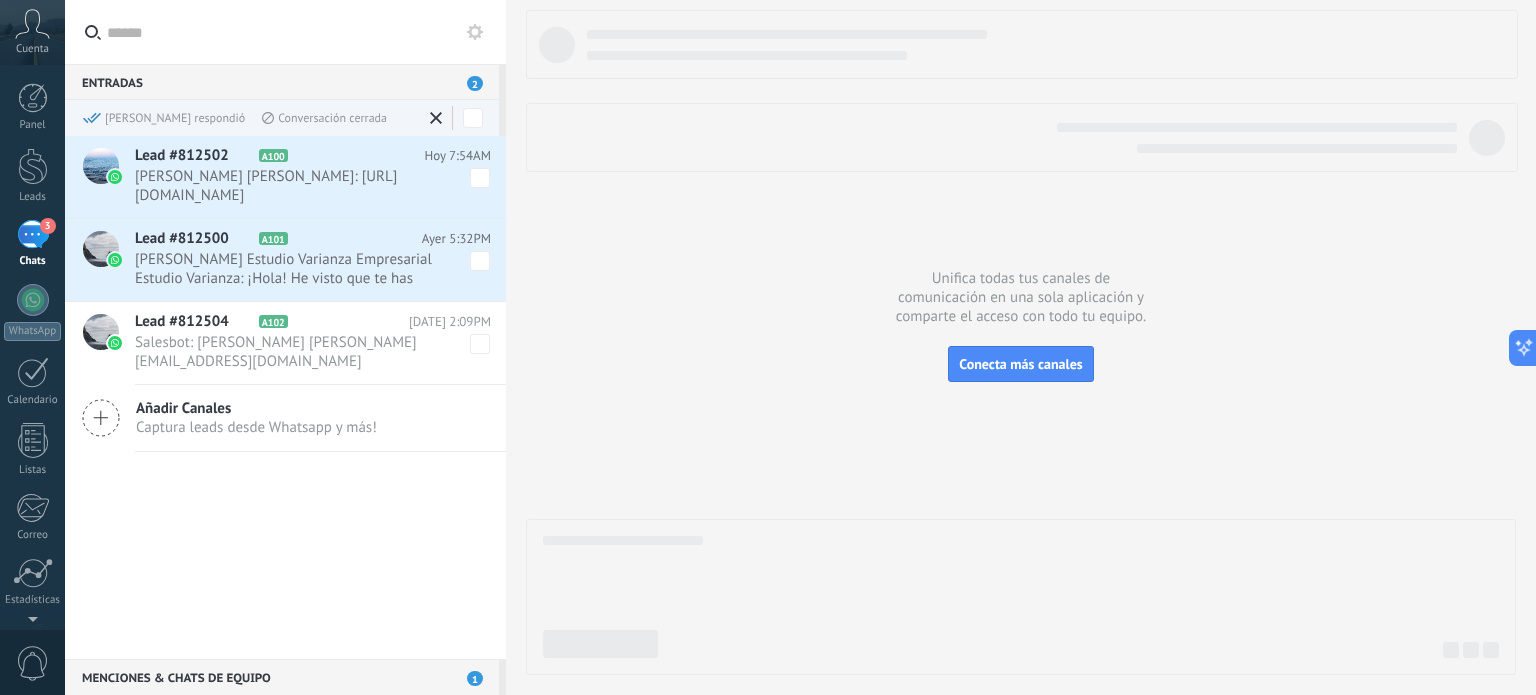 click 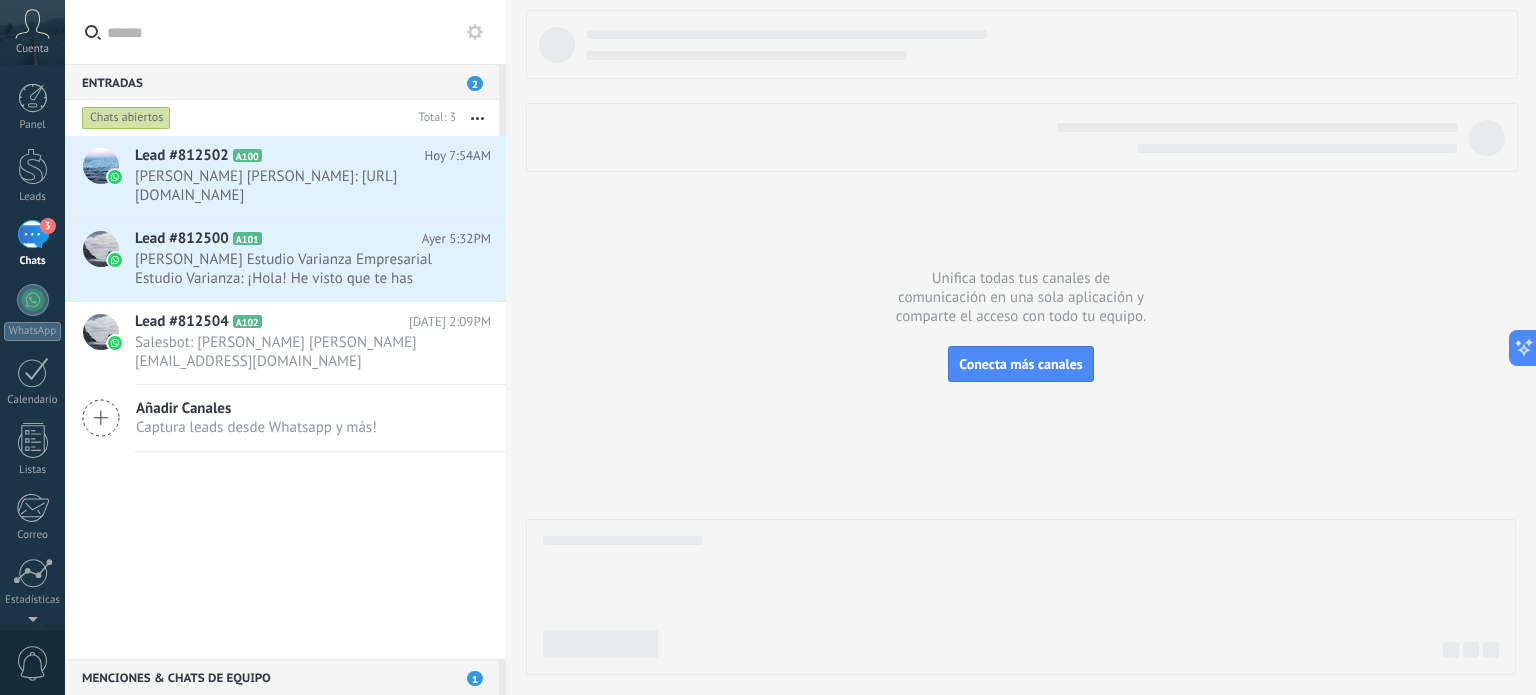click at bounding box center [477, 118] 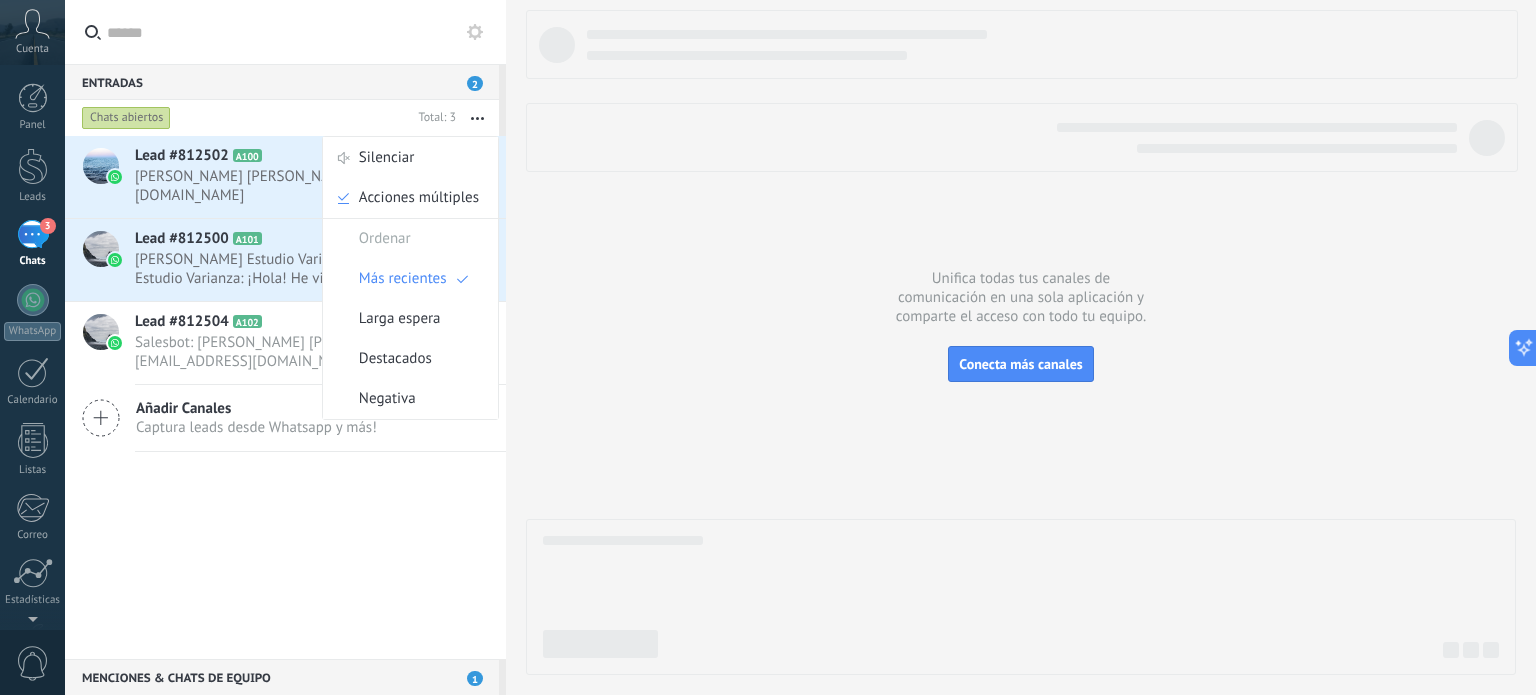 click at bounding box center (475, 32) 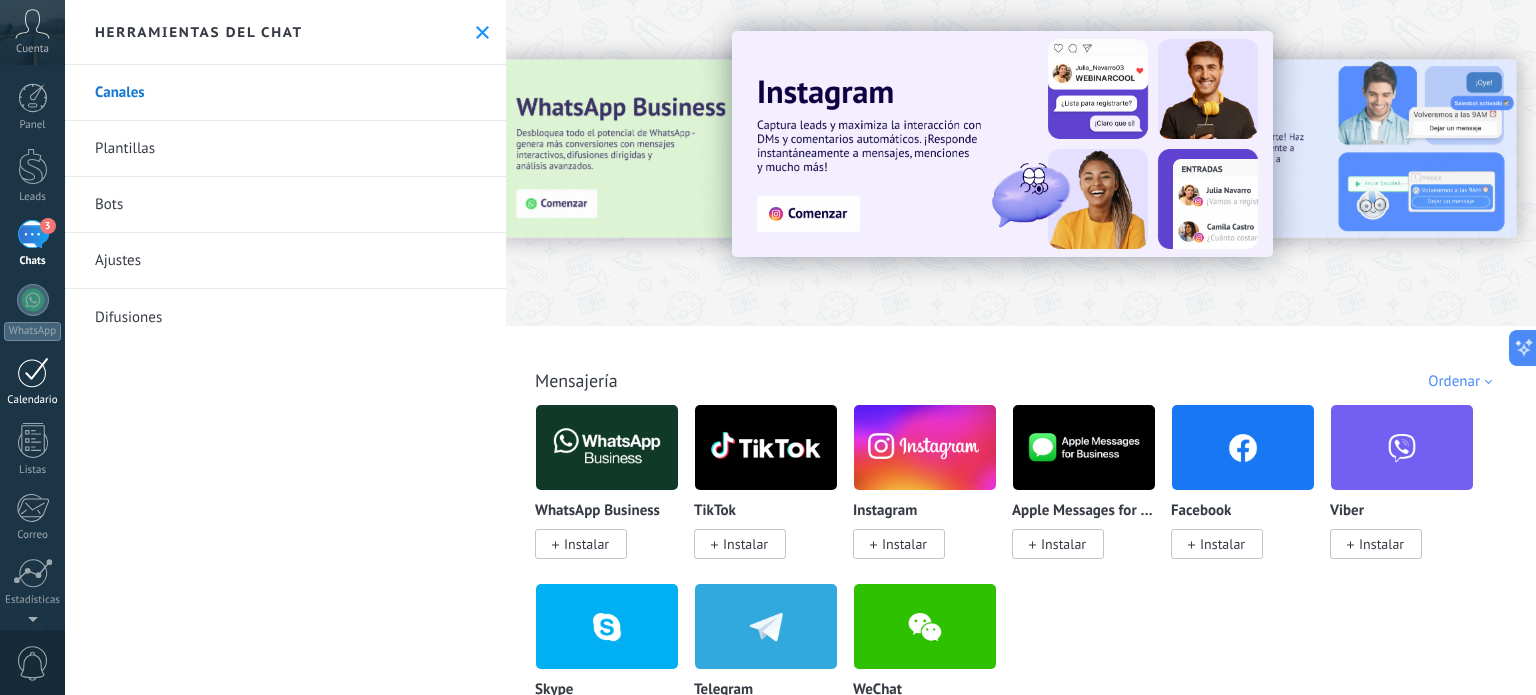 click on "Calendario" at bounding box center [32, 382] 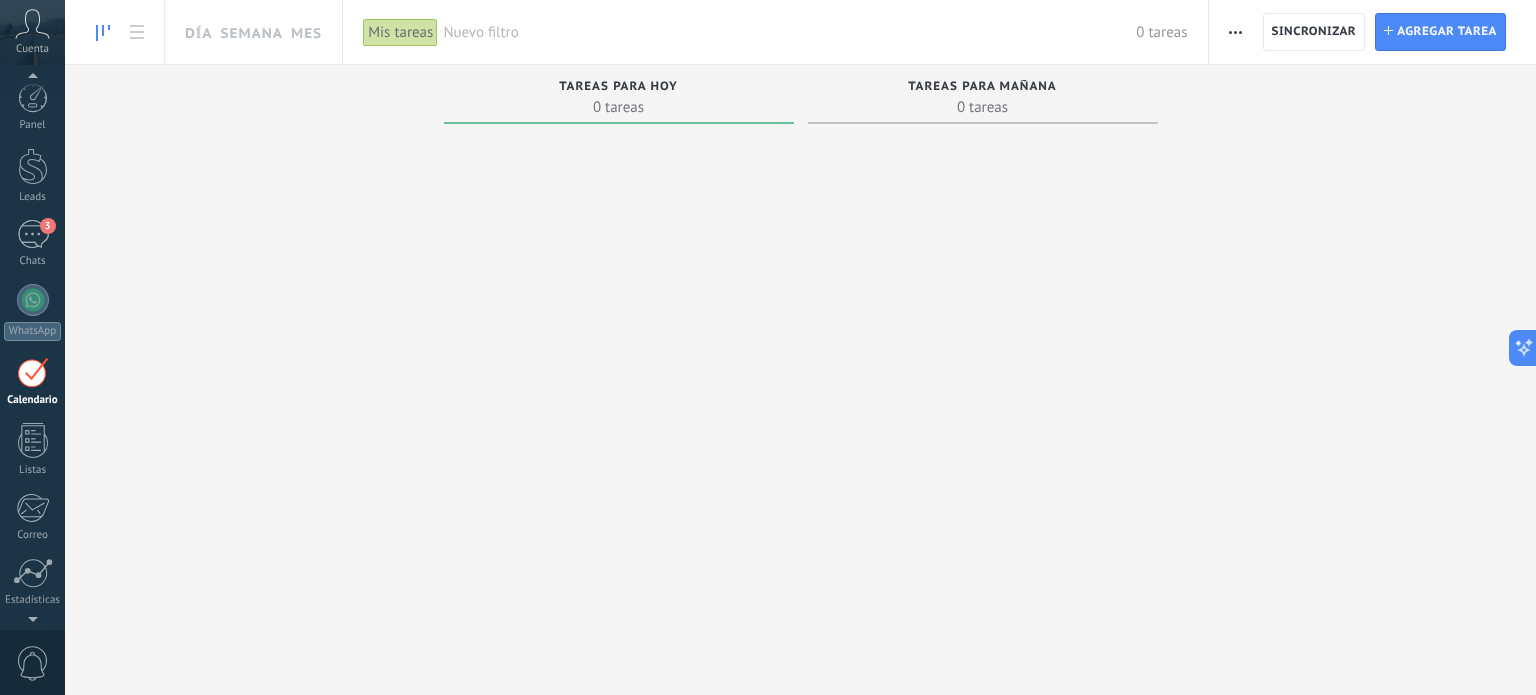 scroll, scrollTop: 56, scrollLeft: 0, axis: vertical 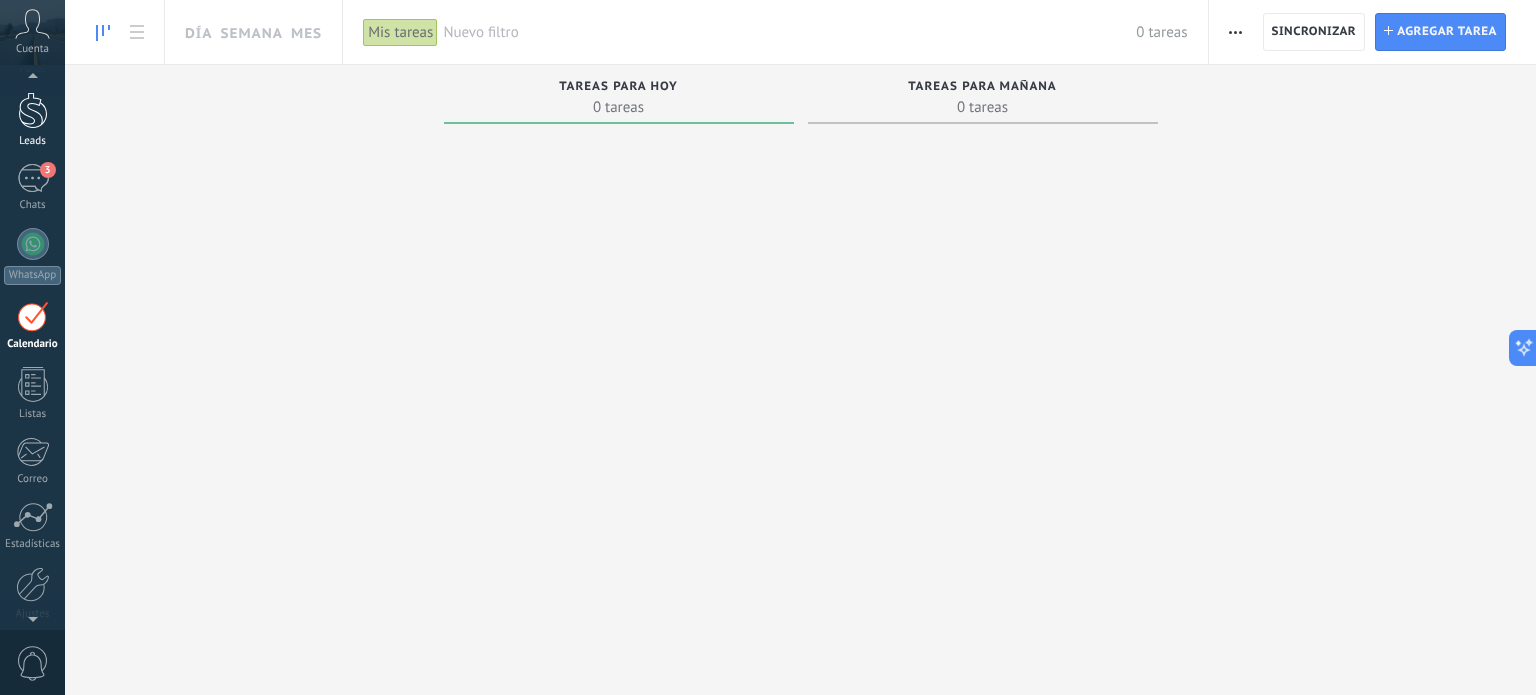 click at bounding box center [33, 110] 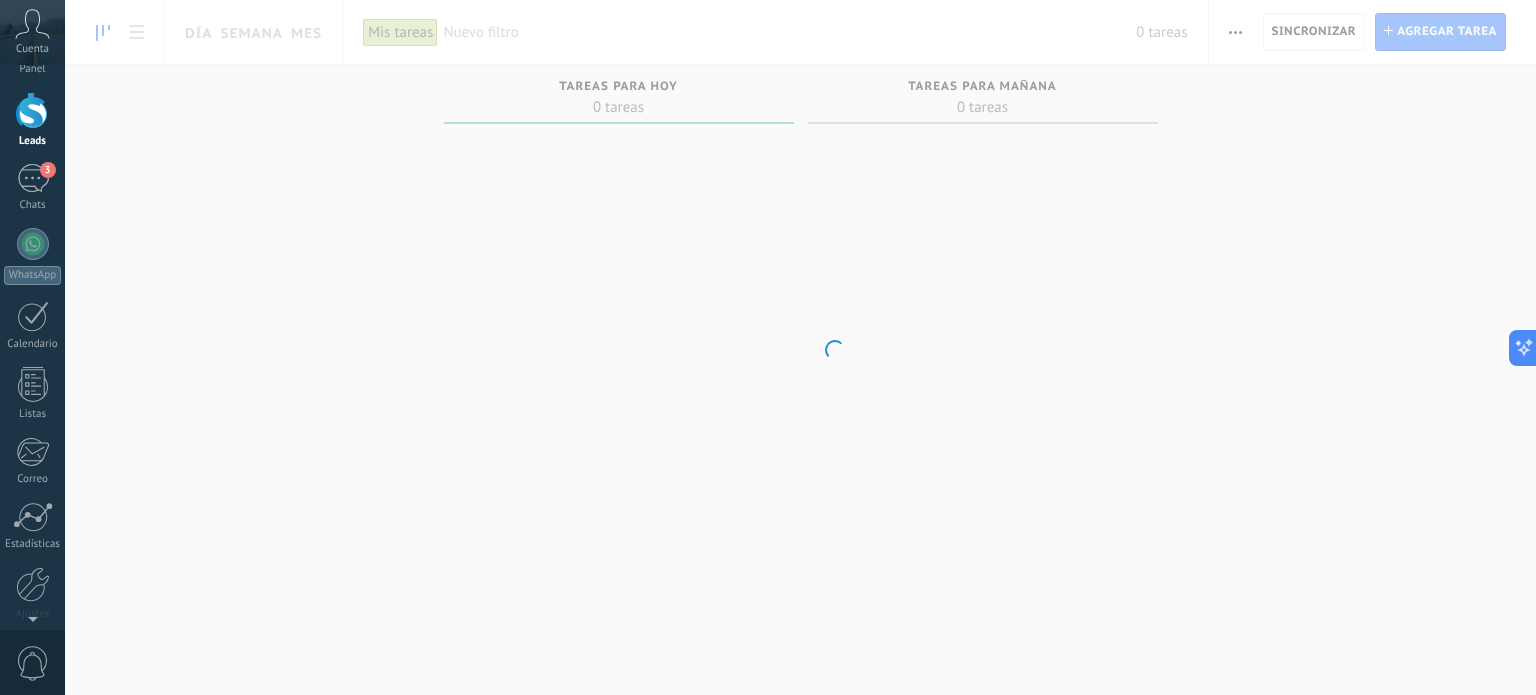 scroll, scrollTop: 0, scrollLeft: 0, axis: both 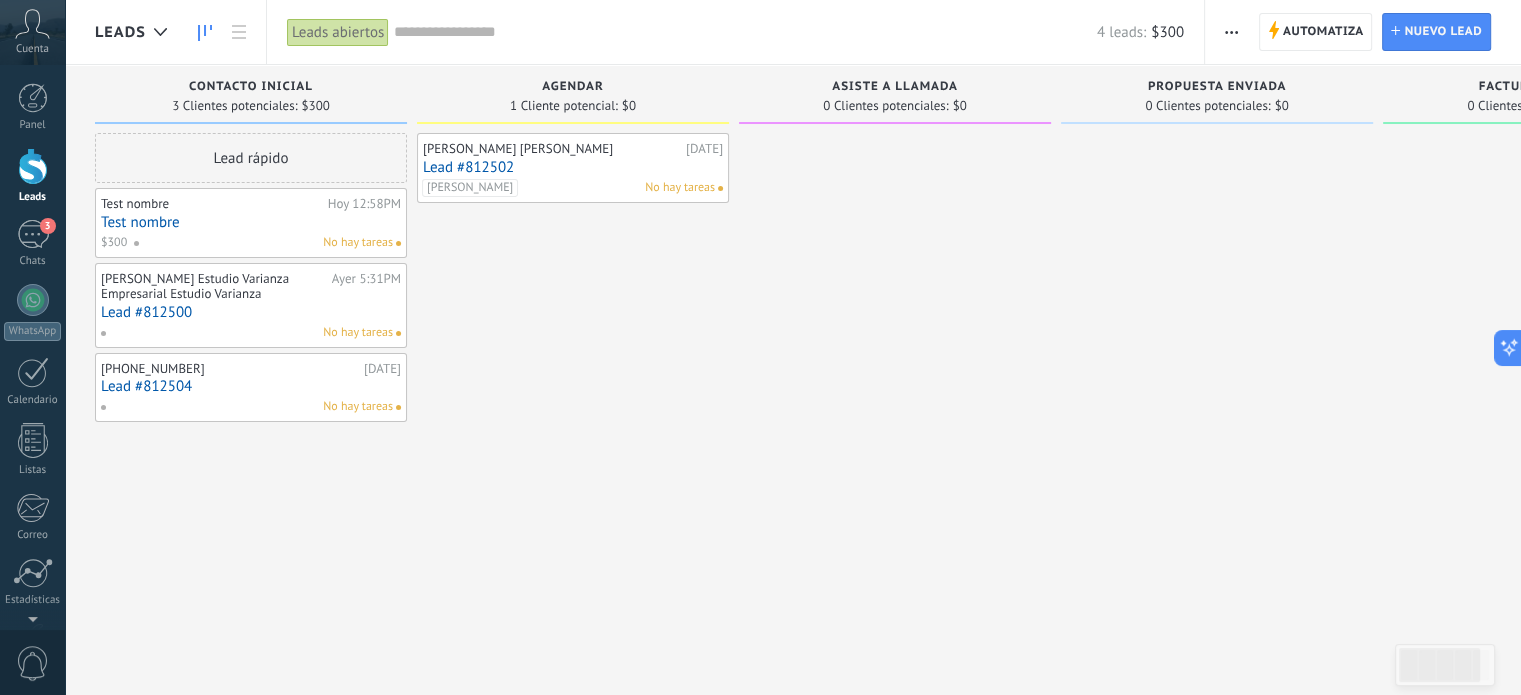 click on "Test nombre" at bounding box center [251, 222] 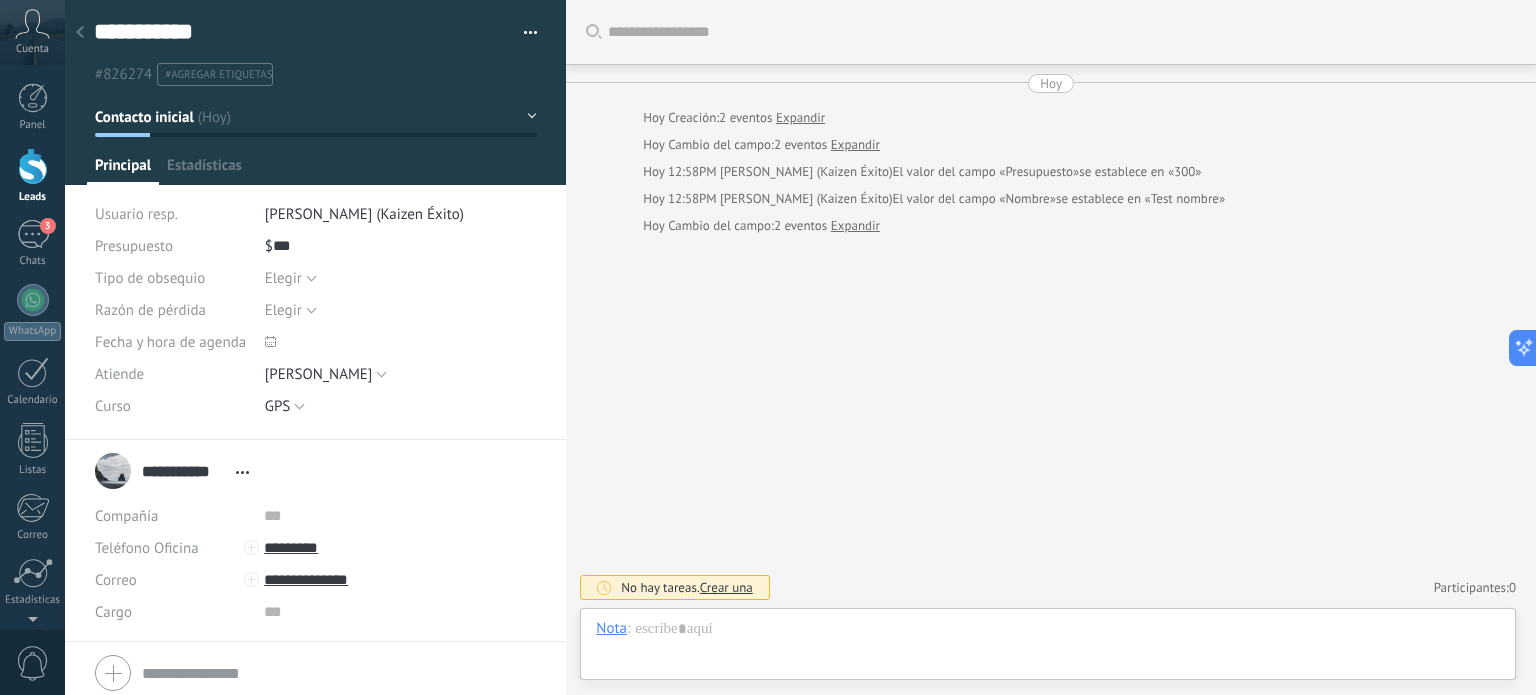 scroll, scrollTop: 29, scrollLeft: 0, axis: vertical 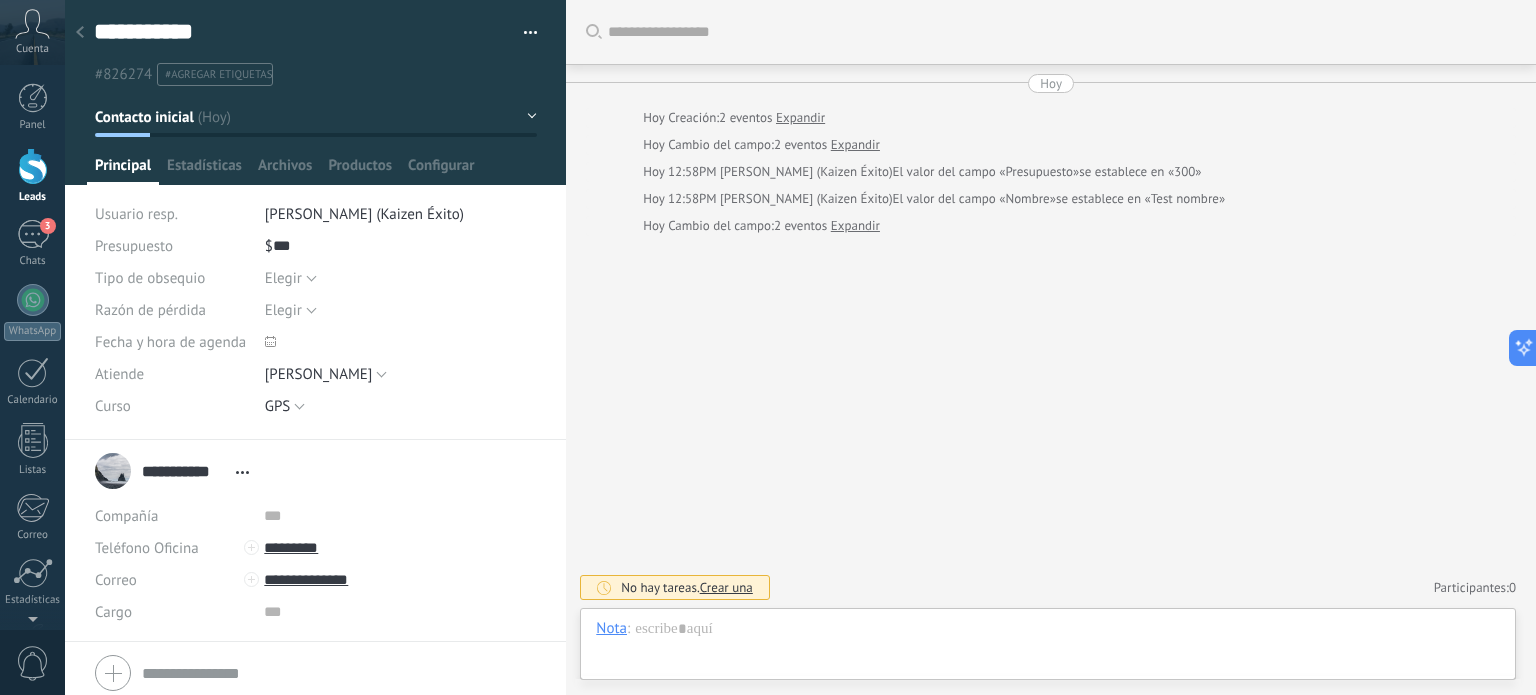click at bounding box center [316, 92] 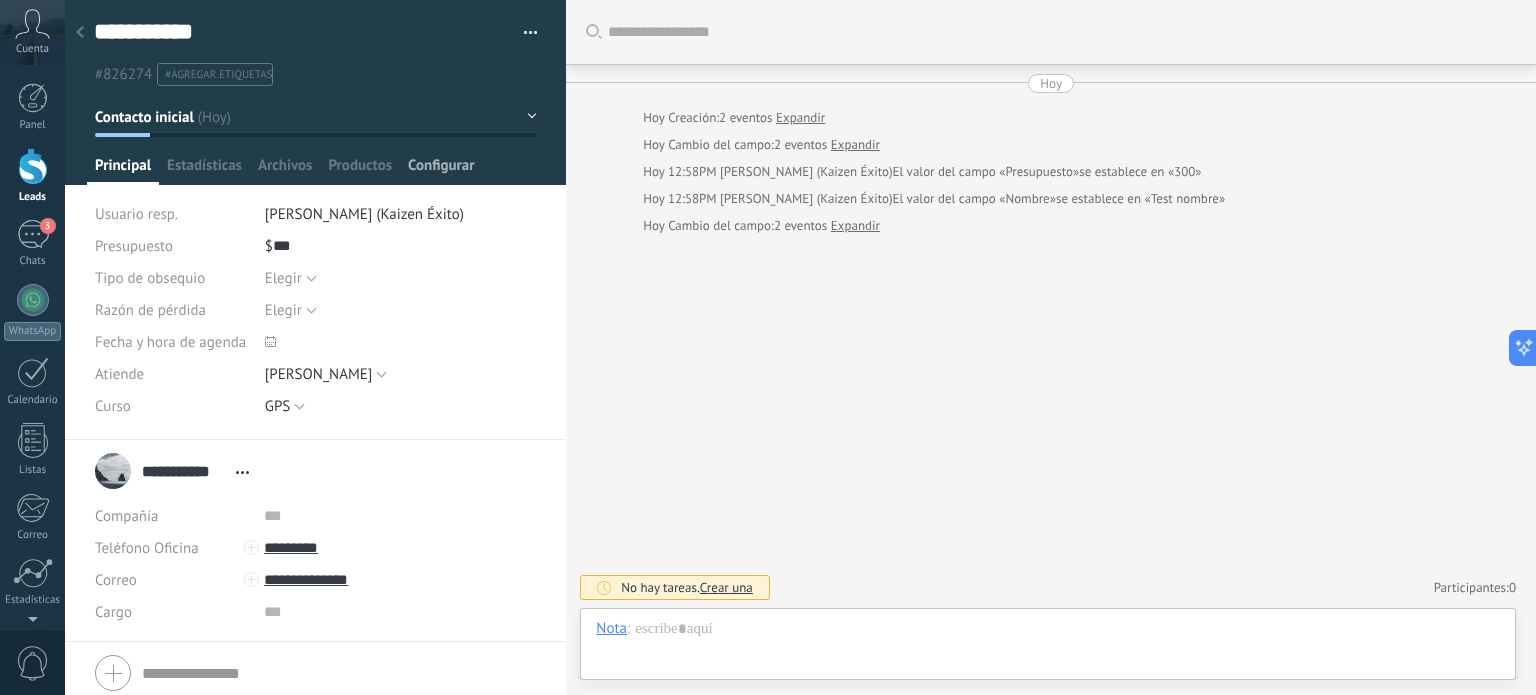 click on "Configurar" at bounding box center (441, 170) 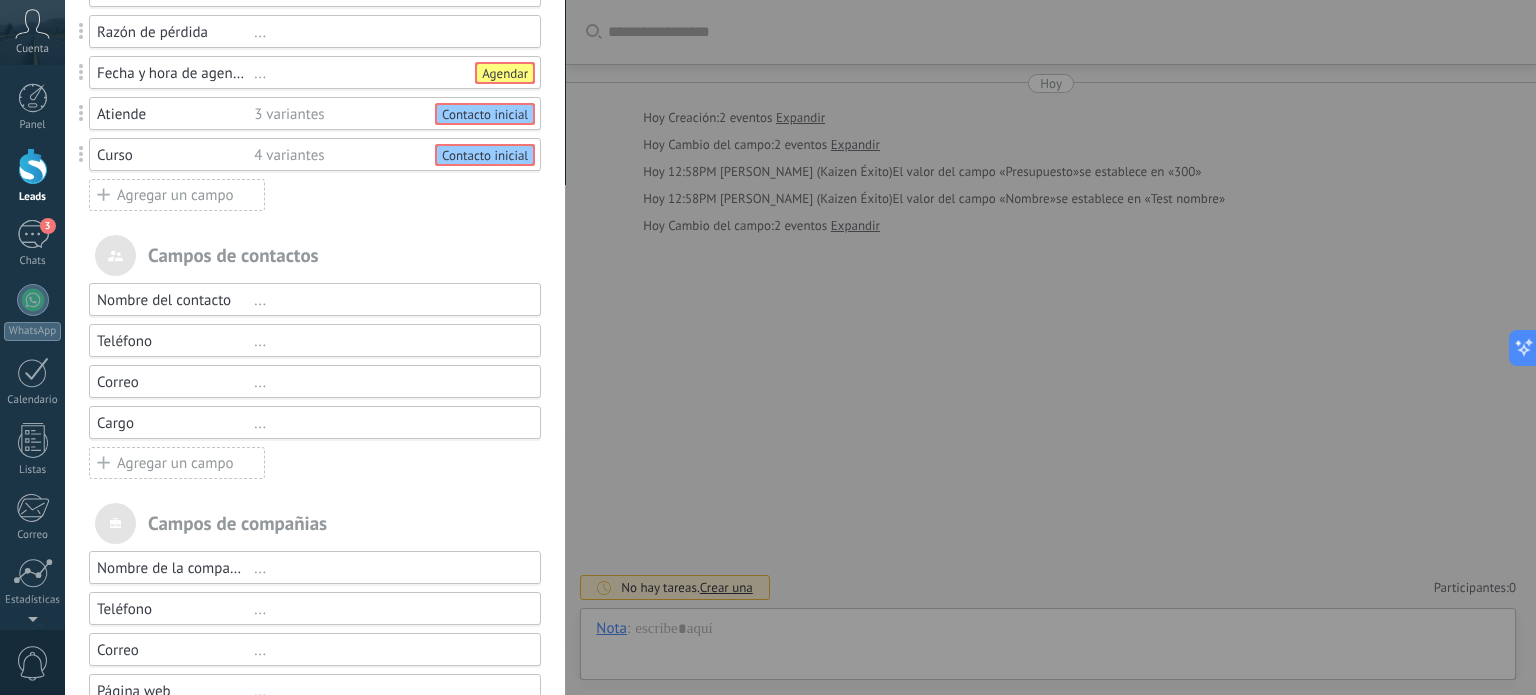 scroll, scrollTop: 408, scrollLeft: 0, axis: vertical 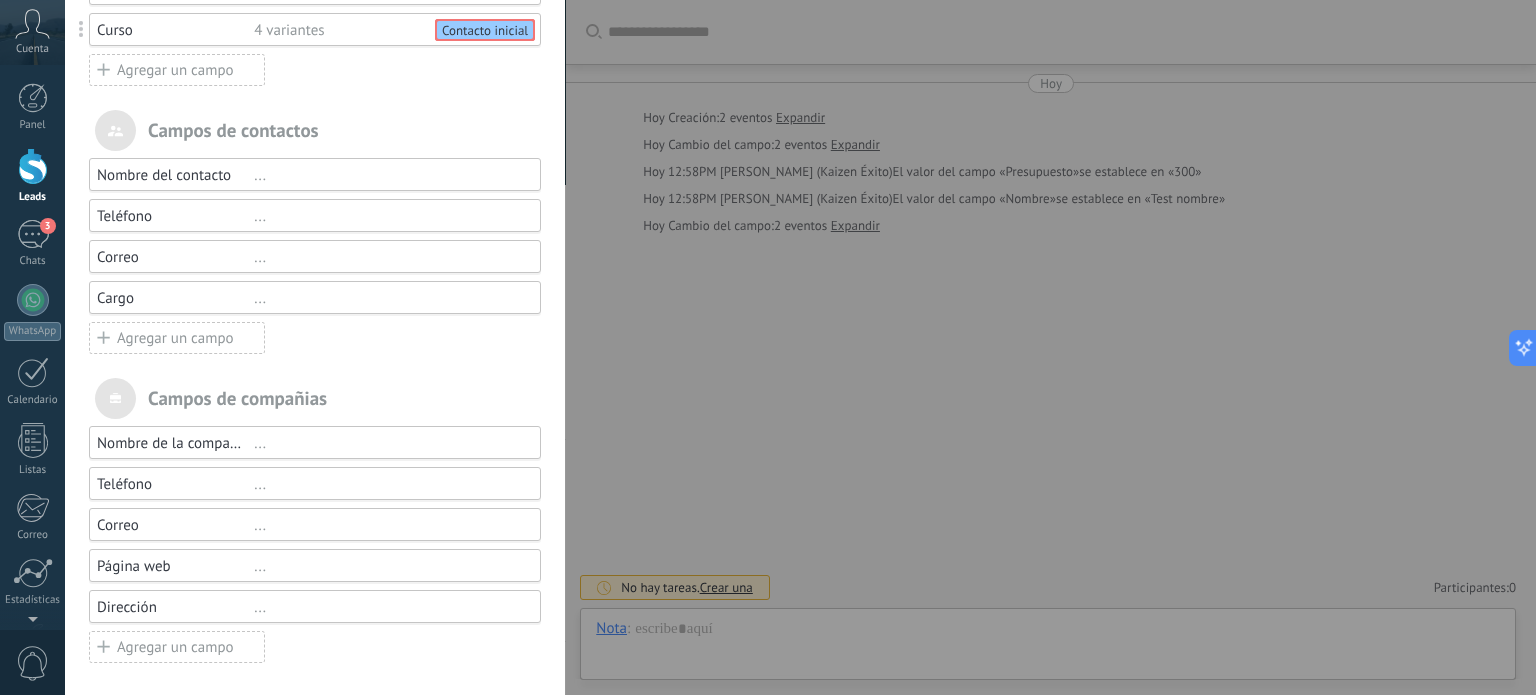 click on "Campos y grupos En Kommo puedes añadir tus propios campos y usarlos para cualquier filtro e informe. ... Principal ... Estadísticas ... Archivos ... Productos Usted ha alcanzado la cantidad máxima de los campos añadidos en la tarifa Periodo de prueba Presupuesto $0 Tipo de obsequio ... Razón de pérdida ... Fecha y hora de agenda ... Agendar Atiende 3 variantes Contacto inicial Curso 4 variantes Contacto inicial Agregar un campo utm_content ... utm_medium ... utm_campaign ... utm_source ... utm_term ... utm_referrer ... referrer ... gclientid ... gclid ... fbclid ... Add meta Campos de contactos Nombre del contacto ... Teléfono ... Correo ... Cargo ... Agregar un campo Campos de compañias Nombre de la compañía ... Teléfono ... Correo ... Página web ... Dirección ... Agregar un campo" at bounding box center [800, 347] 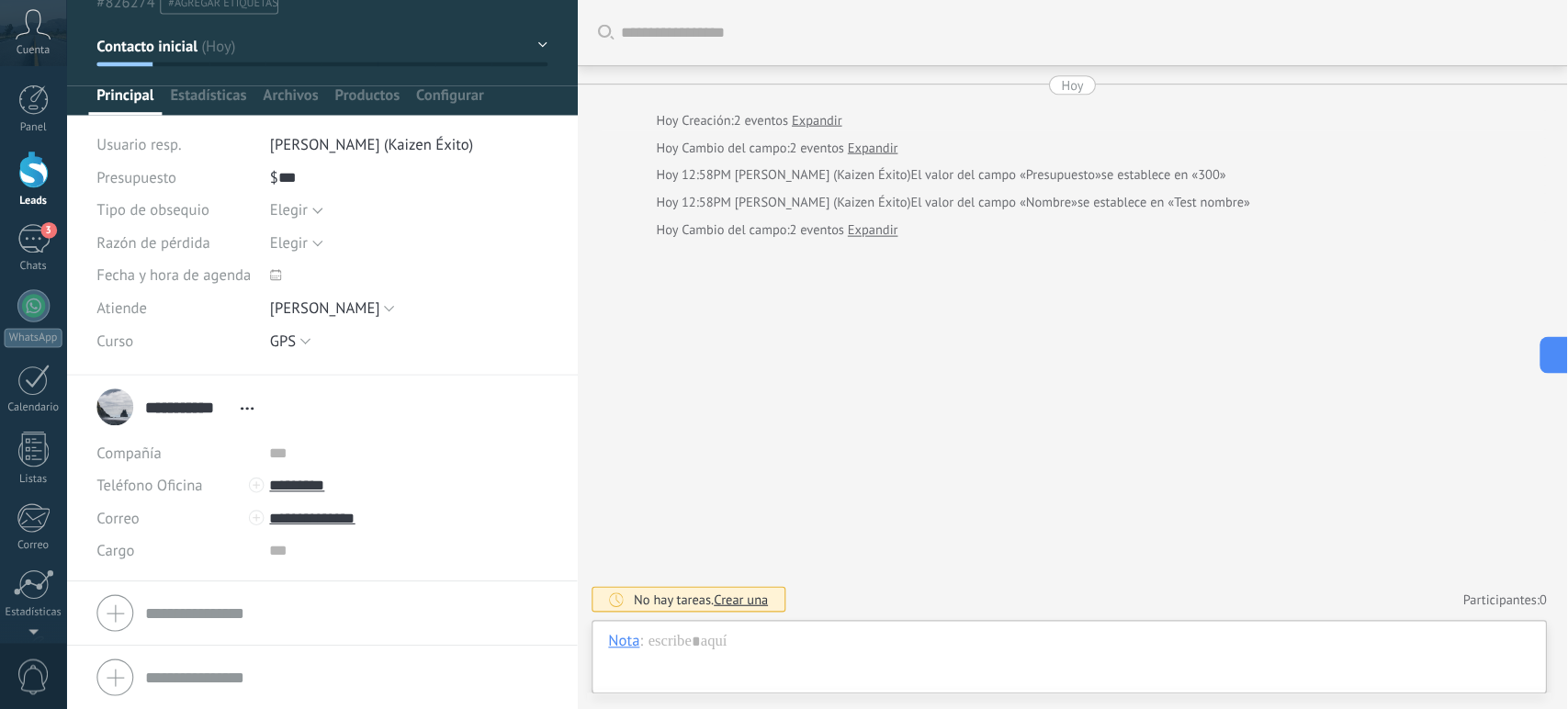 scroll, scrollTop: 0, scrollLeft: 0, axis: both 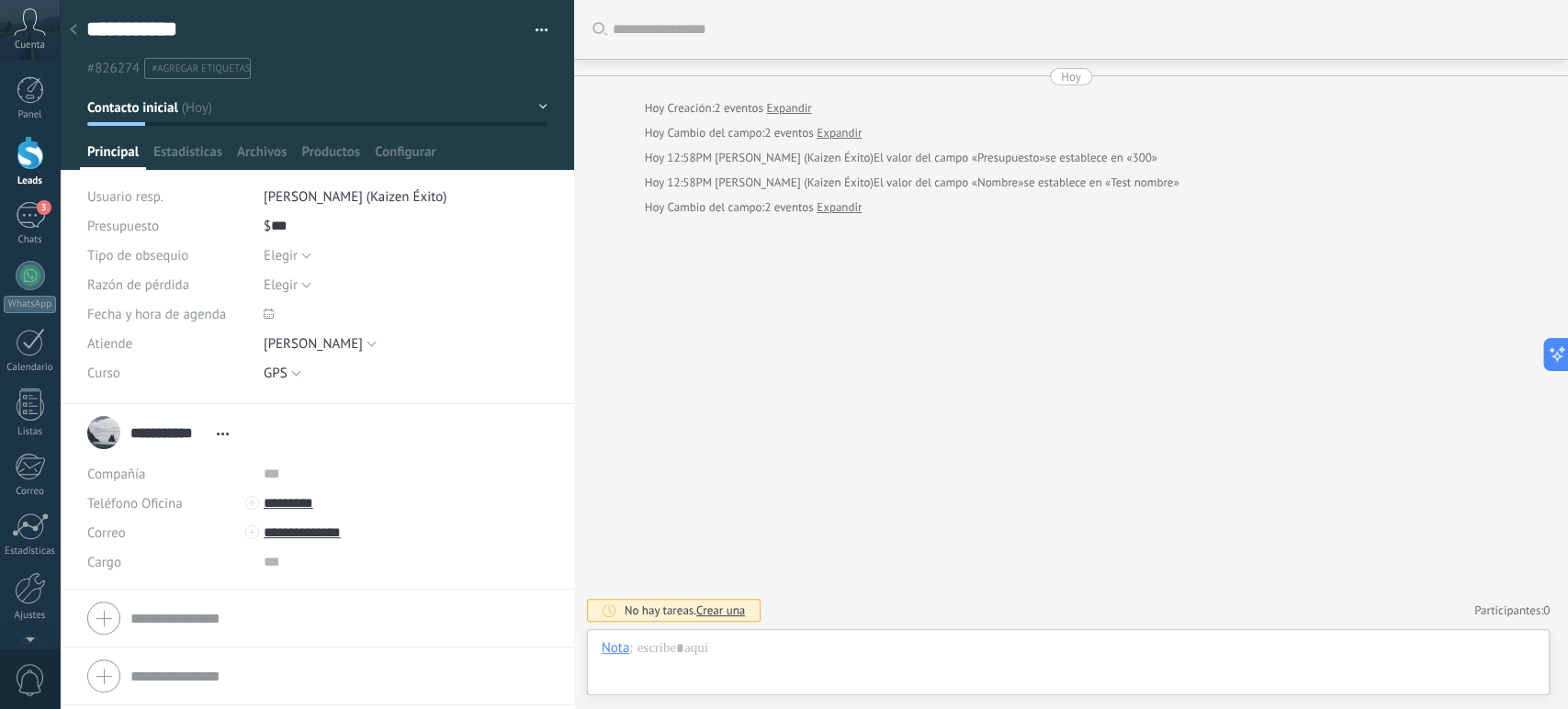 type on "**********" 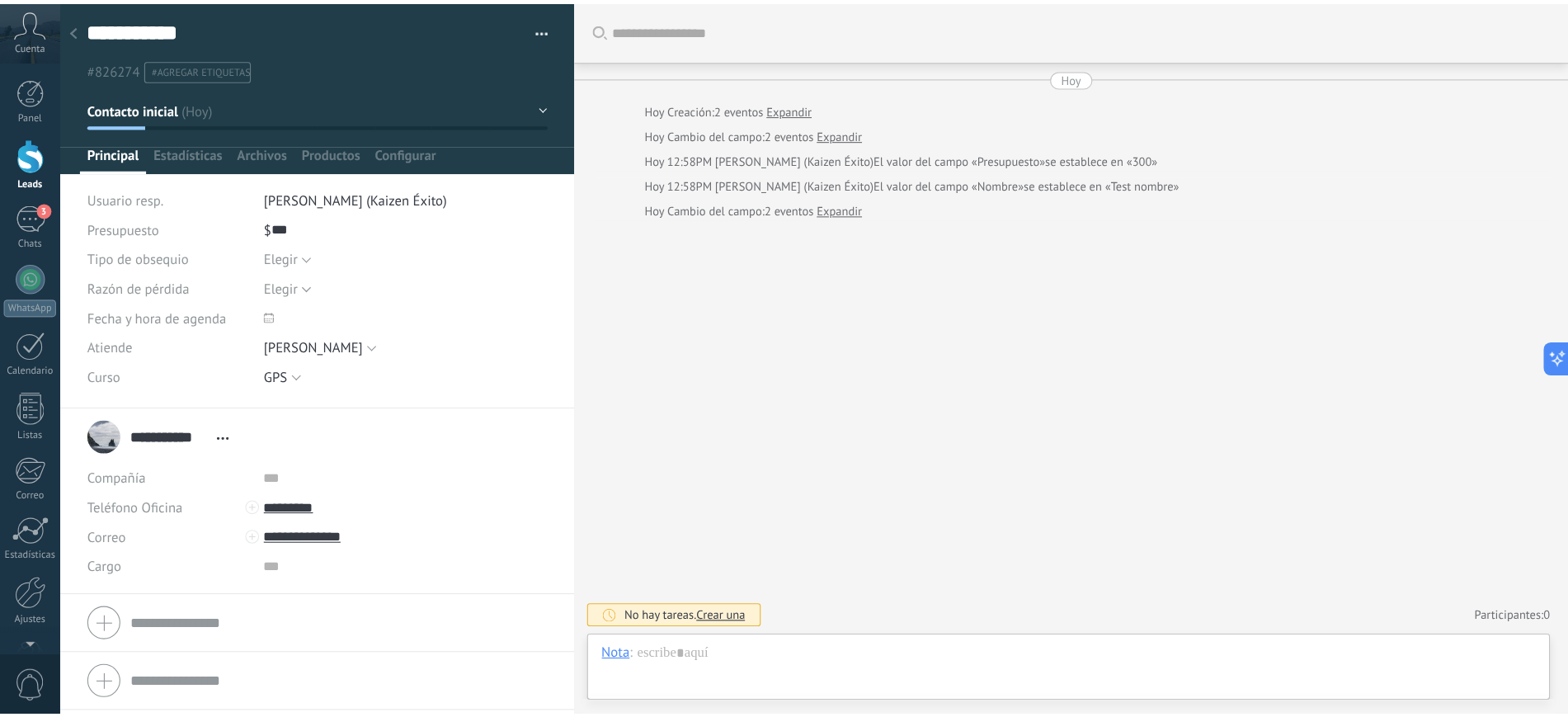scroll, scrollTop: 25, scrollLeft: 0, axis: vertical 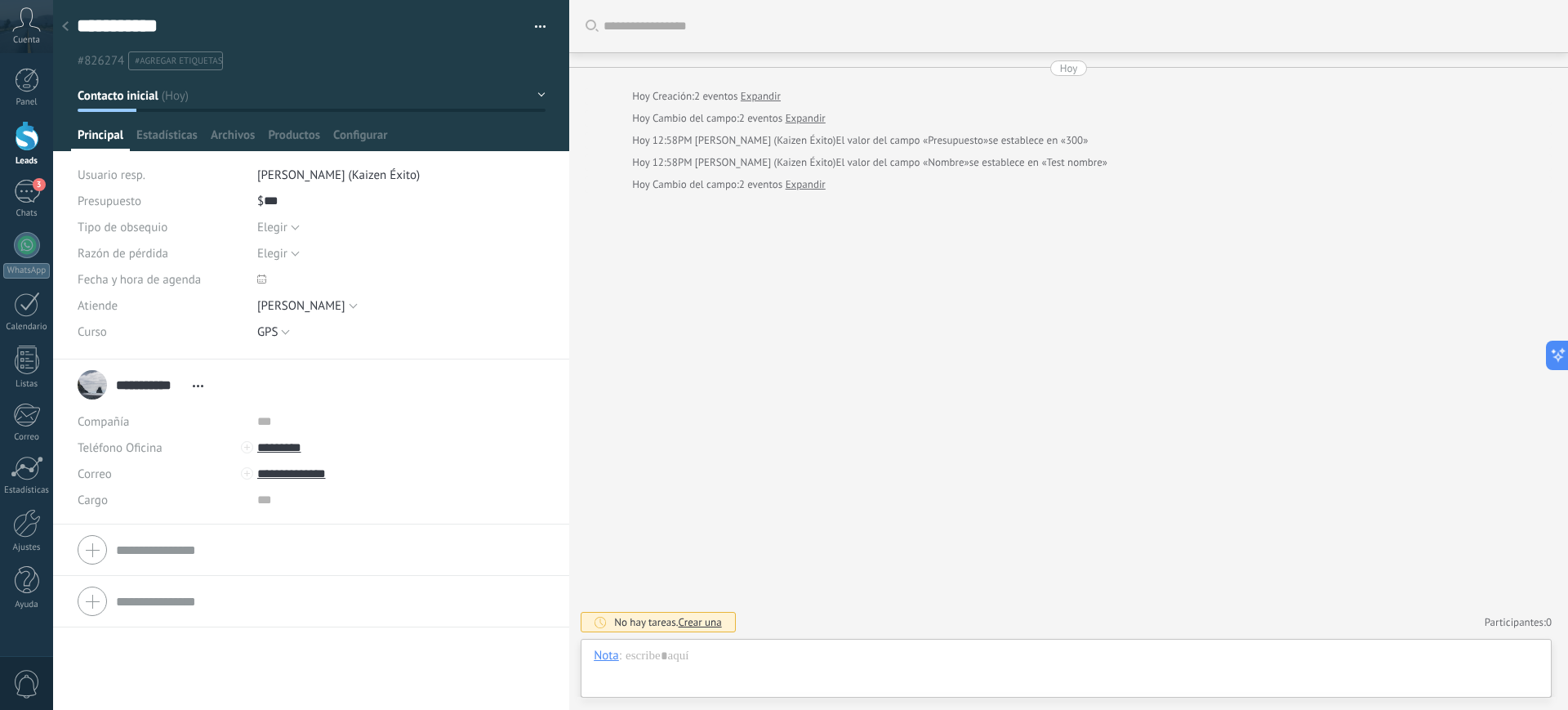 click on "Buscar Carga más Hoy Hoy Creación:  2  eventos   Expandir Hoy Cambio del campo:  2  eventos   Expandir Hoy 12:58PM Maryory Valdés (Kaizen Éxito)  El valor del campo «Presupuesto»  se establece en «300» Hoy 12:58PM Maryory Valdés (Kaizen Éxito)  El valor del campo «Nombre»  se establece en «Test nombre» Hoy Cambio del campo:  2  eventos   Expandir No hay tareas.  Crear una Participantes:  0 Agregar usuario Bots:  0" at bounding box center (1068, 355) 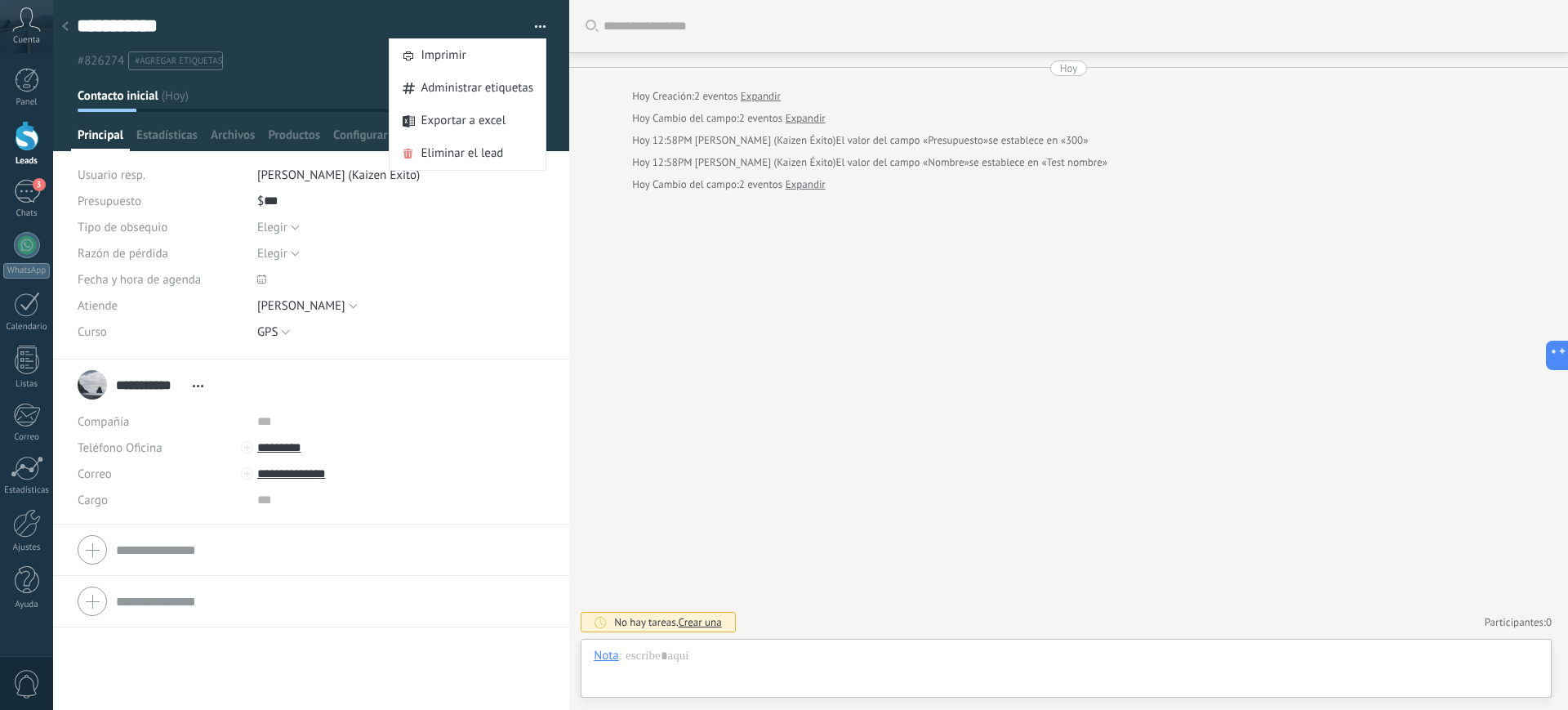 click on "Buscar Carga más Hoy Hoy Creación:  2  eventos   Expandir Hoy Cambio del campo:  2  eventos   Expandir Hoy 12:58PM Maryory Valdés (Kaizen Éxito)  El valor del campo «Presupuesto»  se establece en «300» Hoy 12:58PM Maryory Valdés (Kaizen Éxito)  El valor del campo «Nombre»  se establece en «Test nombre» Hoy Cambio del campo:  2  eventos   Expandir No hay tareas.  Crear una Participantes:  0 Agregar usuario Bots:  0" at bounding box center [1068, 355] 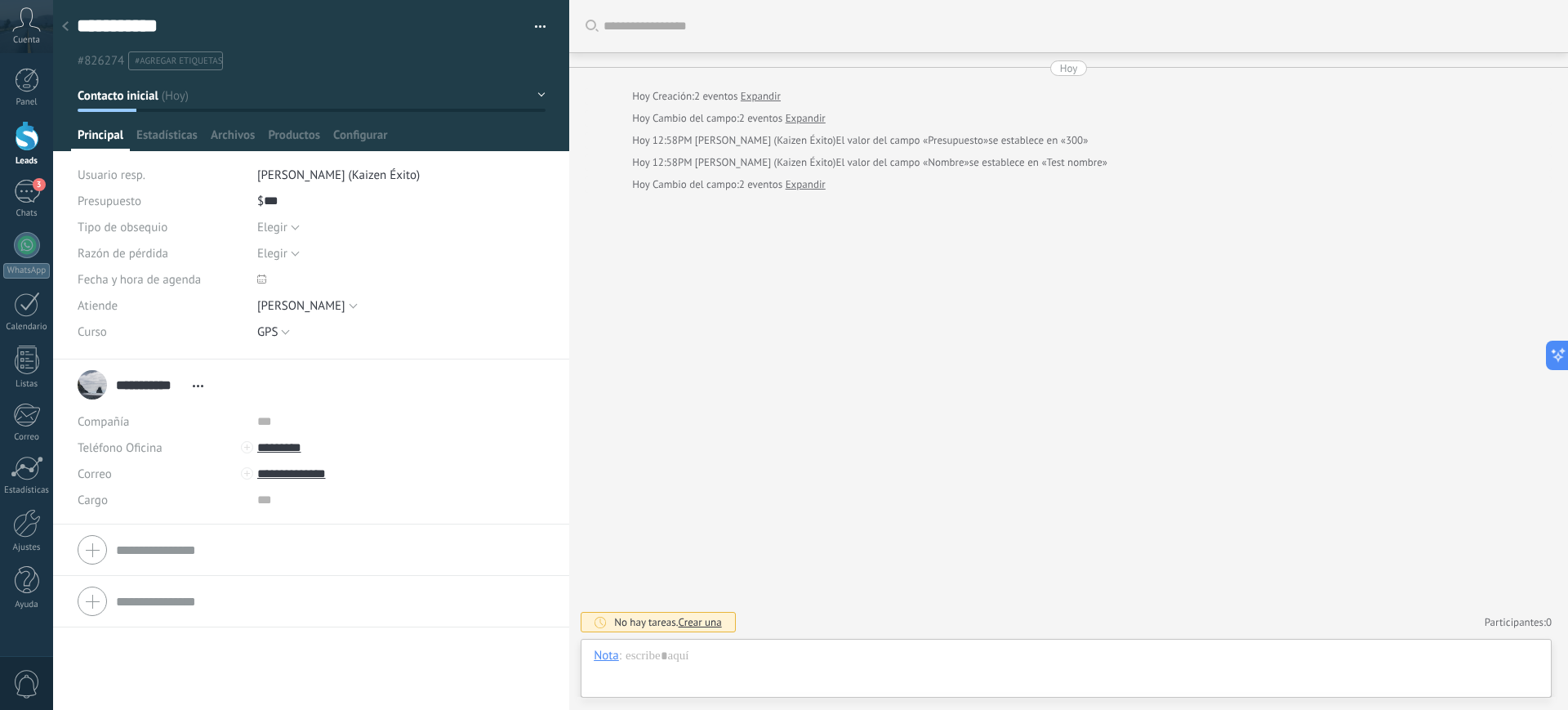 click at bounding box center (534, 27) 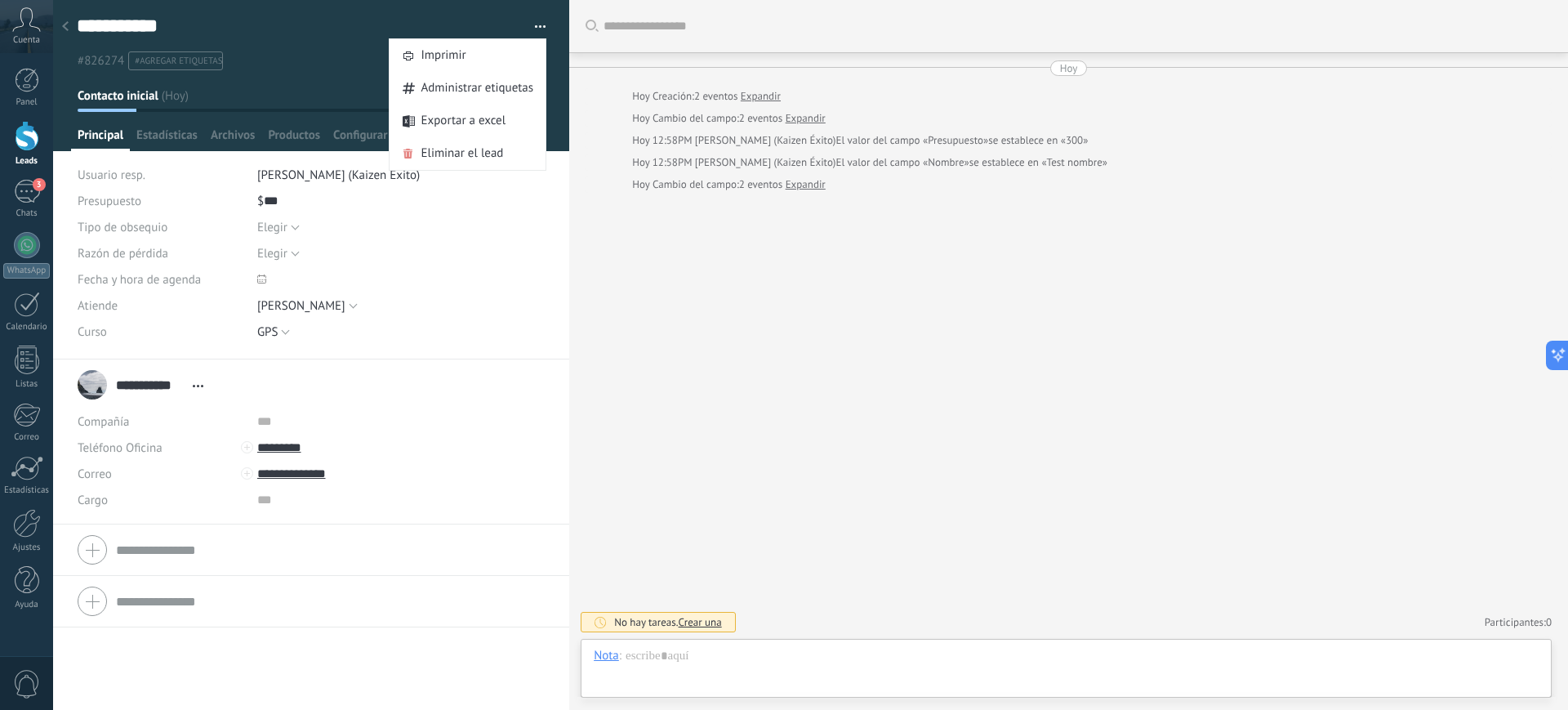 click on "**********" at bounding box center [311, 534] 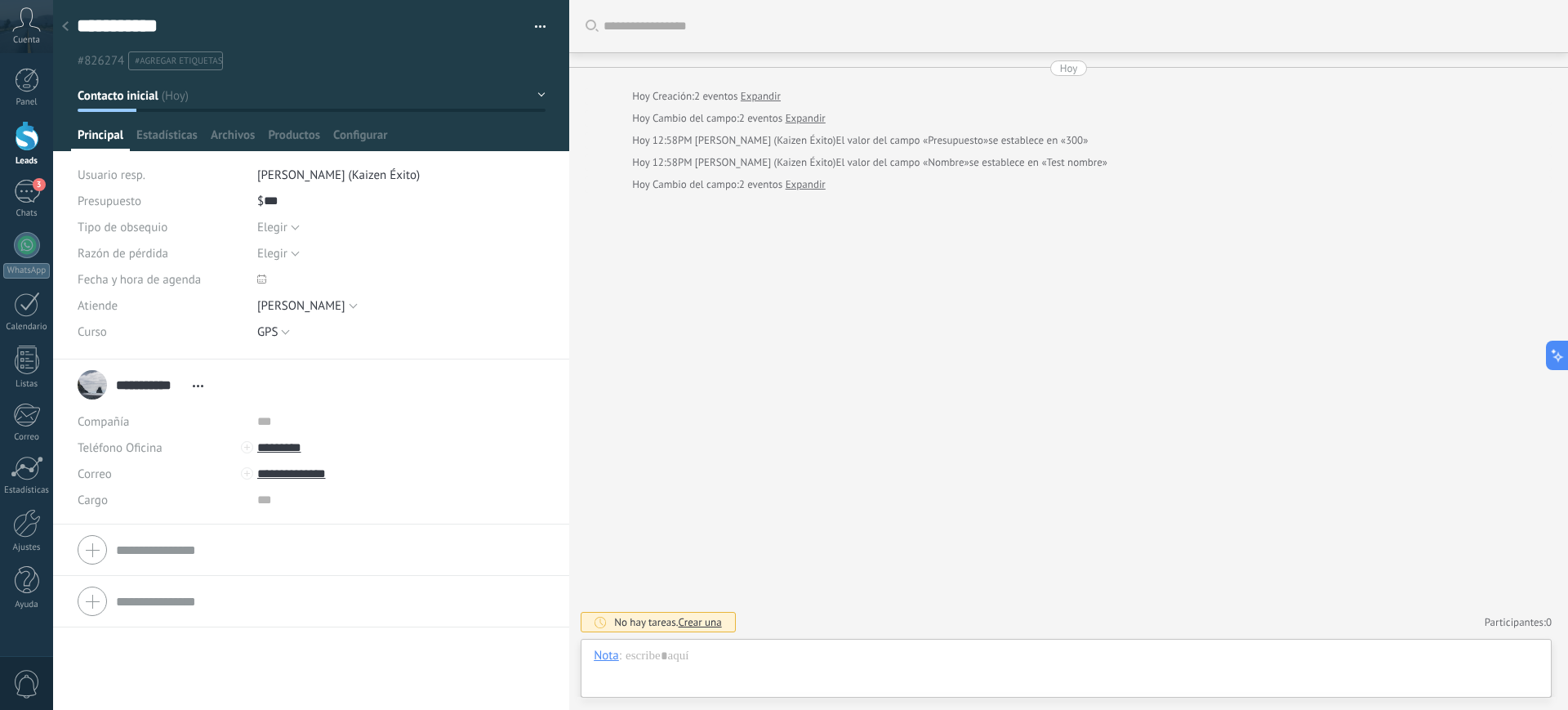 click 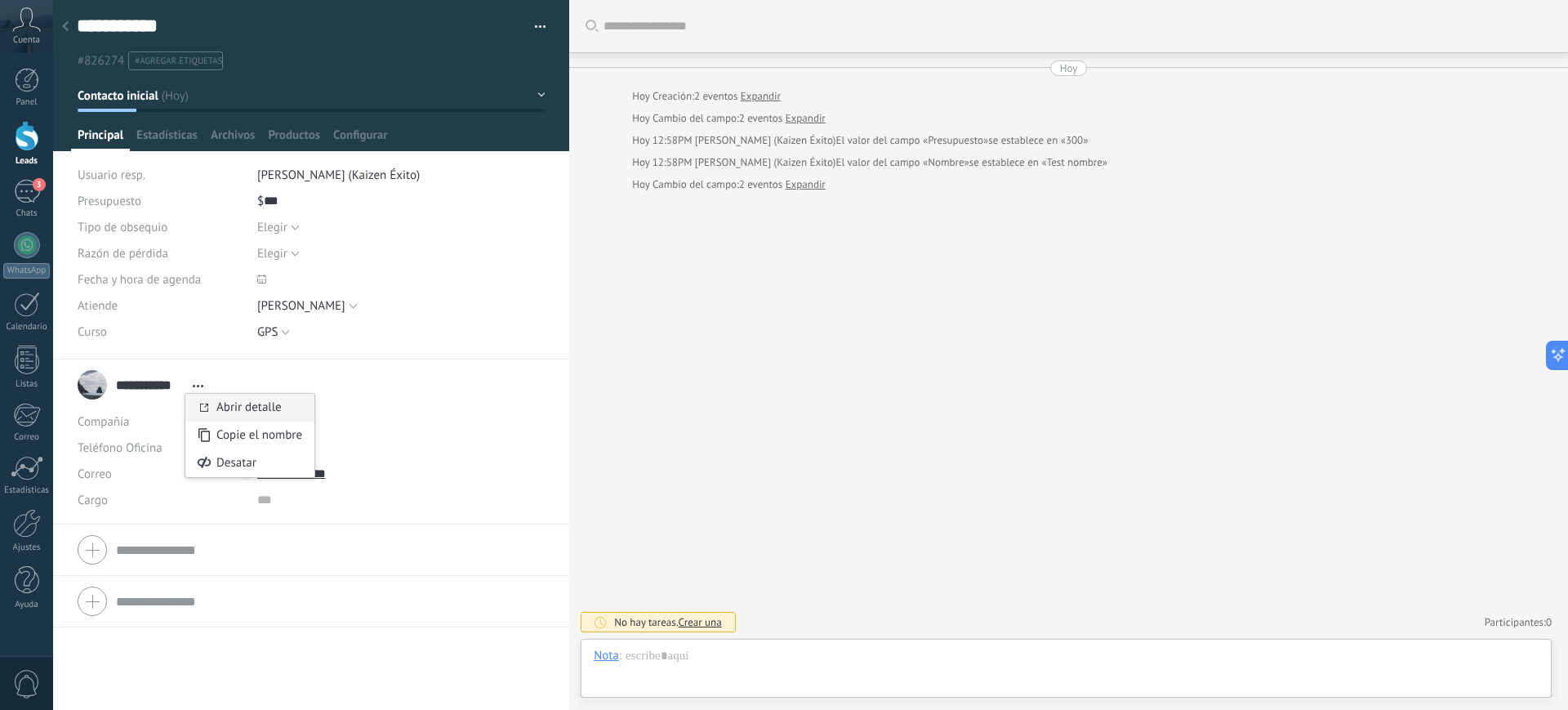 click on "Abrir detalle" at bounding box center [249, 407] 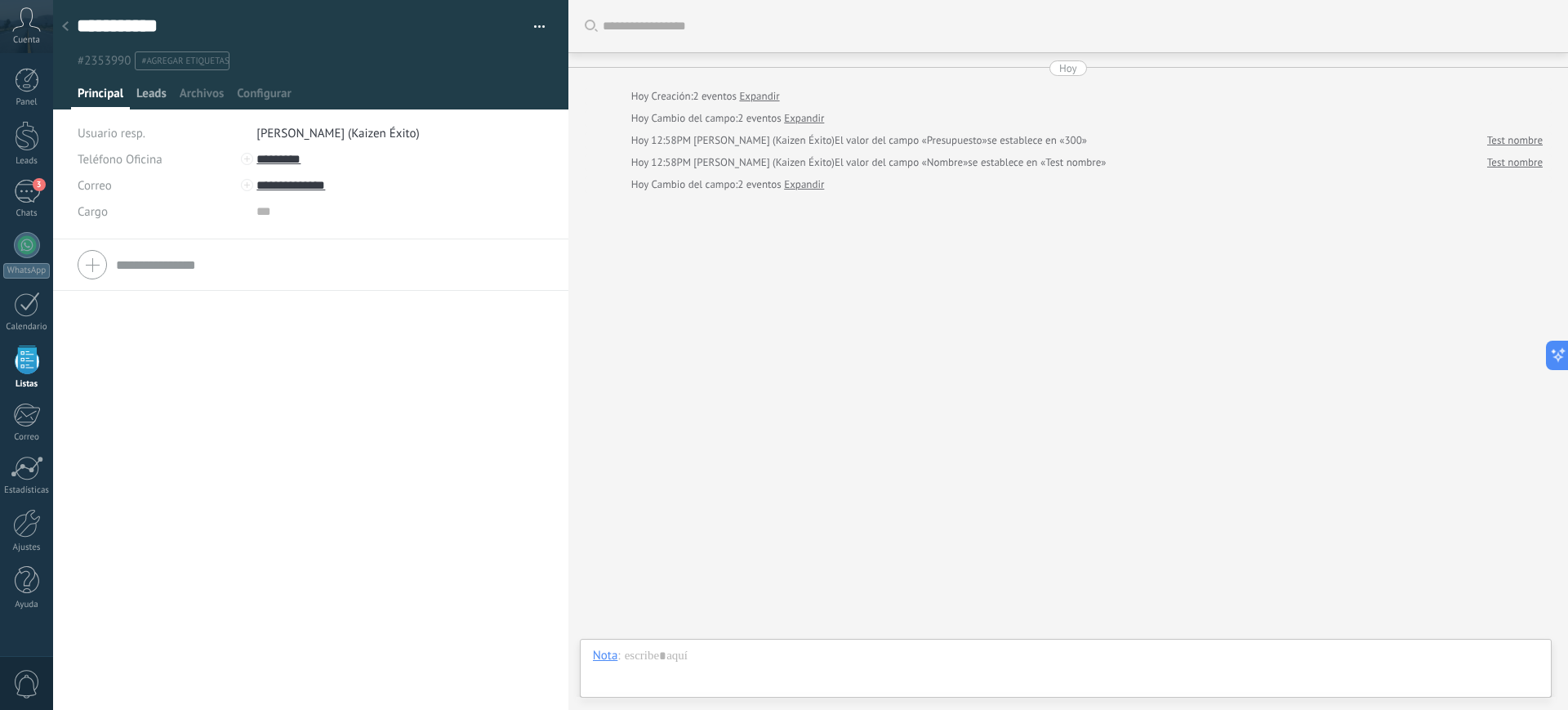 click on "Leads" at bounding box center [151, 97] 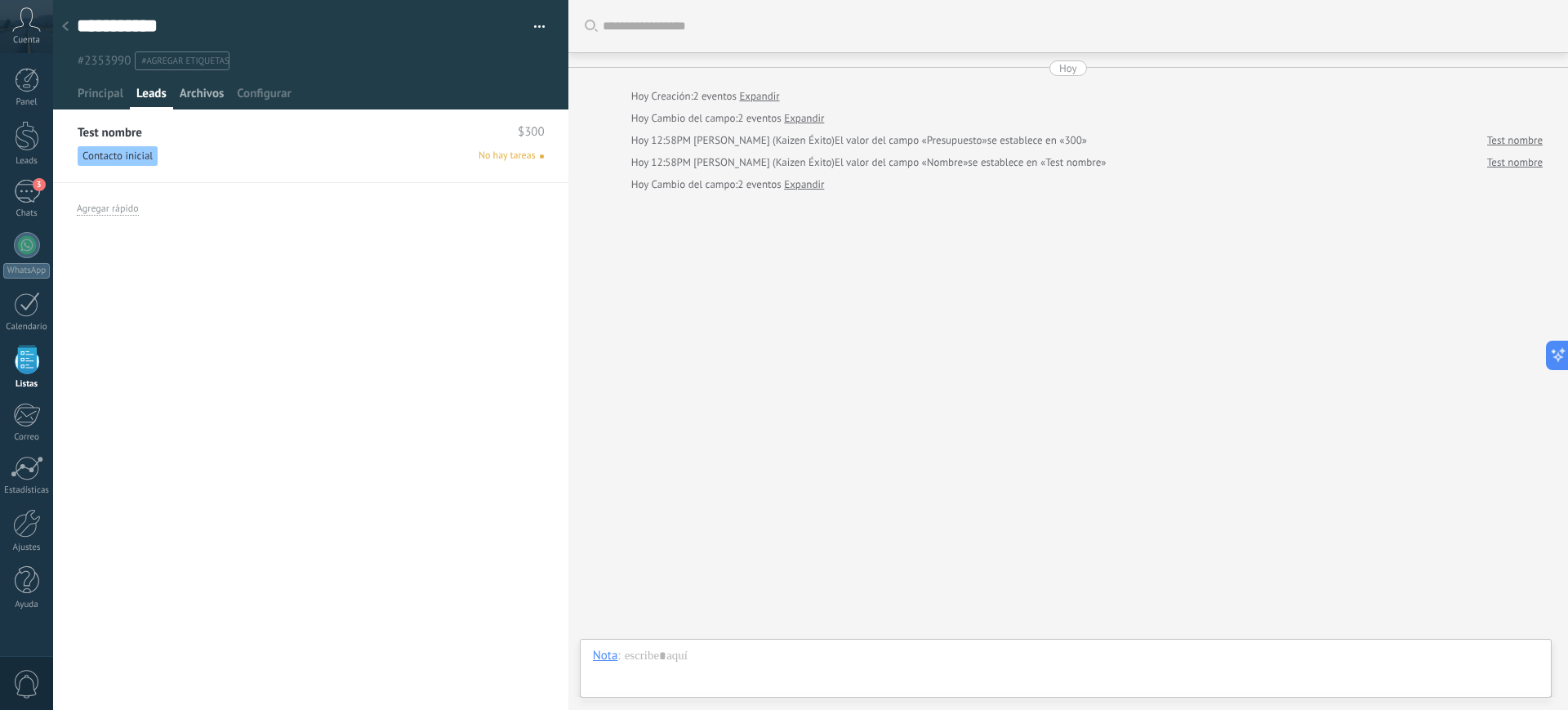click on "Archivos" at bounding box center (202, 97) 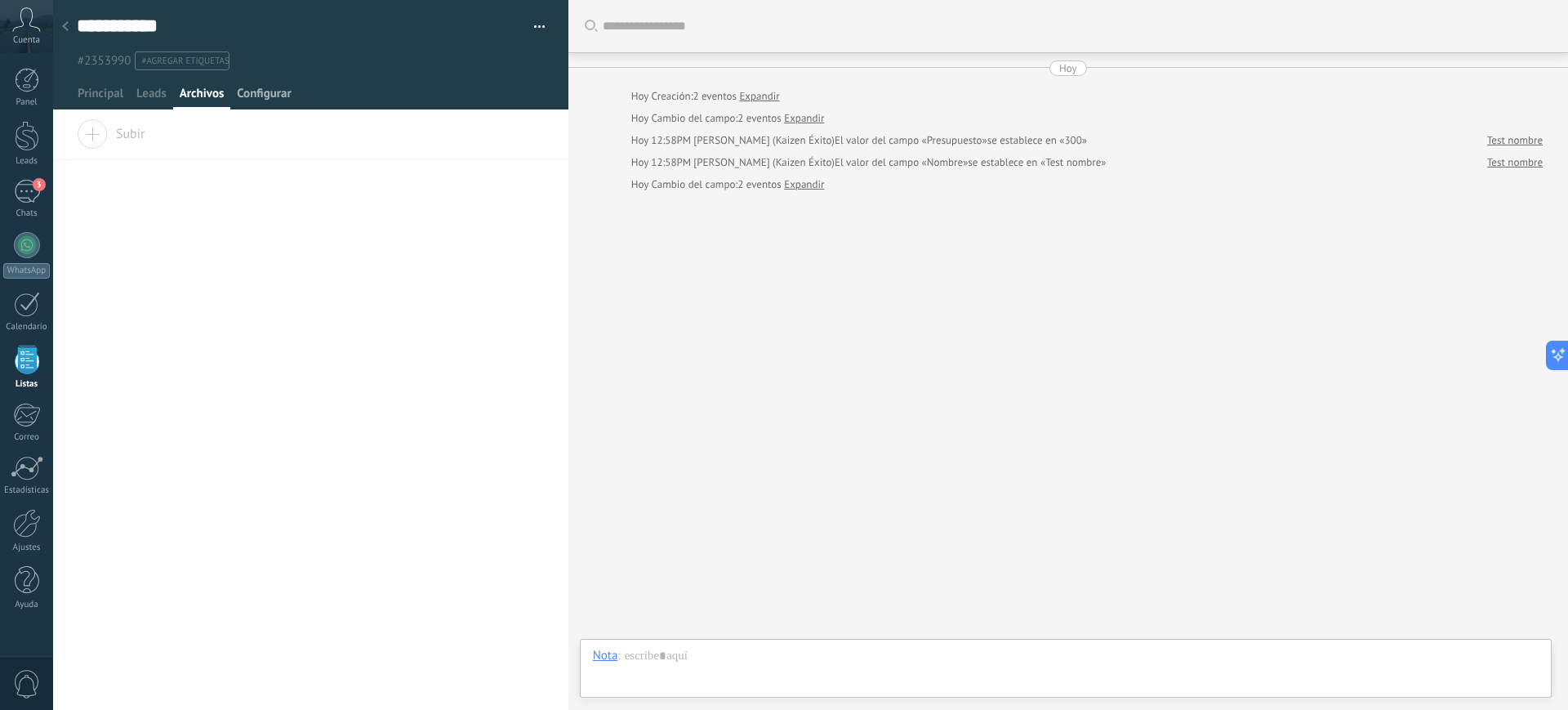 click on "Configurar" at bounding box center (264, 97) 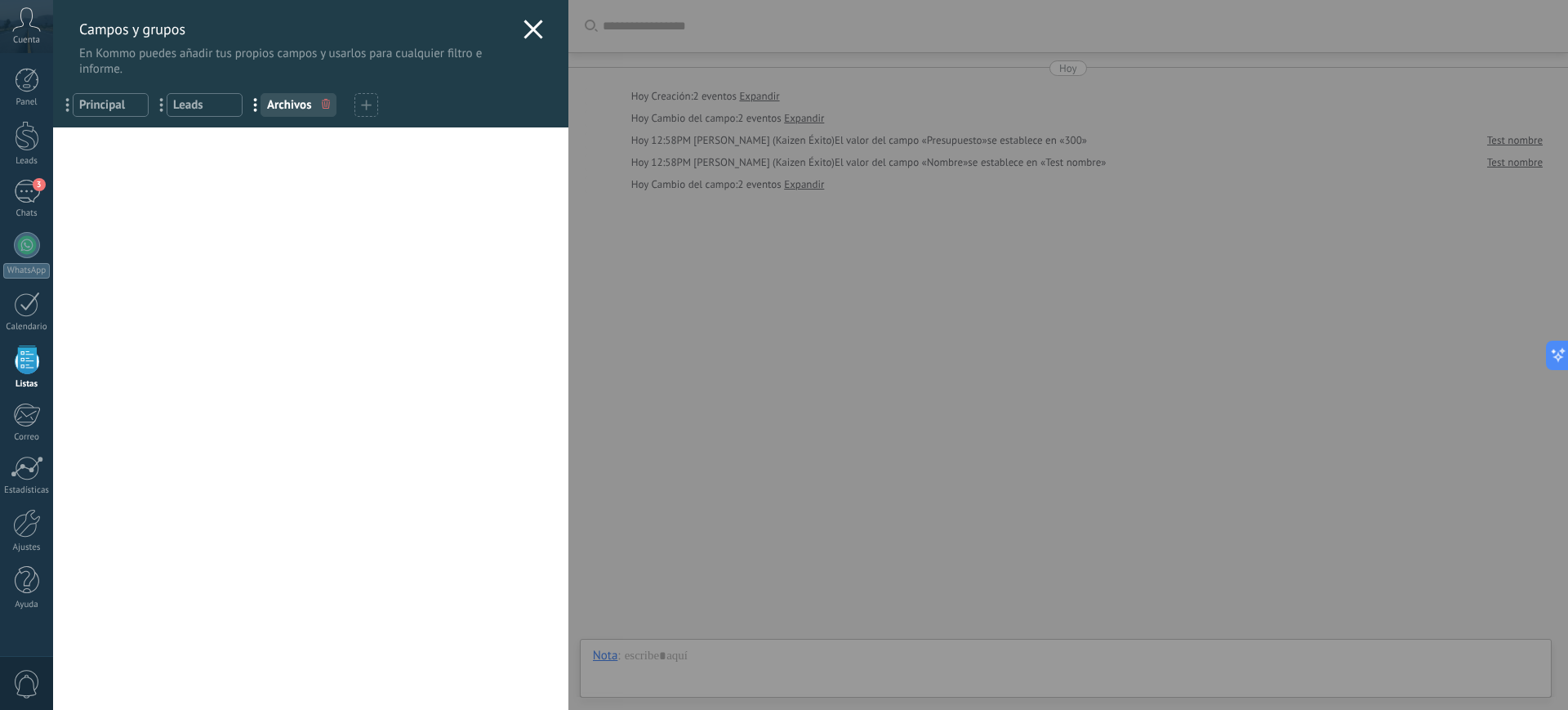 click on "Principal" at bounding box center [110, 105] 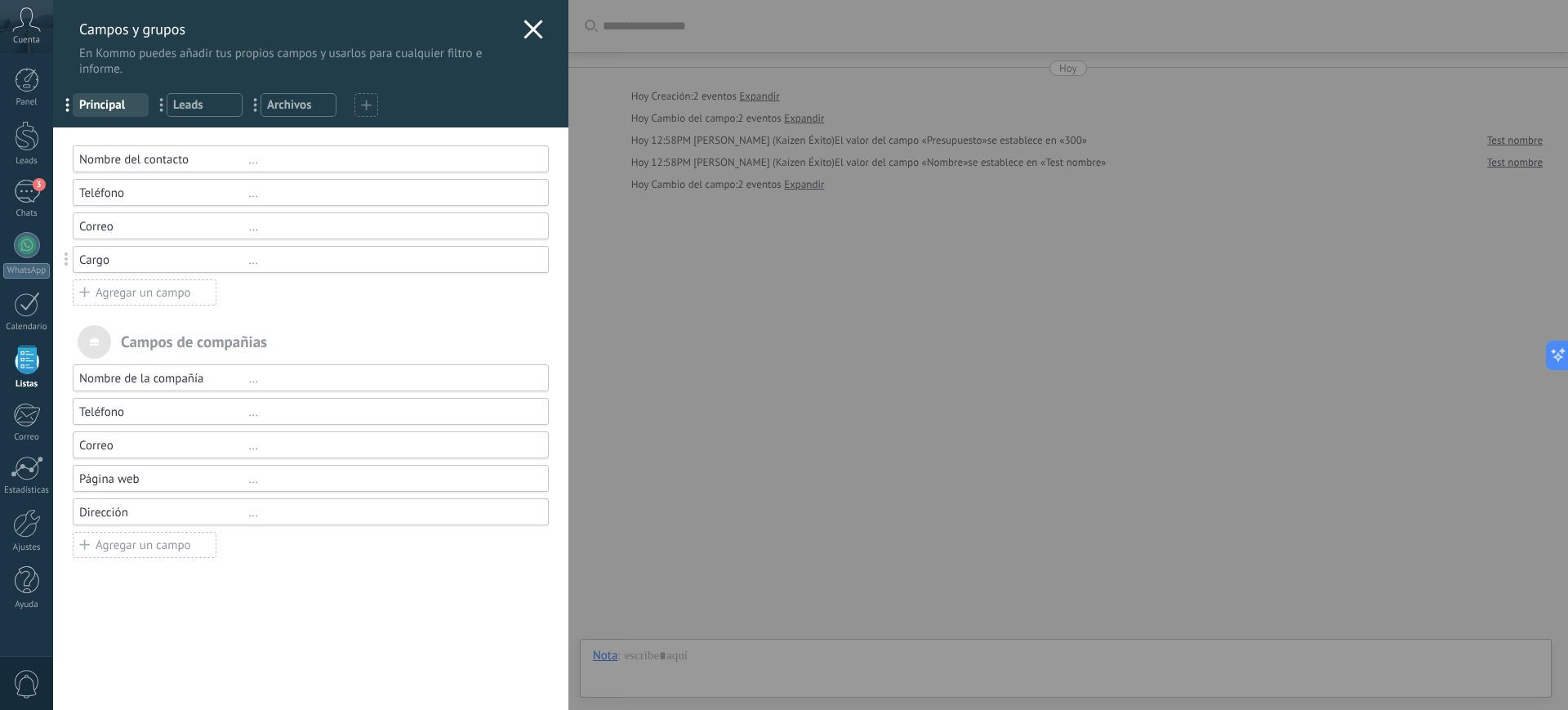 click 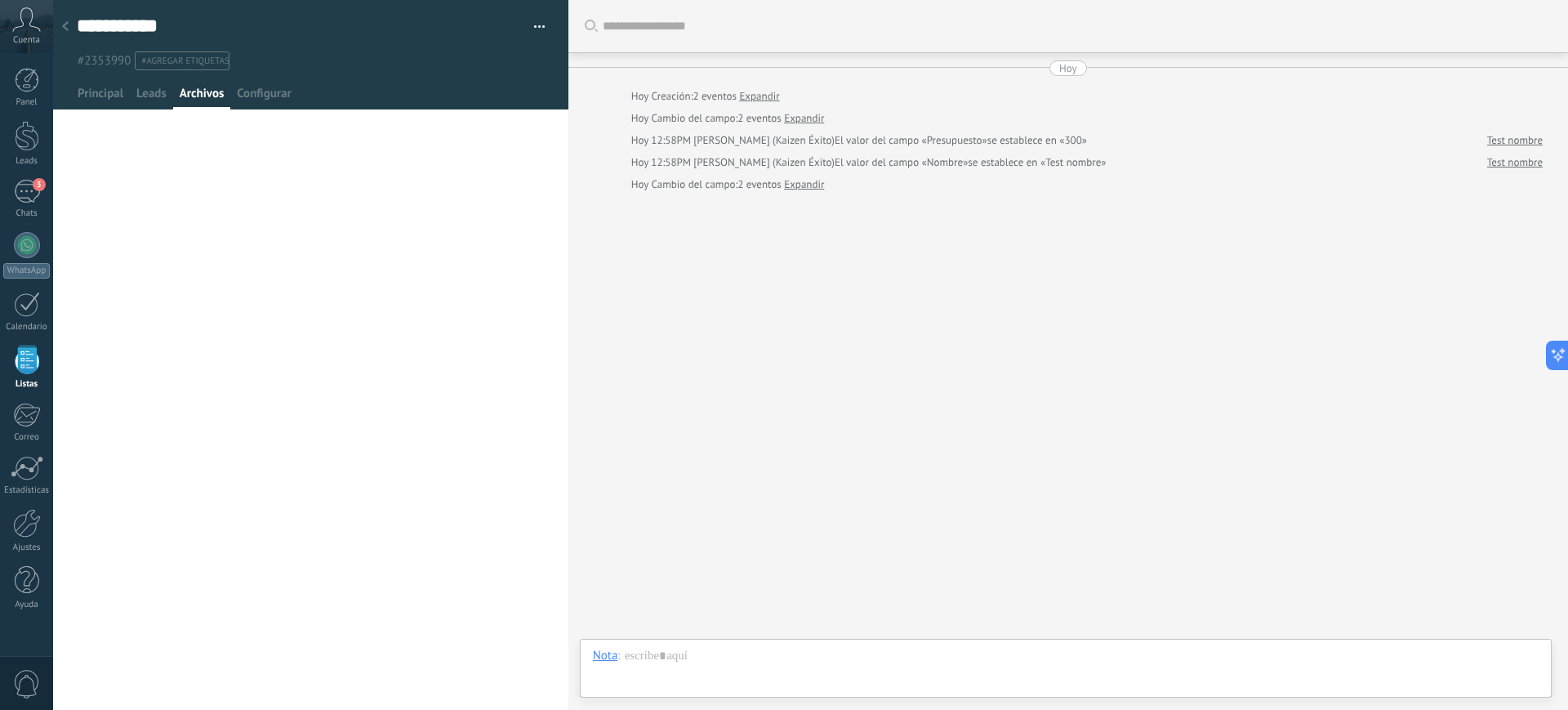 click at bounding box center (65, 27) 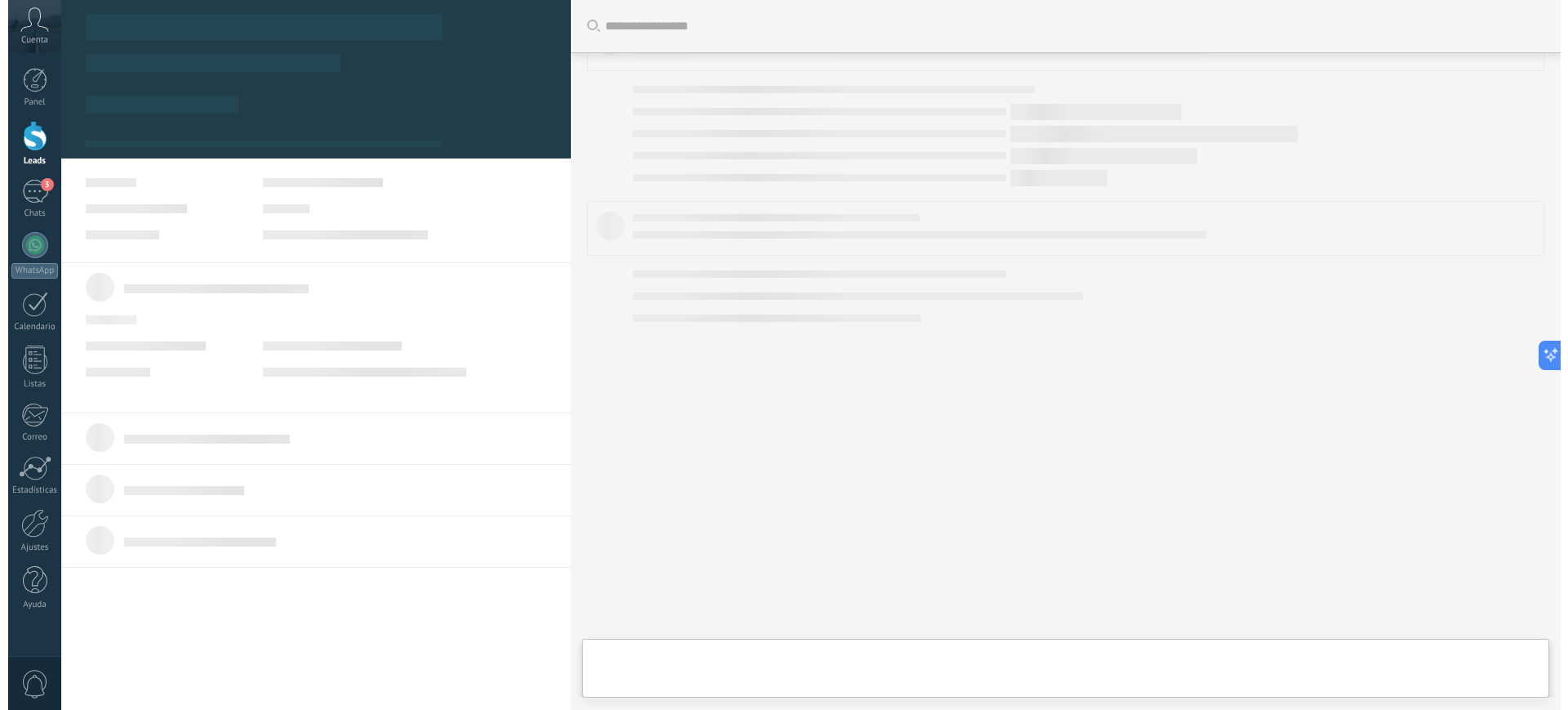 scroll, scrollTop: 0, scrollLeft: 0, axis: both 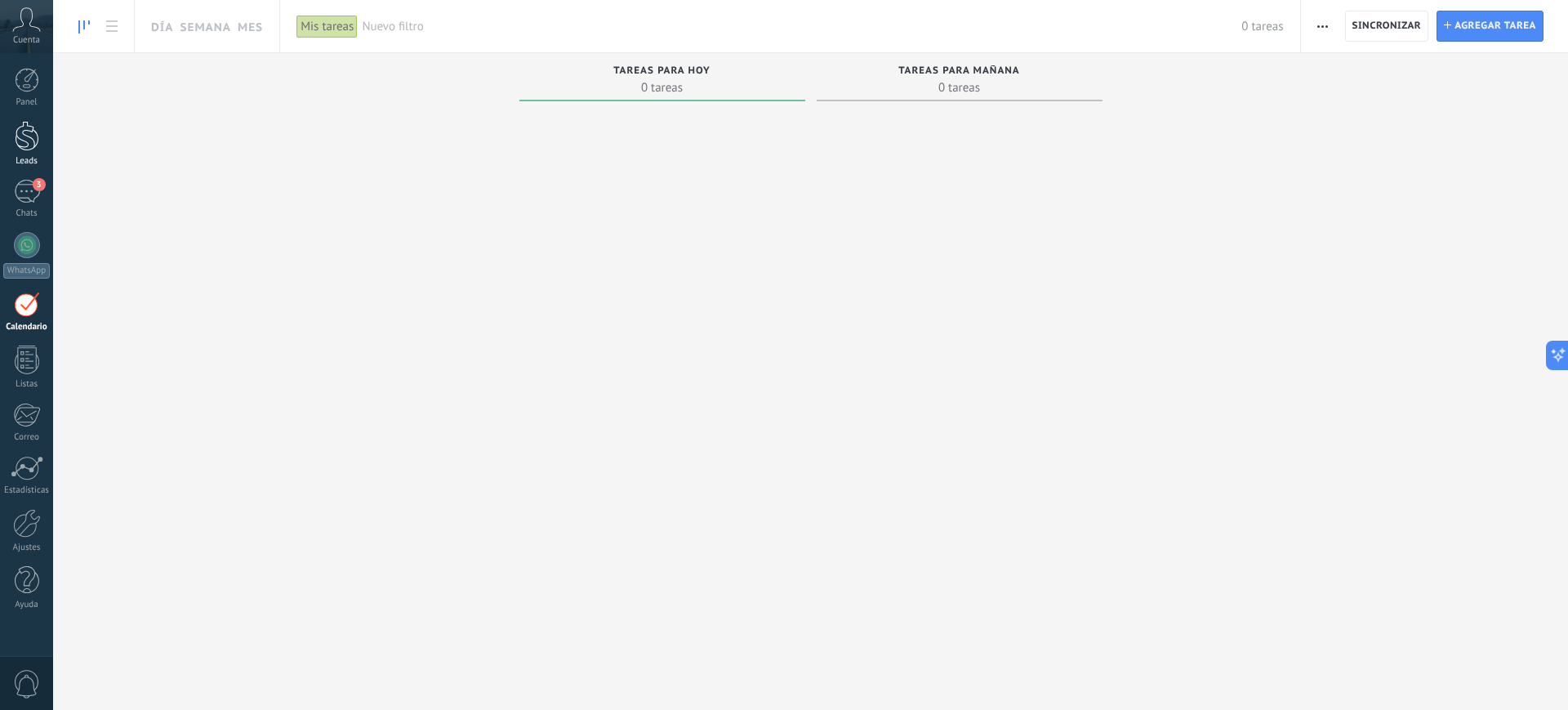 click at bounding box center (27, 136) 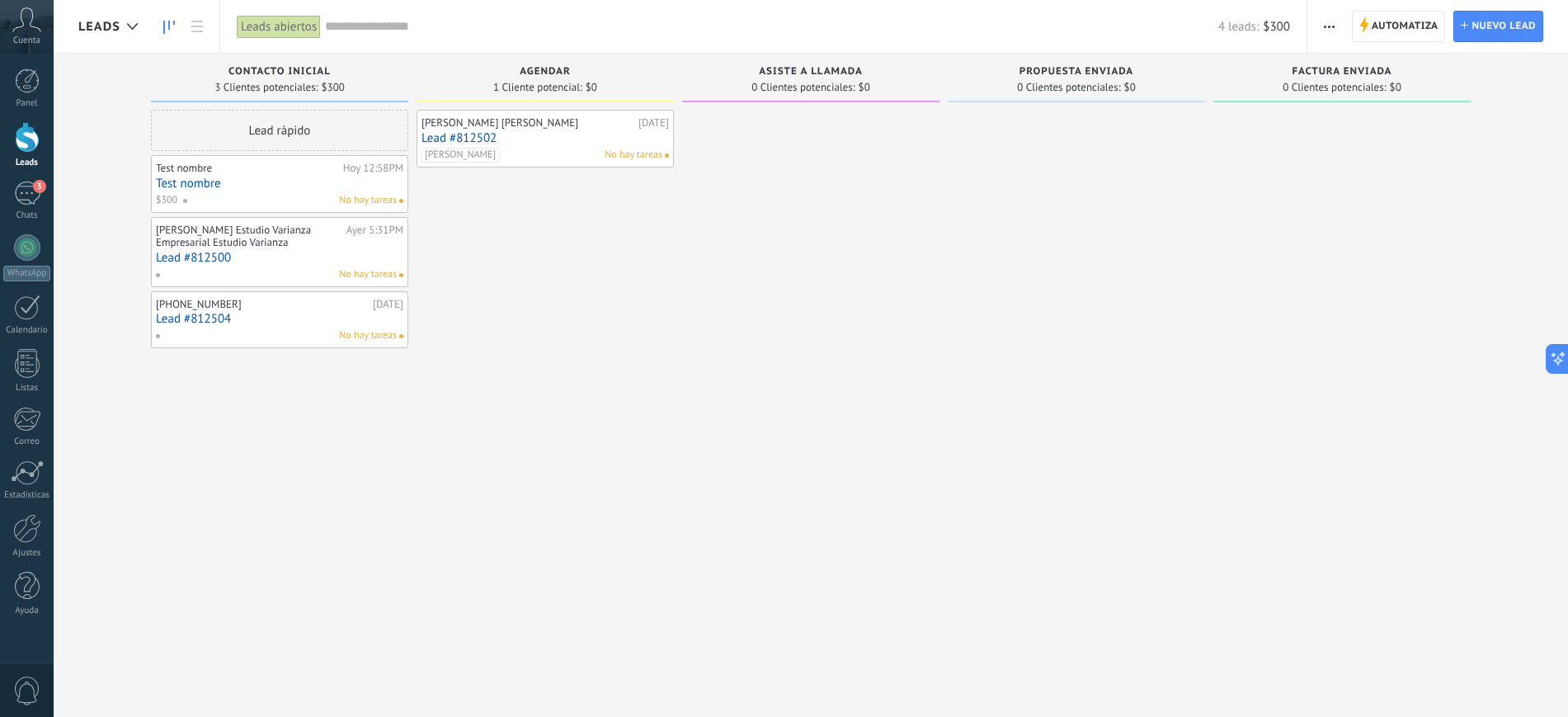 click on "Lead #812502" at bounding box center (545, 138) 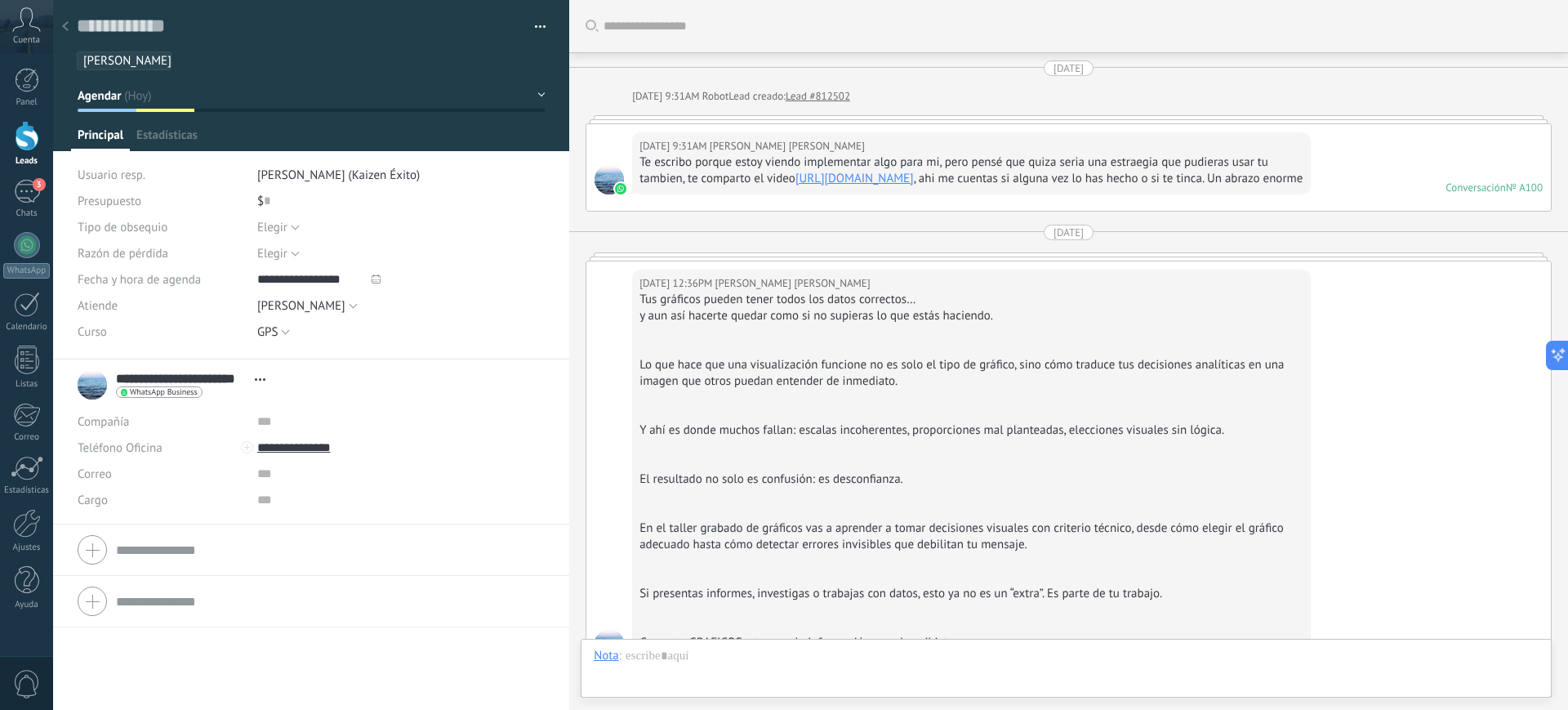 type on "**********" 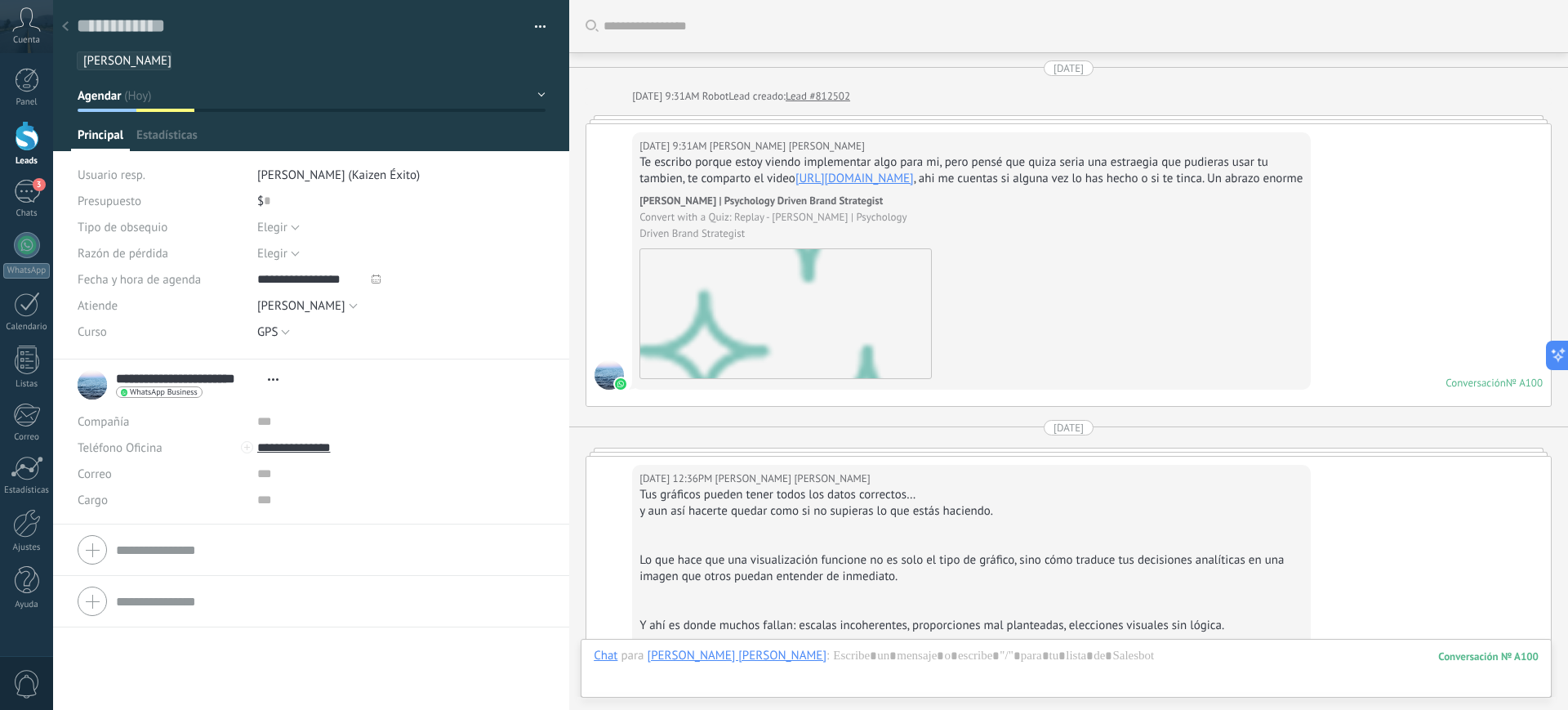 scroll, scrollTop: 25, scrollLeft: 0, axis: vertical 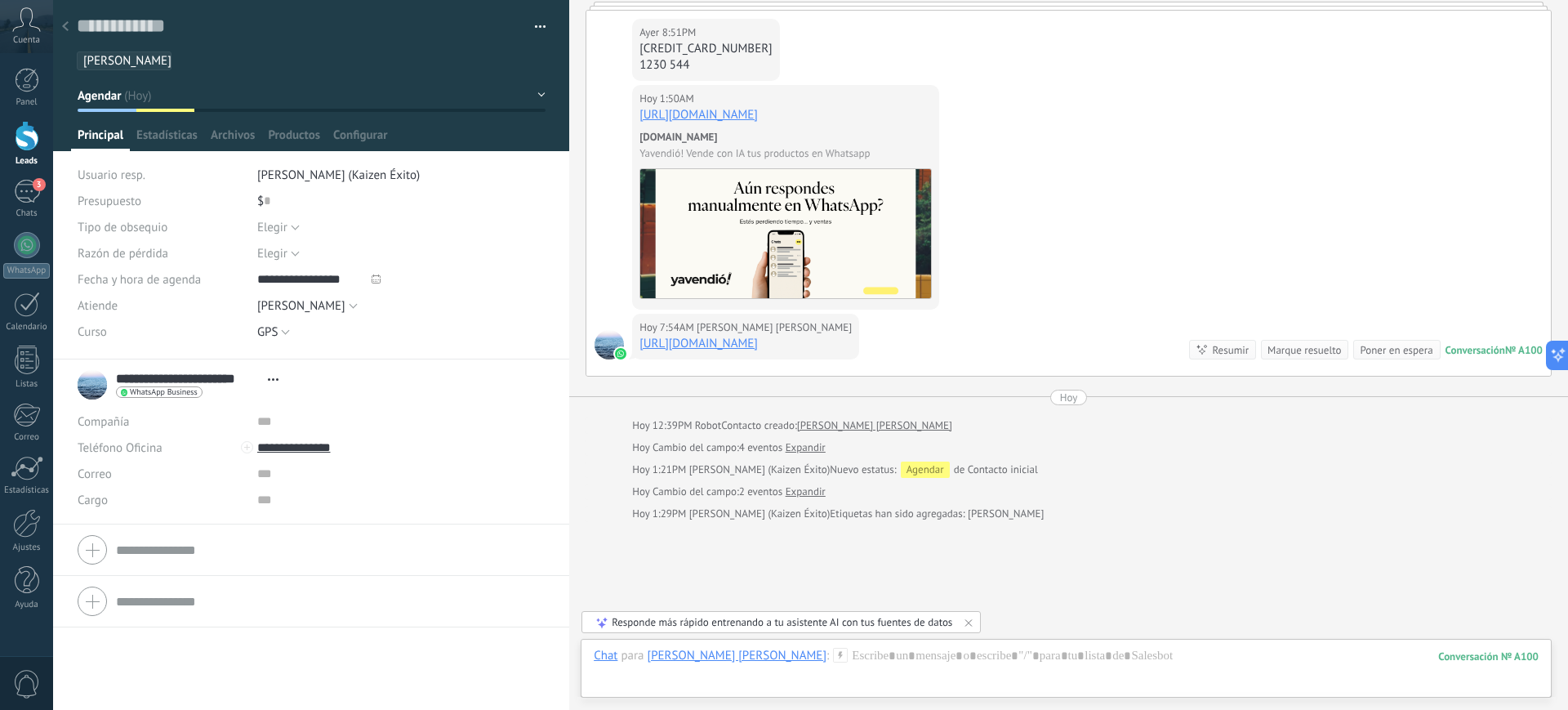 click on "Abrir detalle
Copie el nombre
Desatar
Contacto principal" at bounding box center (273, 379) 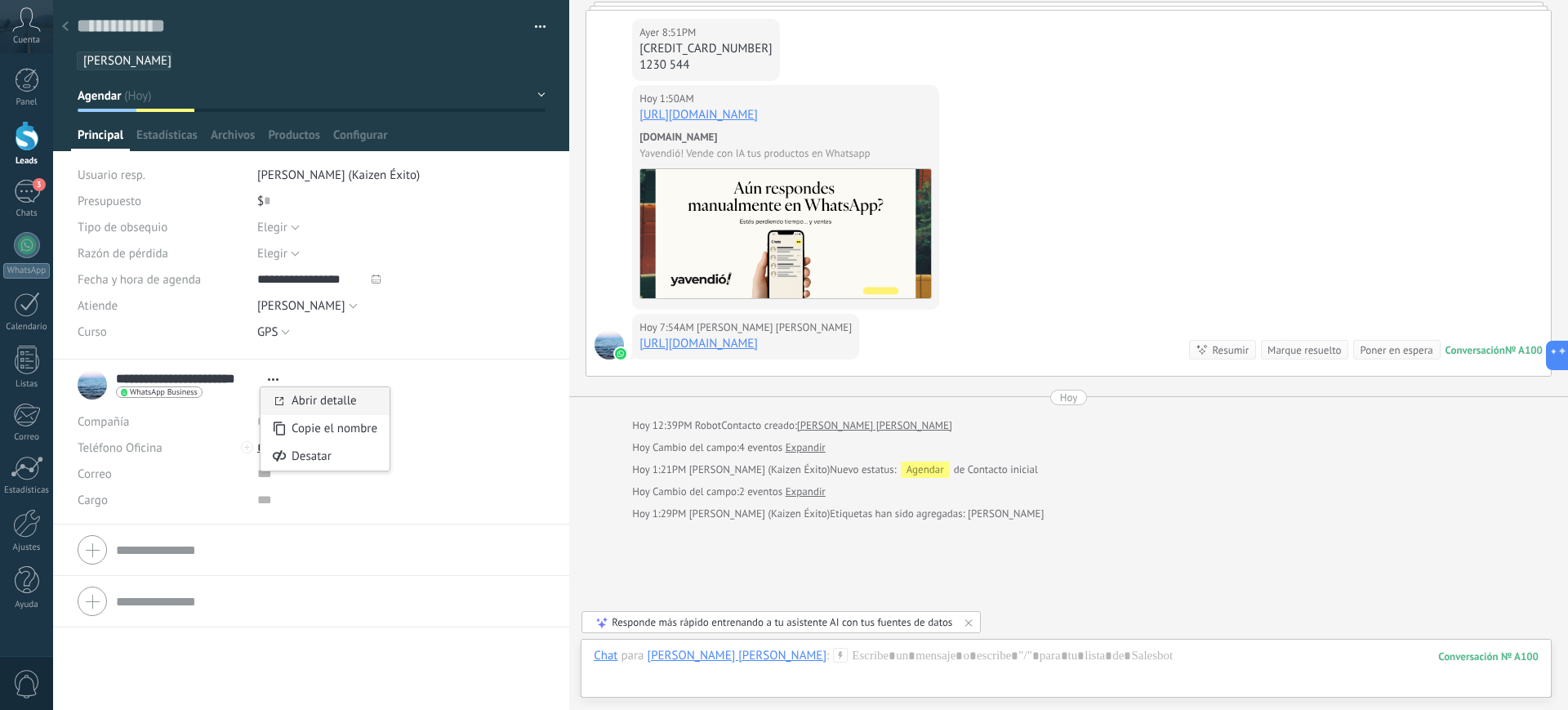 click on "Abrir detalle" at bounding box center (324, 400) 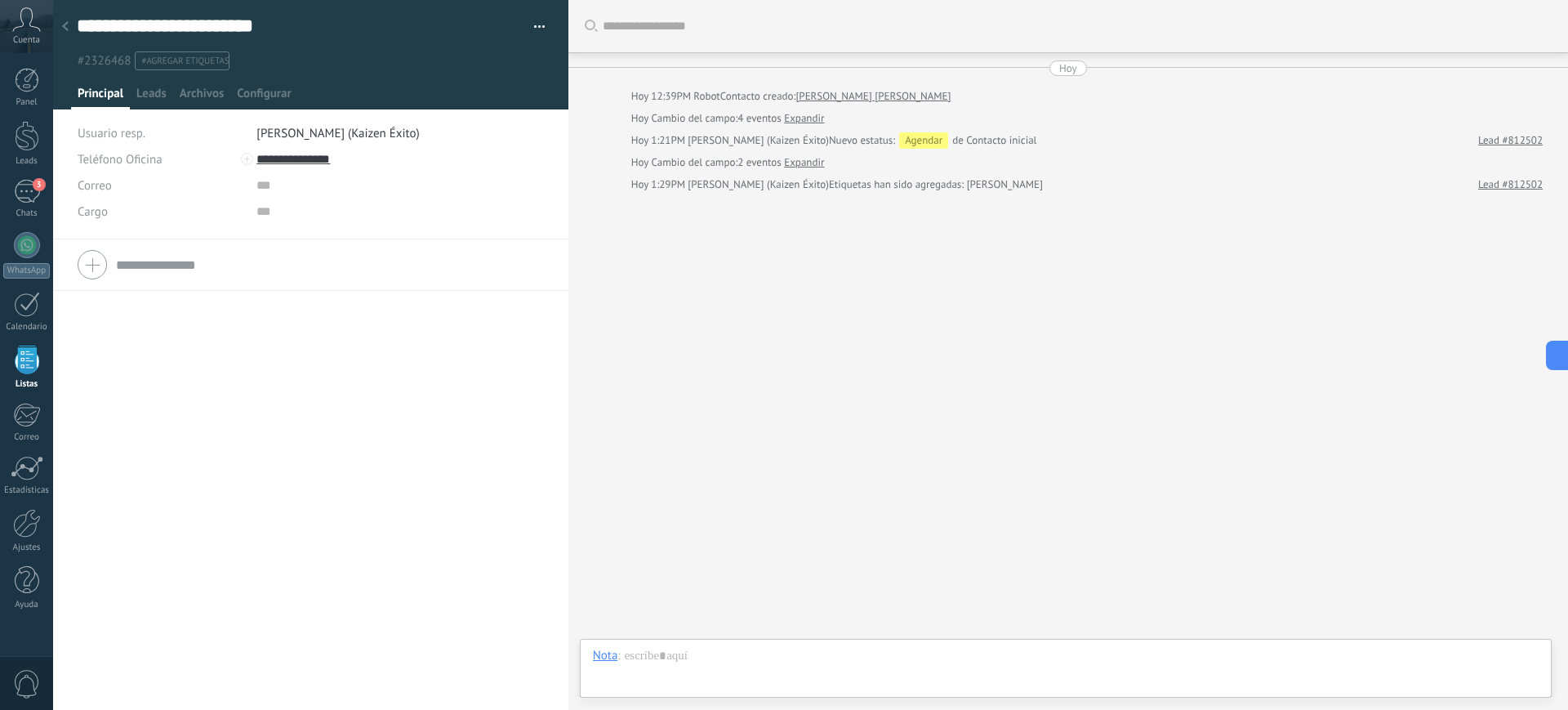 click on "[PERSON_NAME] (Kaizen Éxito)" at bounding box center [337, 133] 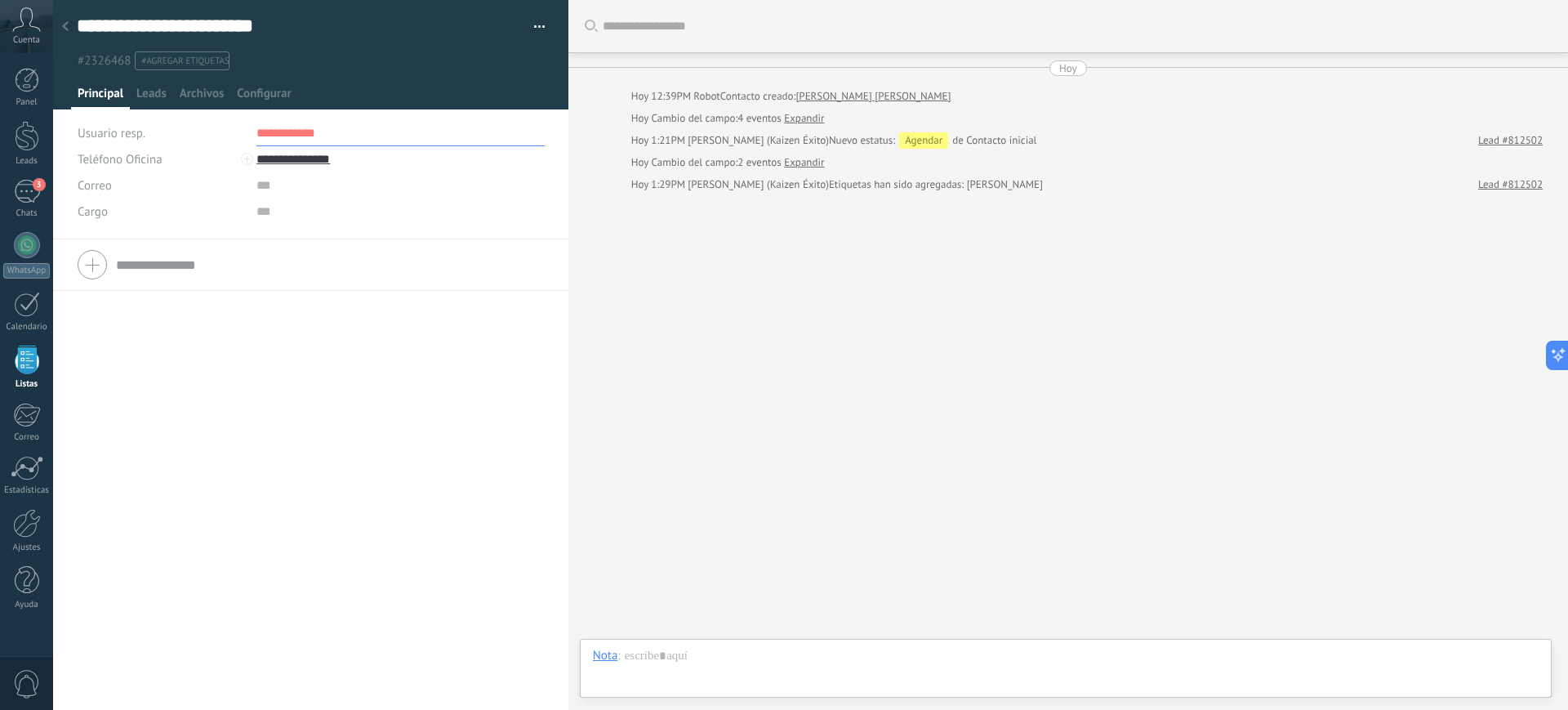 type on "**********" 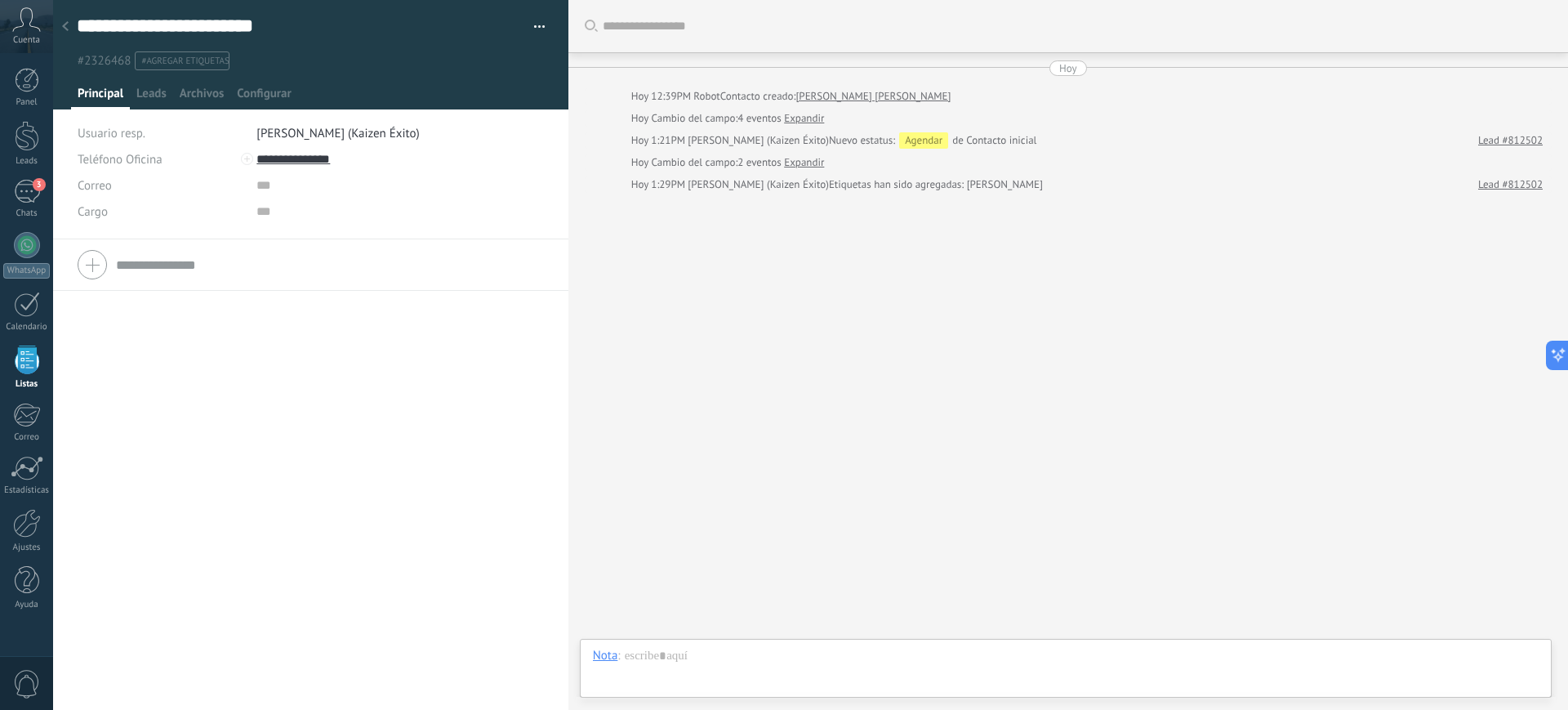 click at bounding box center [378, 185] 